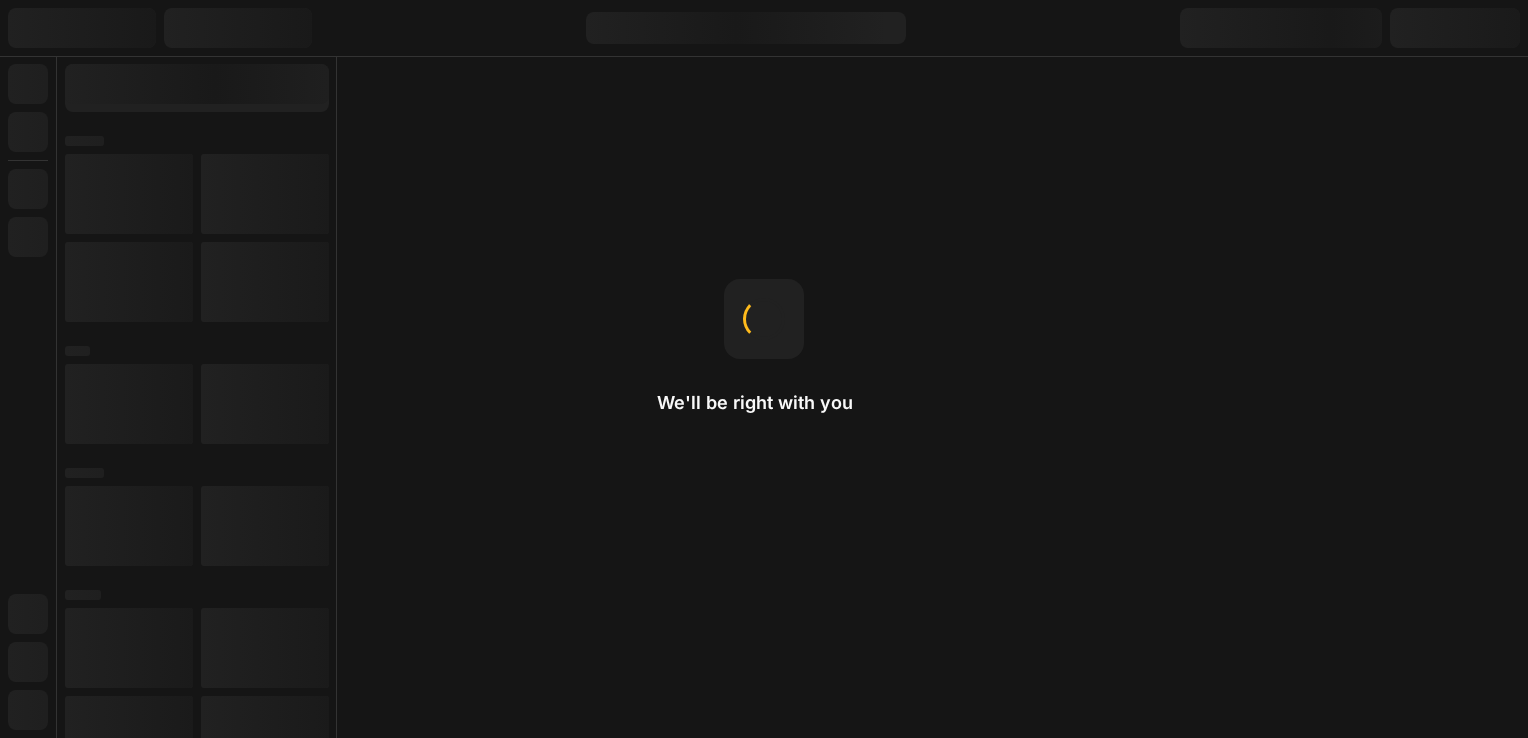 scroll, scrollTop: 0, scrollLeft: 0, axis: both 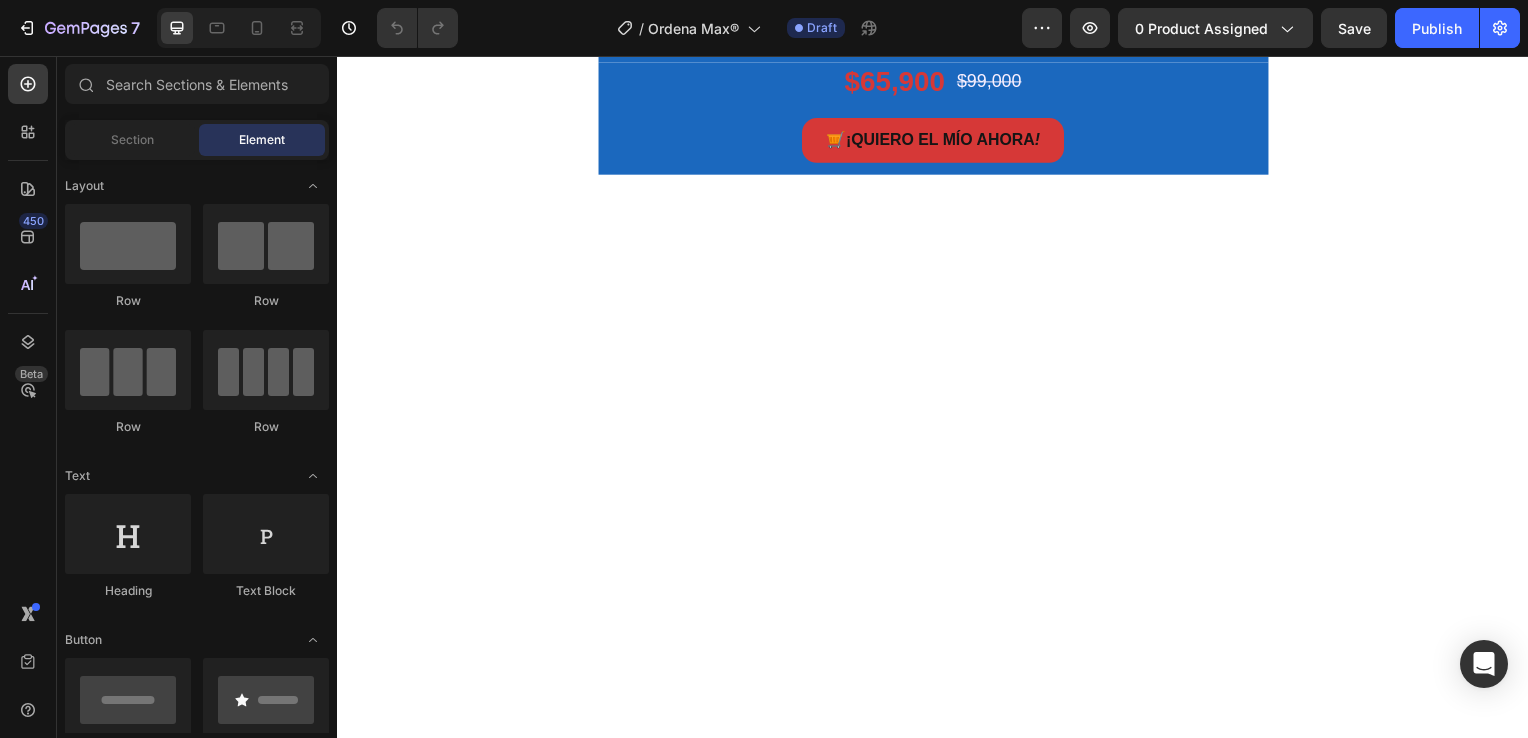 click at bounding box center (937, -3) 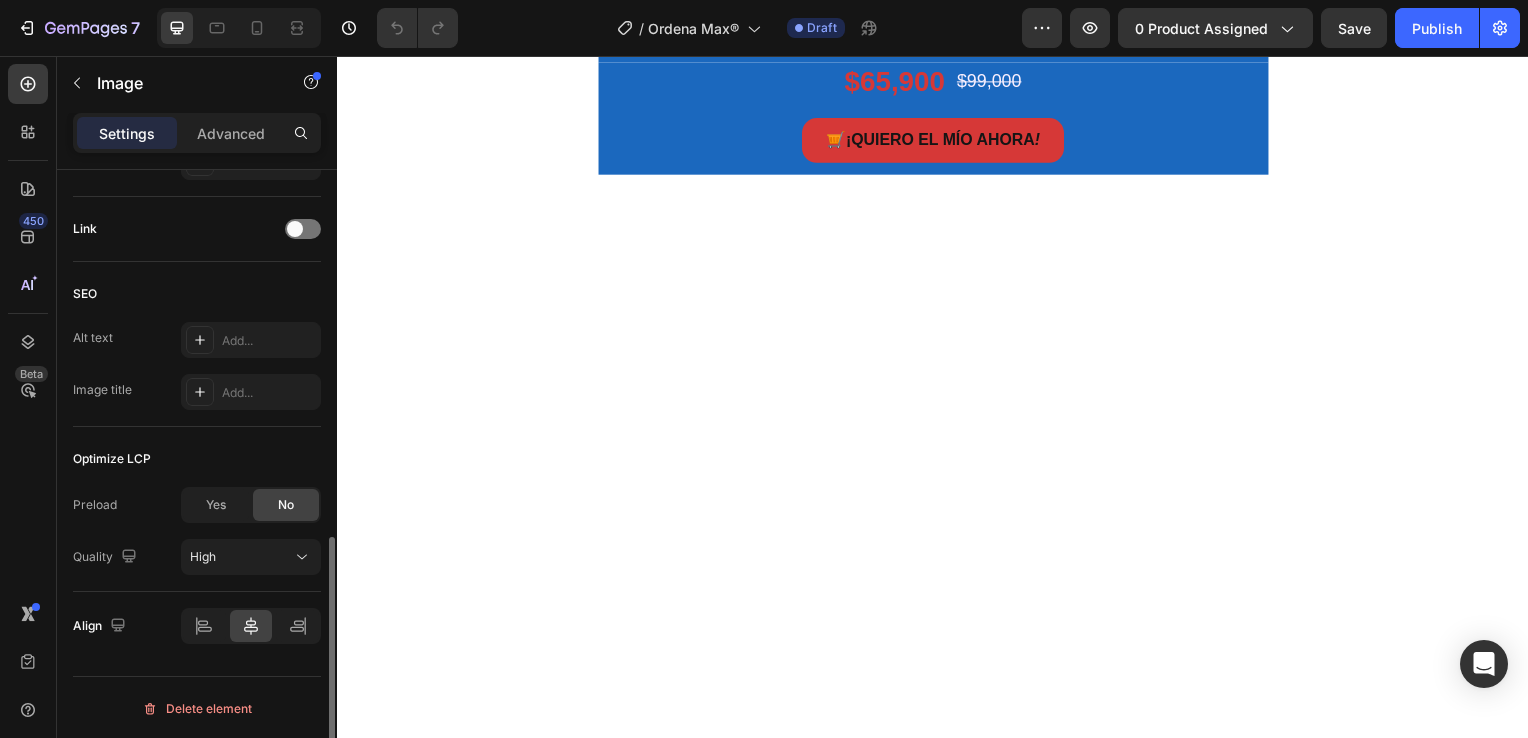 scroll, scrollTop: 583, scrollLeft: 0, axis: vertical 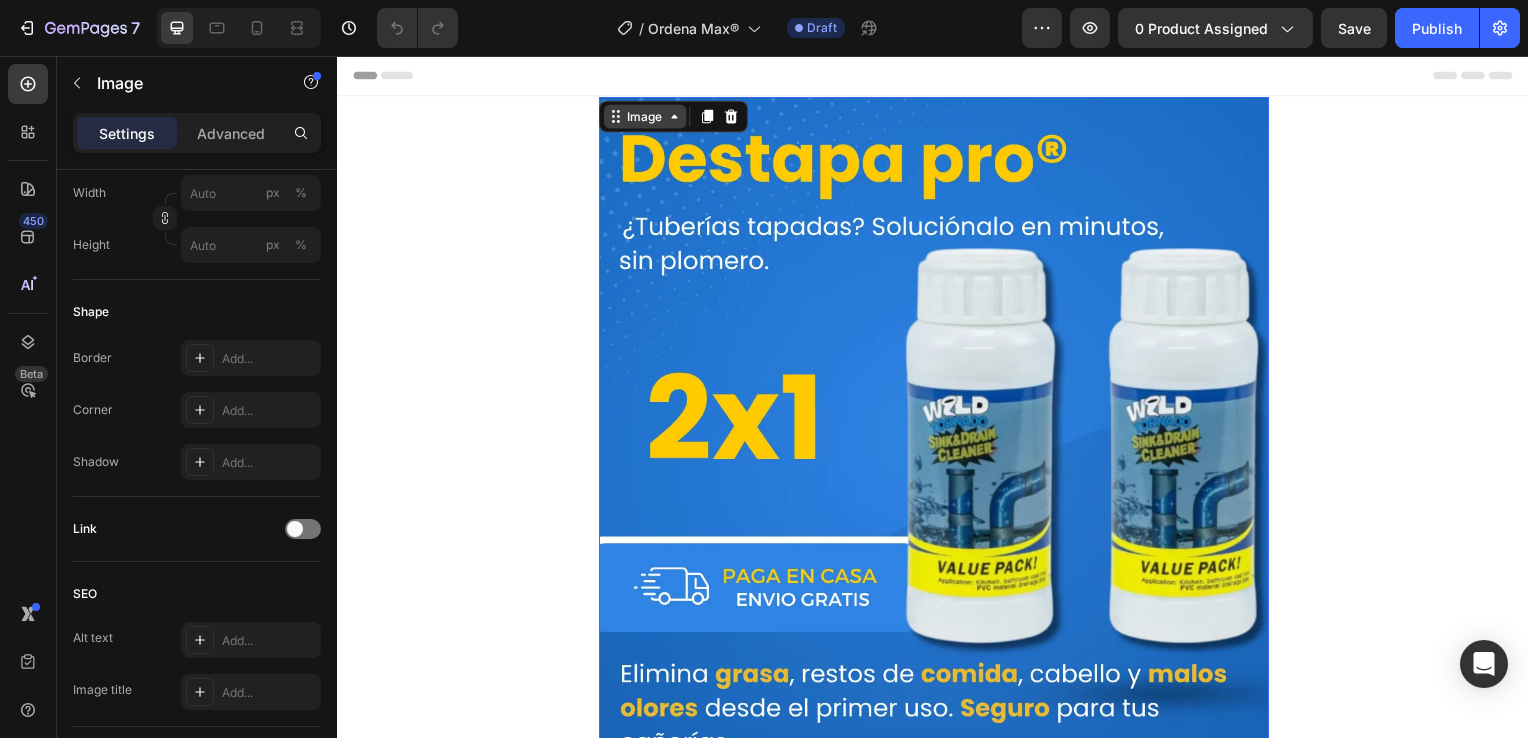 click 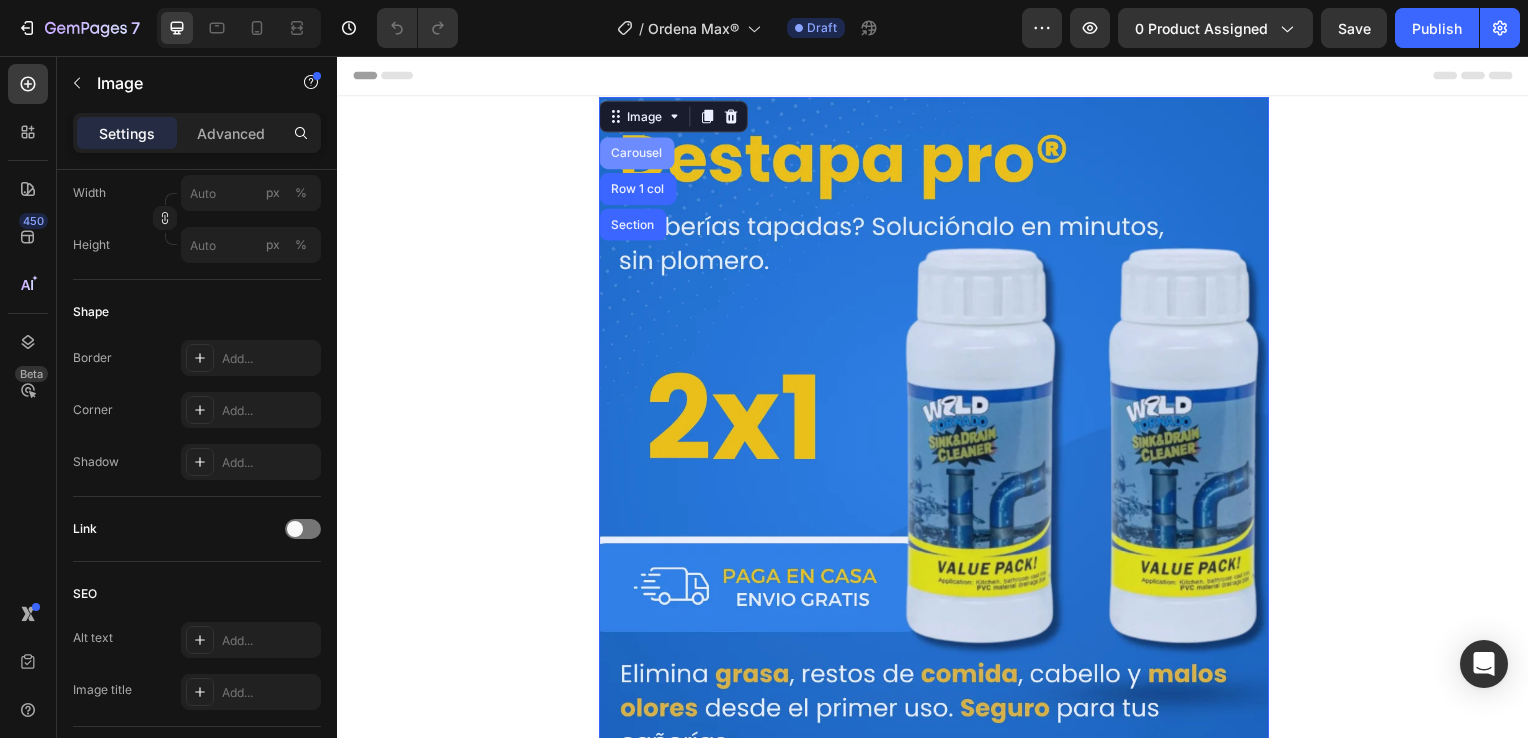 click on "Carousel" at bounding box center [638, 154] 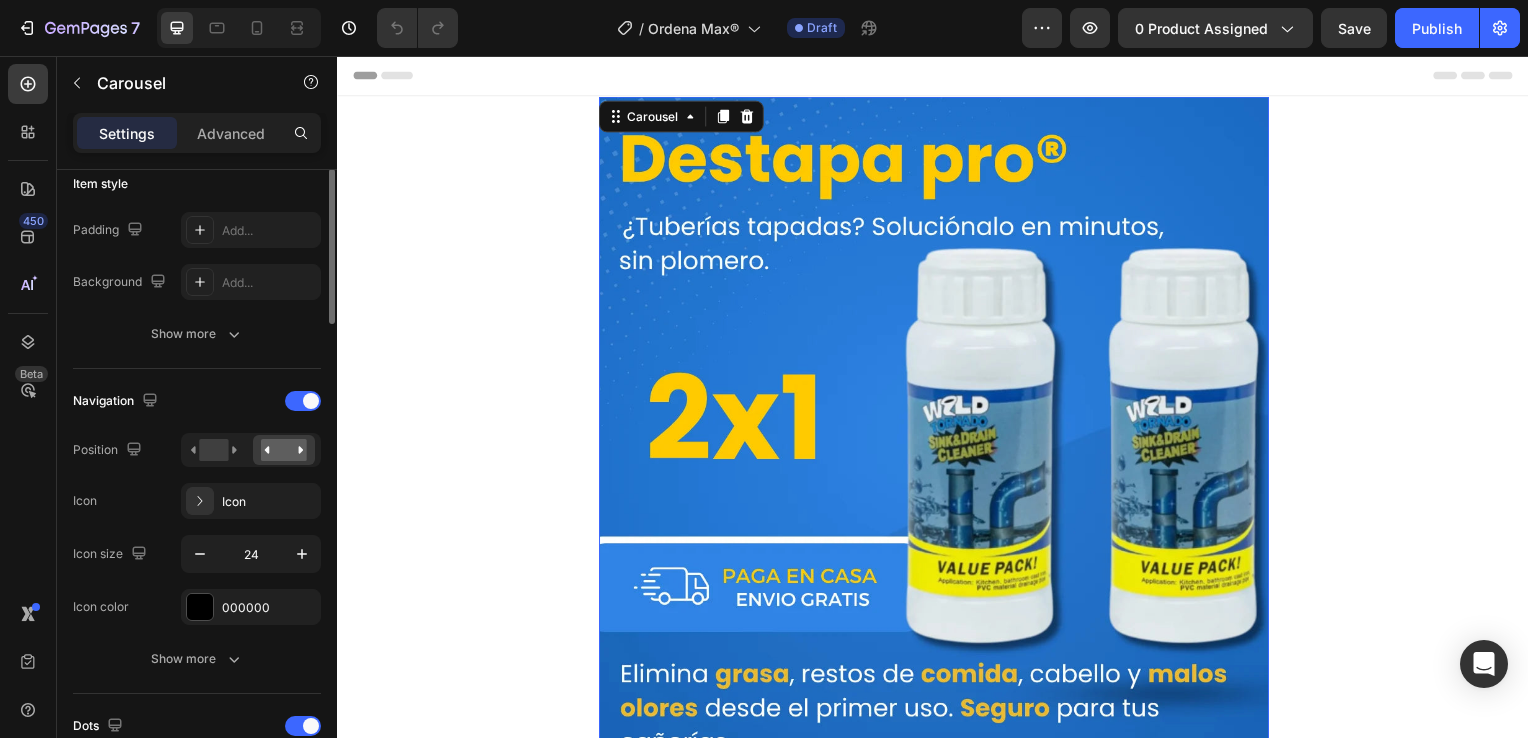 scroll, scrollTop: 400, scrollLeft: 0, axis: vertical 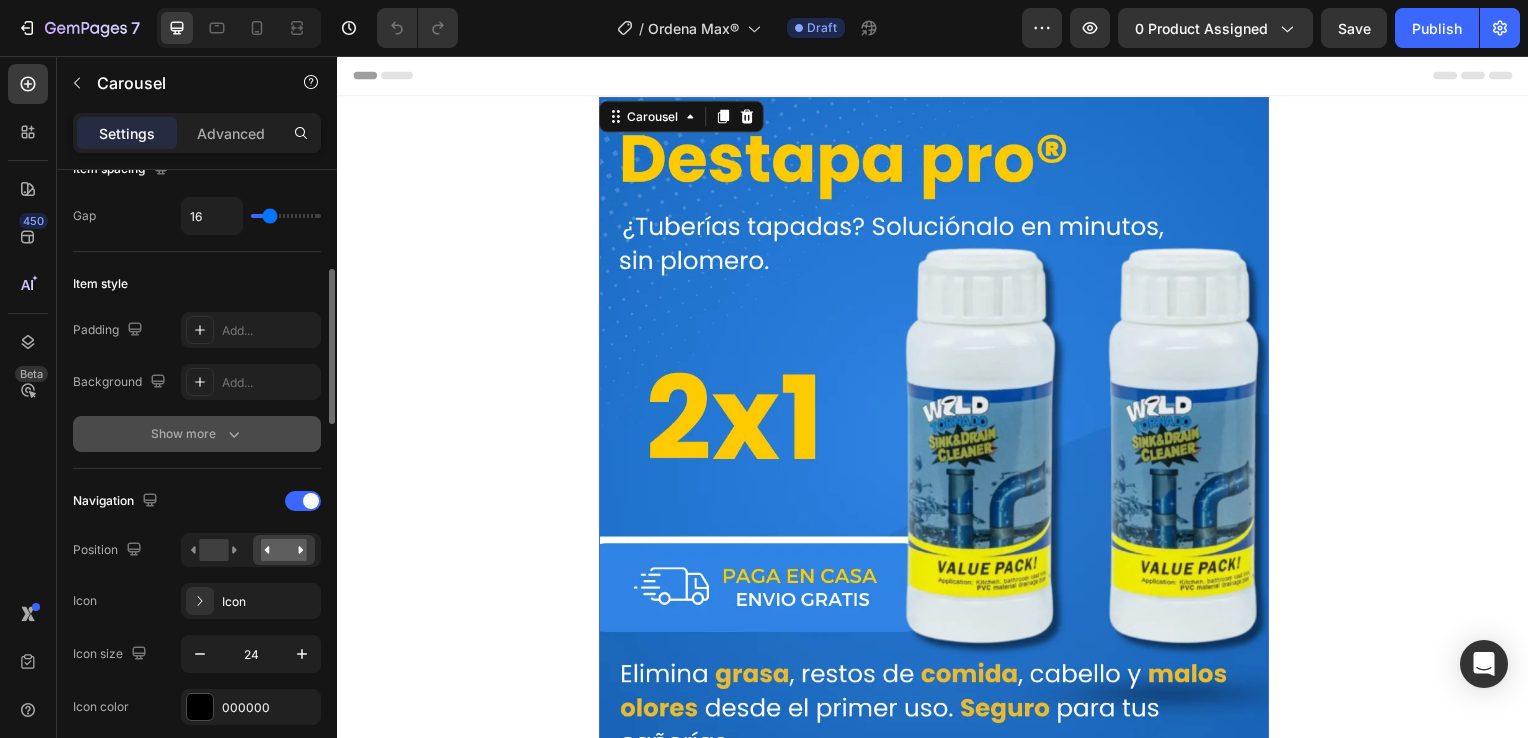 click 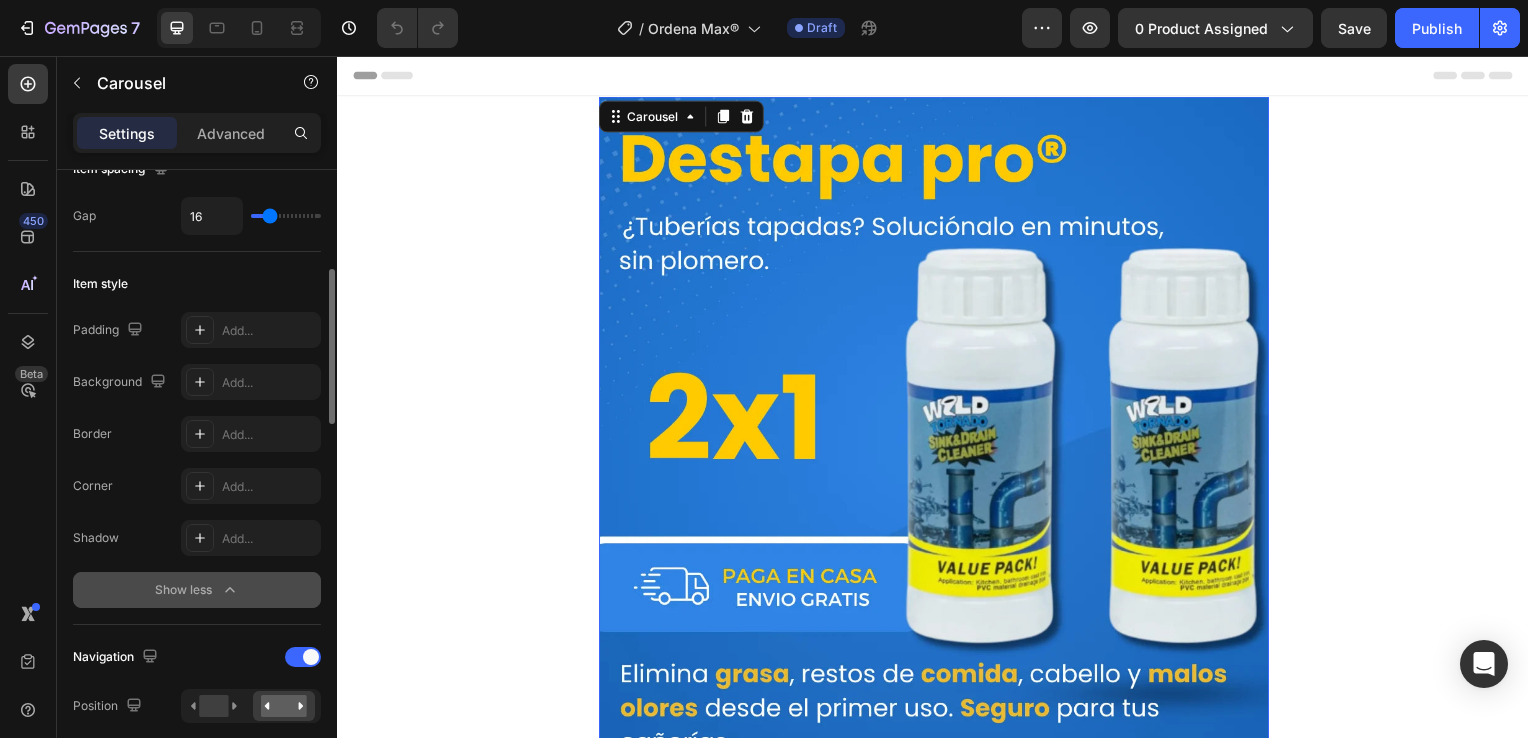 click on "Show less" at bounding box center [197, 590] 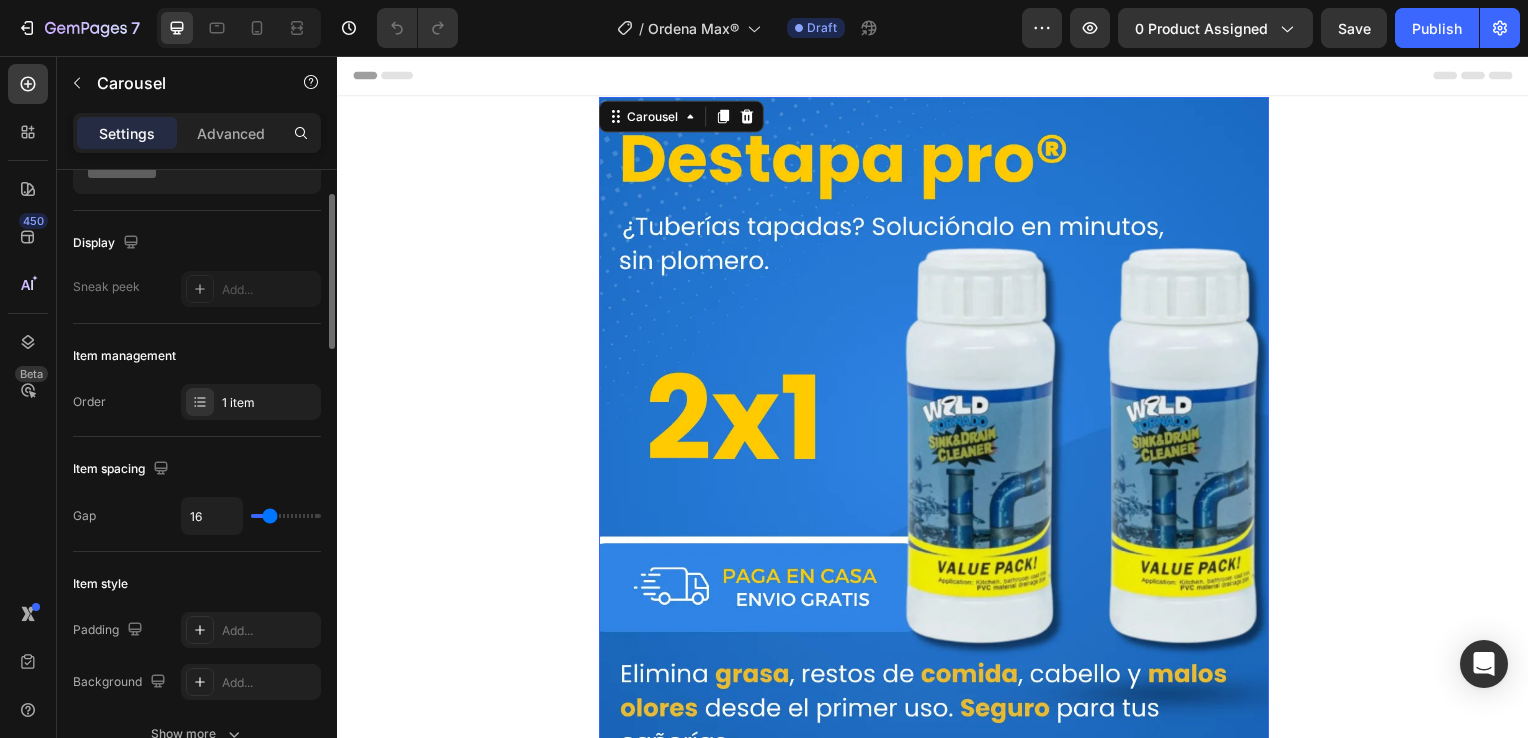 scroll, scrollTop: 0, scrollLeft: 0, axis: both 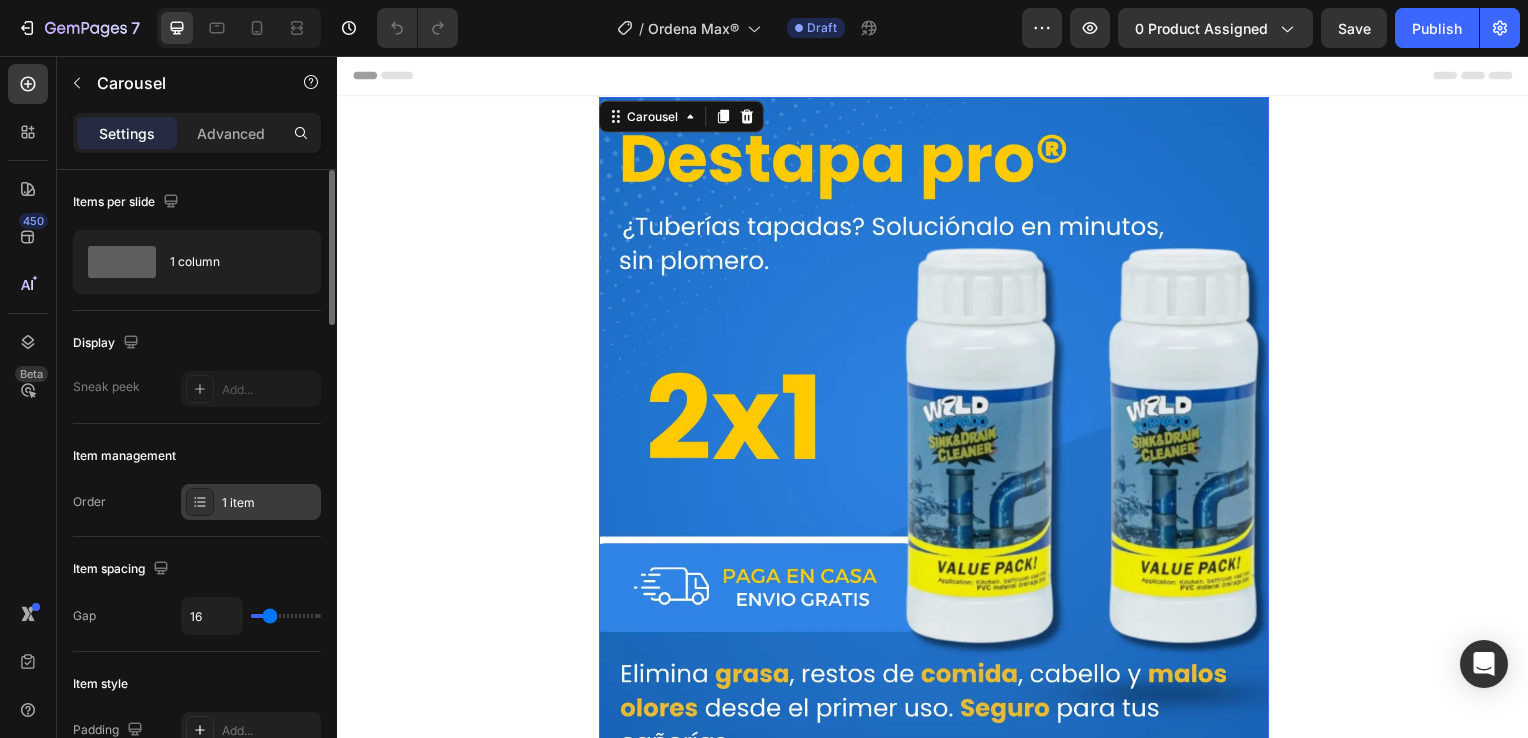 click 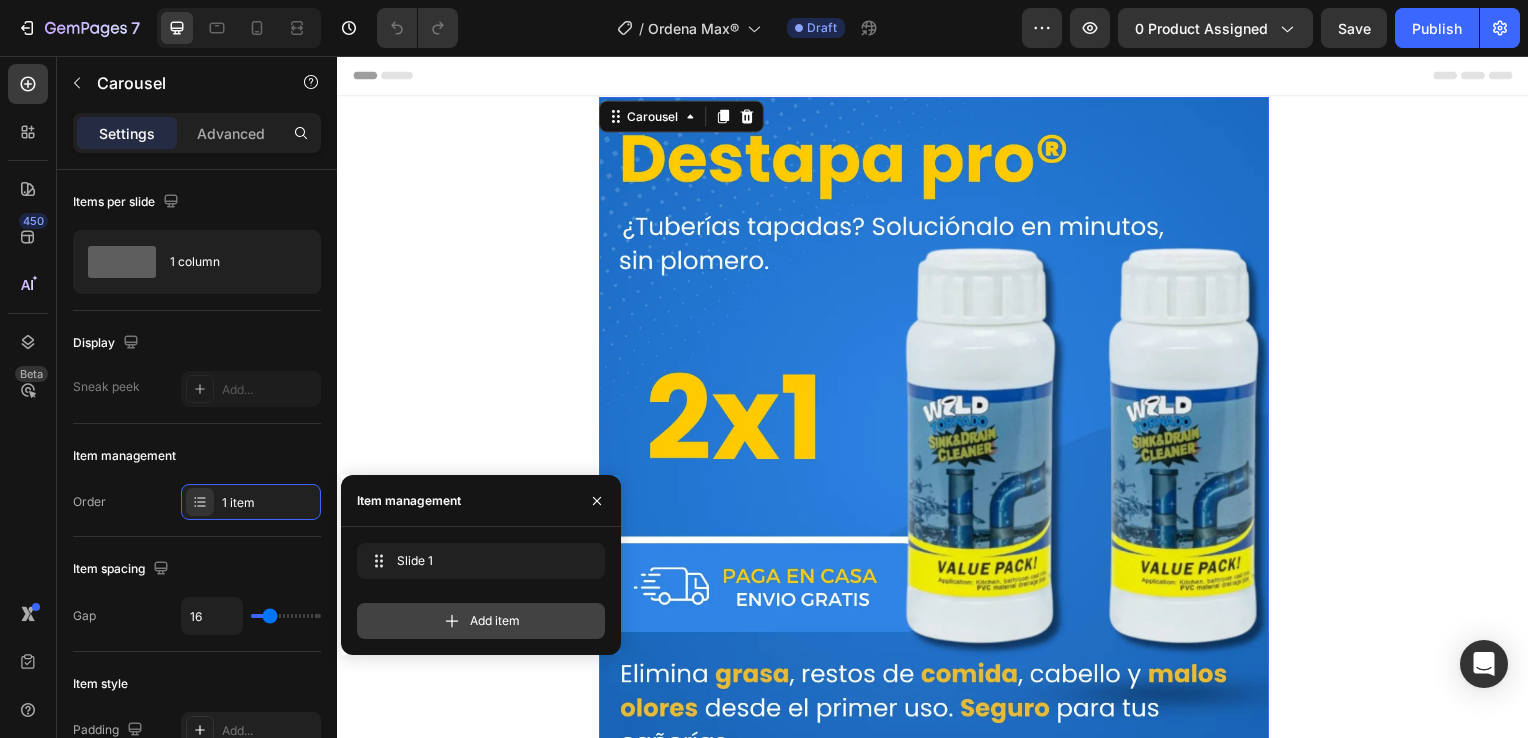 click on "Add item" at bounding box center [481, 621] 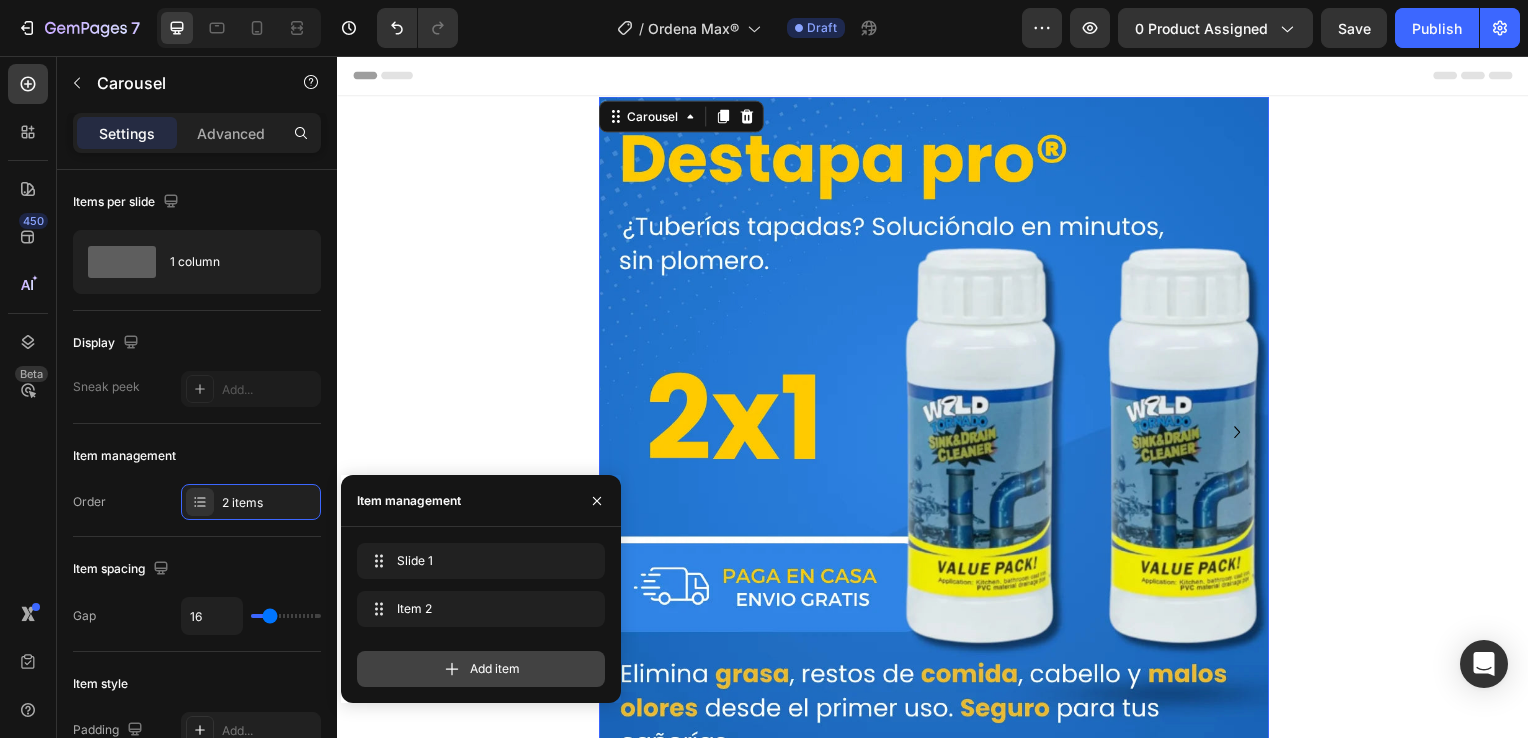 click on "Add item" at bounding box center [481, 669] 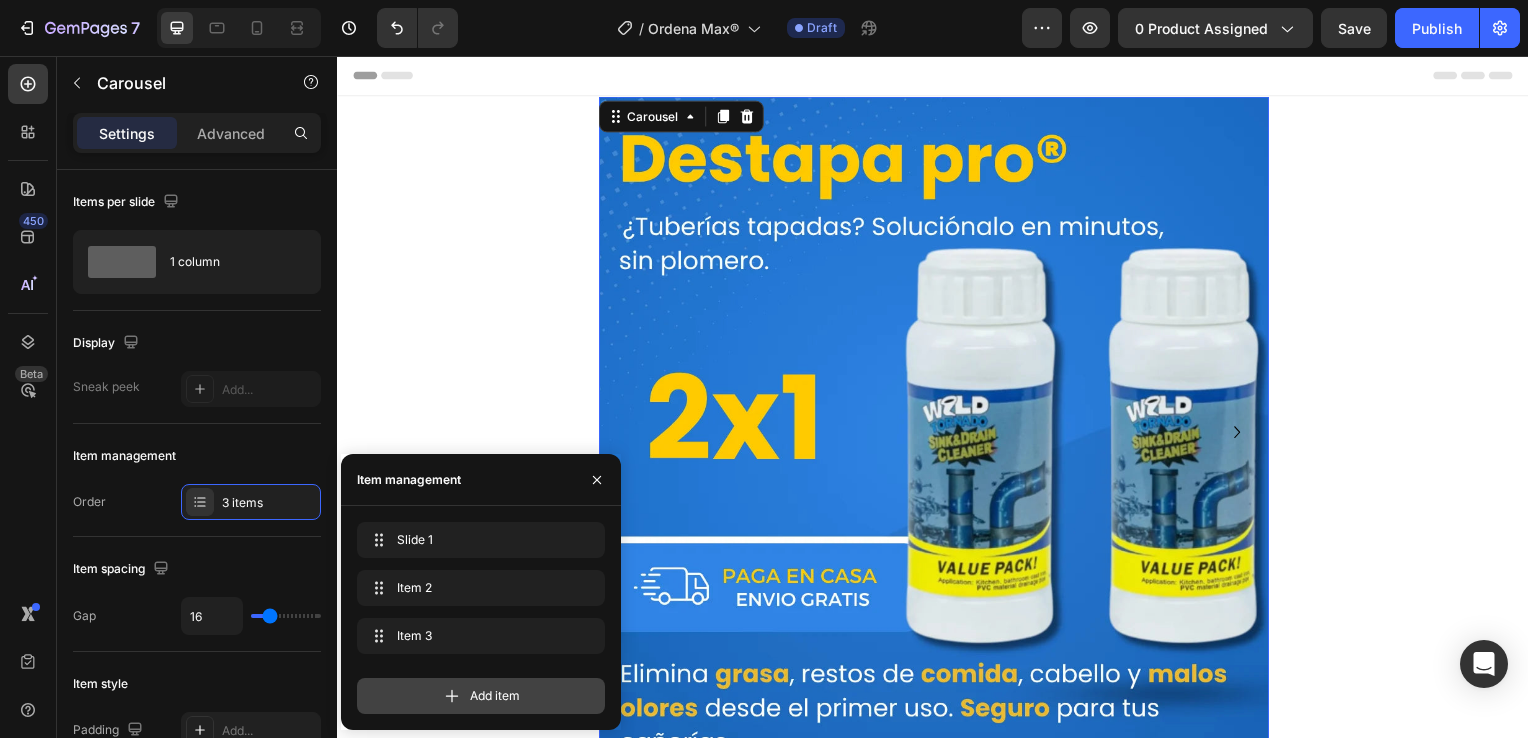 click 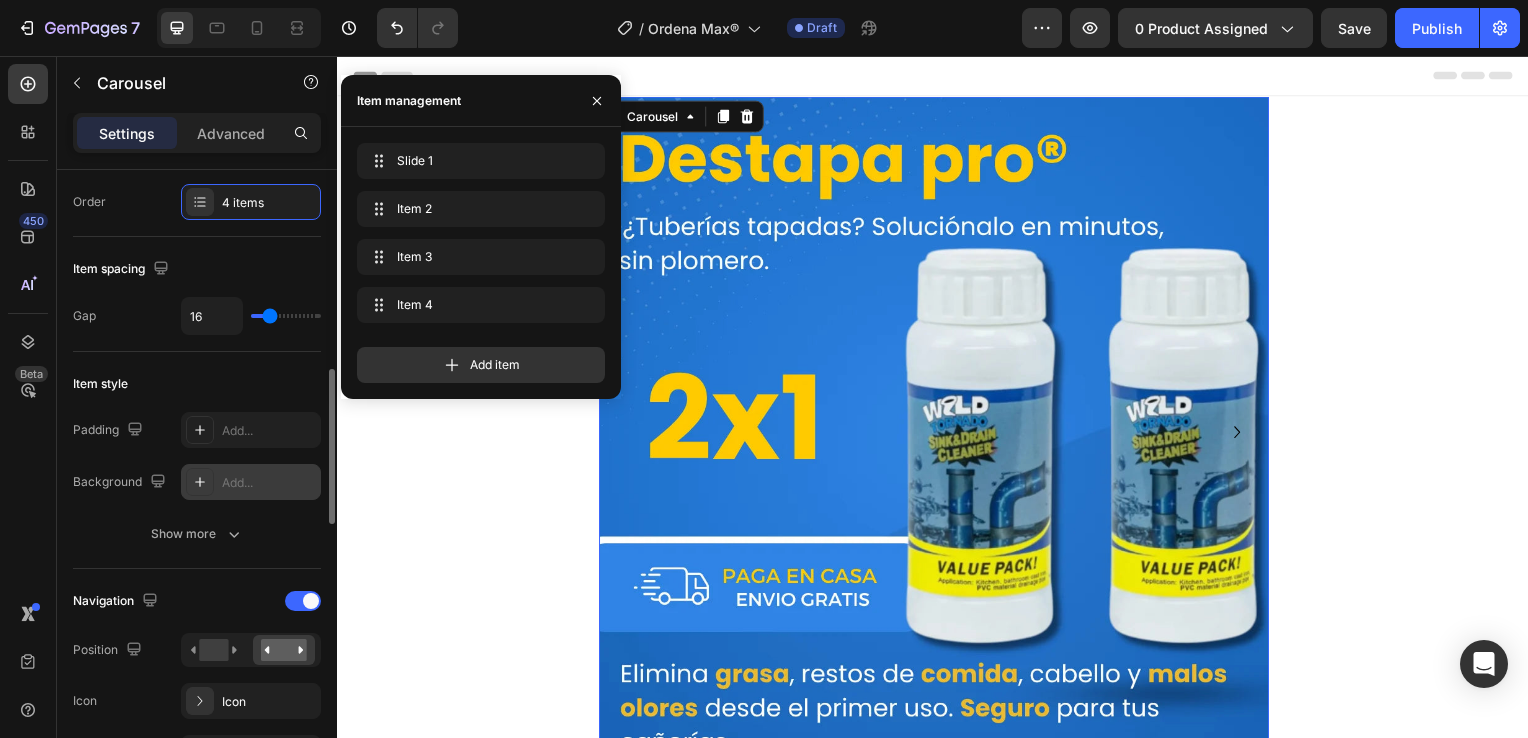 scroll, scrollTop: 500, scrollLeft: 0, axis: vertical 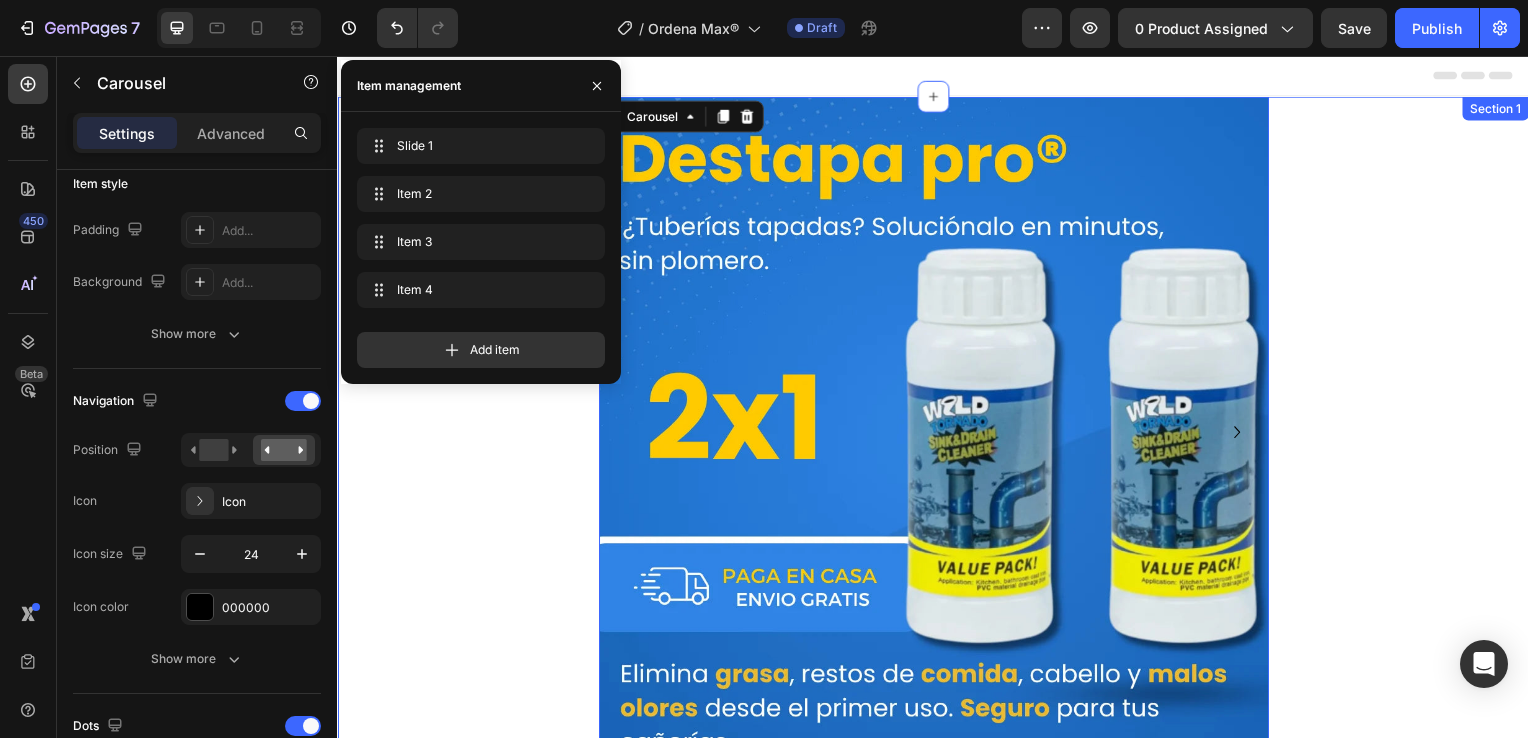 click on "Image
Drop element here
Drop element here
Drop element here
Carousel   0 Row" at bounding box center (937, 434) 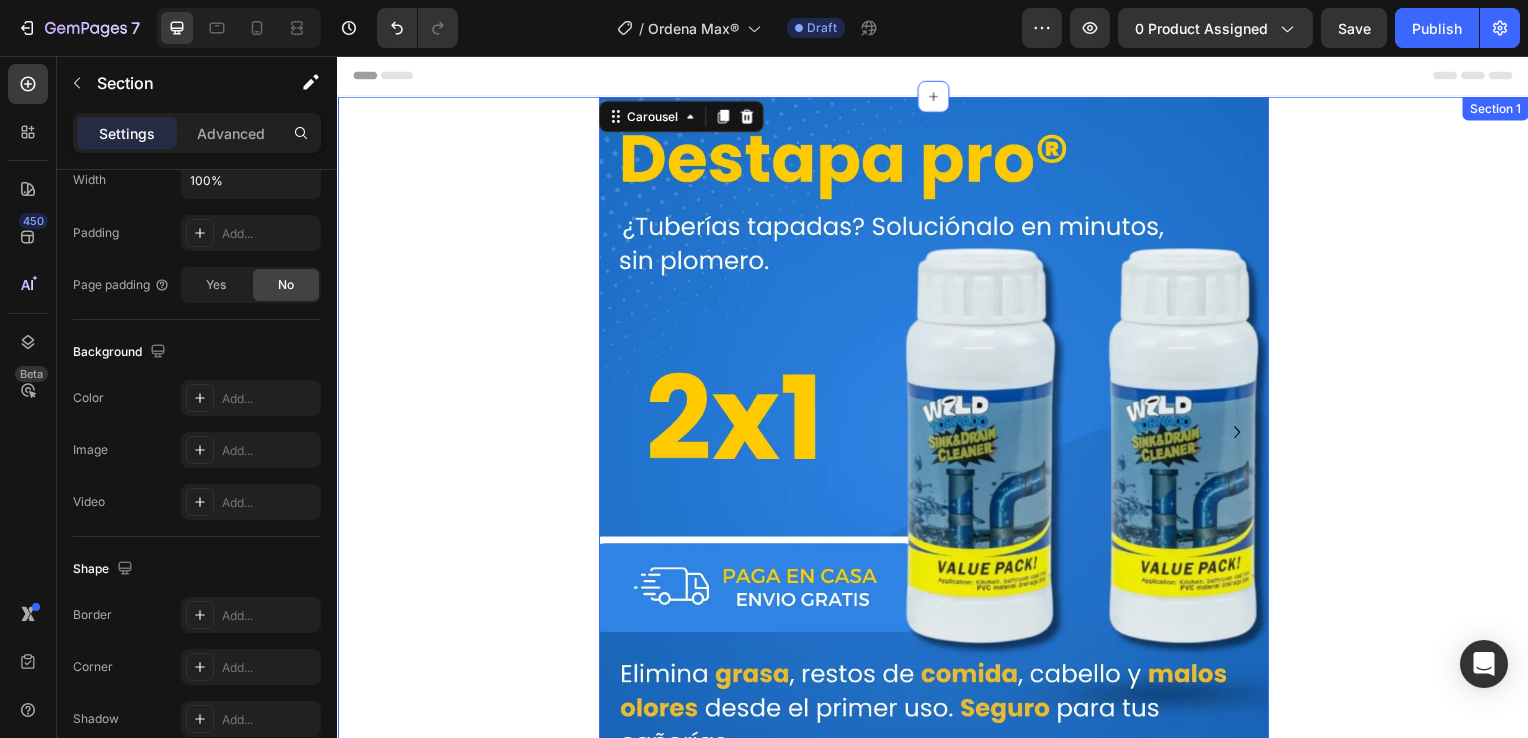 scroll, scrollTop: 0, scrollLeft: 0, axis: both 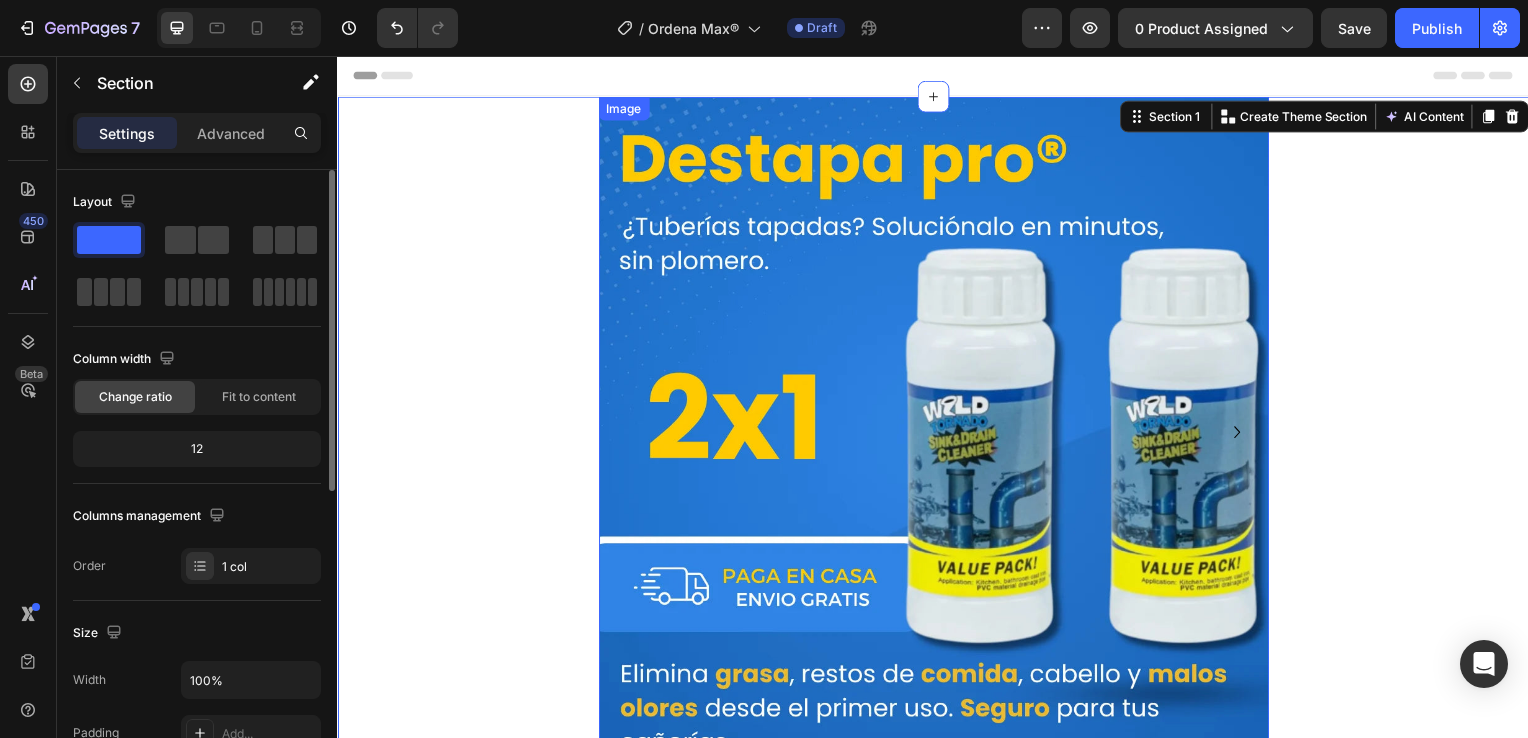 click at bounding box center (937, 434) 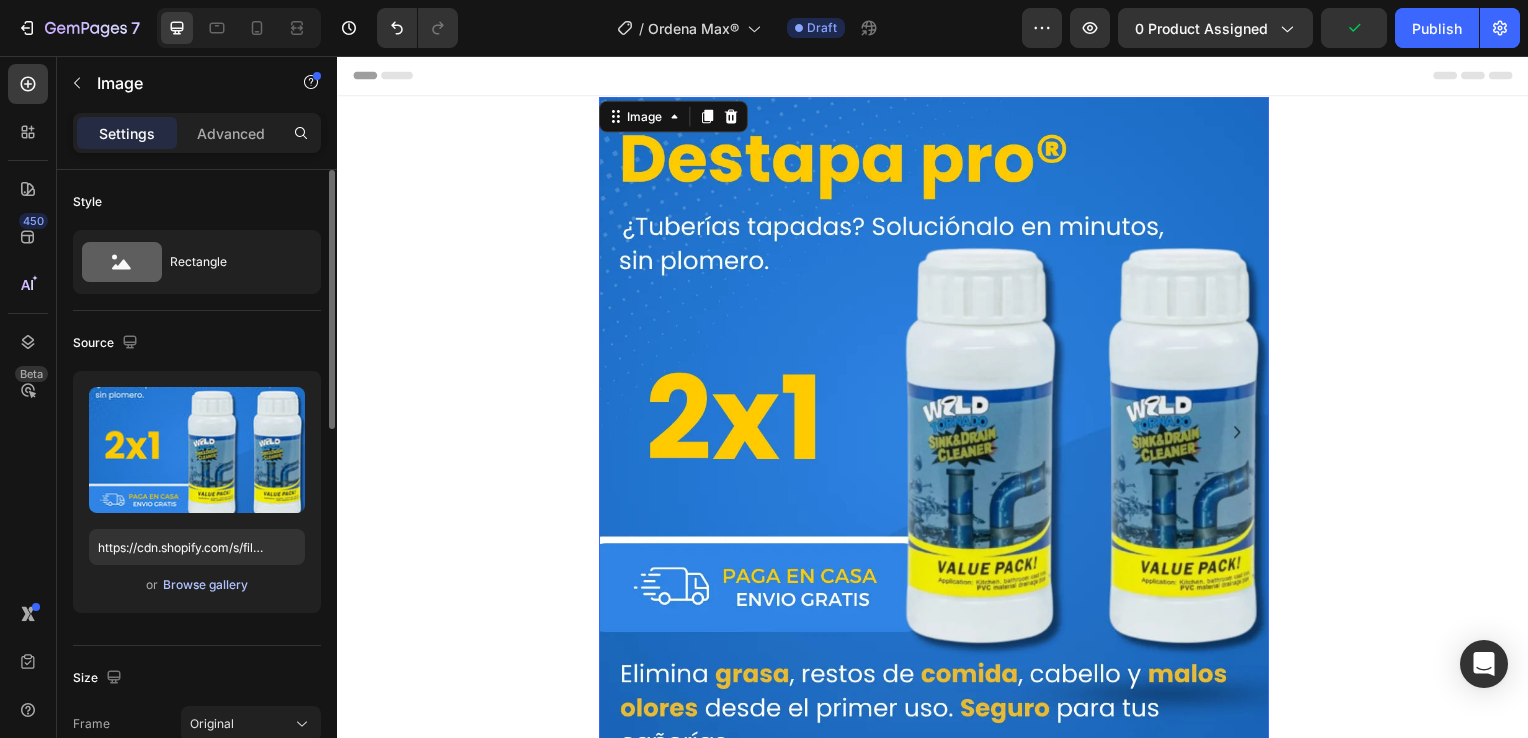 click on "Browse gallery" at bounding box center [205, 585] 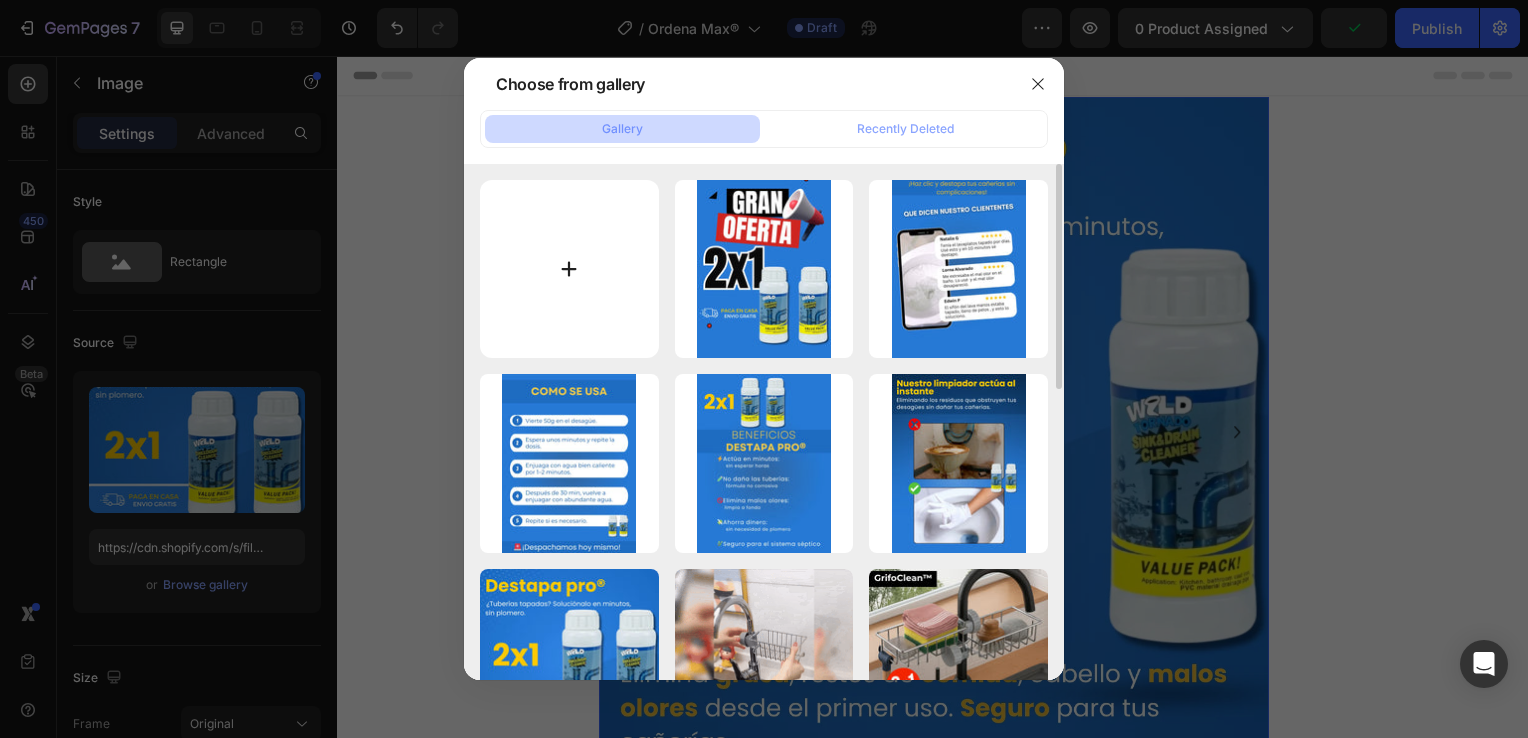 click at bounding box center [569, 269] 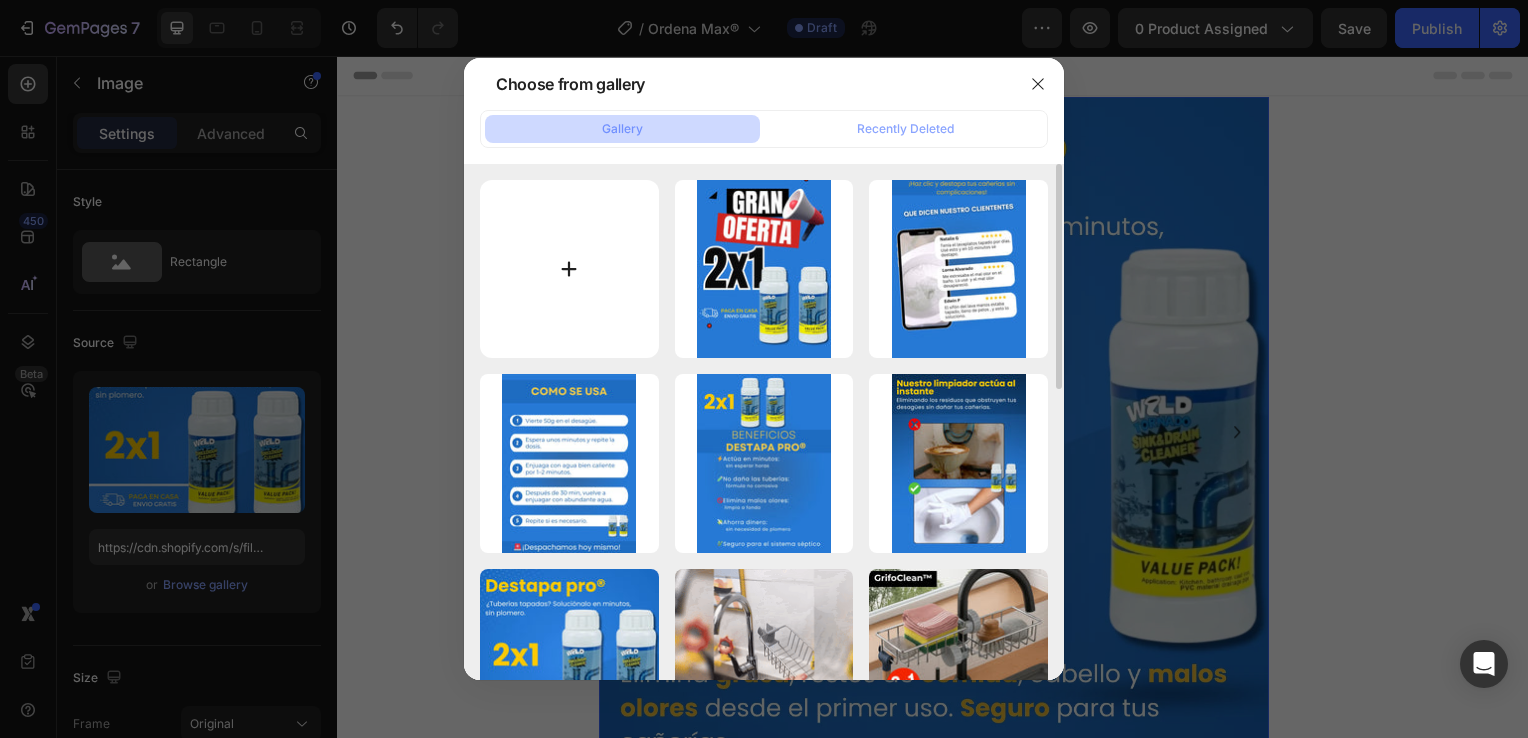 type on "C:\fakepath\1 (4).webp" 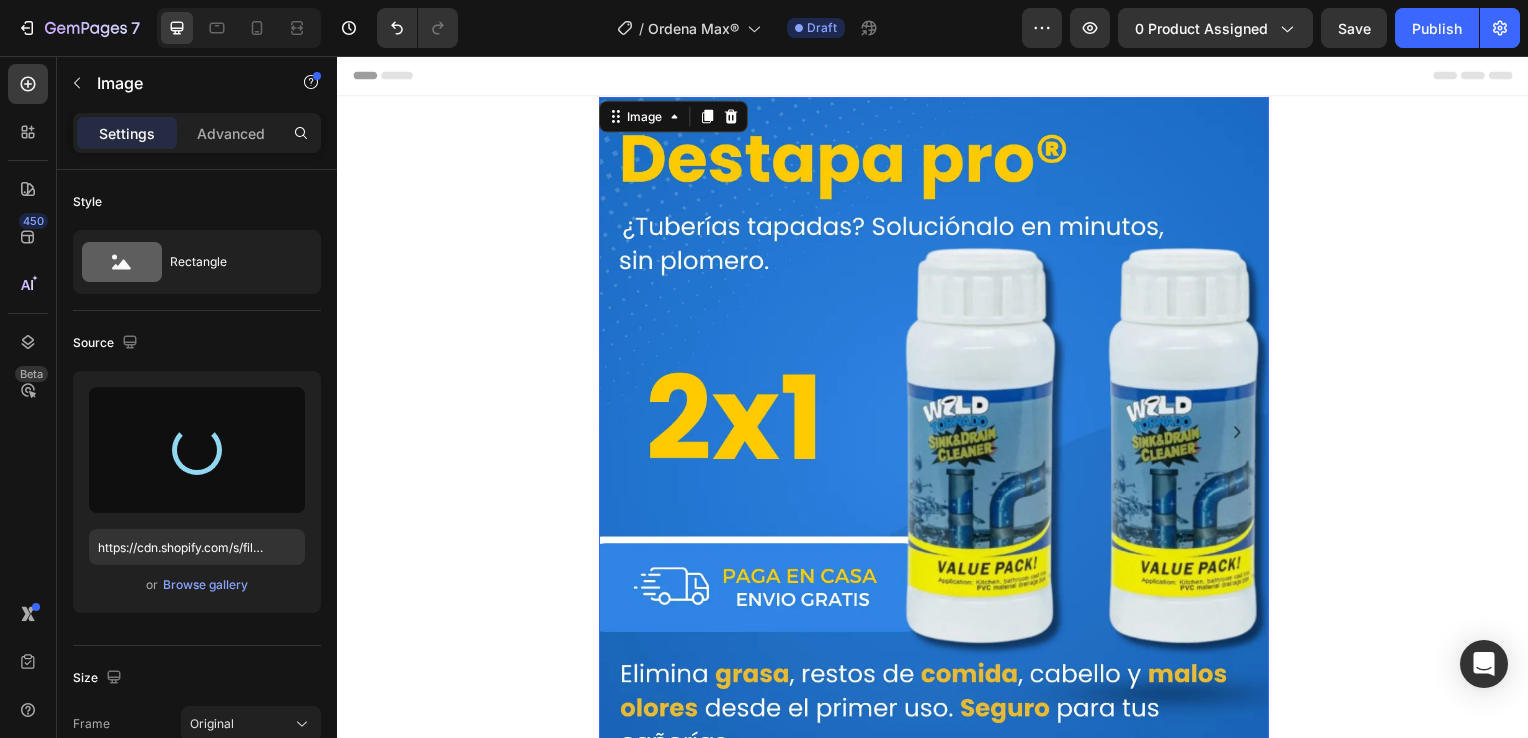 type on "https://cdn.shopify.com/s/files/1/0931/0204/7545/files/gempages_559530074857014392-c6f4dd18-396b-49e1-b636-effec340782f.webp" 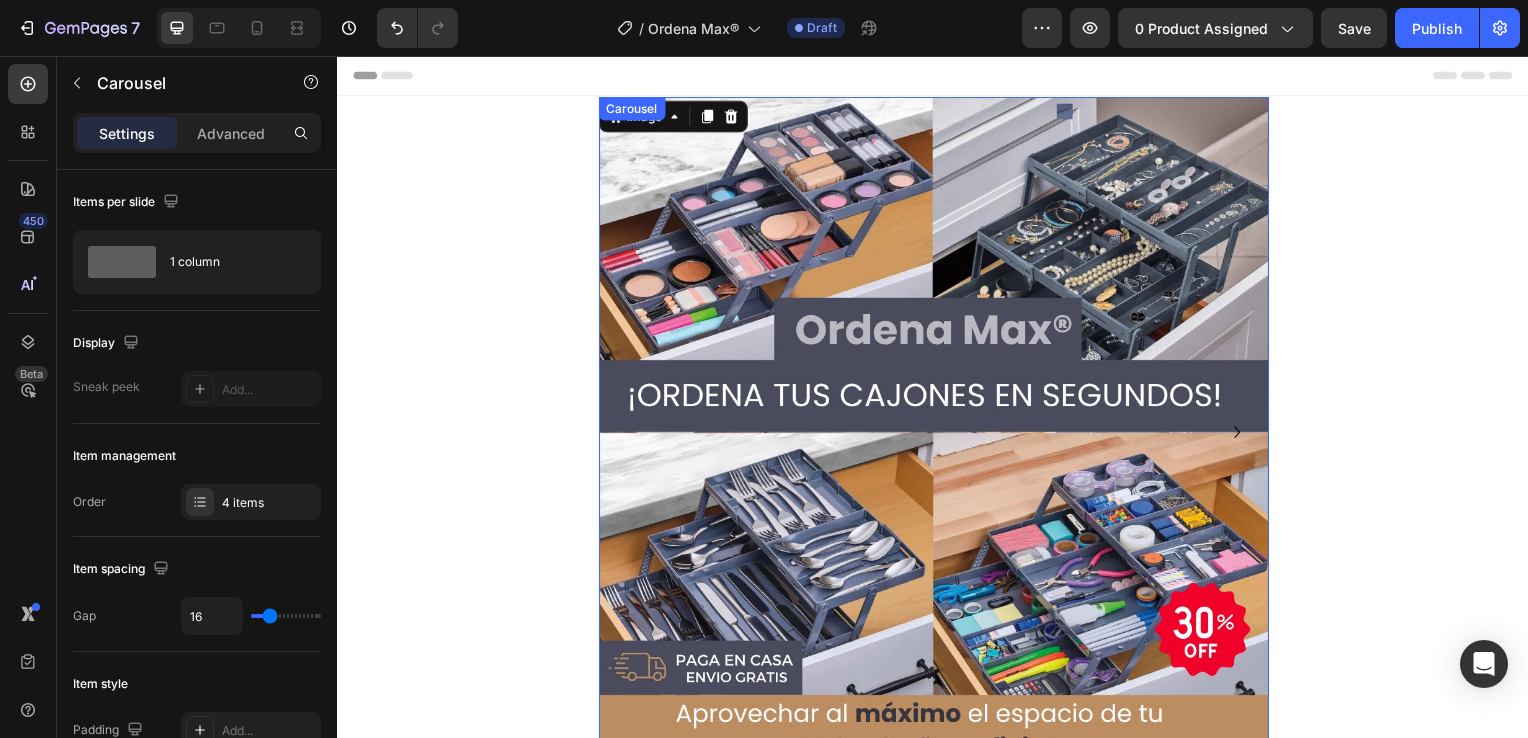 click 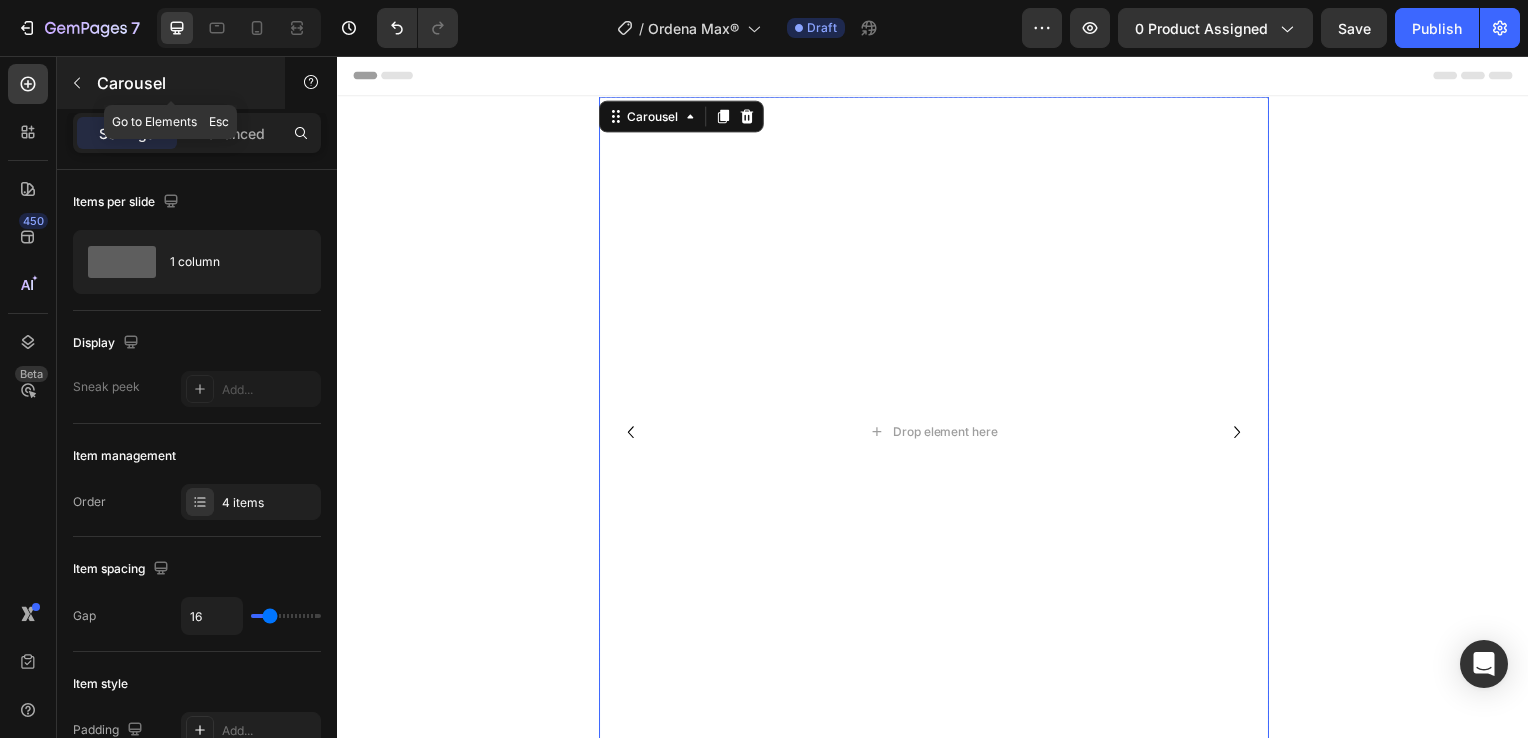 click at bounding box center [77, 83] 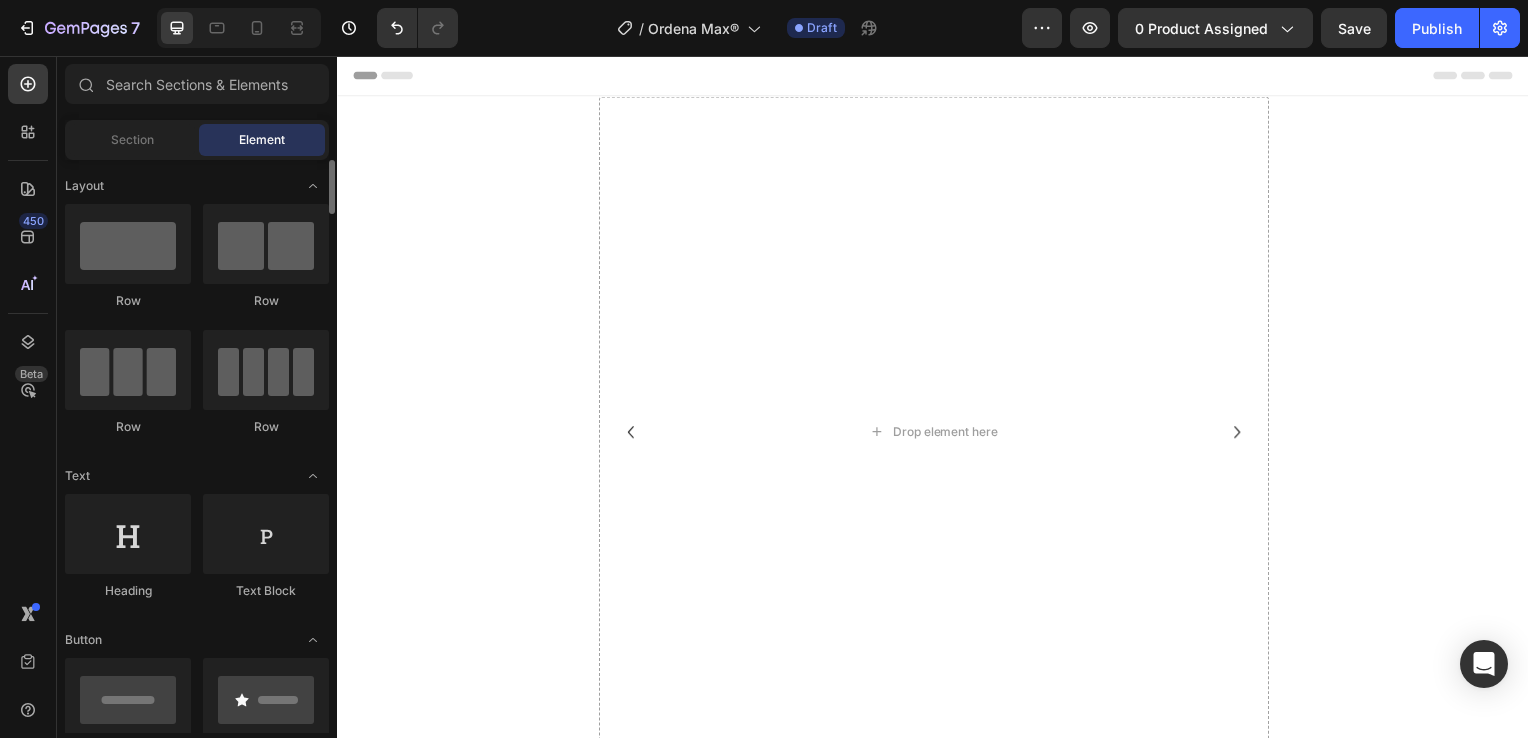 scroll, scrollTop: 200, scrollLeft: 0, axis: vertical 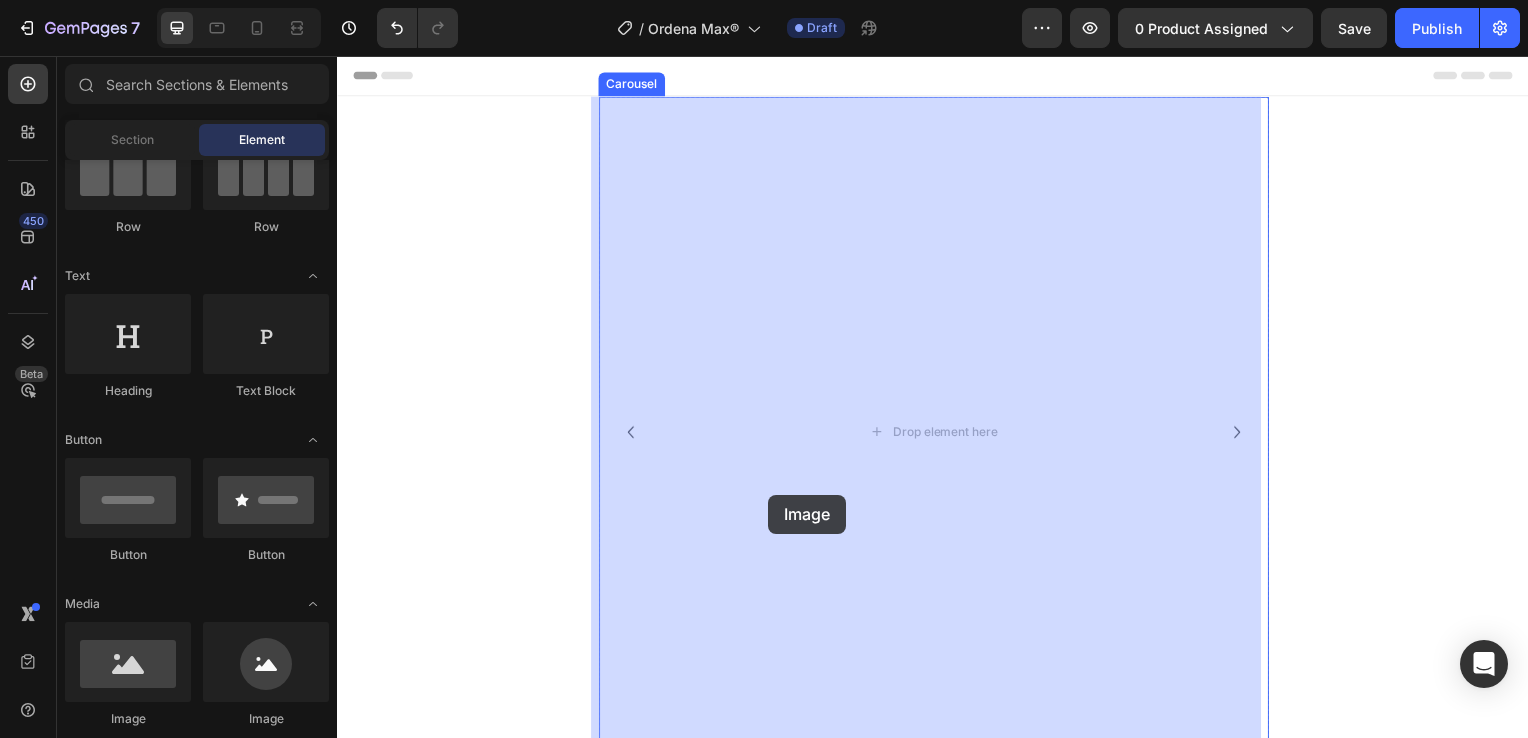 drag, startPoint x: 454, startPoint y: 735, endPoint x: 798, endPoint y: 470, distance: 434.2361 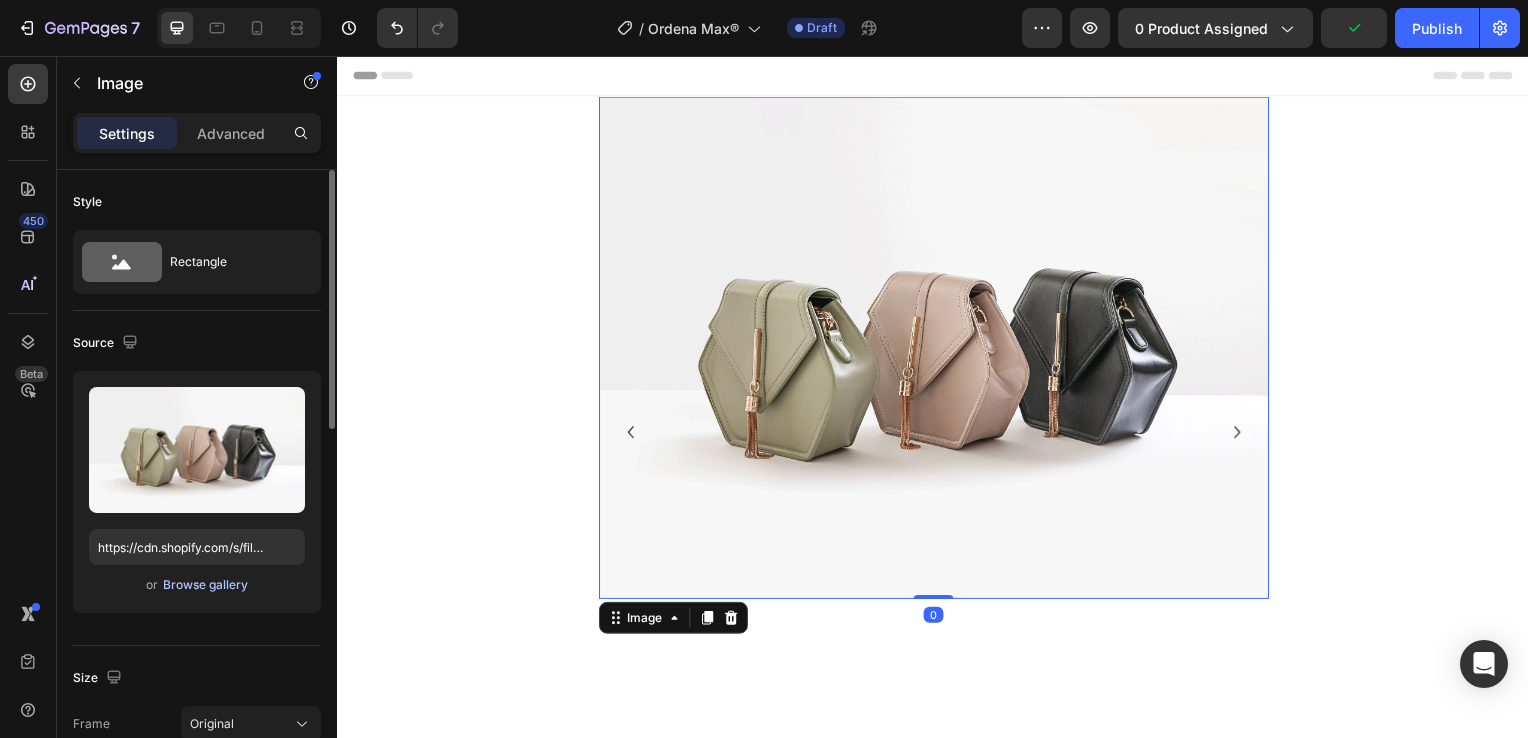 click on "Browse gallery" at bounding box center (205, 585) 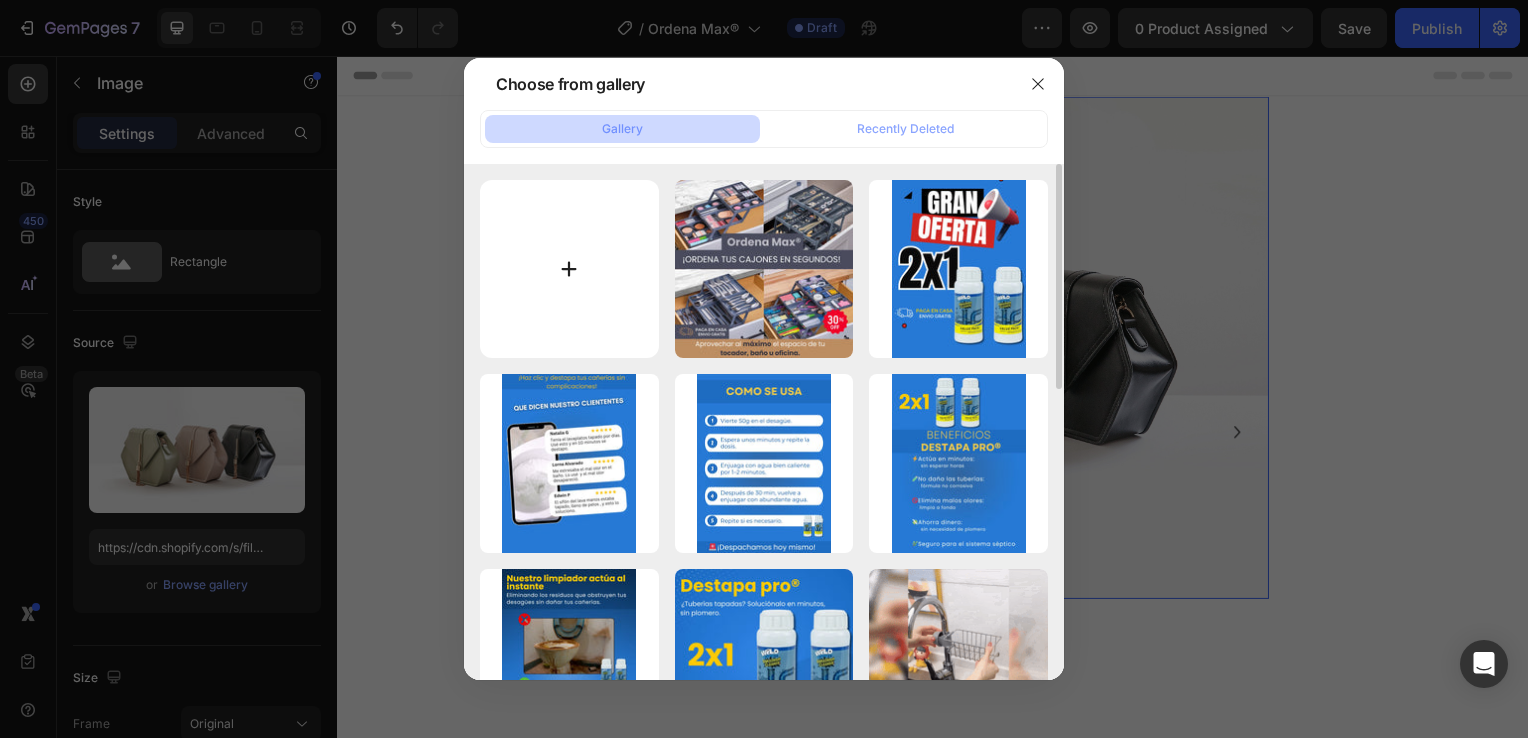 click at bounding box center (569, 269) 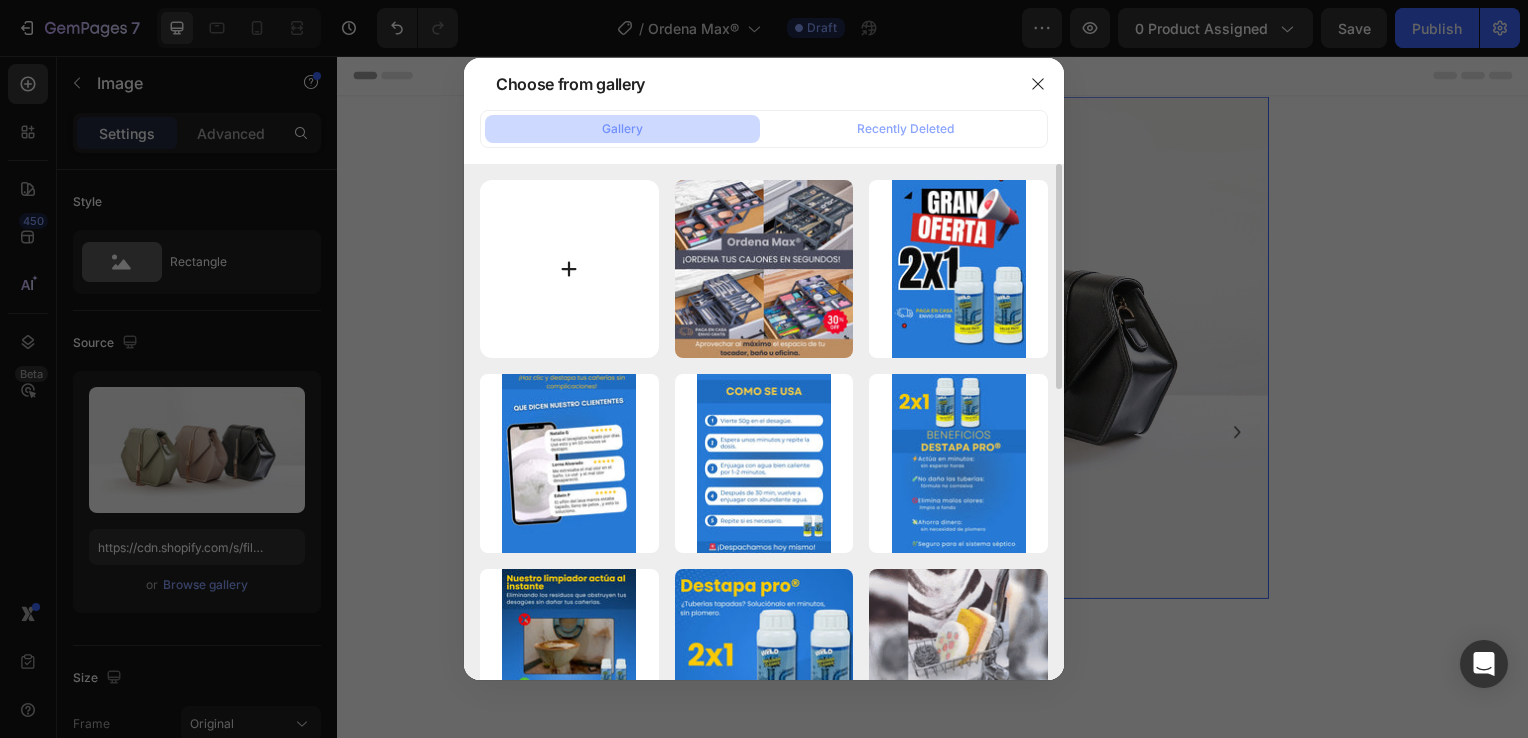 type on "C:\fakepath\2 (4).webp" 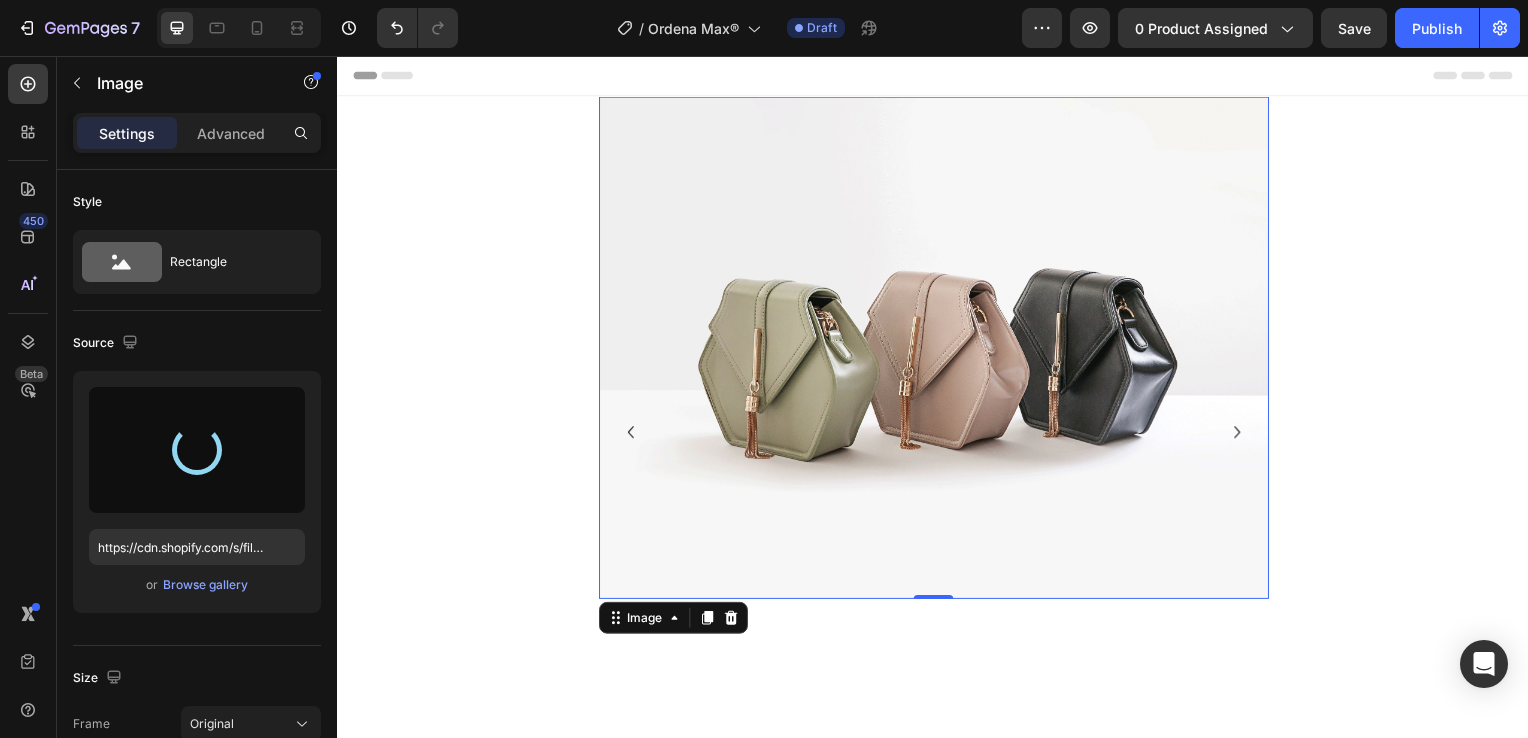 type on "https://cdn.shopify.com/s/files/1/0931/0204/7545/files/gempages_559530074857014392-9778df54-c276-4050-a1d1-6c28b14412df.webp" 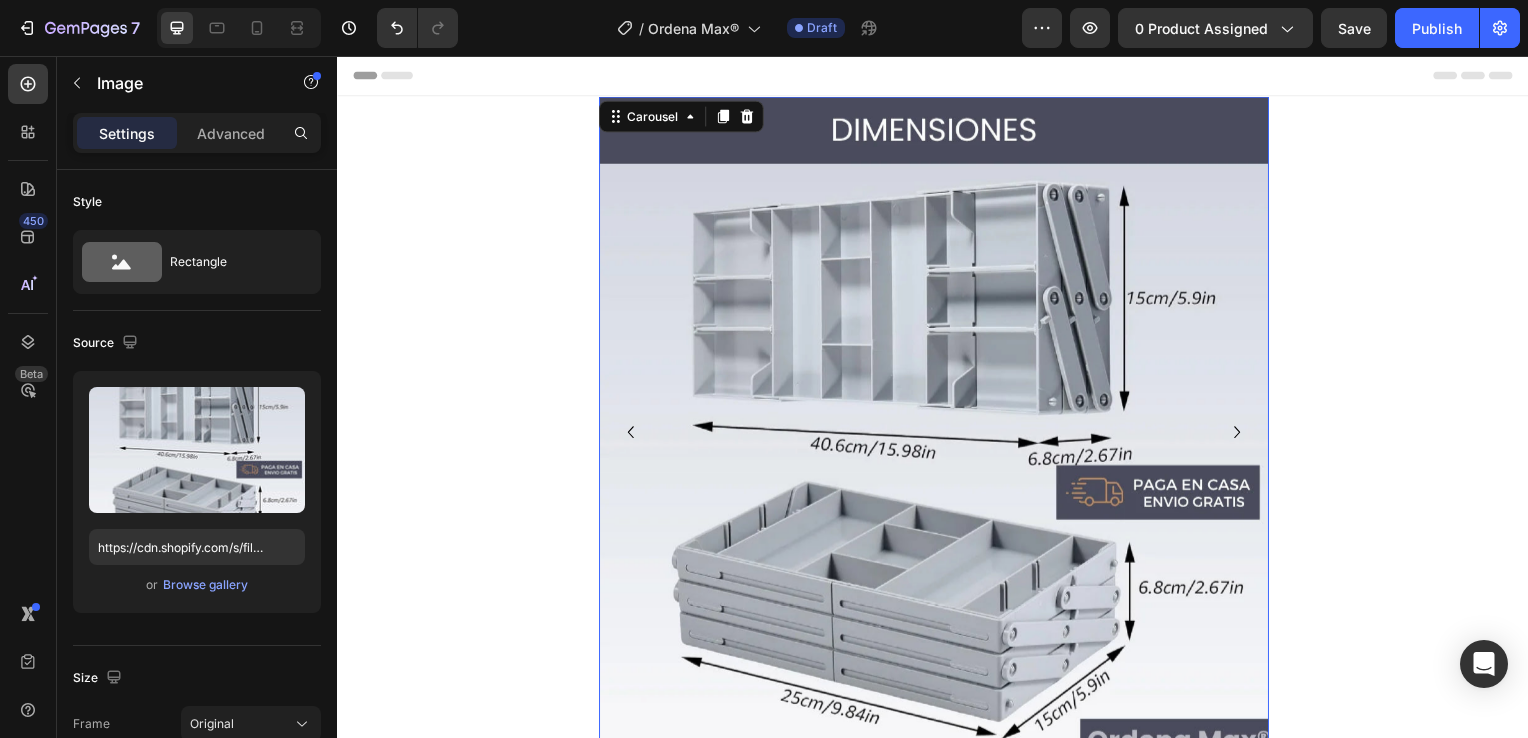 click 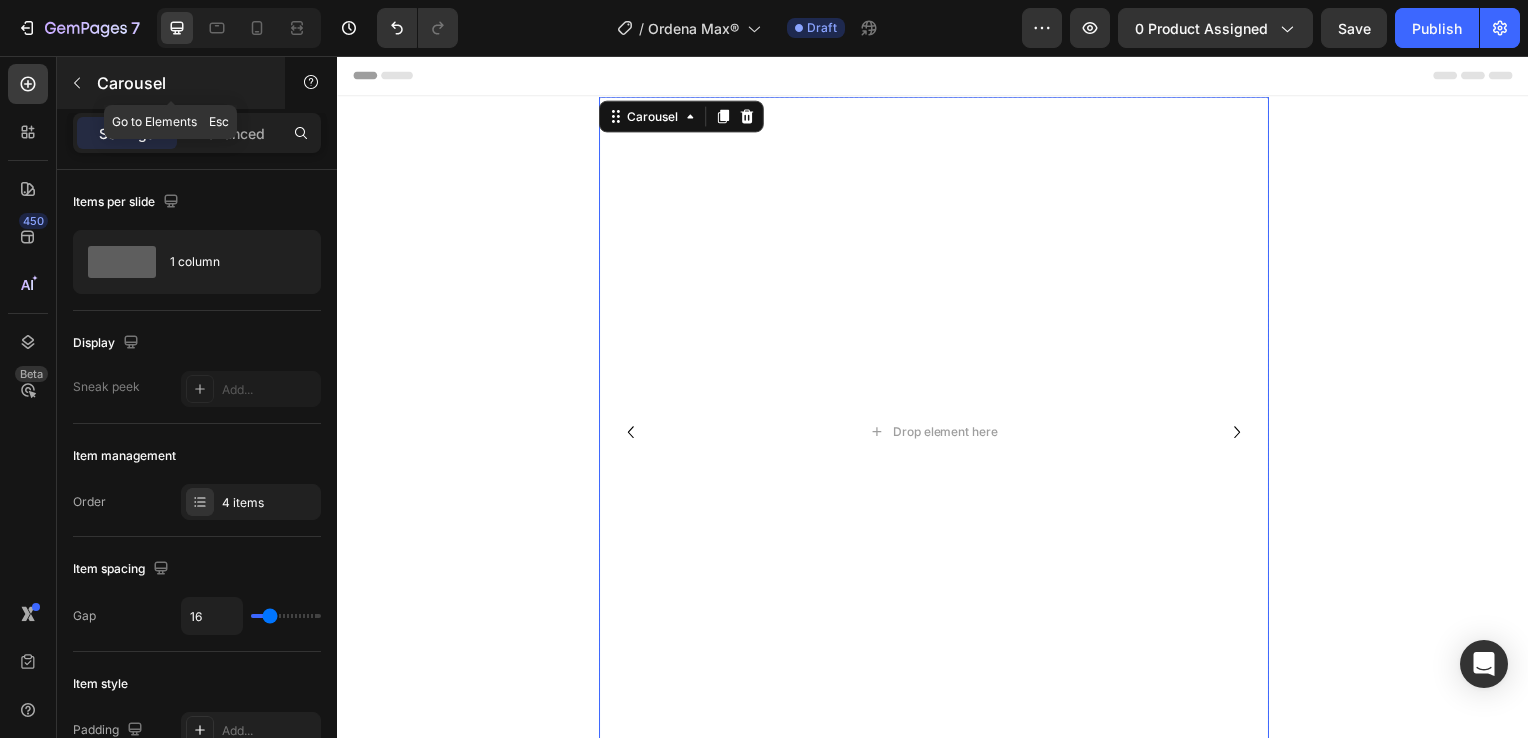 click 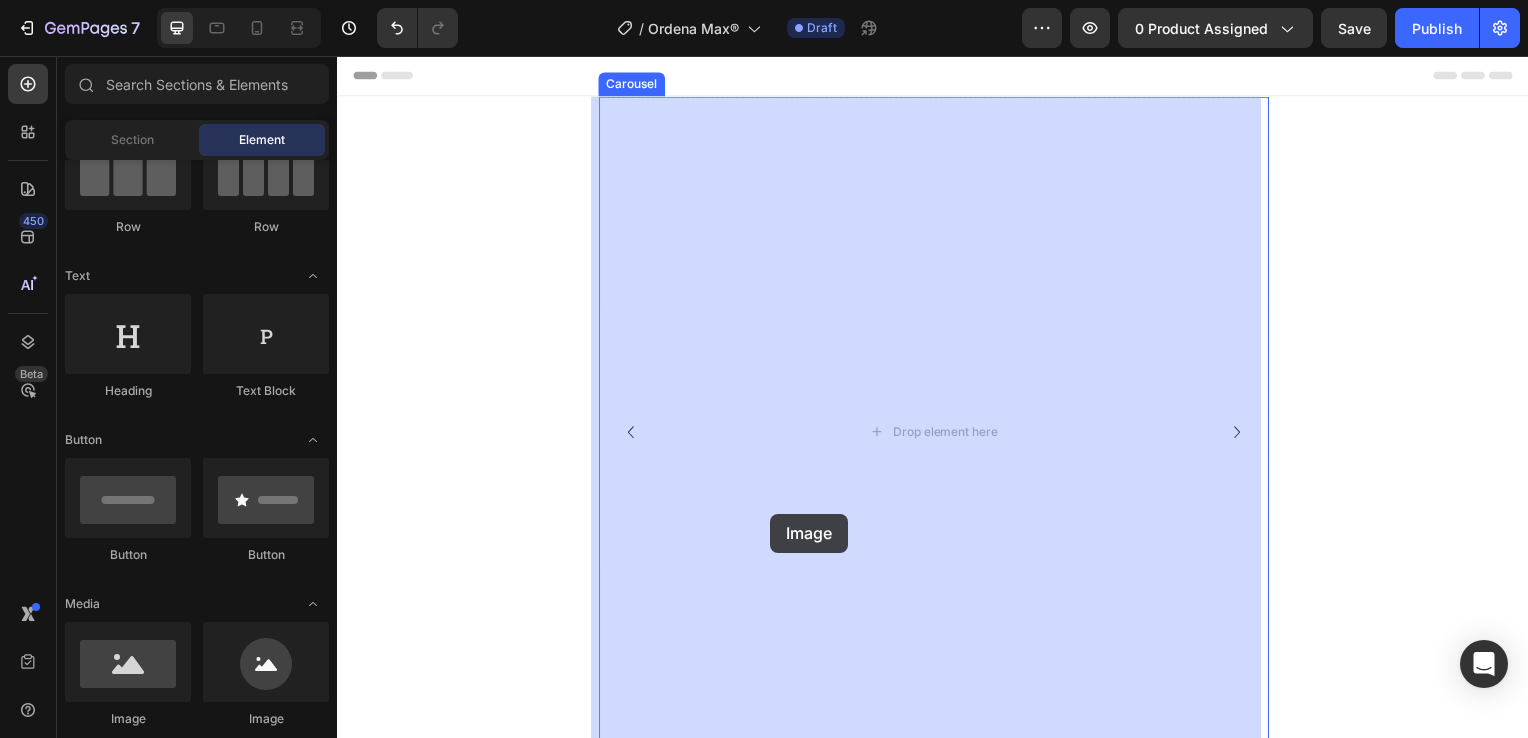 drag, startPoint x: 491, startPoint y: 729, endPoint x: 773, endPoint y: 517, distance: 352.80023 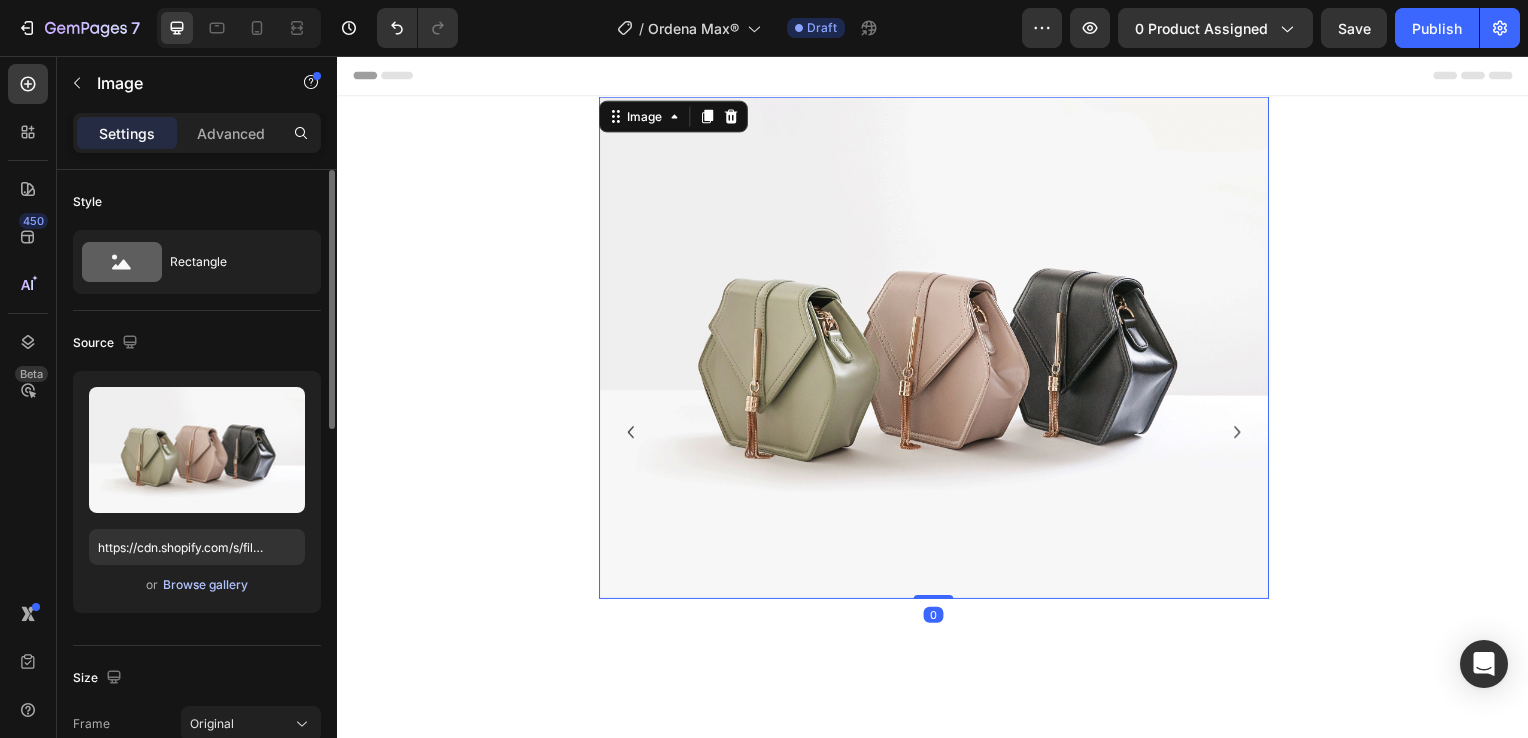 click on "Browse gallery" at bounding box center [205, 585] 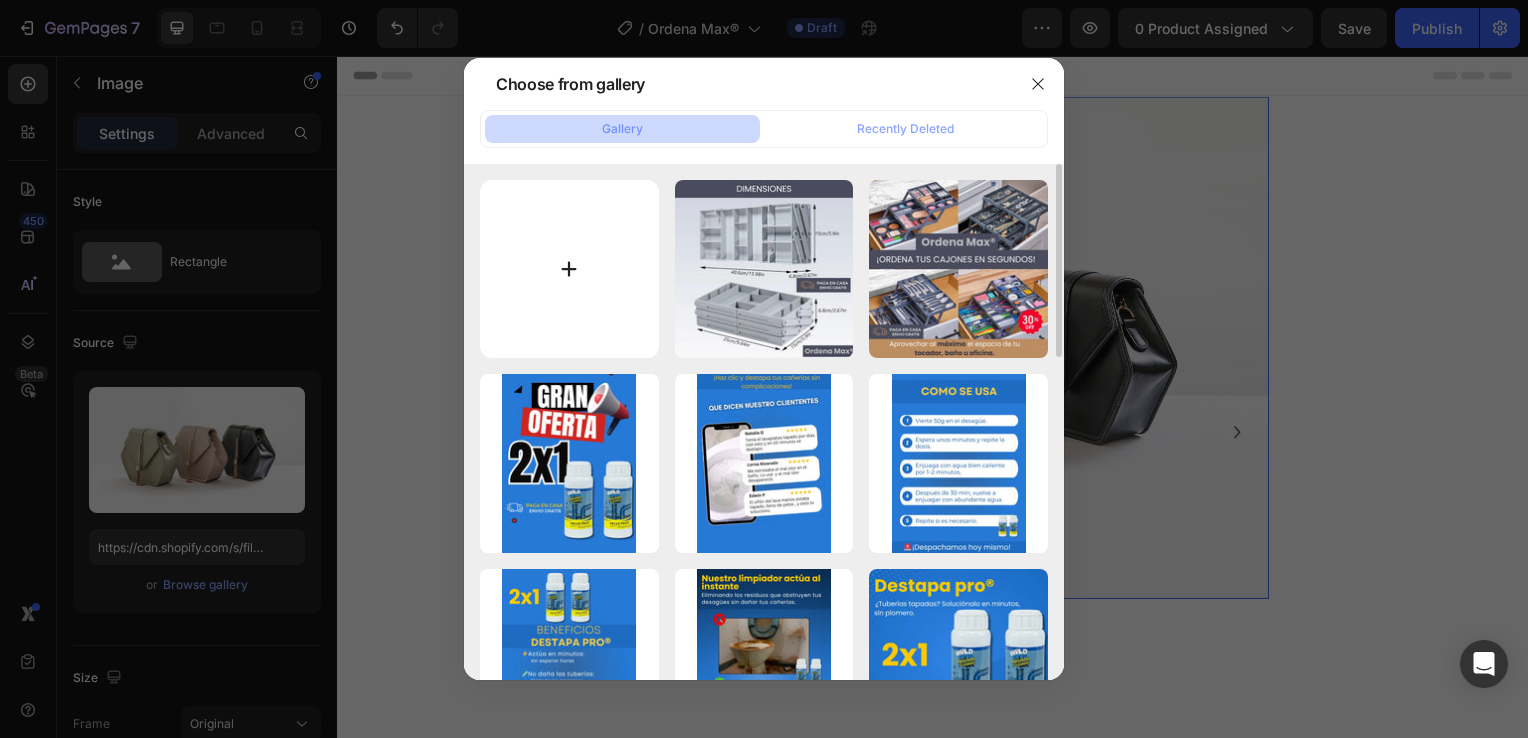 click at bounding box center [569, 269] 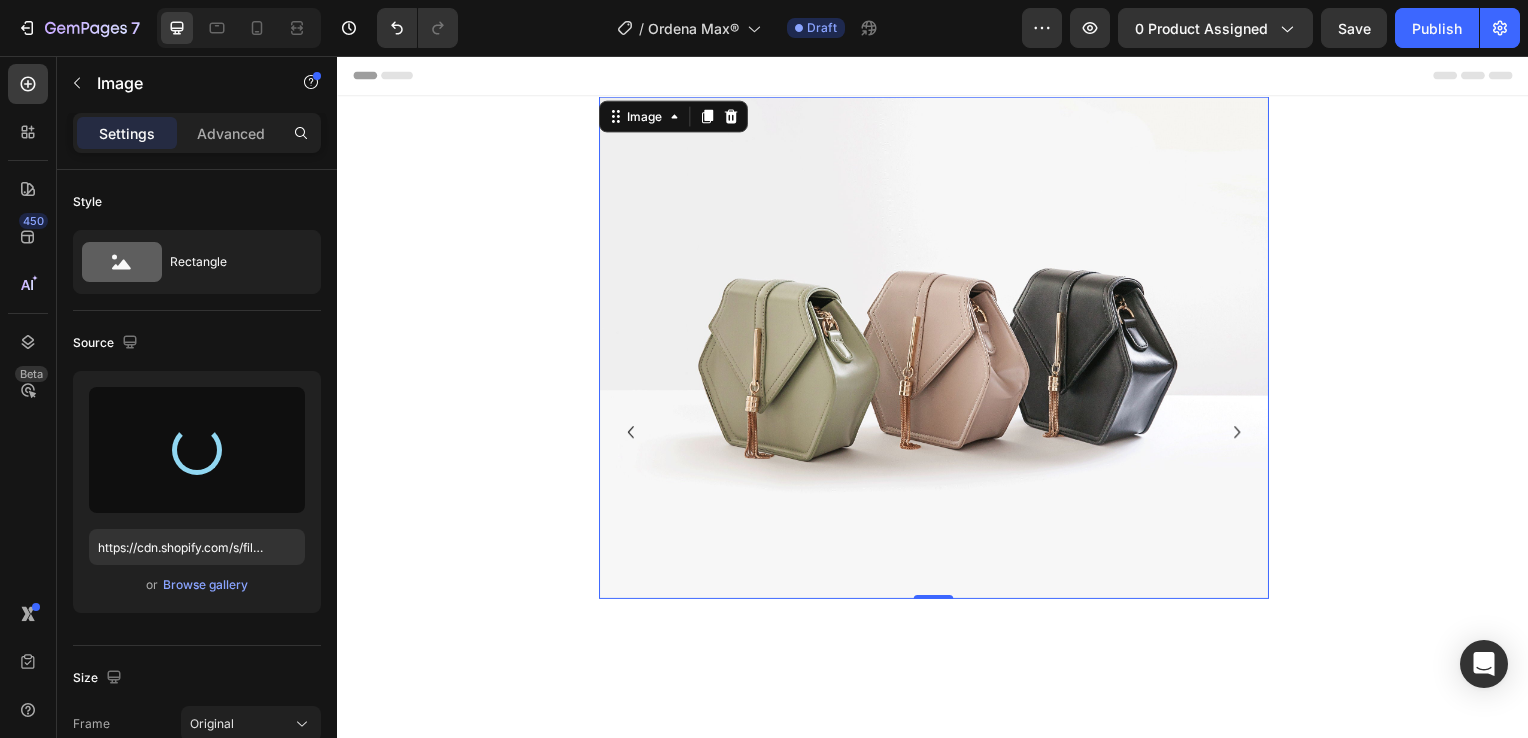 type on "https://cdn.shopify.com/s/files/1/0931/0204/7545/files/gempages_559530074857014392-768e09b2-b76e-4b5f-b9d5-72b2404dd744.webp" 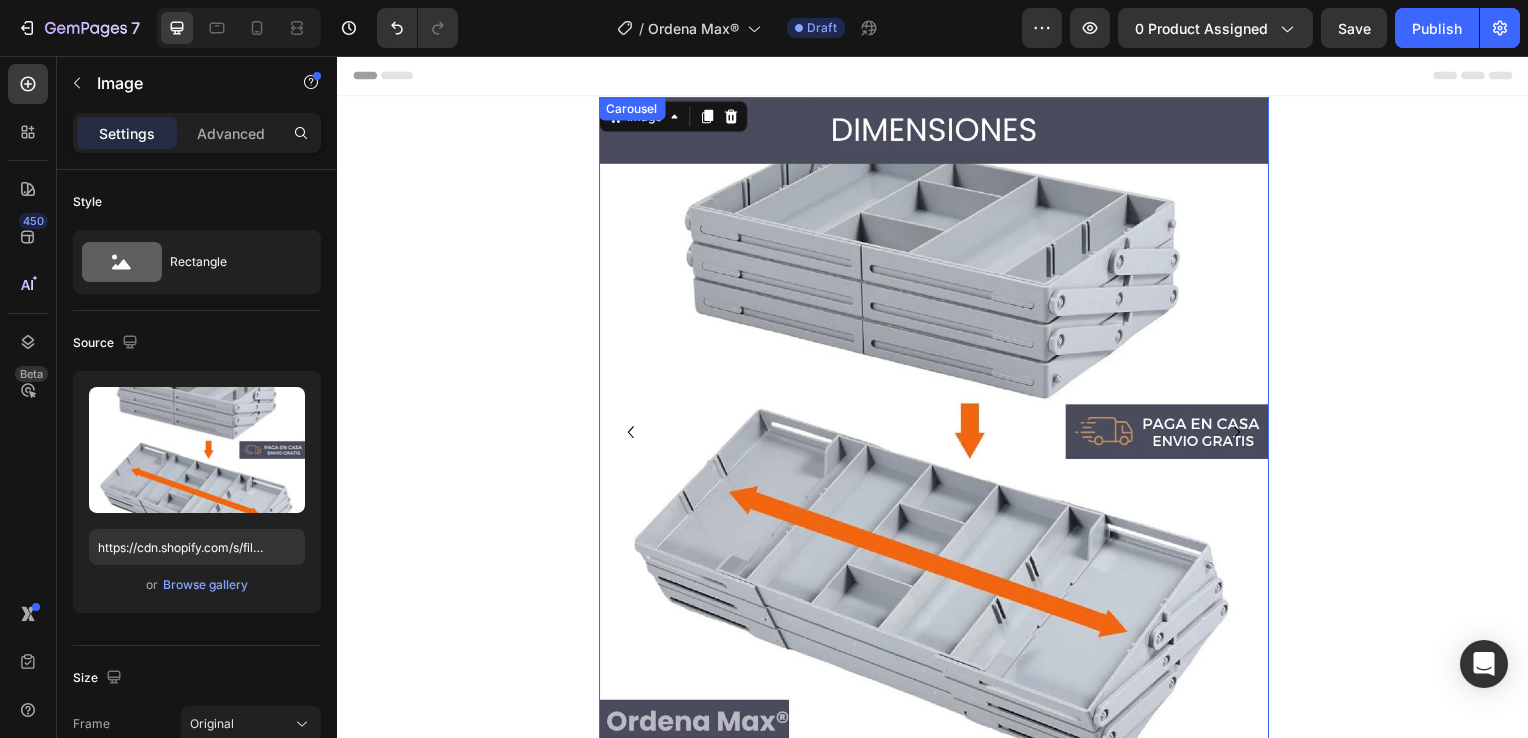click 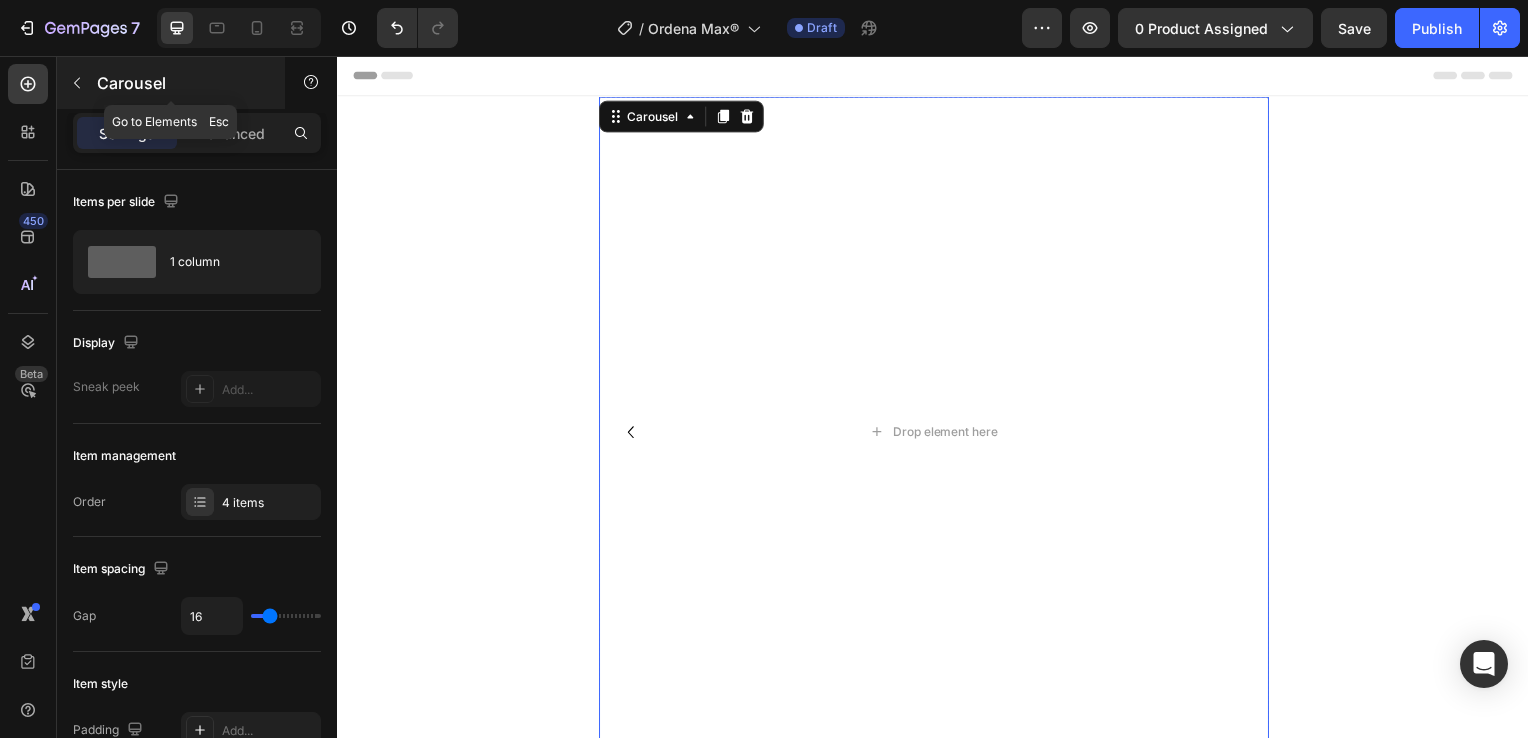 click 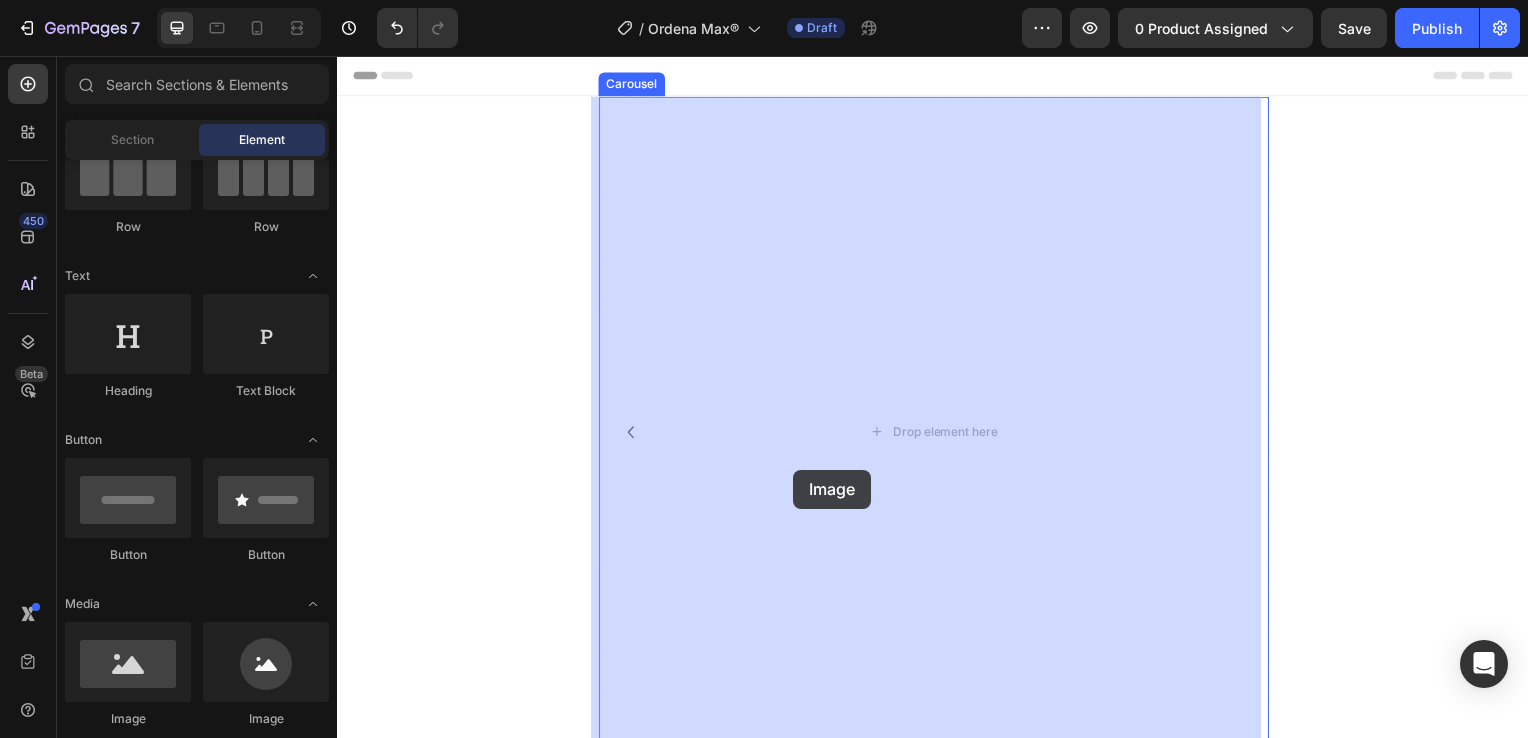 drag, startPoint x: 460, startPoint y: 746, endPoint x: 806, endPoint y: 448, distance: 456.6399 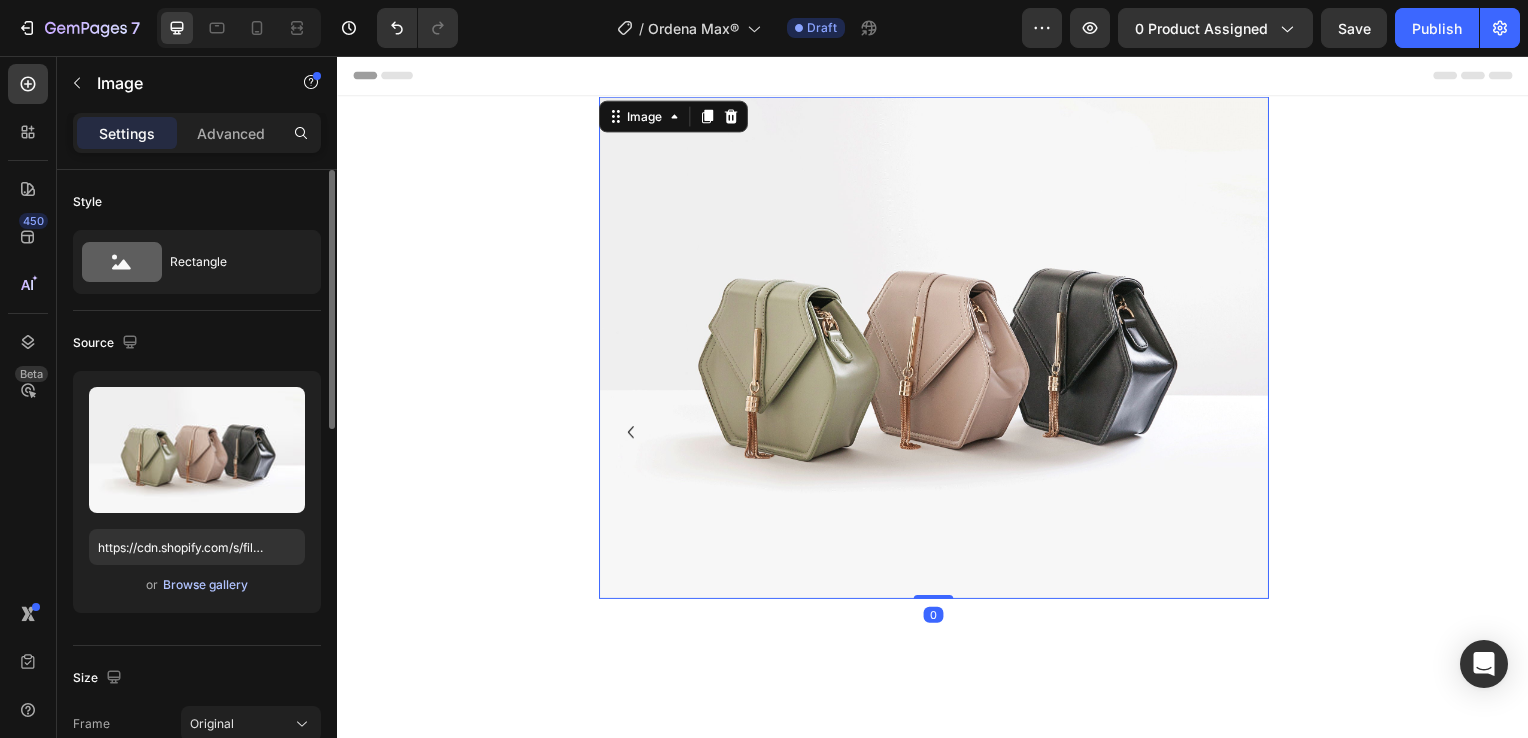 click on "Browse gallery" at bounding box center [205, 585] 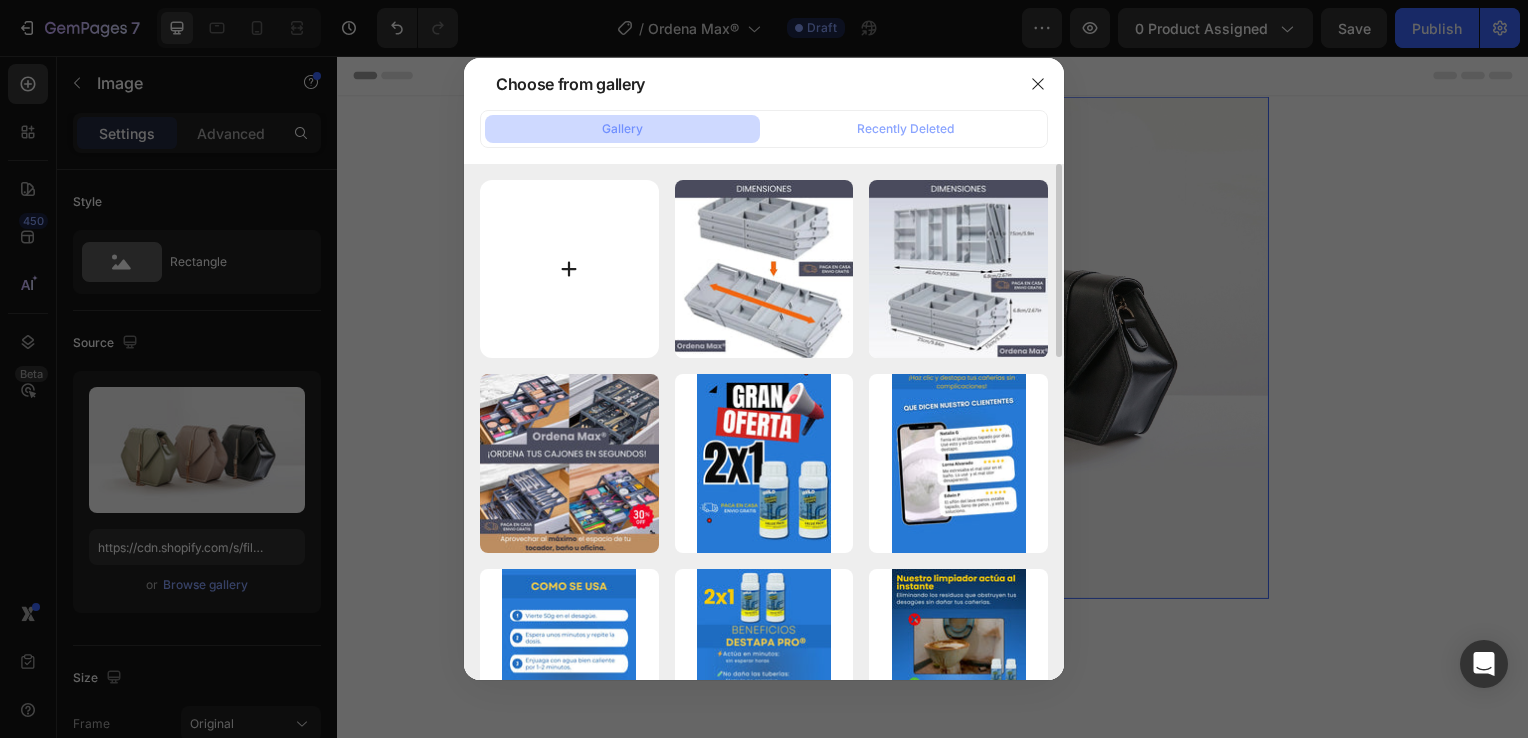 click at bounding box center (569, 269) 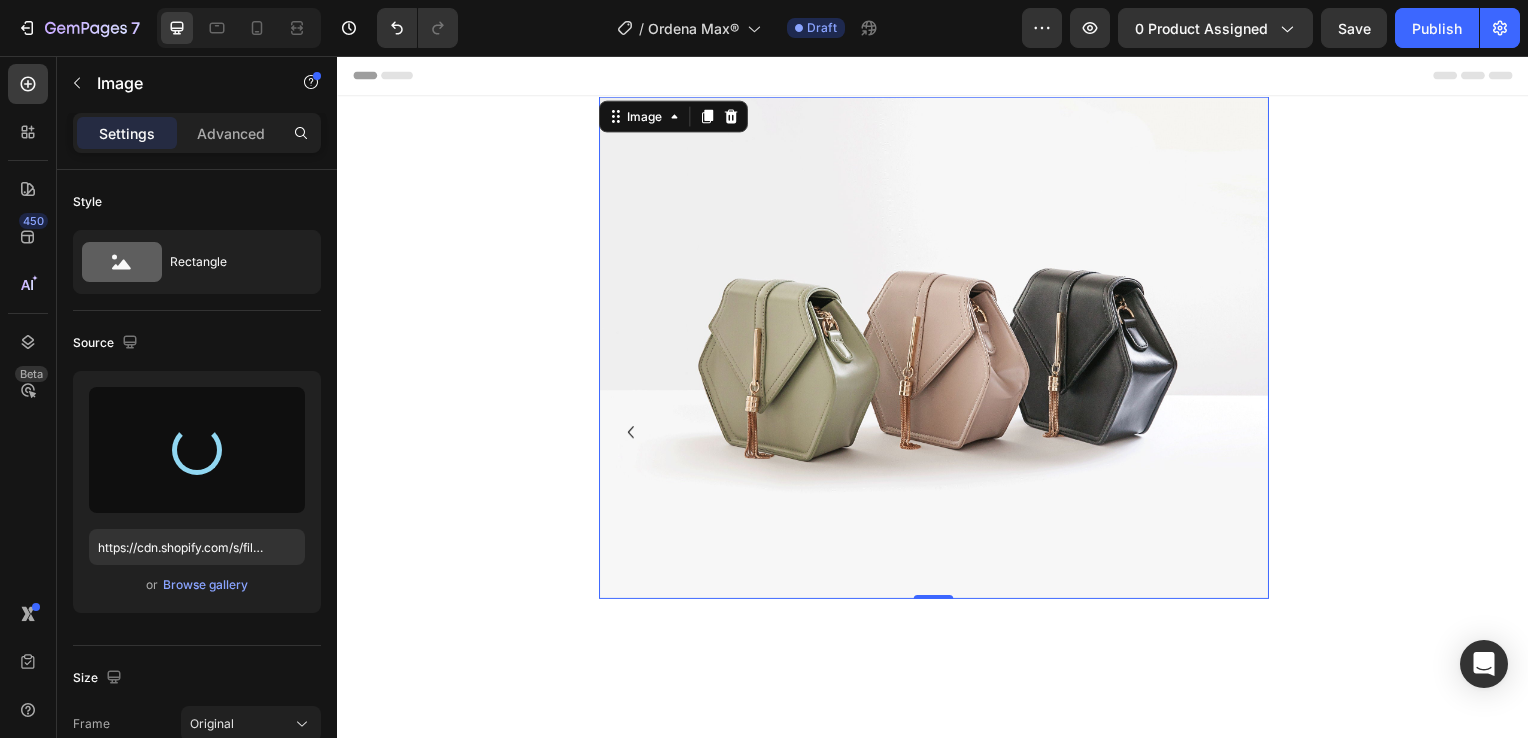 type on "https://cdn.shopify.com/s/files/1/0931/0204/7545/files/gempages_559530074857014392-b891e3ed-baf5-440d-b197-3581507f30fa.webp" 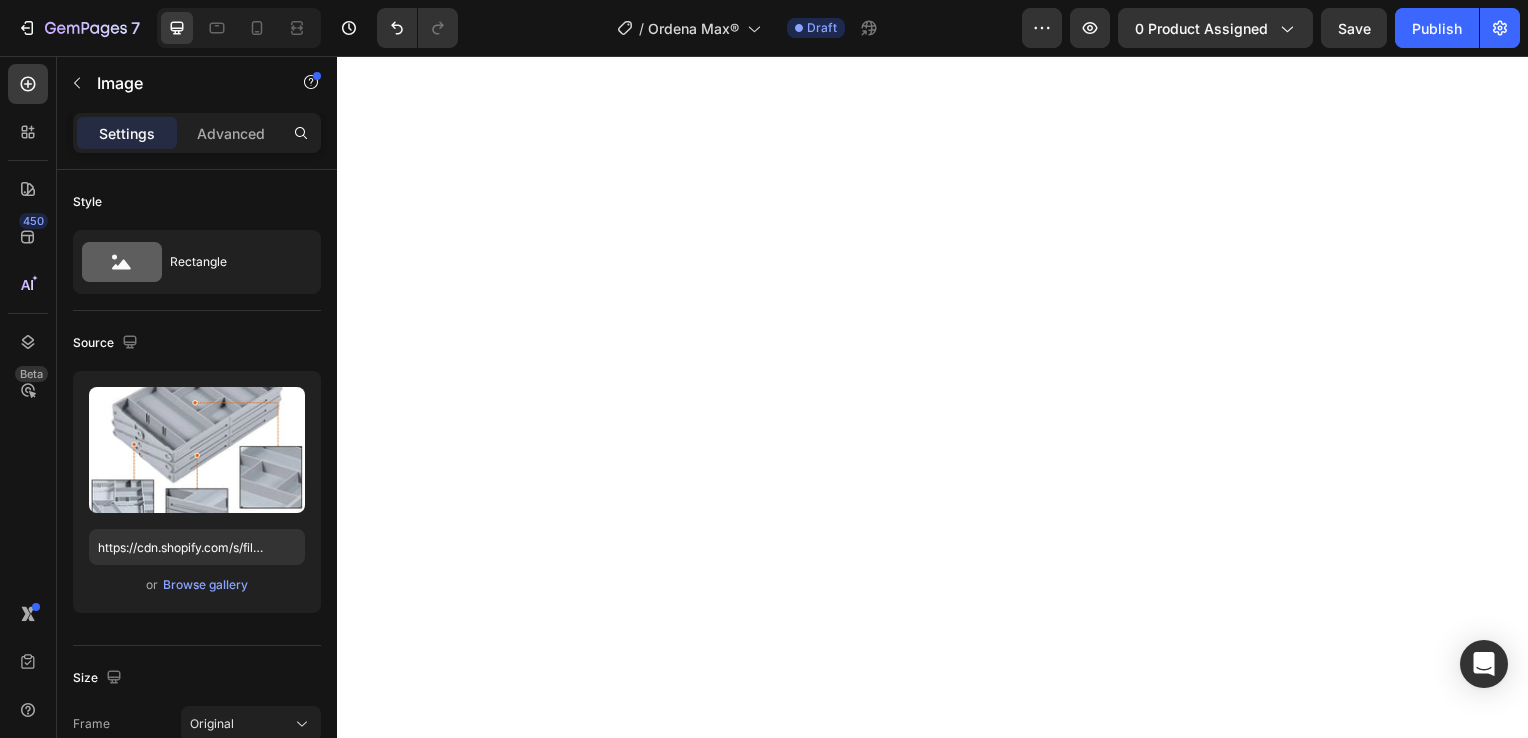 scroll, scrollTop: 1600, scrollLeft: 0, axis: vertical 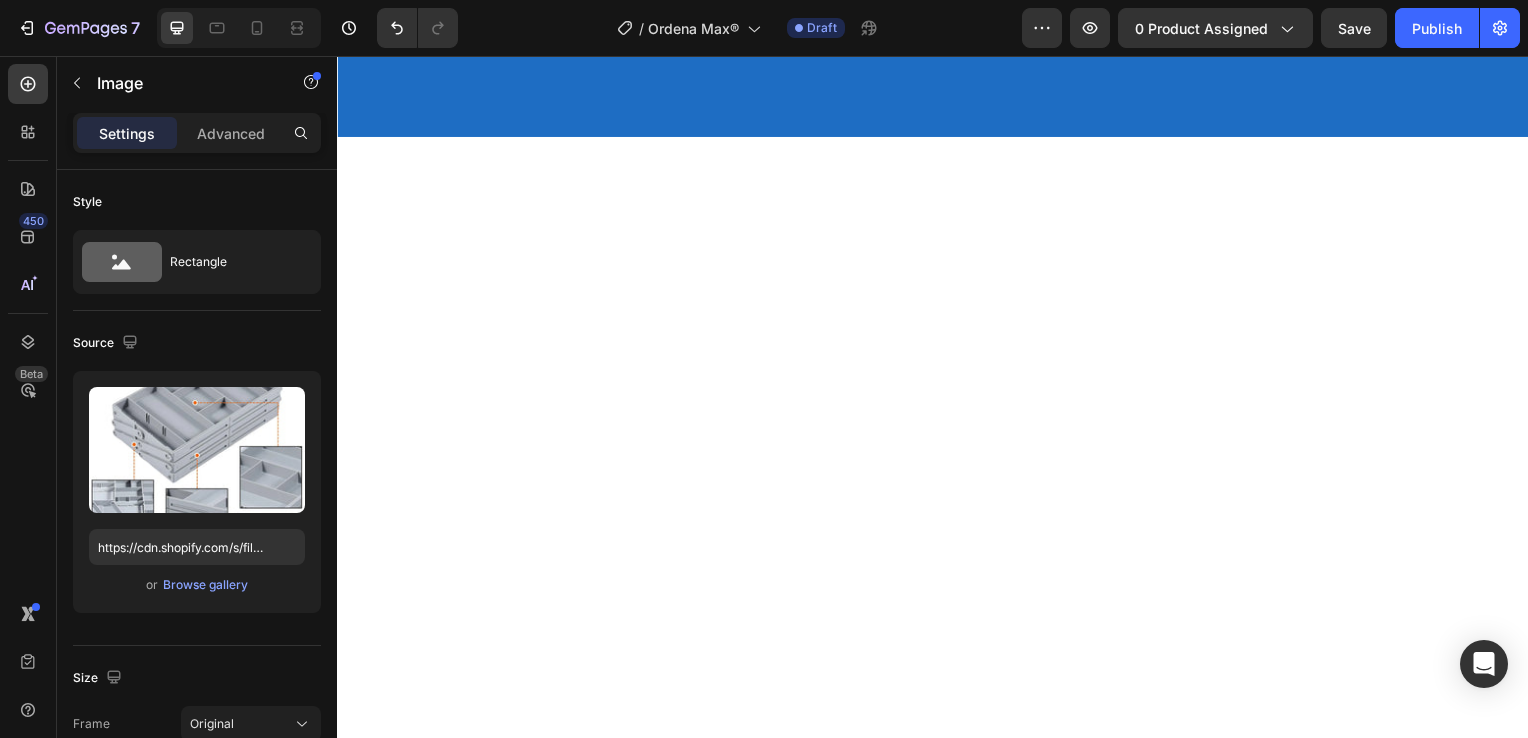 click at bounding box center (937, 25) 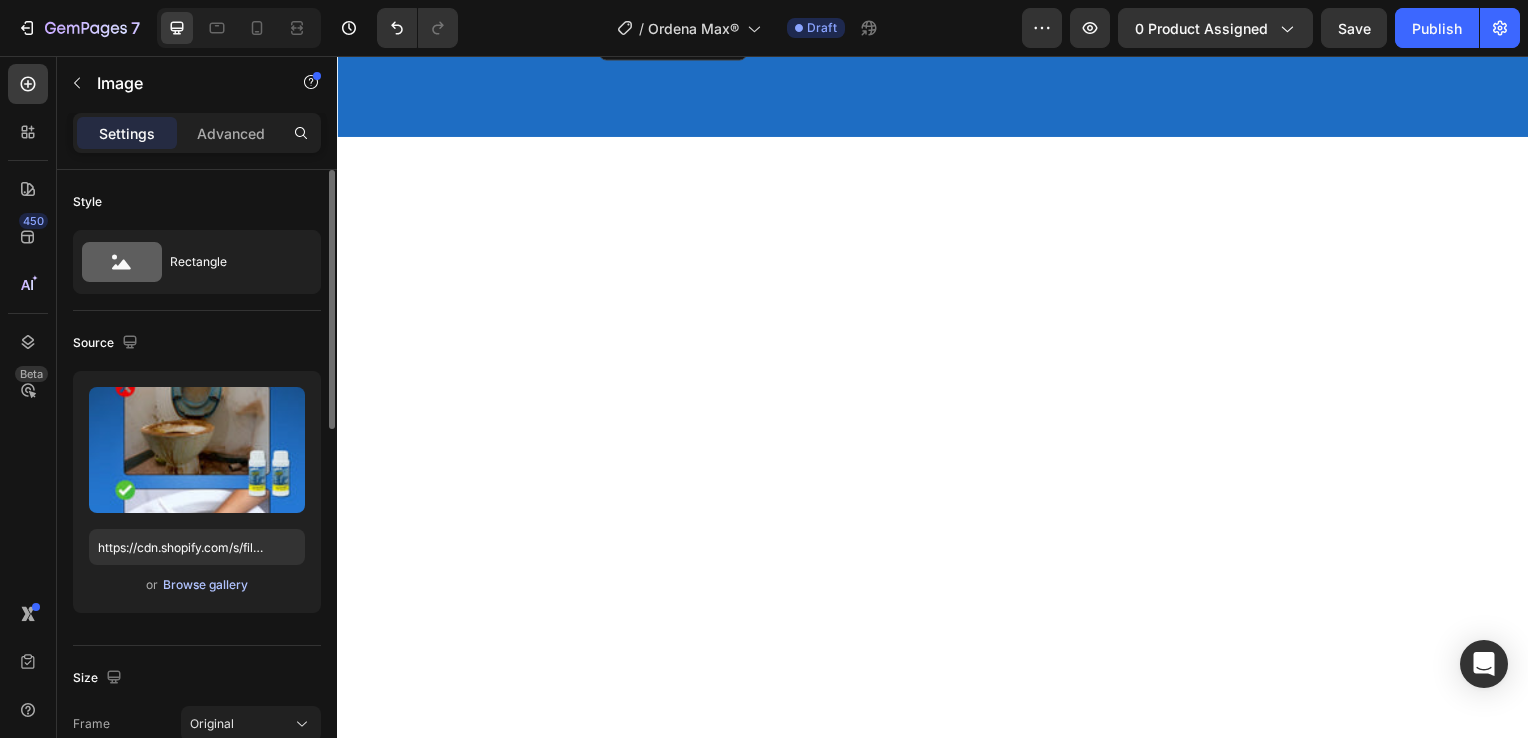 click on "Browse gallery" at bounding box center [205, 585] 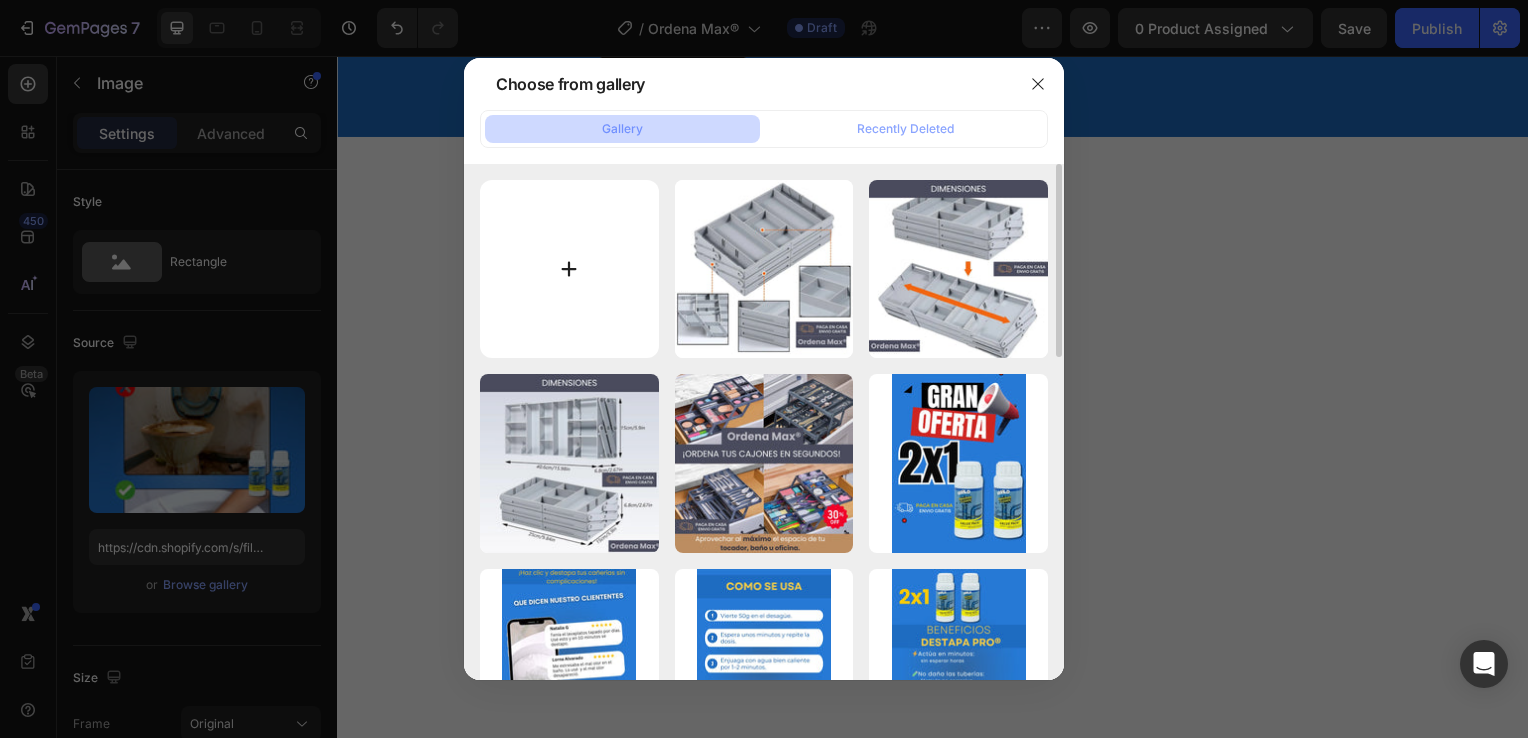 click at bounding box center [569, 269] 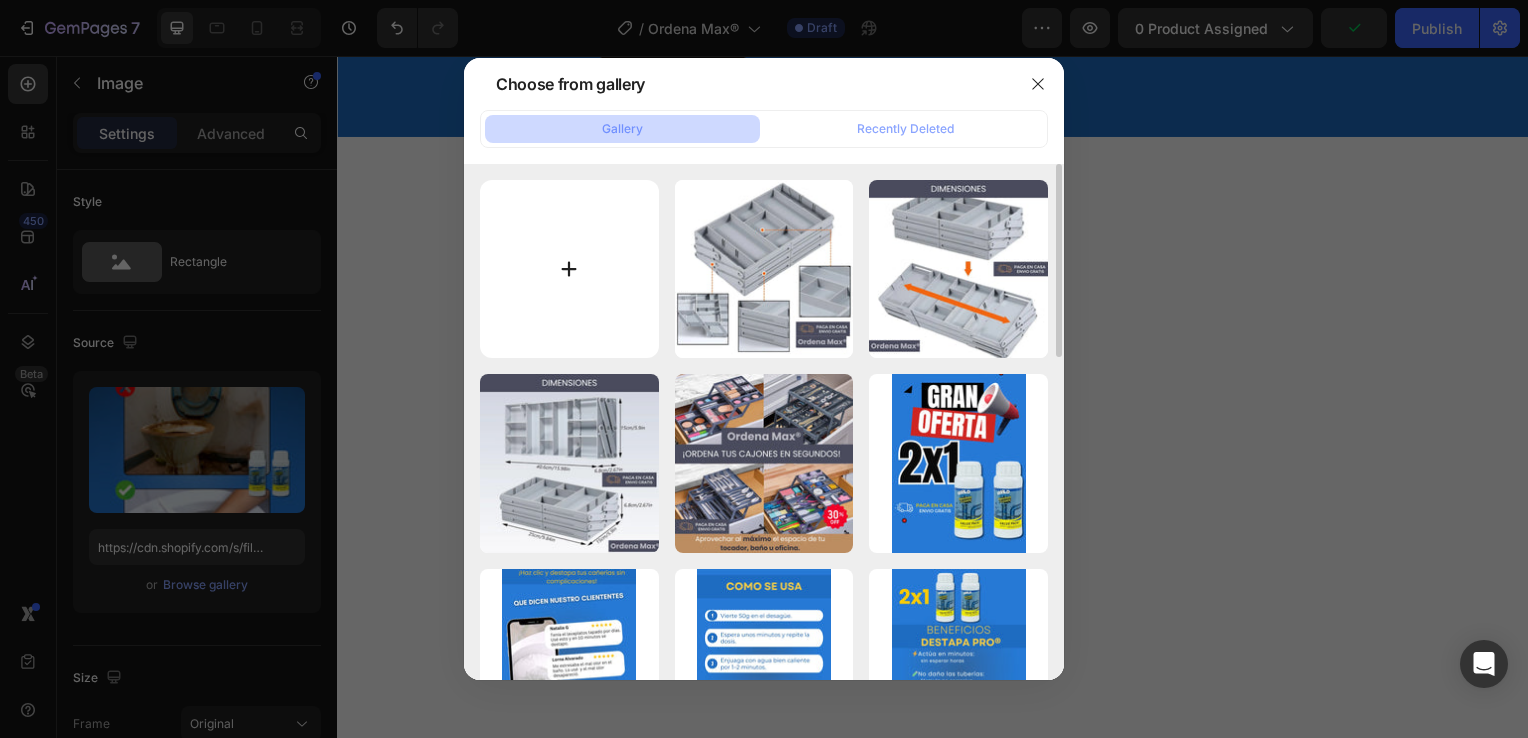 type on "C:\fakepath\6.webp" 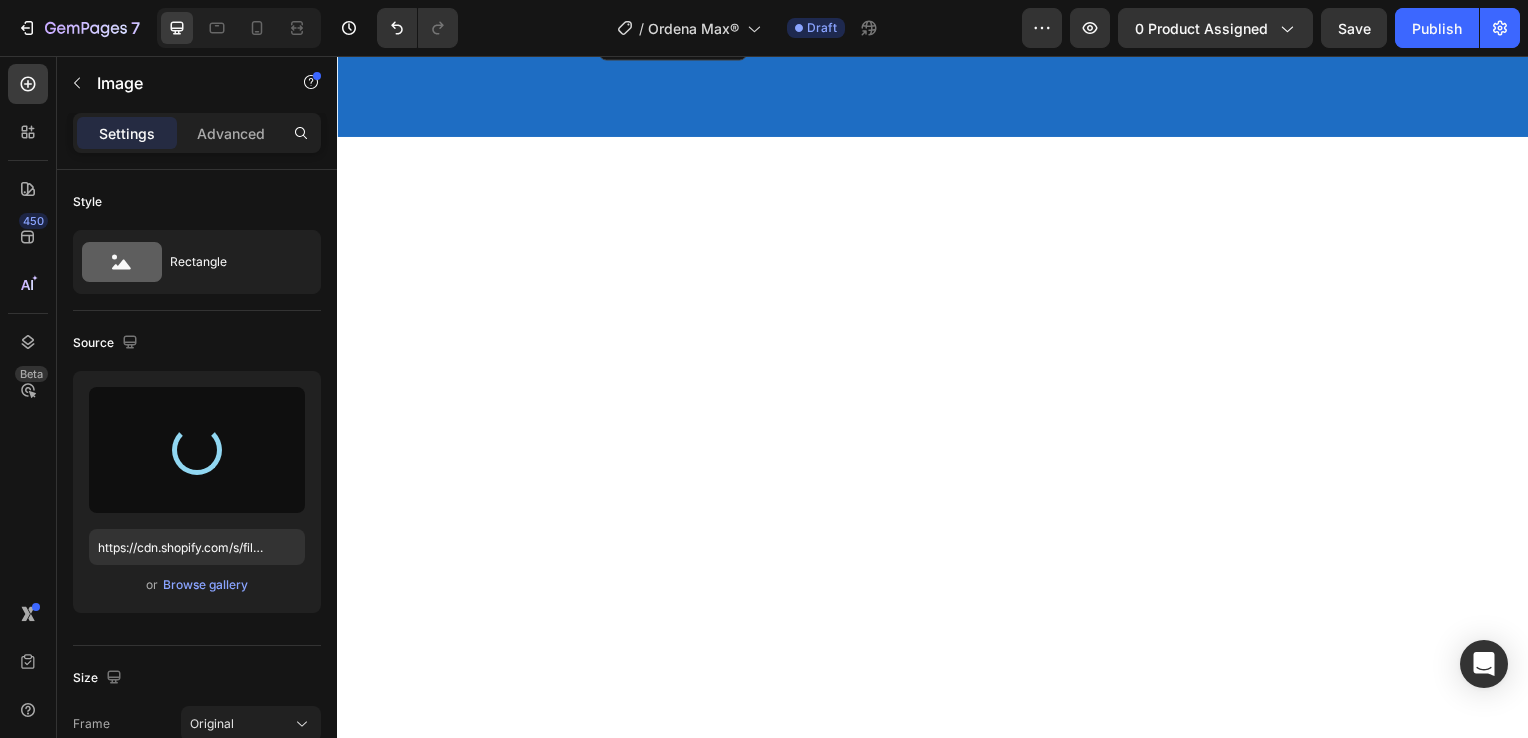 type on "https://cdn.shopify.com/s/files/1/0931/0204/7545/files/gempages_559530074857014392-36711311-926f-49cf-ba50-63689539c262.webp" 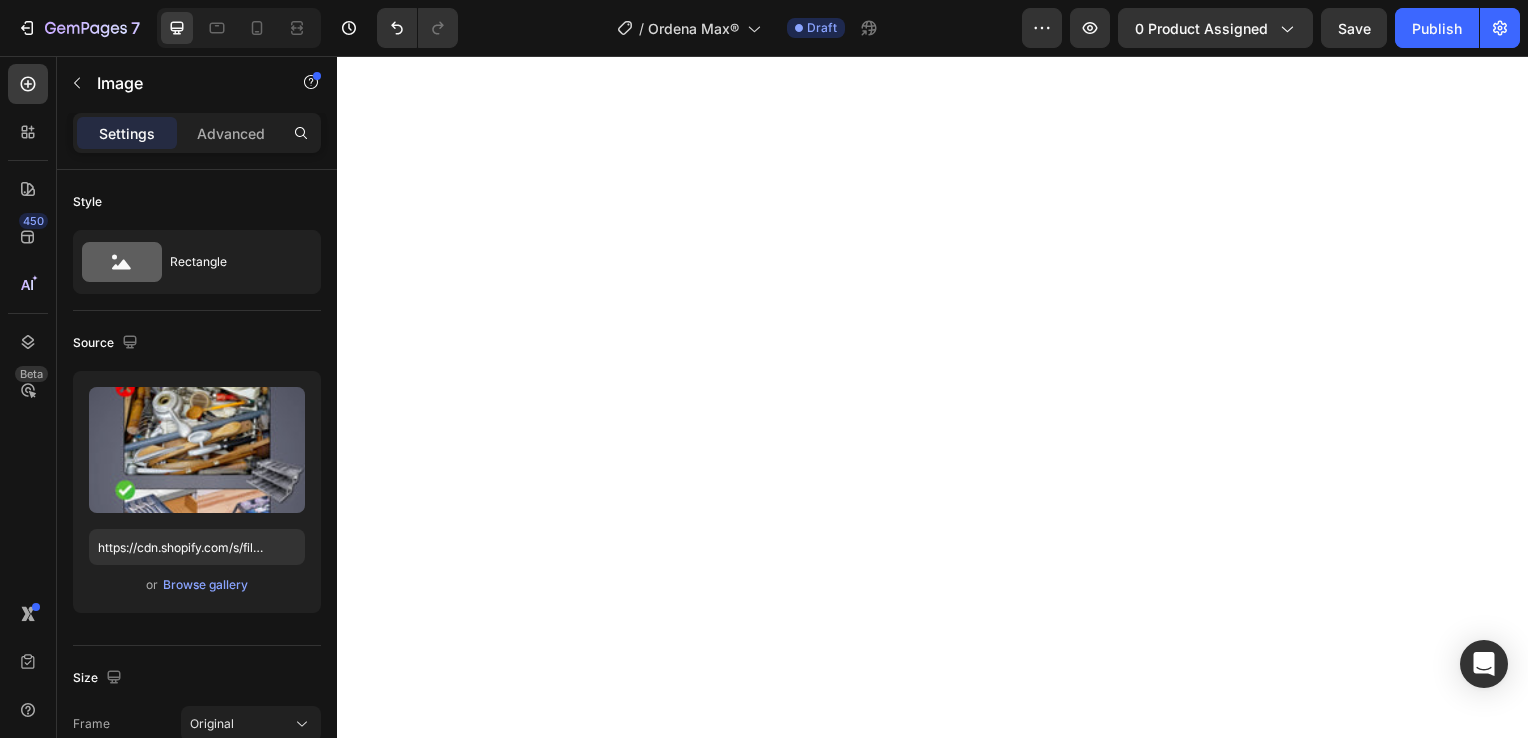 scroll, scrollTop: 2300, scrollLeft: 0, axis: vertical 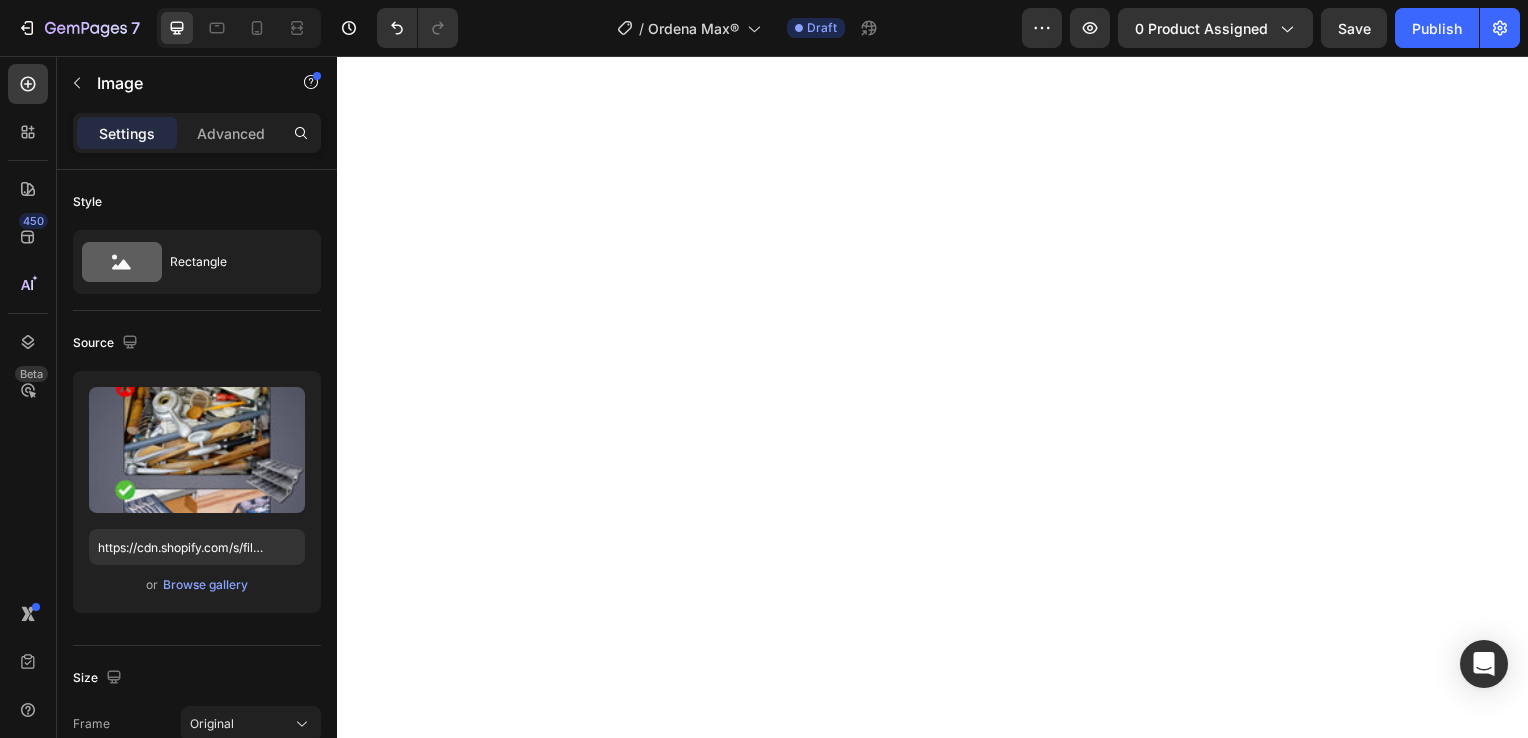 click at bounding box center (937, -675) 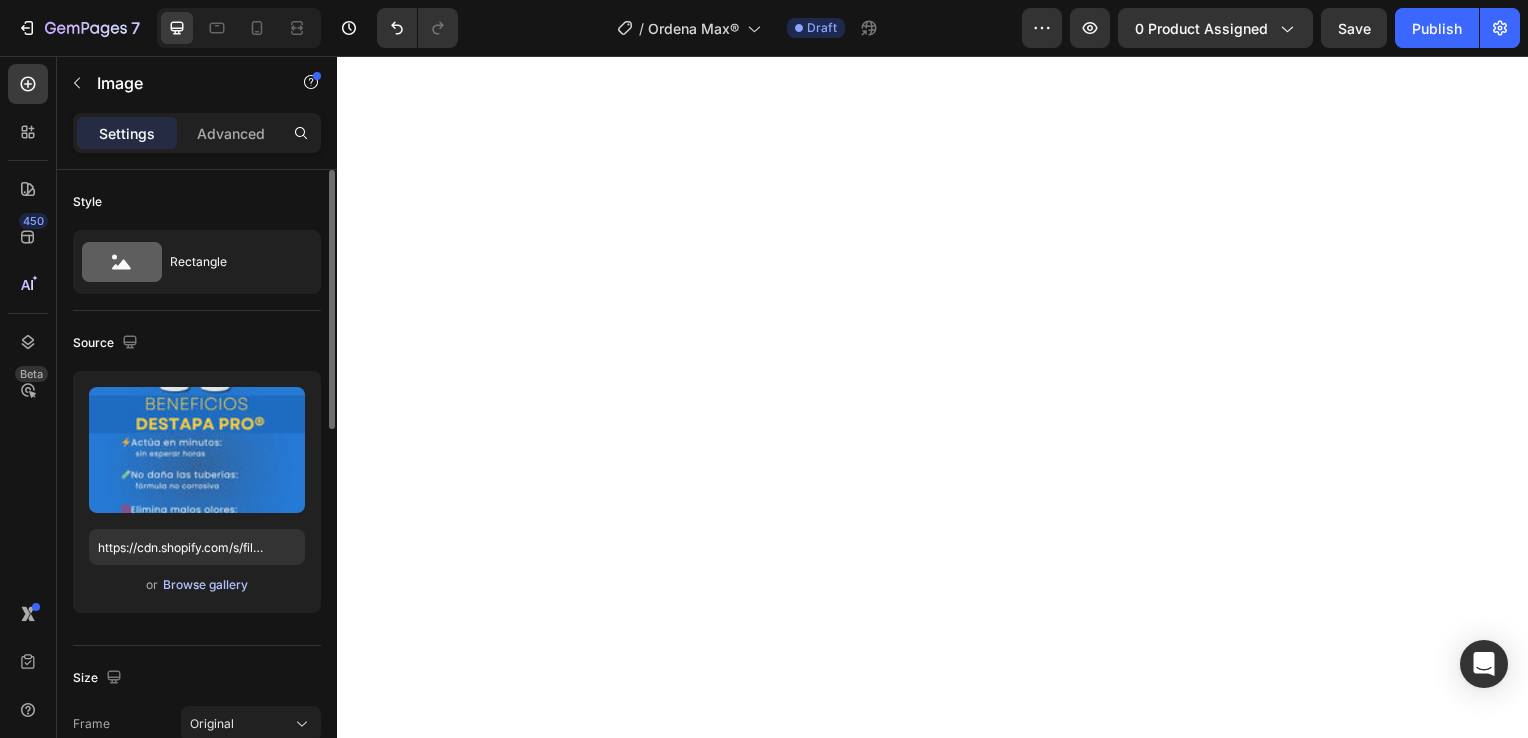 click on "Browse gallery" at bounding box center [205, 585] 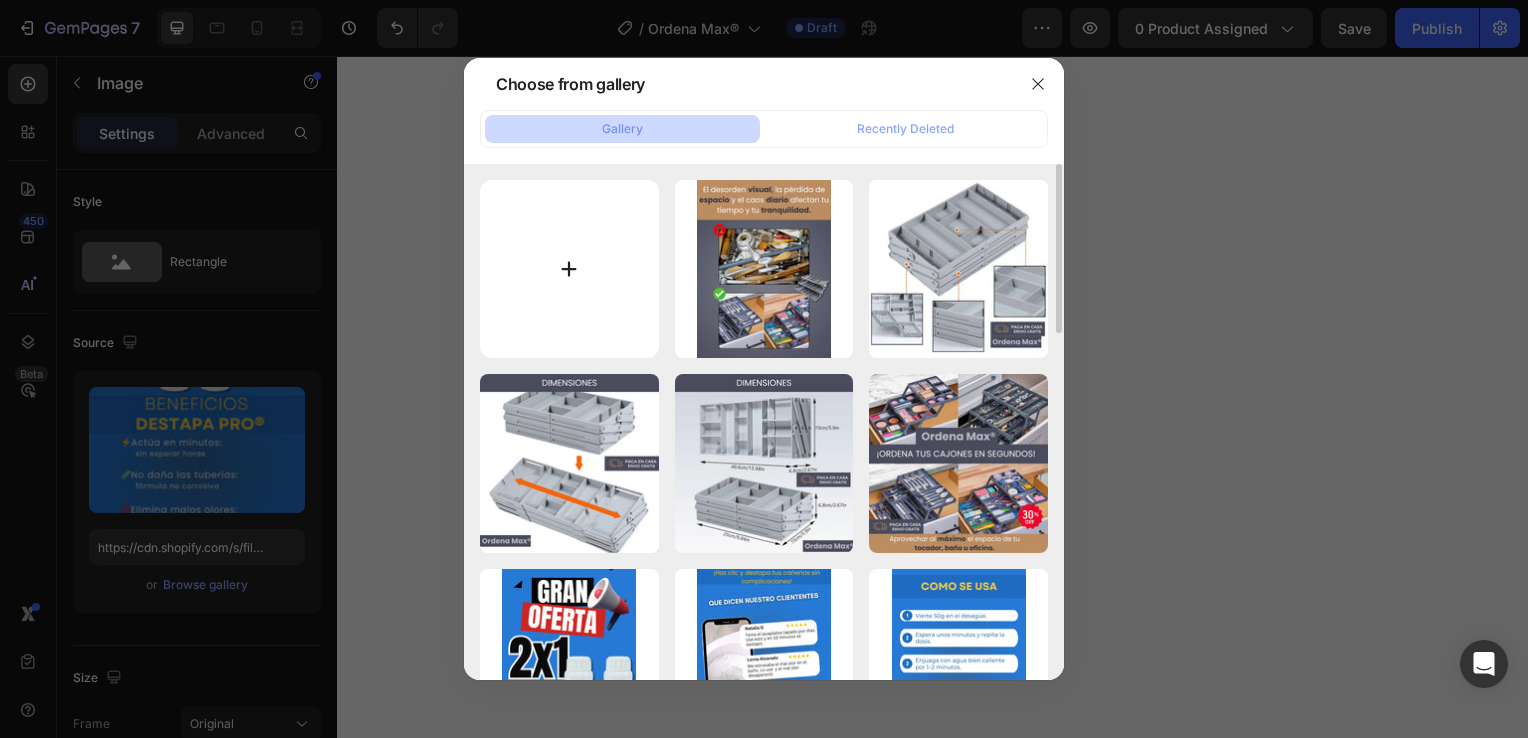 click at bounding box center [569, 269] 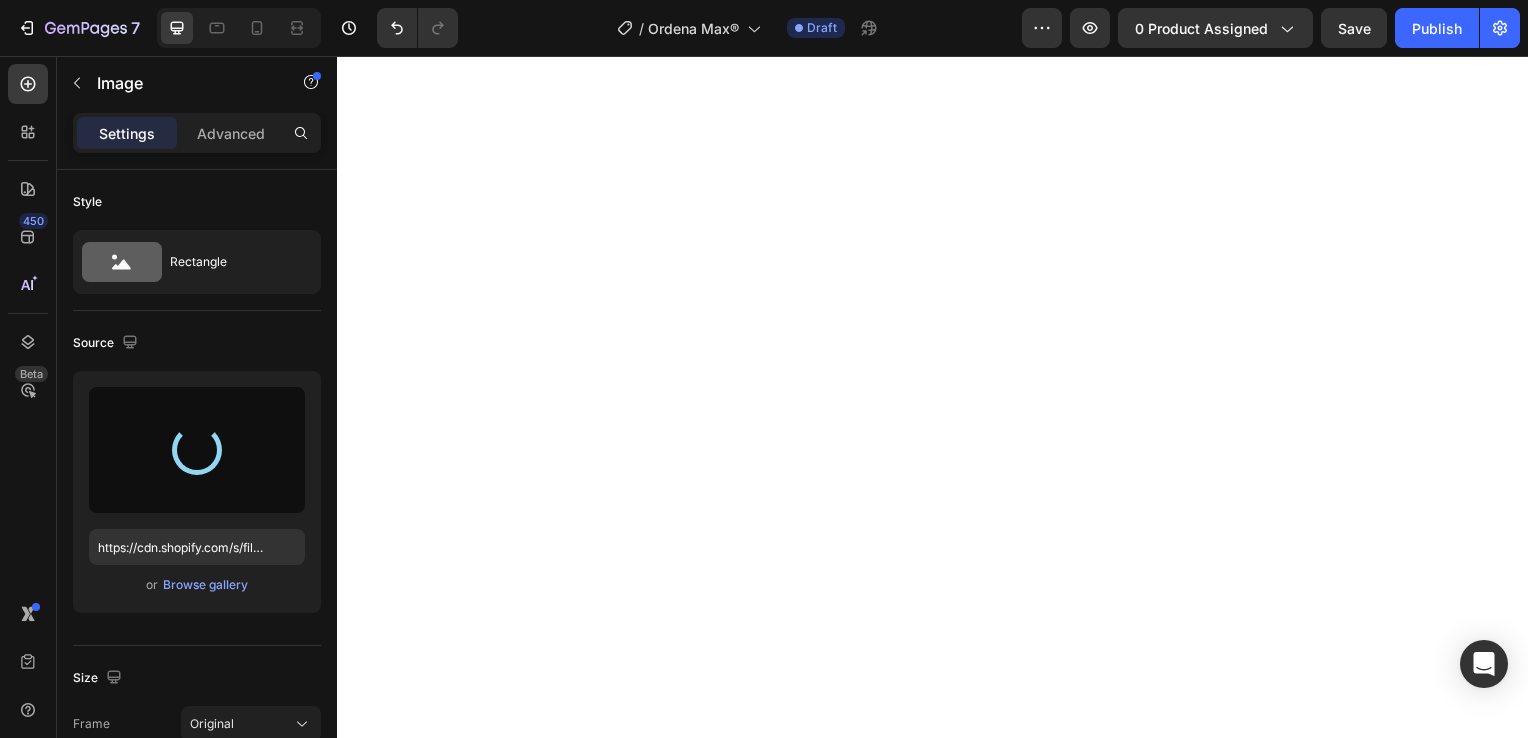 type on "https://cdn.shopify.com/s/files/1/0931/0204/7545/files/gempages_559530074857014392-eb300804-2177-4abe-b920-e91845436c65.webp" 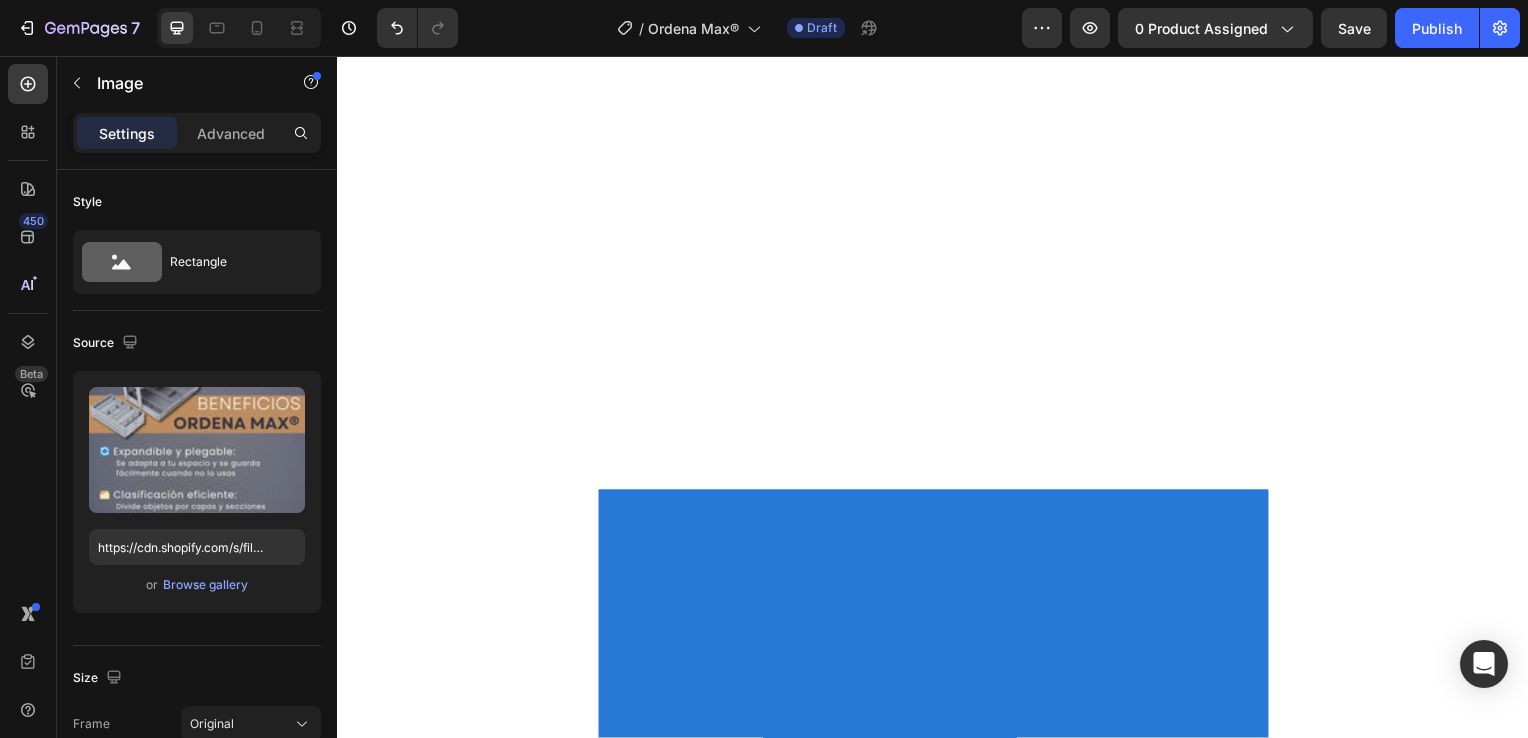 scroll, scrollTop: 3100, scrollLeft: 0, axis: vertical 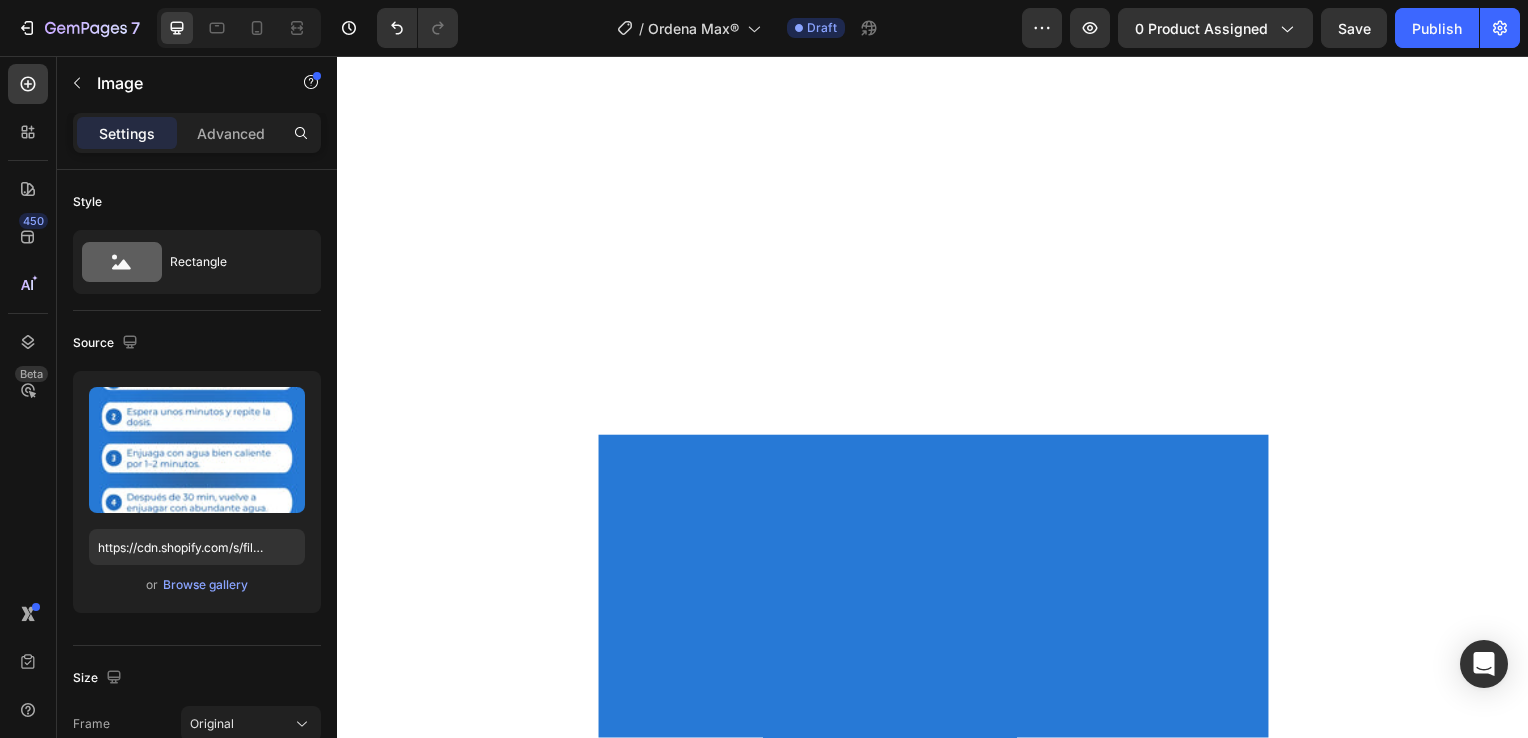 click at bounding box center (937, -1475) 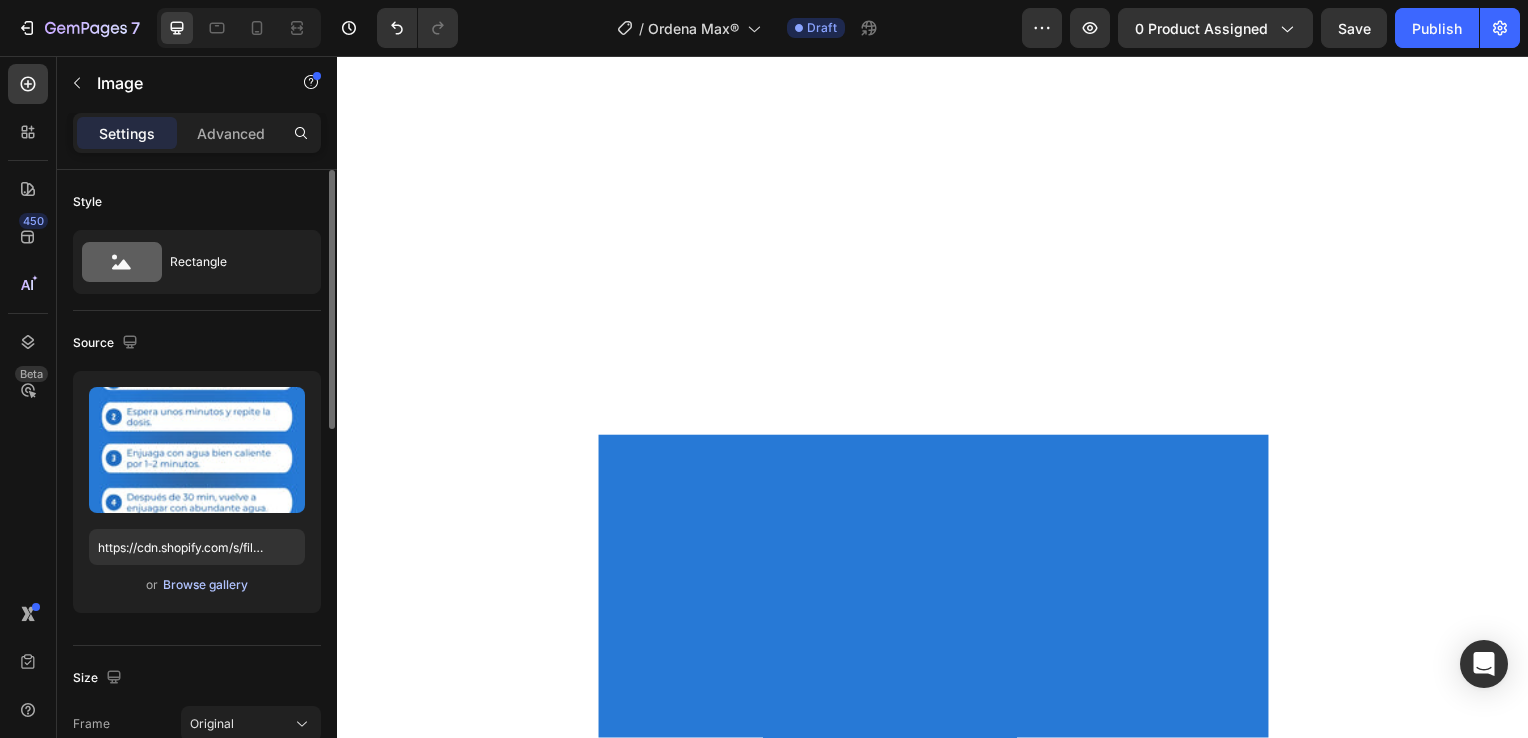 click on "Browse gallery" at bounding box center [205, 585] 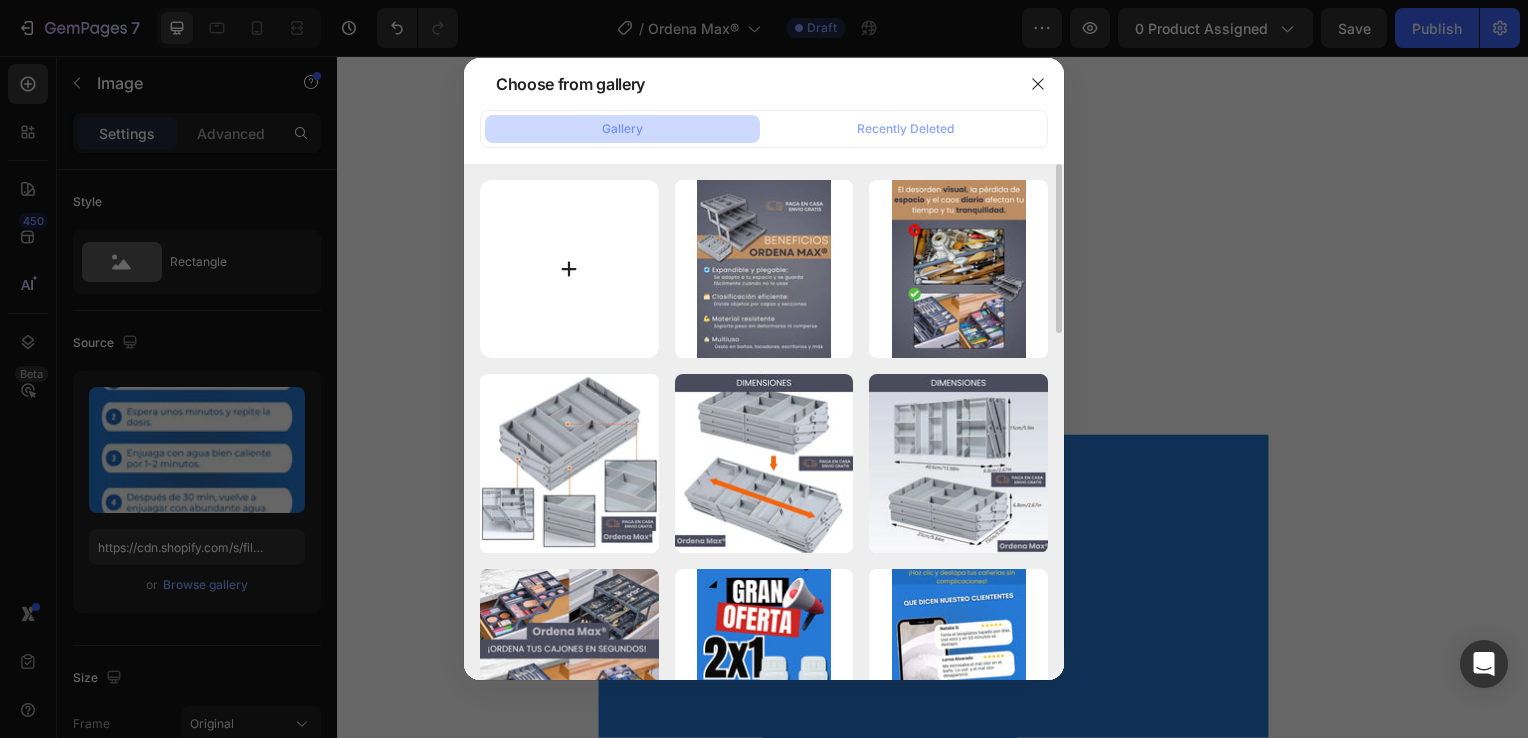 click at bounding box center [569, 269] 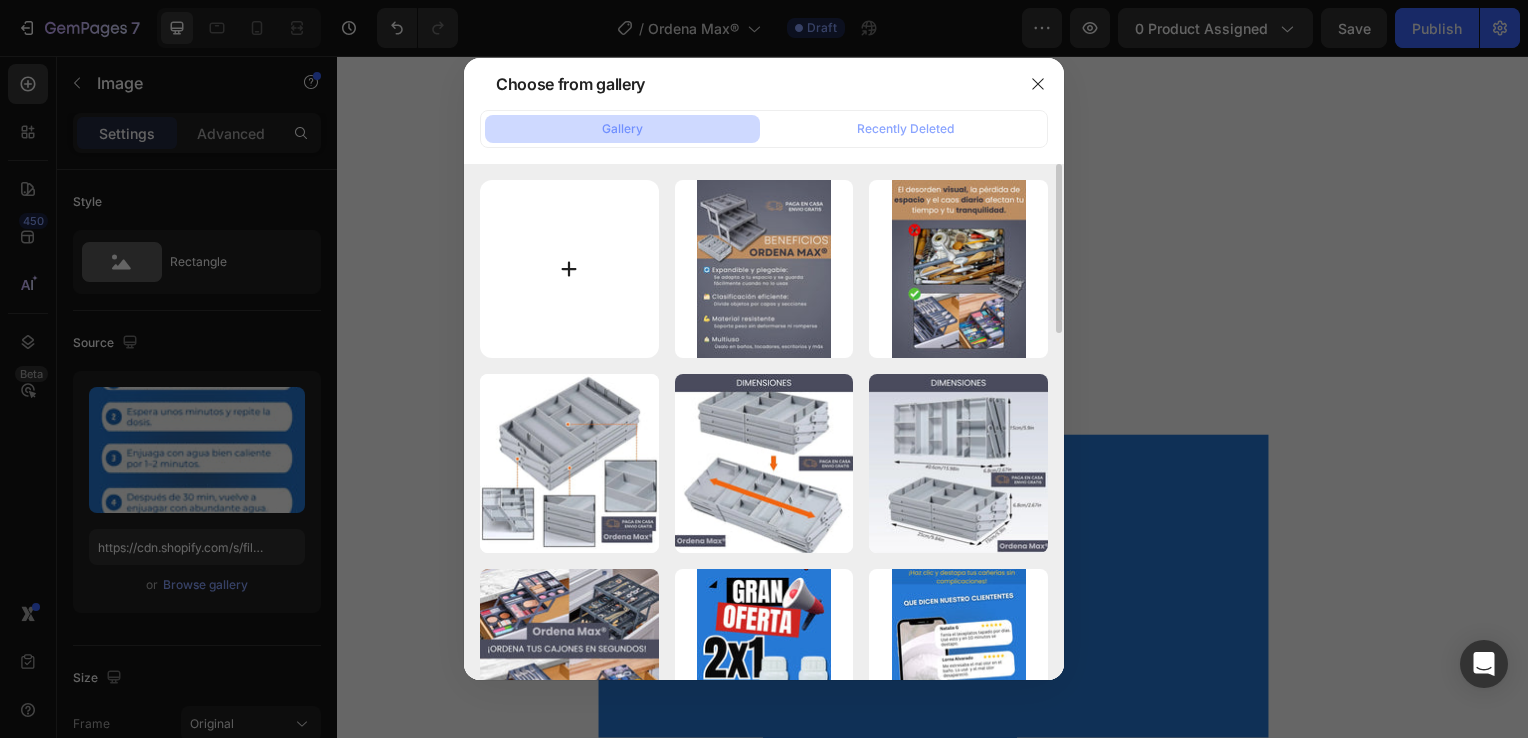 type on "C:\fakepath\8.webp" 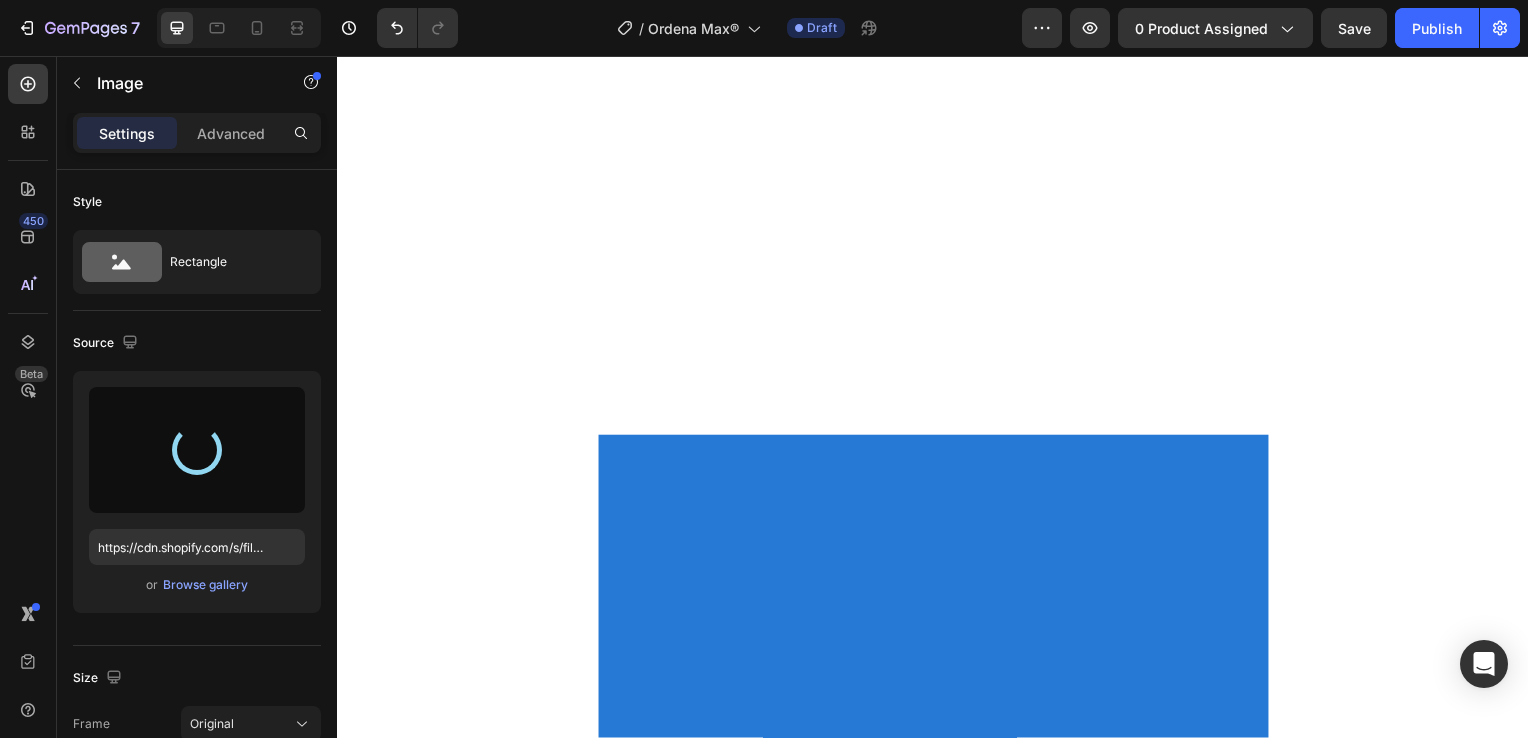 type on "https://cdn.shopify.com/s/files/1/0931/0204/7545/files/gempages_559530074857014392-3b09a386-112b-4bbf-89a9-80cca2c783d9.webp" 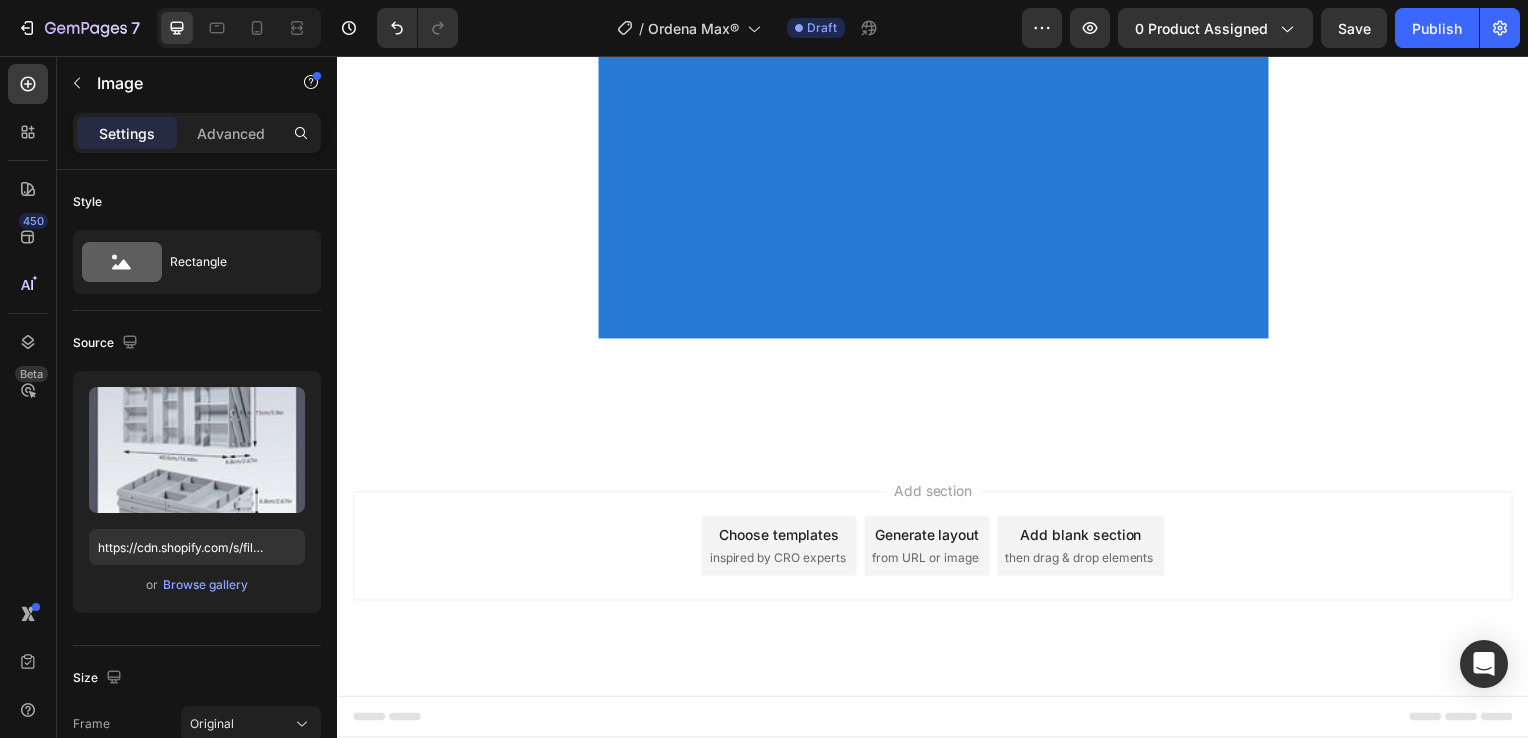 scroll, scrollTop: 4200, scrollLeft: 0, axis: vertical 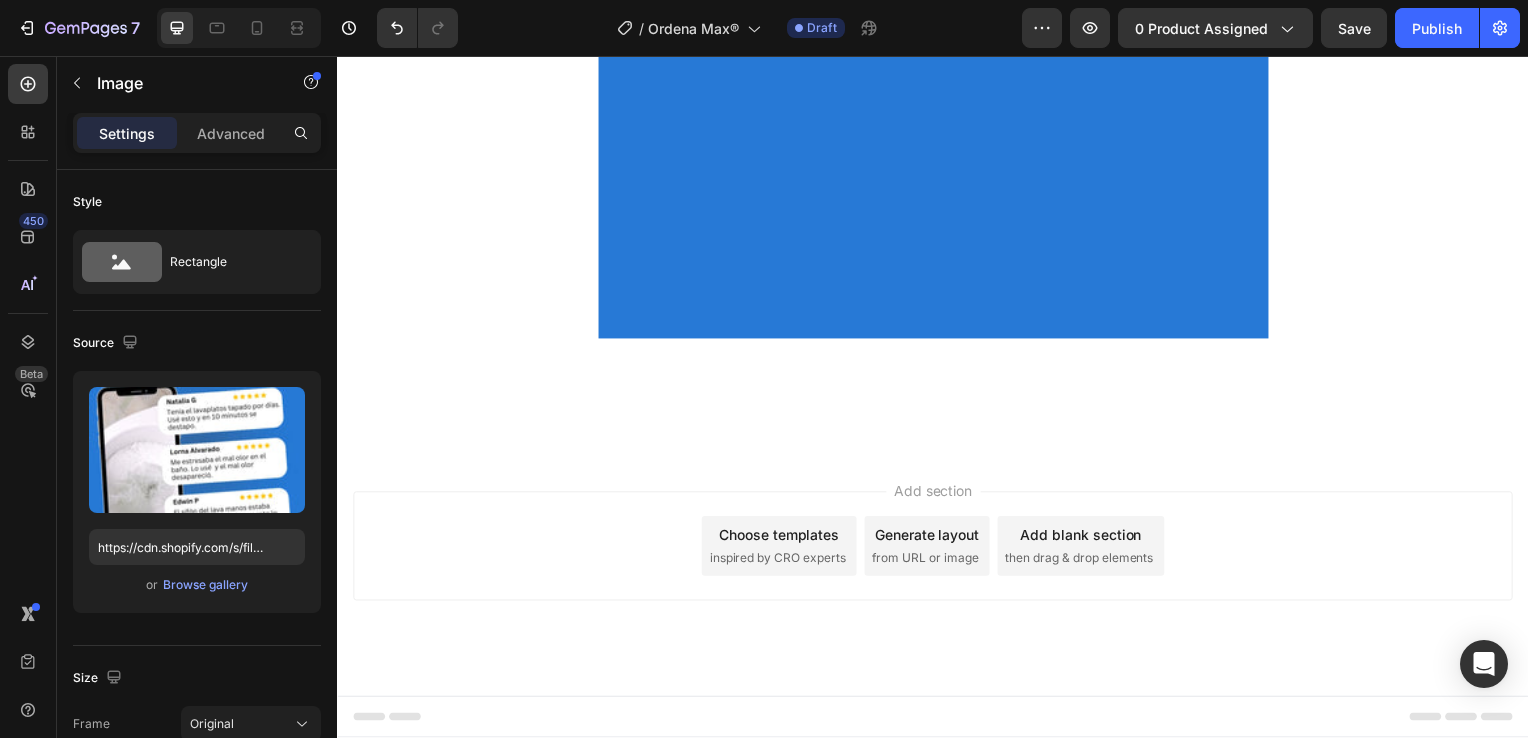 click at bounding box center [937, 16] 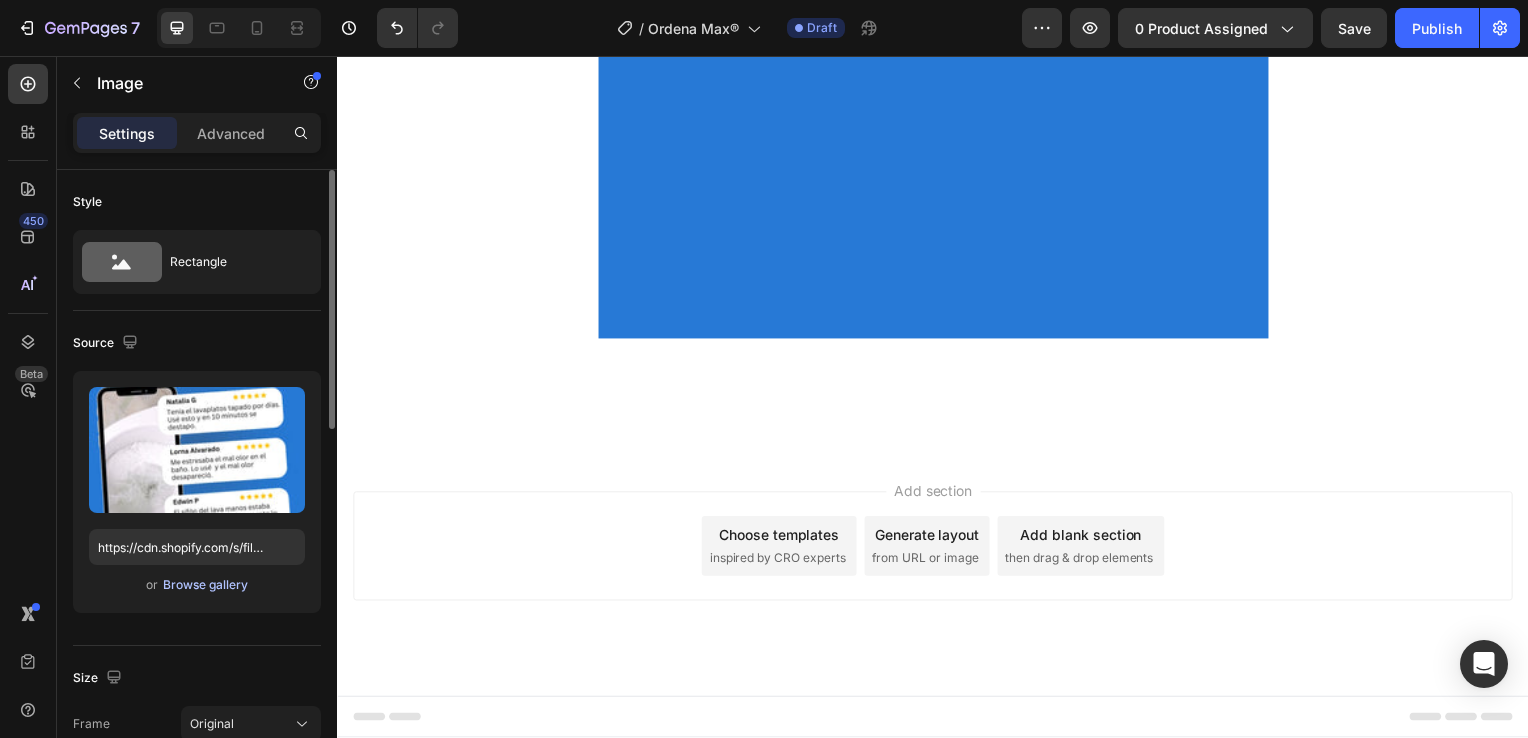click on "Browse gallery" at bounding box center [205, 585] 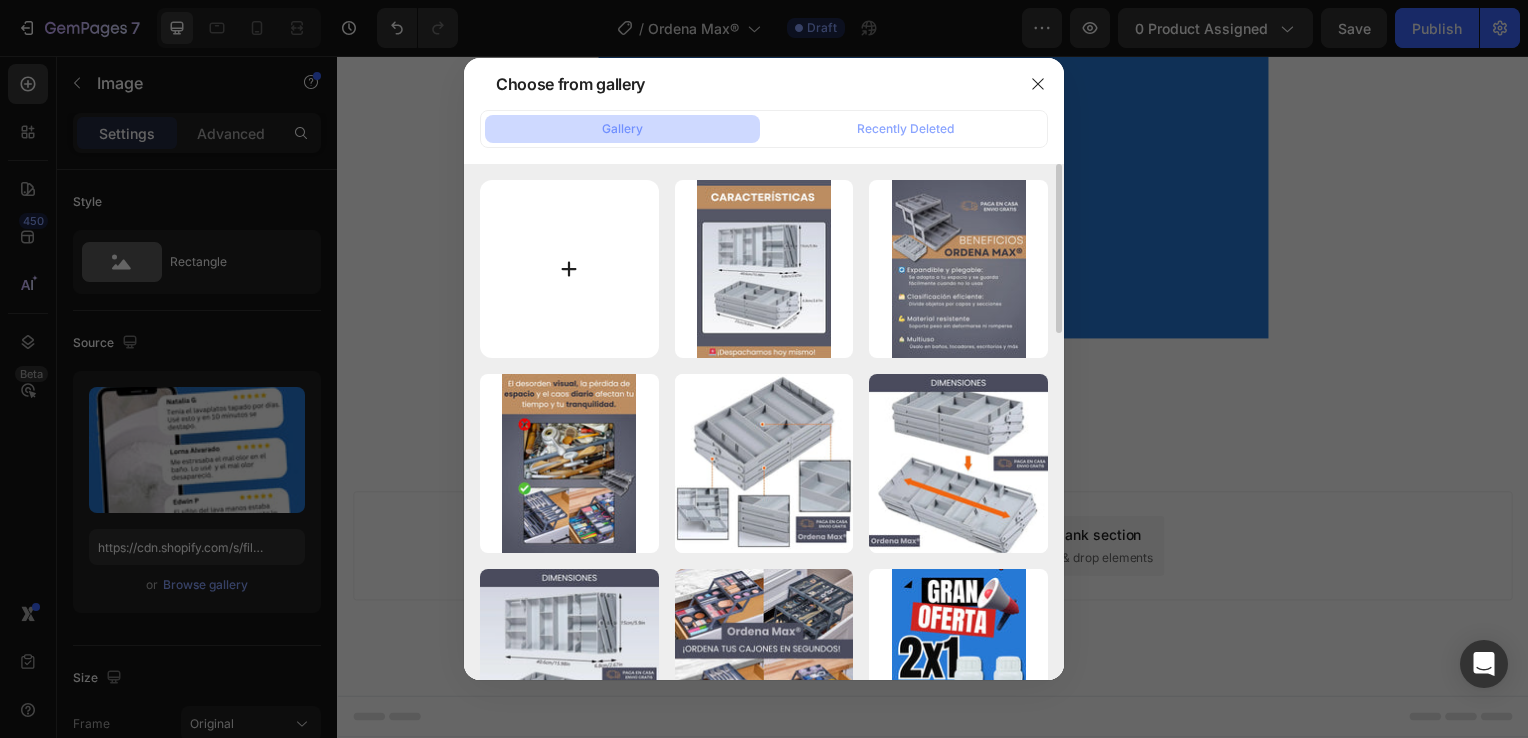 click at bounding box center (569, 269) 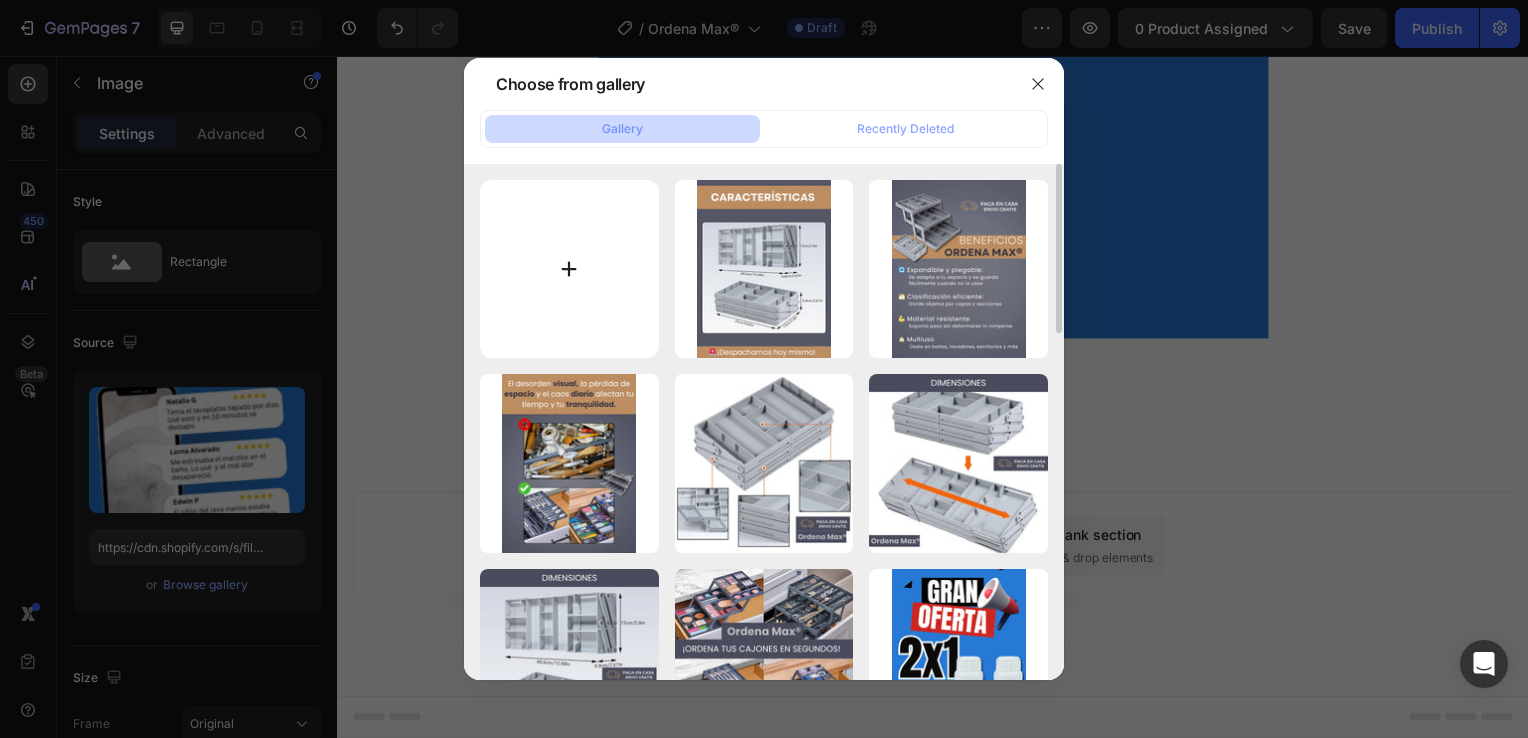 type on "C:\fakepath\9.webp" 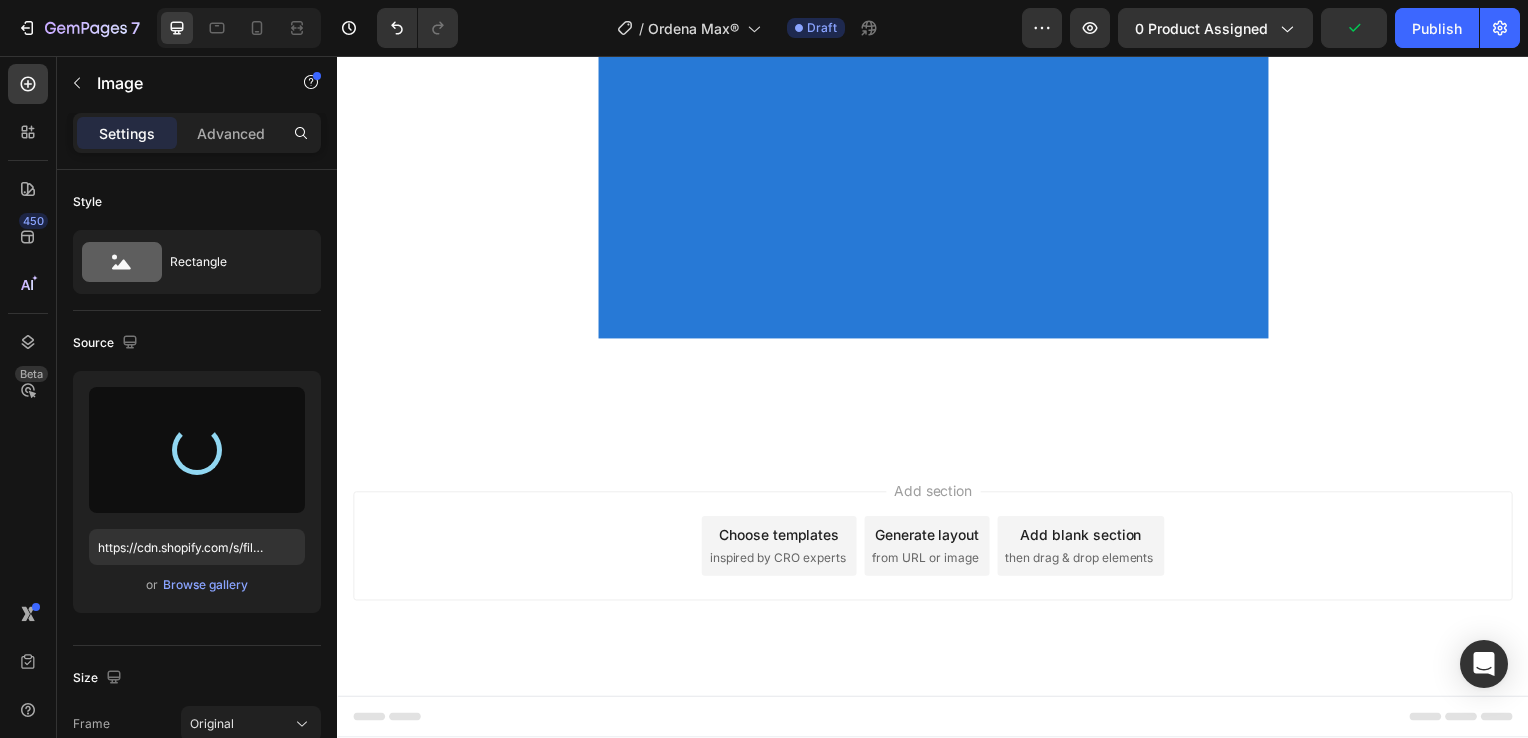 type on "https://cdn.shopify.com/s/files/1/0931/0204/7545/files/gempages_559530074857014392-53ea6612-c660-4bc6-a3fc-55569ea5fdef.webp" 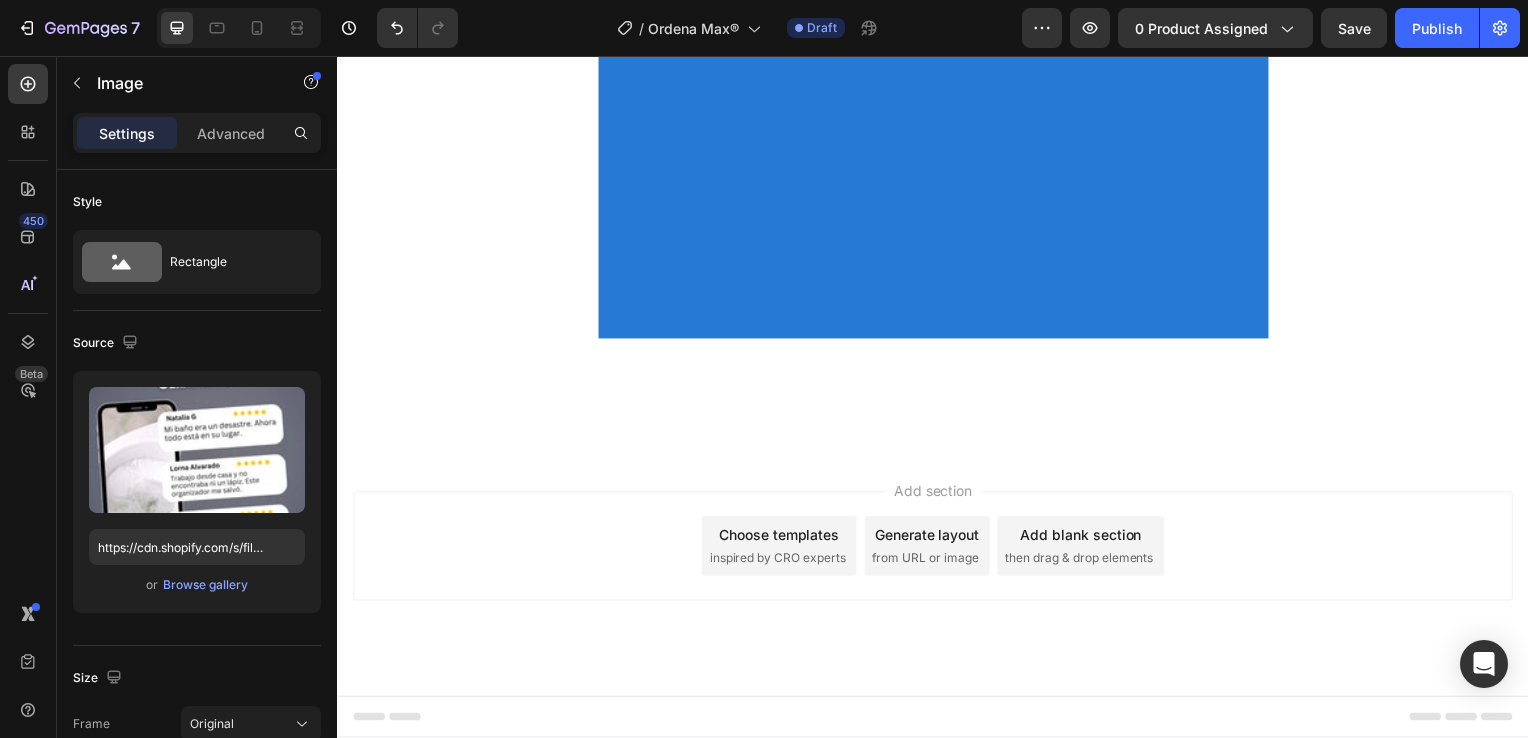 scroll, scrollTop: 5200, scrollLeft: 0, axis: vertical 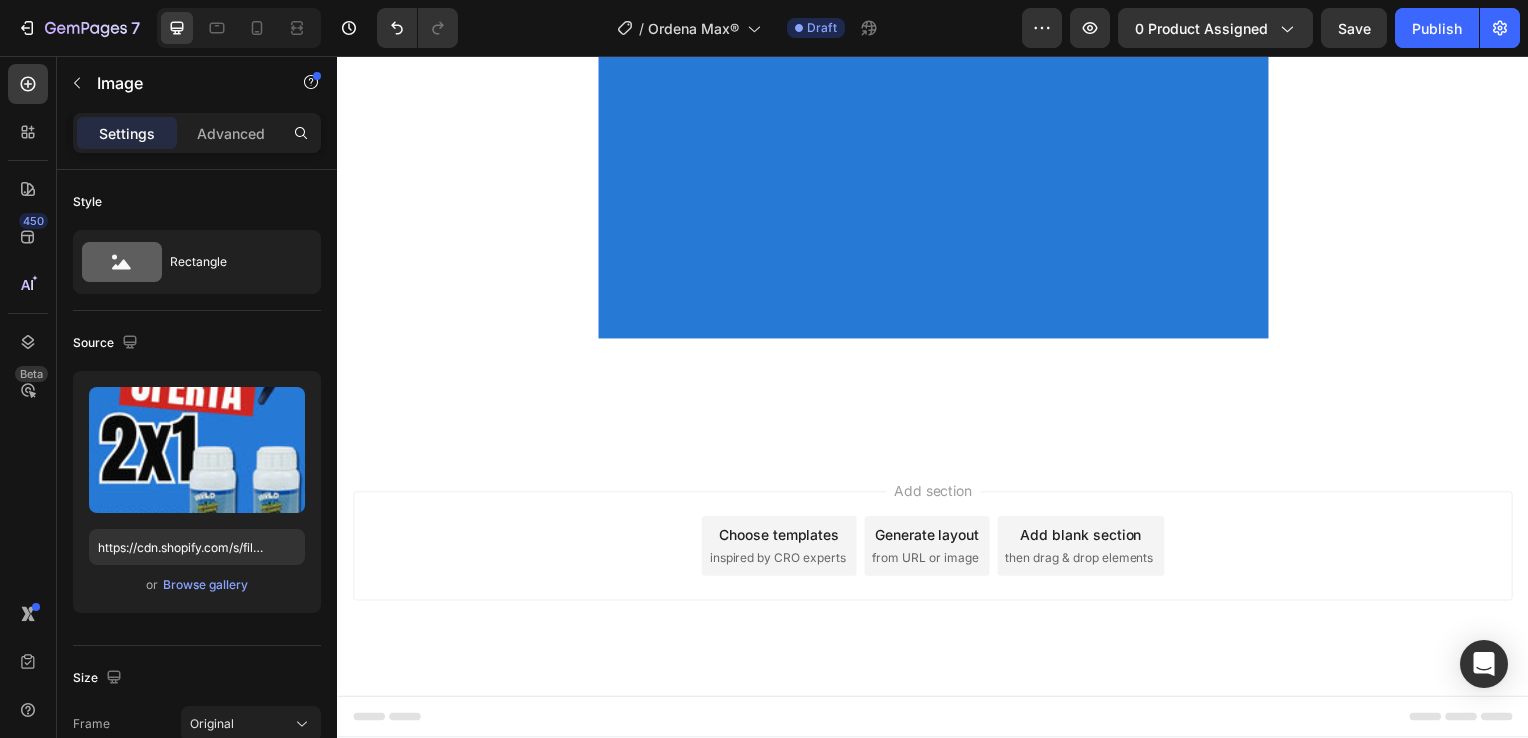 click at bounding box center [937, 16] 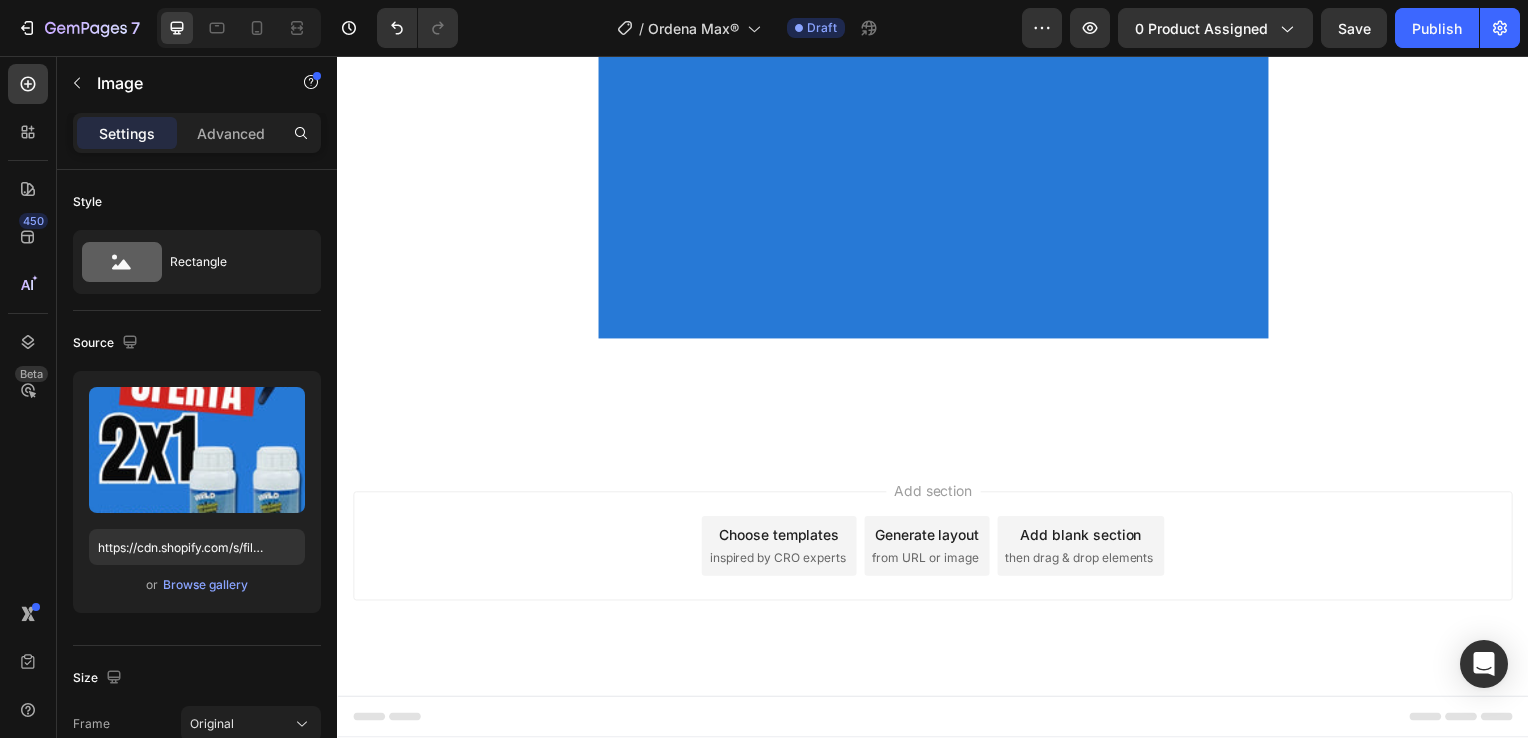 click 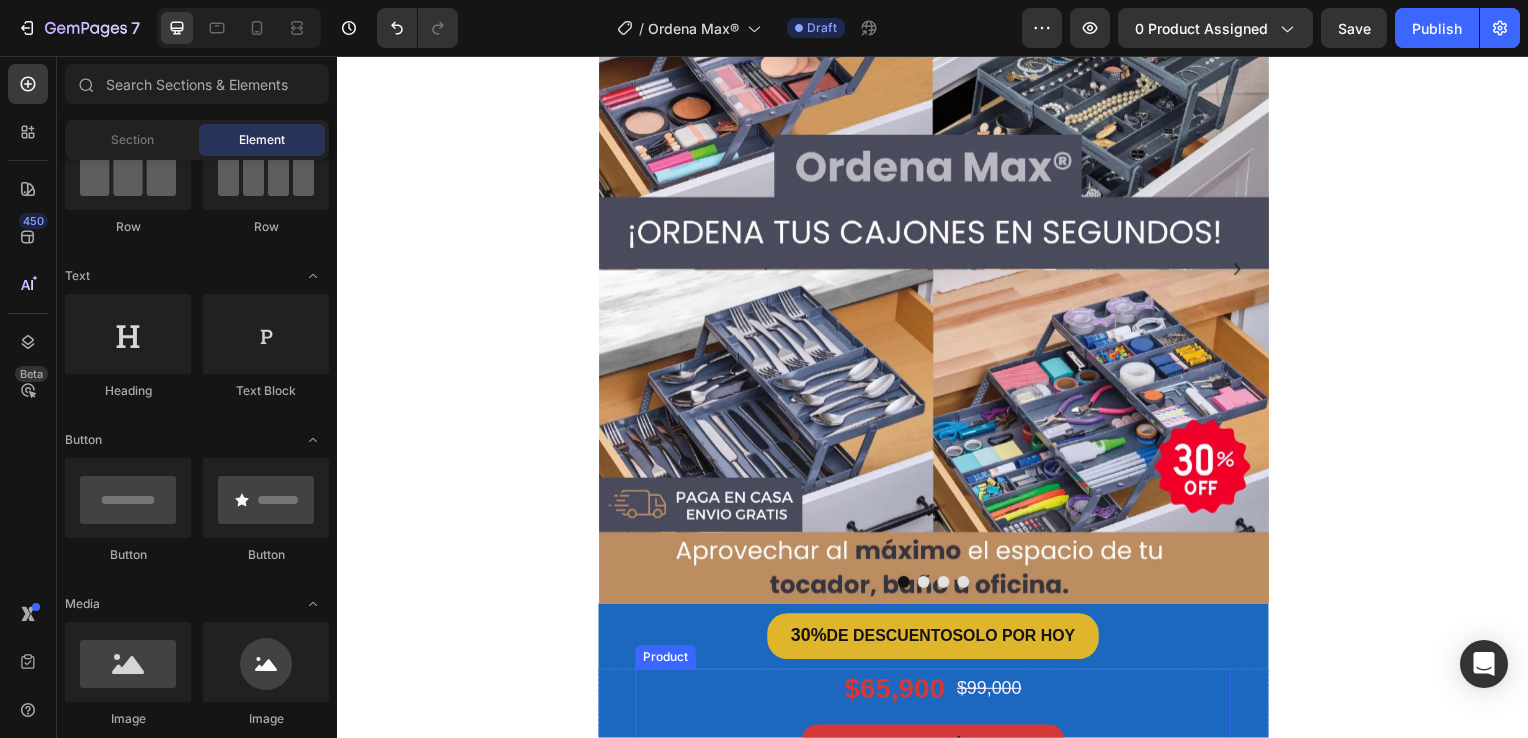 scroll, scrollTop: 0, scrollLeft: 0, axis: both 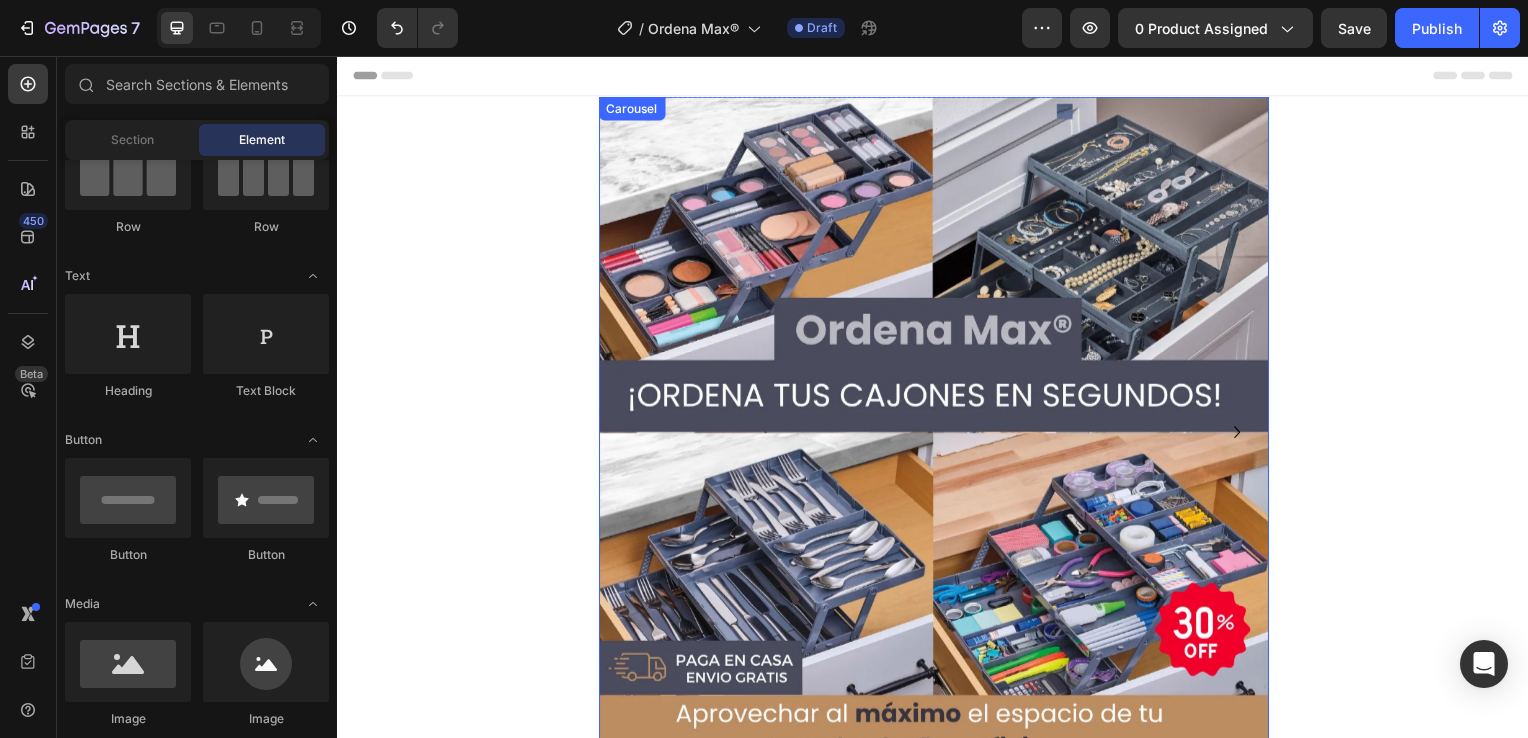 click 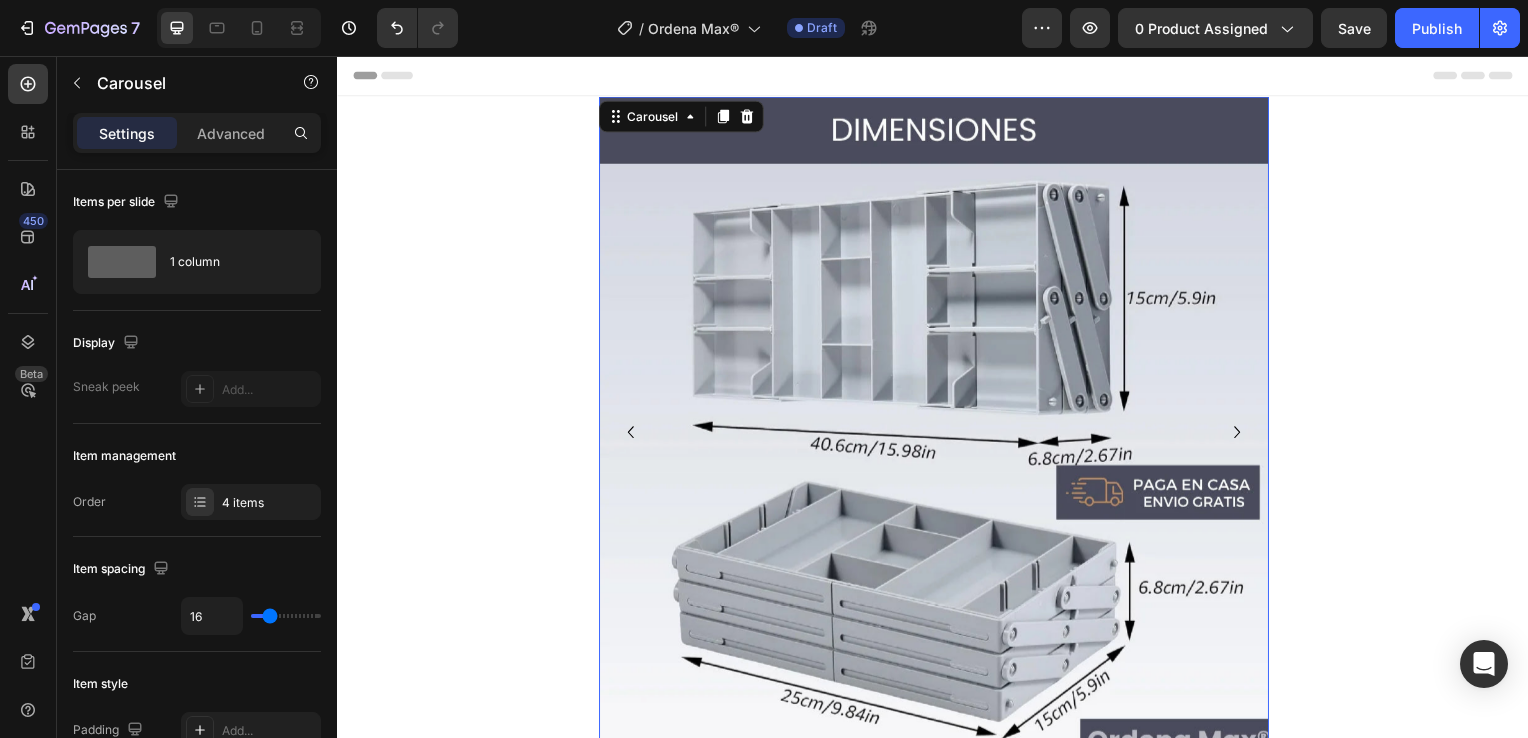 click 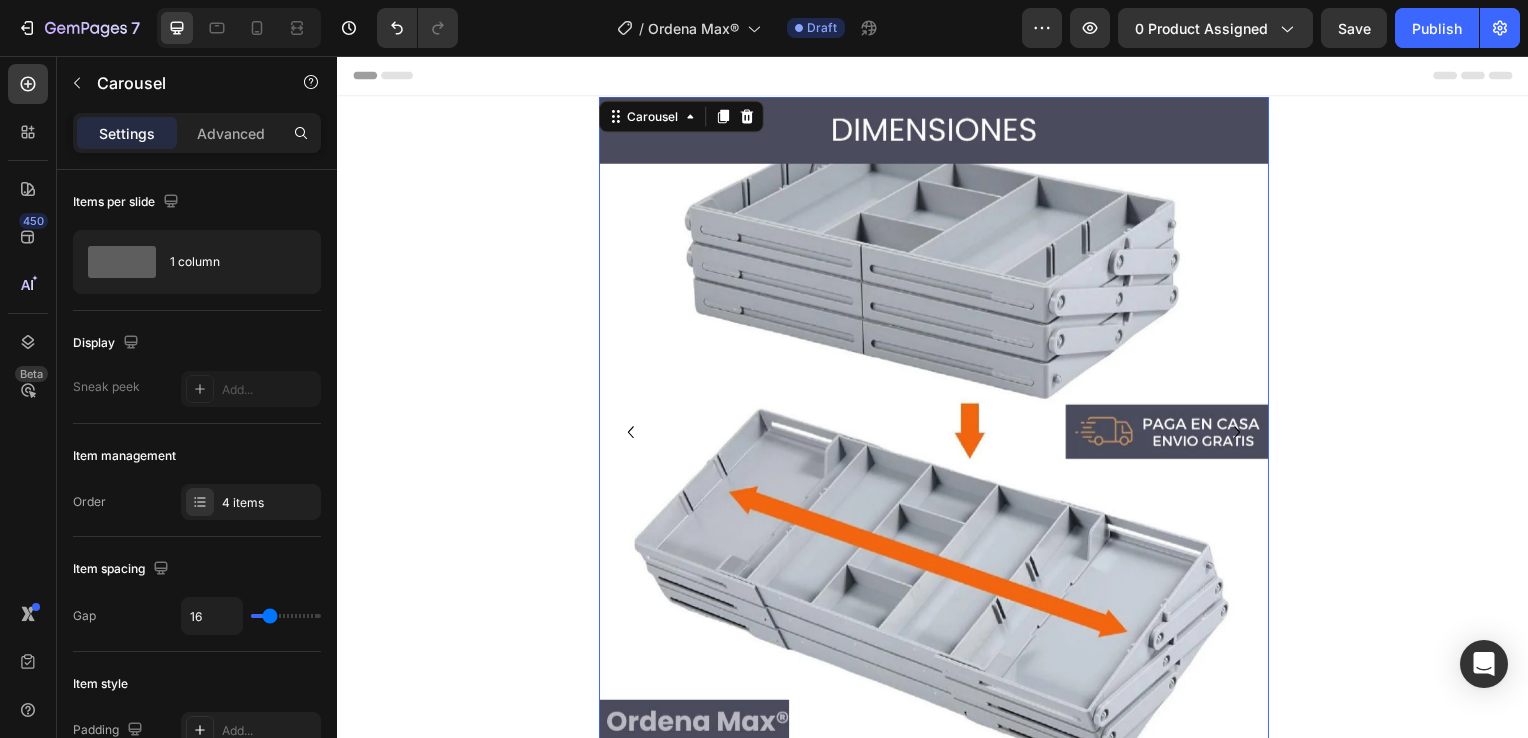 click 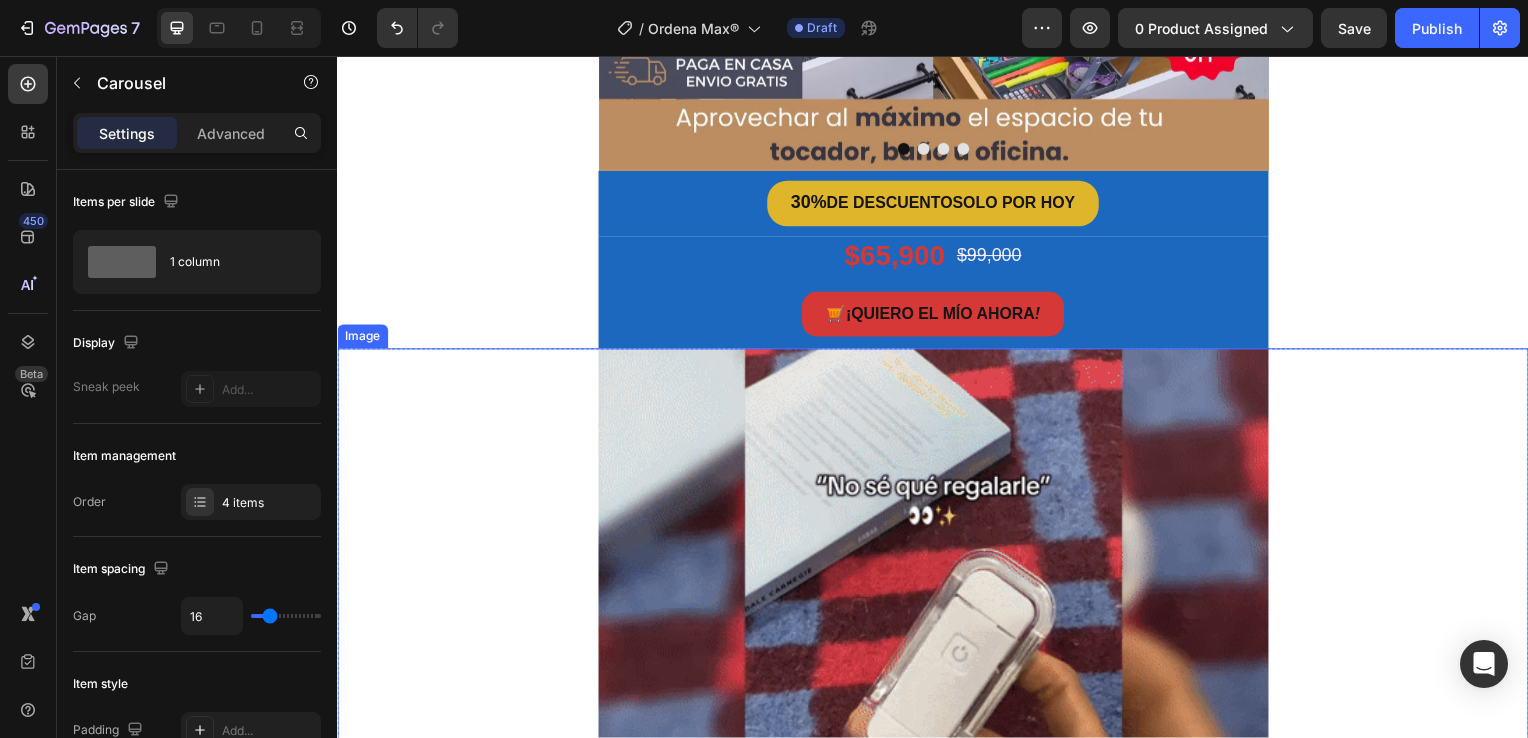 scroll, scrollTop: 500, scrollLeft: 0, axis: vertical 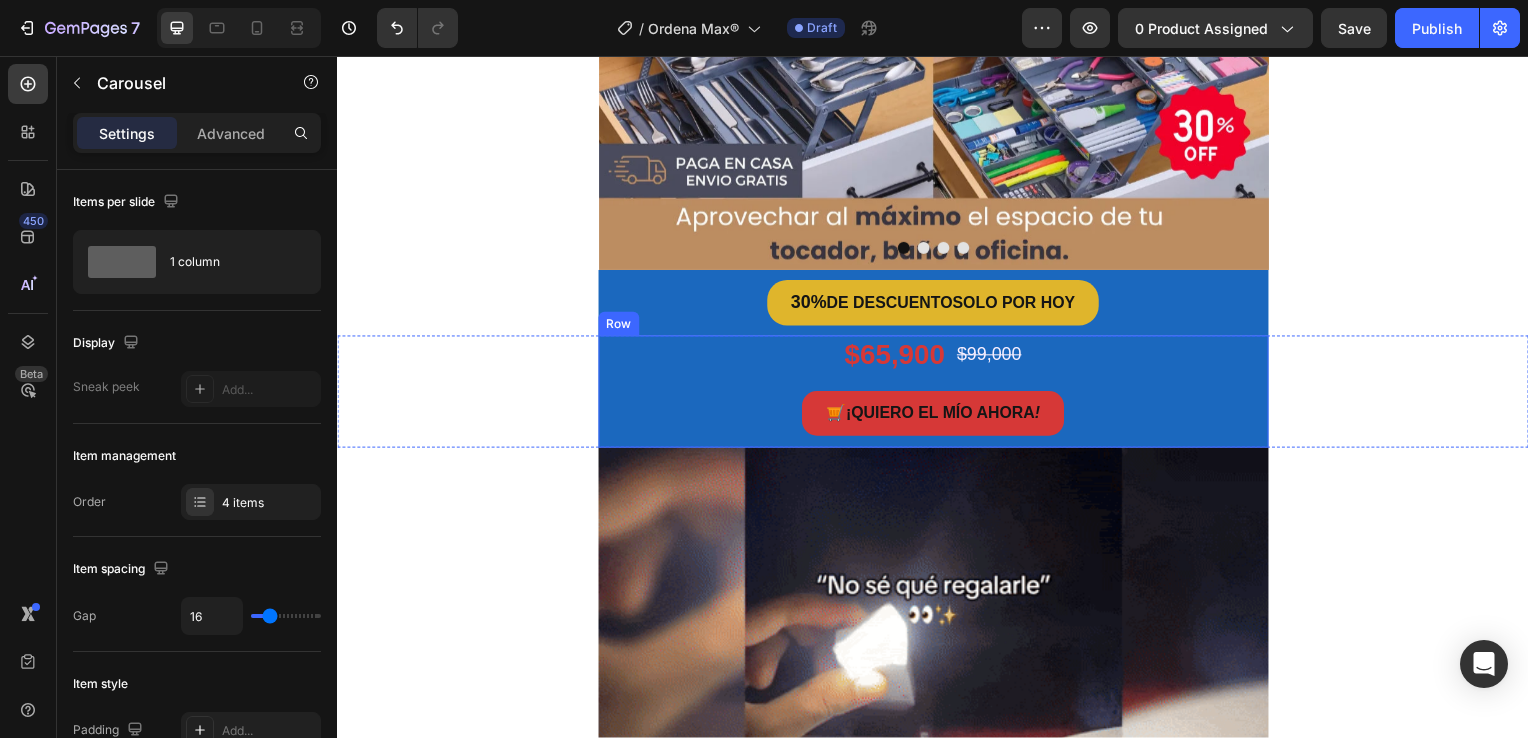 click on "$65,900 Product Price Product Price $99,000 Product Price Product Price Row 🛒  ¡QUIERO EL MÍO AHORA ! Button Product" at bounding box center [937, 394] 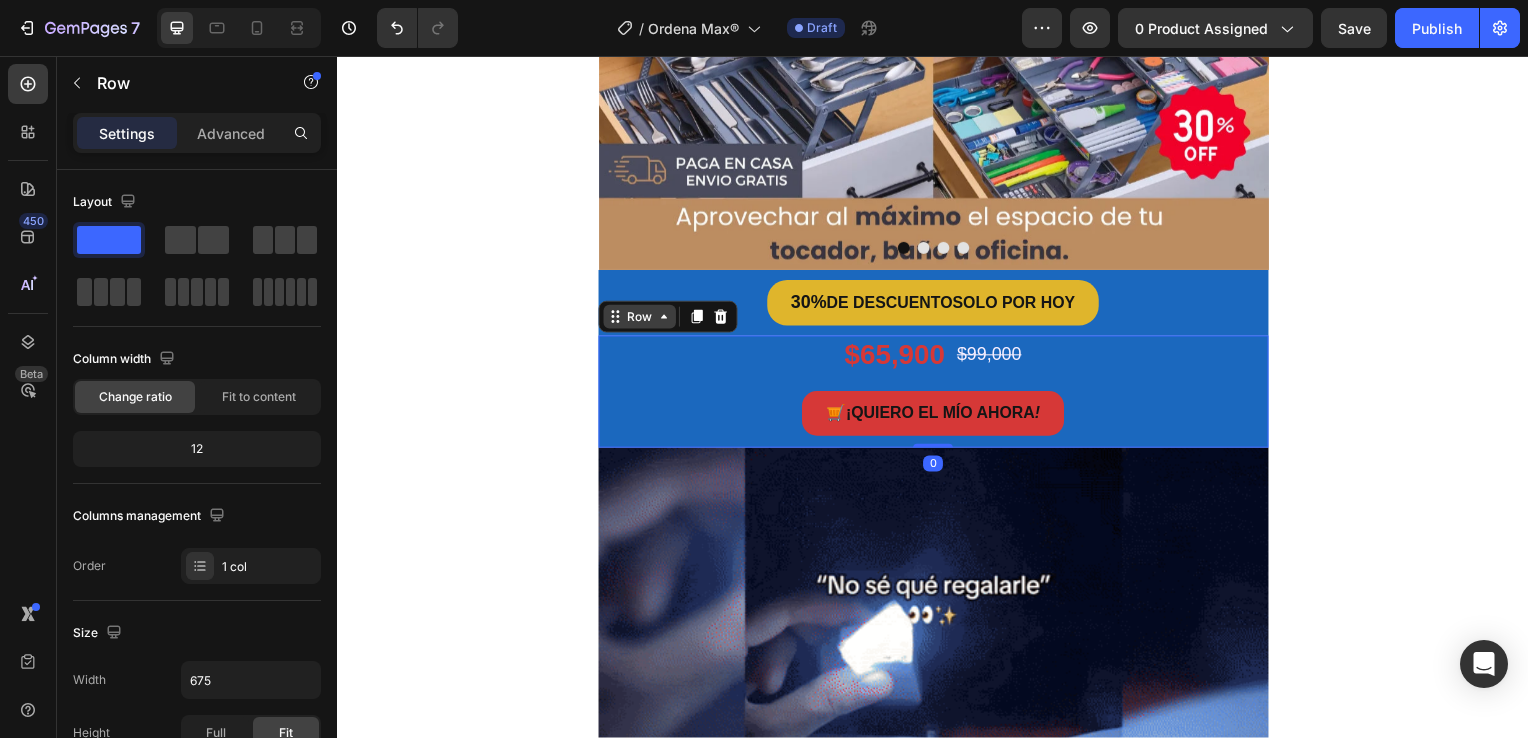click 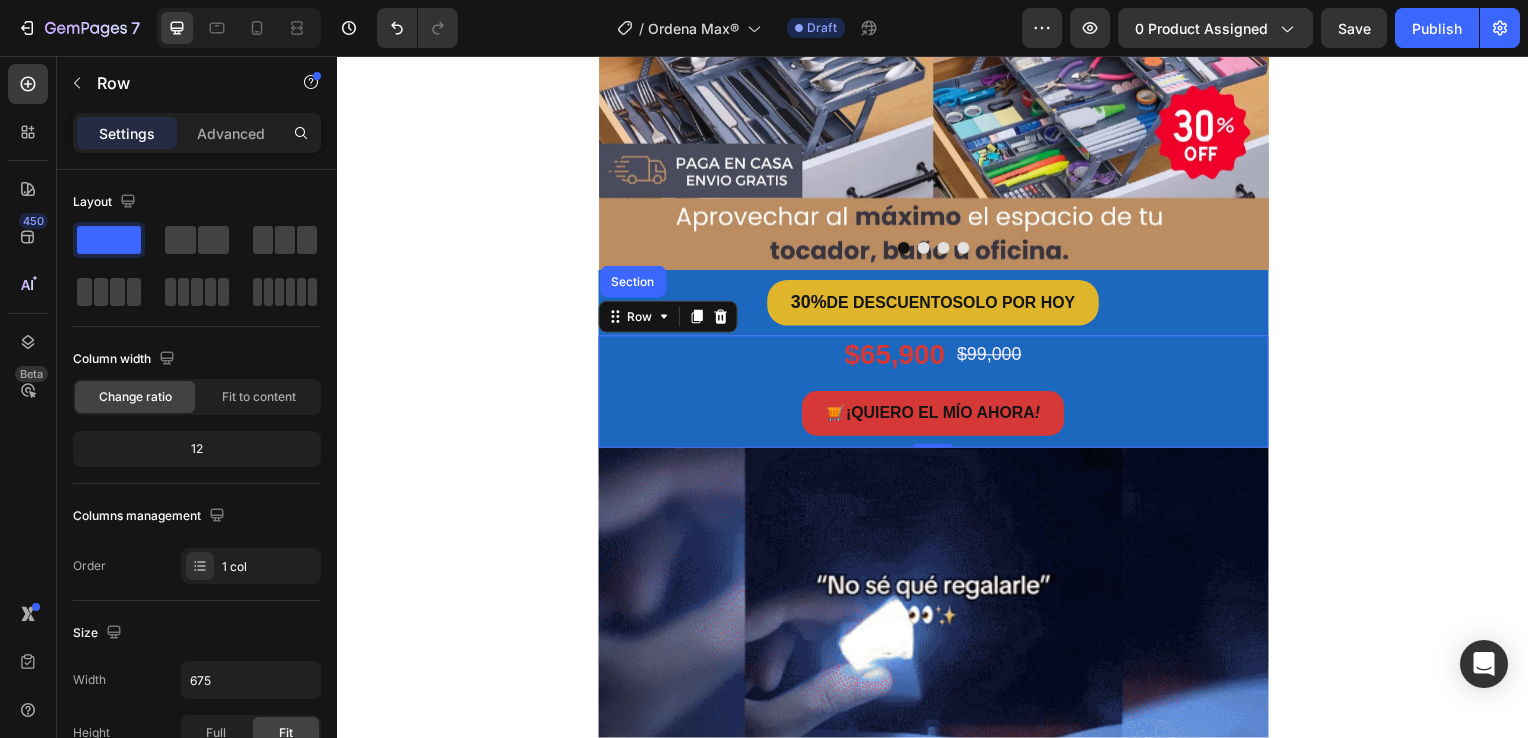 click on "$65,900 Product Price Product Price $99,000 Product Price Product Price Row 🛒  ¡QUIERO EL MÍO AHORA ! Button Product" at bounding box center [937, 394] 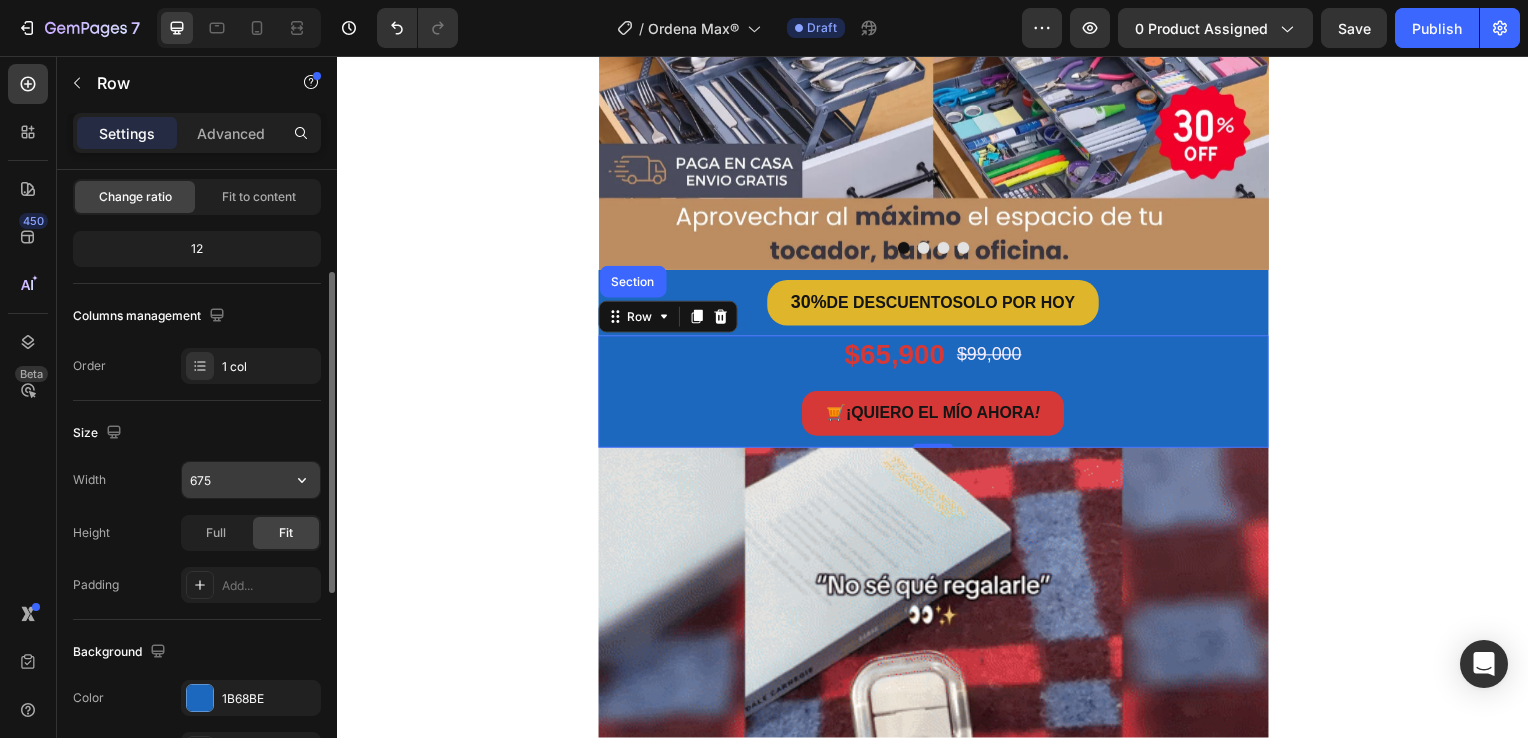 scroll, scrollTop: 400, scrollLeft: 0, axis: vertical 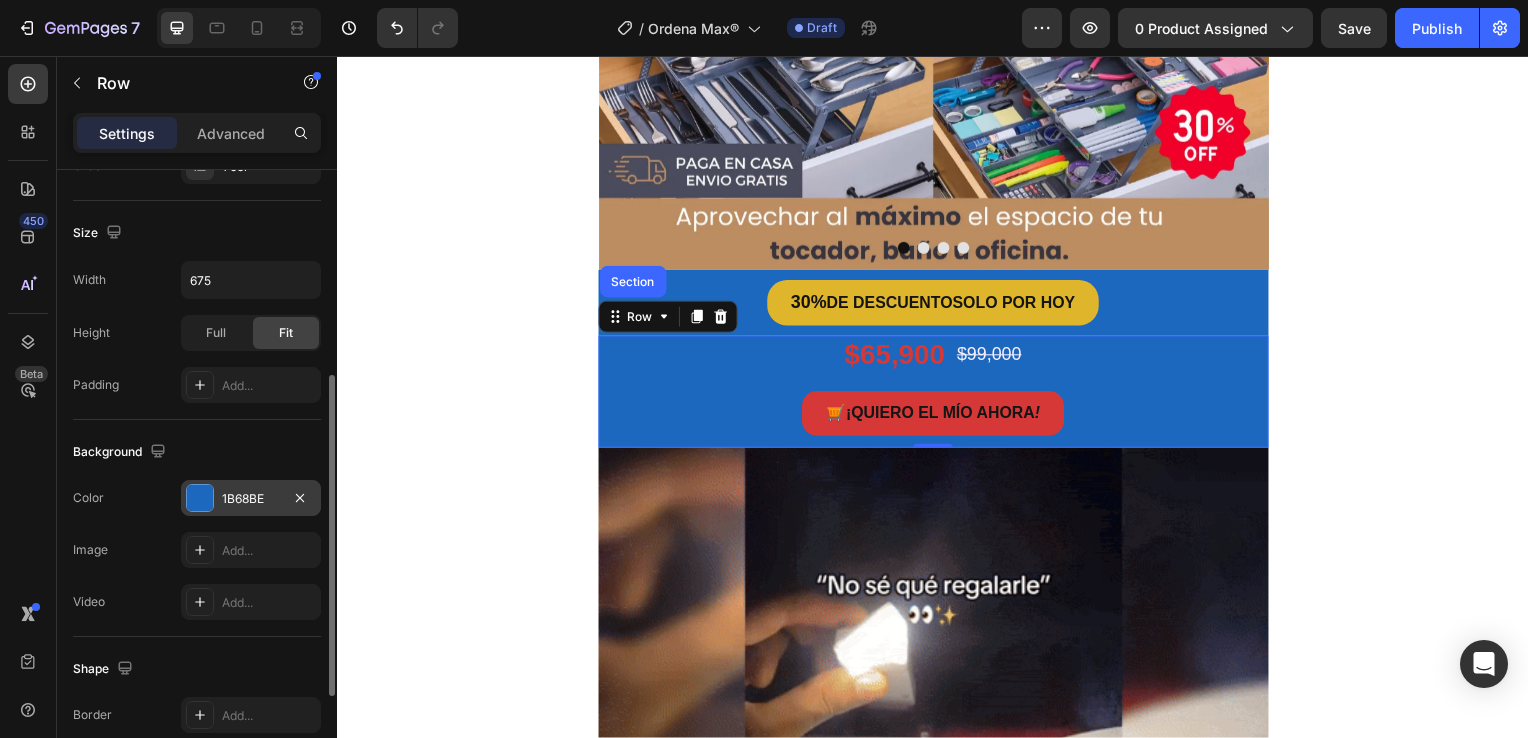 click at bounding box center [200, 498] 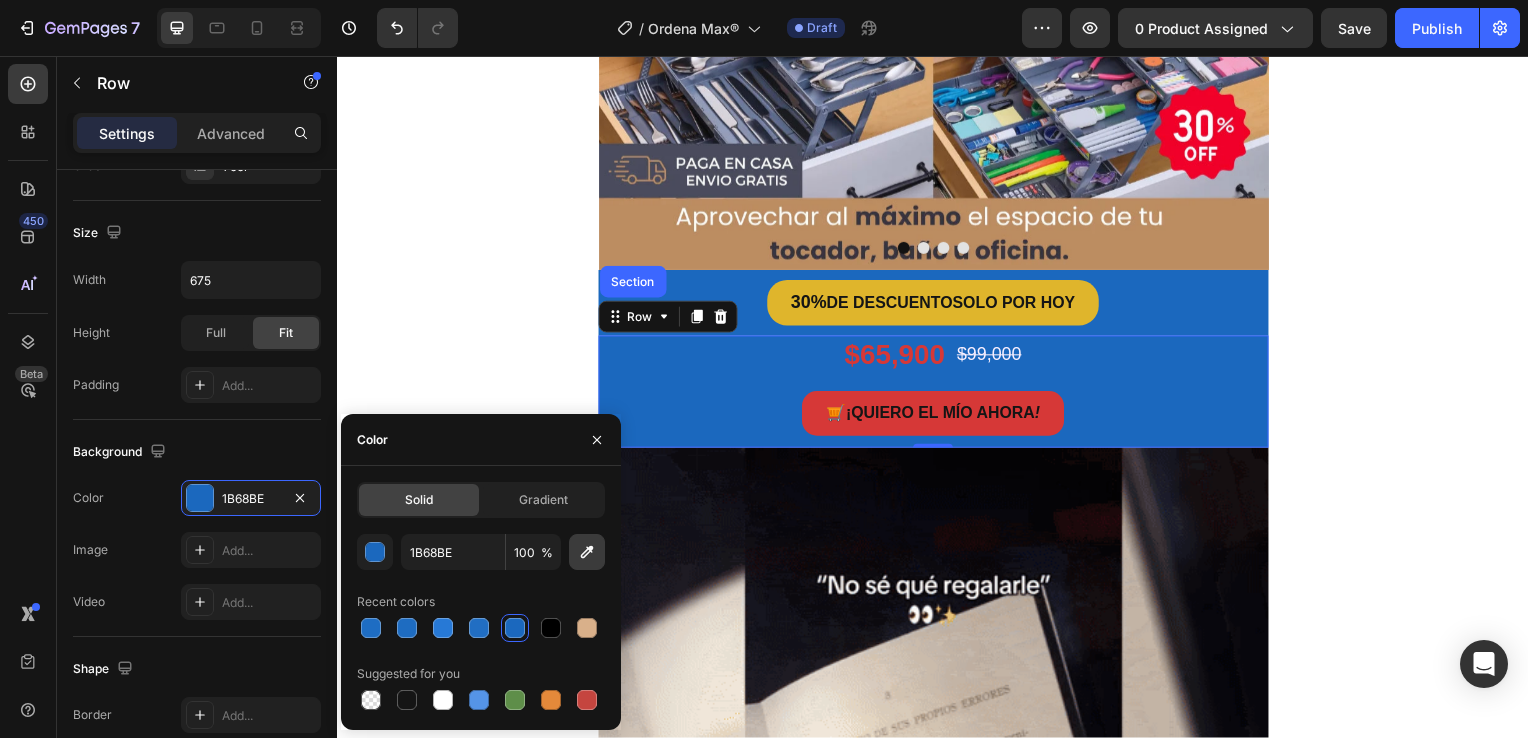 click 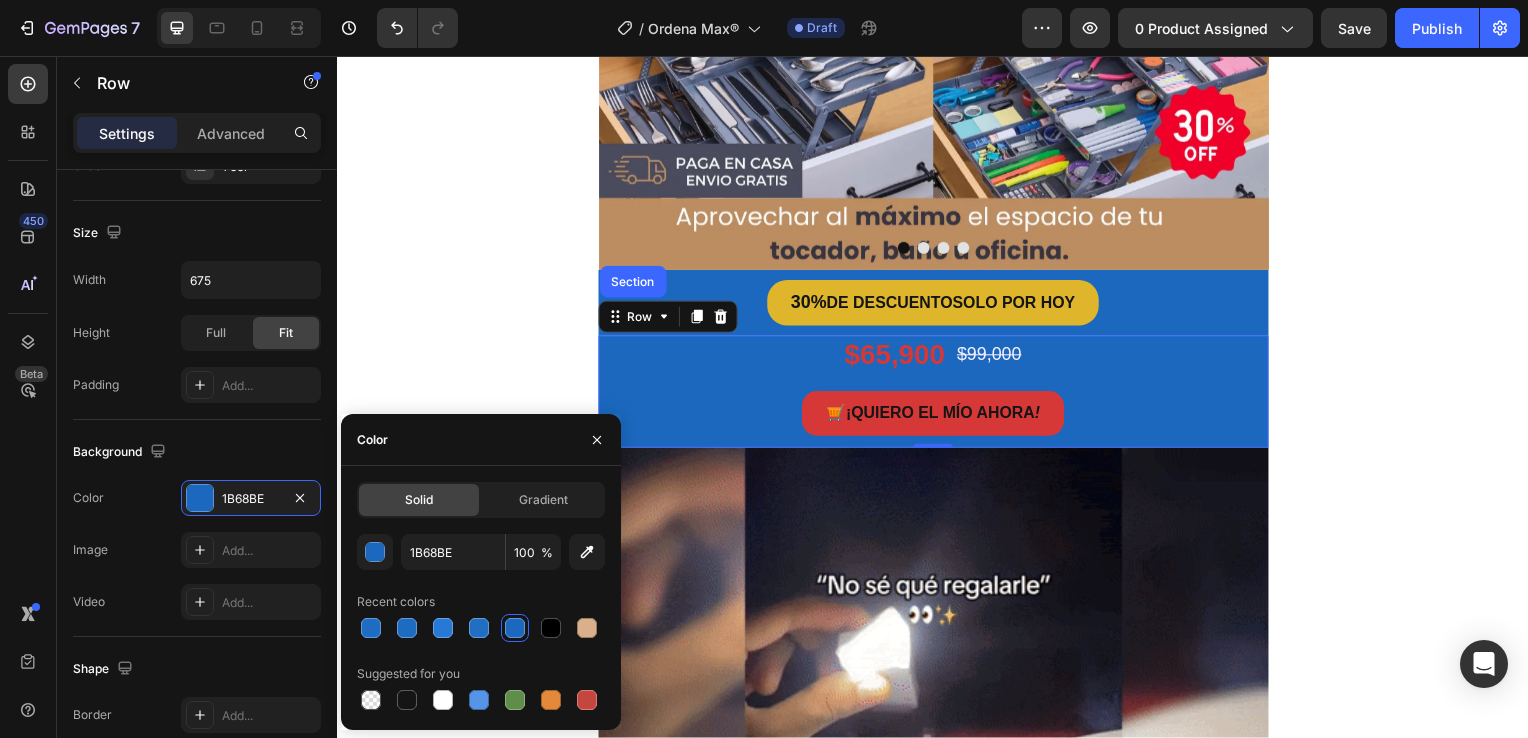 type on "BD8D62" 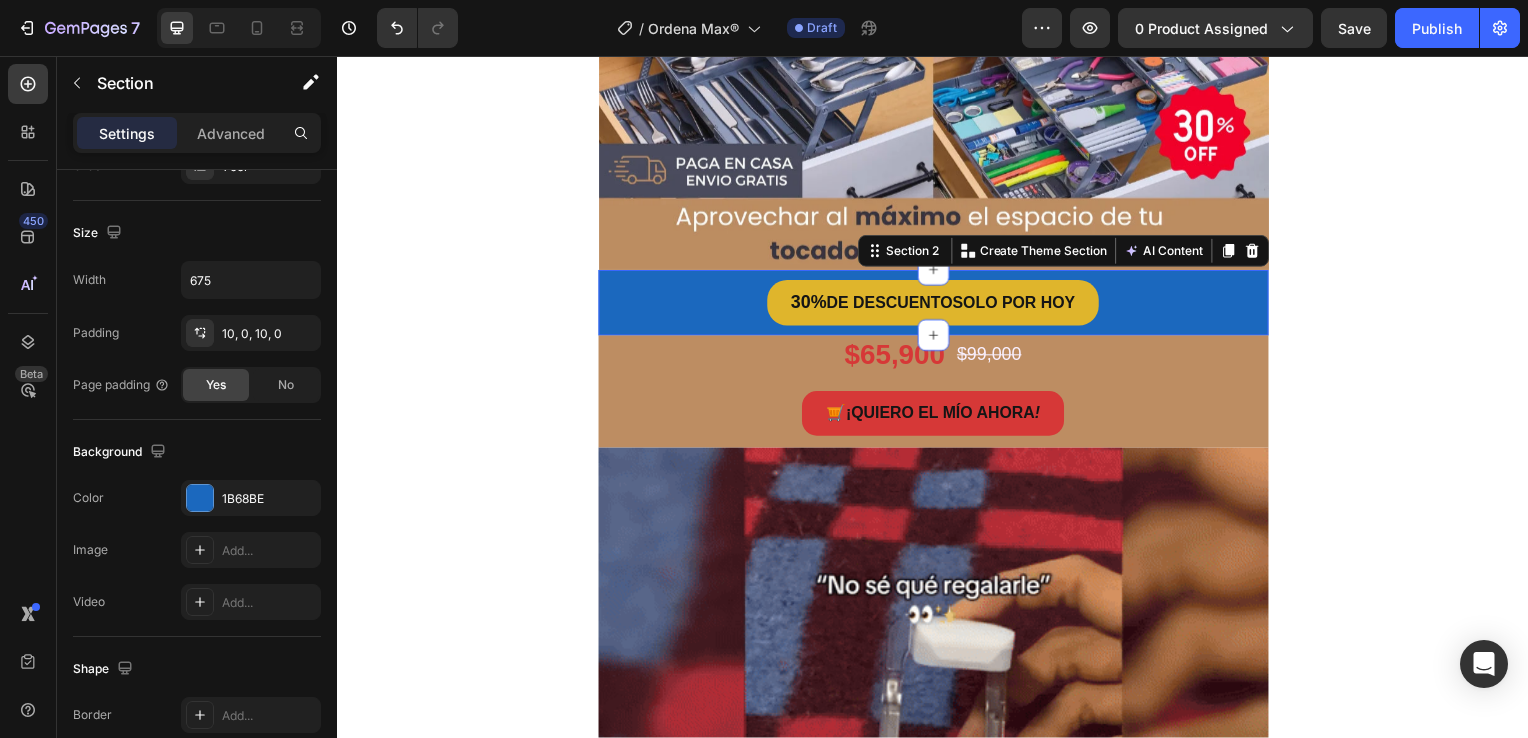 click on "30%  DE DESCUENTO  SOLO POR HOY Button Section 2   You can create reusable sections Create Theme Section AI Content Write with GemAI What would you like to describe here? Tone and Voice Persuasive Product GrifoClean™ Show more Generate" at bounding box center [937, 305] 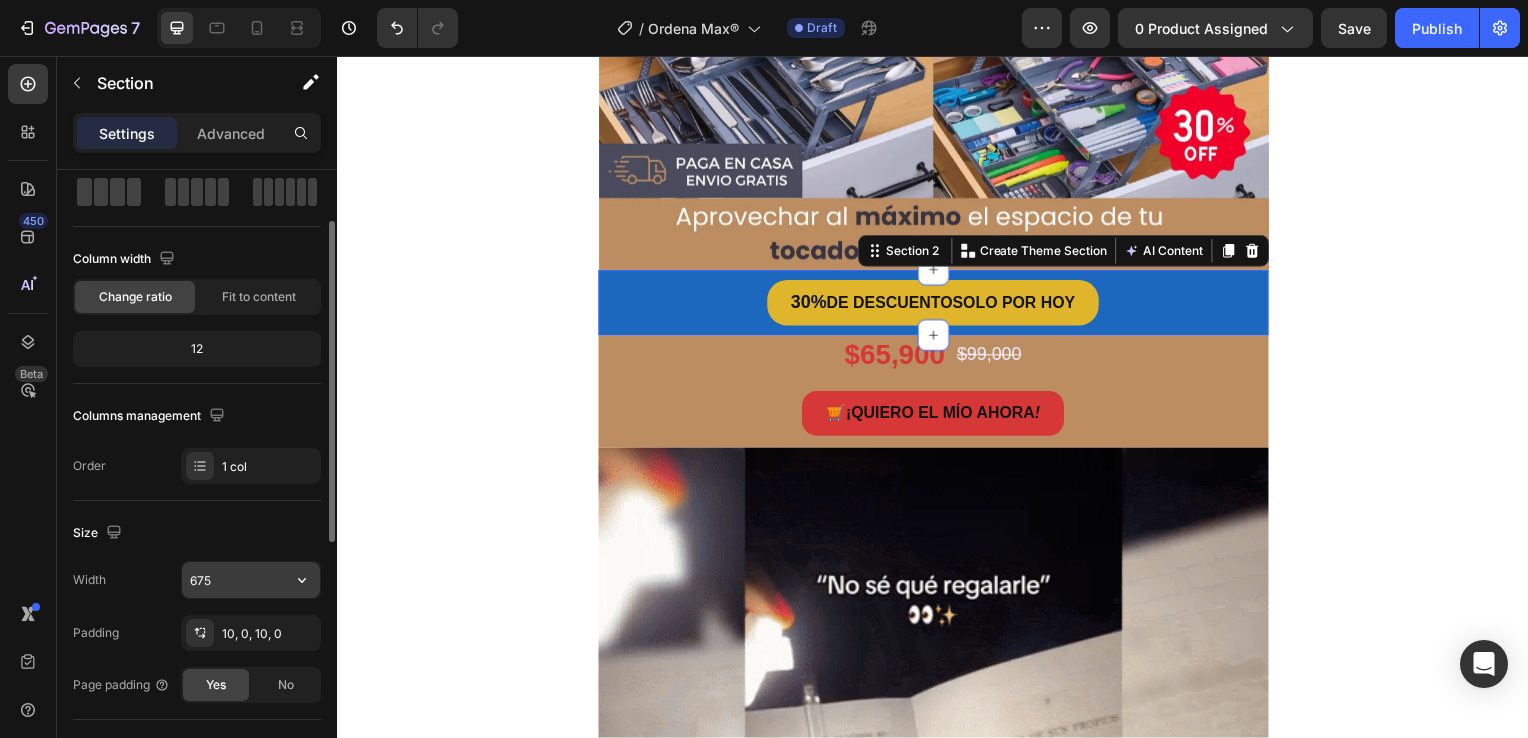 scroll, scrollTop: 0, scrollLeft: 0, axis: both 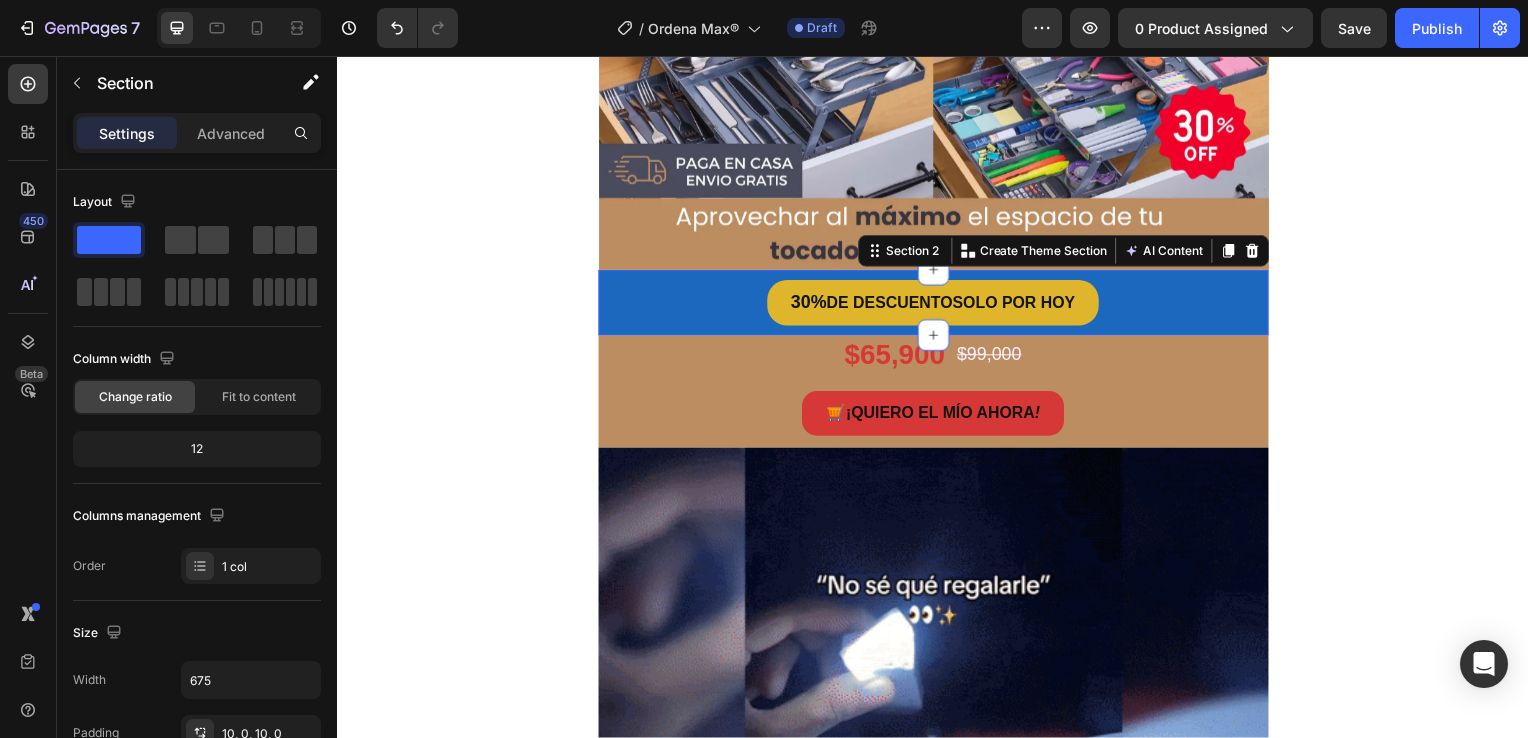 click on "30%  DE DESCUENTO  SOLO POR HOY Button Section 2   You can create reusable sections Create Theme Section AI Content Write with GemAI What would you like to describe here? Tone and Voice Persuasive Product GrifoClean™ Show more Generate" at bounding box center [937, 305] 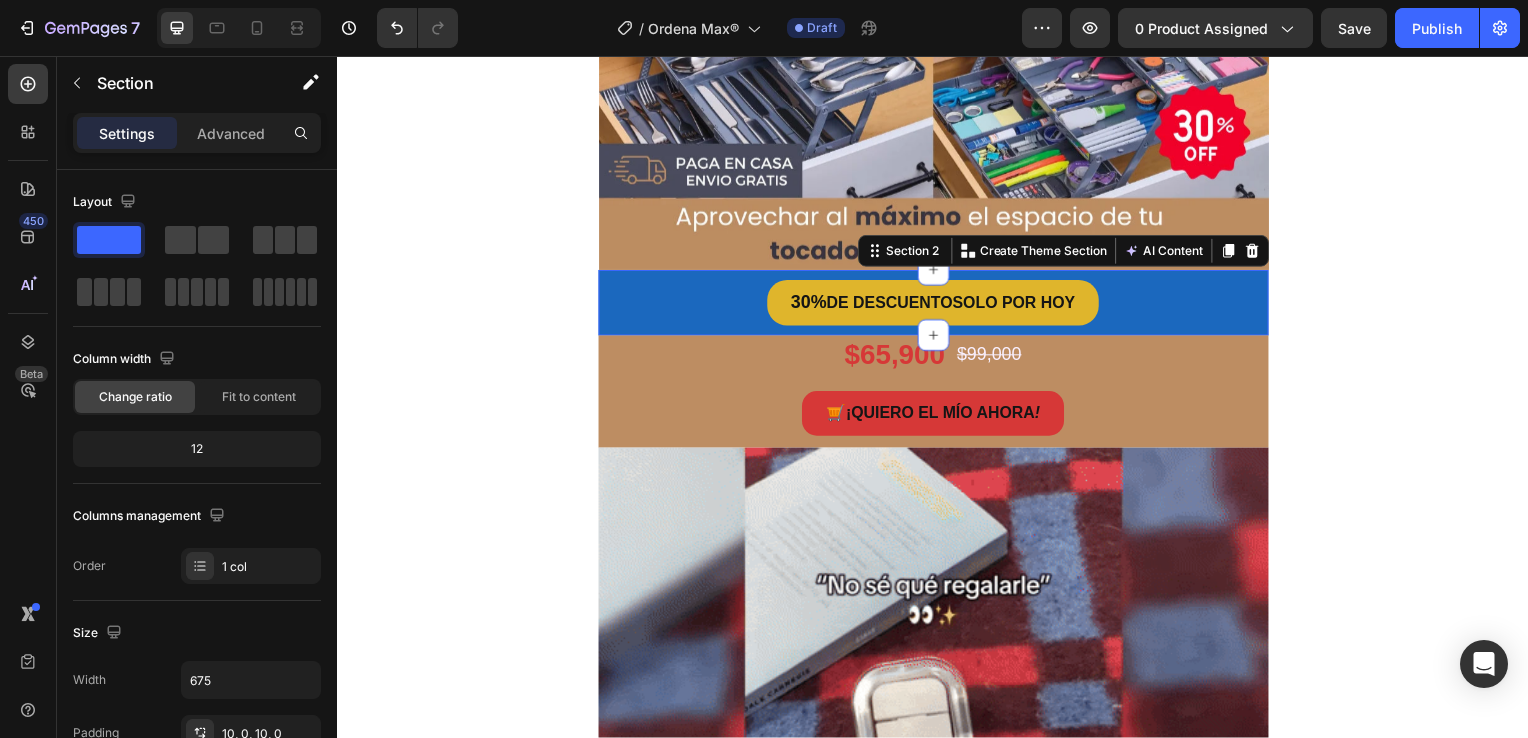 click on "30%  DE DESCUENTO  SOLO POR HOY Button Section 2   You can create reusable sections Create Theme Section AI Content Write with GemAI What would you like to describe here? Tone and Voice Persuasive Product GrifoClean™ Show more Generate" at bounding box center [937, 305] 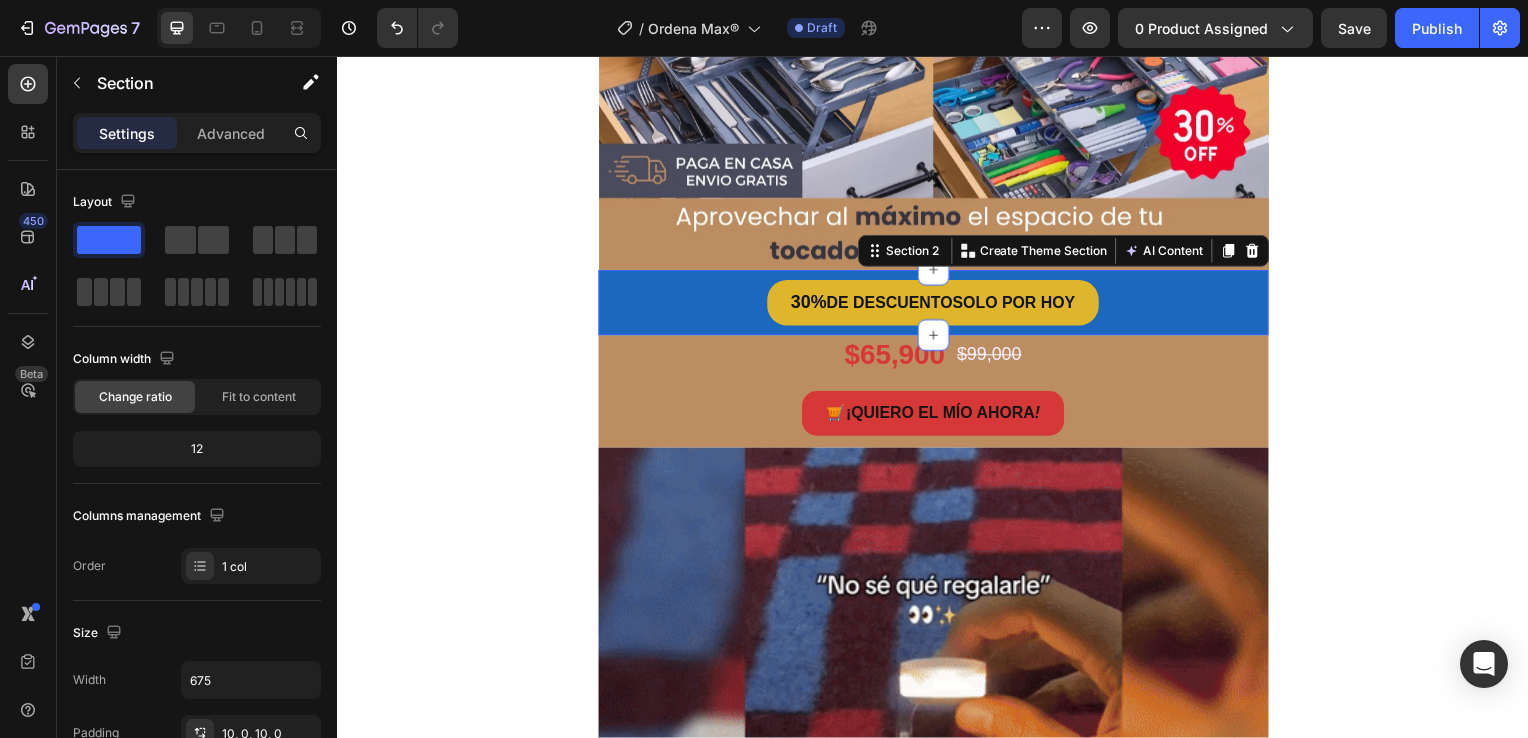 click on "30%  DE DESCUENTO  SOLO POR HOY Button Section 2   You can create reusable sections Create Theme Section AI Content Write with GemAI What would you like to describe here? Tone and Voice Persuasive Product GrifoClean™ Show more Generate" at bounding box center (937, 305) 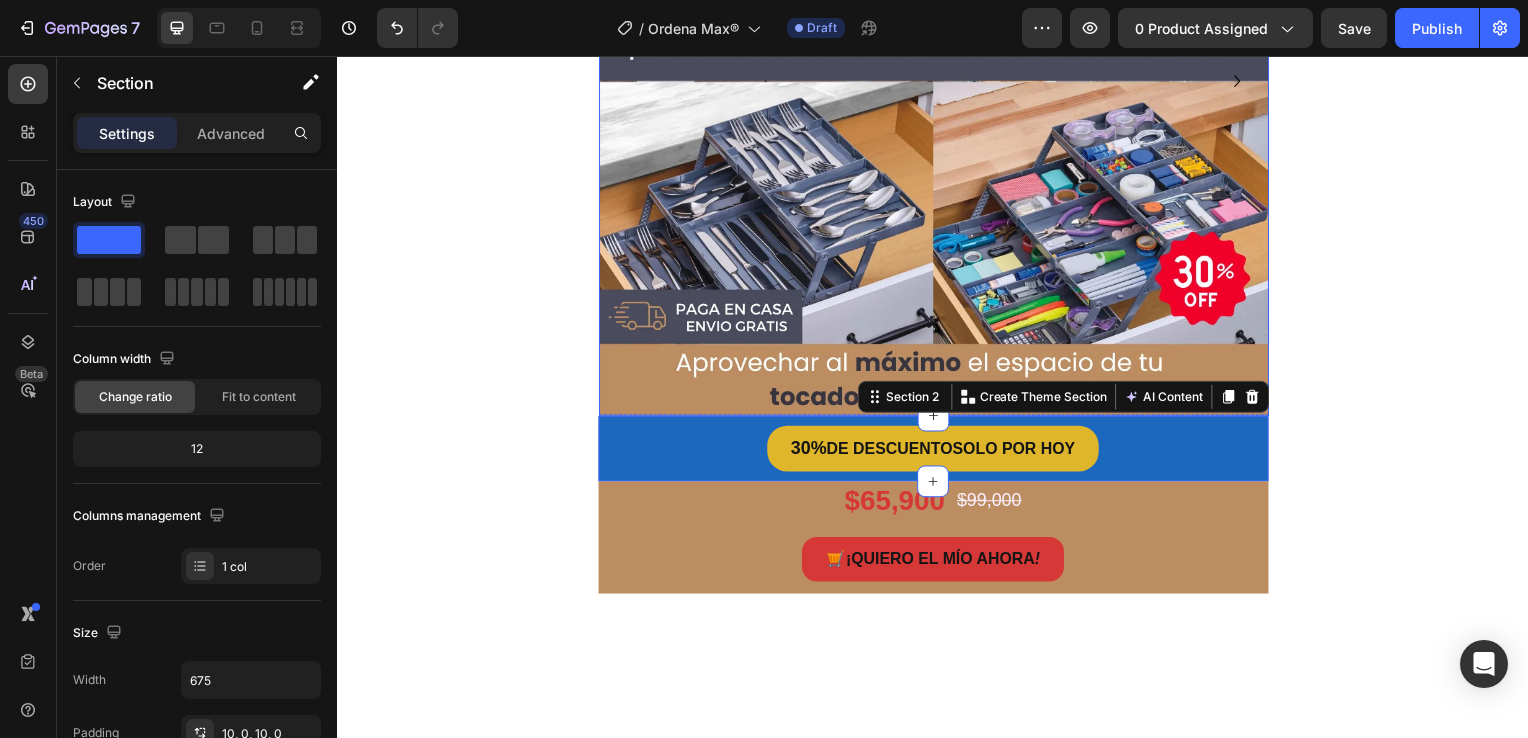 scroll, scrollTop: 200, scrollLeft: 0, axis: vertical 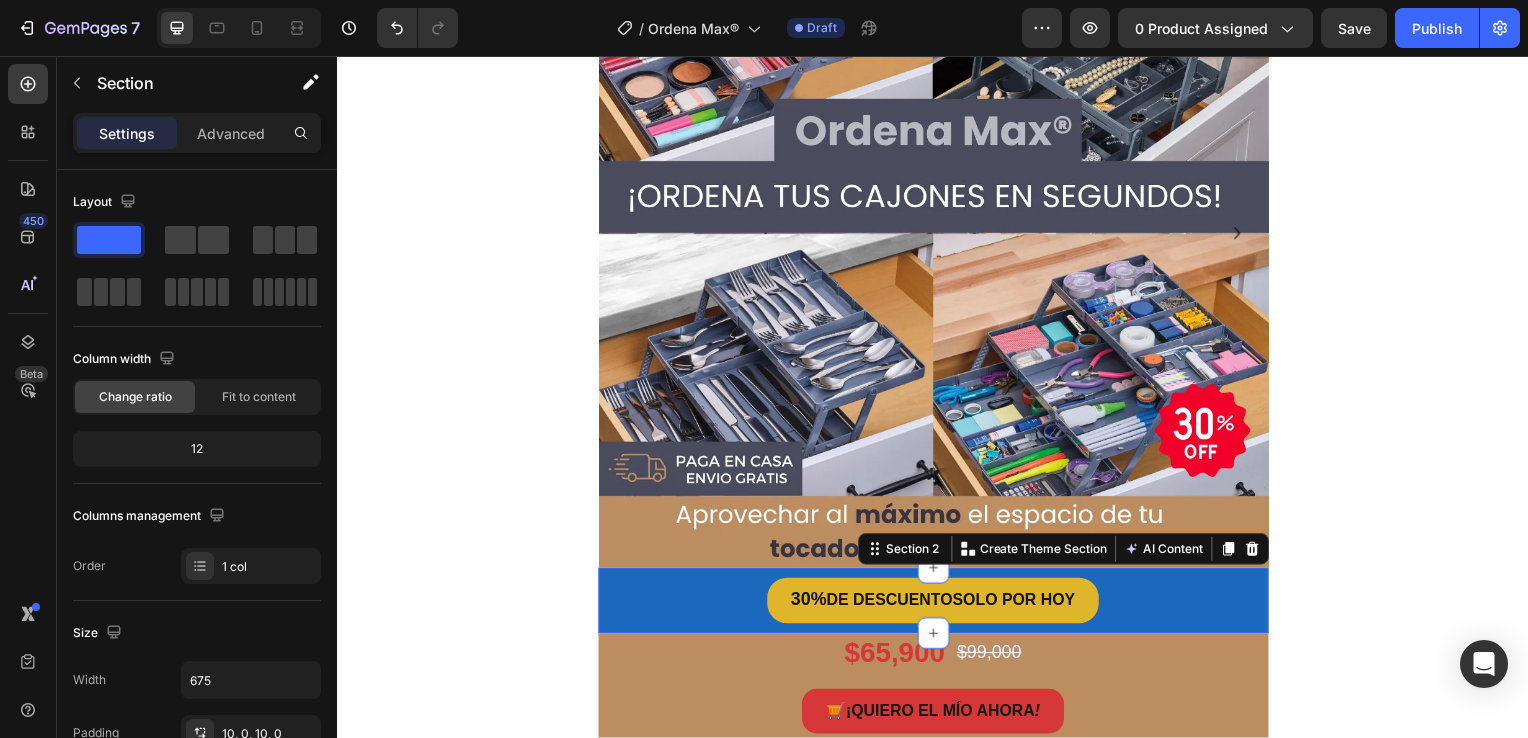 click on "30%  DE DESCUENTO  SOLO POR HOY Button Section 2   You can create reusable sections Create Theme Section AI Content Write with GemAI What would you like to describe here? Tone and Voice Persuasive Product GrifoClean™ Show more Generate" at bounding box center [937, 605] 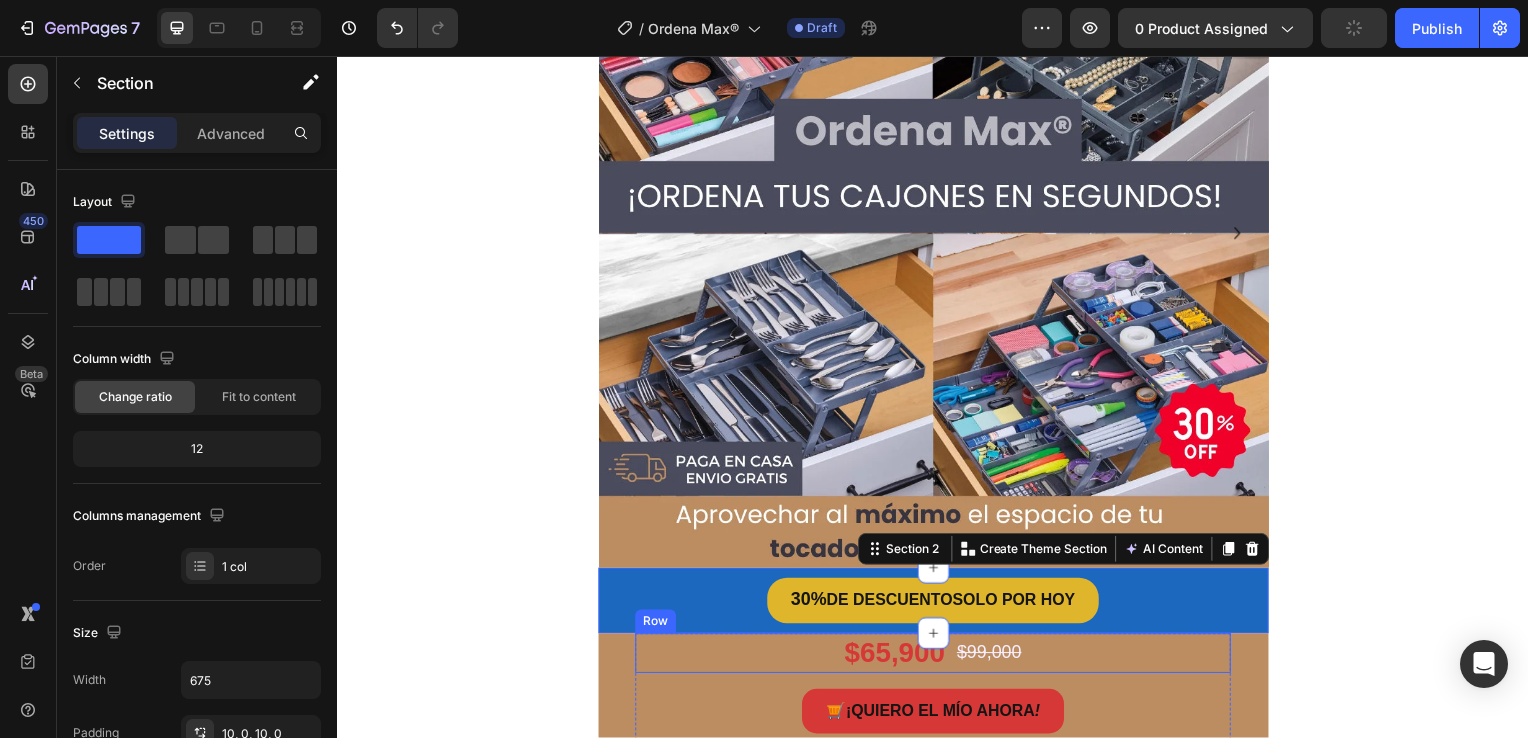 click on "$65,900 Product Price Product Price $99,000 Product Price Product Price Row" at bounding box center (937, 658) 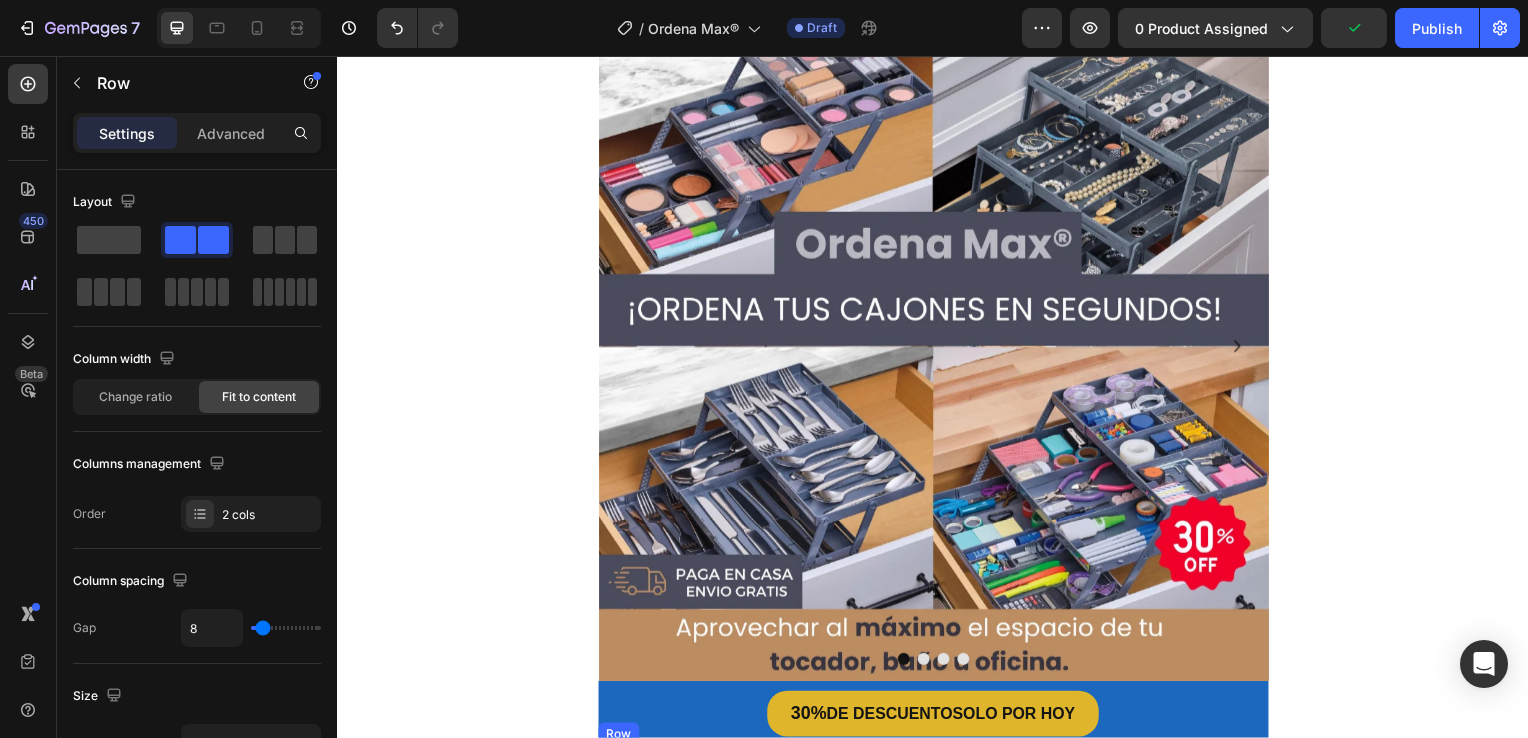 scroll, scrollTop: 300, scrollLeft: 0, axis: vertical 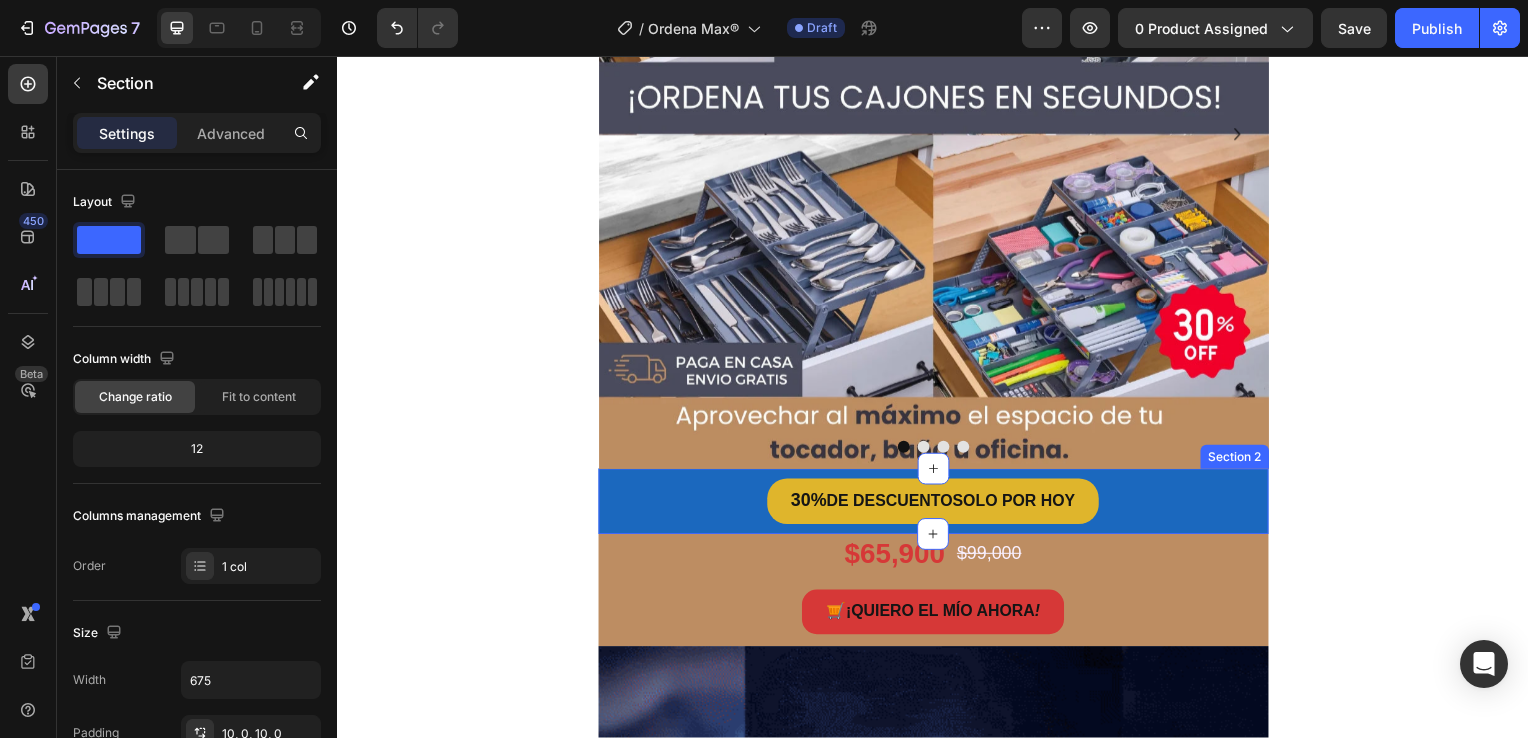 click on "30%  DE DESCUENTO  SOLO POR HOY Button Section 2" at bounding box center [937, 505] 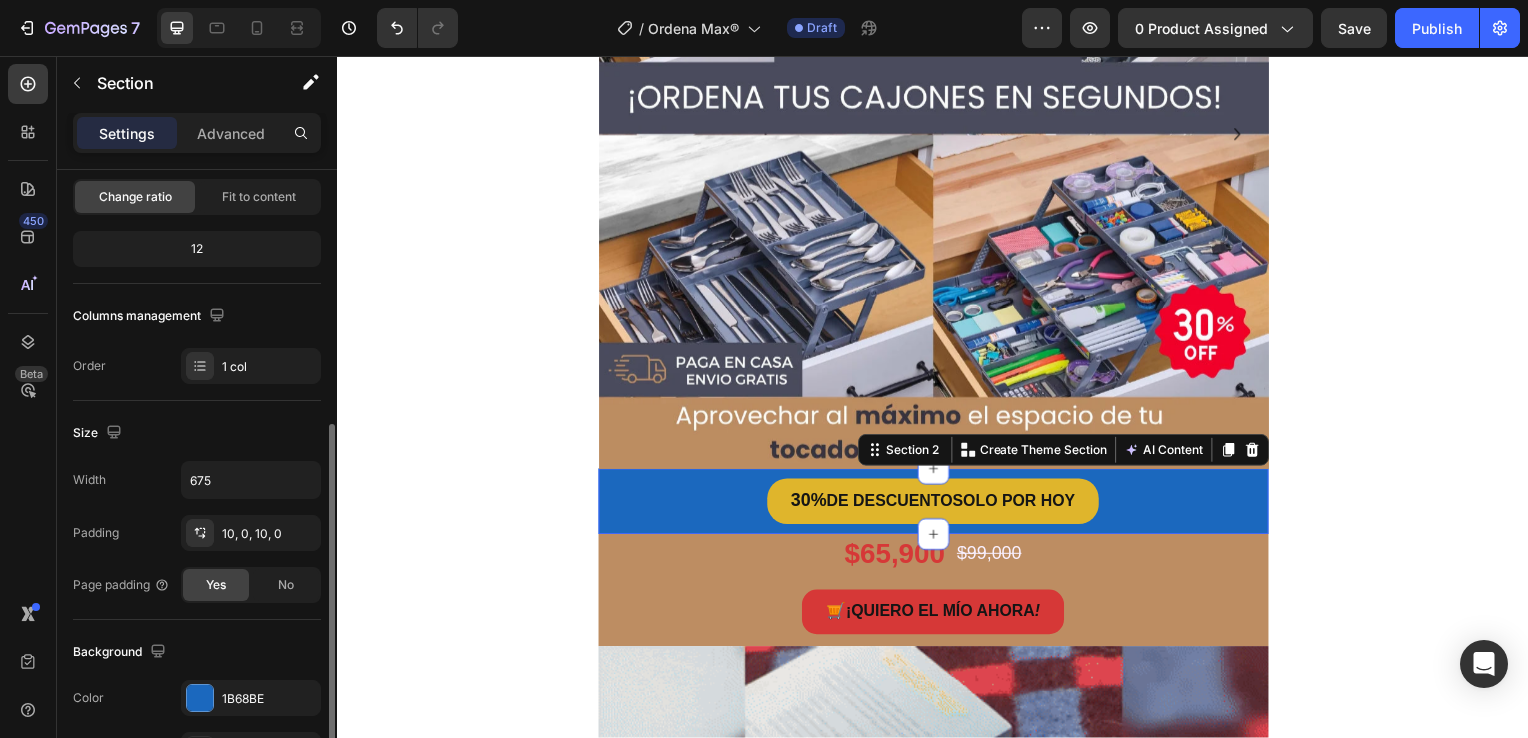 scroll, scrollTop: 300, scrollLeft: 0, axis: vertical 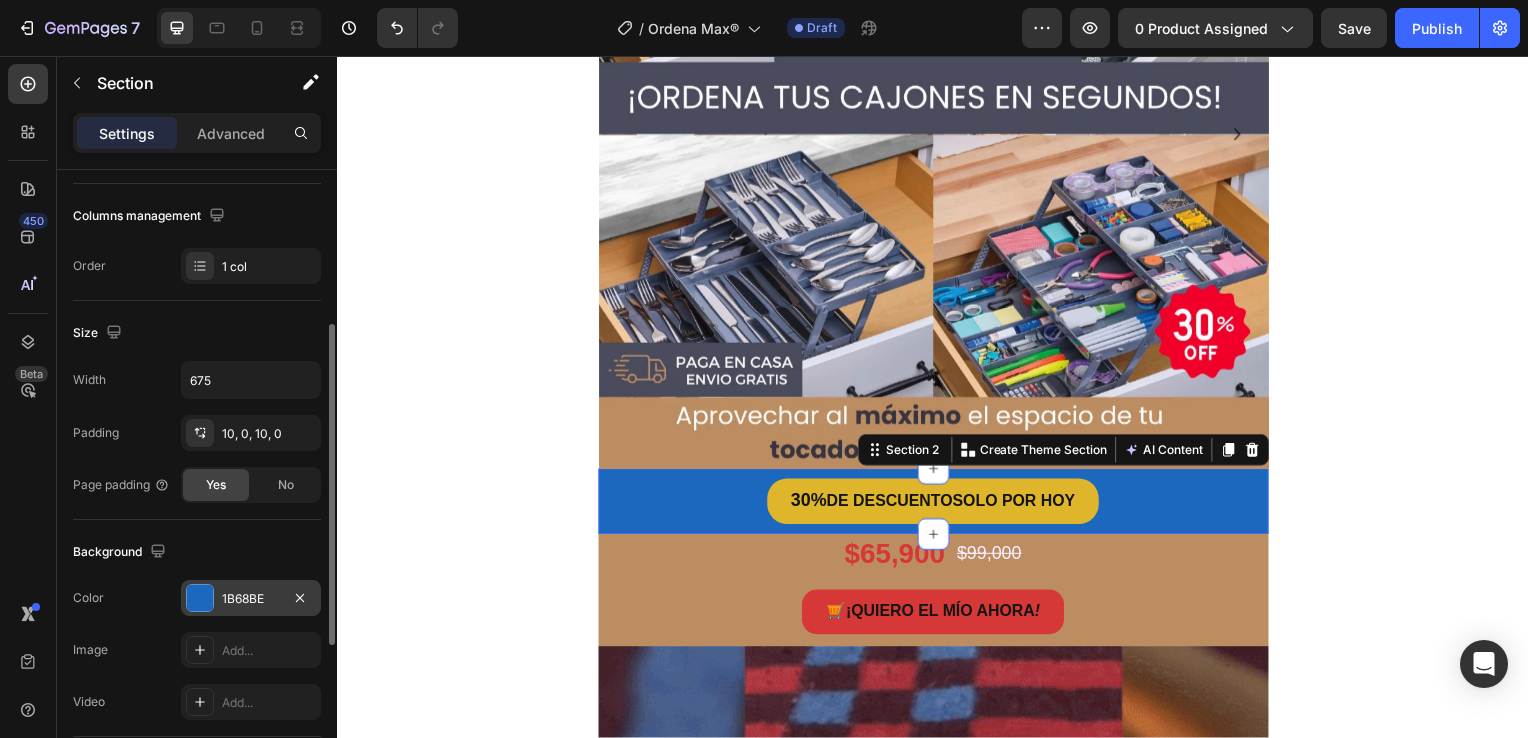 click at bounding box center (200, 598) 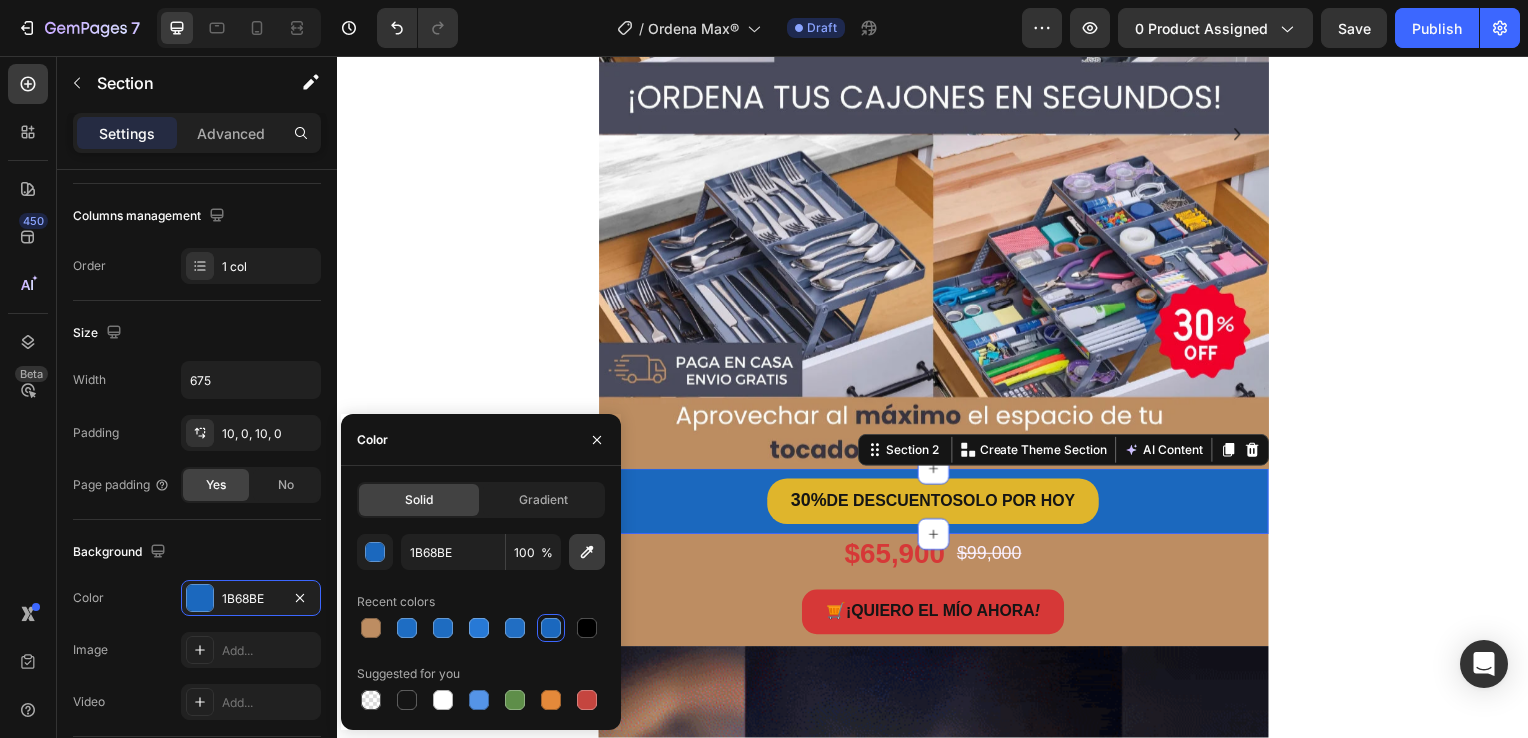 click 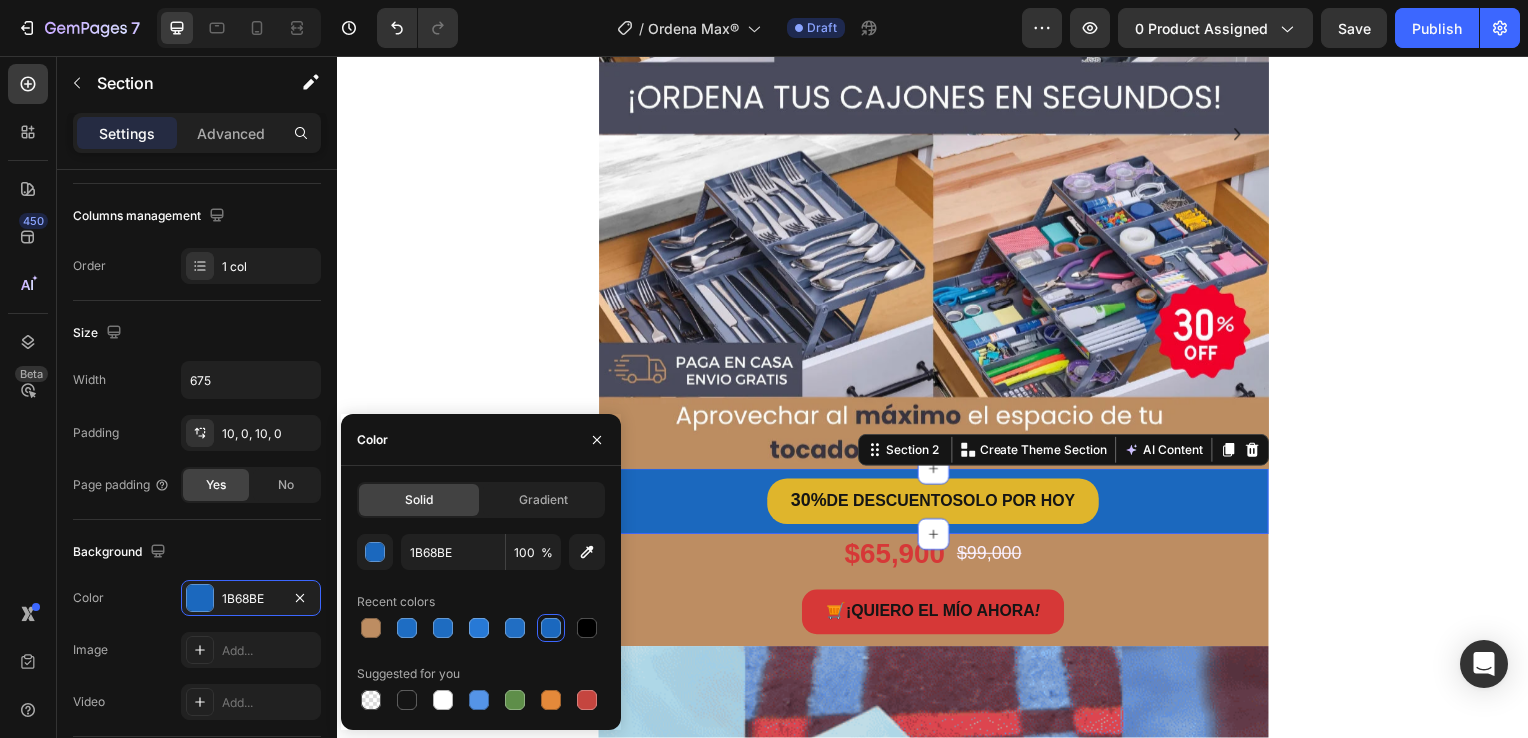 type on "BD8D62" 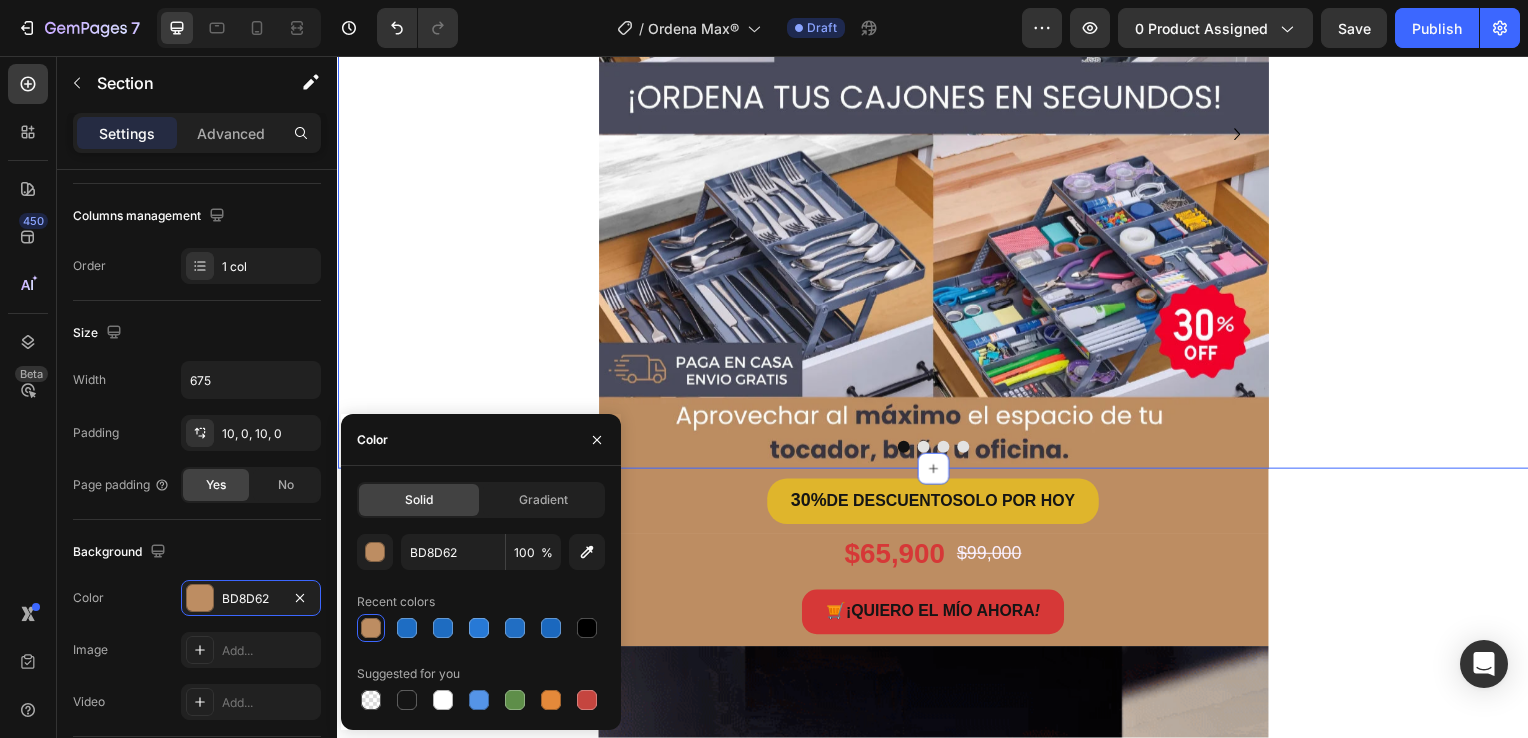 click on "Image Image Image Image
Carousel Row" at bounding box center (937, 134) 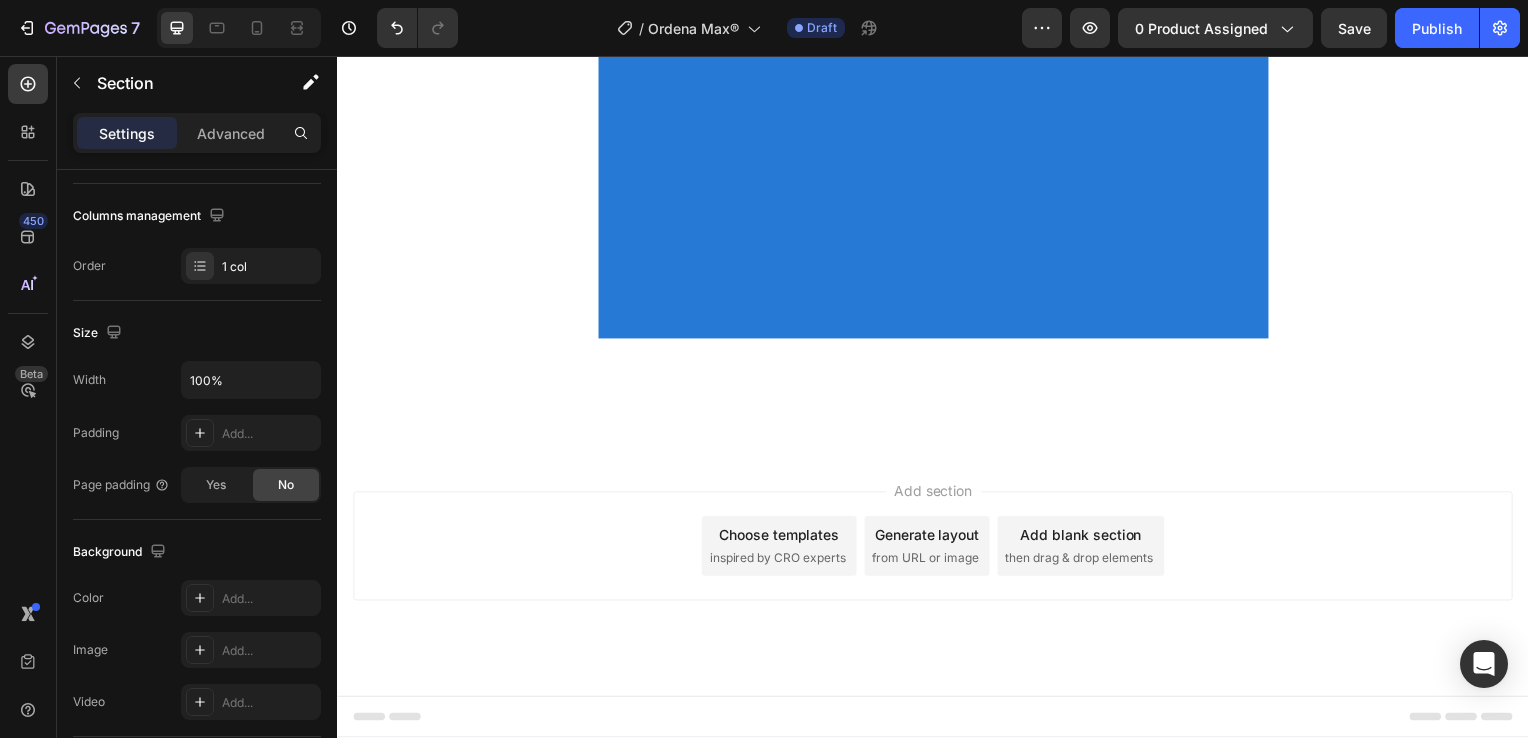 scroll, scrollTop: 4100, scrollLeft: 0, axis: vertical 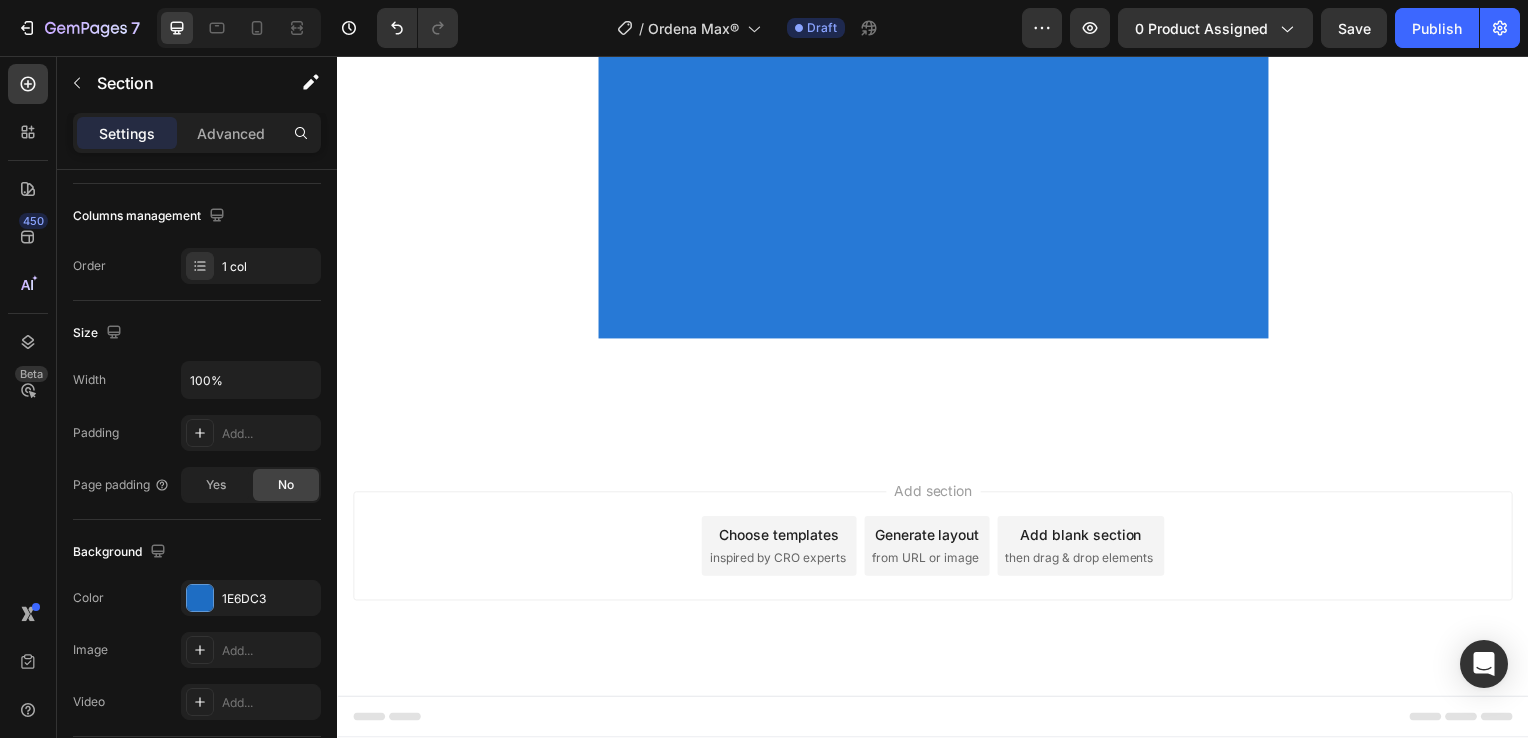 click on "$65,900 Product Price Product Price $99,000 Product Price Product Price Row 🛒   ¡QUIERO EL MÍO AHORA ! Button Product" at bounding box center [937, -41] 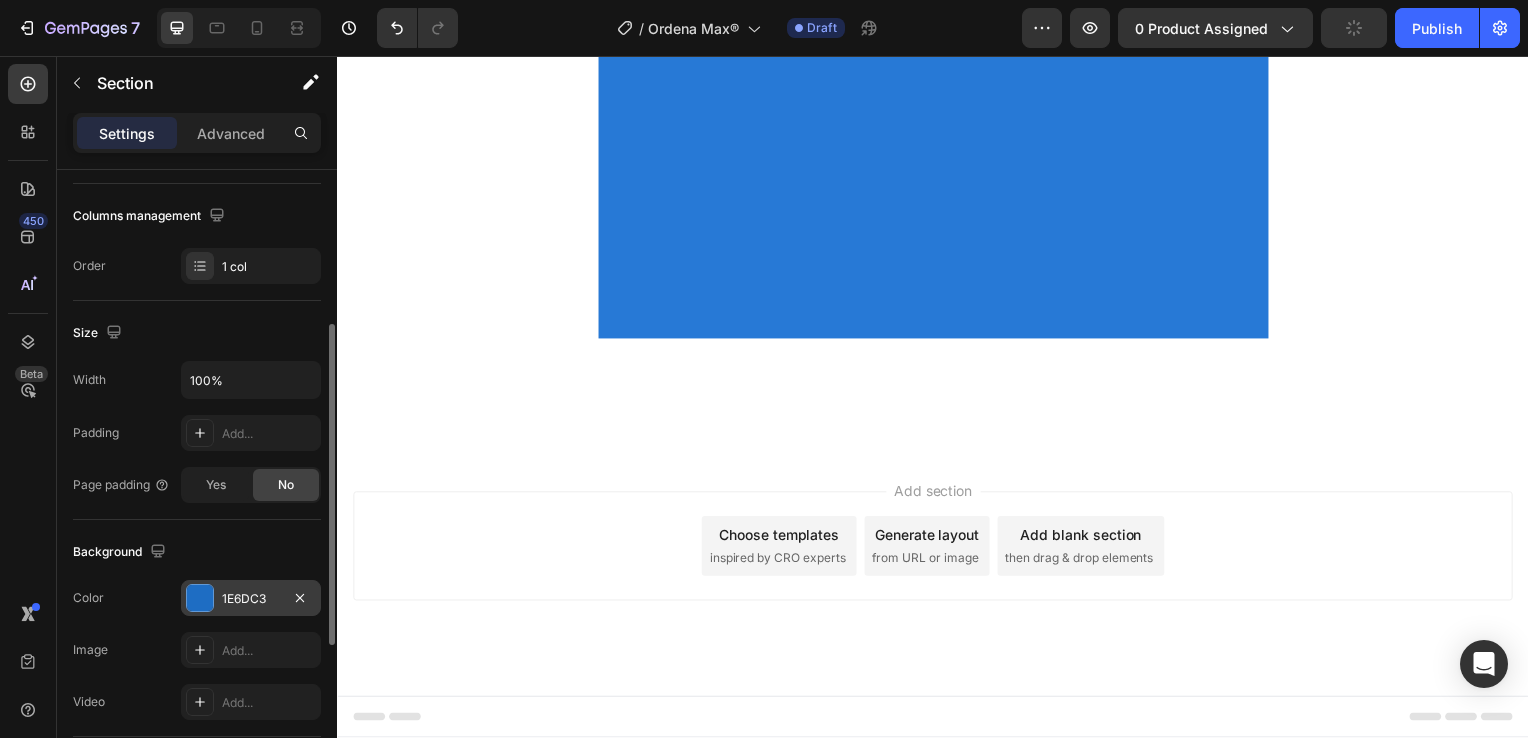 click at bounding box center [200, 598] 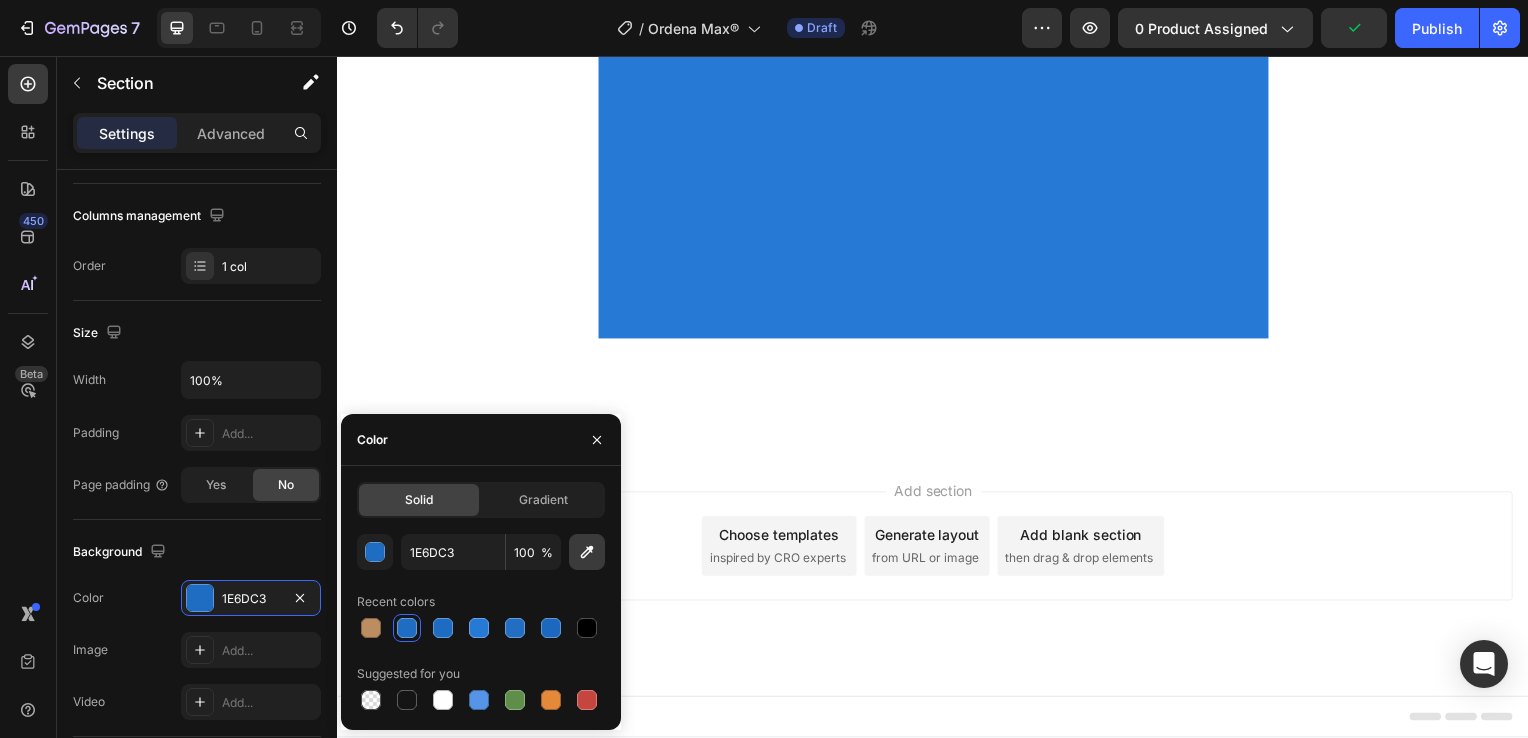 click 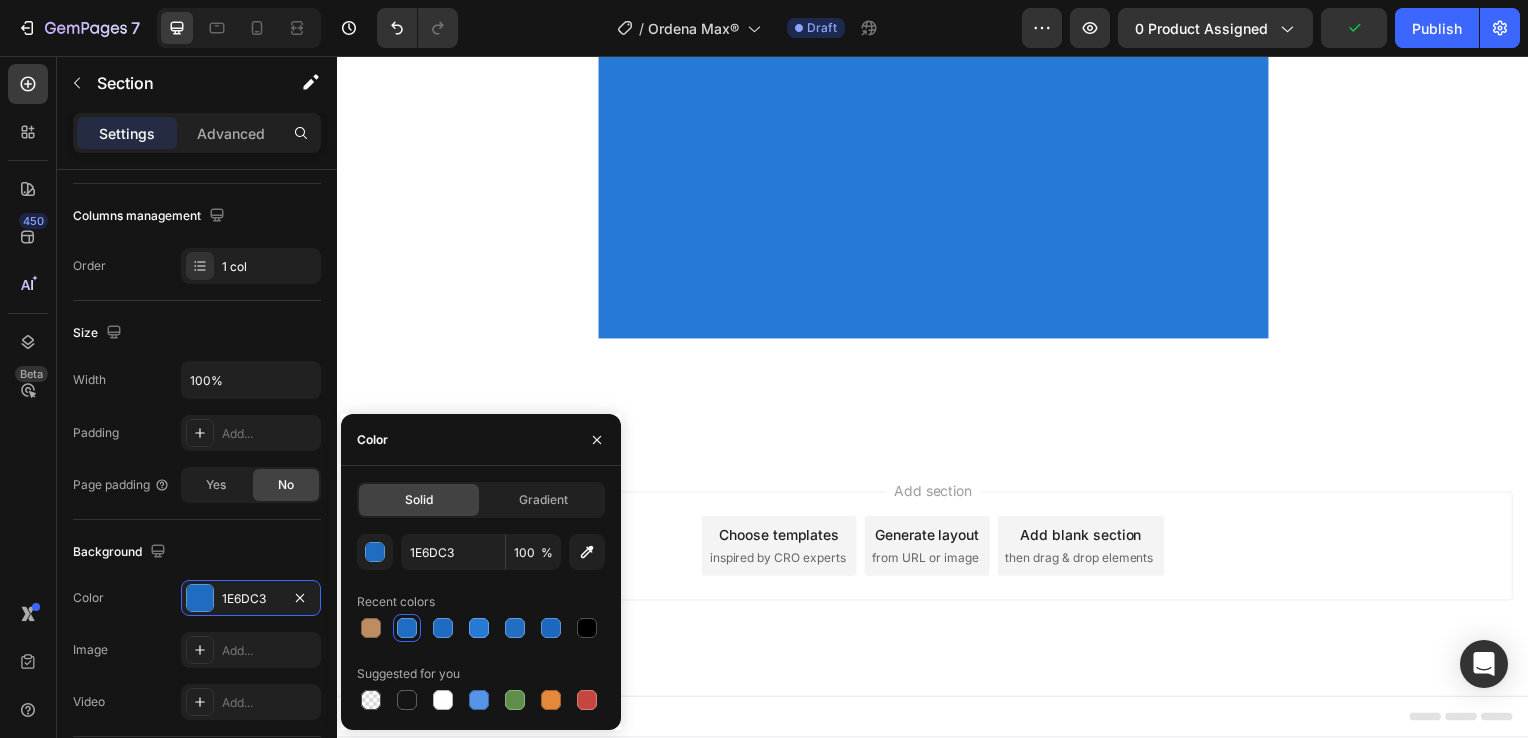 type on "BD8D62" 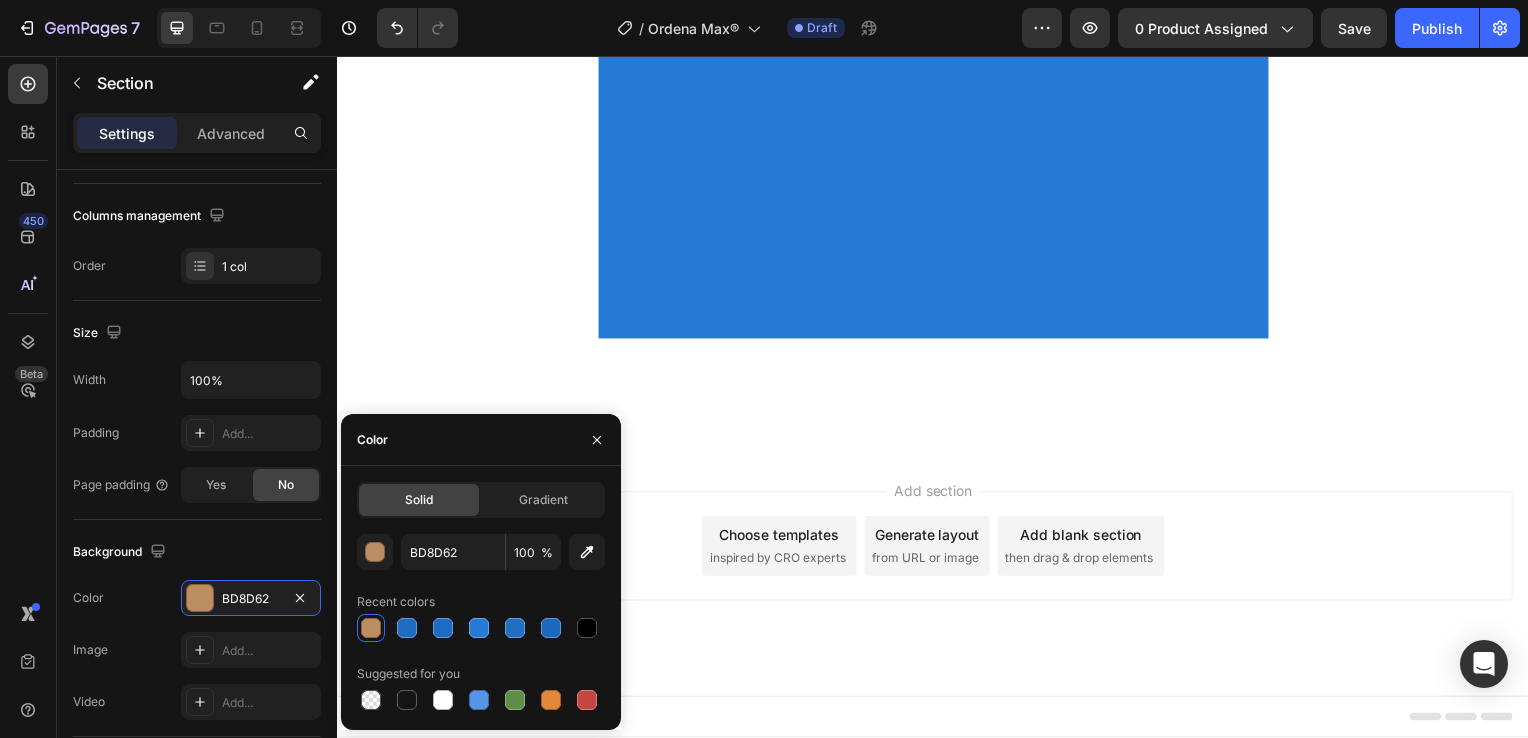click on "Image Row" at bounding box center (937, 16) 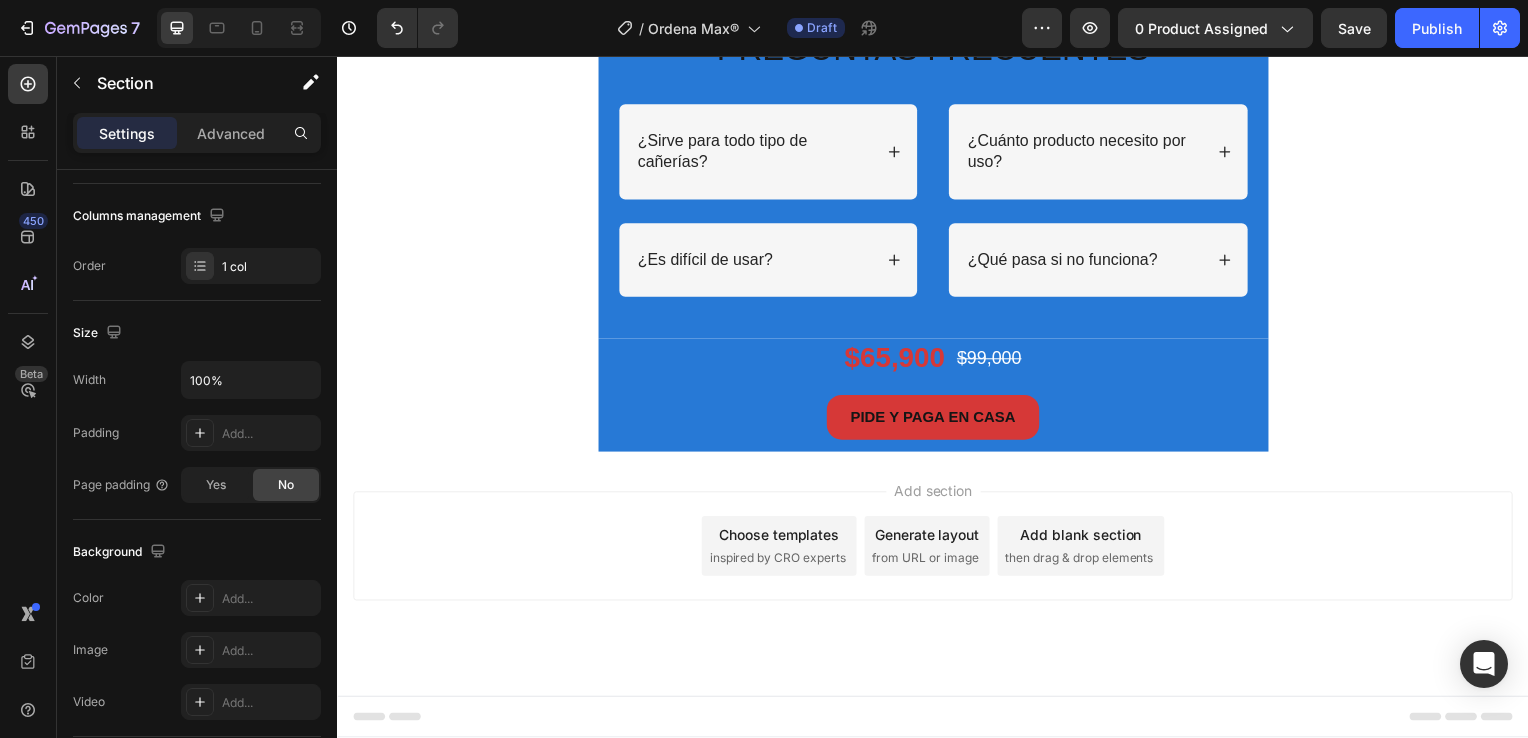scroll, scrollTop: 5300, scrollLeft: 0, axis: vertical 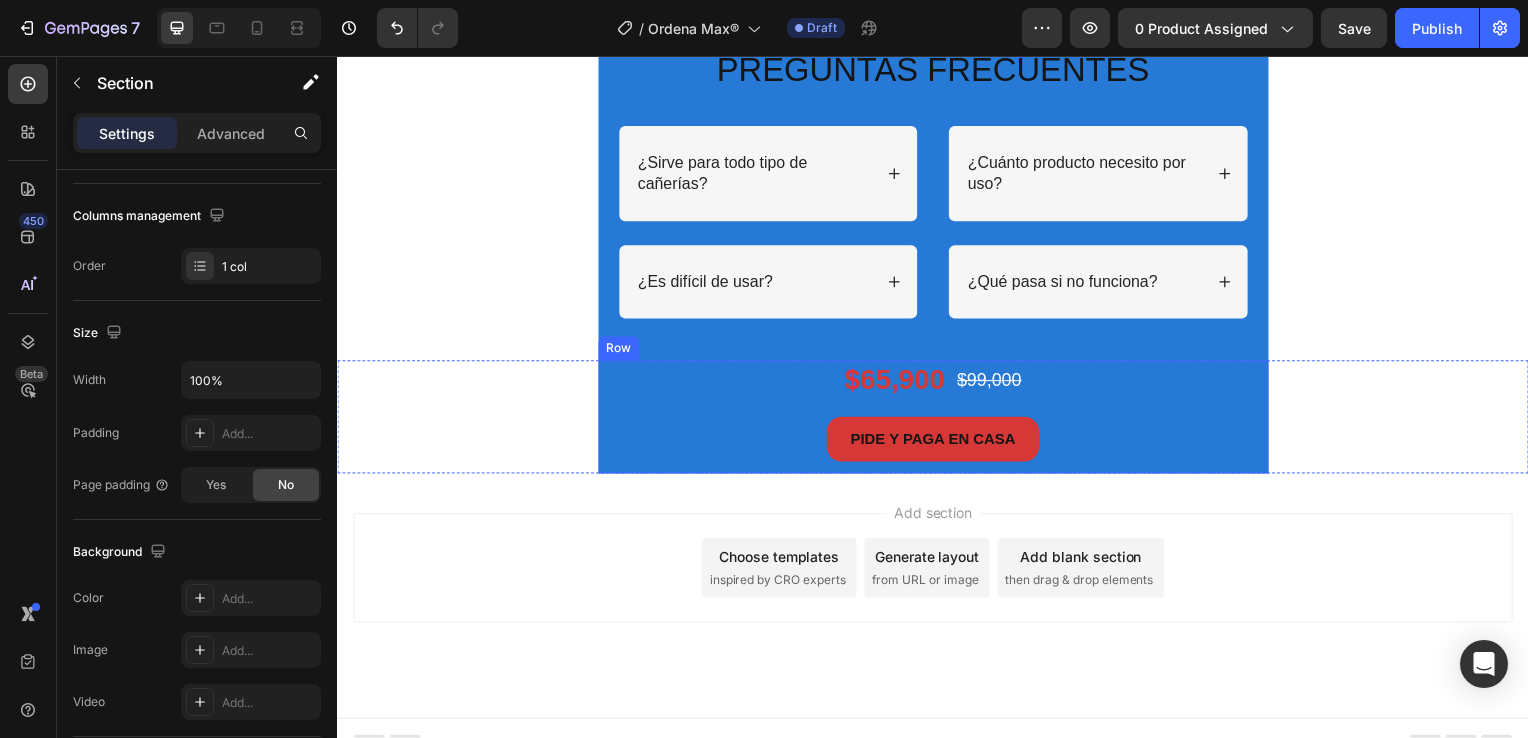 click on "$65,900 Product Price Product Price $99,000 Product Price Product Price Row PIDE Y PAGA EN CASA Button Product" at bounding box center [937, 419] 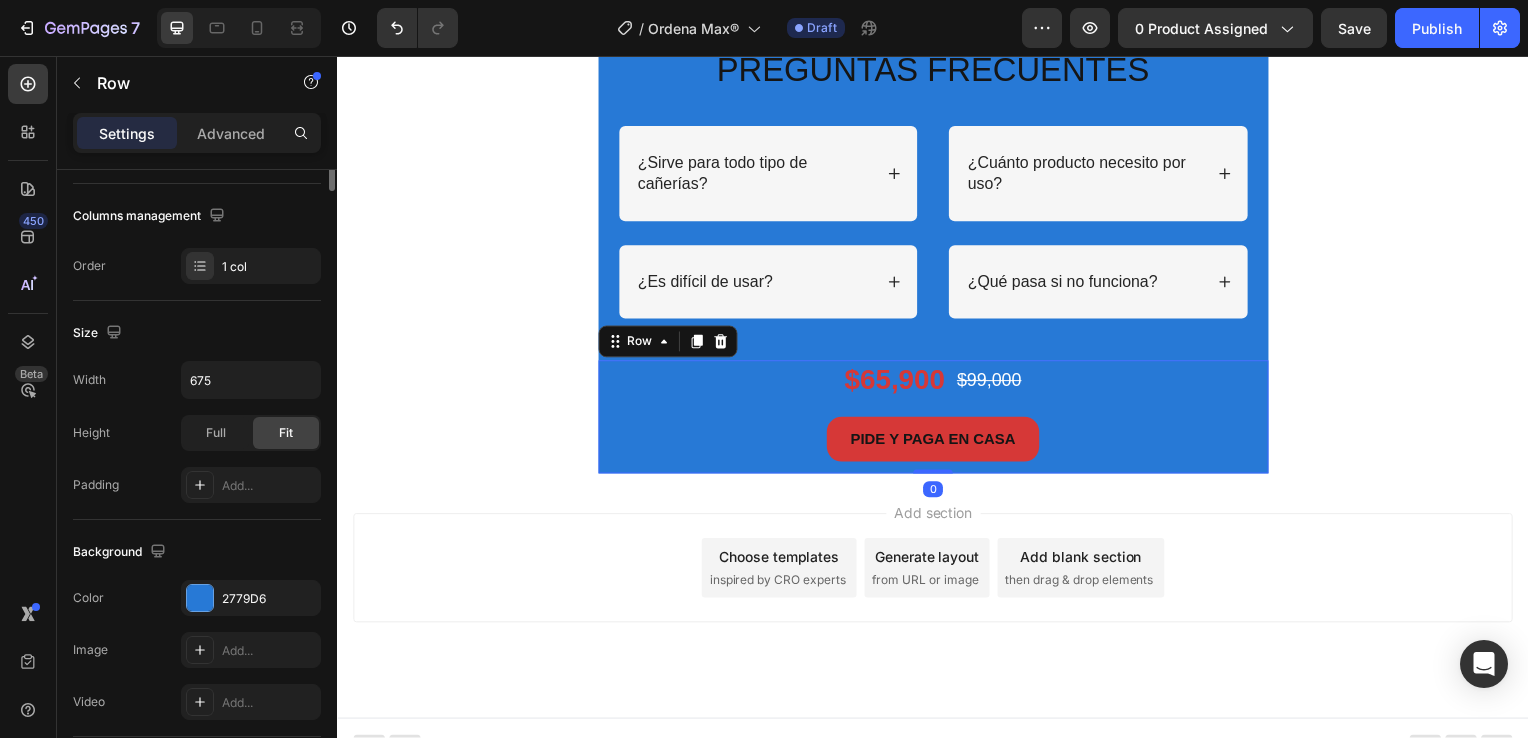 scroll, scrollTop: 0, scrollLeft: 0, axis: both 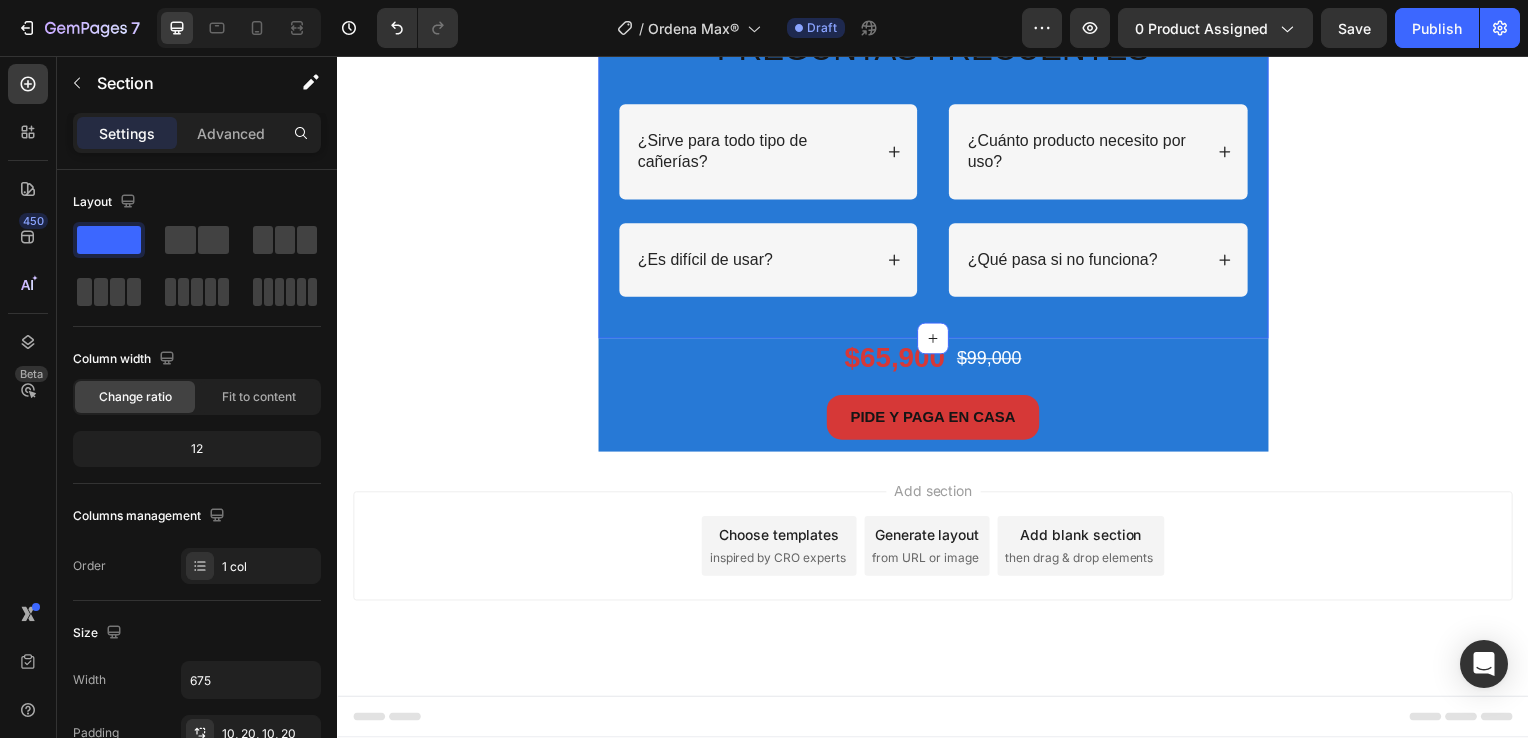 click on "PREGUNTAS FRECUENTES Heading Row
¿Sirve para todo tipo de cañerías?
¿Es difícil de usar? Accordion
¿Cuánto producto necesito por uso?
¿Qué pasa si no funciona? Accordion Row Section 9" at bounding box center (937, 178) 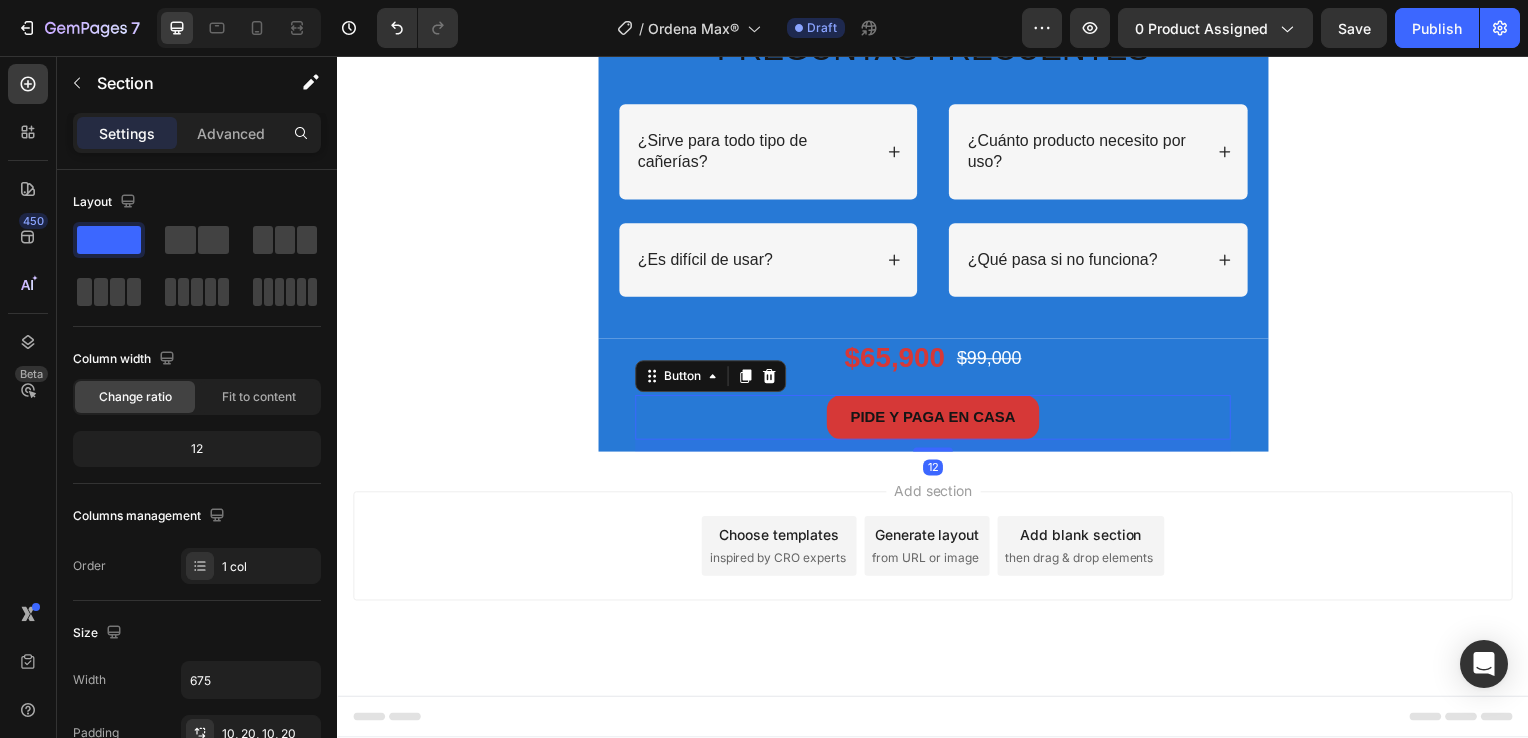 click on "PIDE Y PAGA EN CASA Button   12" at bounding box center [937, 420] 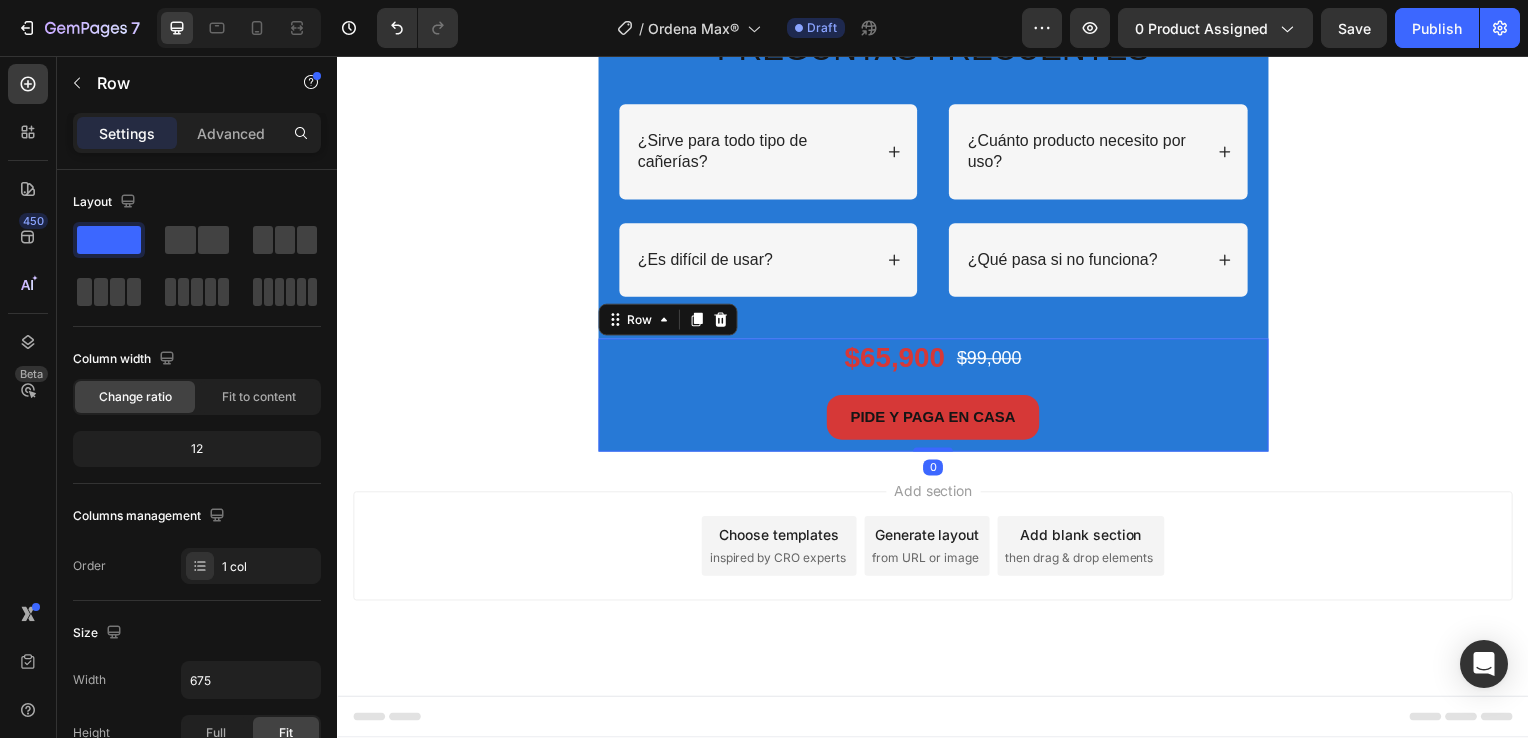 click on "$65,900 Product Price Product Price $99,000 Product Price Product Price Row PIDE Y PAGA EN CASA Button Product" at bounding box center (937, 397) 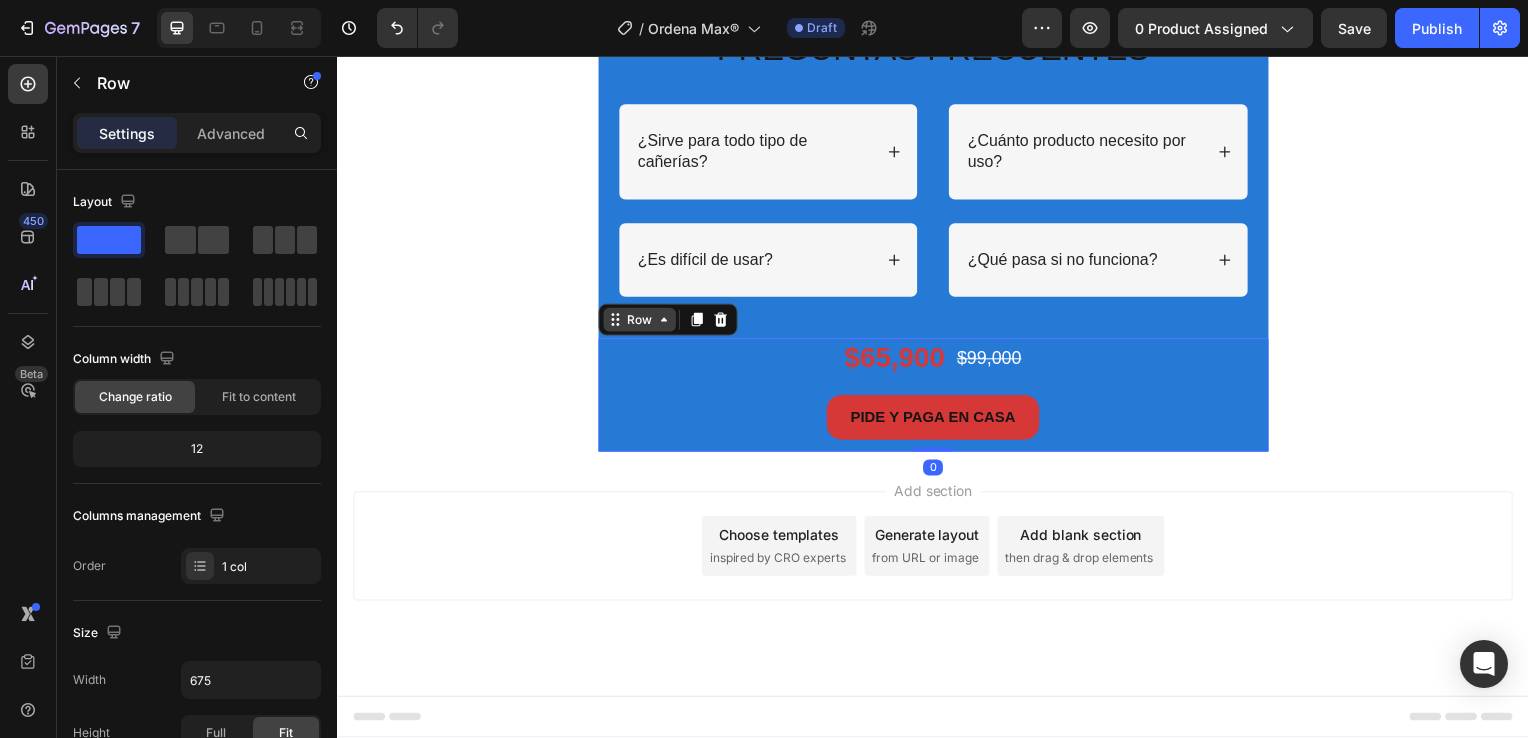 click on "Row" at bounding box center (641, 322) 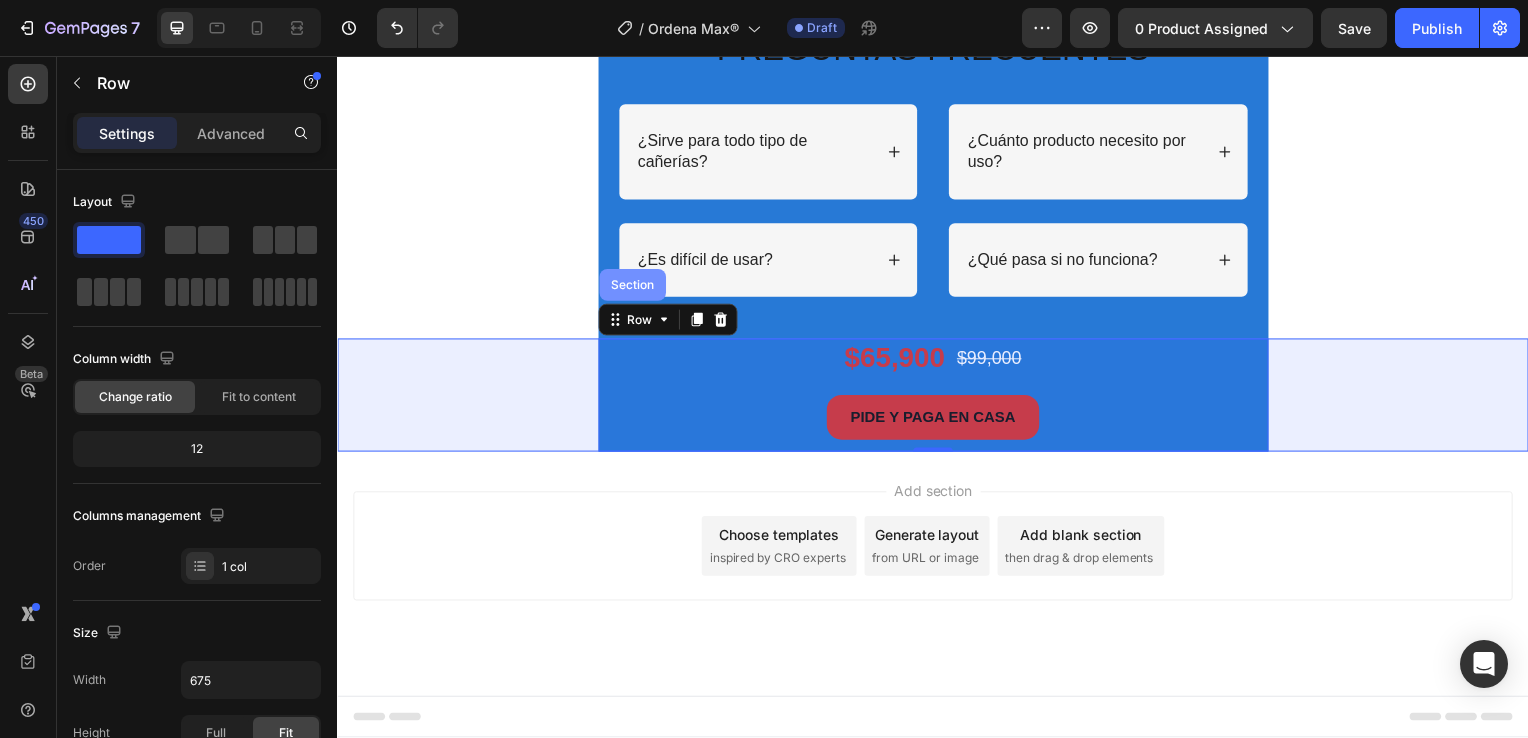 click on "Section" at bounding box center (634, 287) 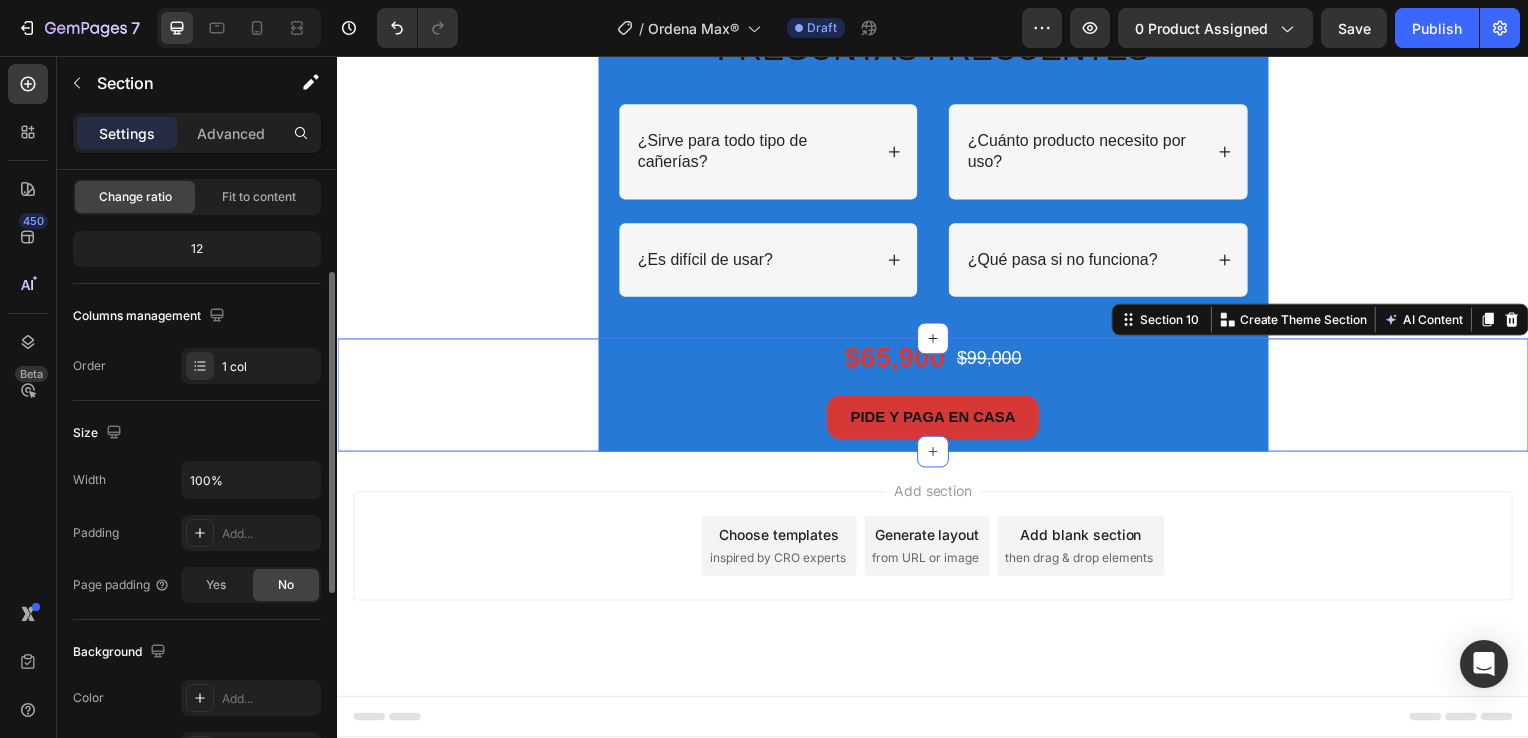 scroll, scrollTop: 0, scrollLeft: 0, axis: both 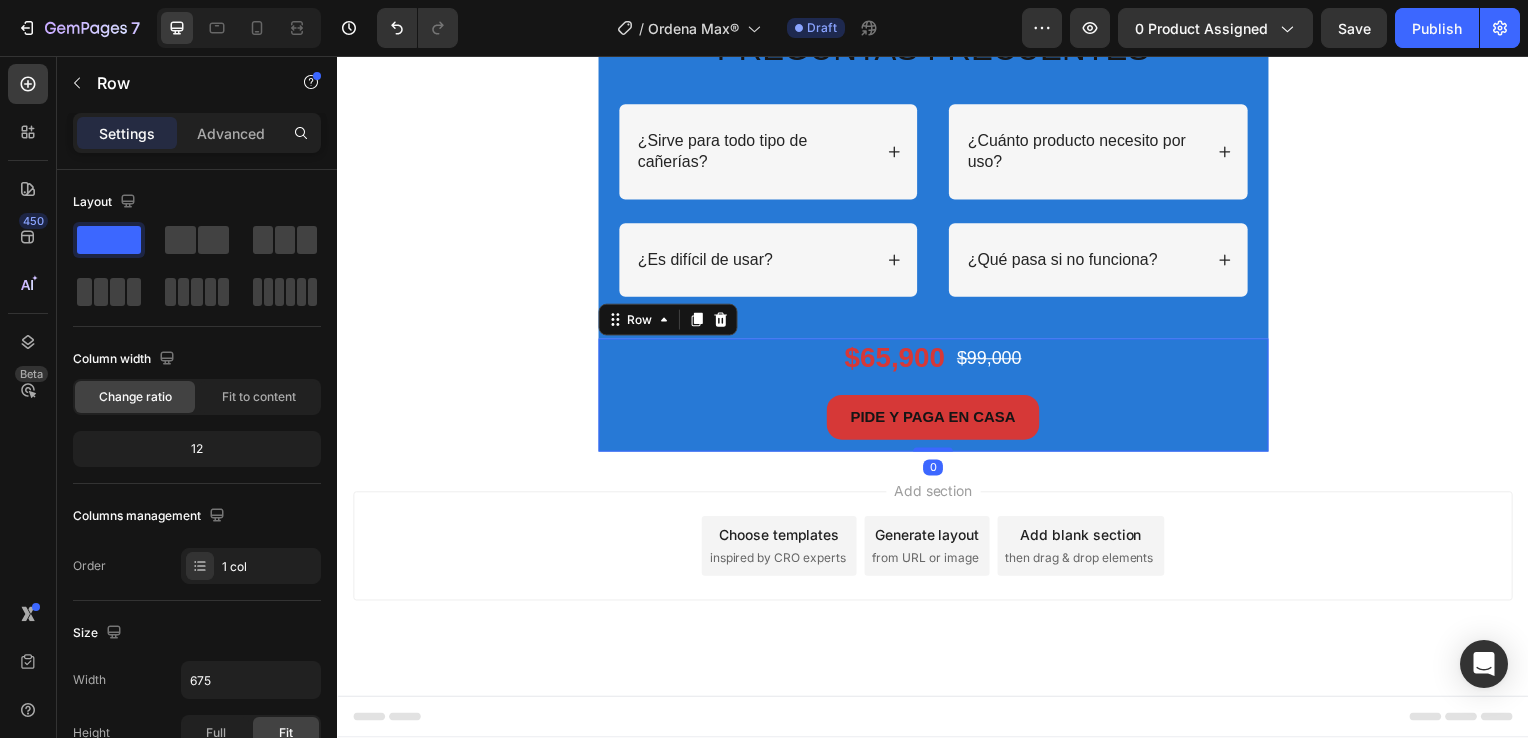 click on "$65,900 Product Price Product Price $99,000 Product Price Product Price Row PIDE Y PAGA EN CASA Button Product" at bounding box center [937, 397] 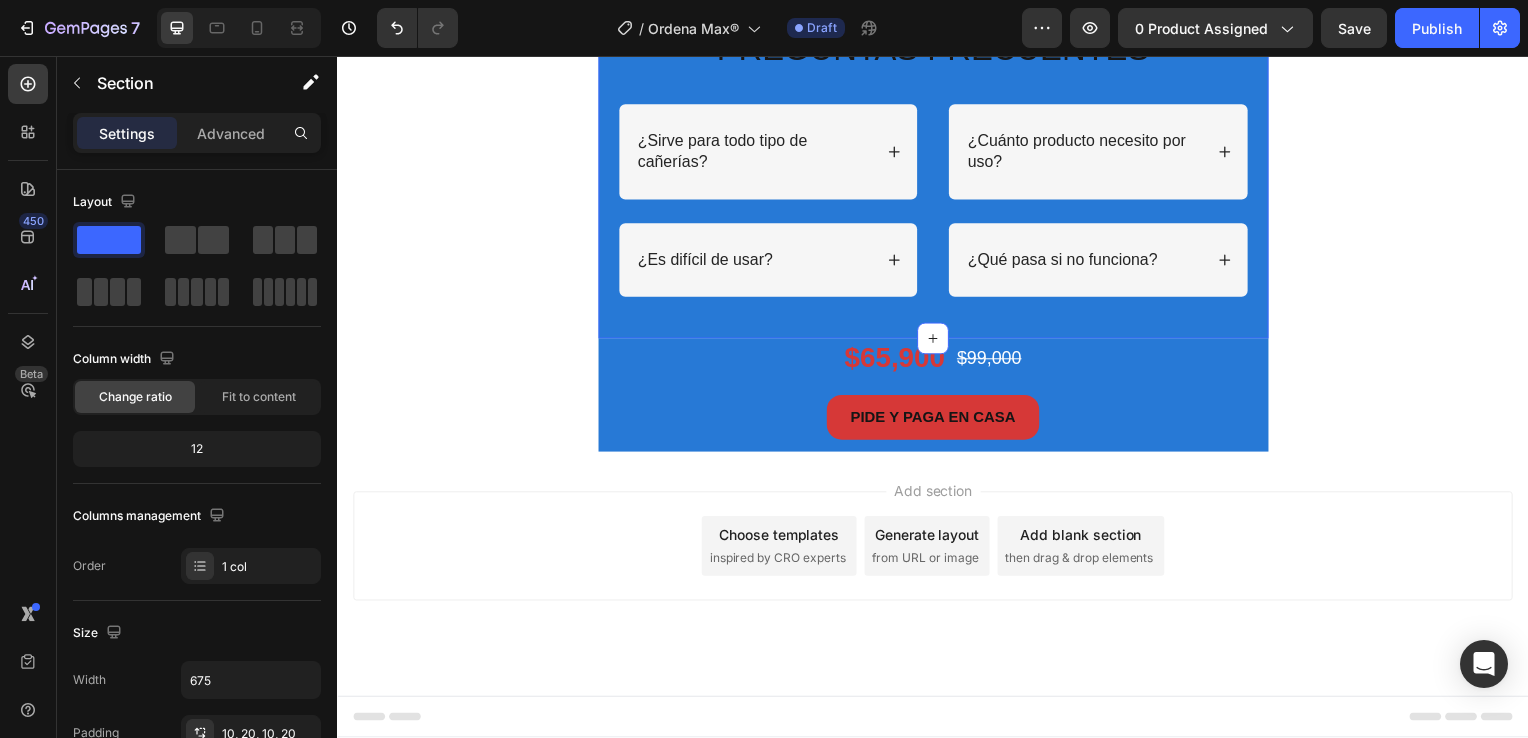 click on "PREGUNTAS FRECUENTES Heading Row
¿Sirve para todo tipo de cañerías?
¿Es difícil de usar? Accordion
¿Cuánto producto necesito por uso?
¿Qué pasa si no funciona? Accordion Row Section 9   You can create reusable sections Create Theme Section AI Content Write with GemAI What would you like to describe here? Tone and Voice Persuasive Product GrifoClean™ Show more Generate" at bounding box center [937, 178] 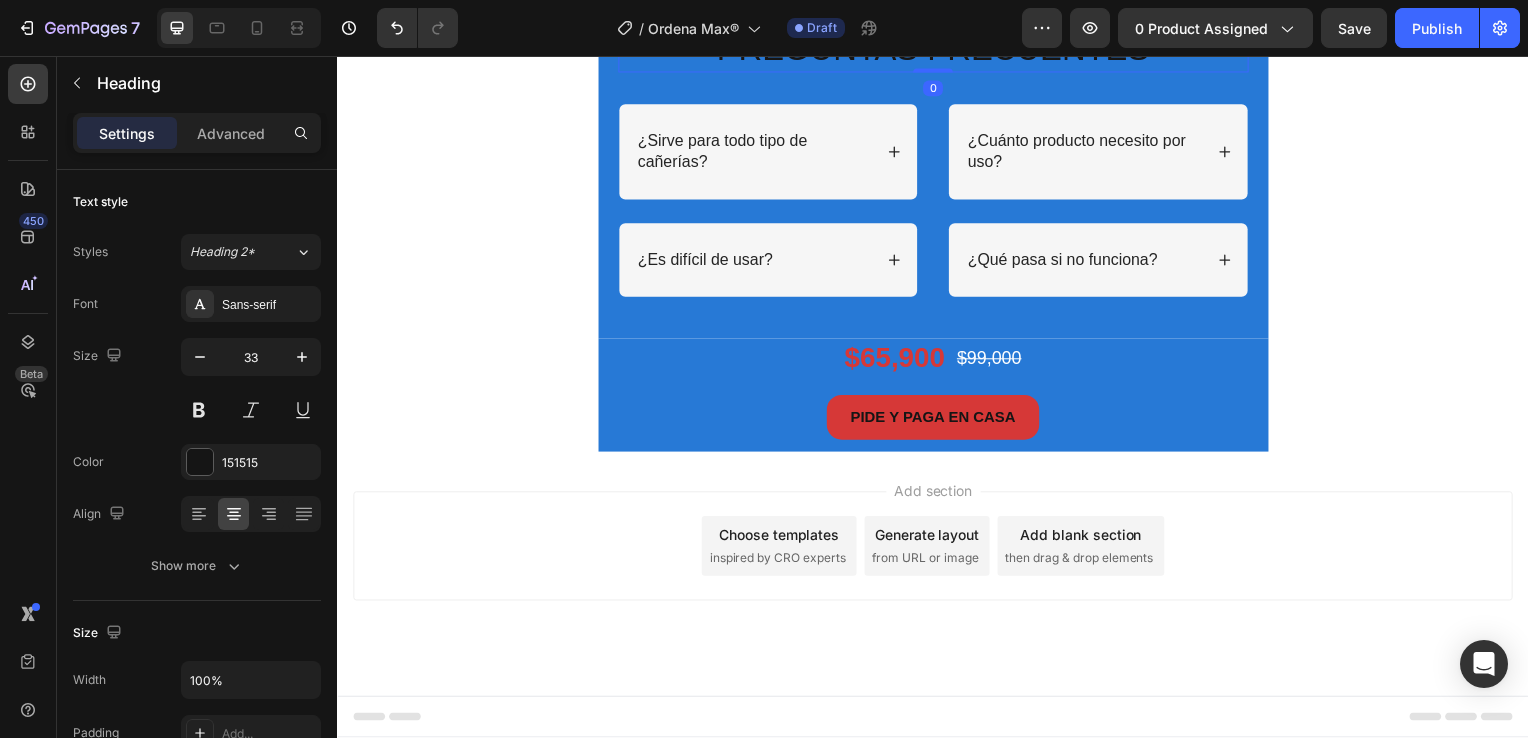 click on "PREGUNTAS FRECUENTES" at bounding box center (937, 49) 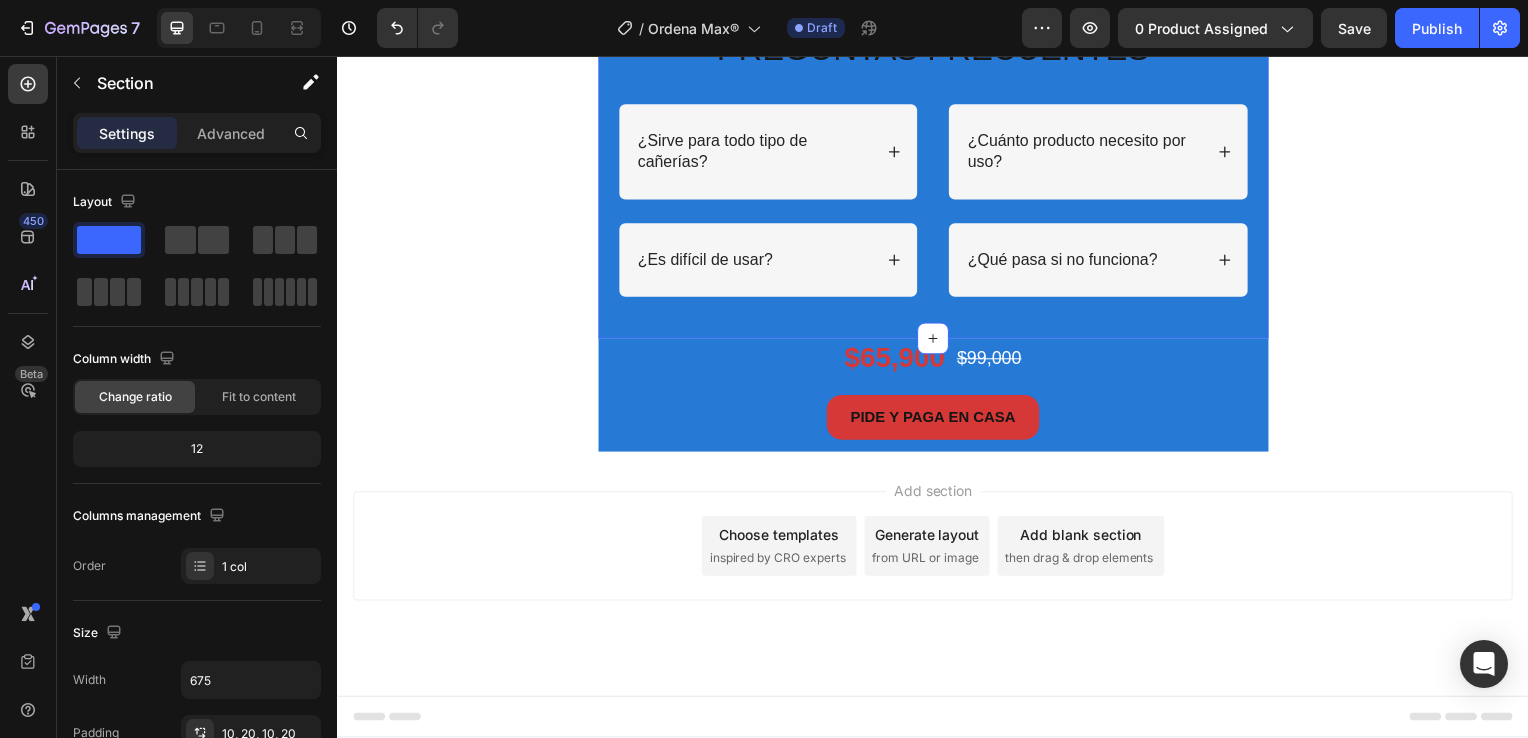 click on "PREGUNTAS FRECUENTES Heading Row
¿Sirve para todo tipo de cañerías?
¿Es difícil de usar? Accordion
¿Cuánto producto necesito por uso?
¿Qué pasa si no funciona? Accordion Row Section 9   You can create reusable sections Create Theme Section AI Content Write with GemAI What would you like to describe here? Tone and Voice Persuasive Product GrifoClean™ Show more Generate" at bounding box center [937, 178] 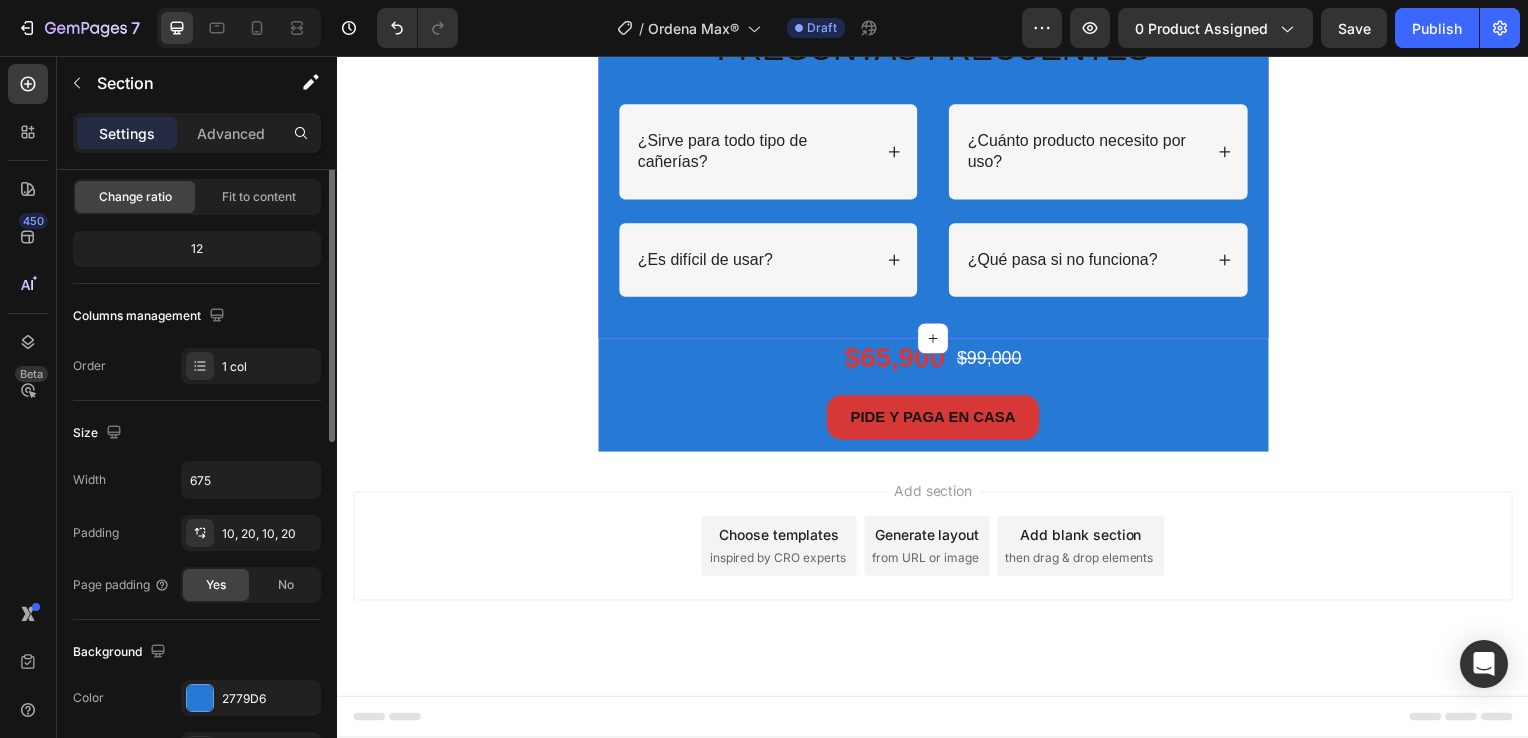 scroll, scrollTop: 300, scrollLeft: 0, axis: vertical 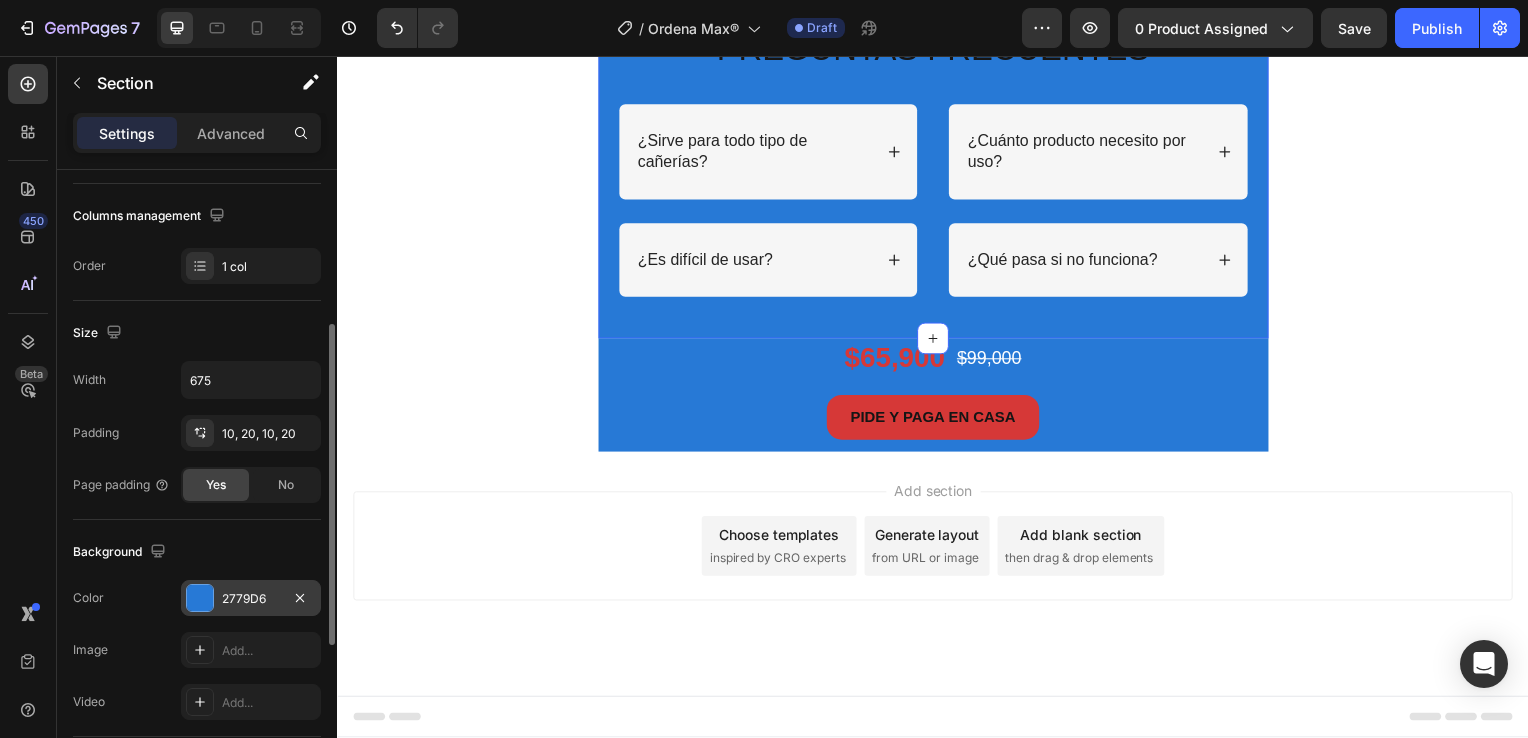 click at bounding box center [200, 598] 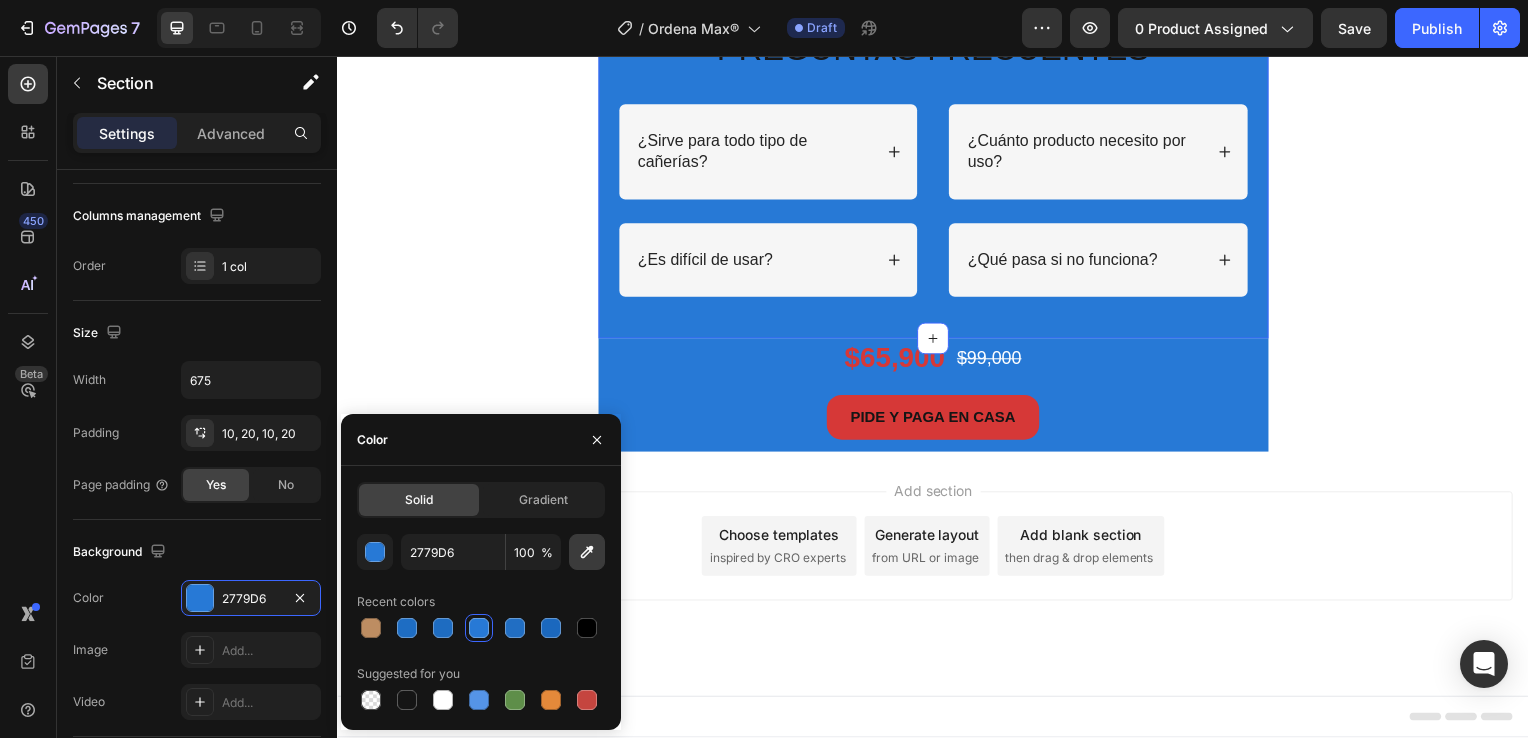 click at bounding box center [587, 552] 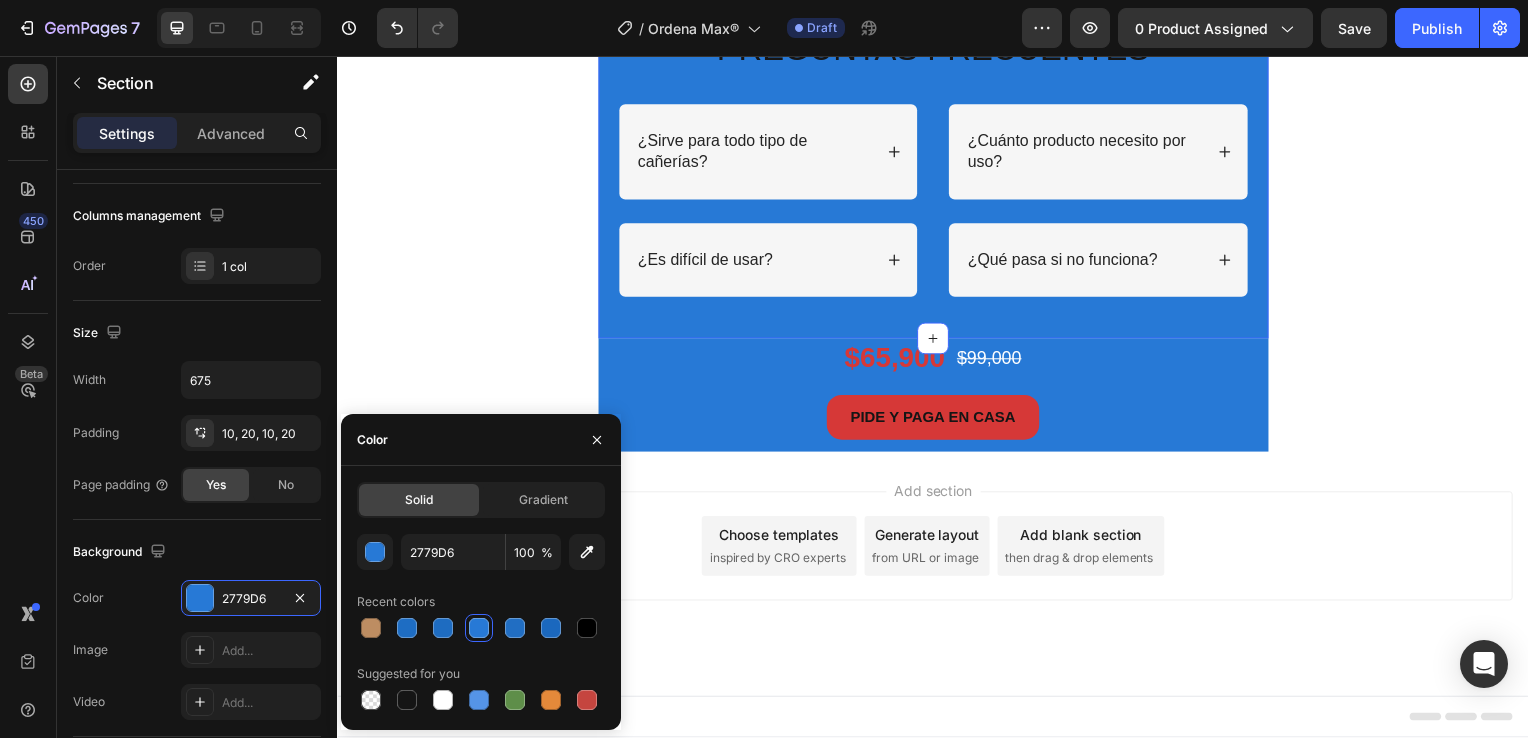 type on "5A5C6B" 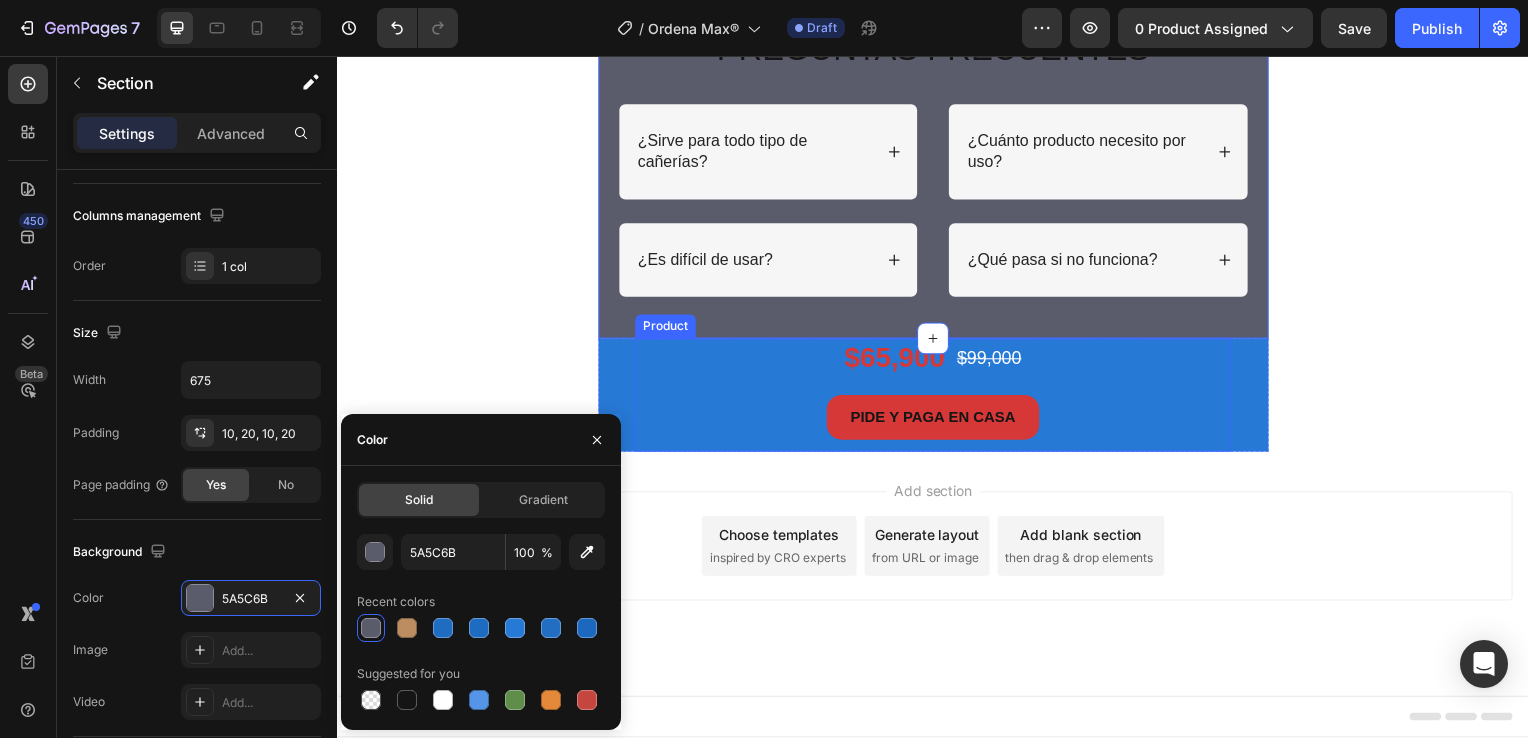 click on "PIDE Y PAGA EN CASA Button" at bounding box center (937, 426) 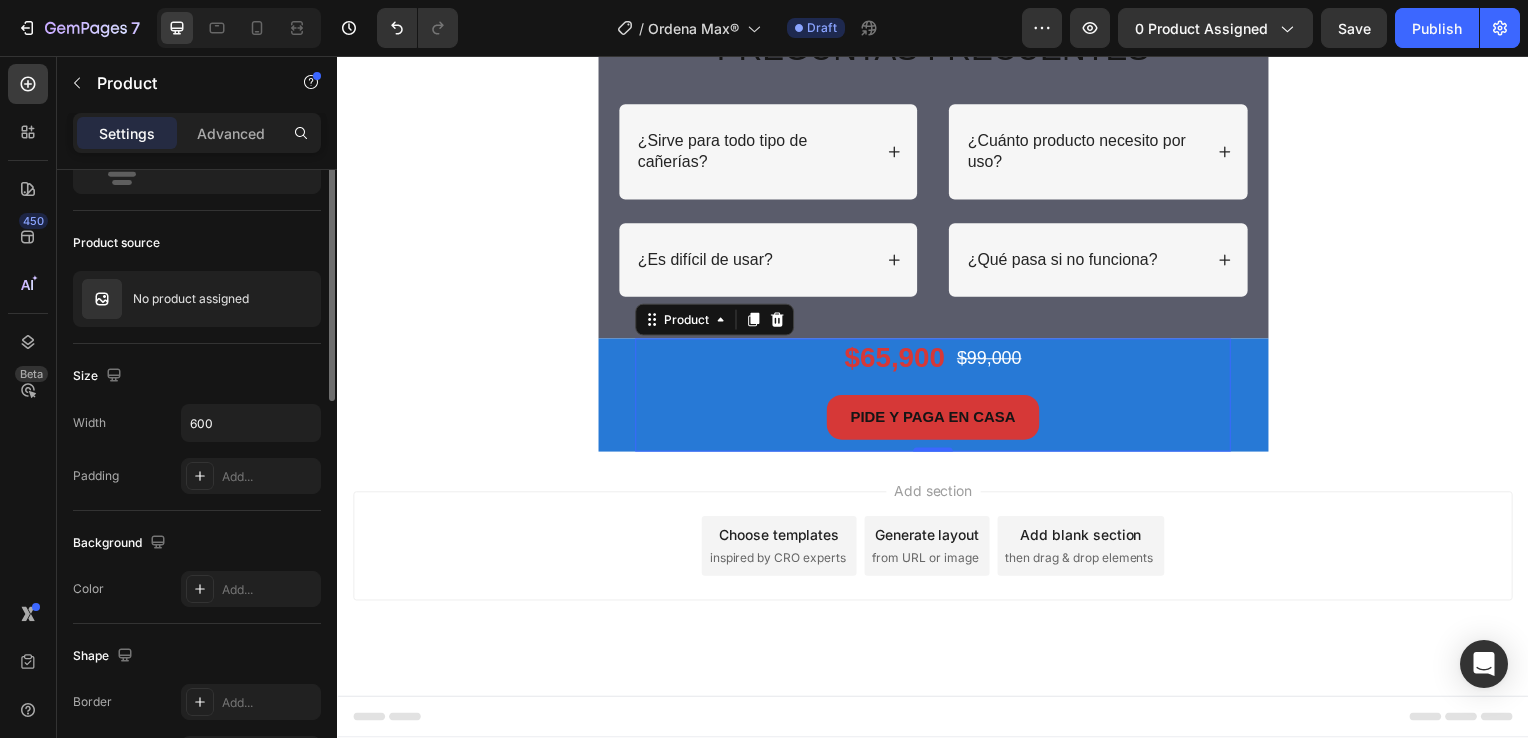 scroll, scrollTop: 0, scrollLeft: 0, axis: both 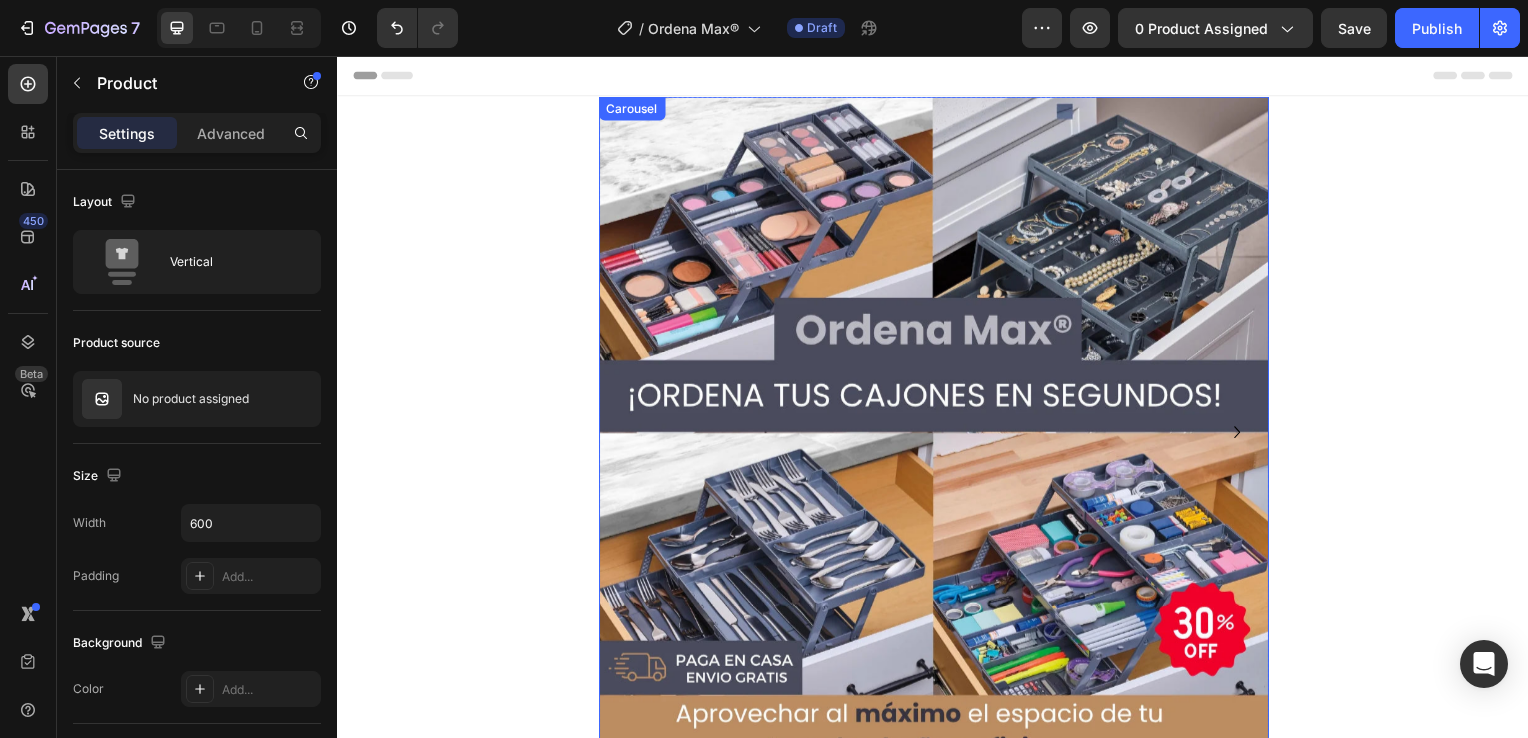 click 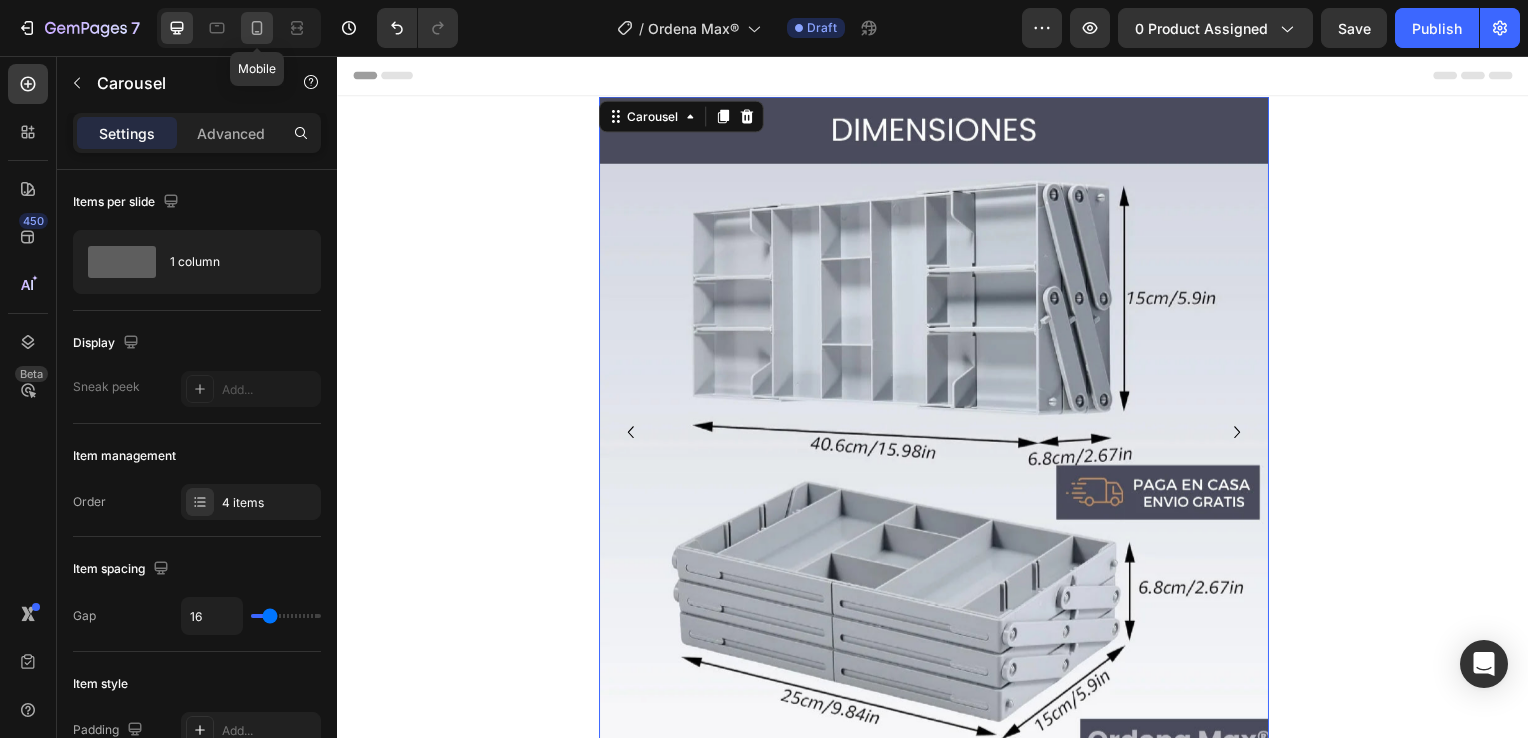click 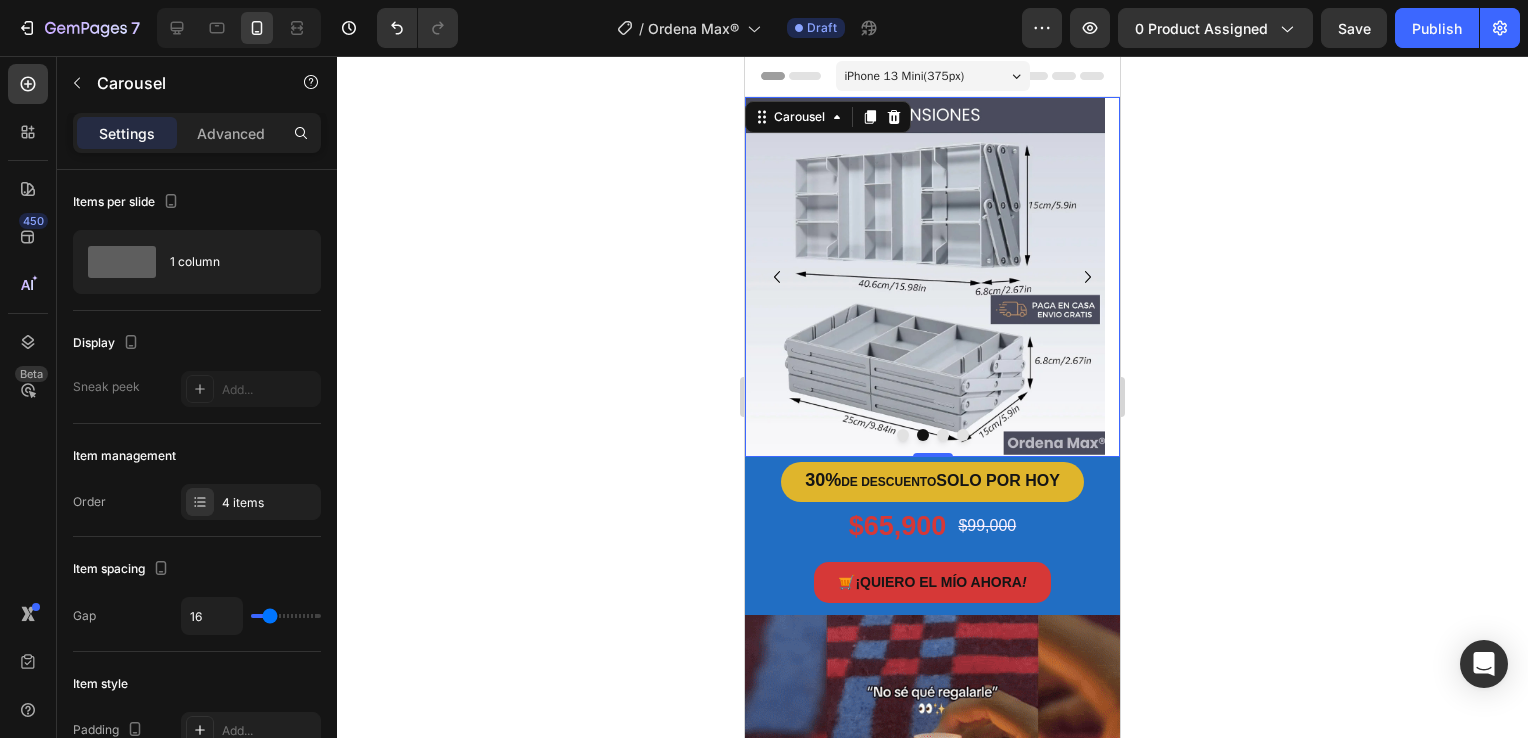click 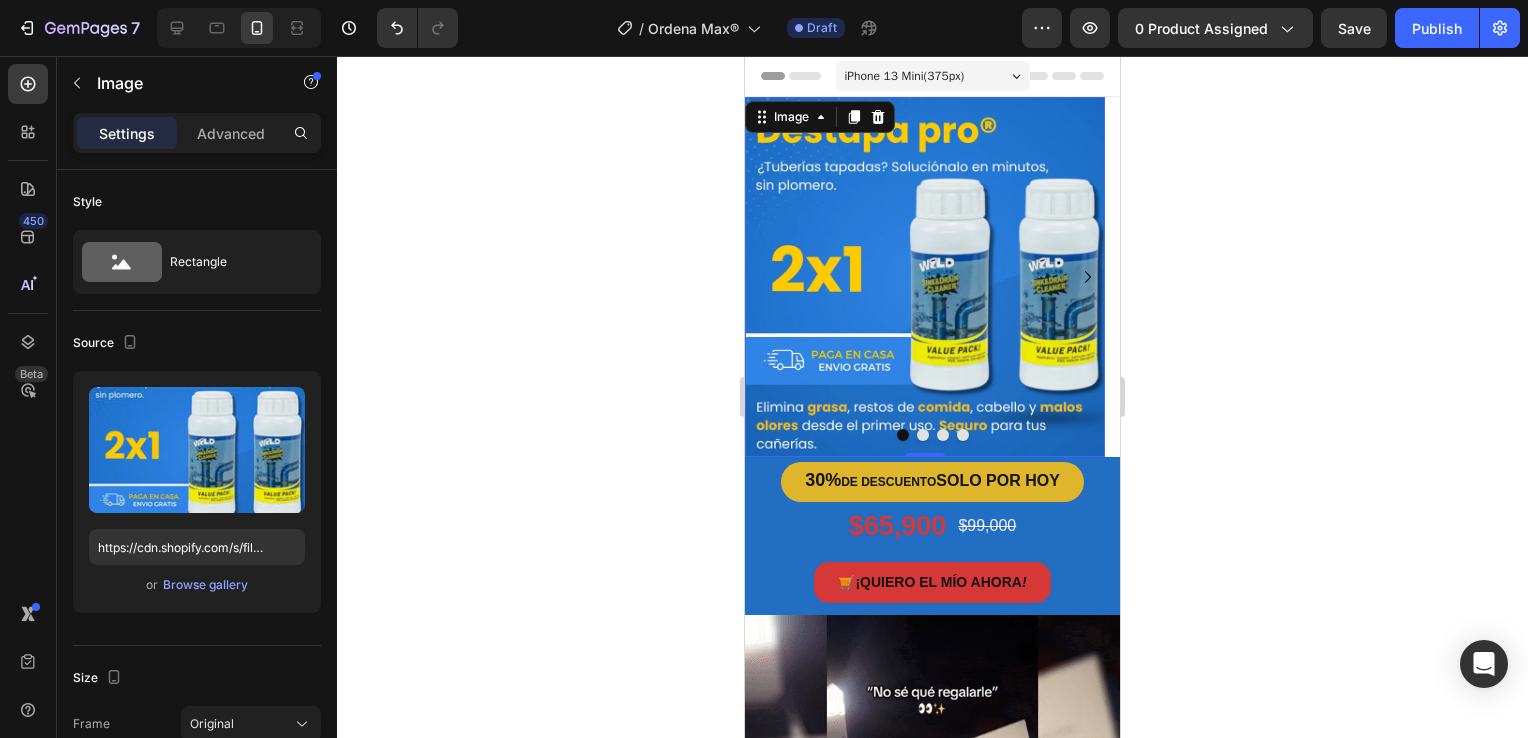 click at bounding box center [925, 277] 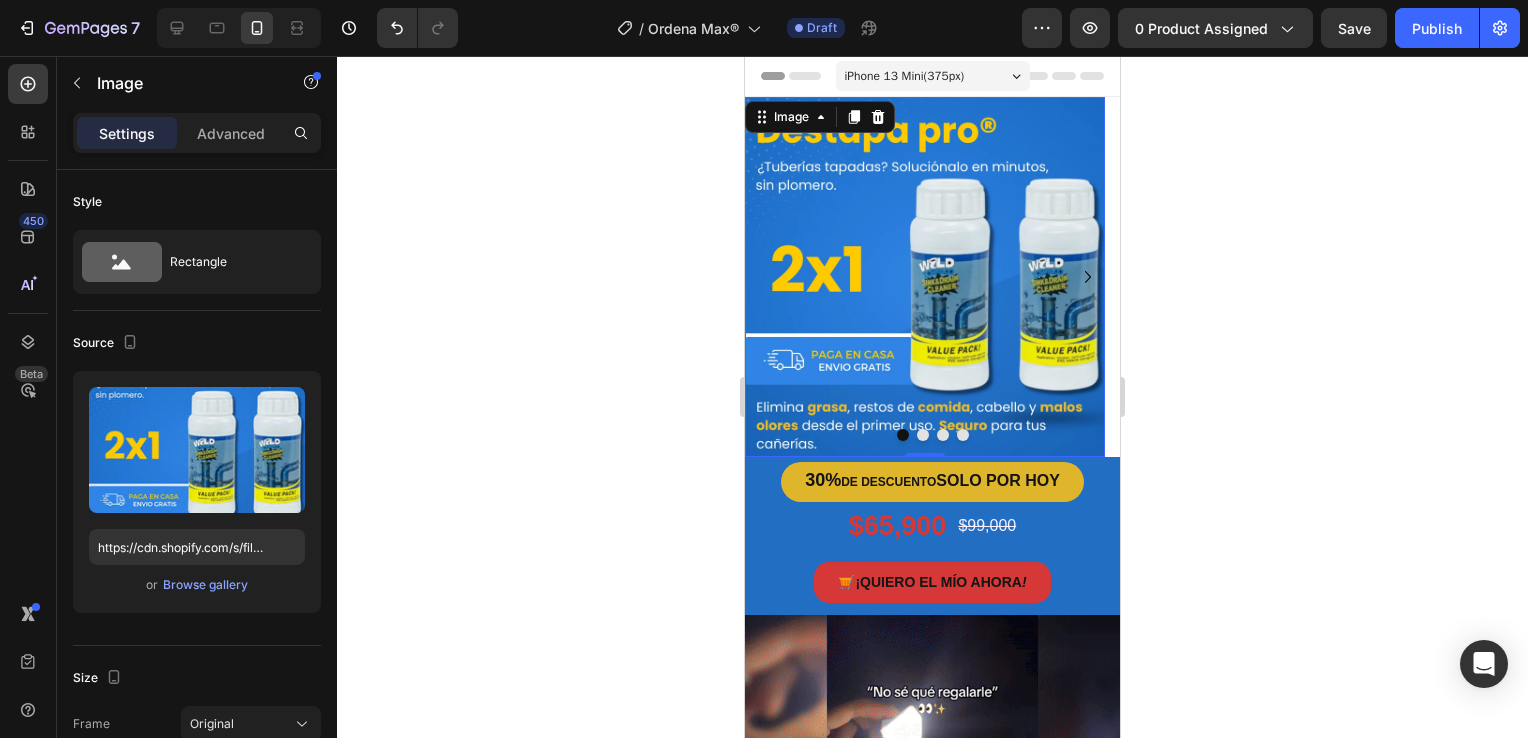 click at bounding box center (925, 277) 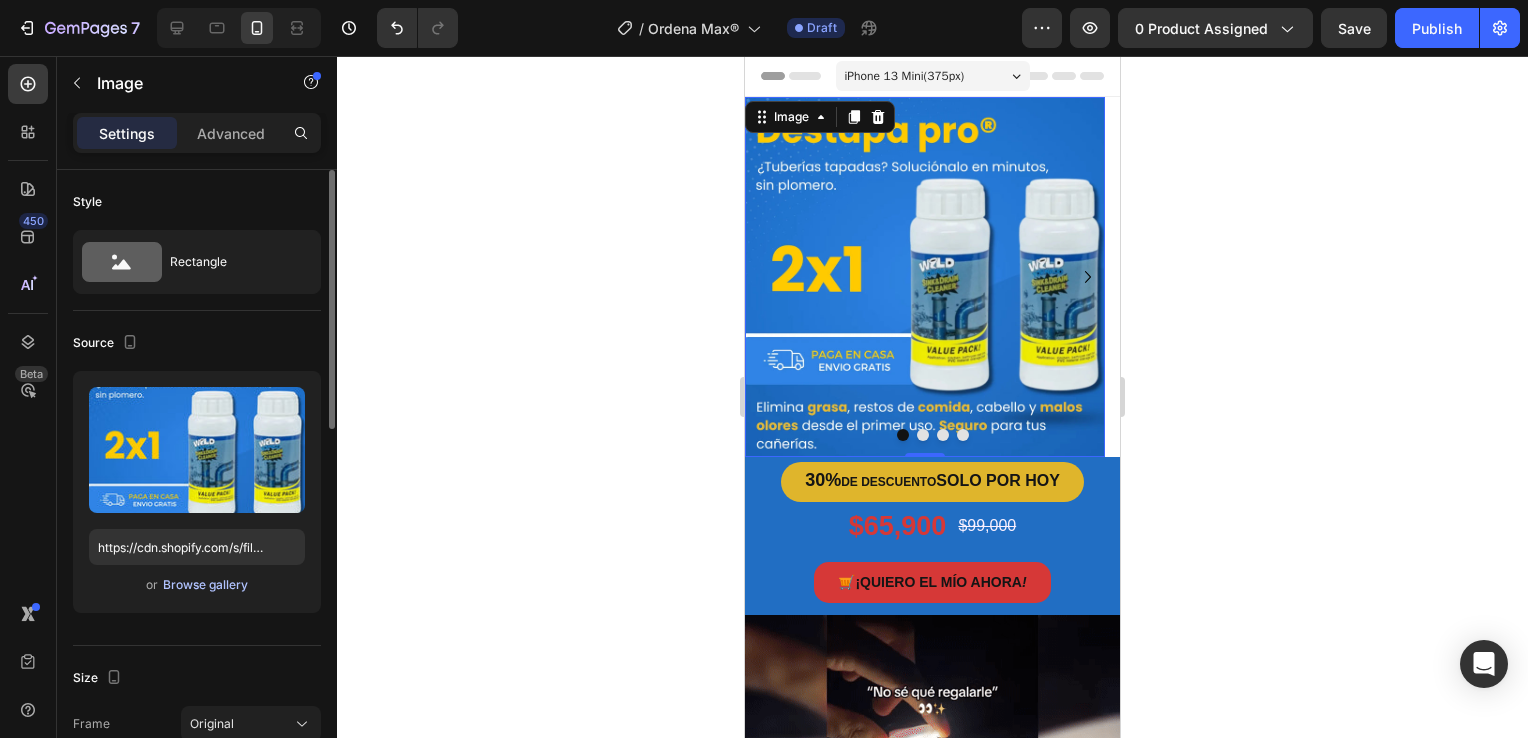 click on "Browse gallery" at bounding box center [205, 585] 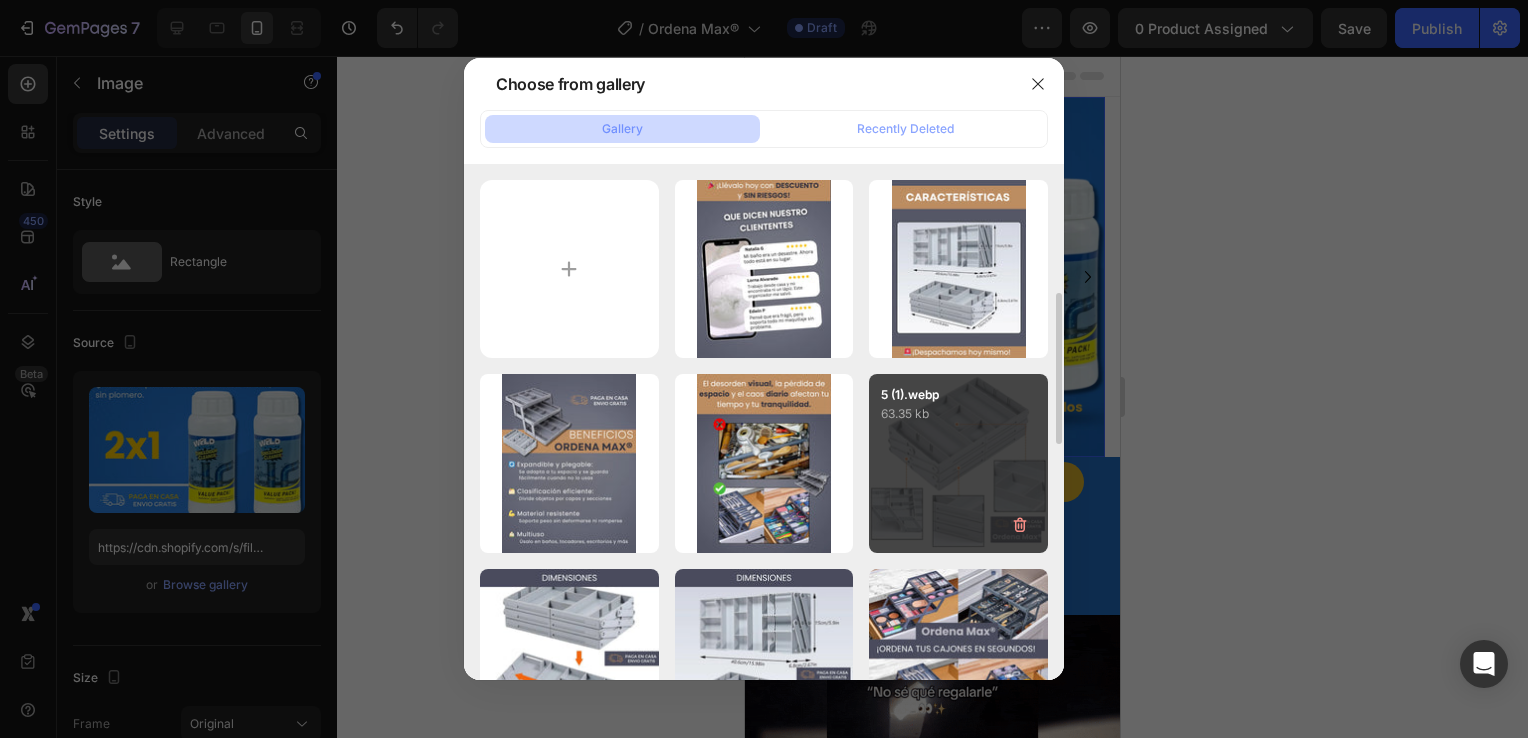 scroll, scrollTop: 100, scrollLeft: 0, axis: vertical 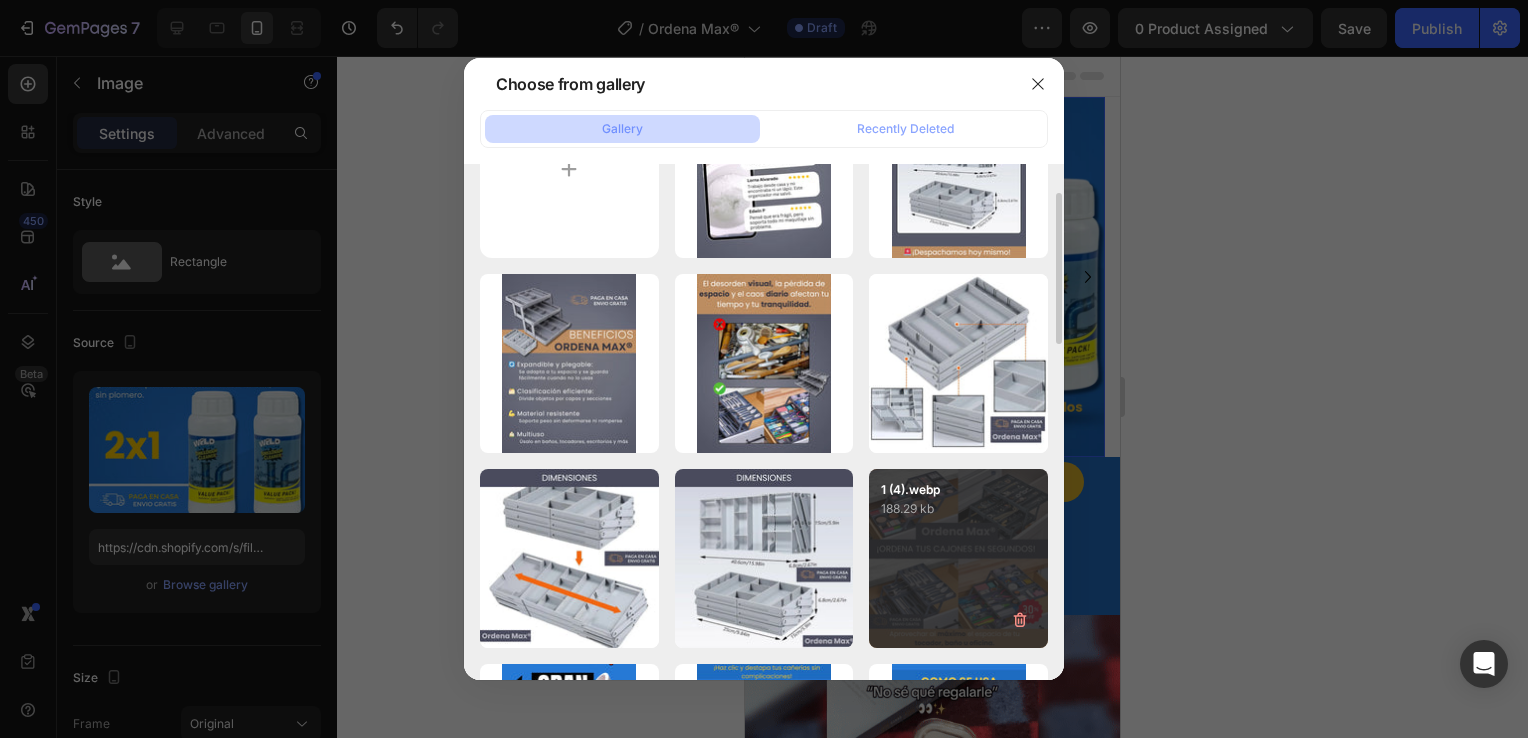click on "1 (4).webp 188.29 kb" at bounding box center (958, 558) 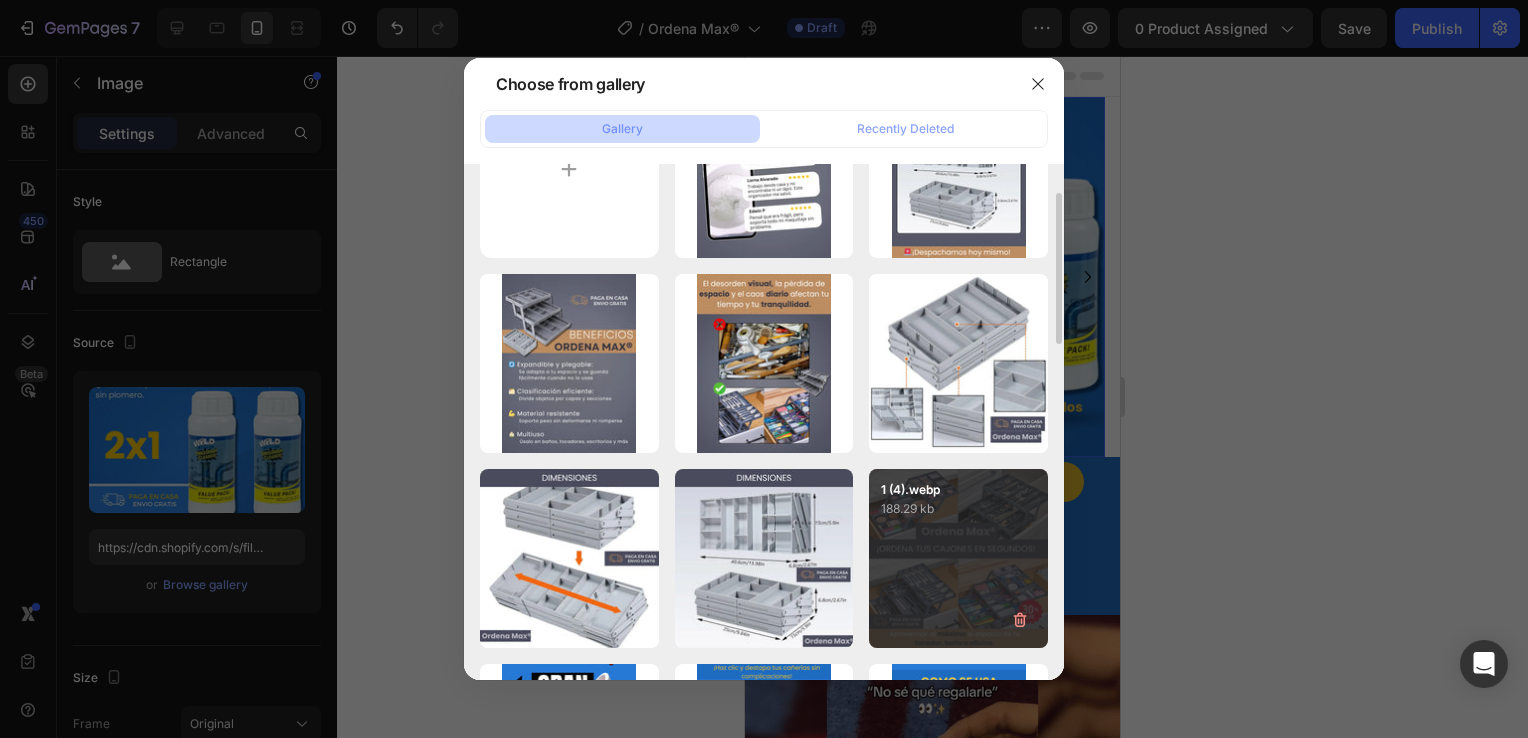 type on "https://cdn.shopify.com/s/files/1/0931/0204/7545/files/gempages_559530074857014392-c6f4dd18-396b-49e1-b636-effec340782f.webp" 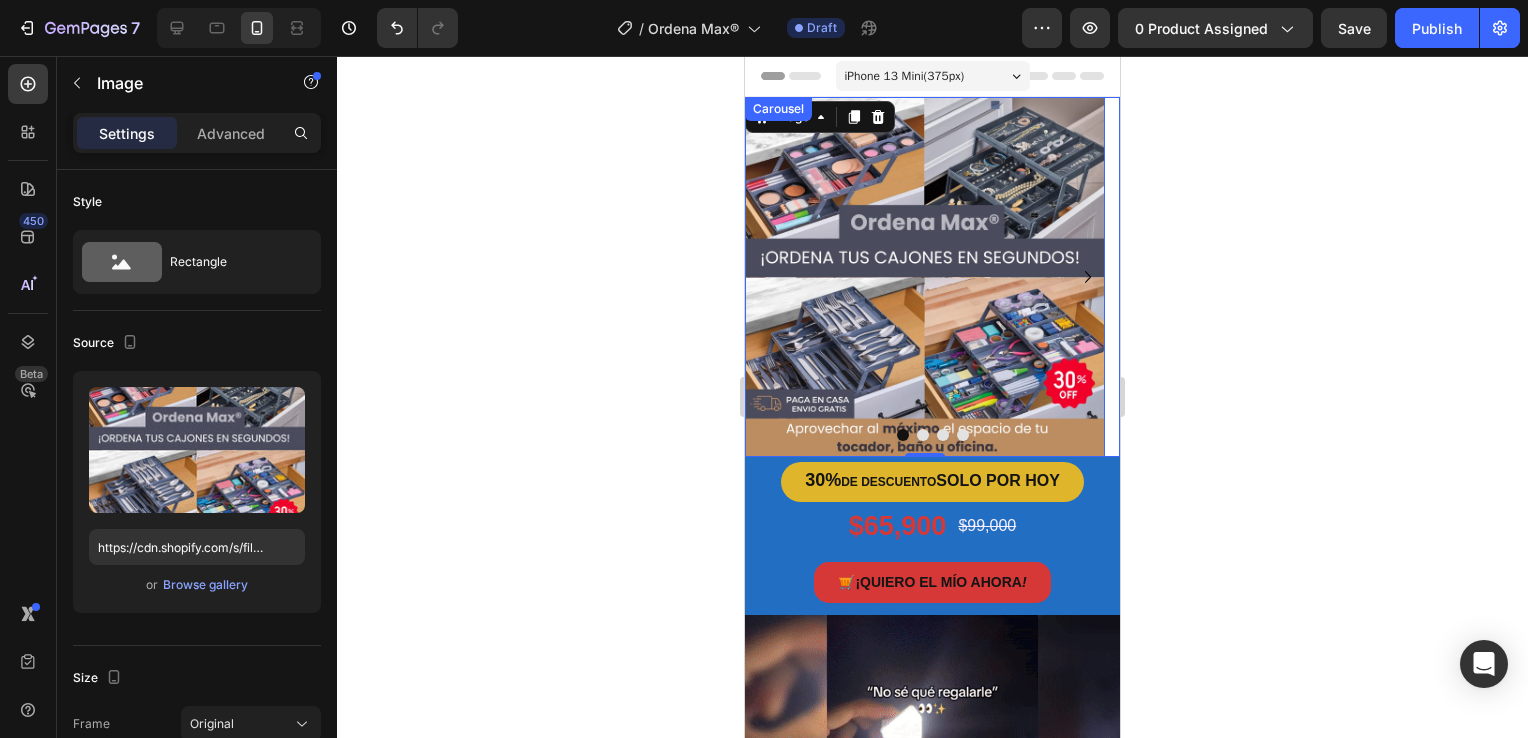 click 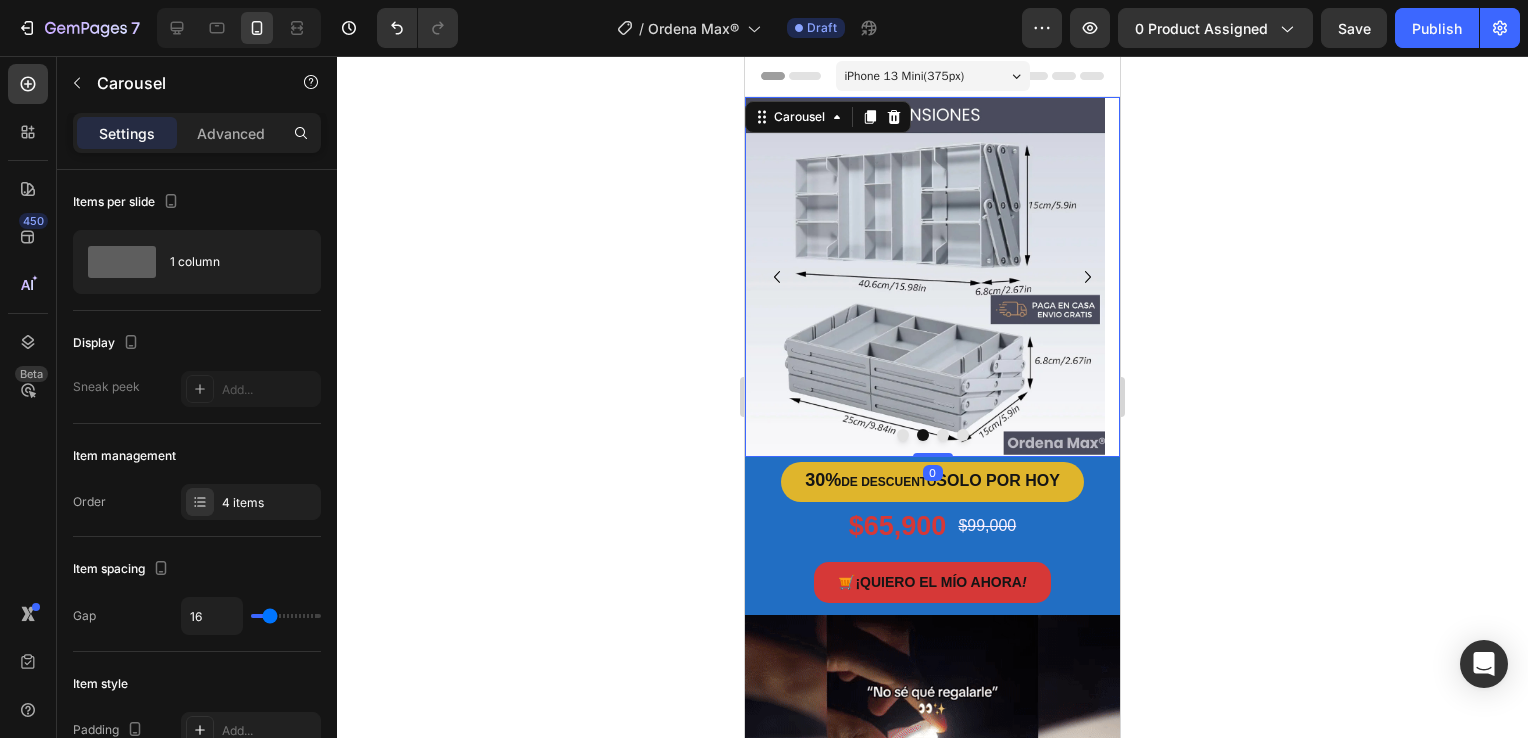 click 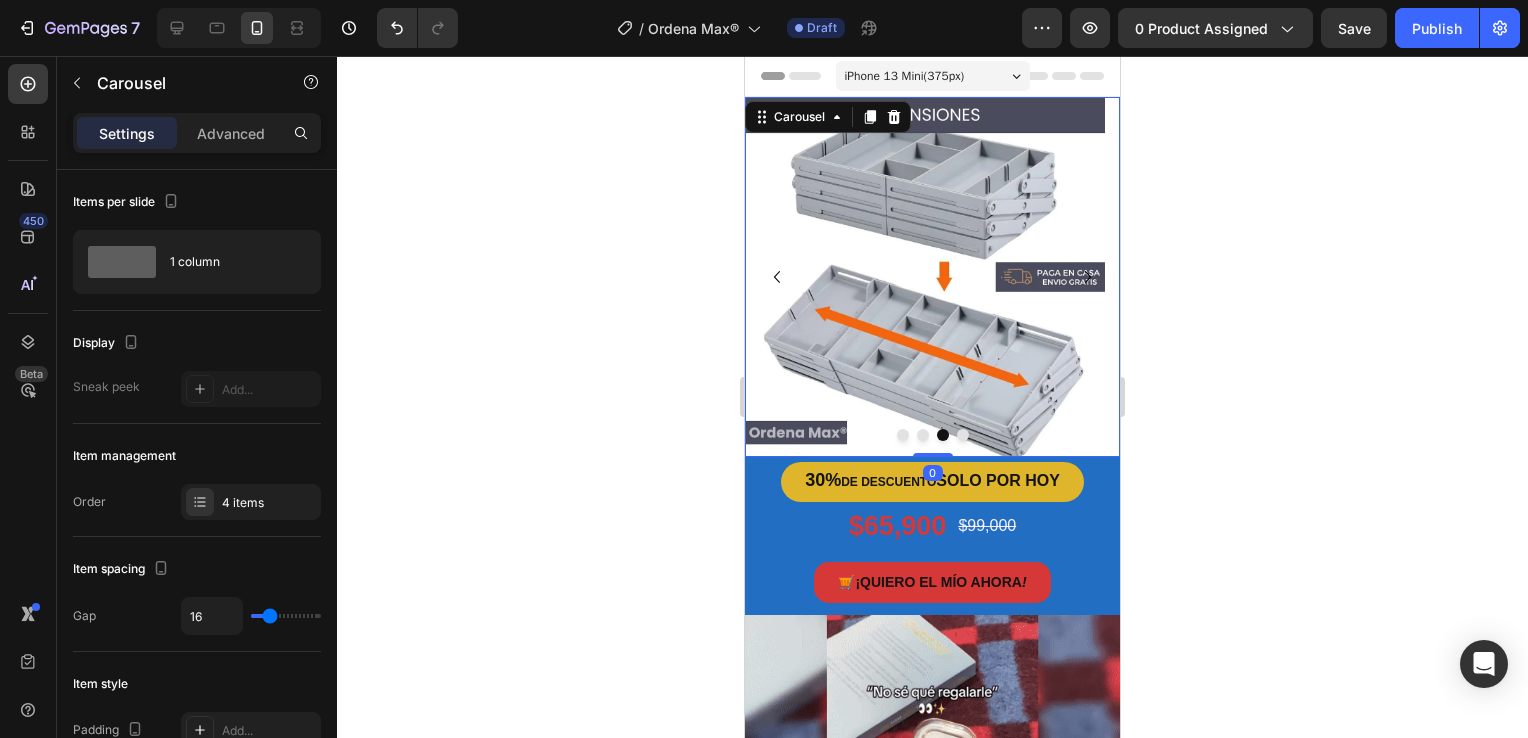 click 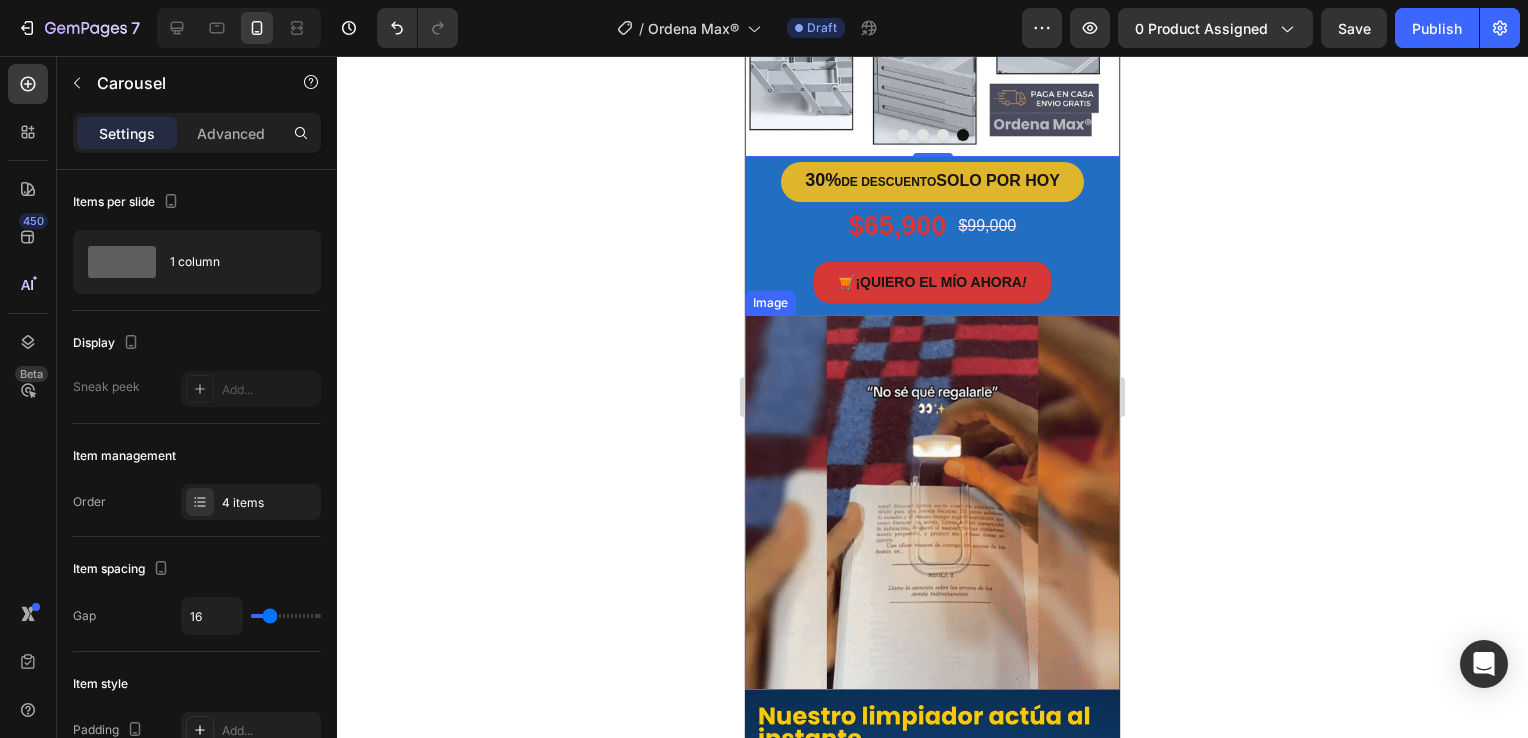 scroll, scrollTop: 100, scrollLeft: 0, axis: vertical 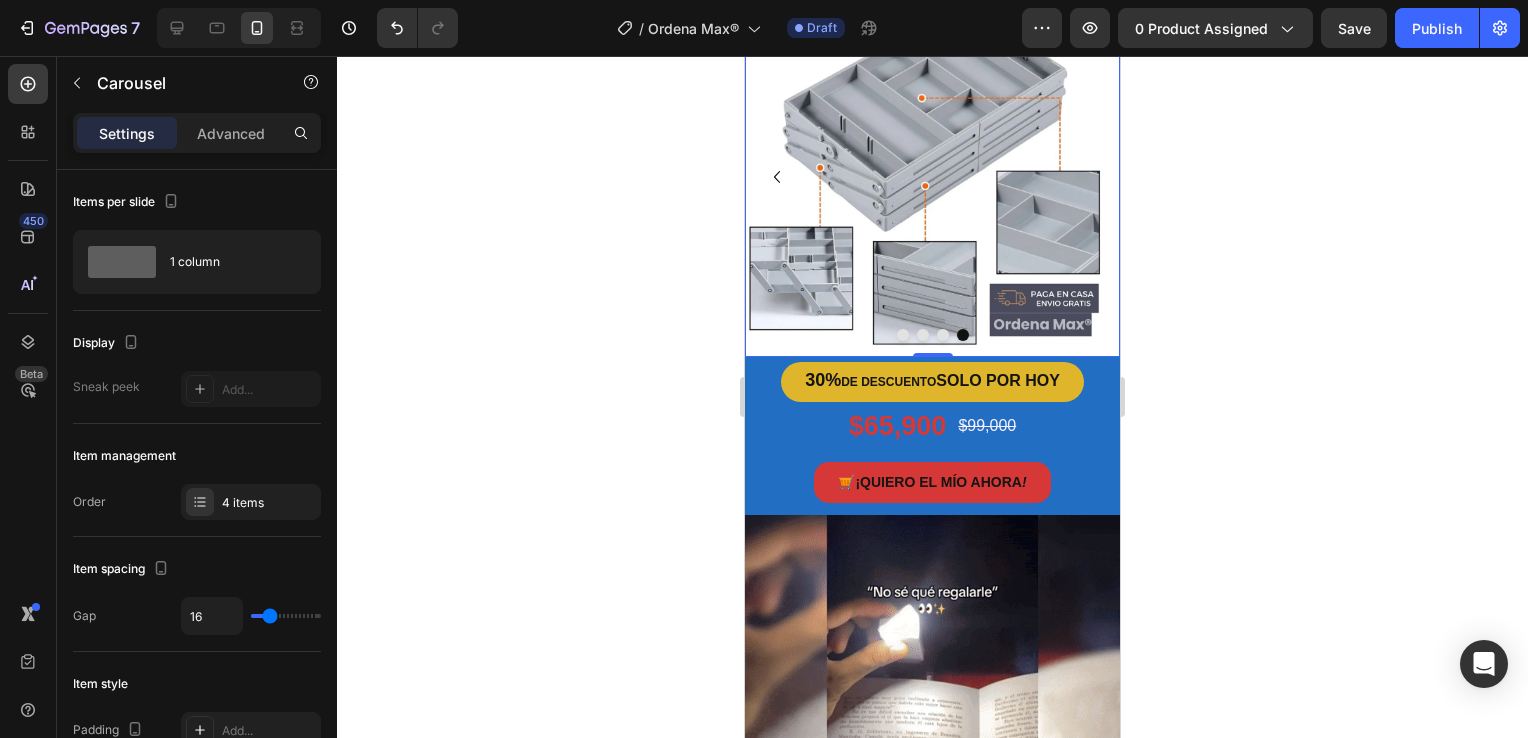 click 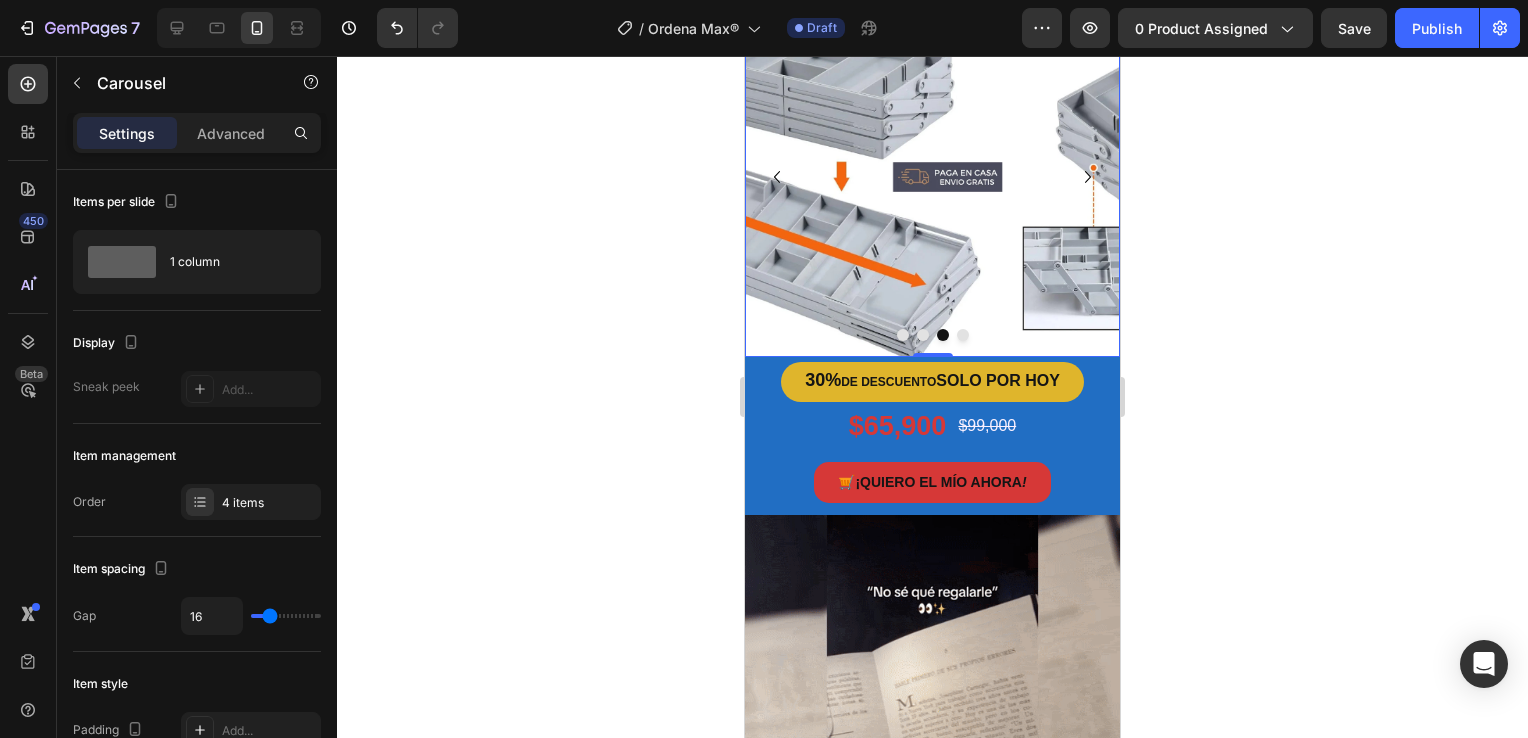 click 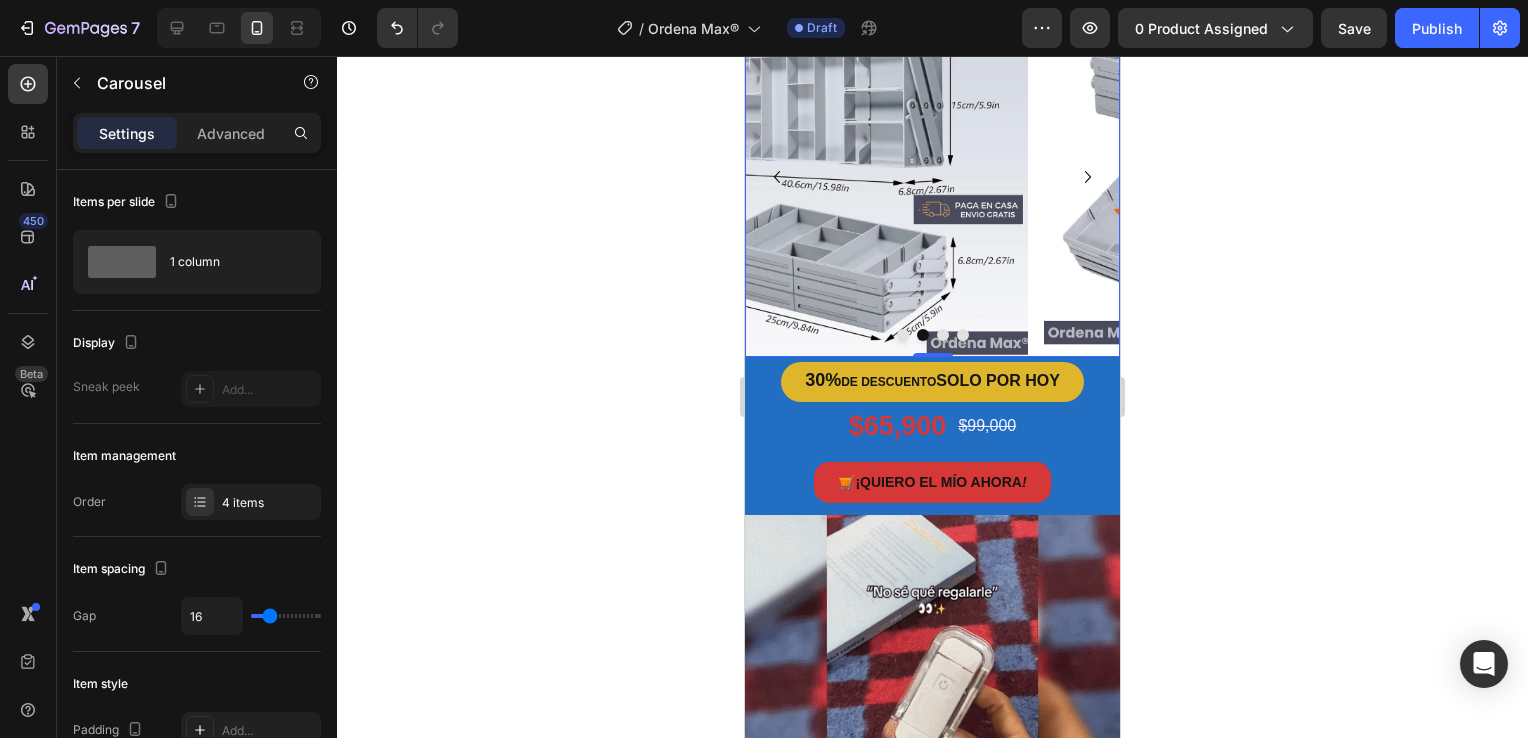 click 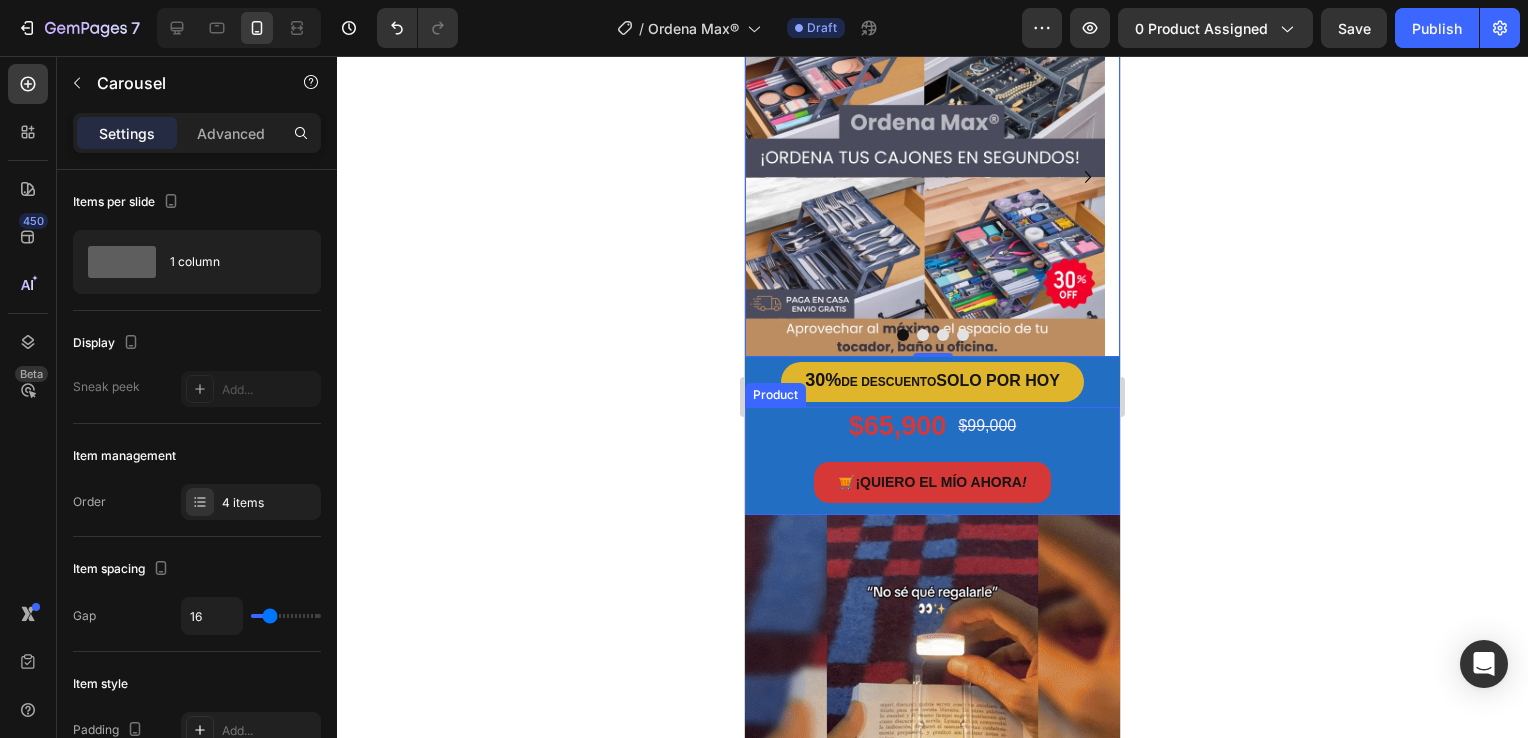 click on "🛒  ¡QUIERO EL MÍO AHORA ! Button" at bounding box center [932, 488] 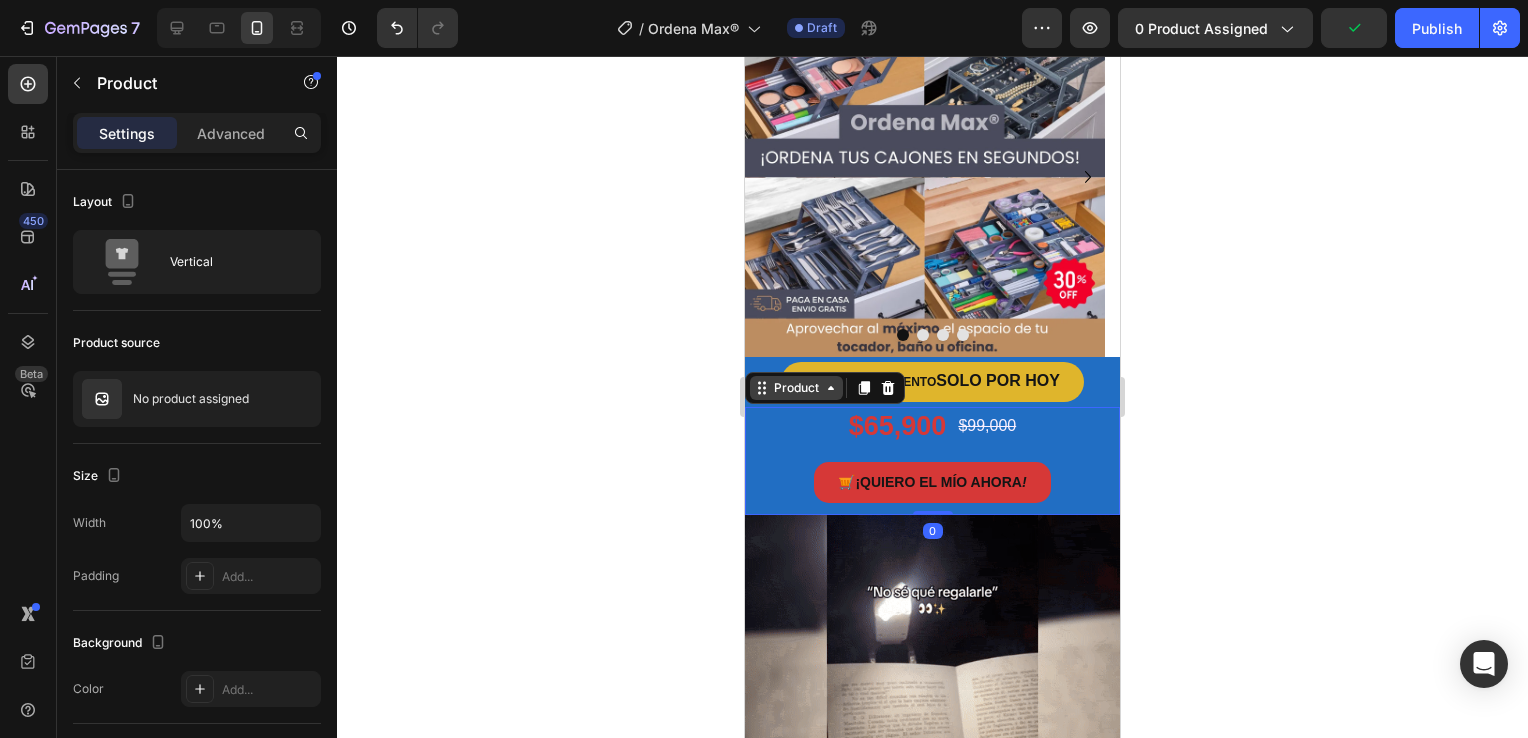 click on "Product" at bounding box center [796, 388] 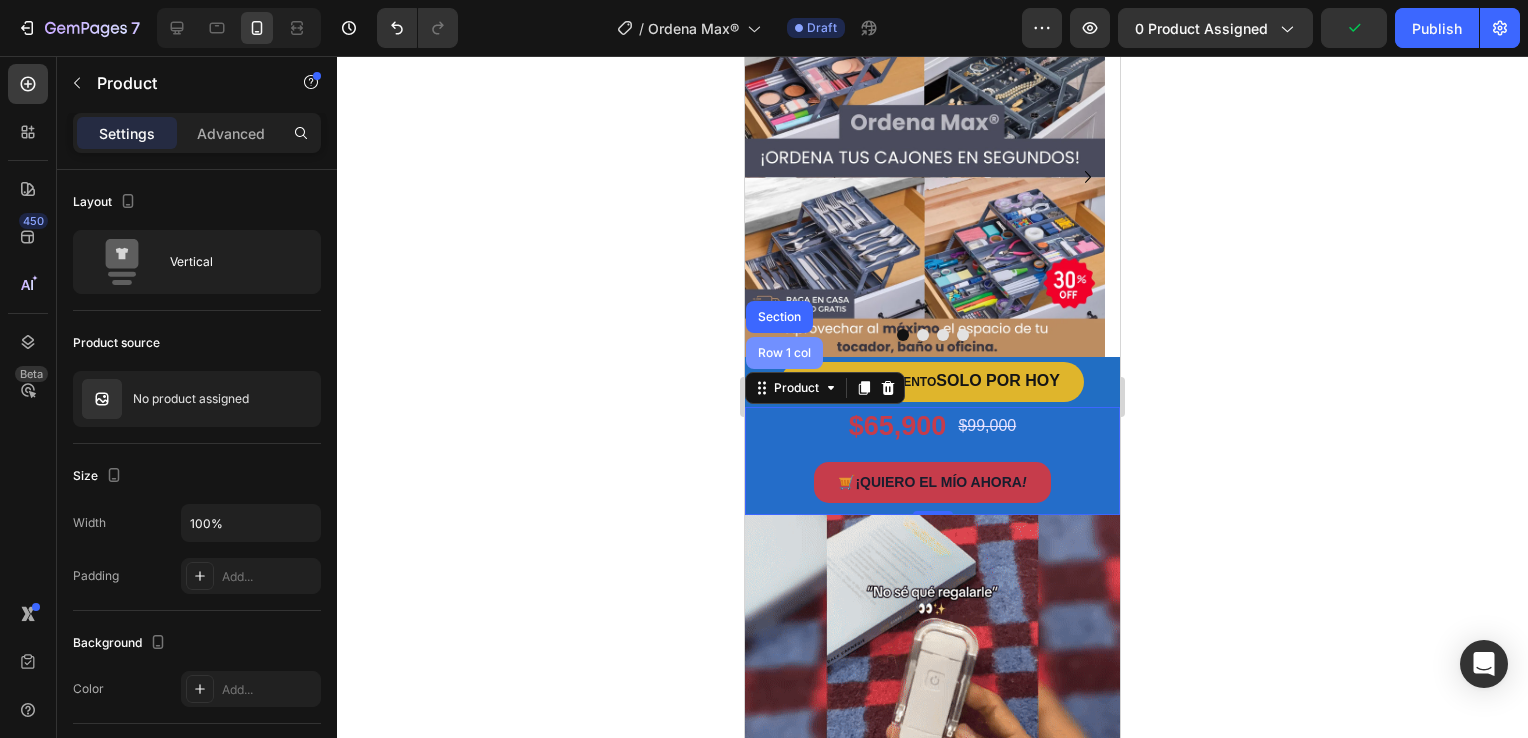 click on "Row 1 col" at bounding box center (784, 353) 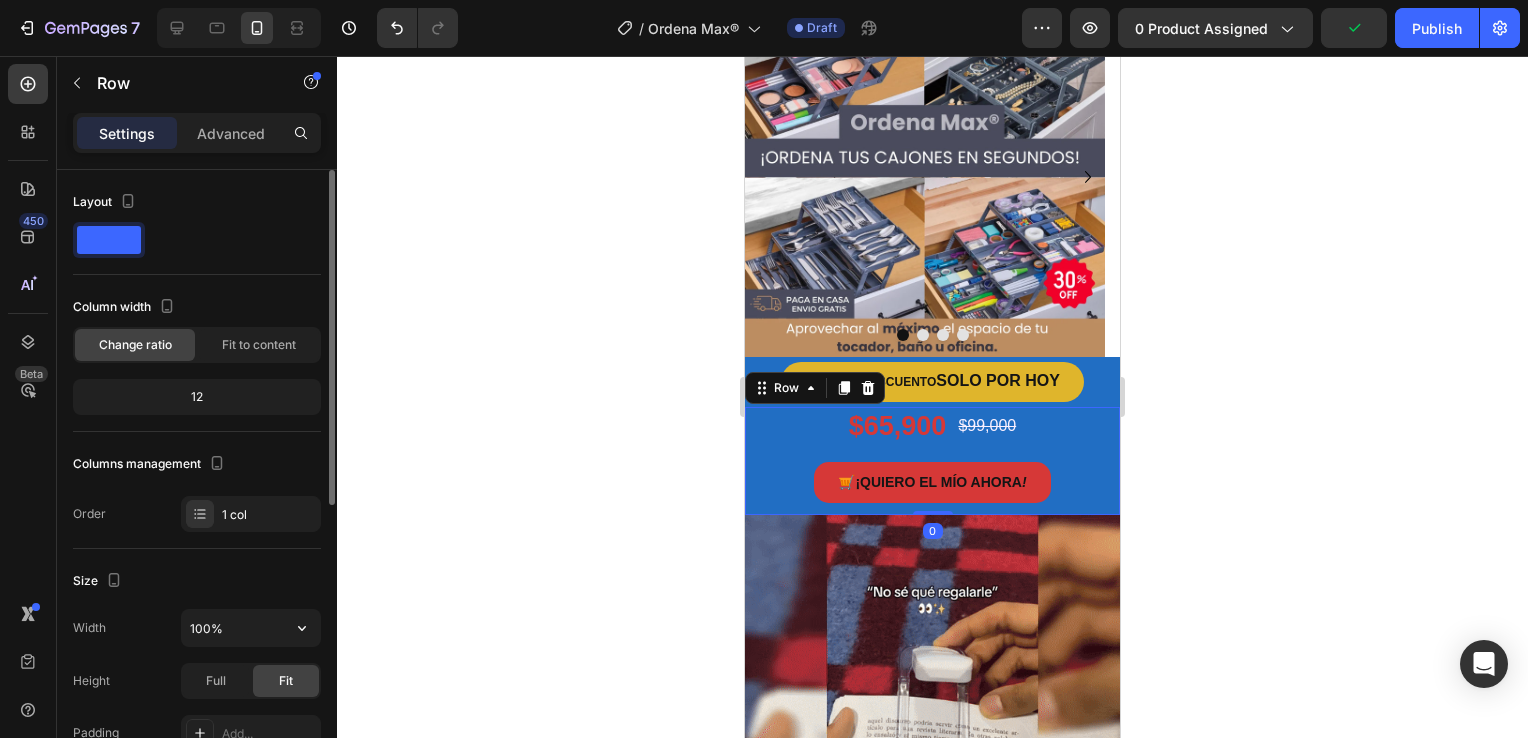 scroll, scrollTop: 300, scrollLeft: 0, axis: vertical 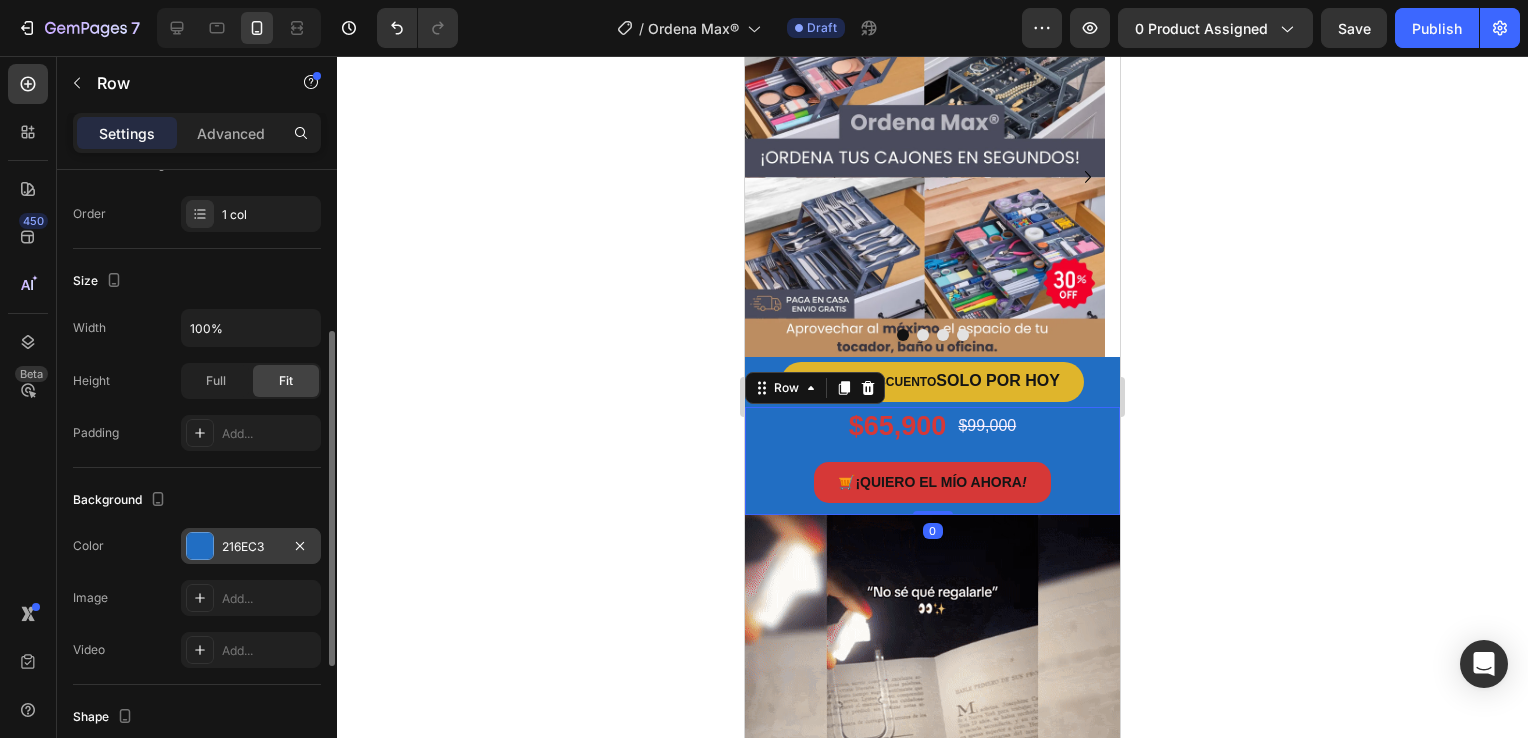 click at bounding box center [200, 546] 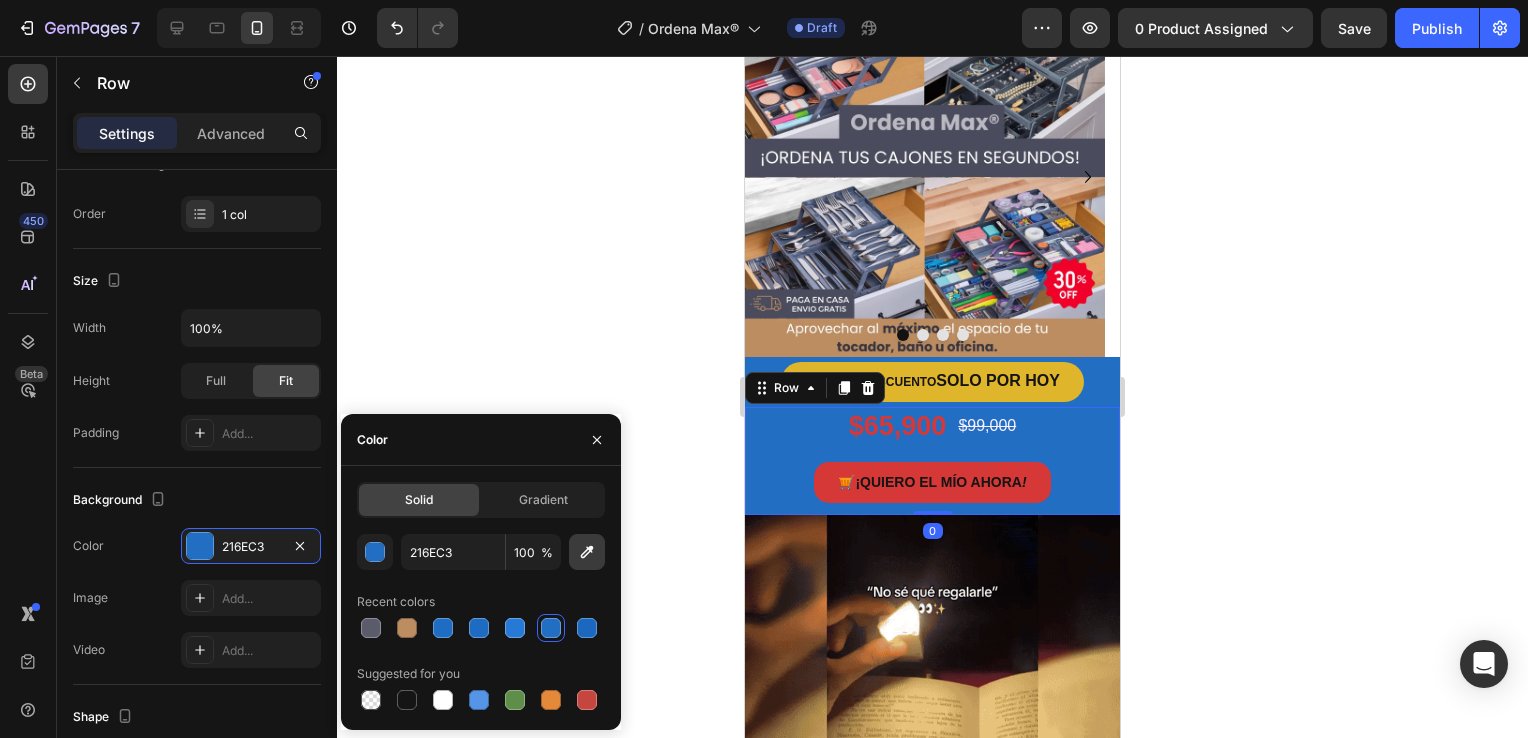 click 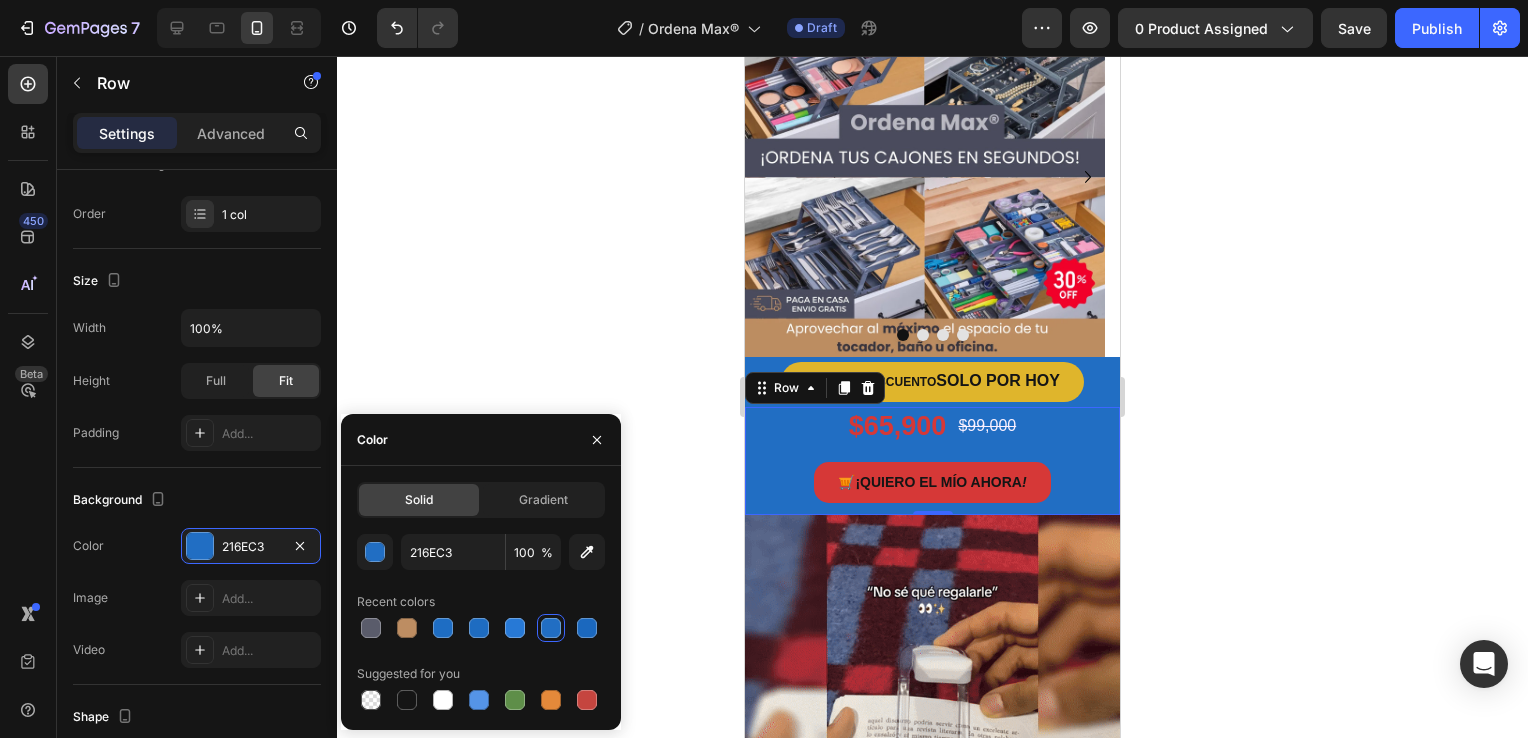 type on "BD8D62" 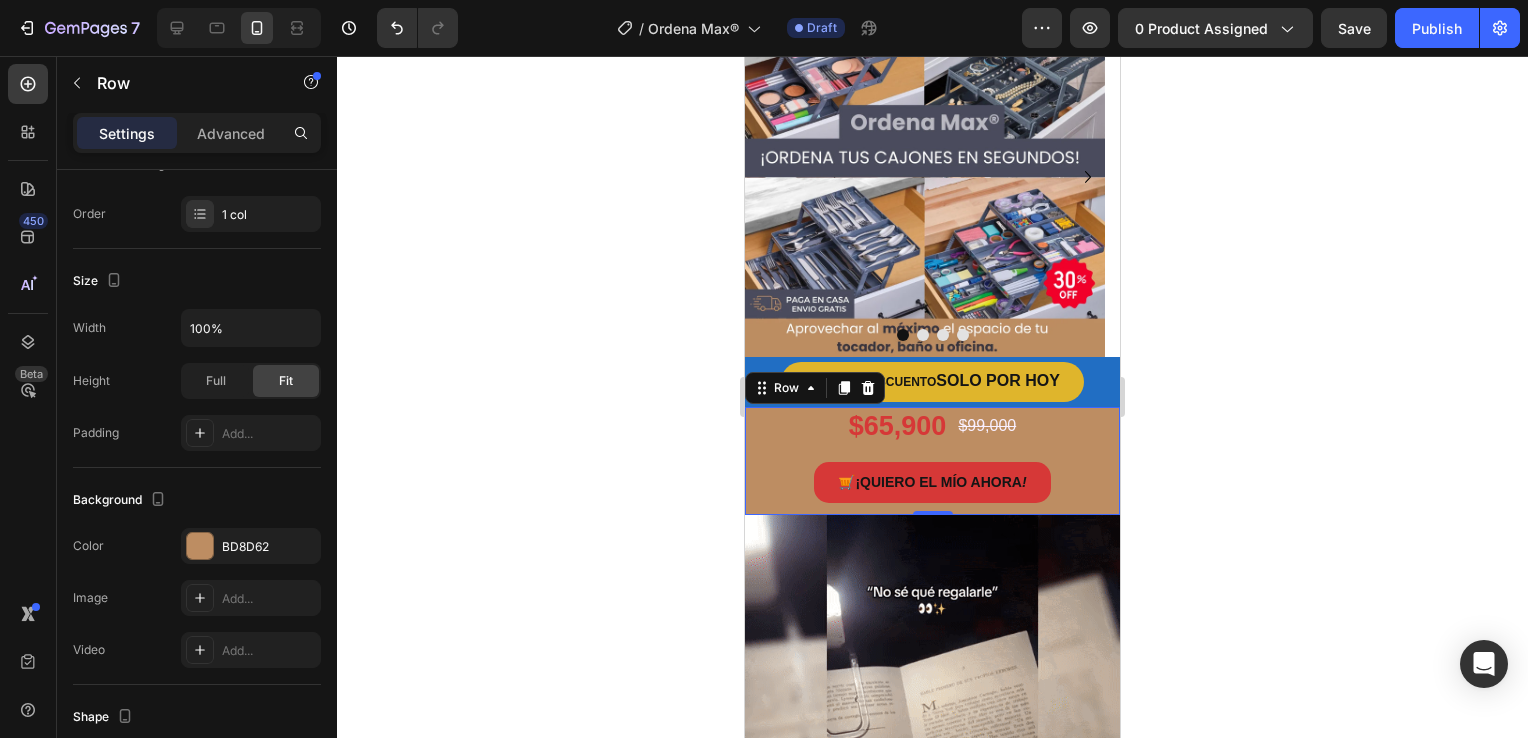 click 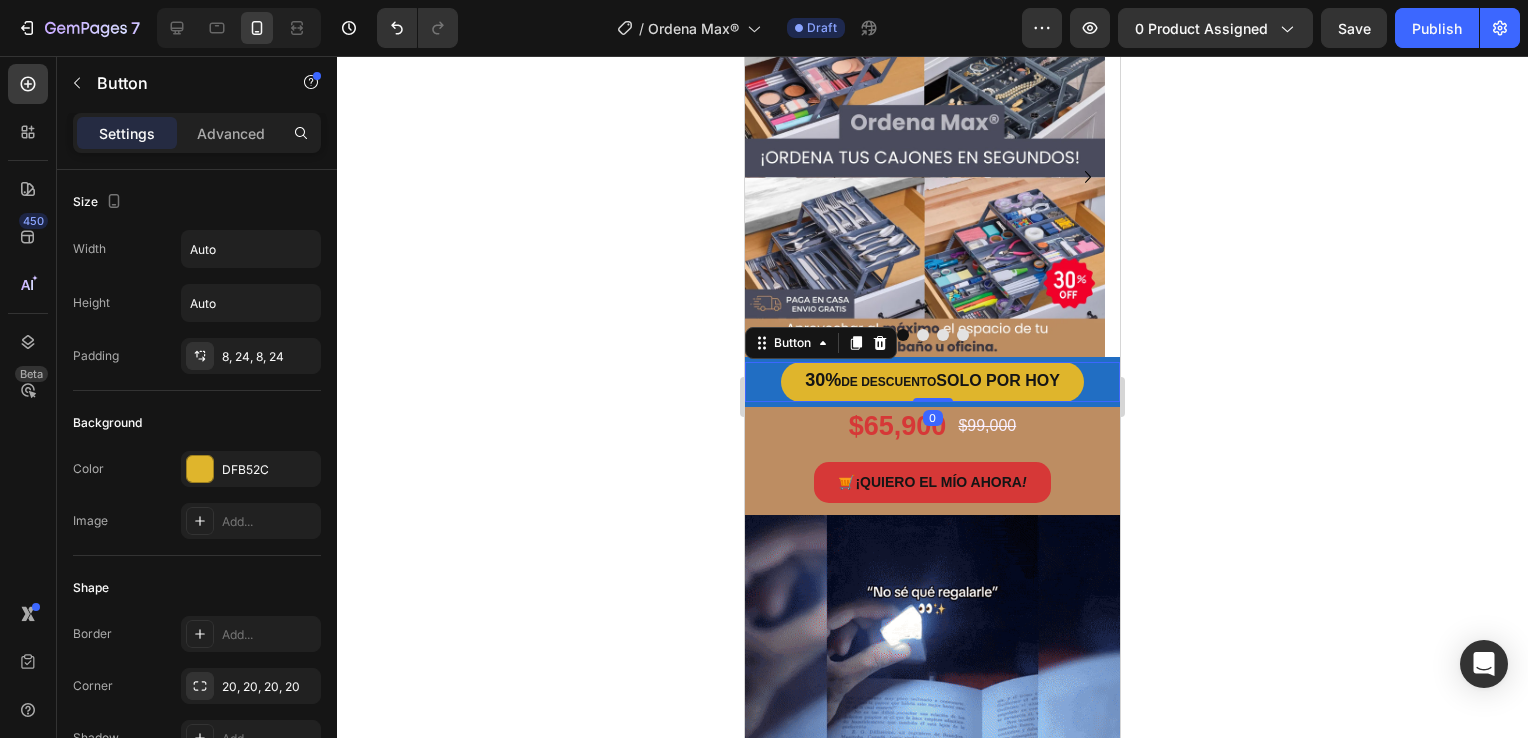 click on "30%  DE DESCUENTO  SOLO POR HOY Button   0" at bounding box center (932, 382) 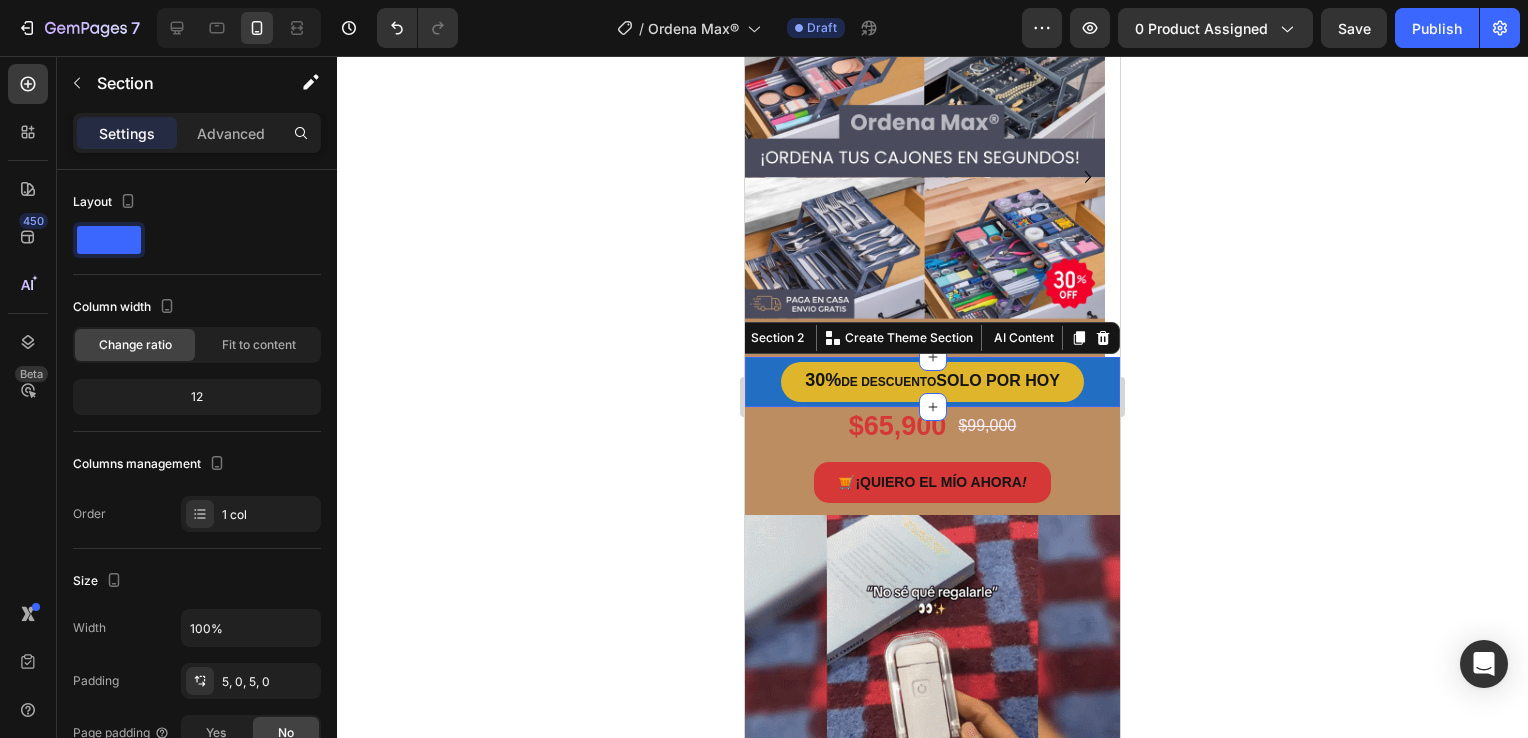 click on "30%  DE DESCUENTO  SOLO POR HOY Button Section 2   You can create reusable sections Create Theme Section AI Content Write with GemAI What would you like to describe here? Tone and Voice Persuasive Product GrifoClean™ Show more Generate" at bounding box center (932, 382) 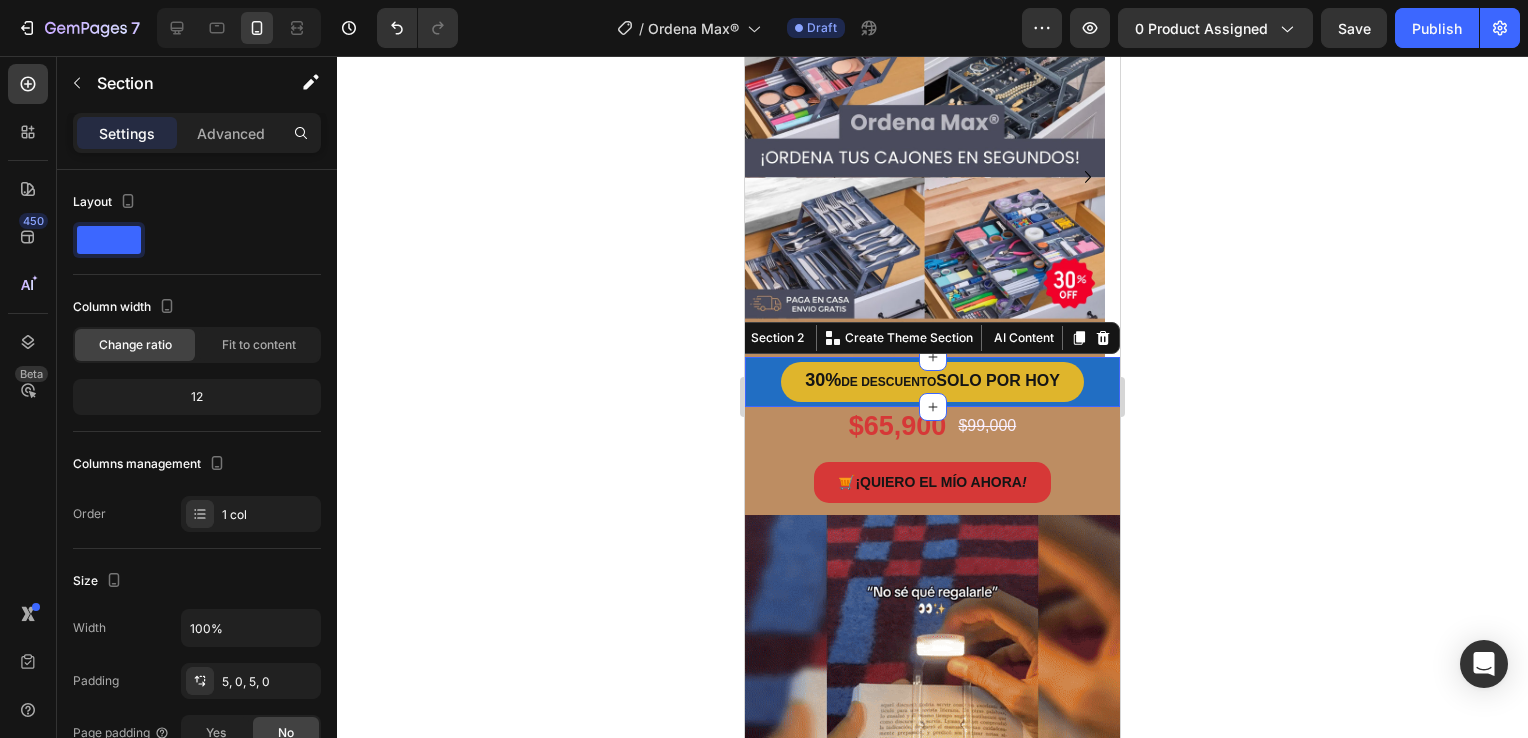 click on "30%  DE DESCUENTO  SOLO POR HOY Button Section 2   You can create reusable sections Create Theme Section AI Content Write with GemAI What would you like to describe here? Tone and Voice Persuasive Product GrifoClean™ Show more Generate" at bounding box center (932, 382) 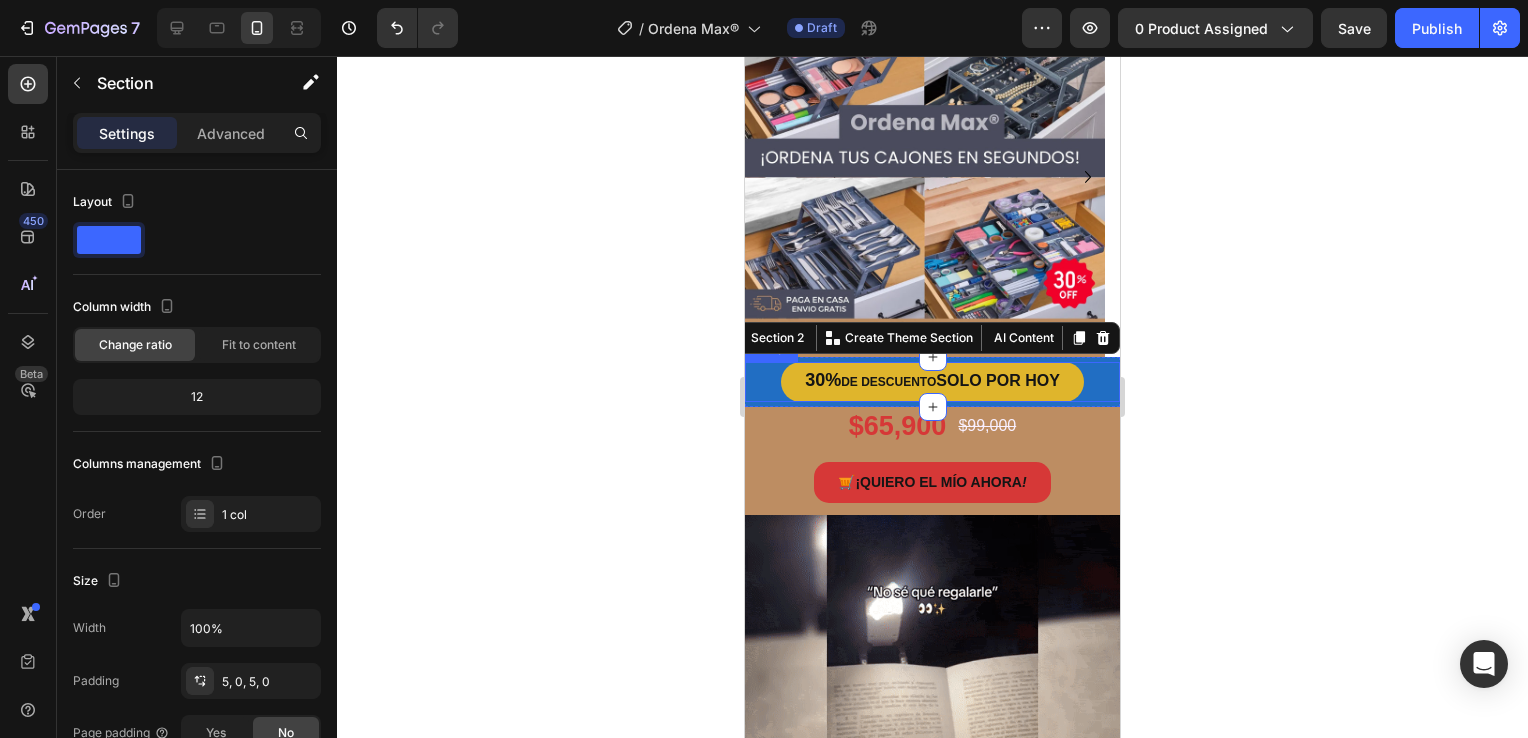 click on "30%  DE DESCUENTO  SOLO POR HOY Button" at bounding box center [932, 382] 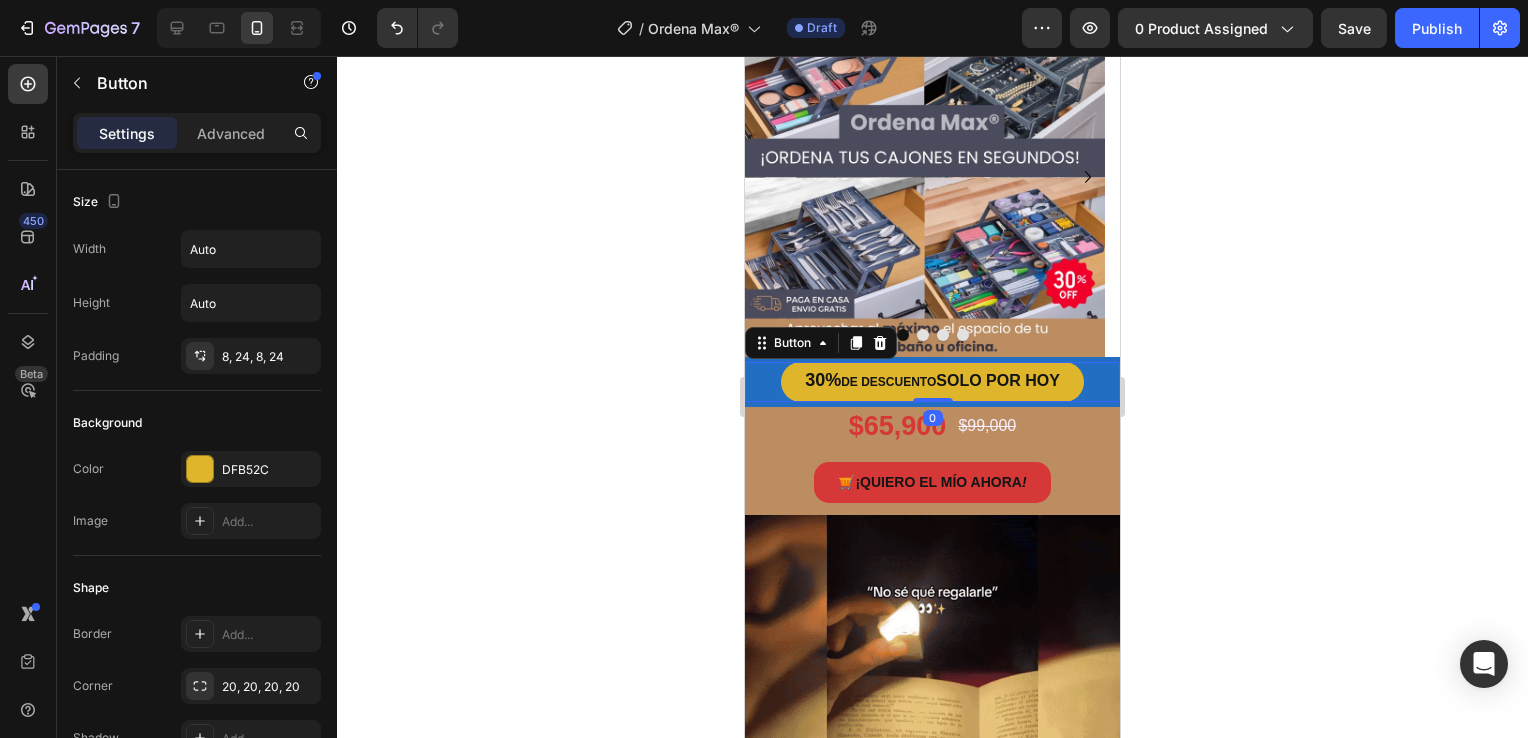 click on "30%  DE DESCUENTO  SOLO POR HOY Button   0" at bounding box center (932, 382) 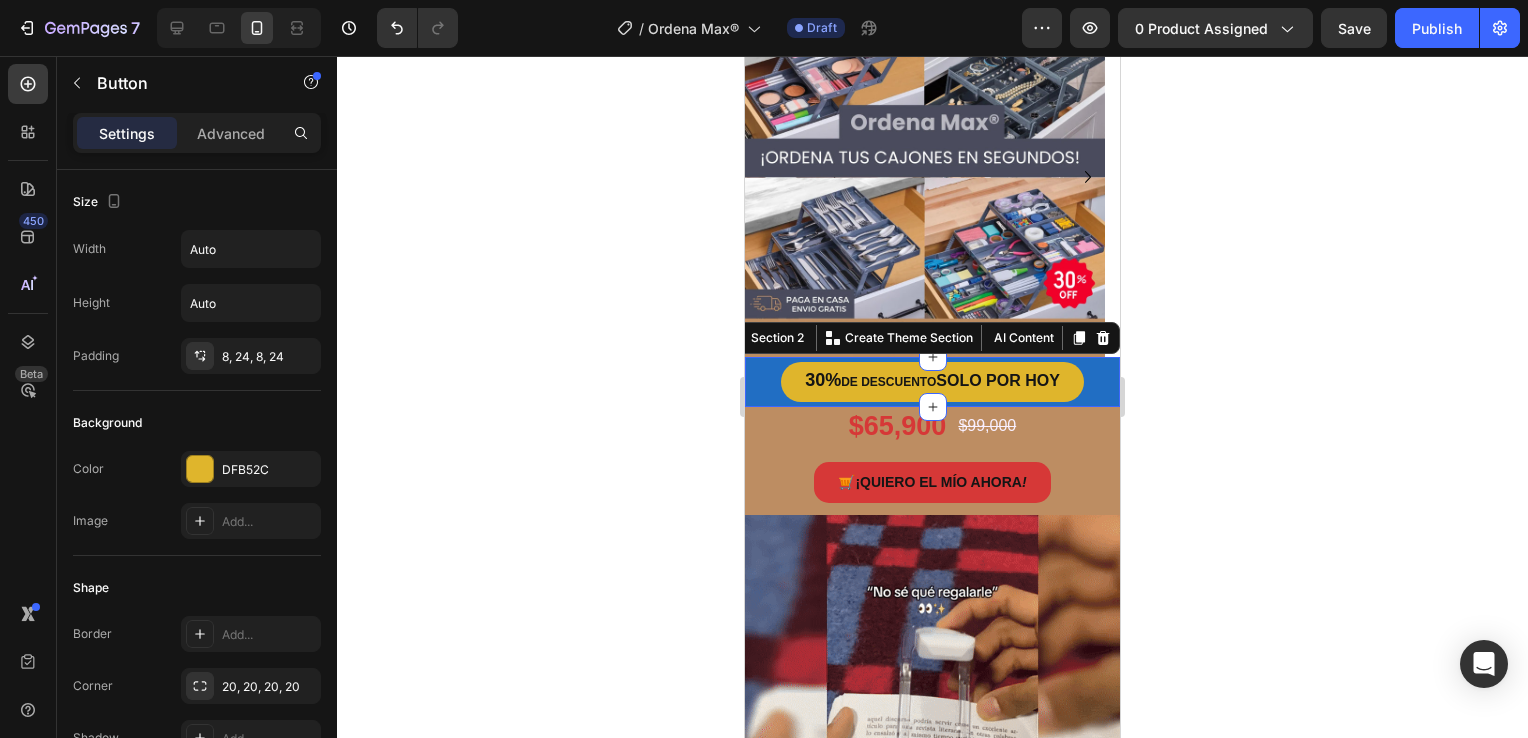 click on "30%  DE DESCUENTO  SOLO POR HOY Button Section 2   You can create reusable sections Create Theme Section AI Content Write with GemAI What would you like to describe here? Tone and Voice Persuasive Product GrifoClean™ Show more Generate" at bounding box center (932, 382) 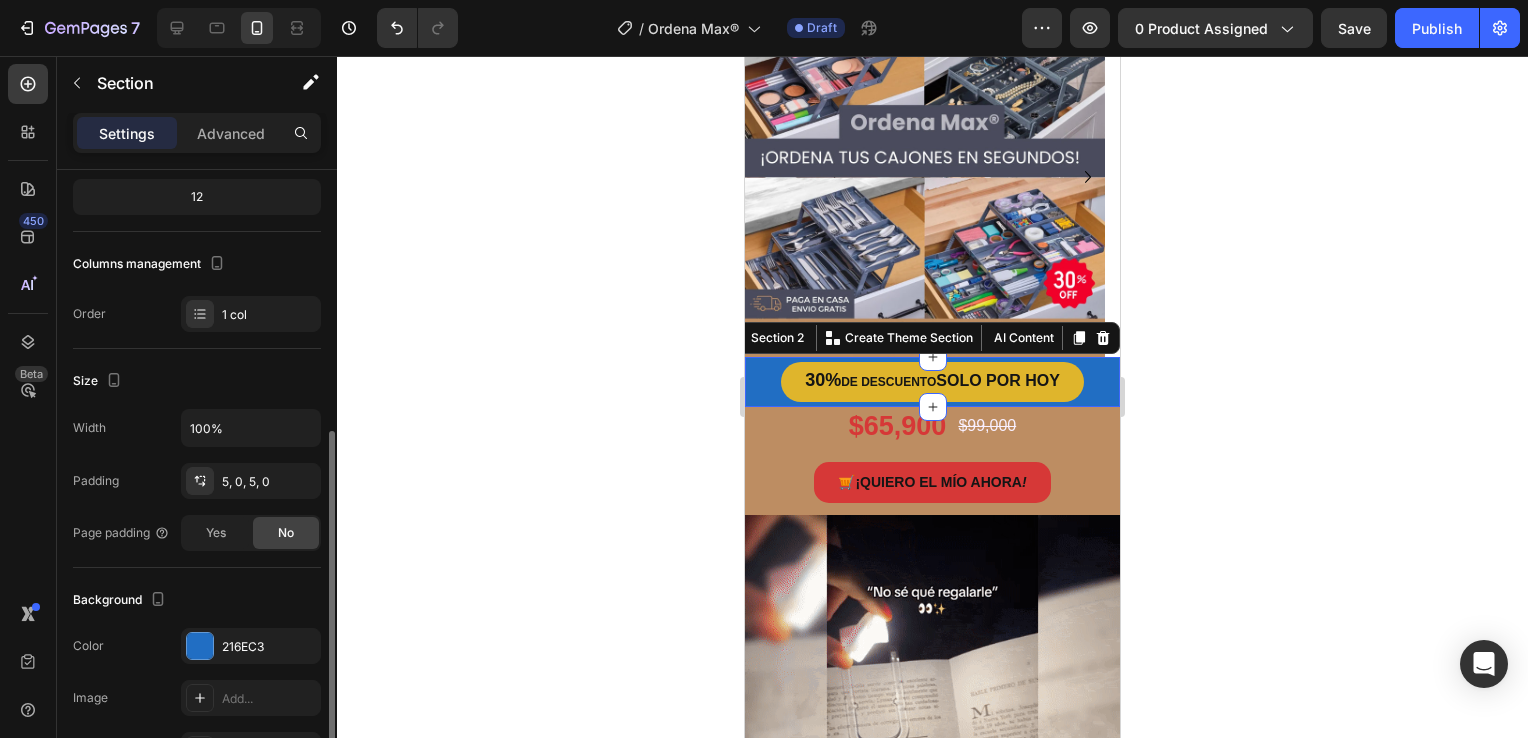 scroll, scrollTop: 300, scrollLeft: 0, axis: vertical 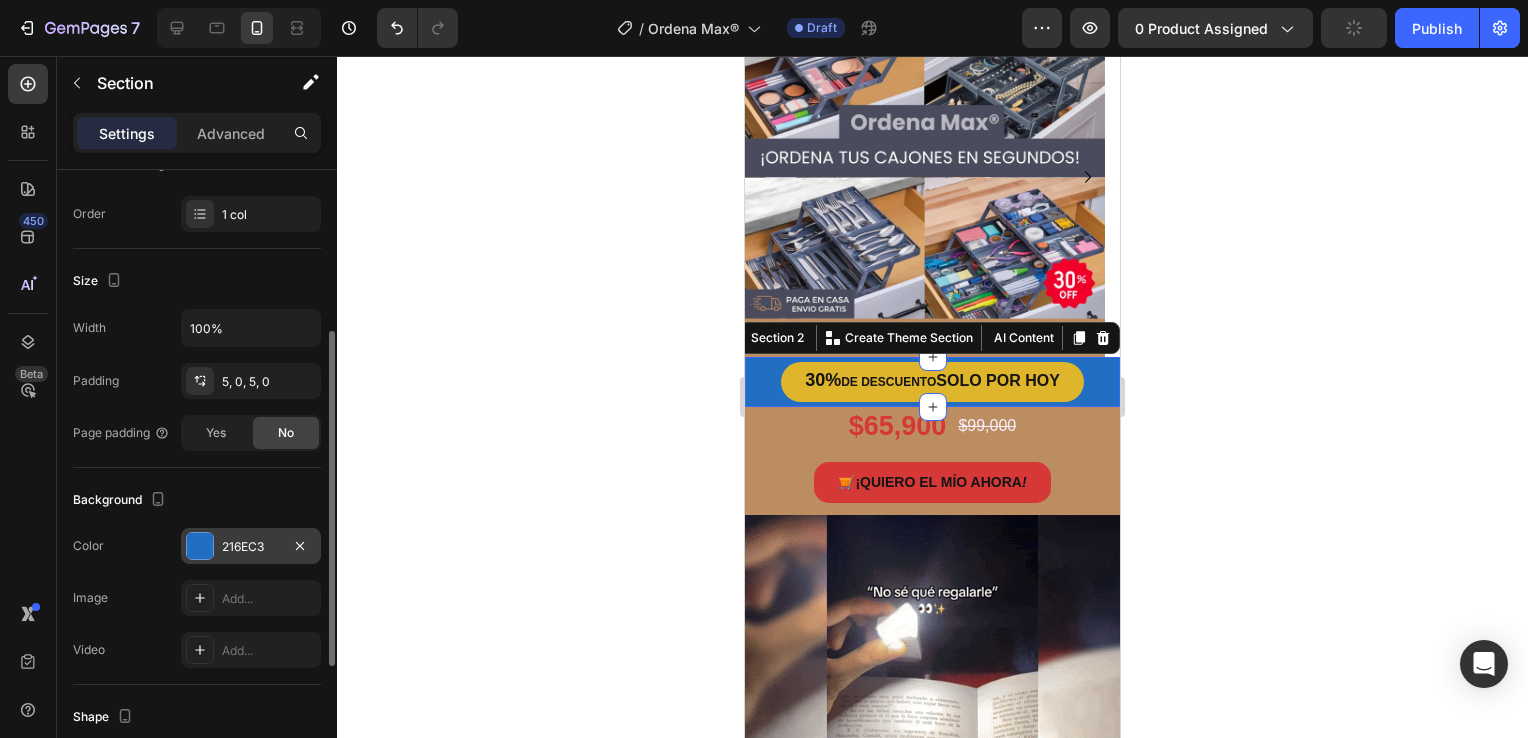 click at bounding box center (200, 546) 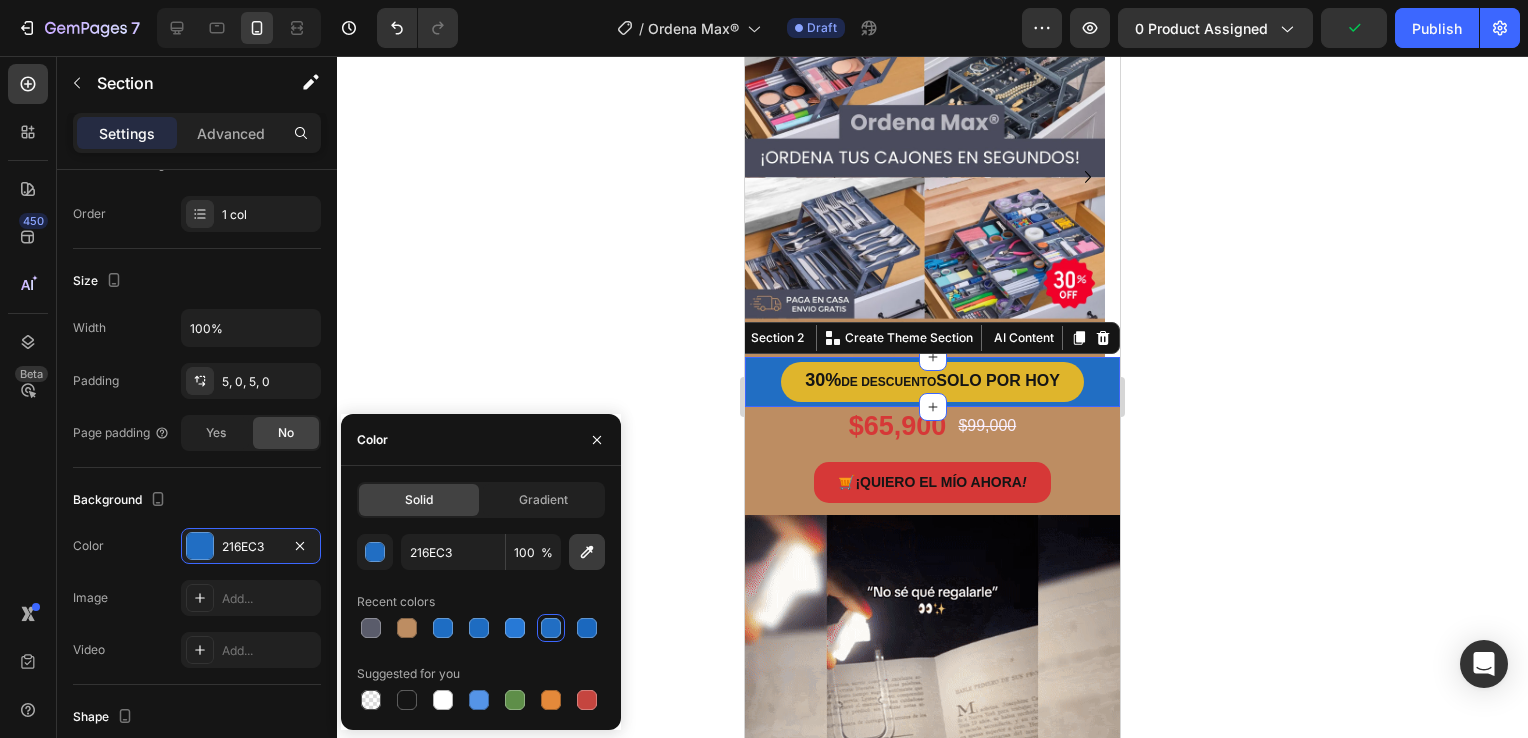 click 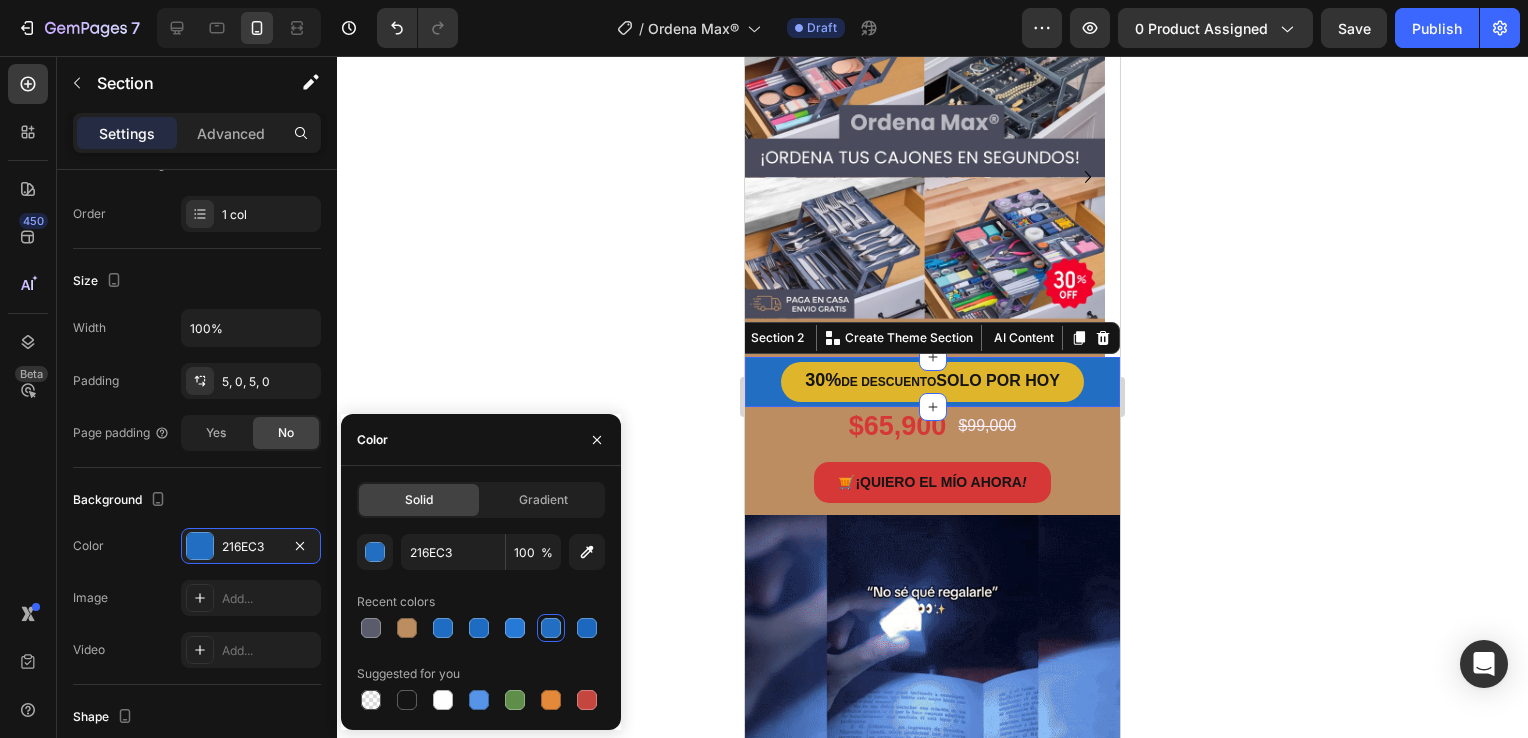 type on "BD8D62" 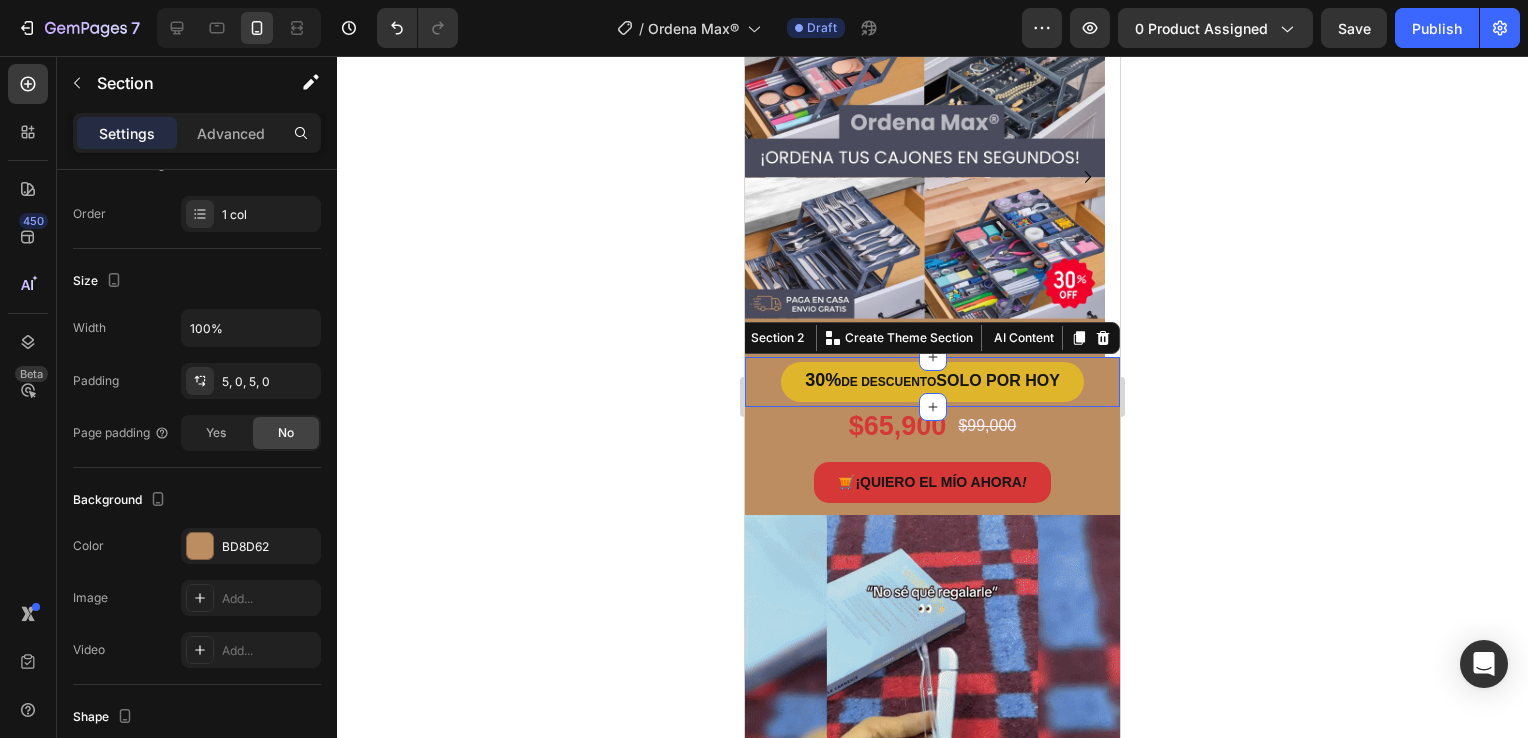 click 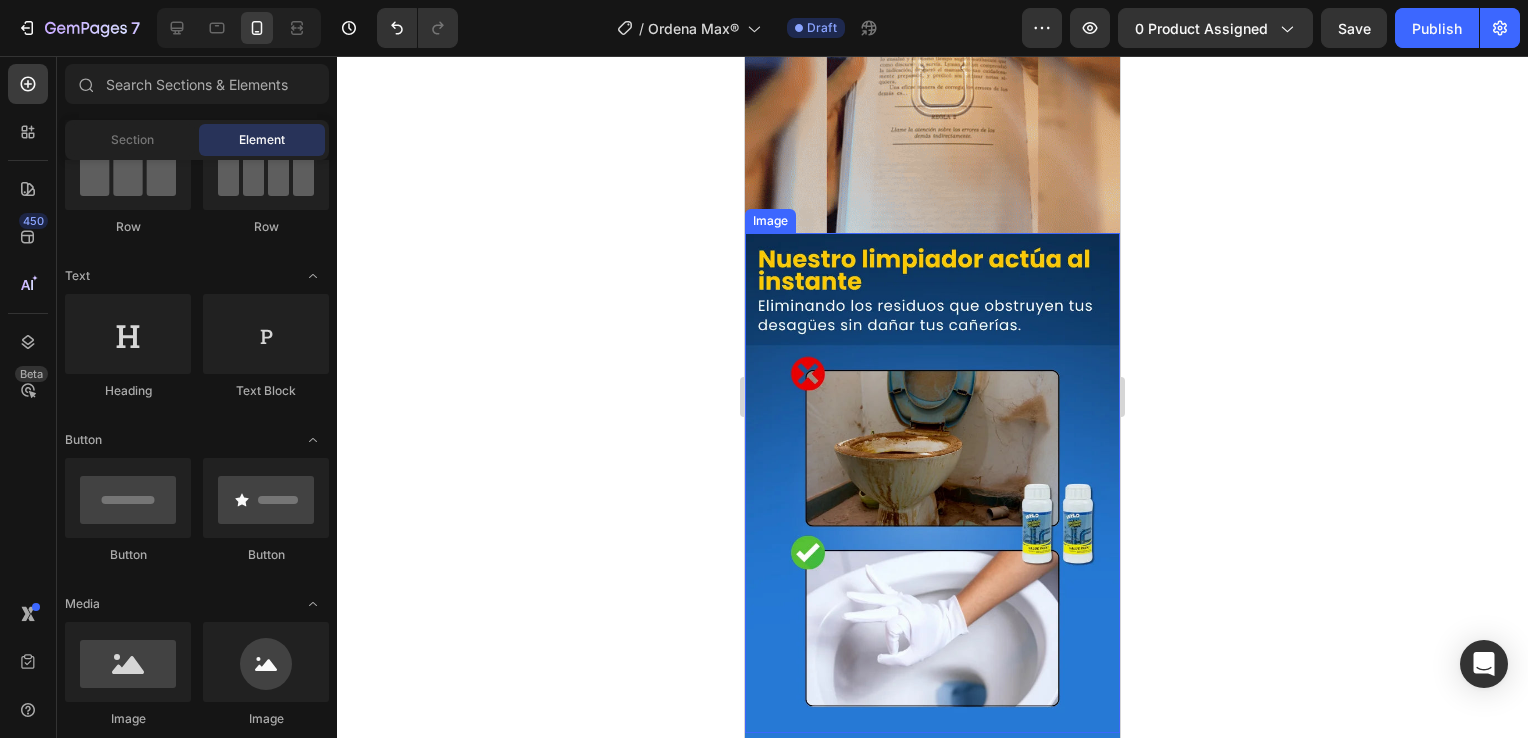 scroll, scrollTop: 800, scrollLeft: 0, axis: vertical 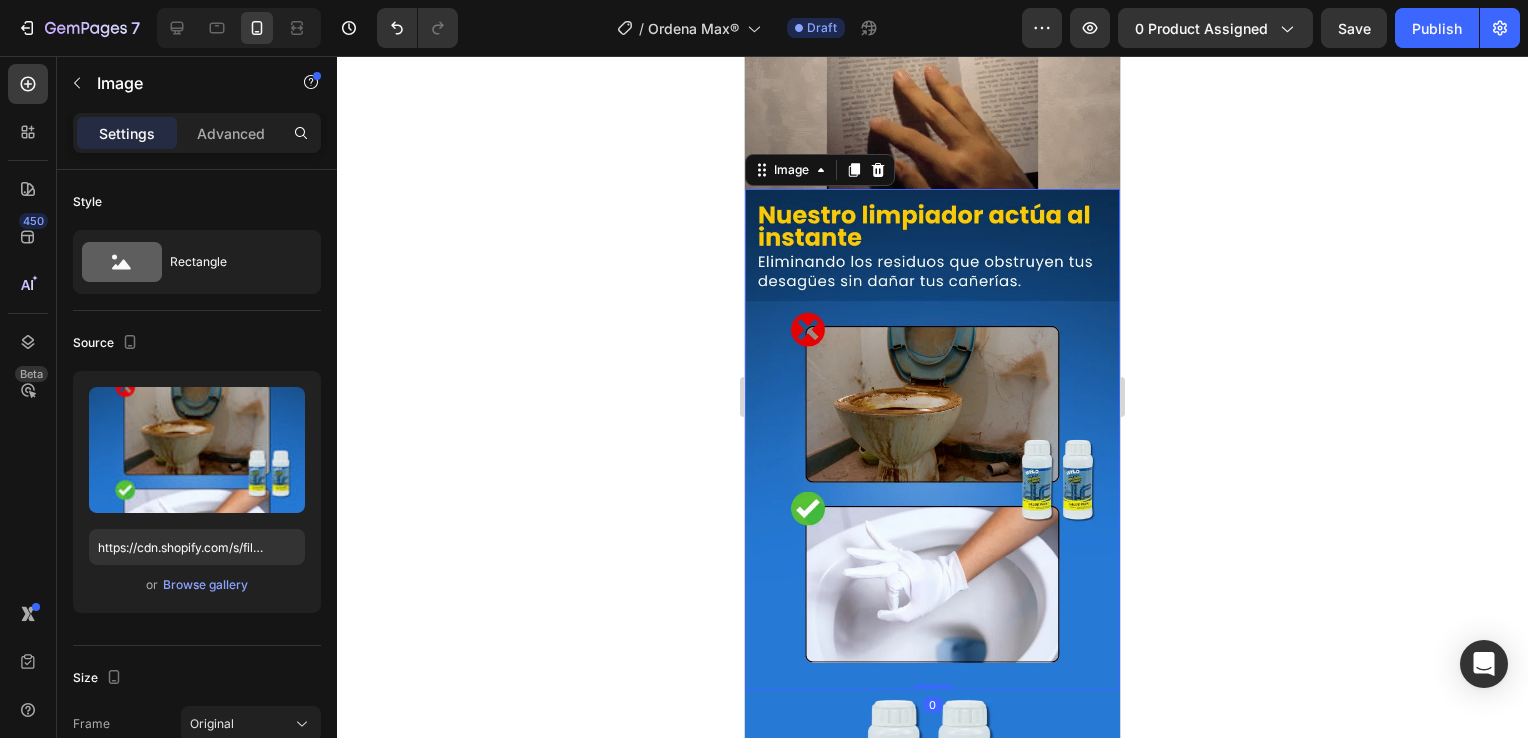 drag, startPoint x: 837, startPoint y: 422, endPoint x: 1479, endPoint y: 524, distance: 650.0523 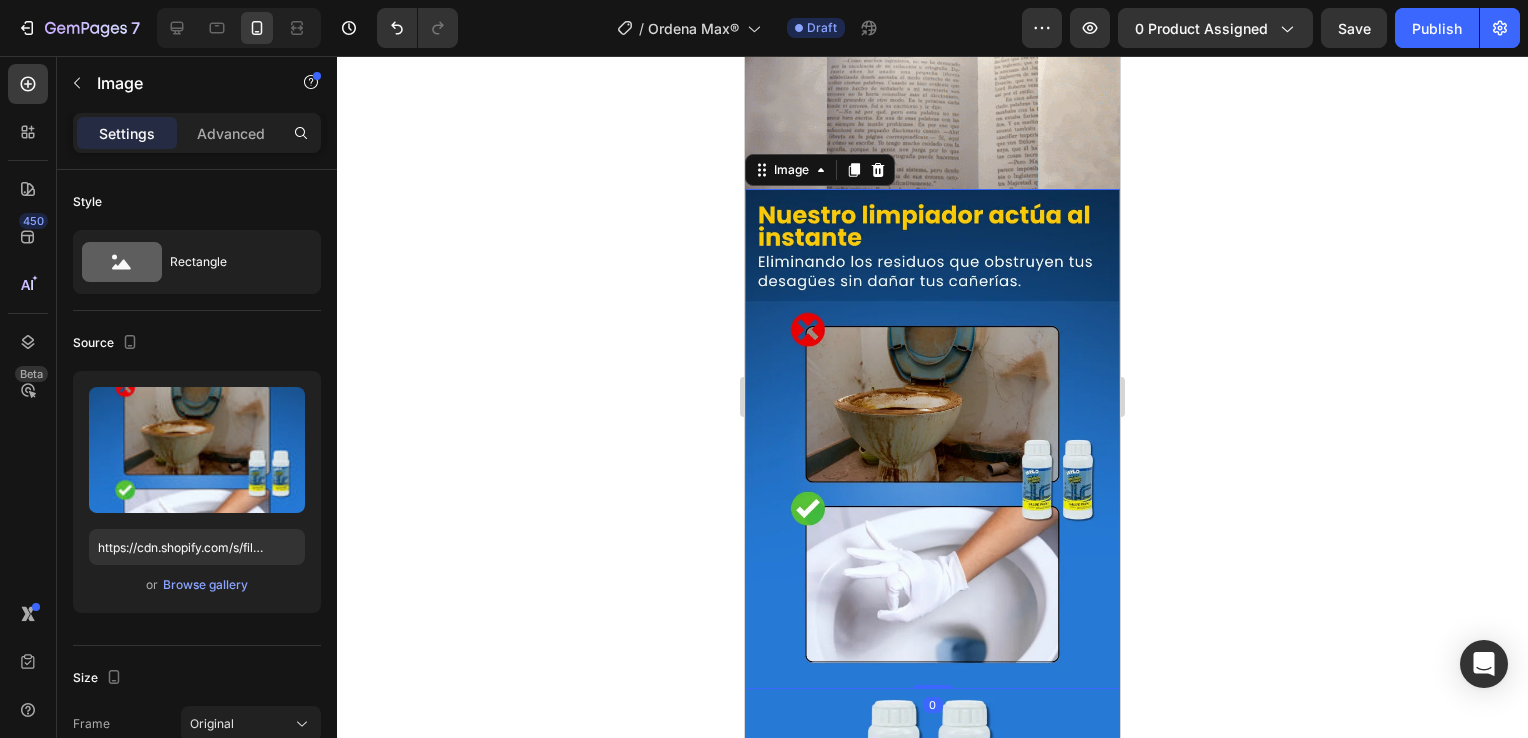click at bounding box center [932, 439] 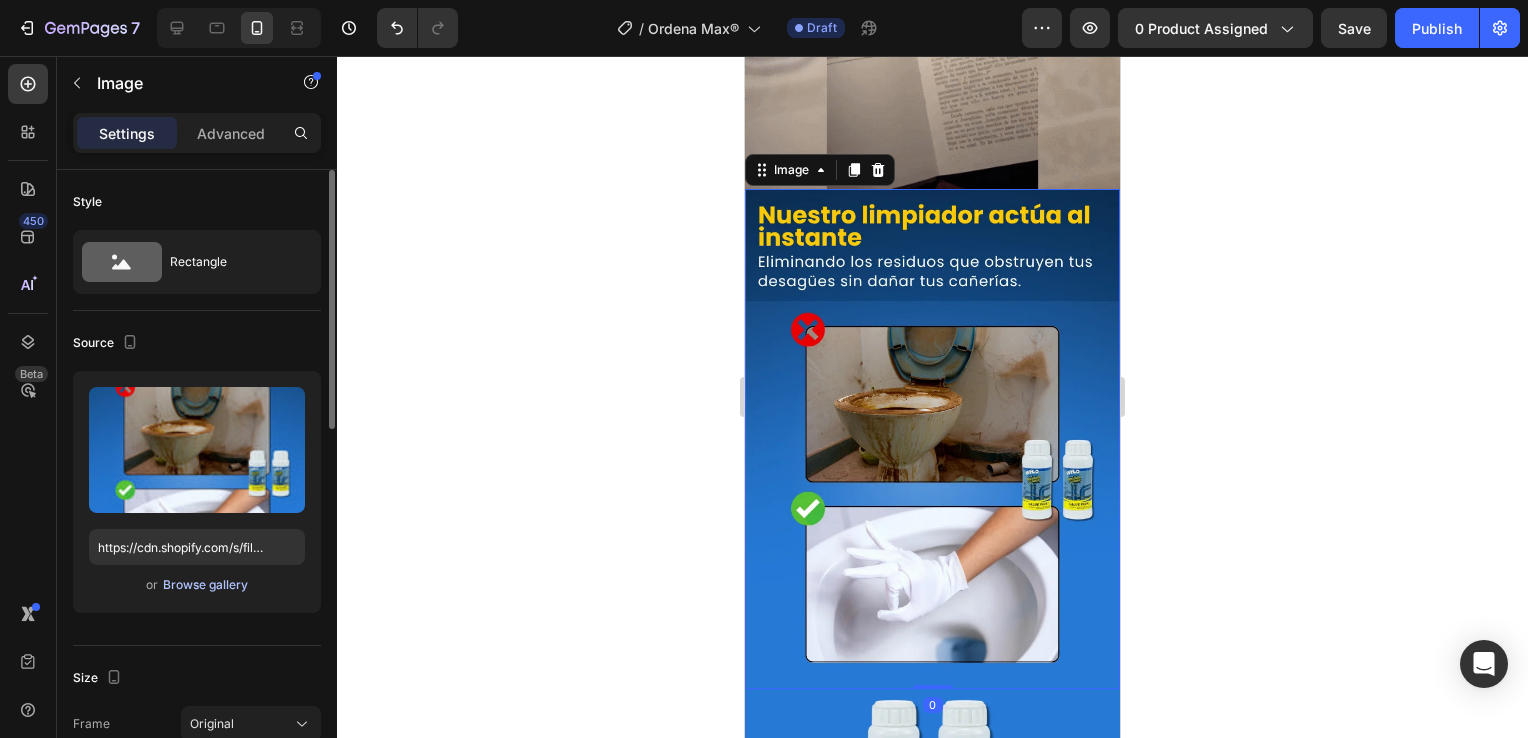 click on "Browse gallery" at bounding box center (205, 585) 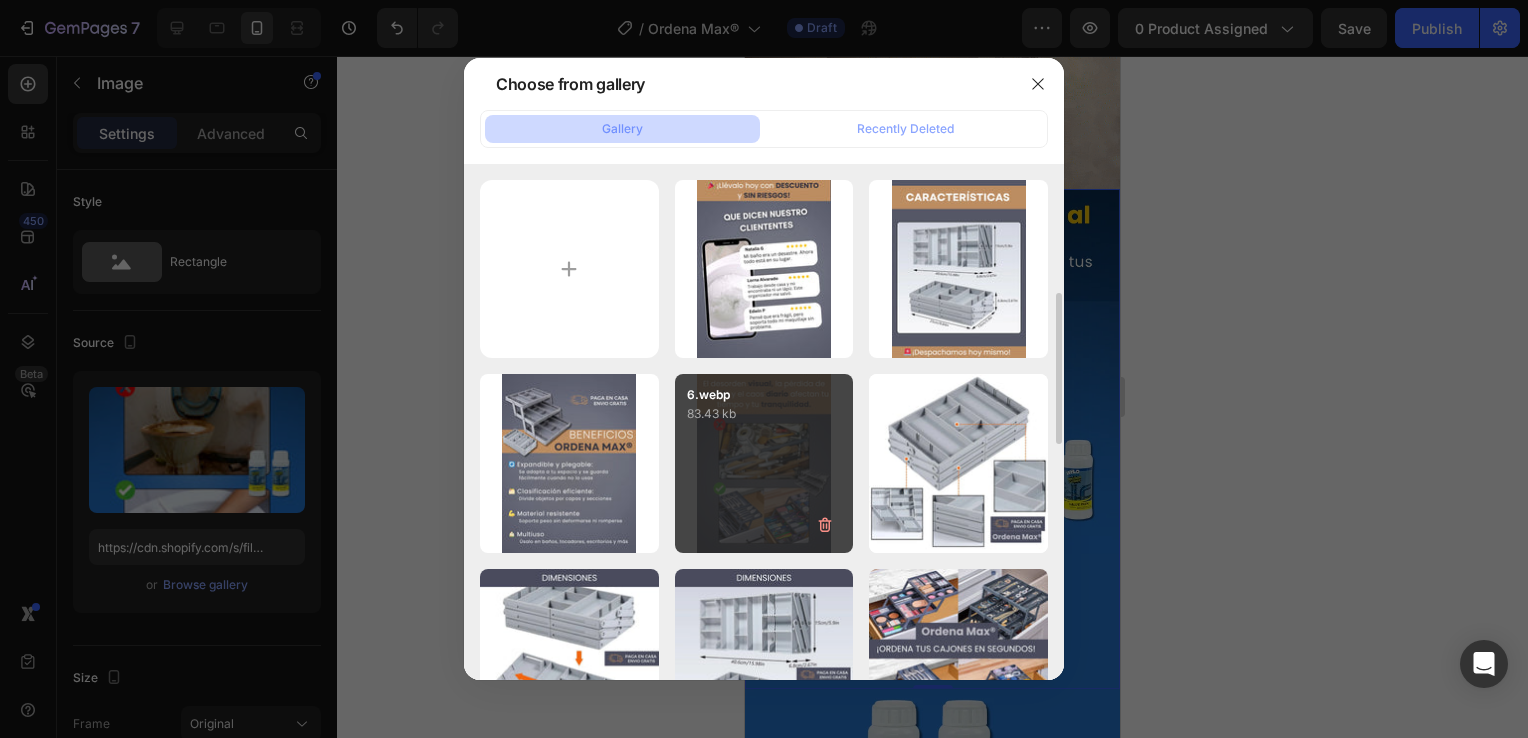 scroll, scrollTop: 100, scrollLeft: 0, axis: vertical 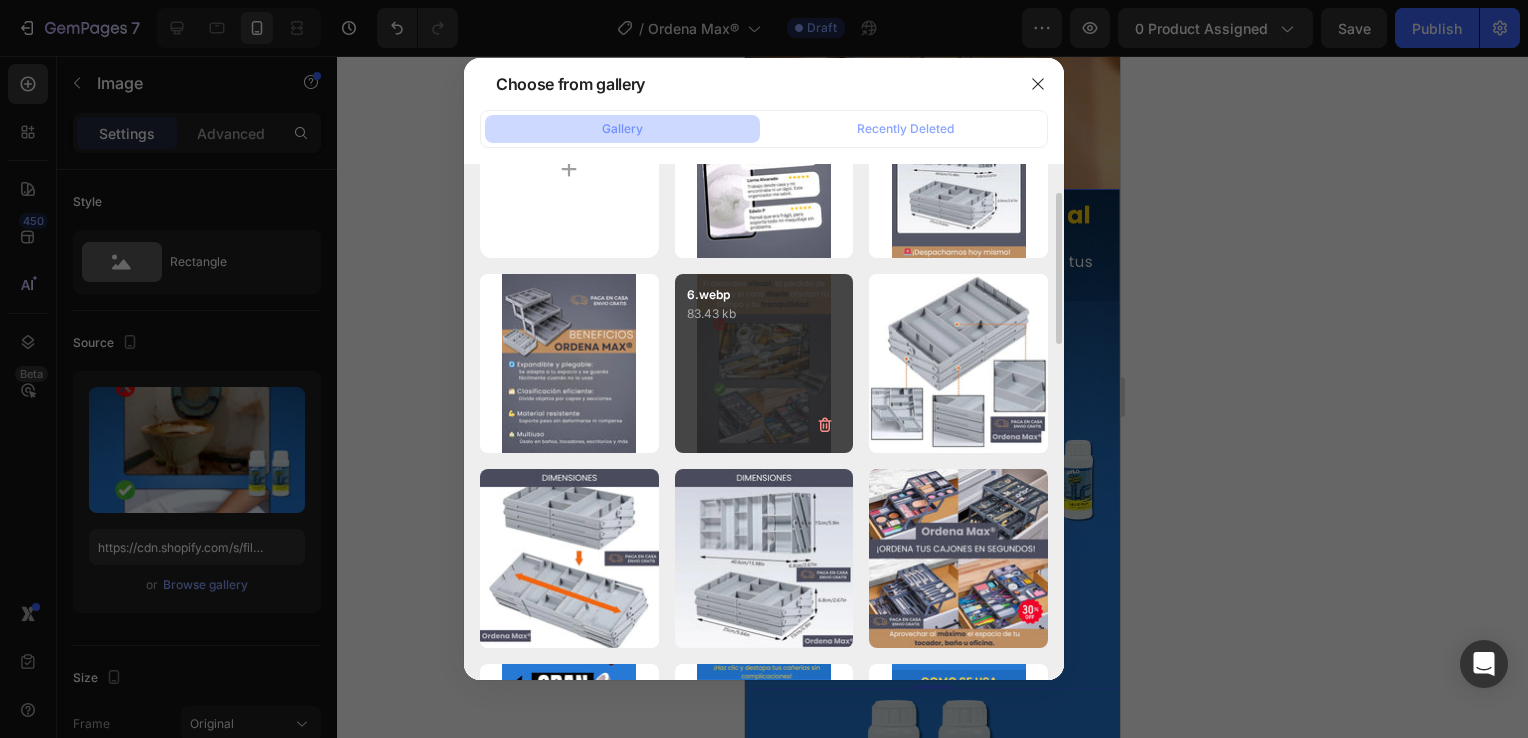 click on "6.webp 83.43 kb" at bounding box center (764, 363) 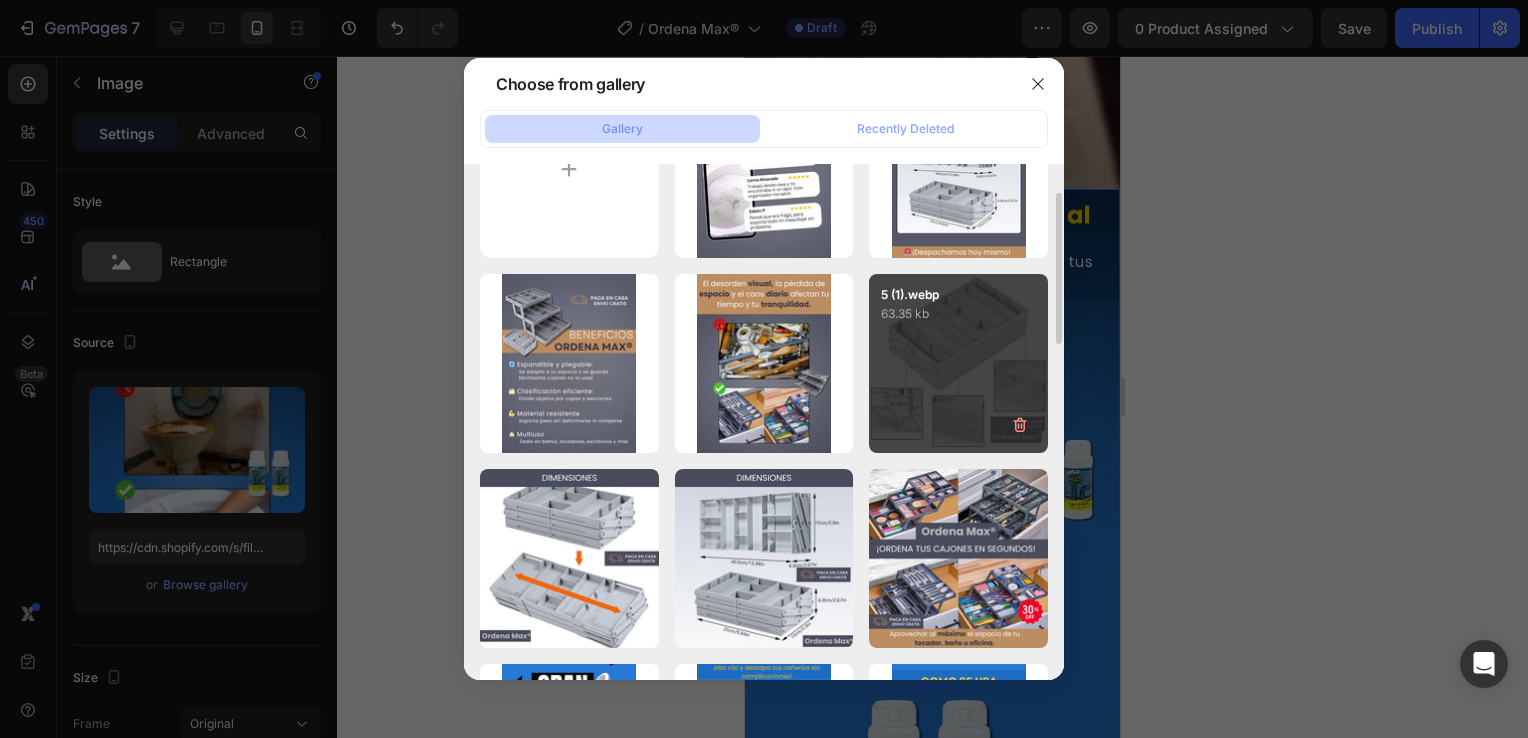 type on "https://cdn.shopify.com/s/files/1/0931/0204/7545/files/gempages_559530074857014392-36711311-926f-49cf-ba50-63689539c262.webp" 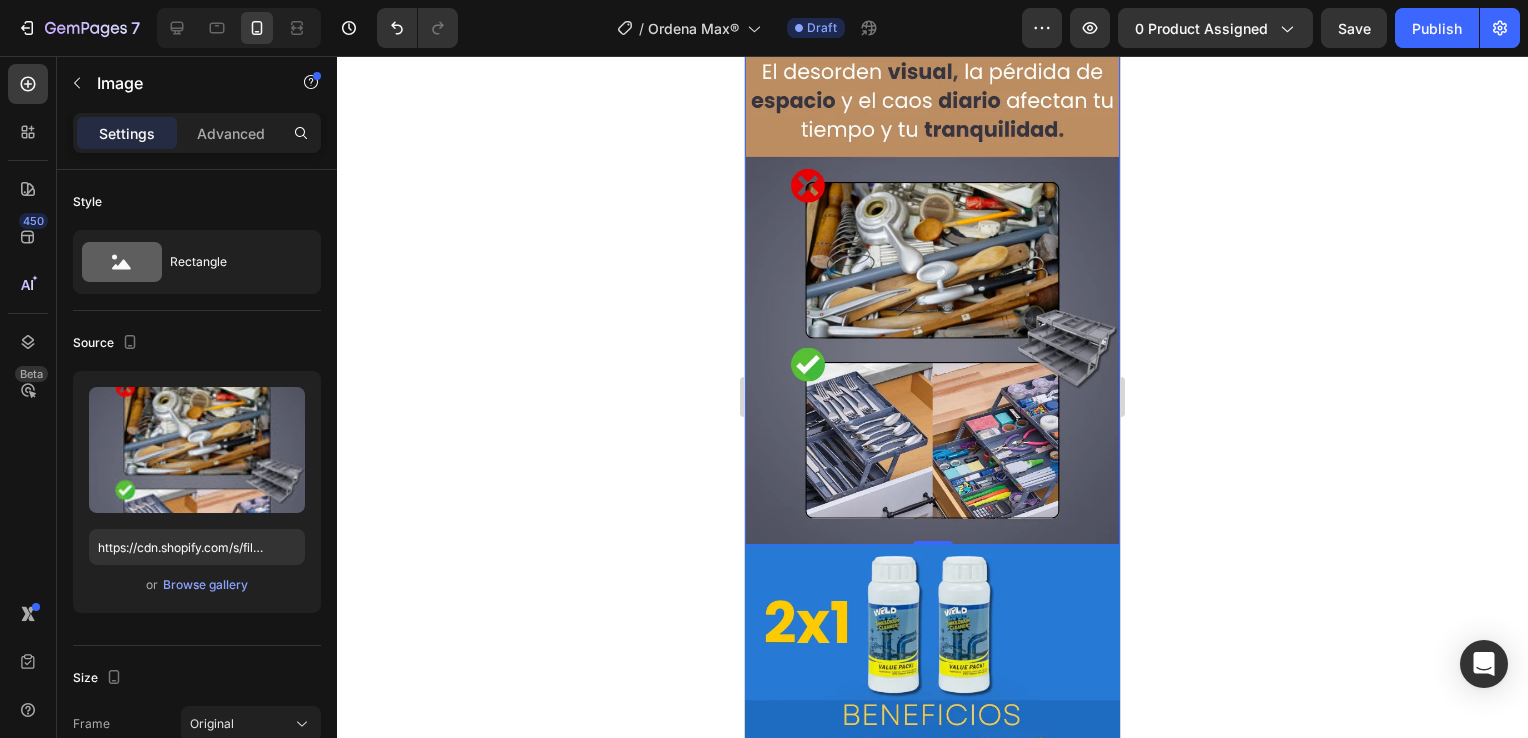 scroll, scrollTop: 1100, scrollLeft: 0, axis: vertical 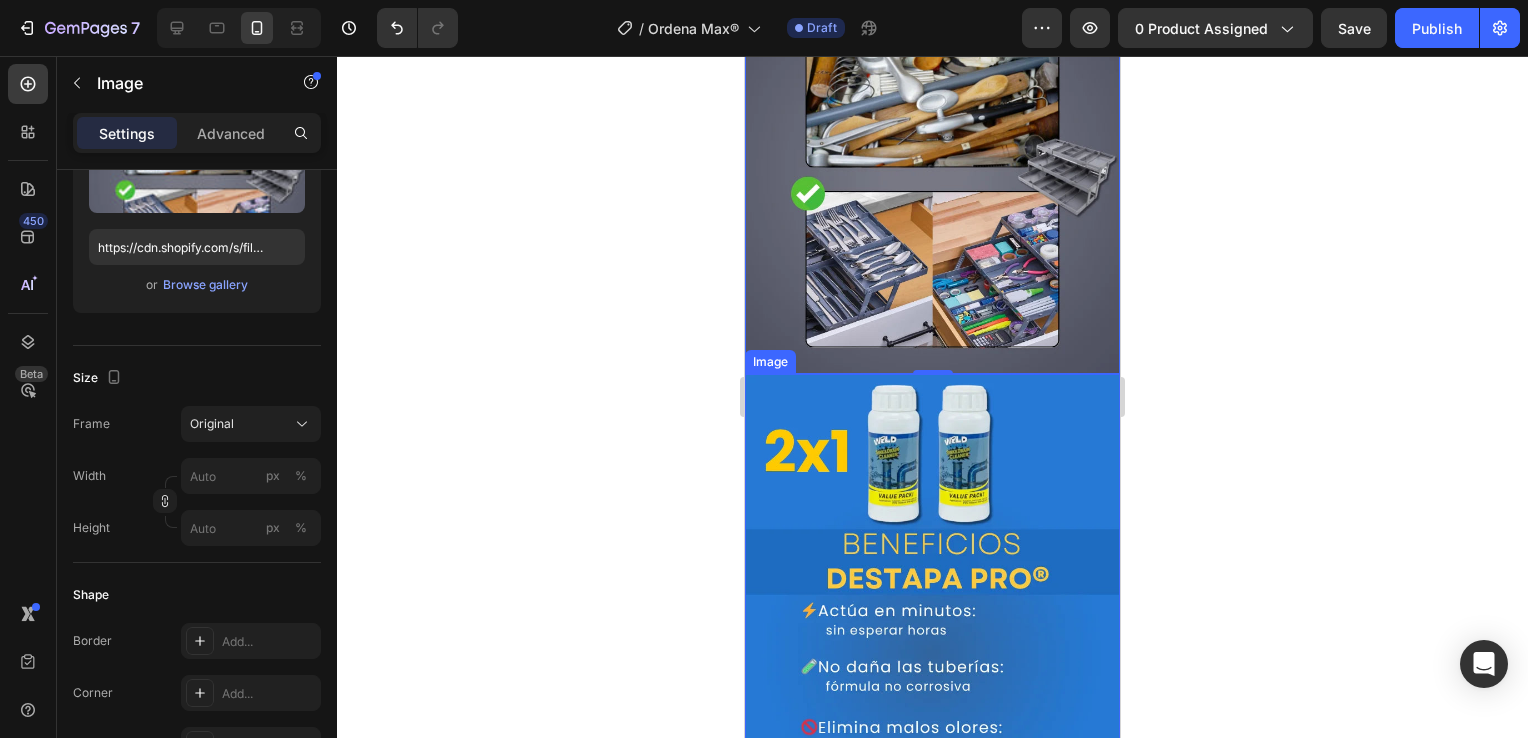 click at bounding box center [932, 624] 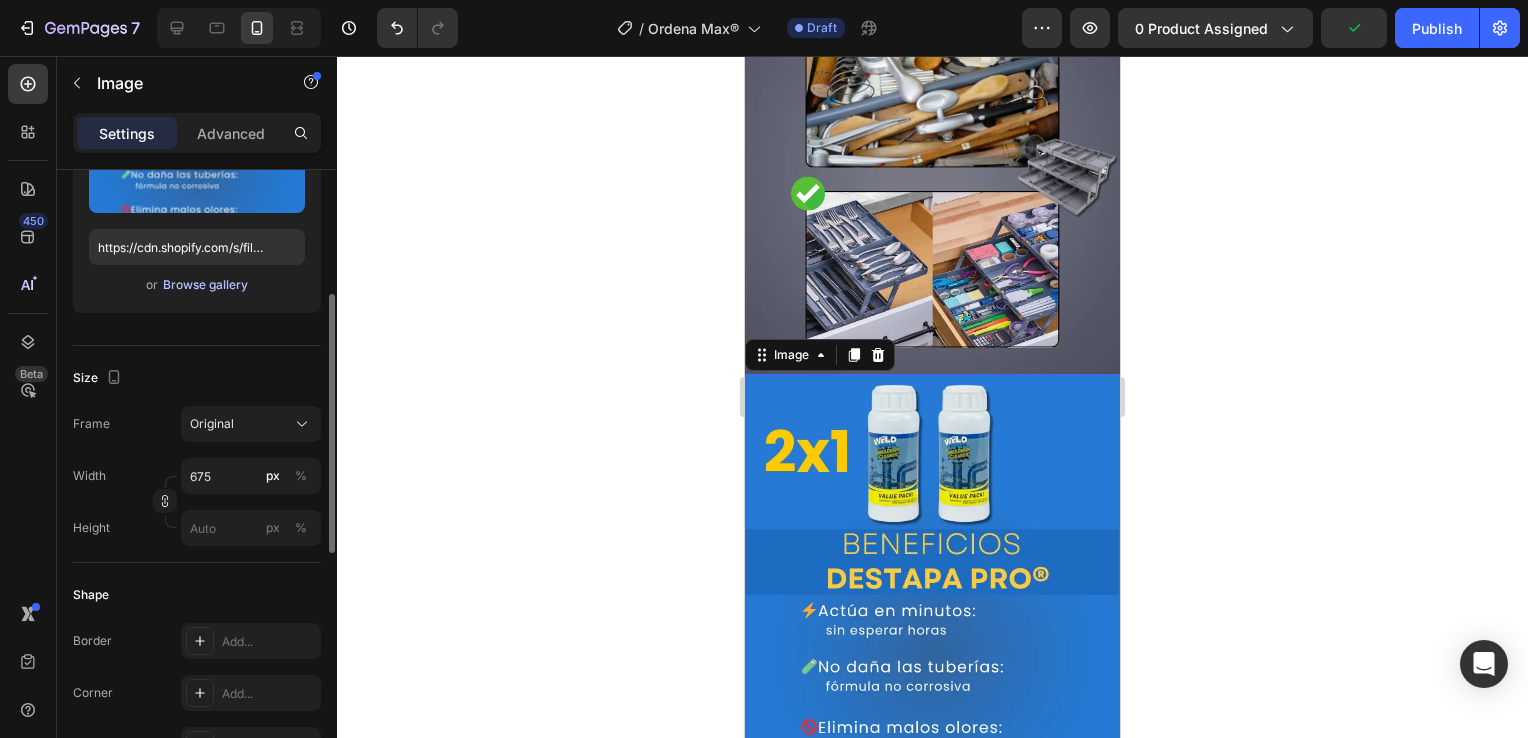click on "Browse gallery" at bounding box center [205, 285] 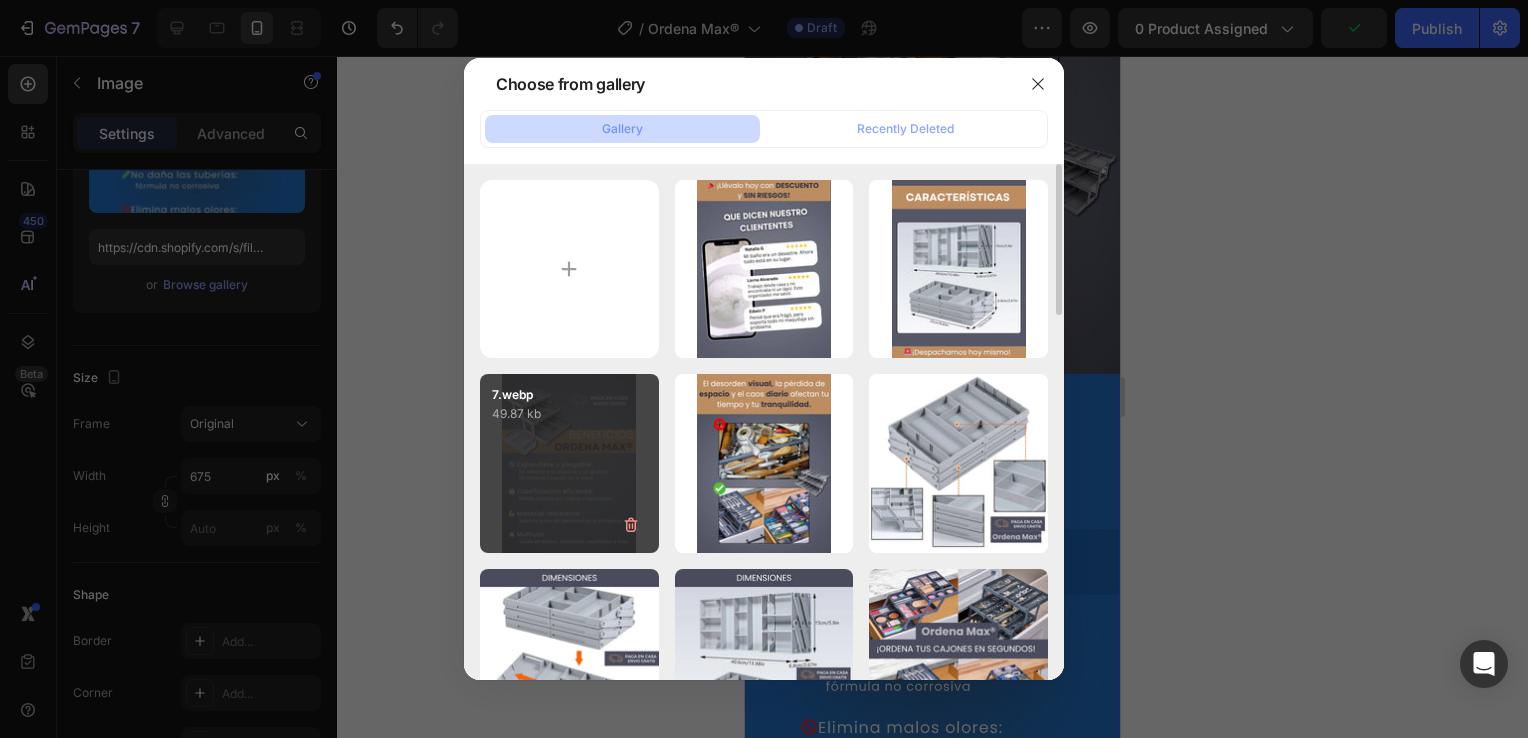 click on "7.webp 49.87 kb" at bounding box center [569, 463] 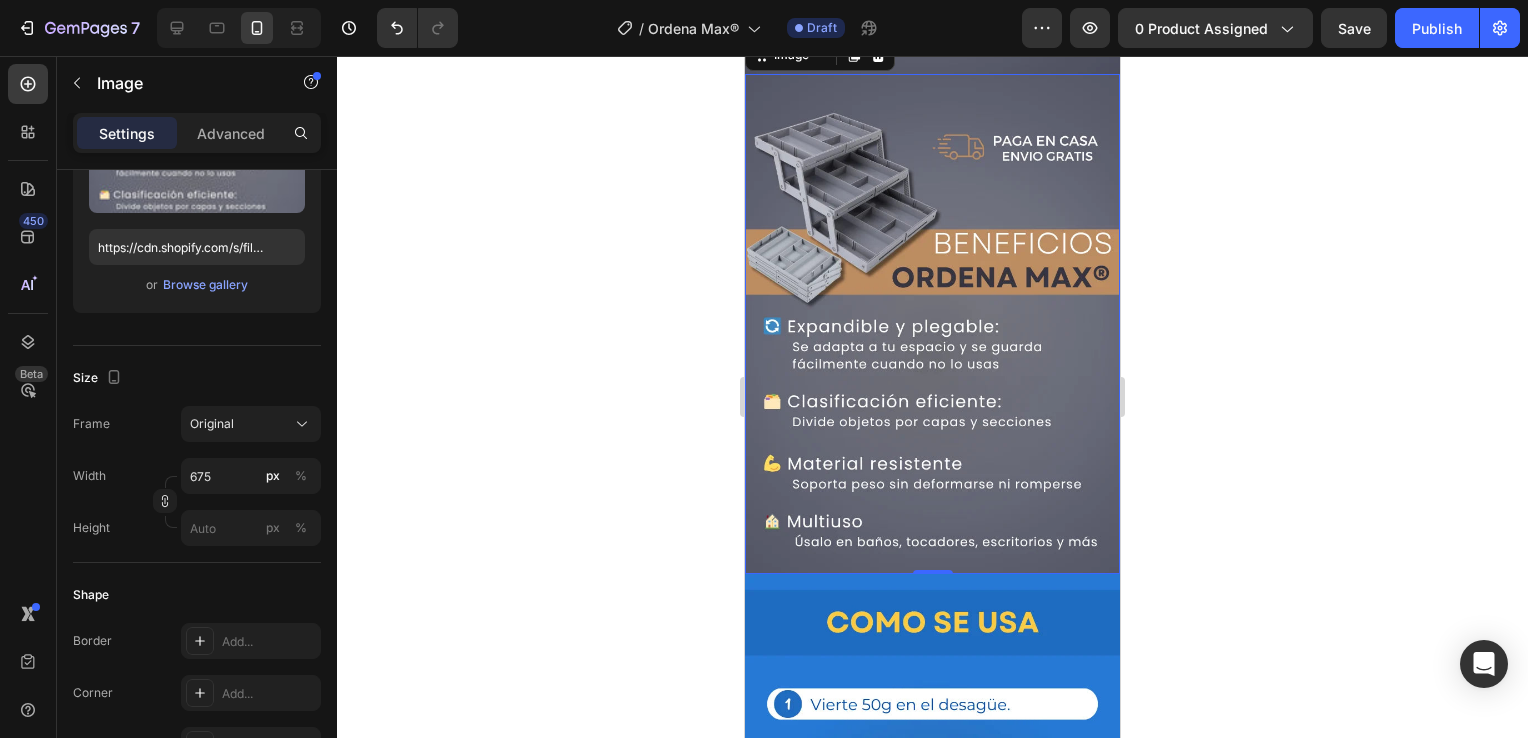 scroll, scrollTop: 1600, scrollLeft: 0, axis: vertical 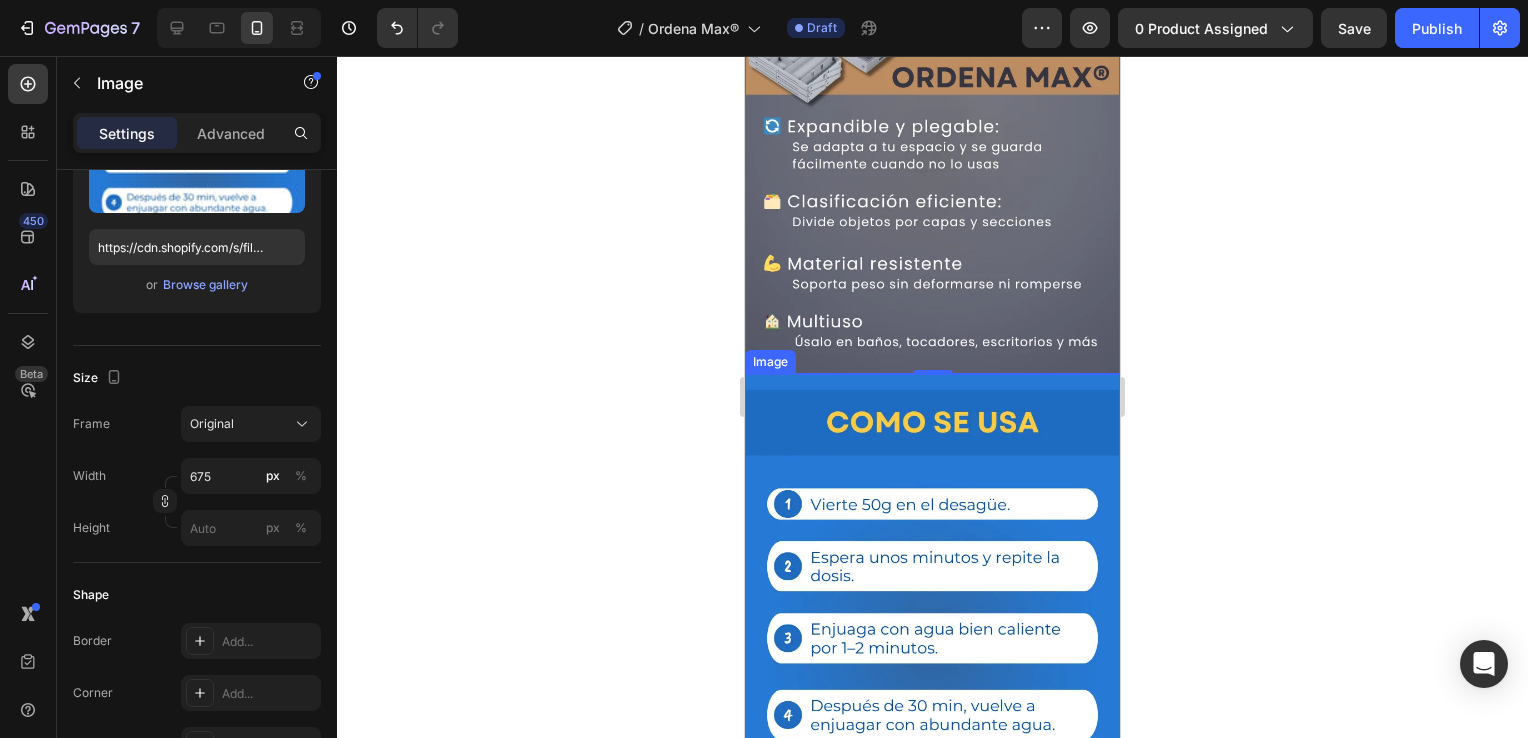 click at bounding box center [932, 624] 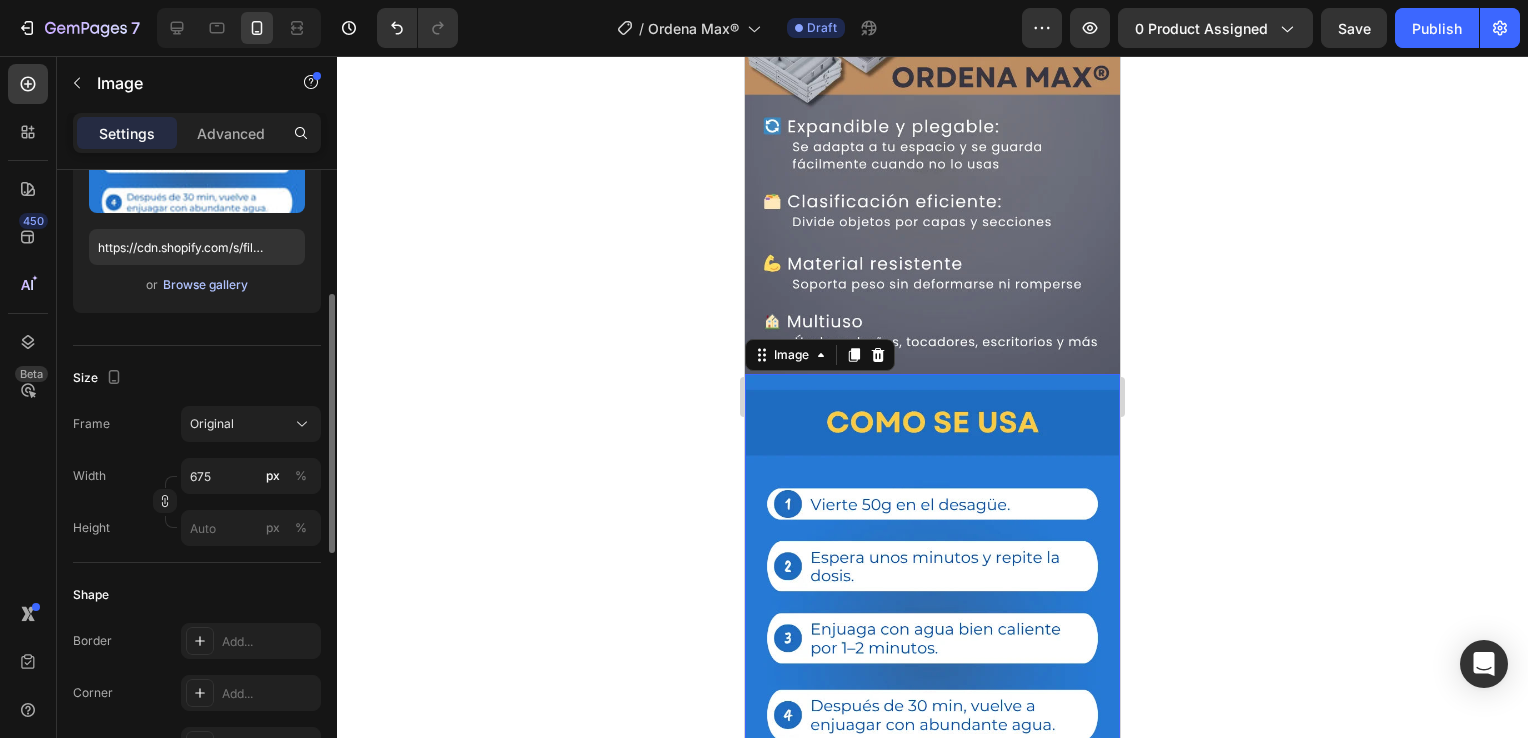 click on "Browse gallery" at bounding box center (205, 285) 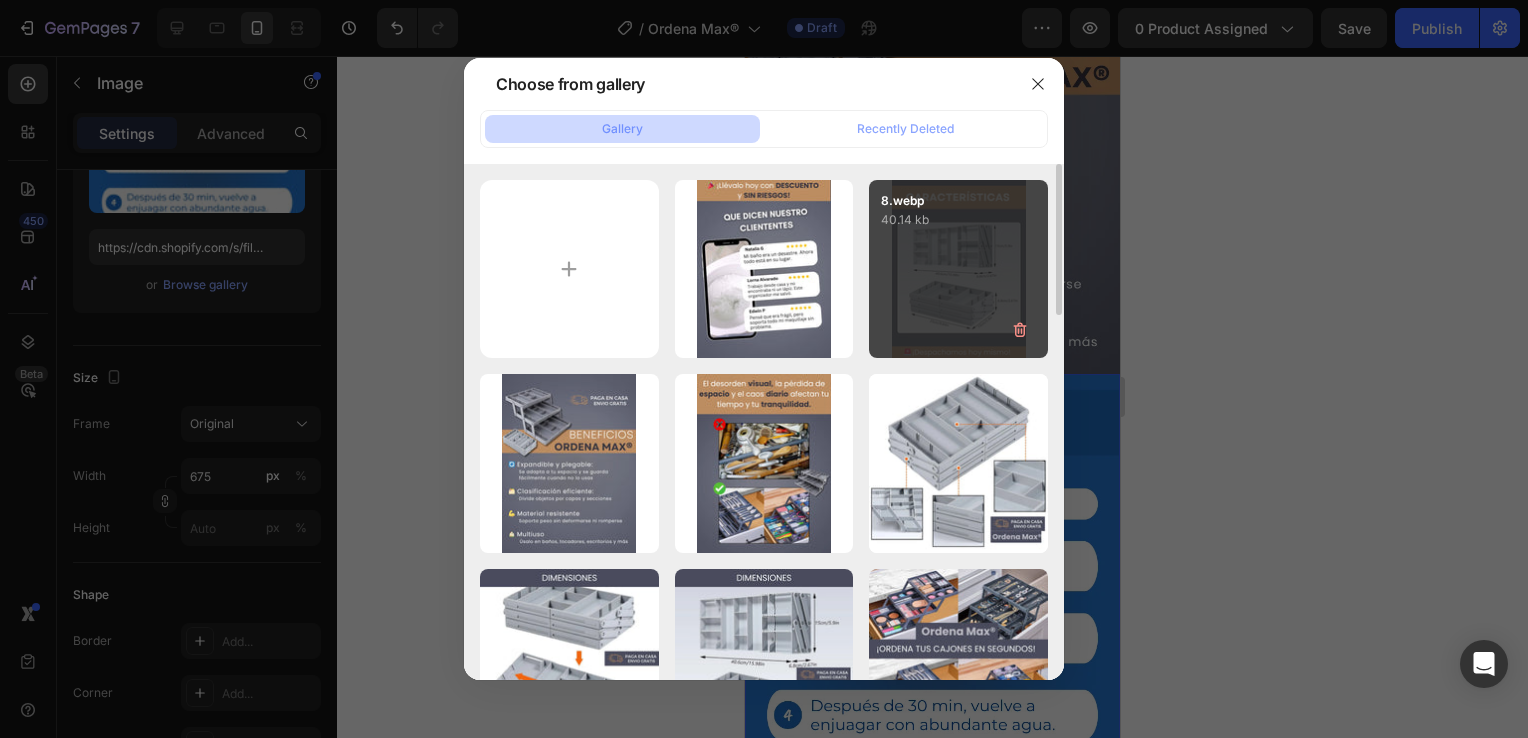 click on "8.webp 40.14 kb" at bounding box center (958, 269) 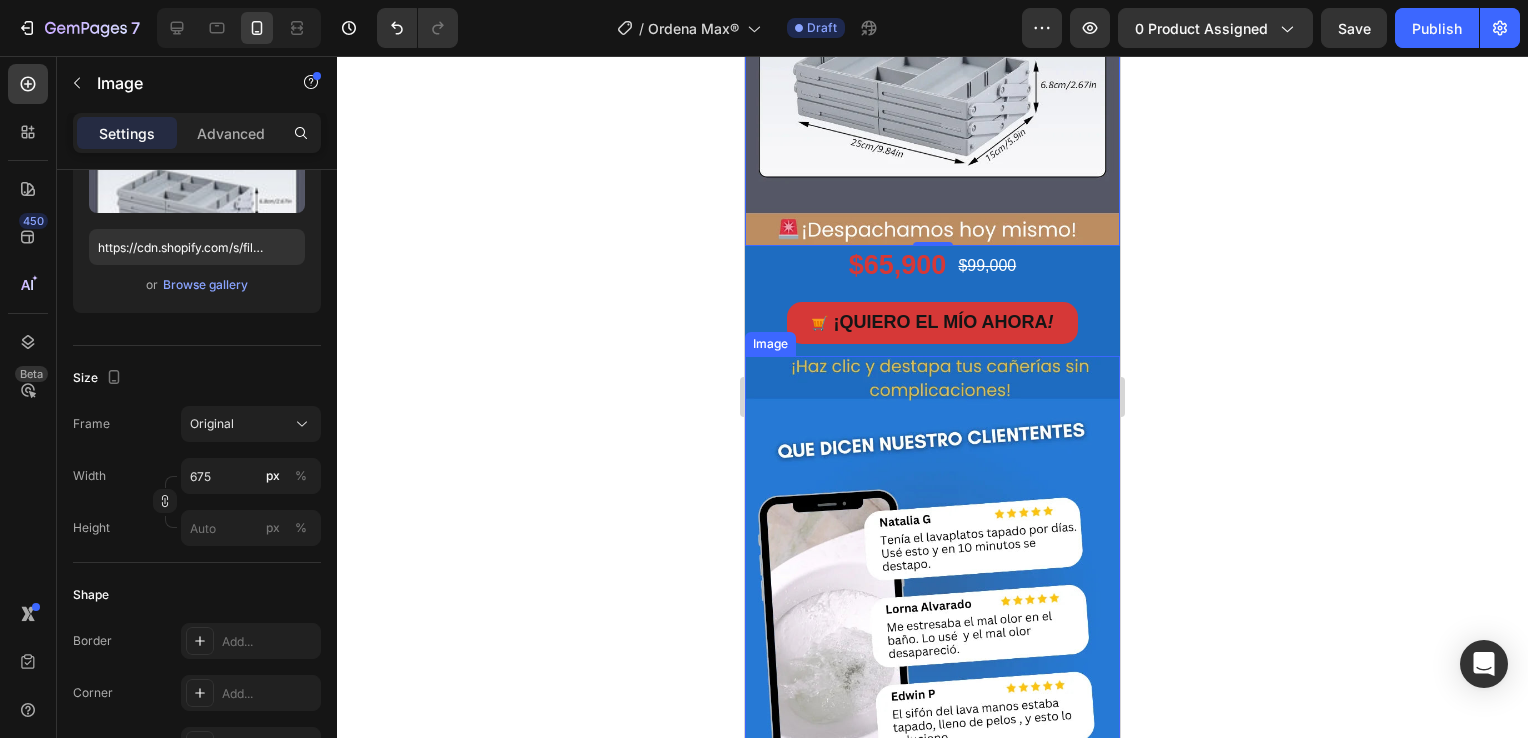 scroll, scrollTop: 2200, scrollLeft: 0, axis: vertical 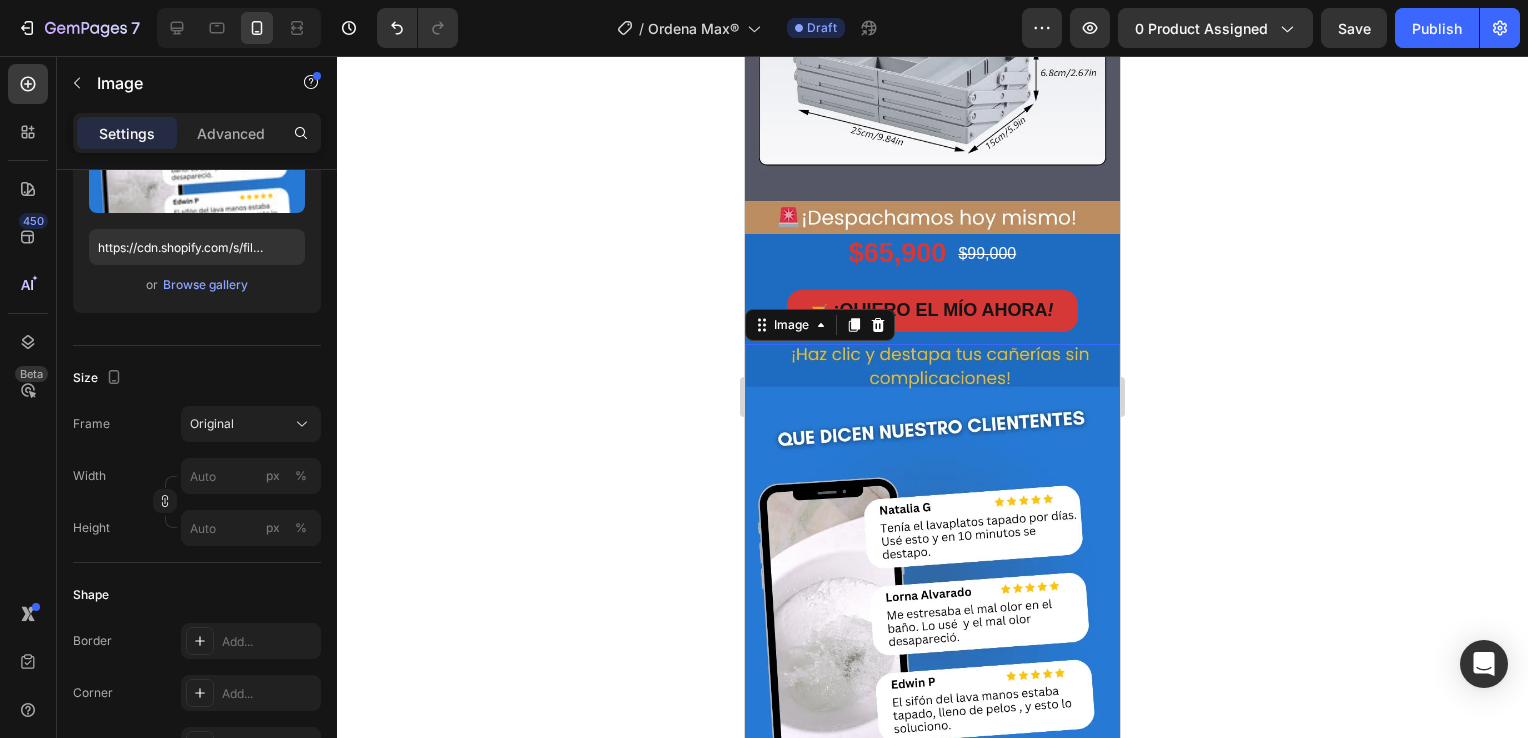click at bounding box center (932, 594) 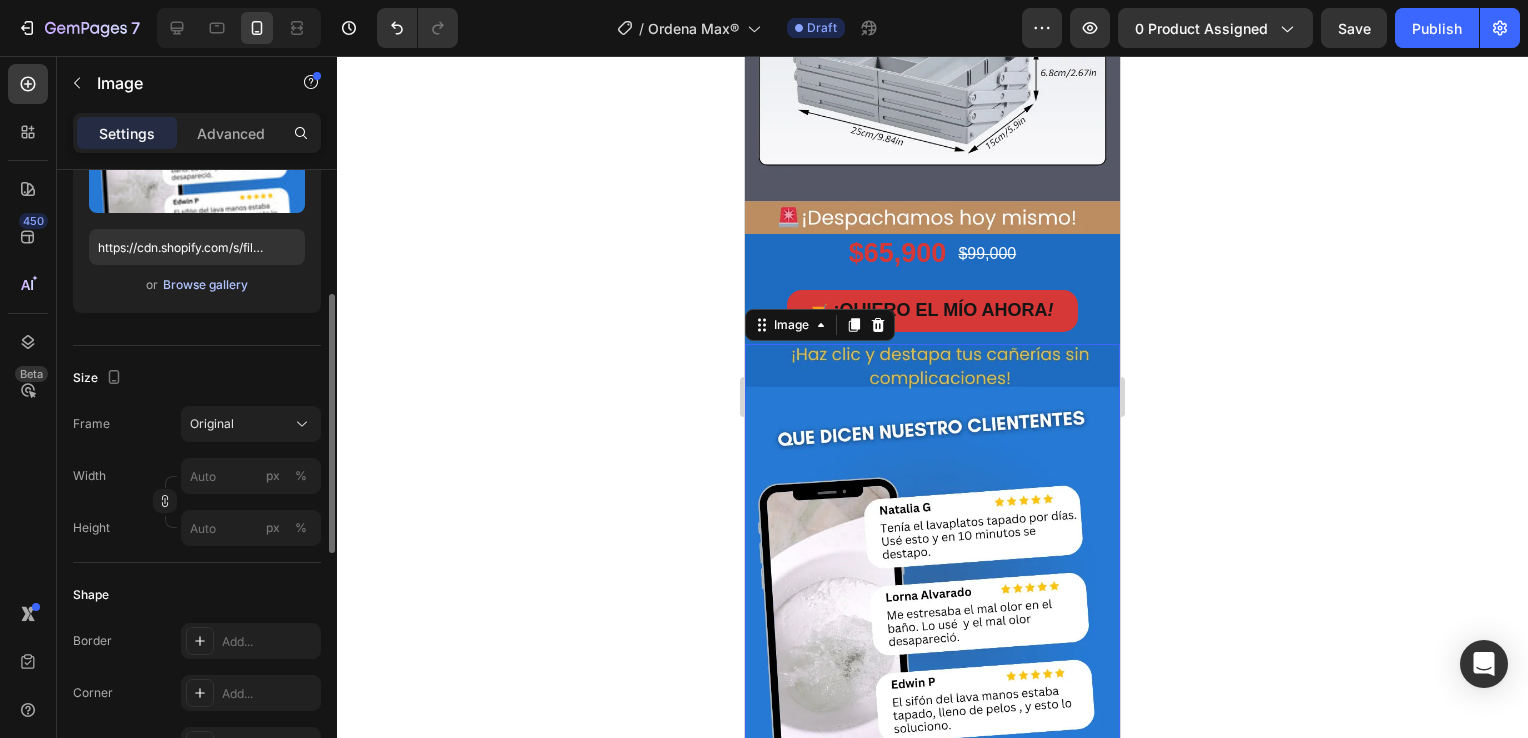 click on "Browse gallery" at bounding box center (205, 285) 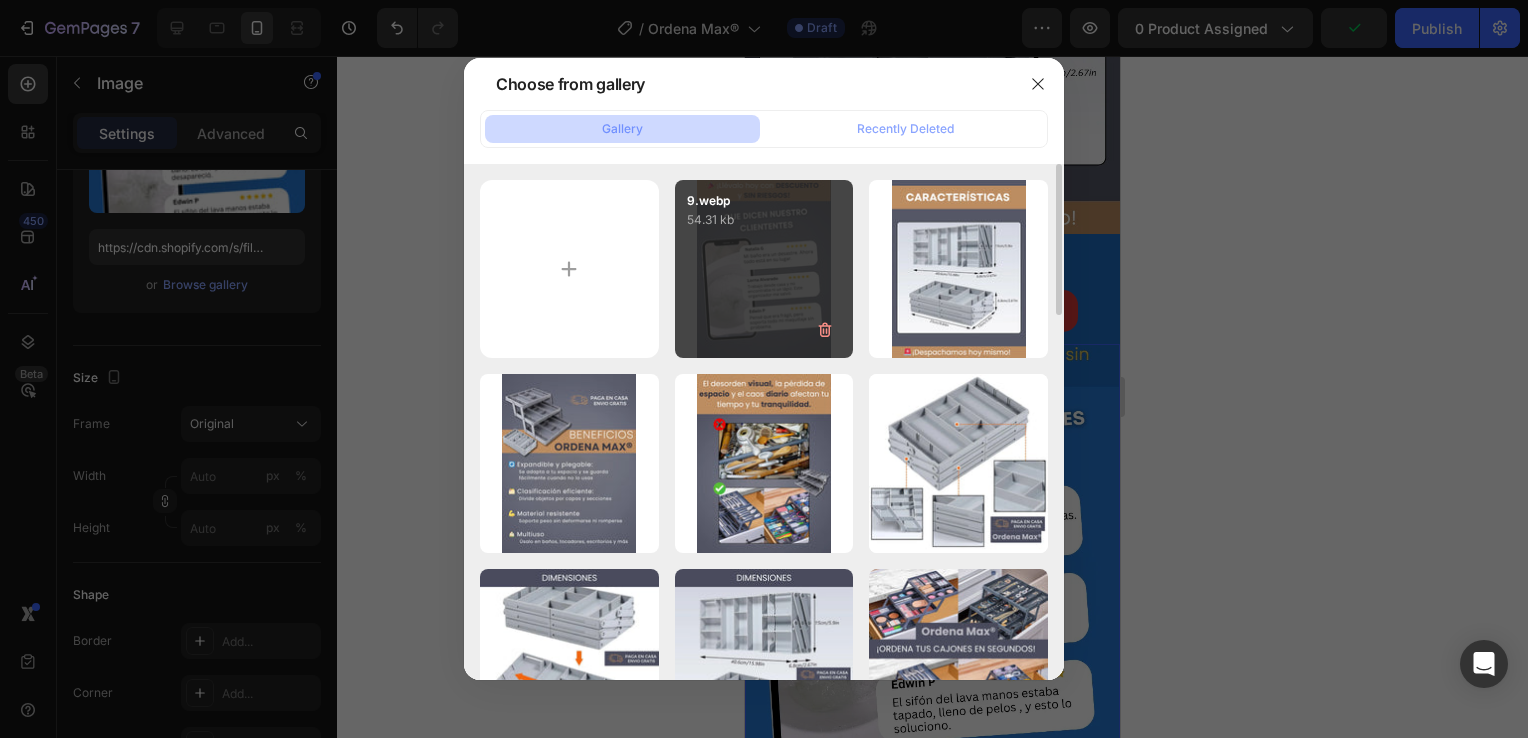 click on "9.webp 54.31 kb" at bounding box center [764, 269] 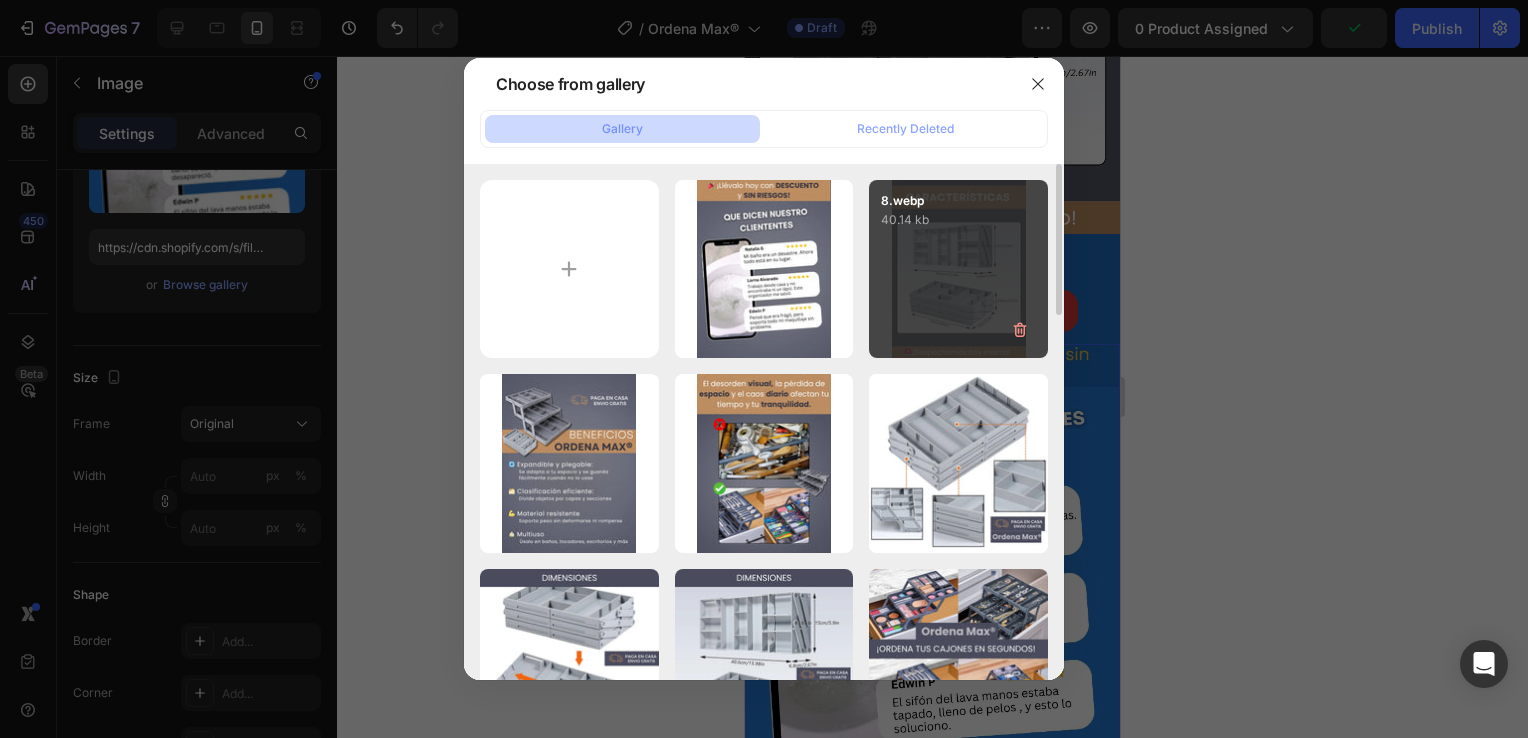 type on "https://cdn.shopify.com/s/files/1/0931/0204/7545/files/gempages_559530074857014392-53ea6612-c660-4bc6-a3fc-55569ea5fdef.webp" 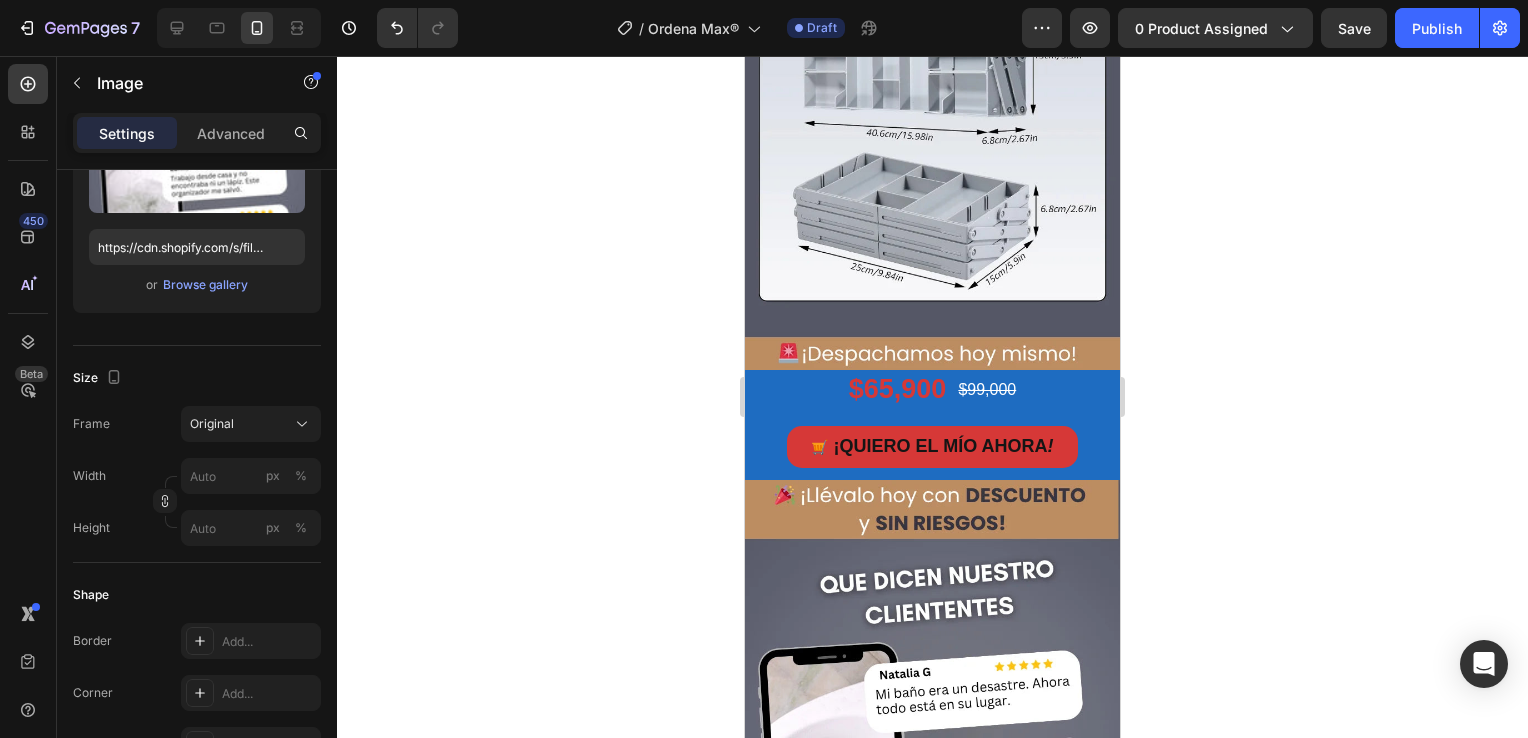 scroll, scrollTop: 2100, scrollLeft: 0, axis: vertical 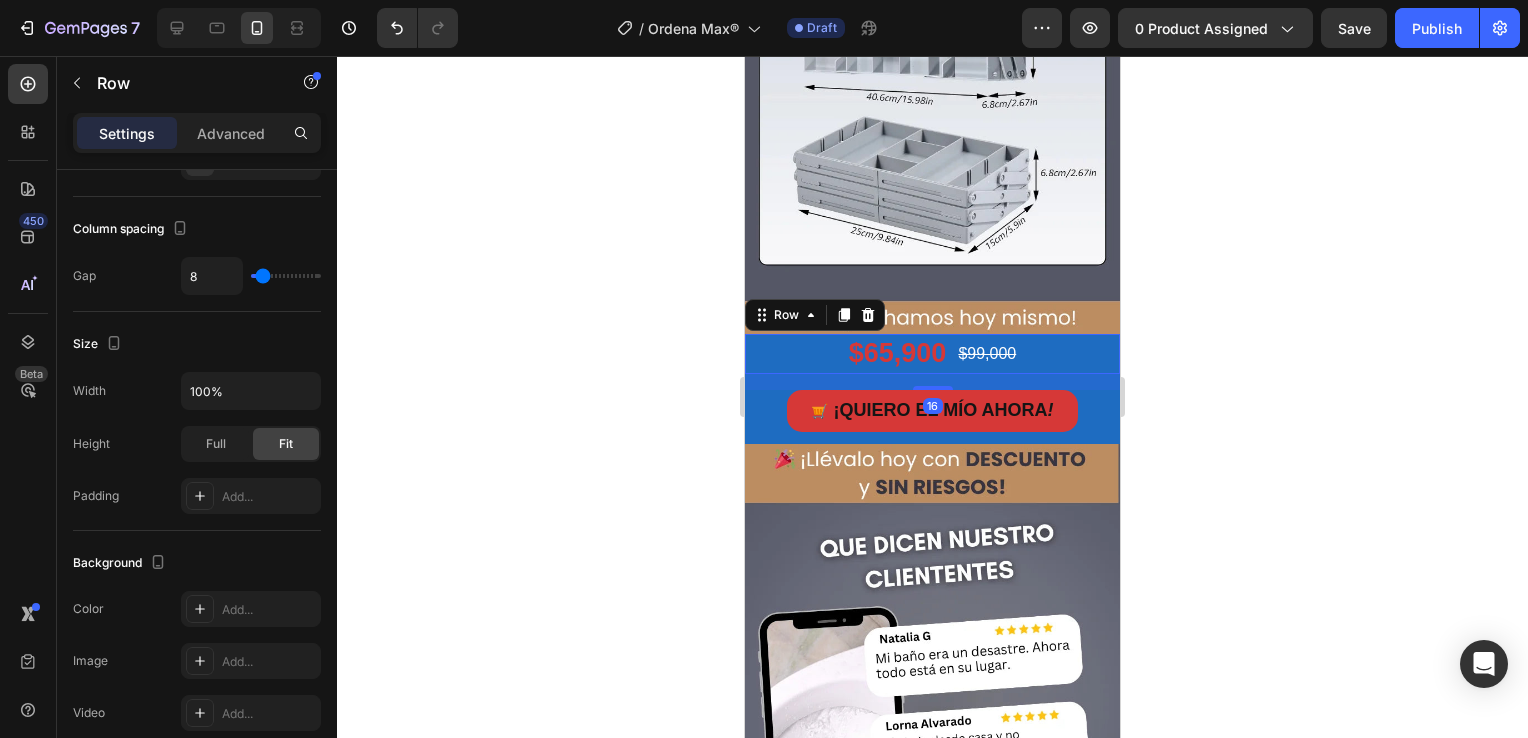 click on "$65,900 Product Price Product Price $99,000 Product Price Product Price Row   16" at bounding box center (932, 353) 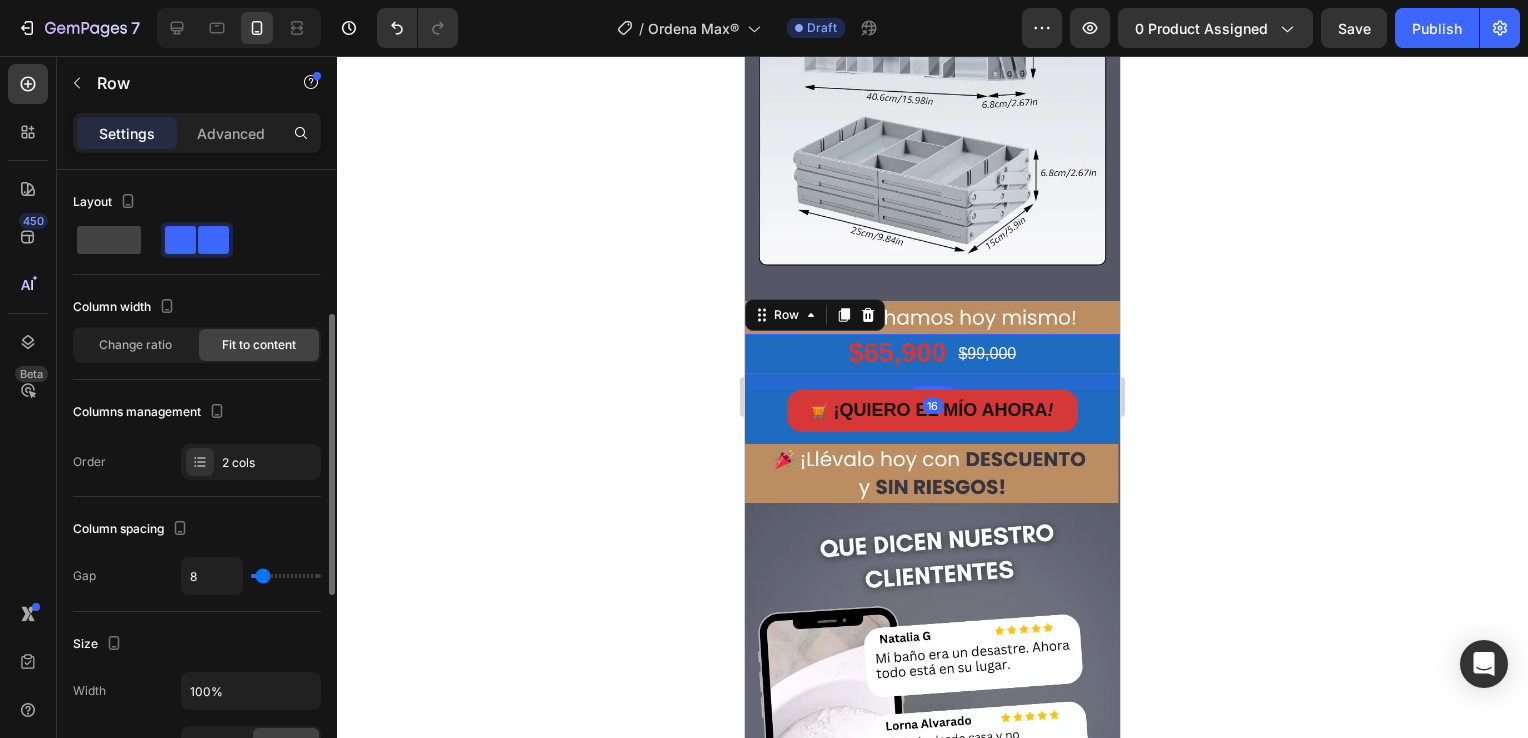 scroll, scrollTop: 200, scrollLeft: 0, axis: vertical 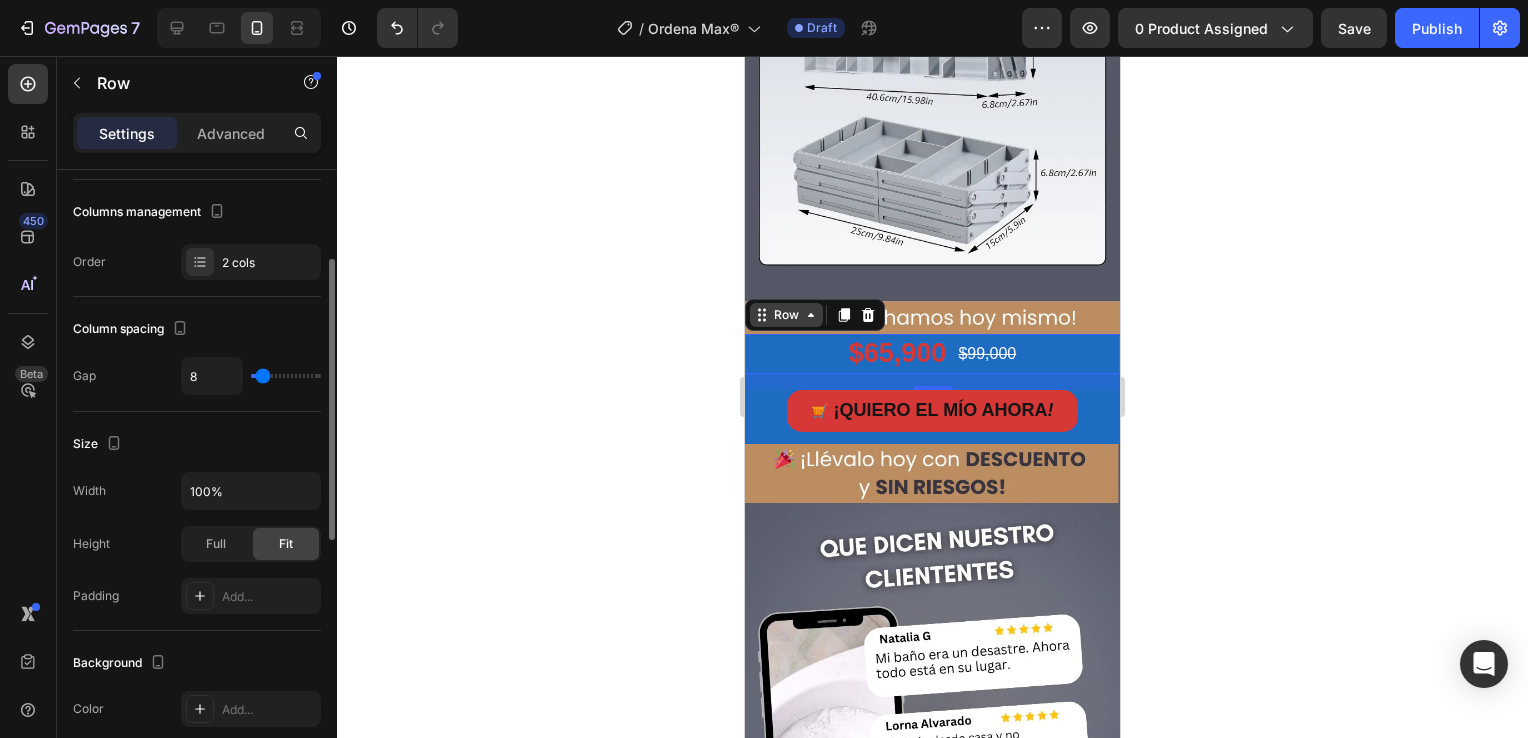 click 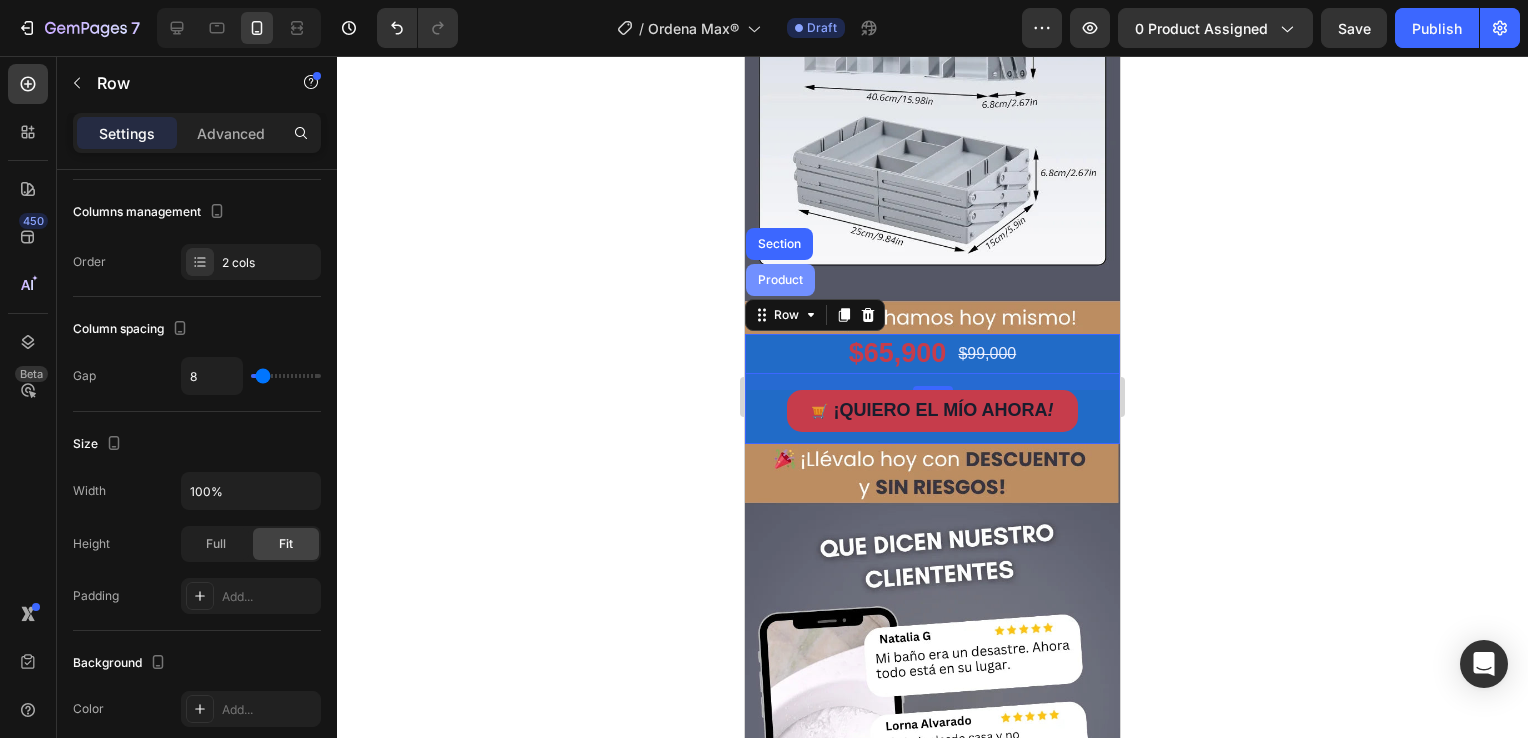 click on "Product" at bounding box center (780, 280) 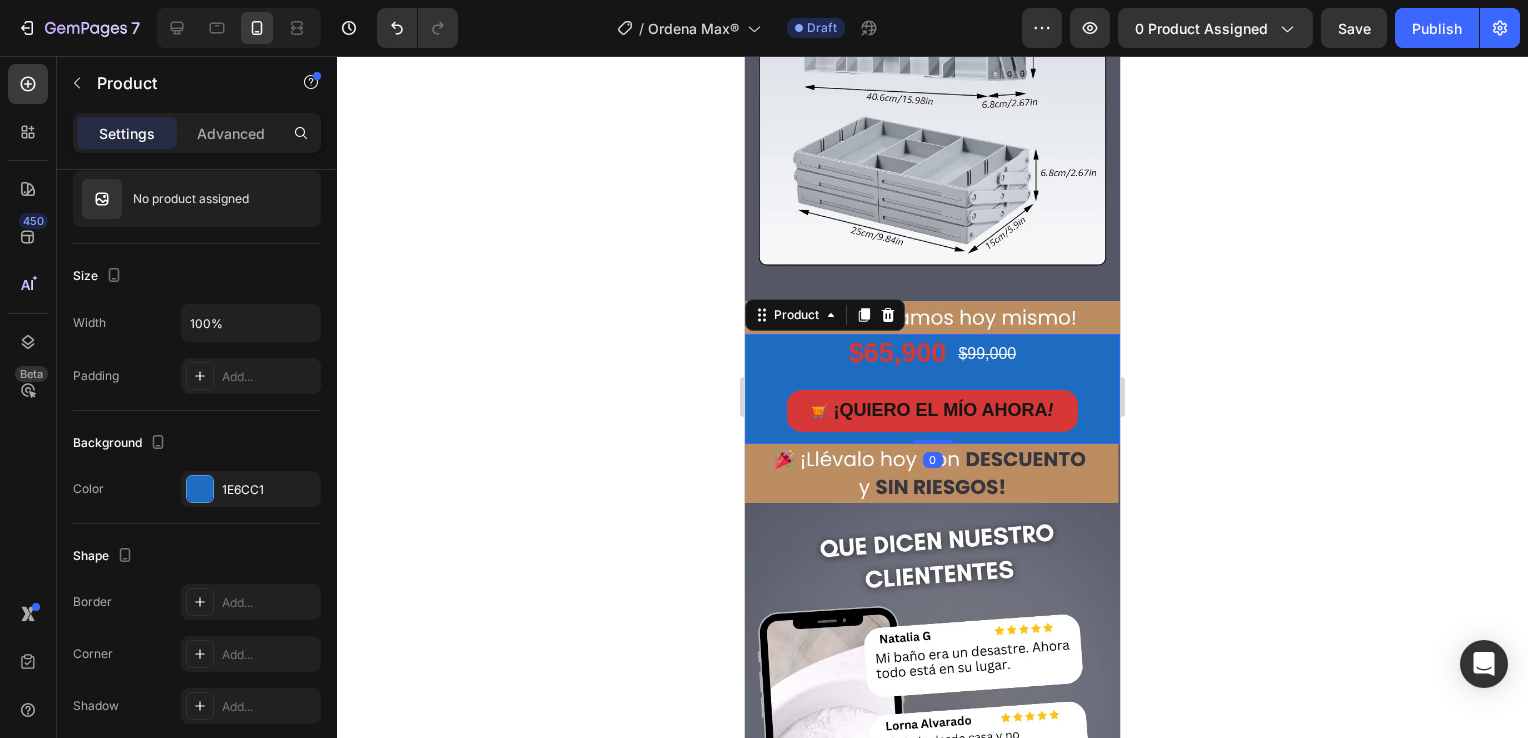 scroll, scrollTop: 0, scrollLeft: 0, axis: both 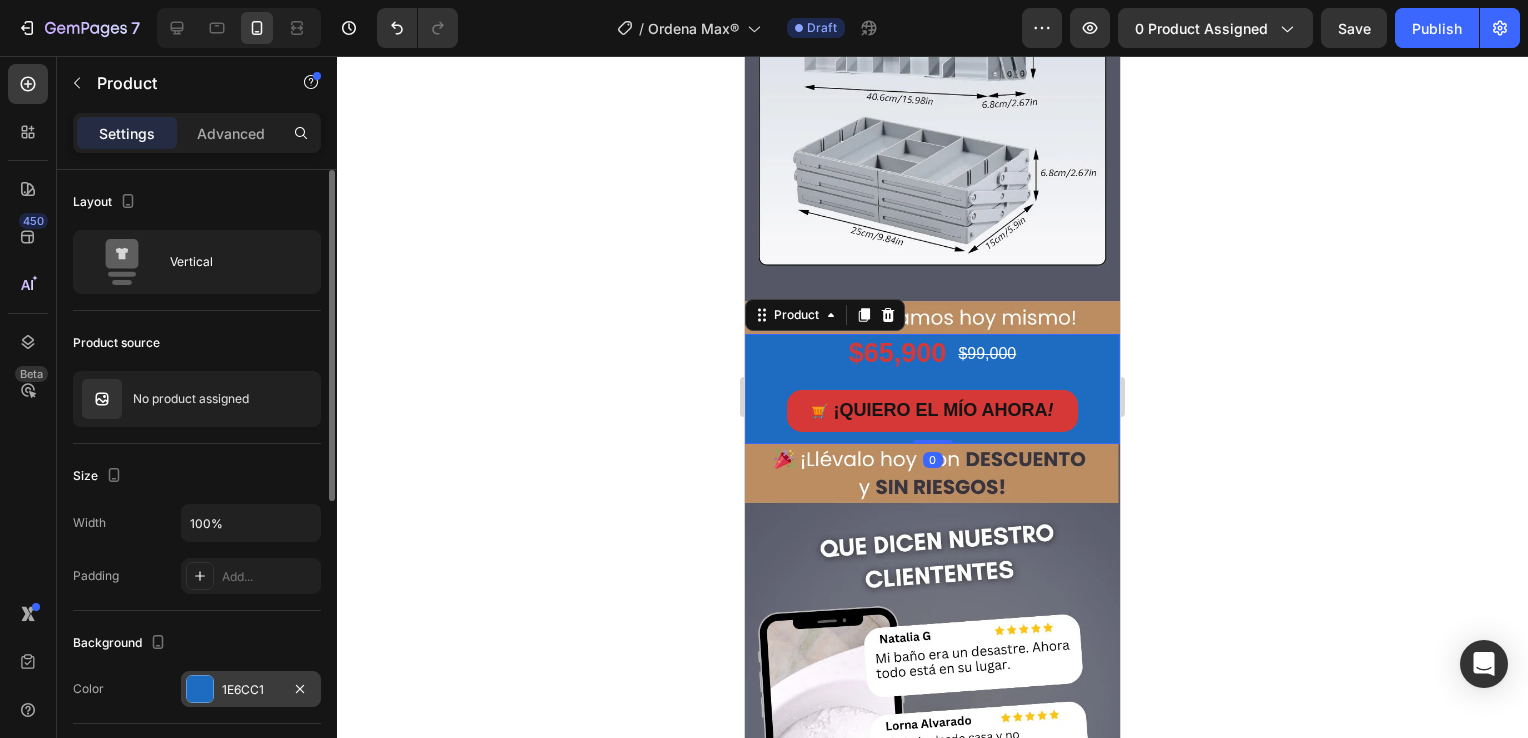 click at bounding box center (200, 689) 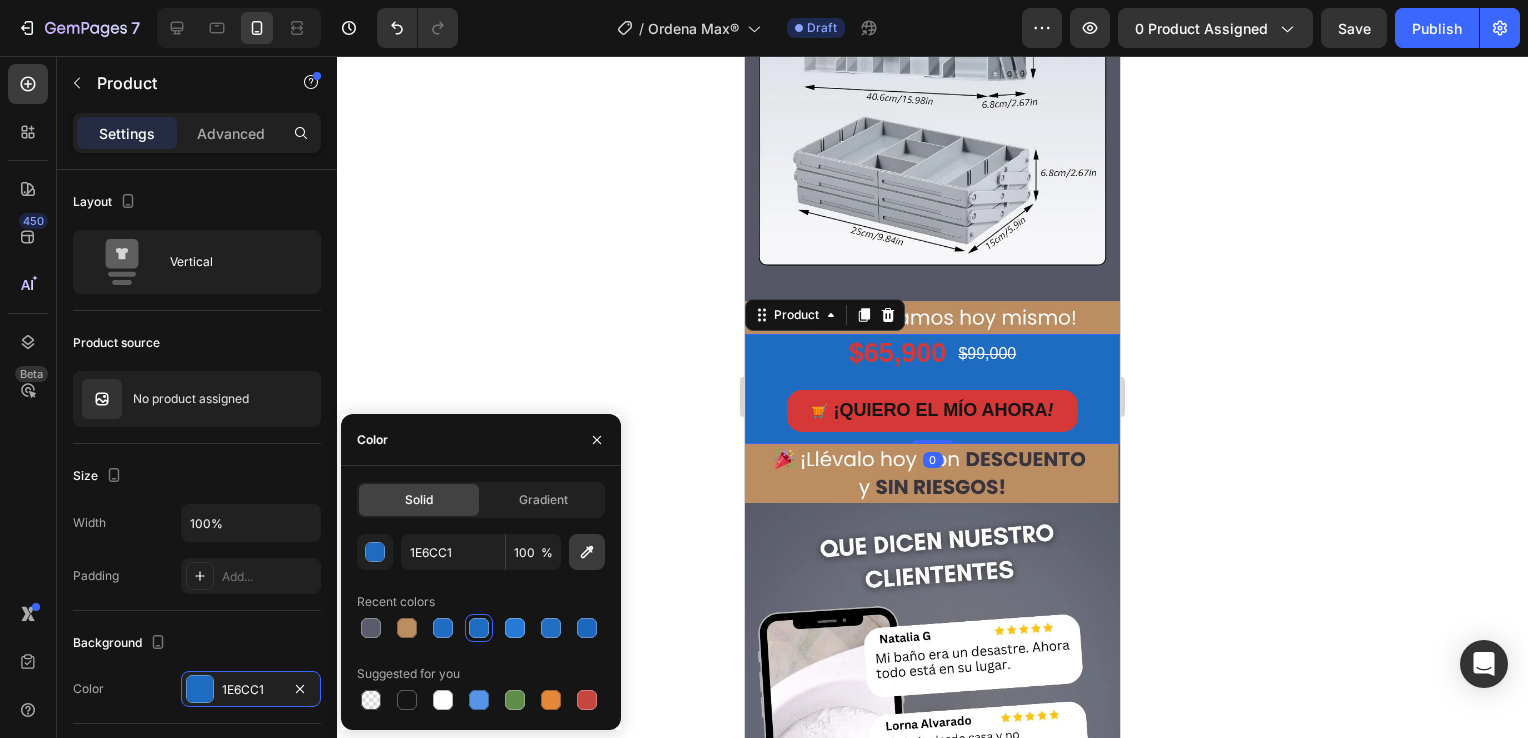 click 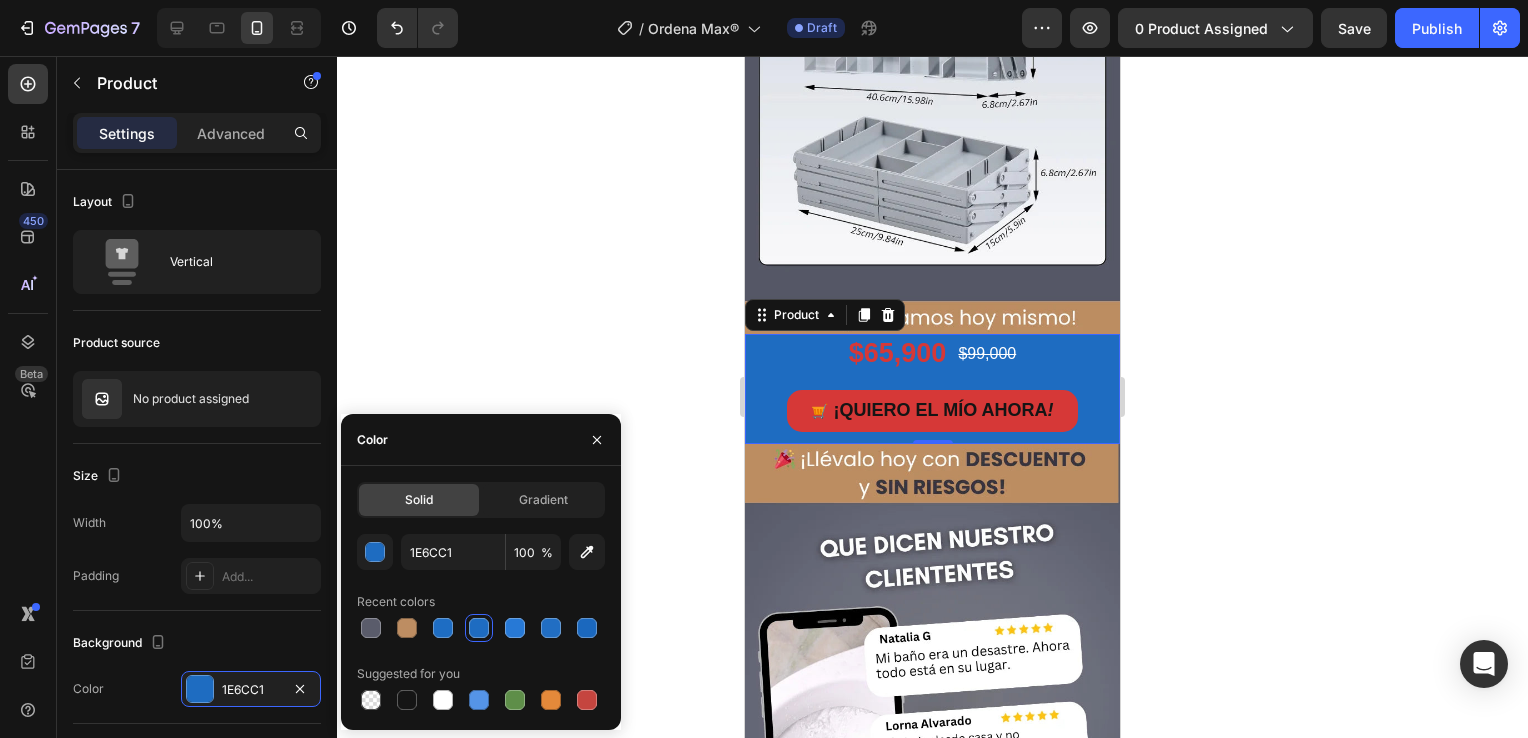 type on "BD8D62" 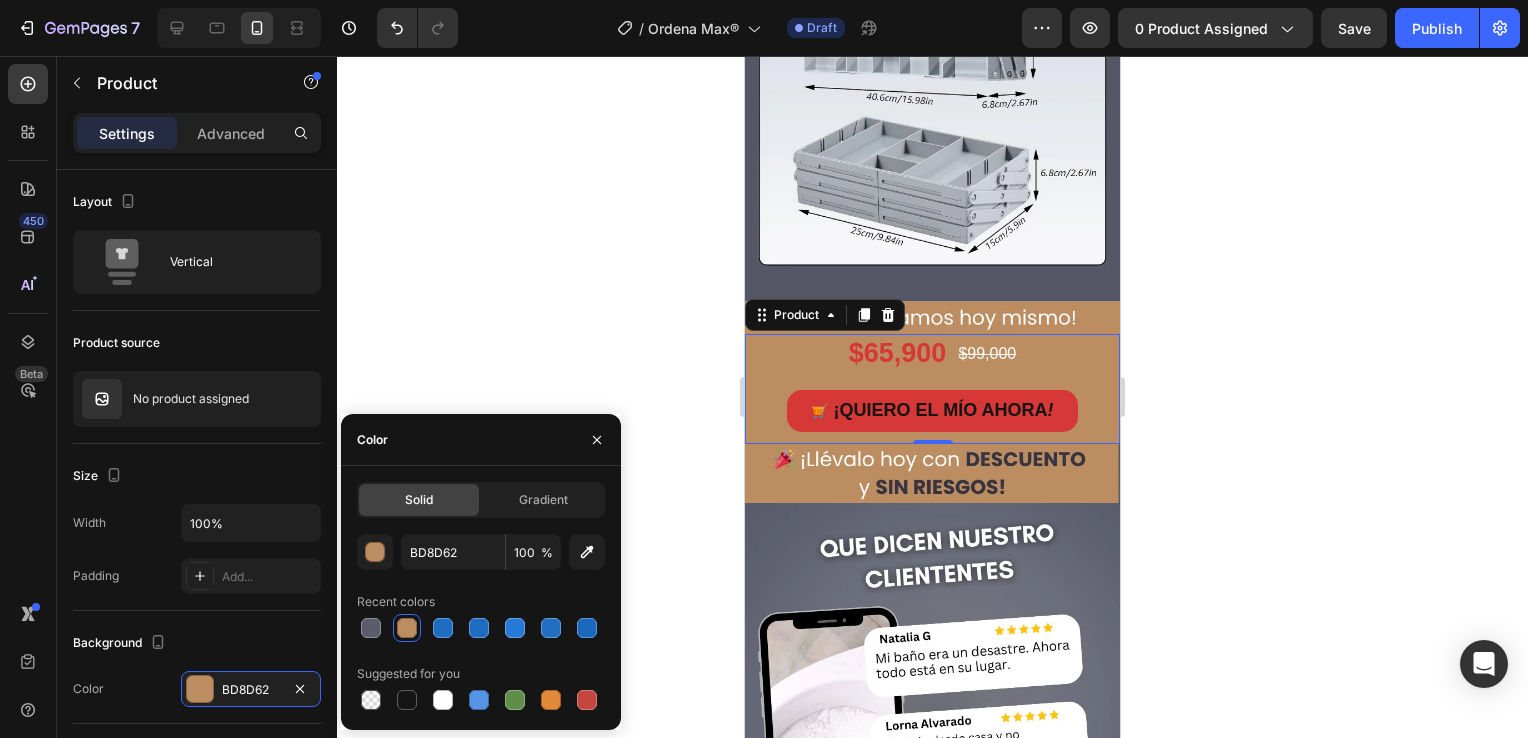 click 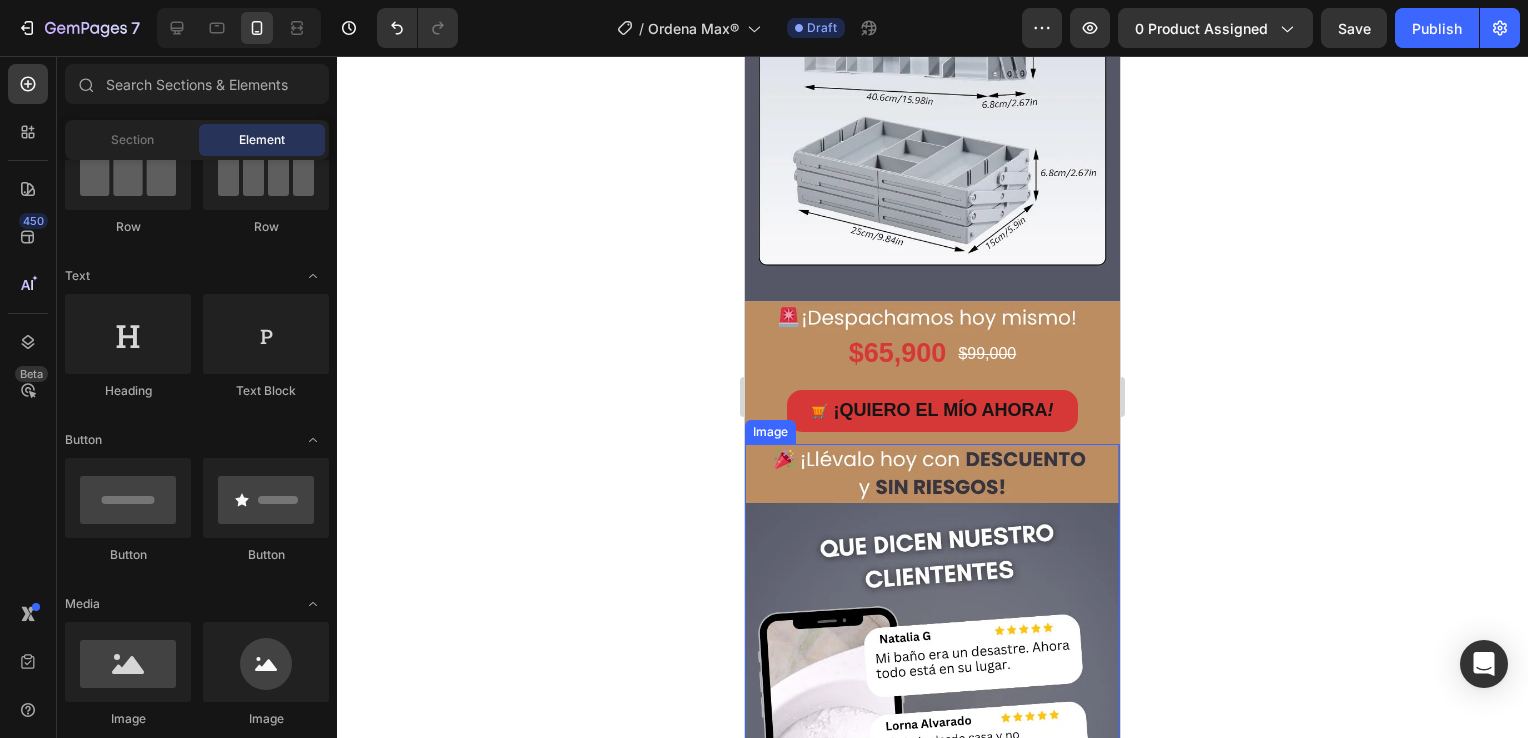 click at bounding box center [932, 694] 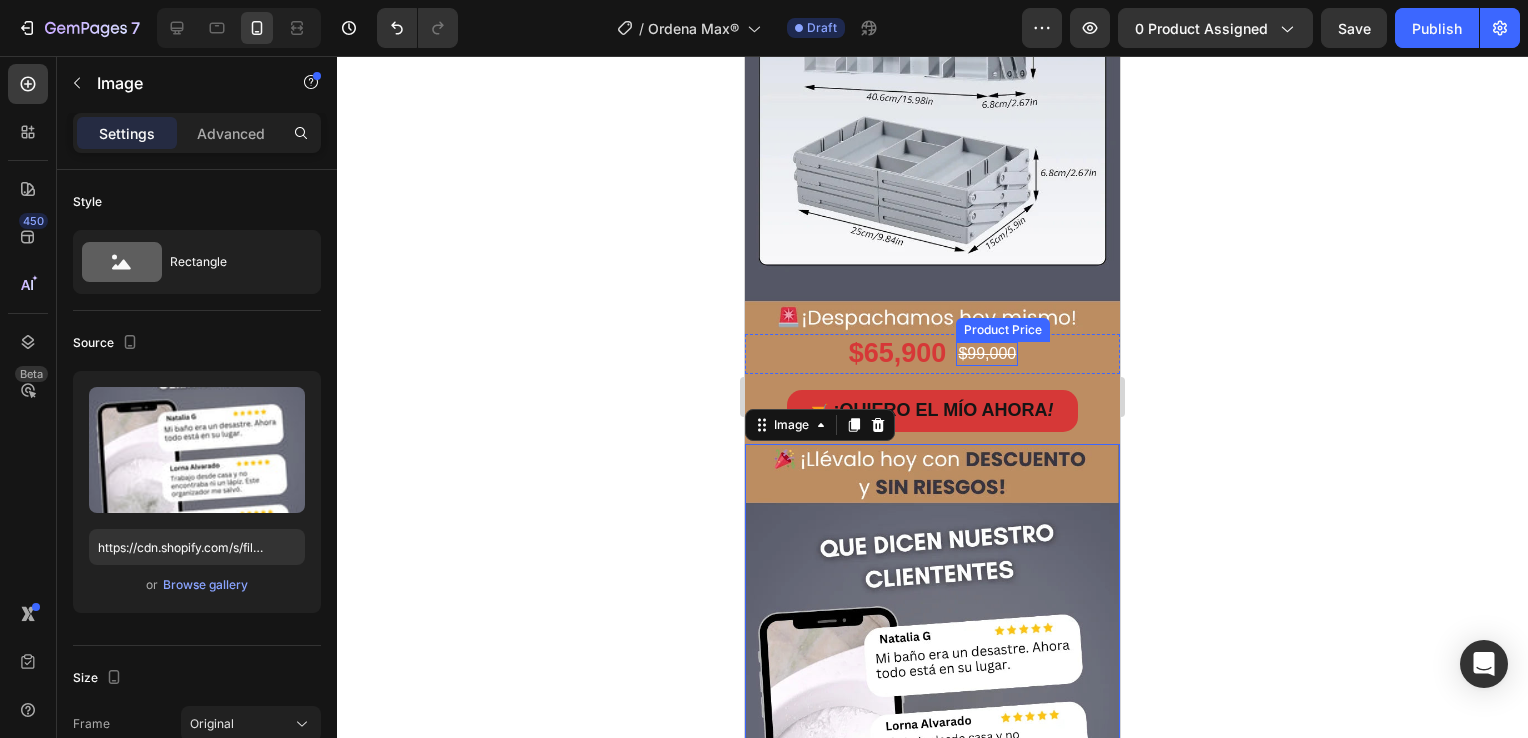 click on "$99,000" at bounding box center (987, 354) 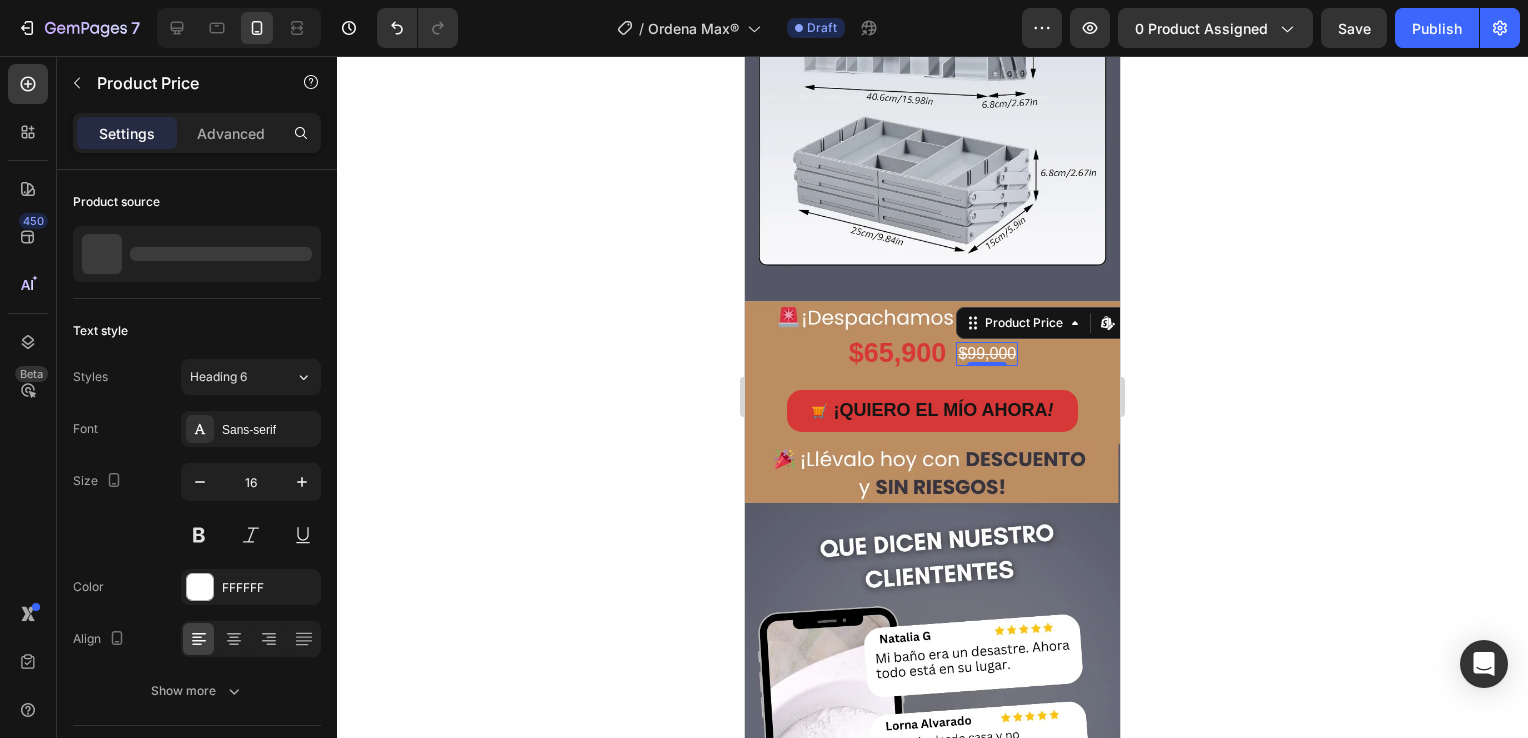 click on "$99,000" at bounding box center (987, 354) 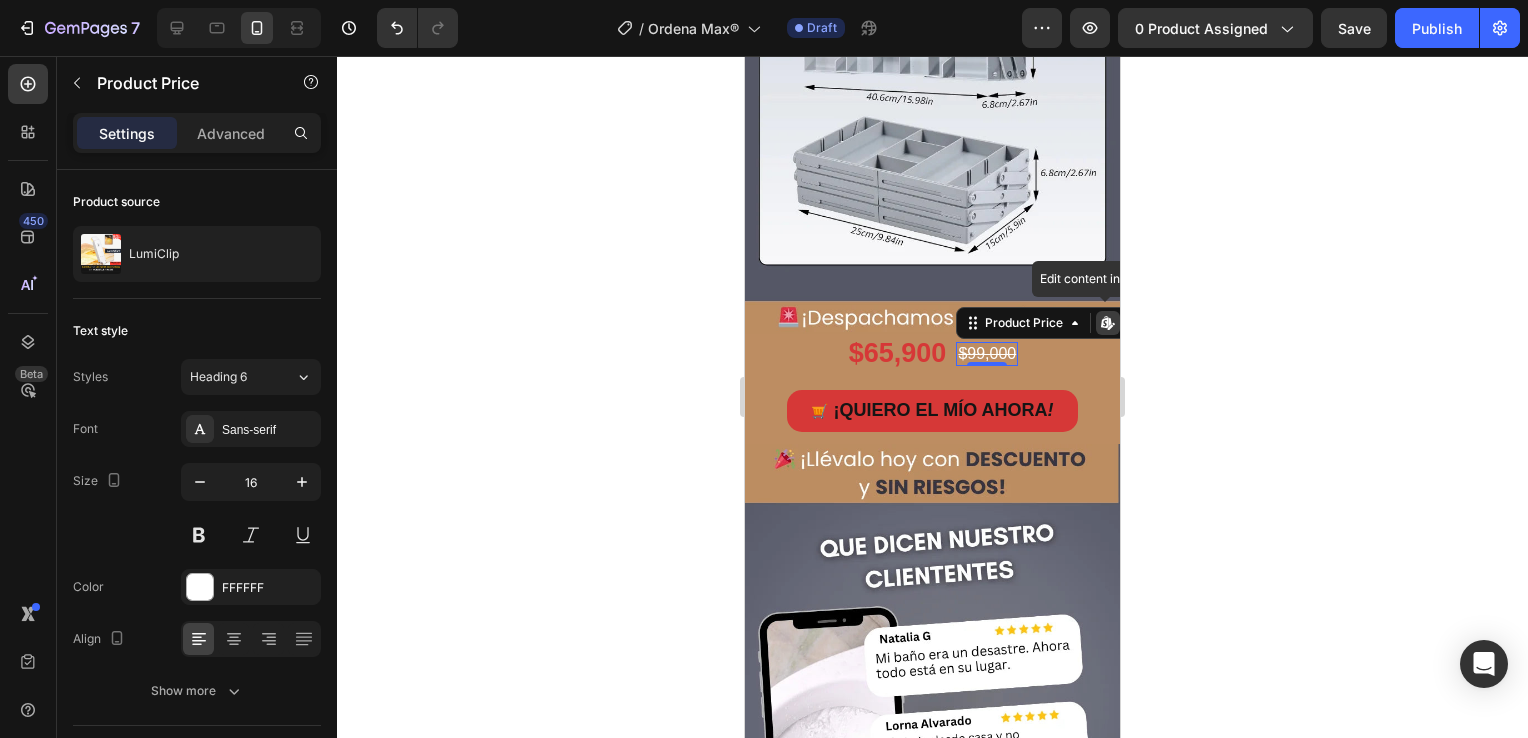 click on "$99,000" at bounding box center (987, 354) 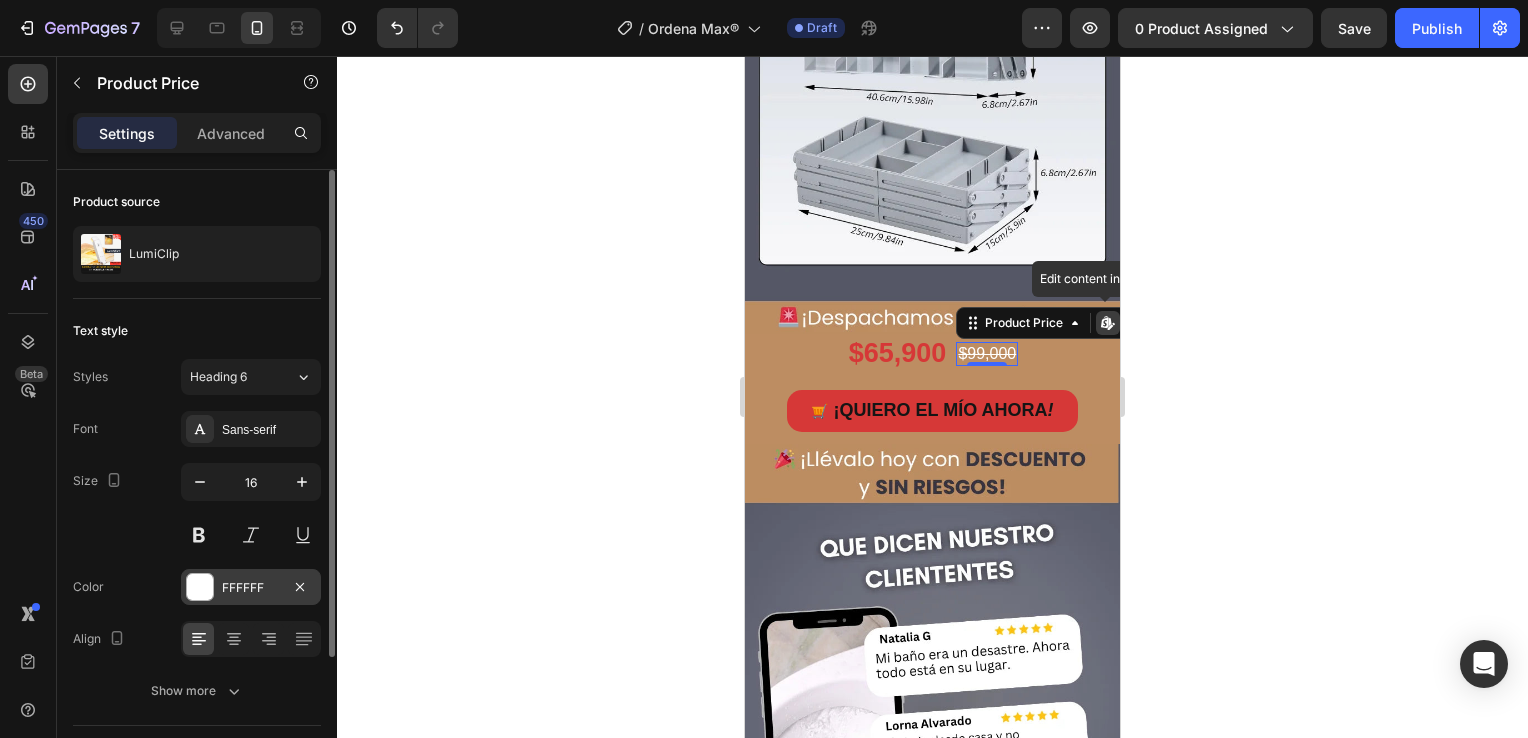 click at bounding box center (200, 587) 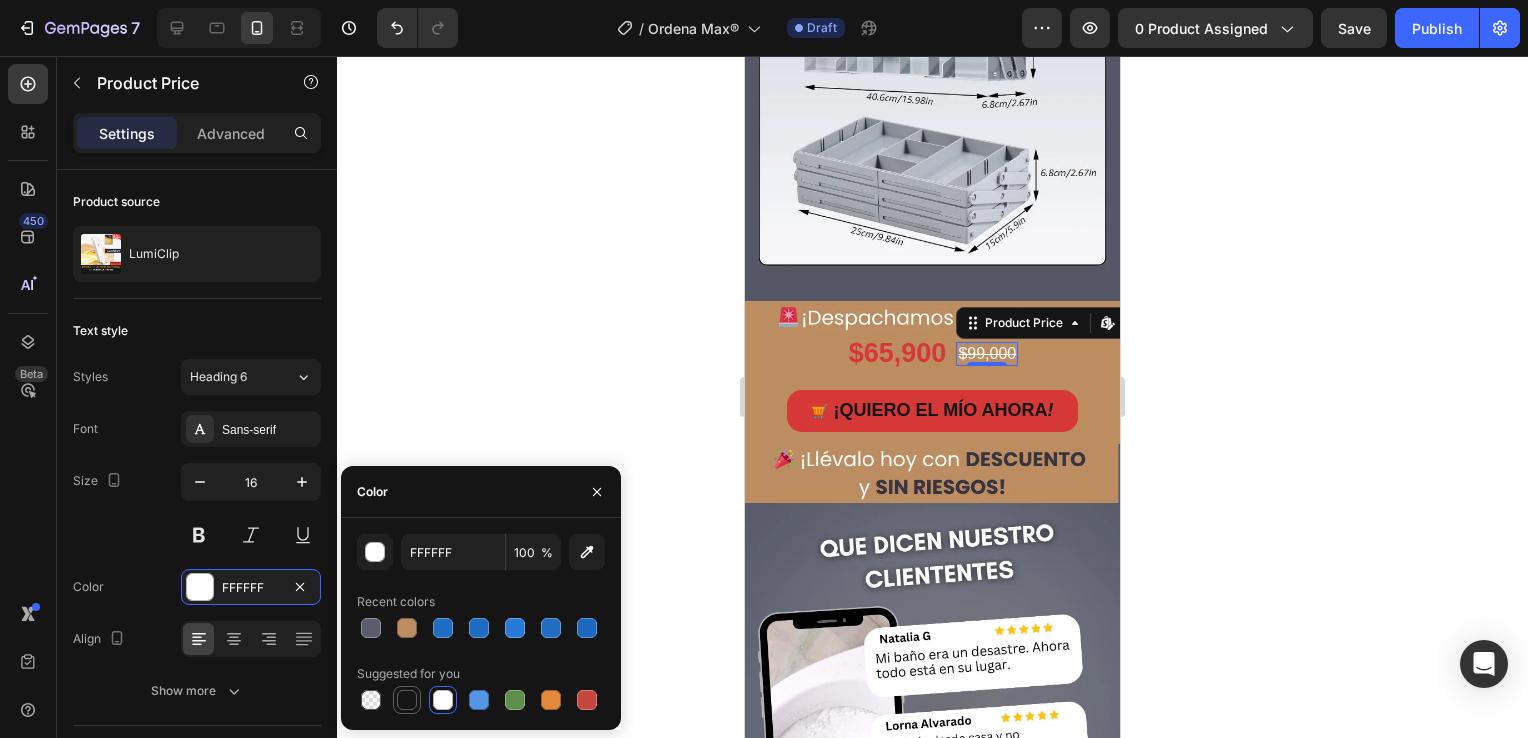 click at bounding box center [407, 700] 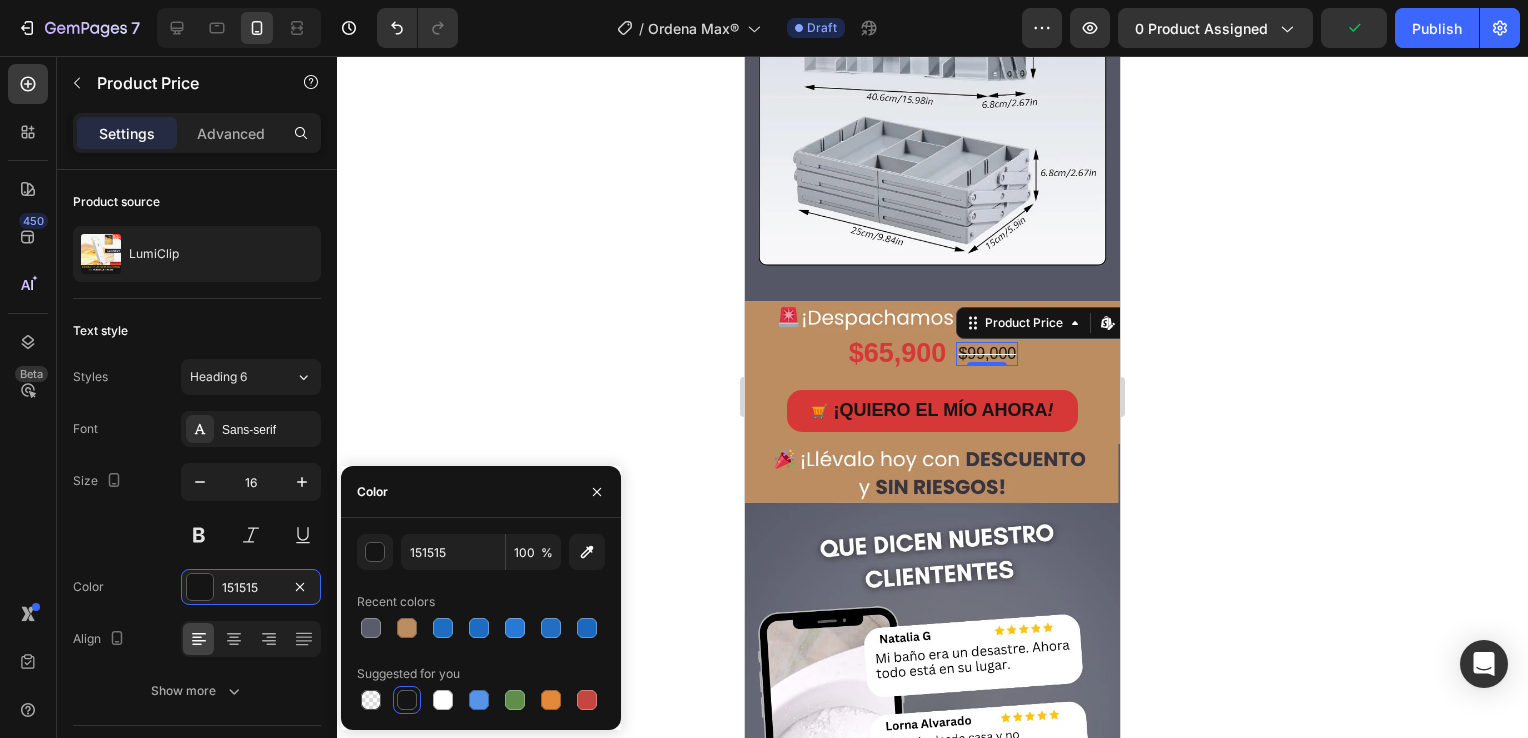 click on "$99,000" at bounding box center (987, 354) 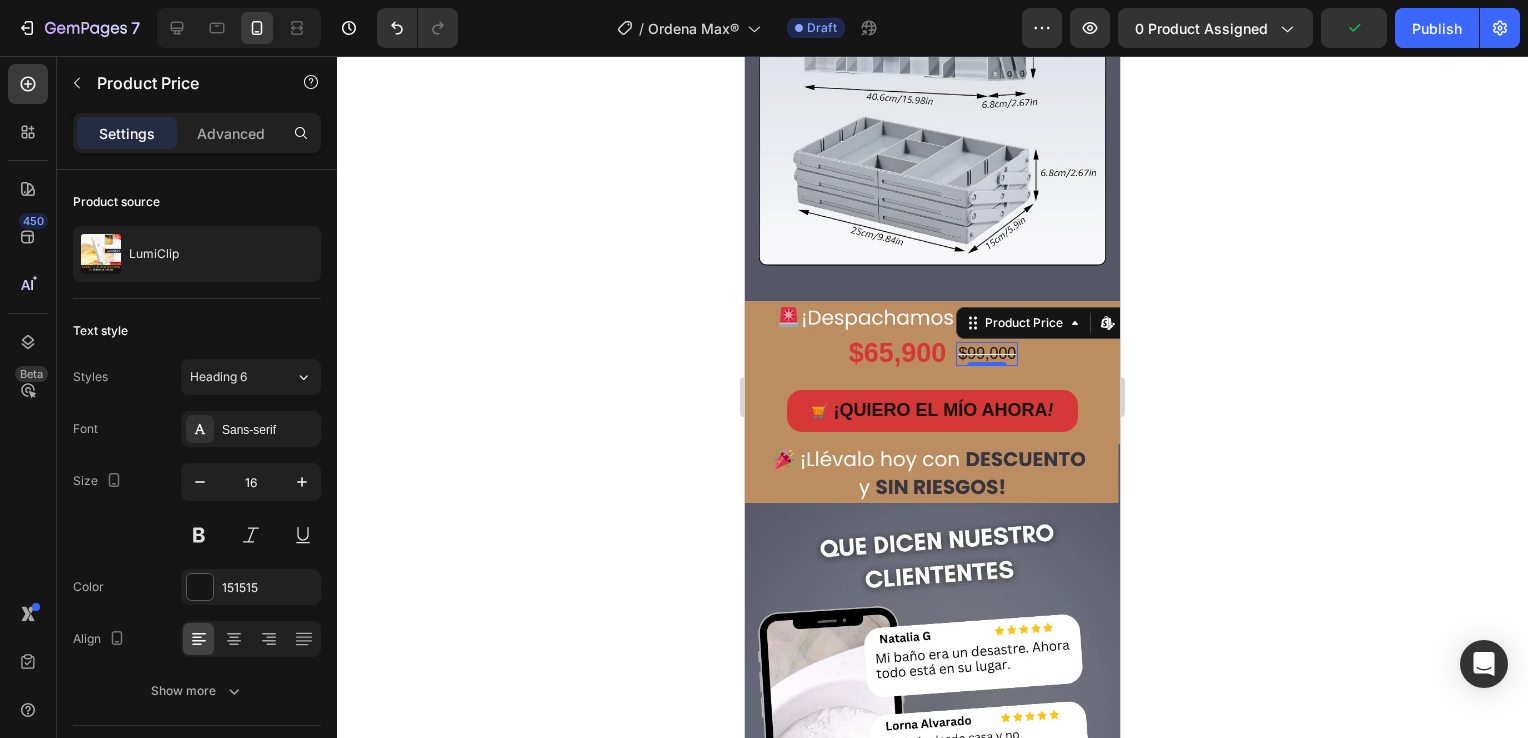 click on "$99,000" at bounding box center [987, 354] 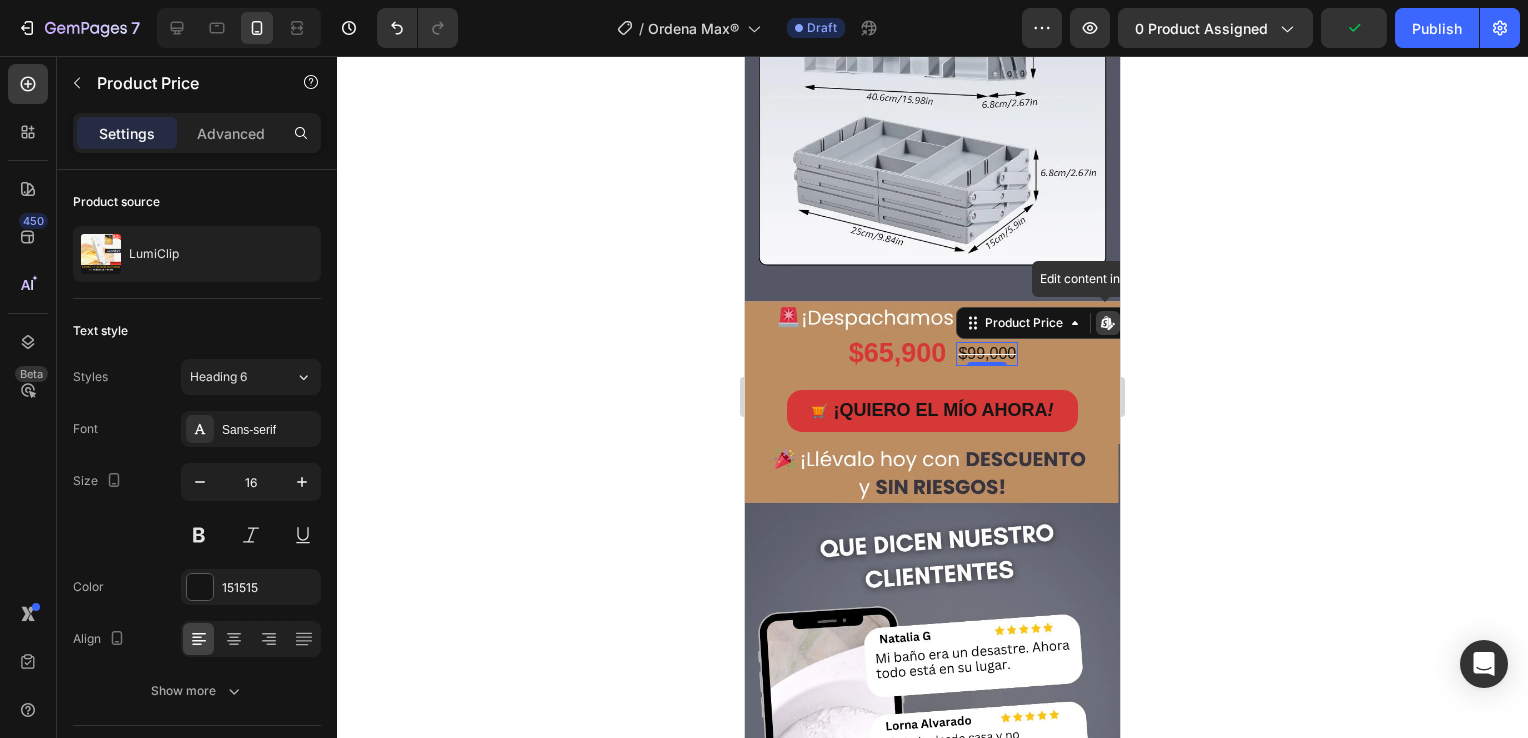 click on "$99,000" at bounding box center (987, 354) 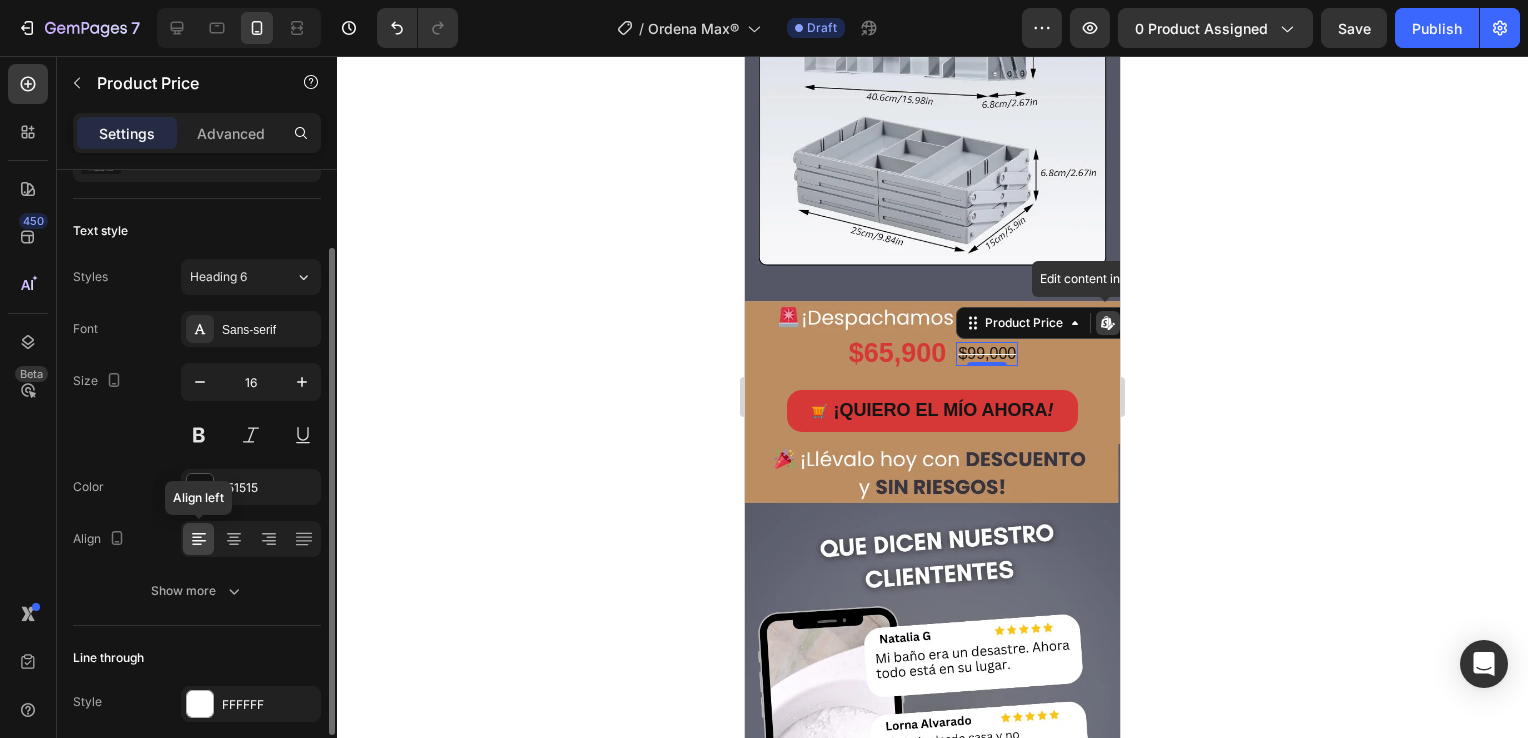 scroll, scrollTop: 178, scrollLeft: 0, axis: vertical 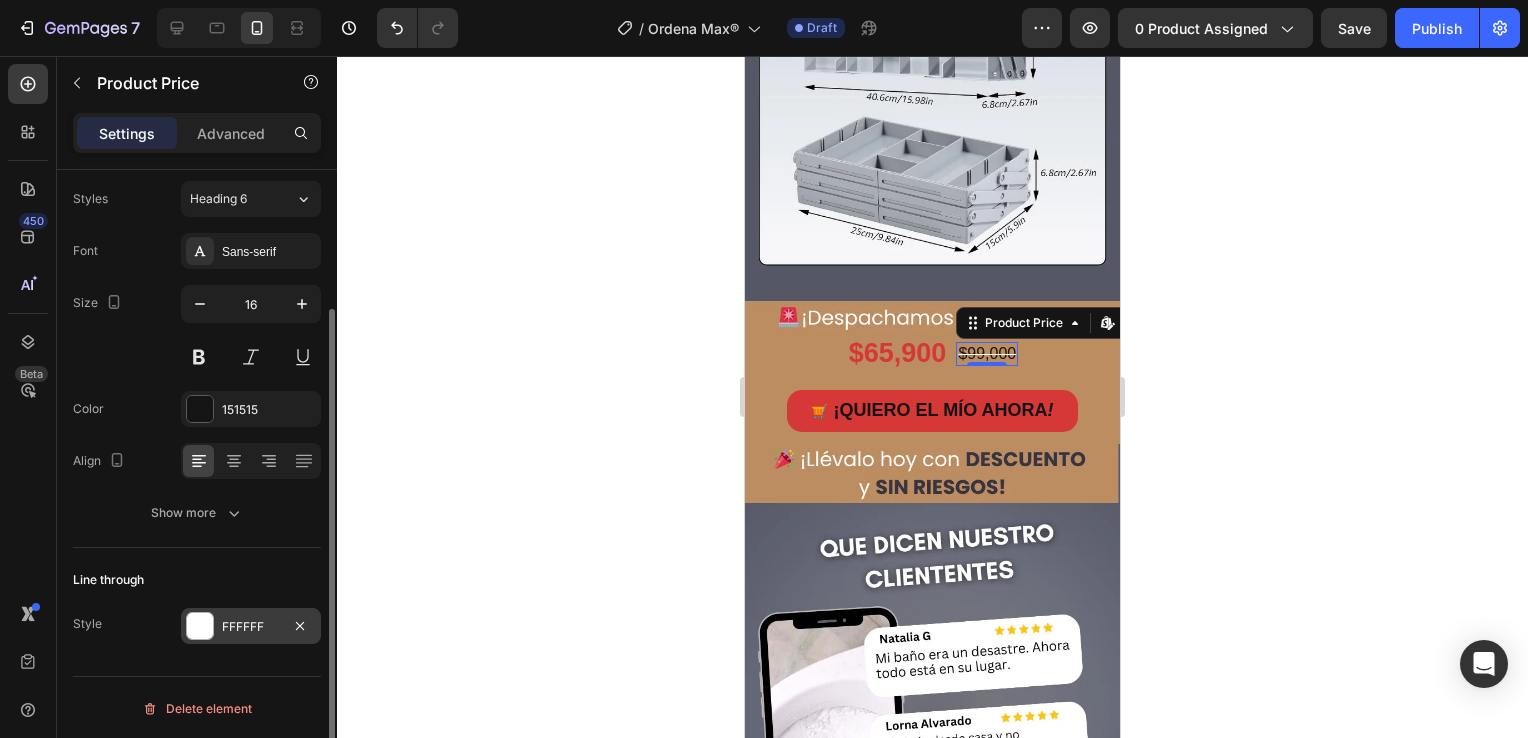 click at bounding box center [200, 626] 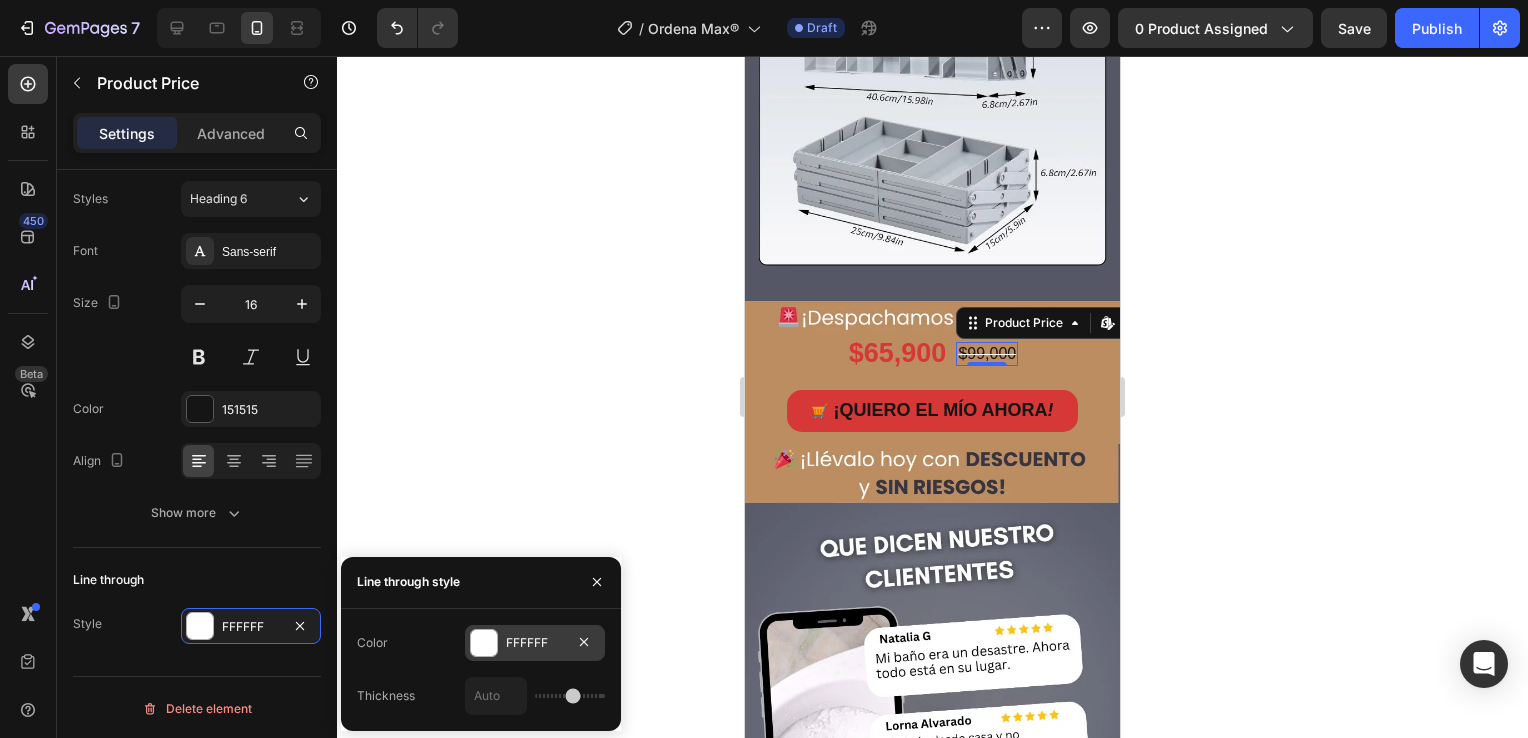 click at bounding box center [484, 643] 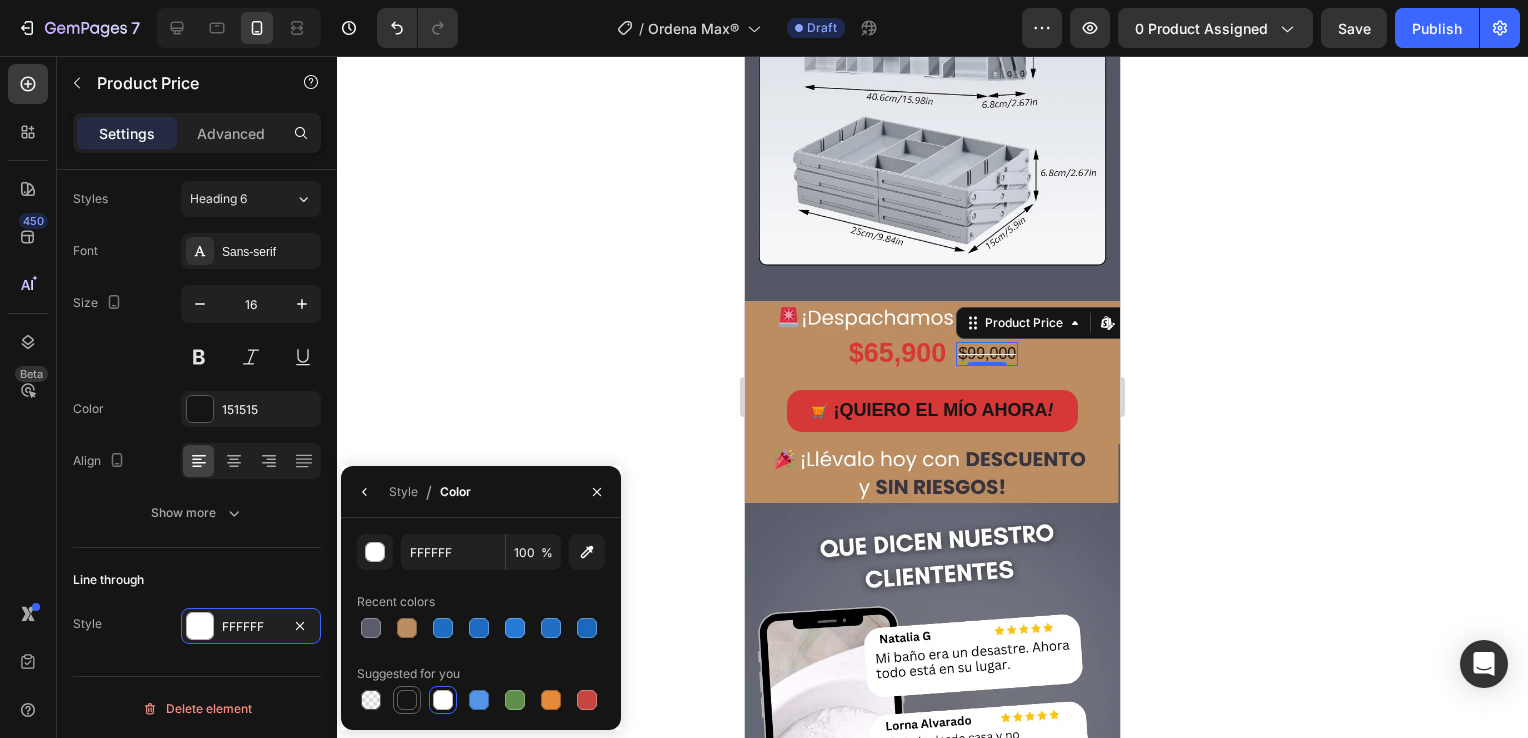 click at bounding box center (407, 700) 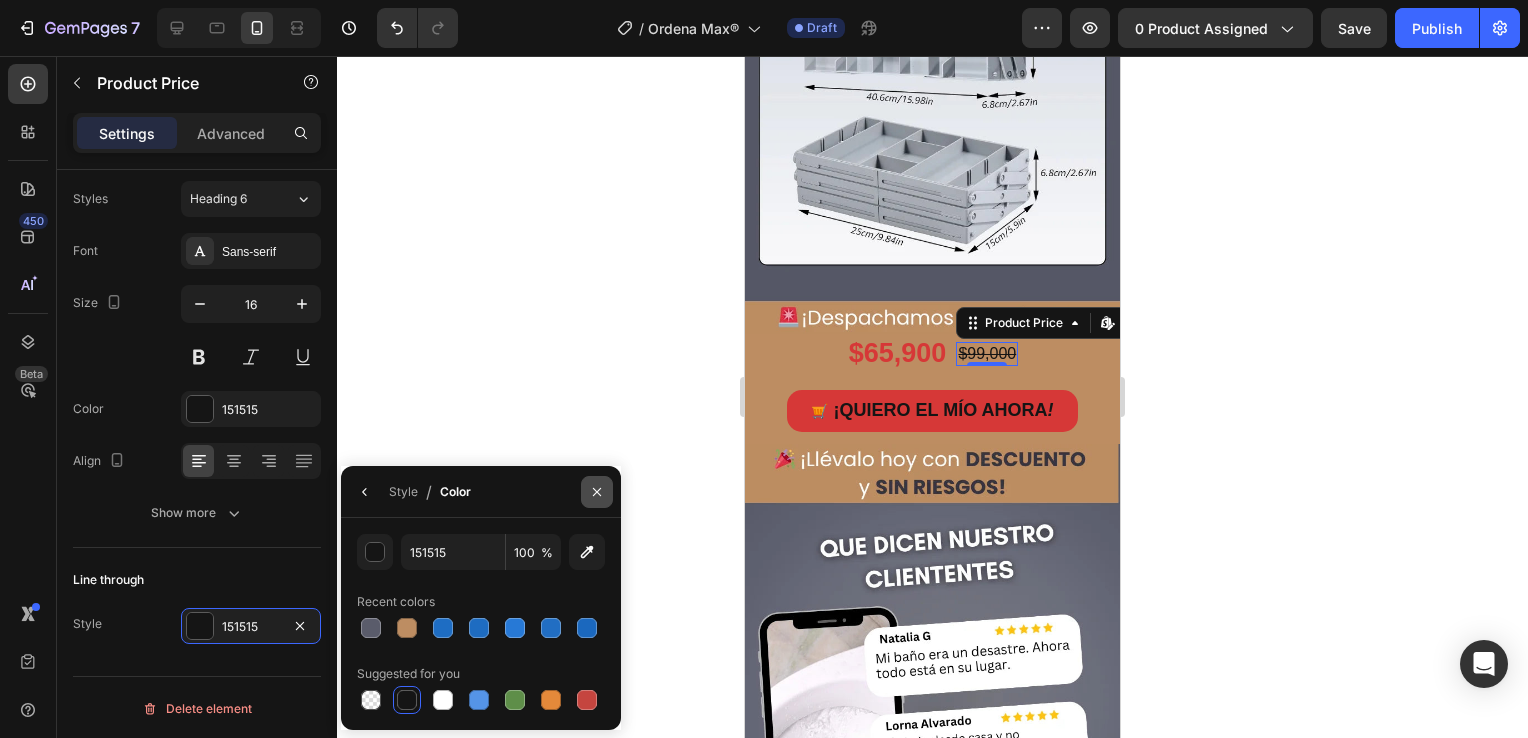click 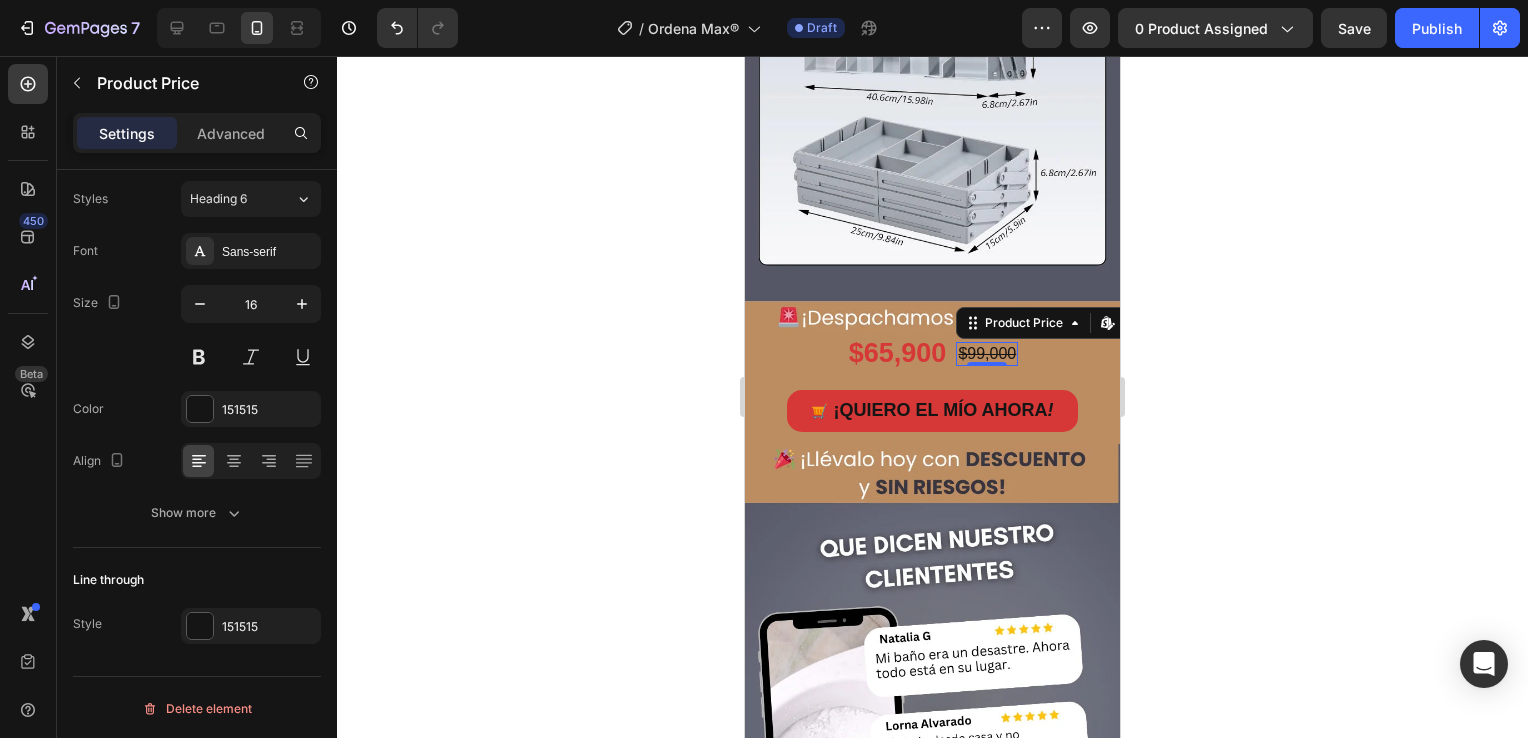 click 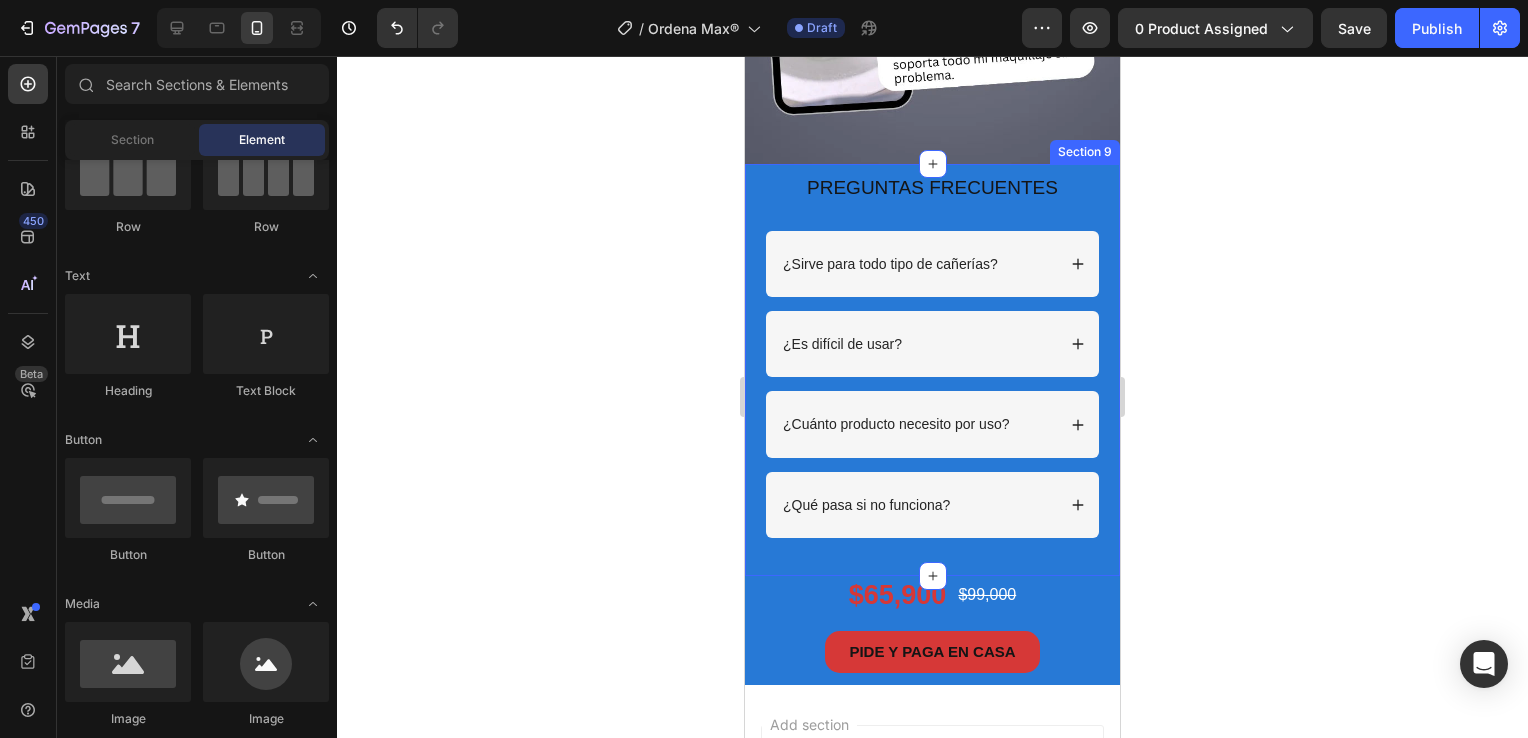 scroll, scrollTop: 2760, scrollLeft: 0, axis: vertical 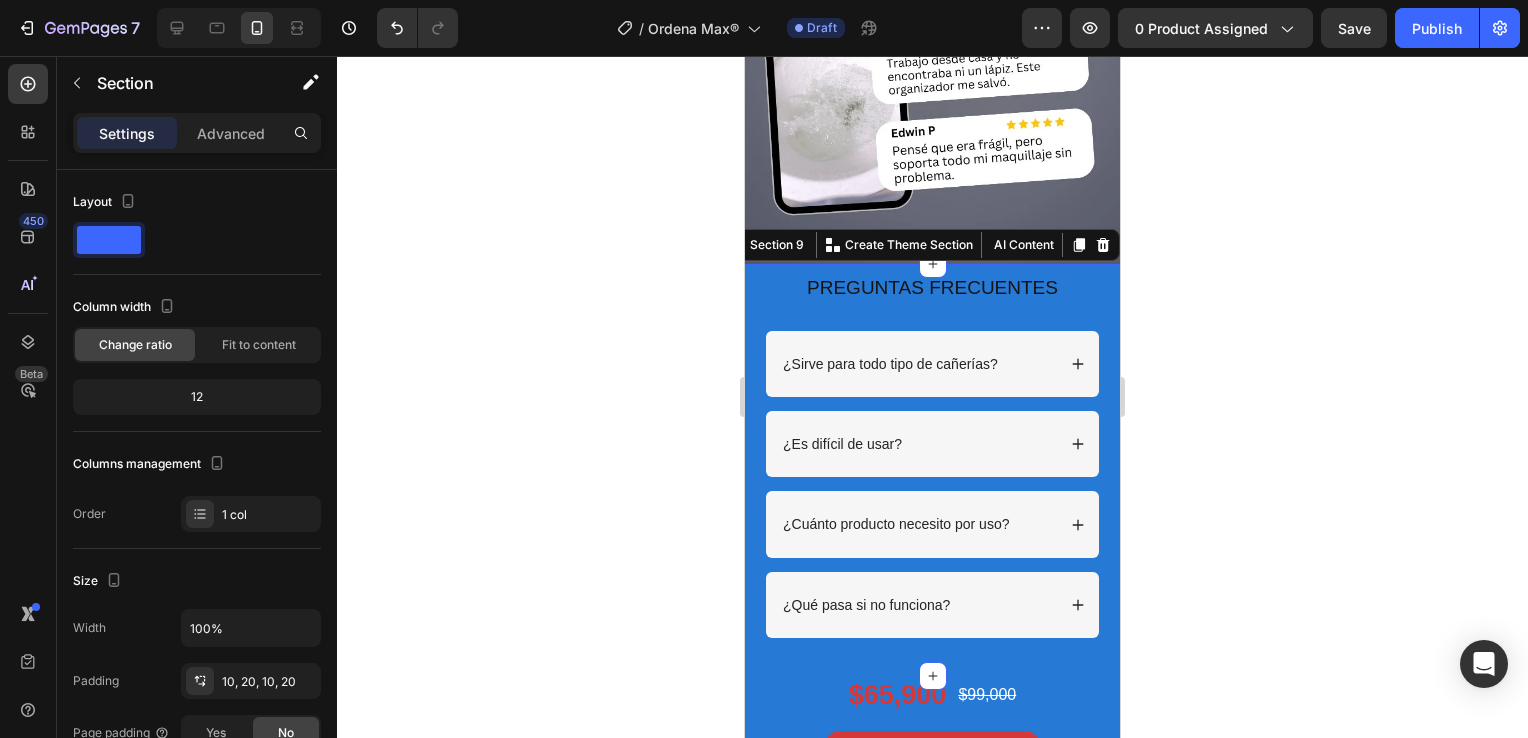 click on "PREGUNTAS FRECUENTES Heading Row
¿Sirve para todo tipo de cañerías?
¿Es difícil de usar? Accordion
¿Cuánto producto necesito por uso?
¿Qué pasa si no funciona? Accordion Row Section 9   You can create reusable sections Create Theme Section AI Content Write with GemAI What would you like to describe here? Tone and Voice Persuasive Product GrifoClean™ Show more Generate" at bounding box center (932, 470) 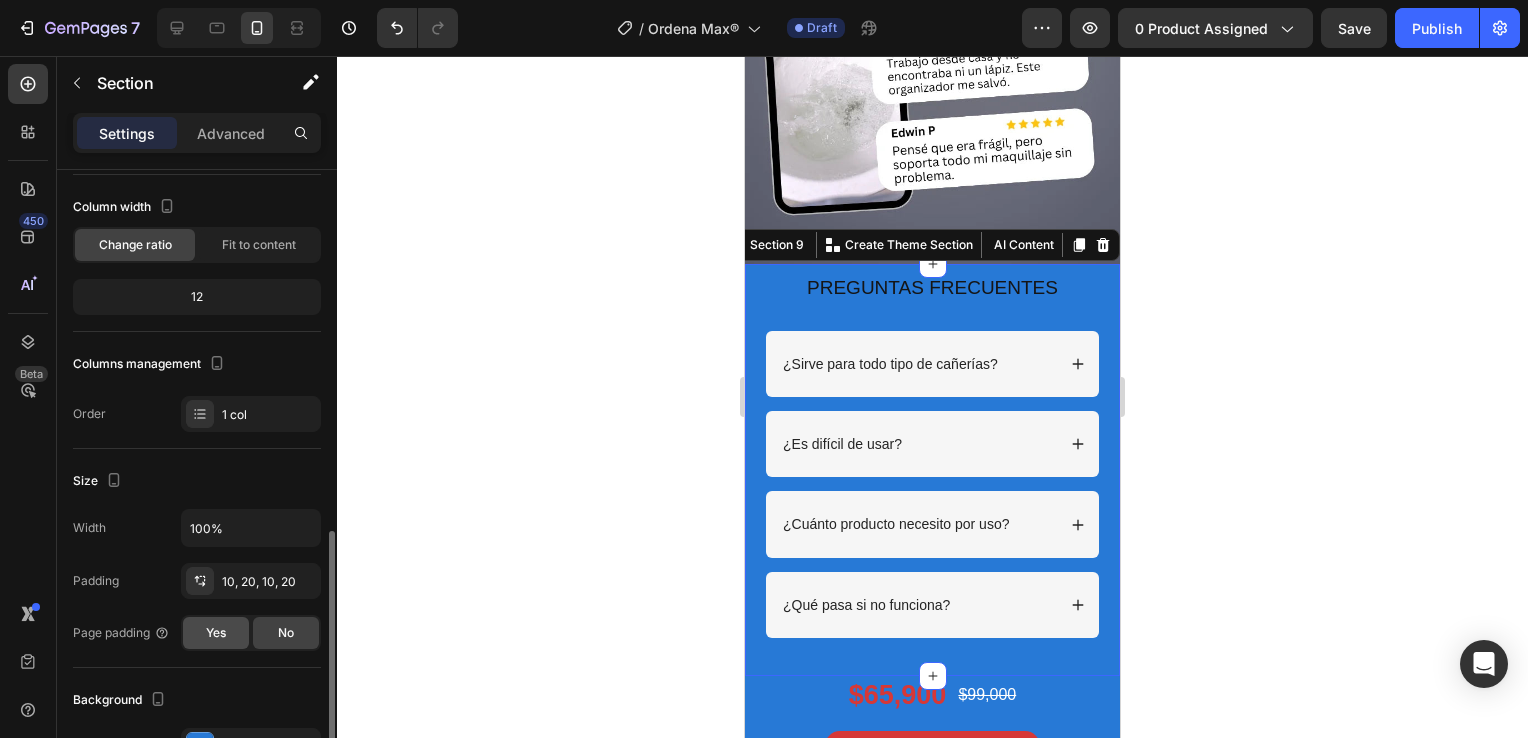 scroll, scrollTop: 300, scrollLeft: 0, axis: vertical 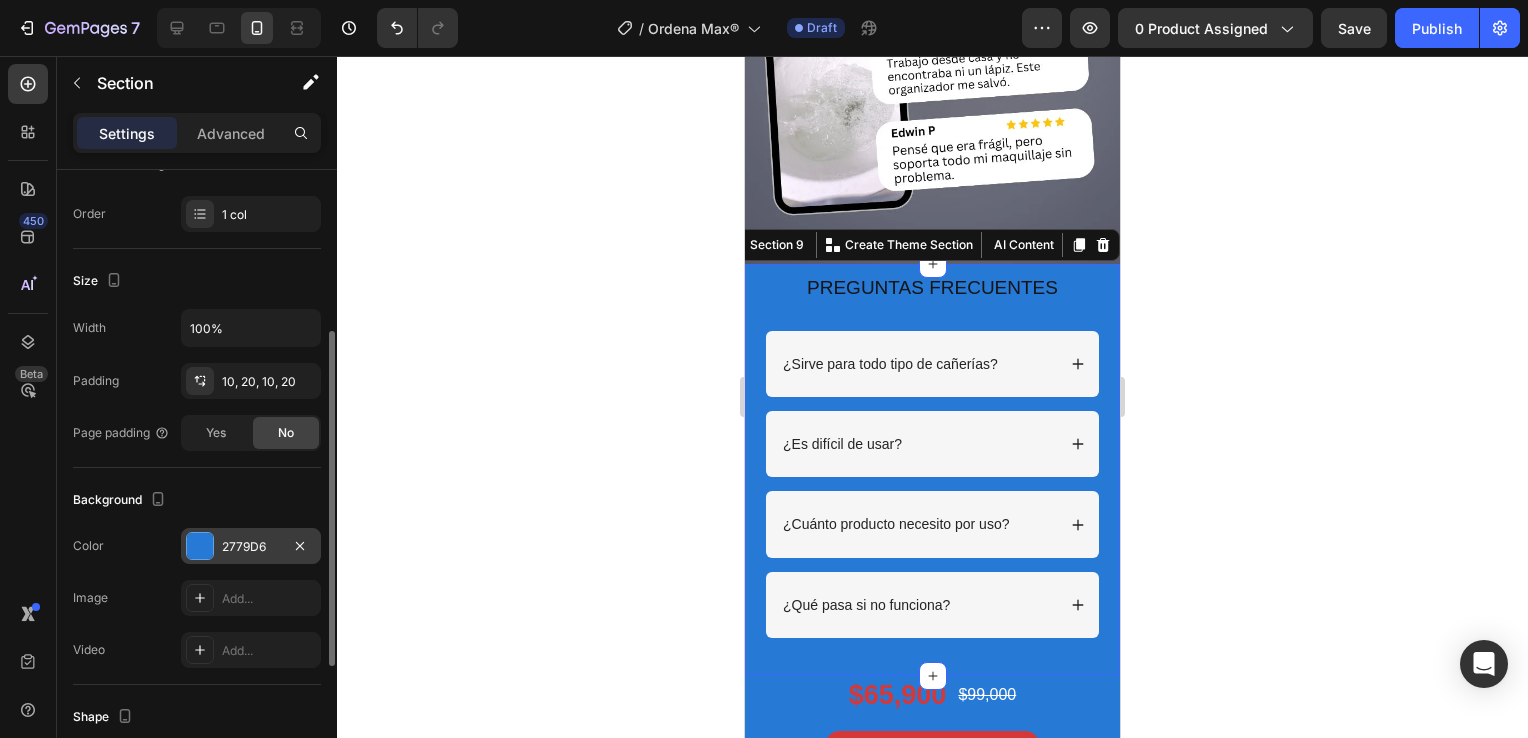click at bounding box center (200, 546) 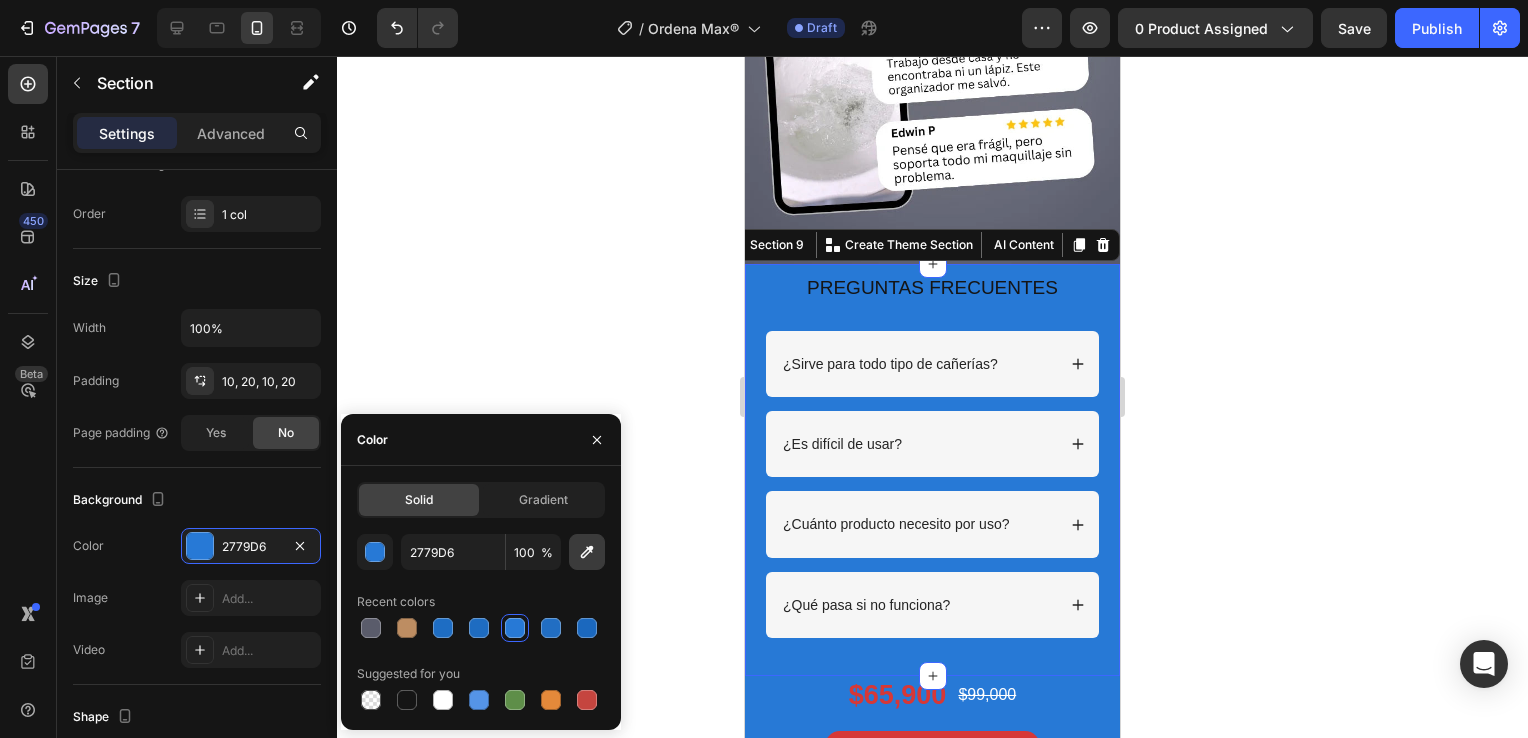 click 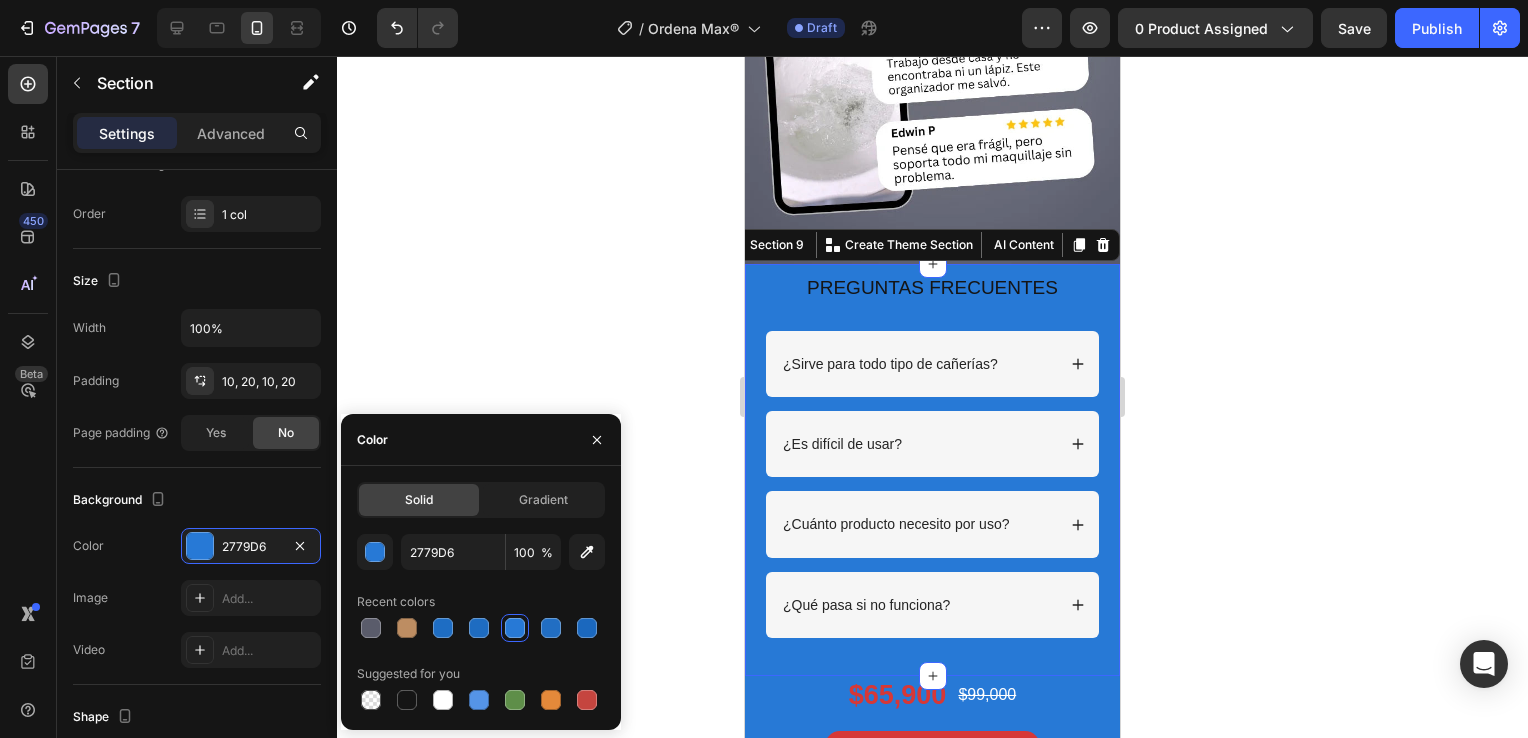 type on "616372" 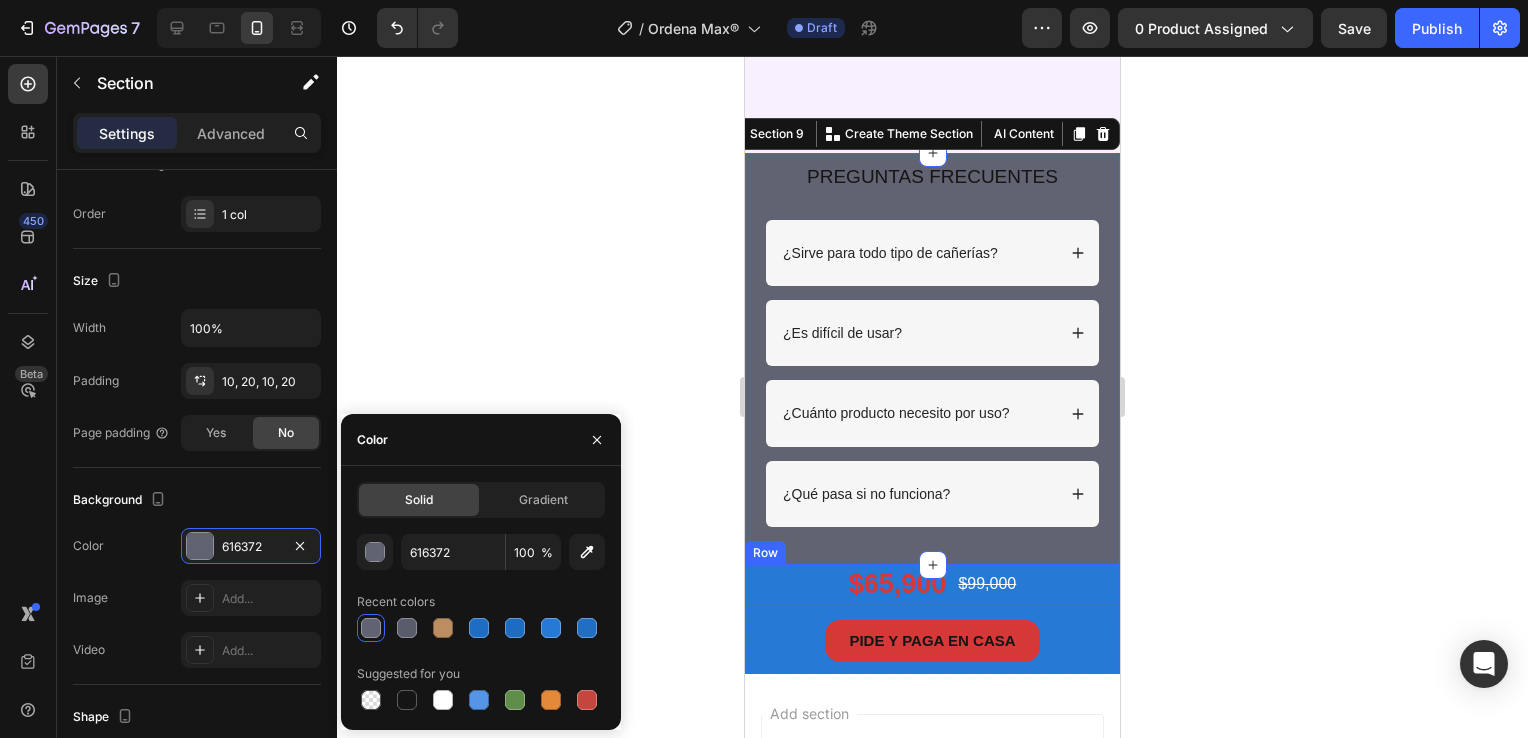 scroll, scrollTop: 3060, scrollLeft: 0, axis: vertical 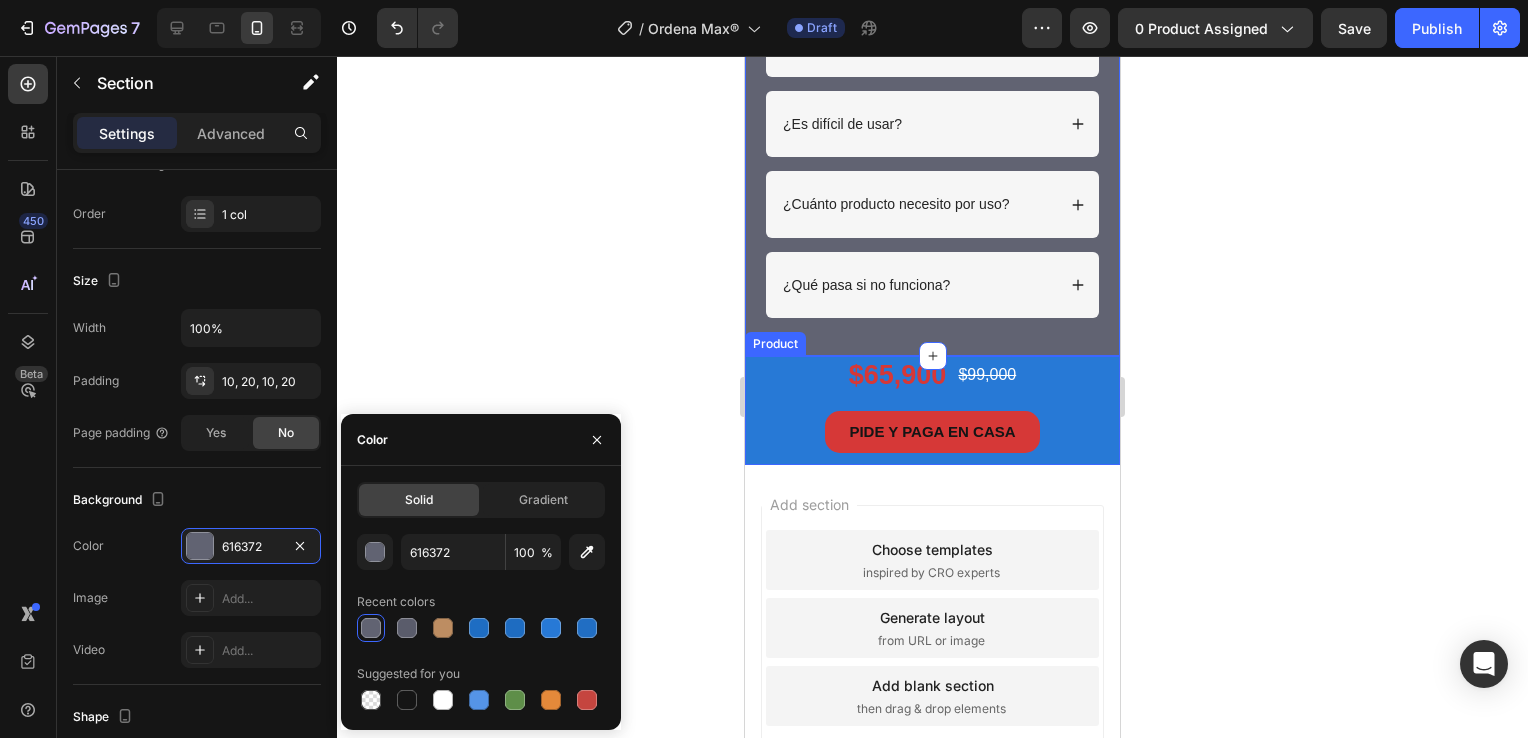 click on "PIDE Y PAGA EN CASA Button" at bounding box center [932, 438] 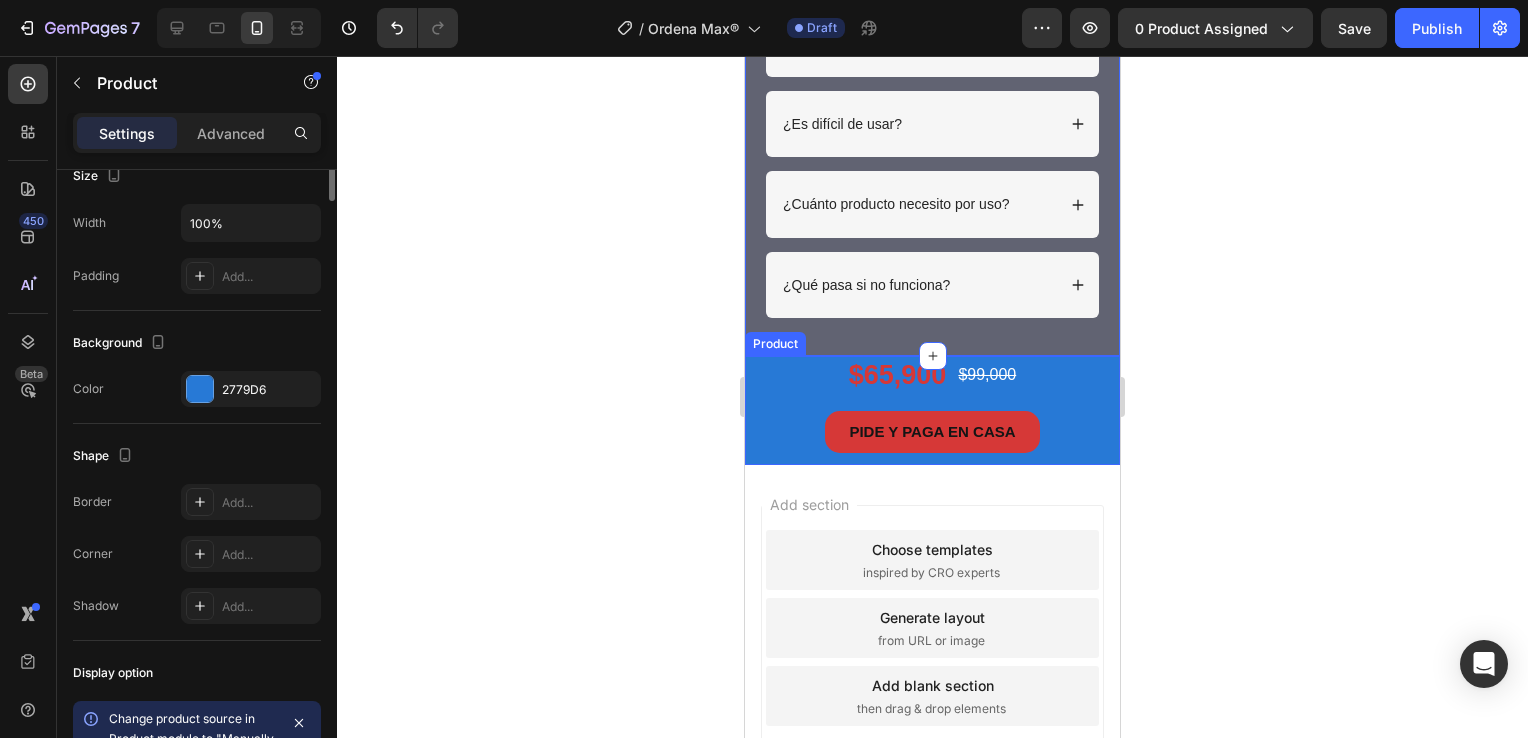 scroll, scrollTop: 0, scrollLeft: 0, axis: both 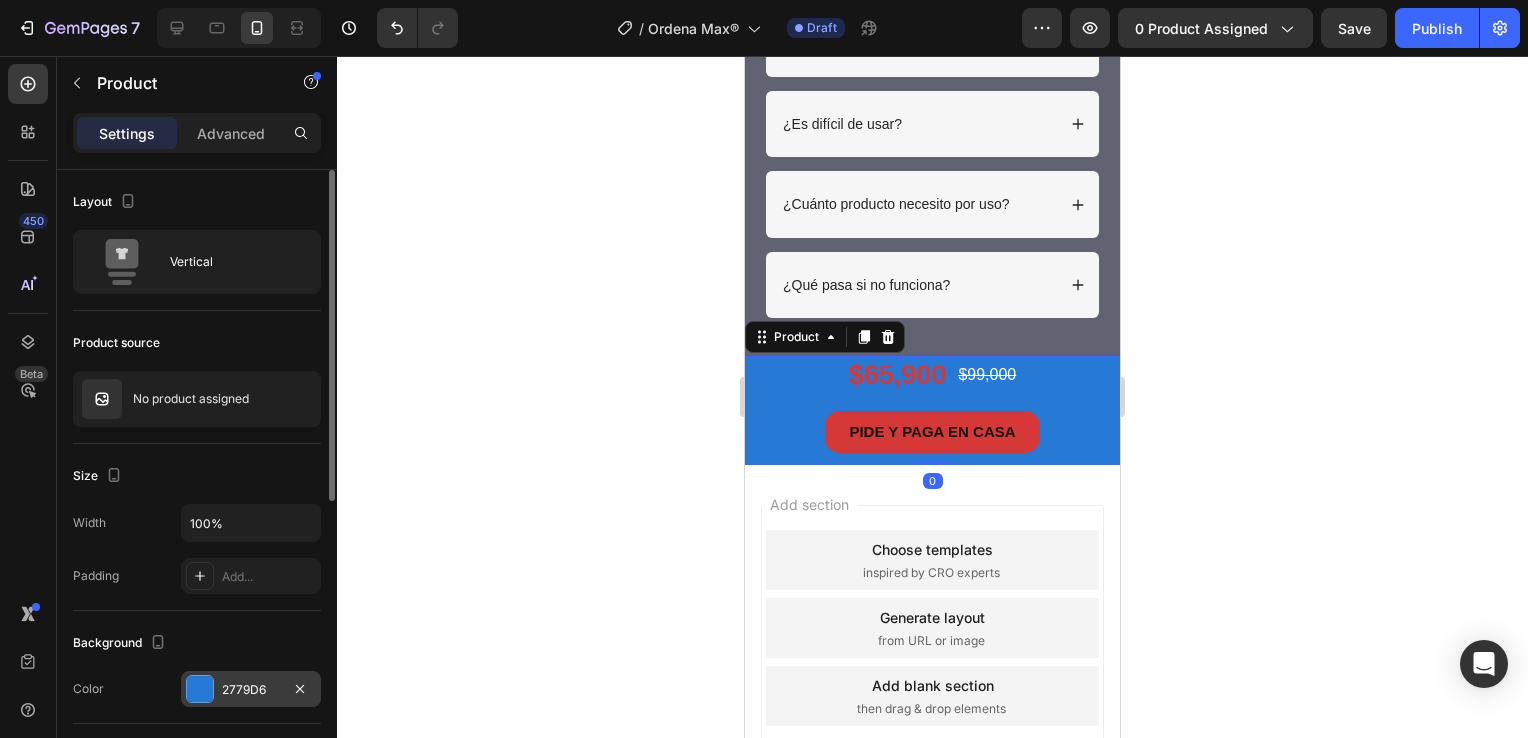 click at bounding box center (200, 689) 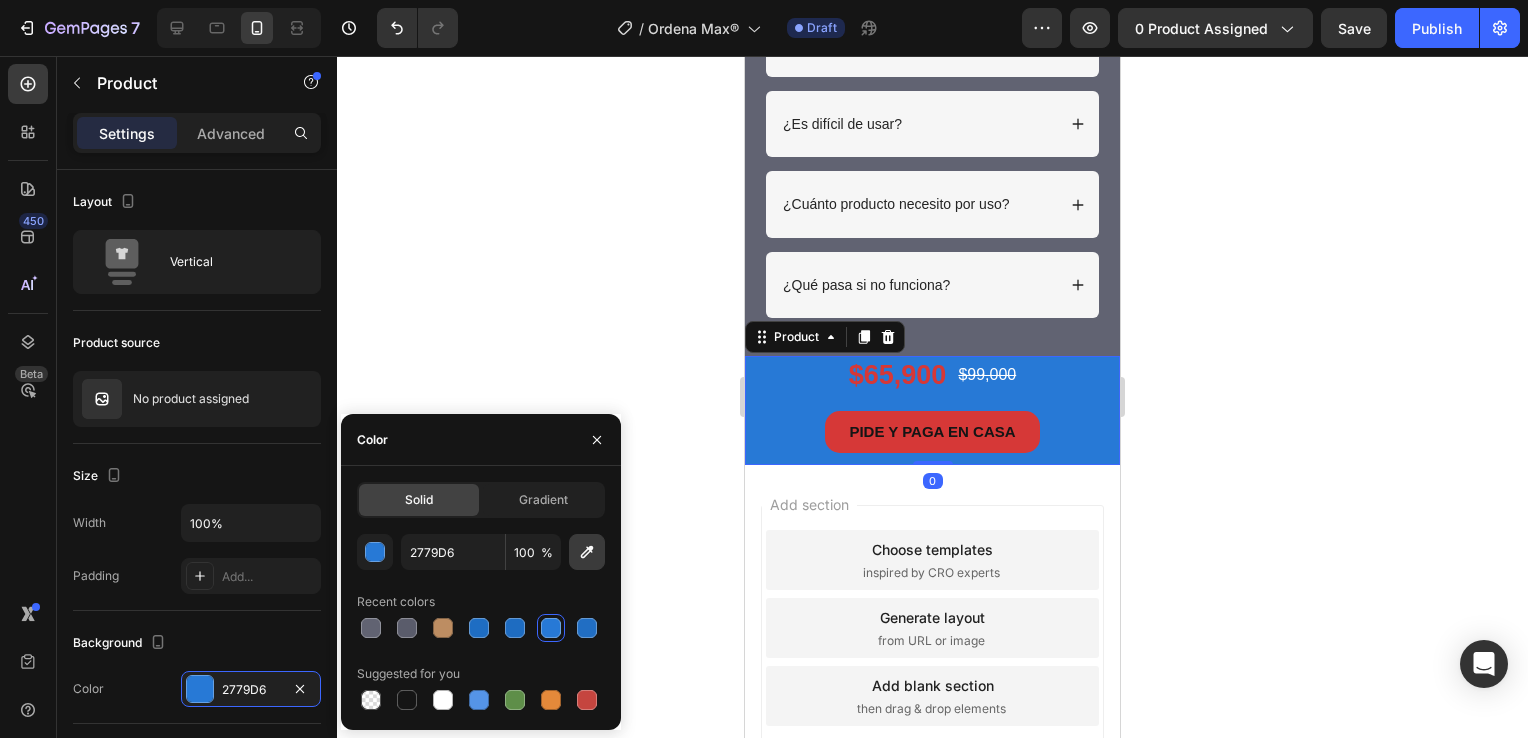 click 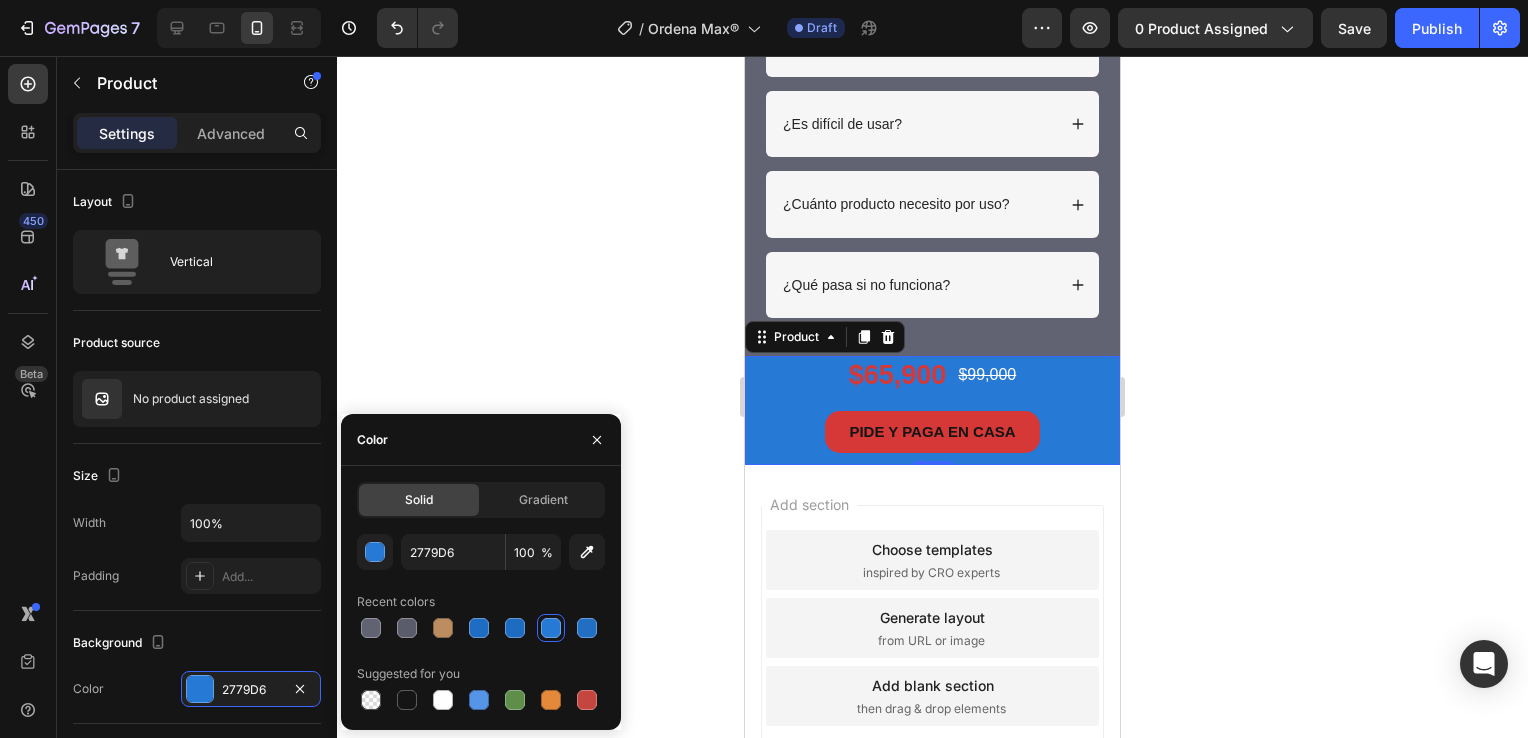 type on "616372" 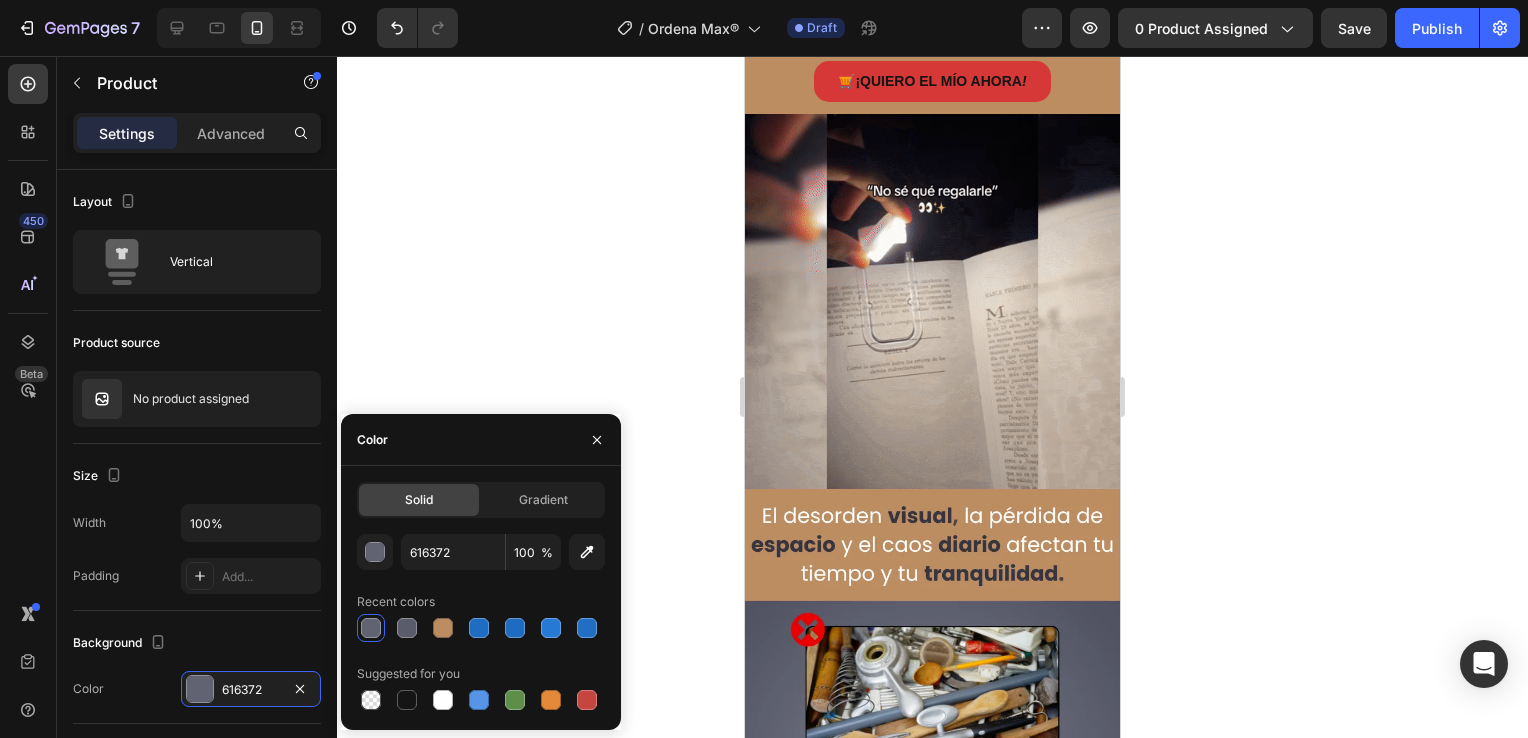 scroll, scrollTop: 0, scrollLeft: 0, axis: both 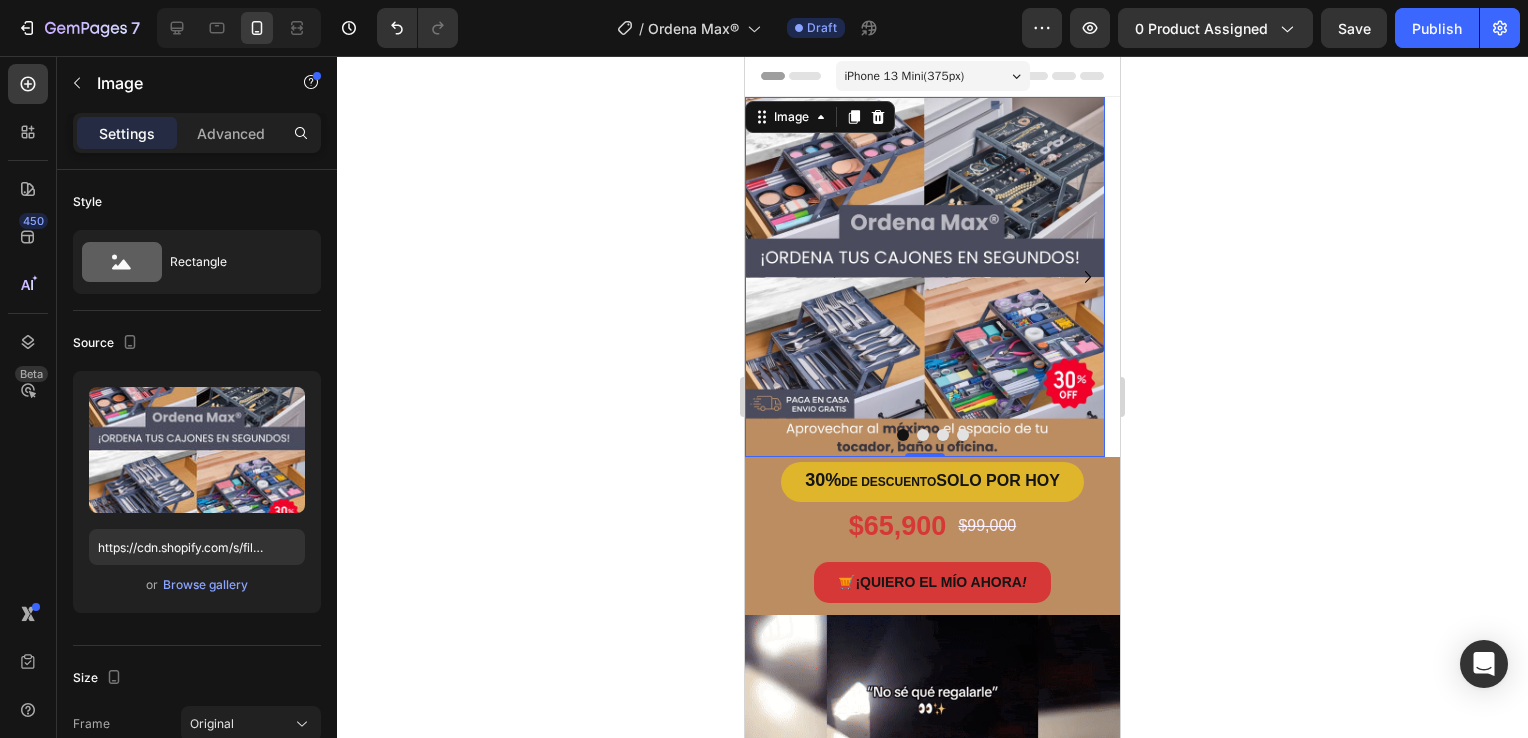 click at bounding box center (925, 277) 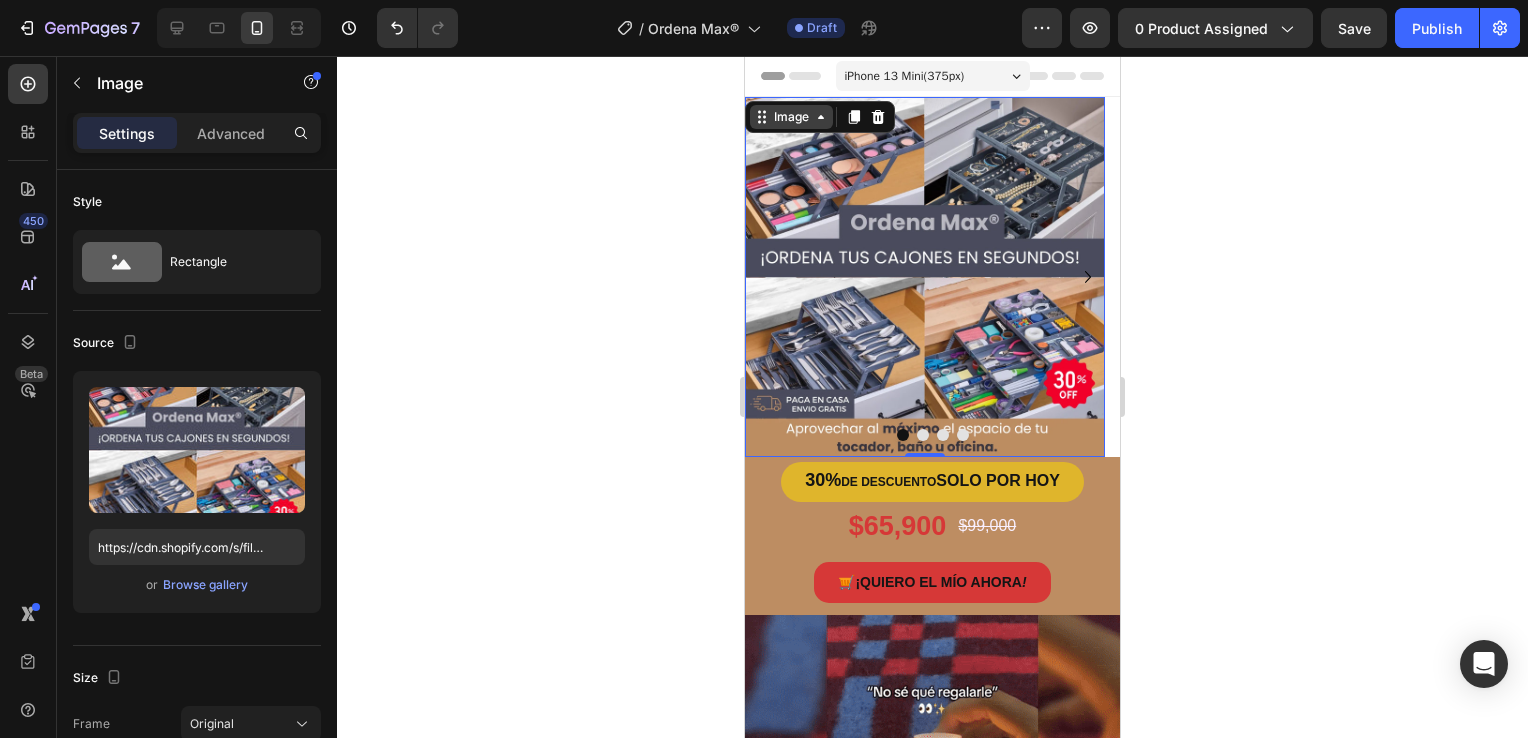 click on "Image" at bounding box center (791, 117) 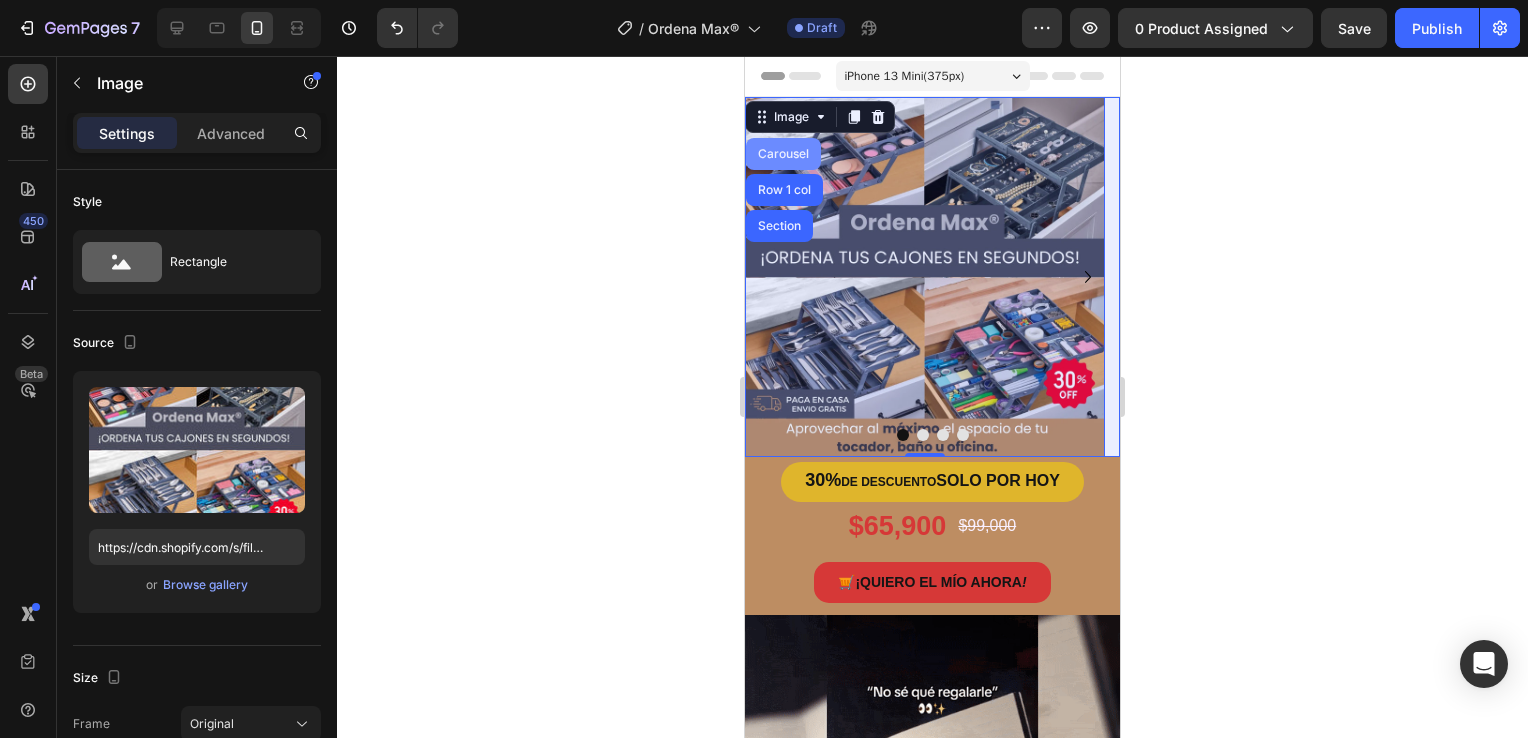 drag, startPoint x: 776, startPoint y: 153, endPoint x: 1074, endPoint y: 353, distance: 358.89273 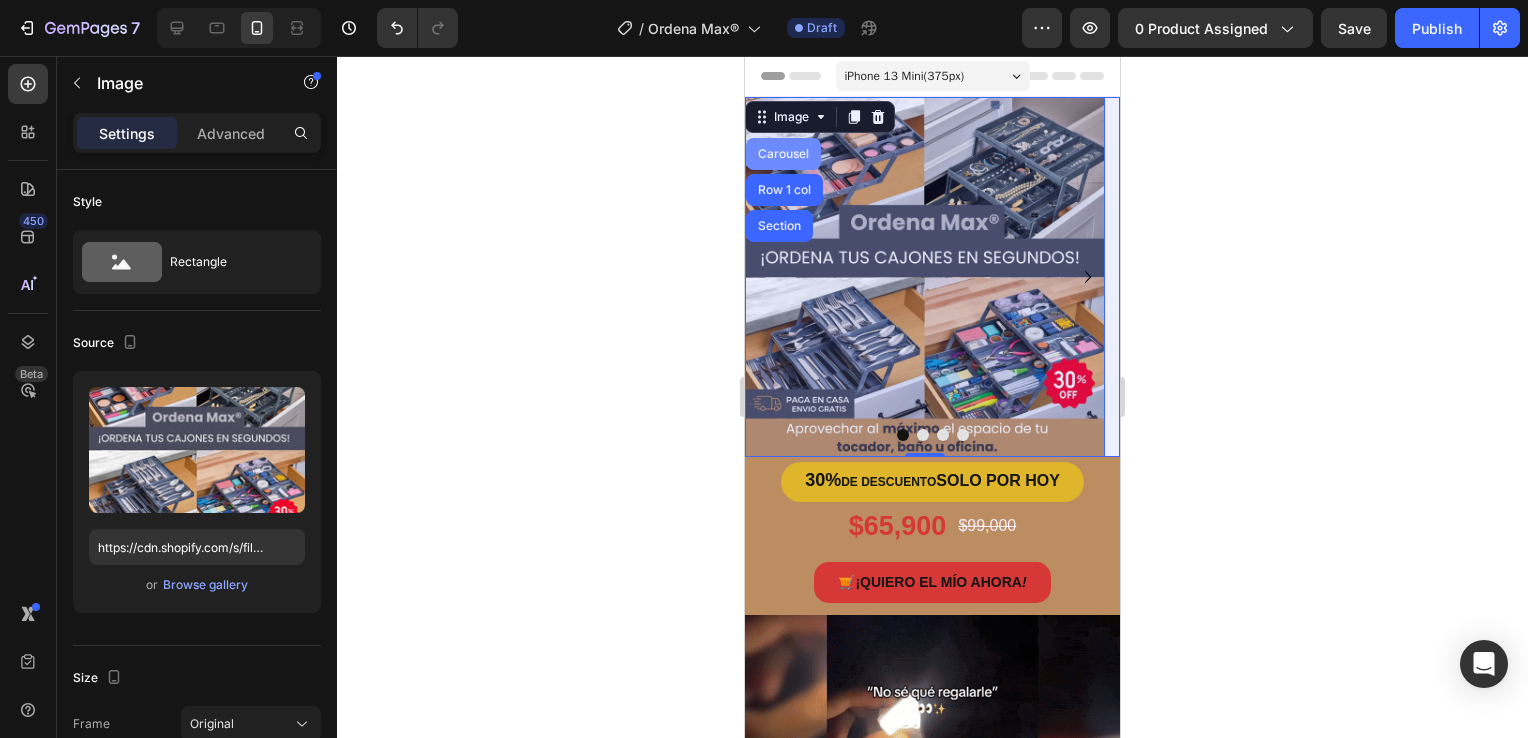 click on "Carousel" at bounding box center [783, 154] 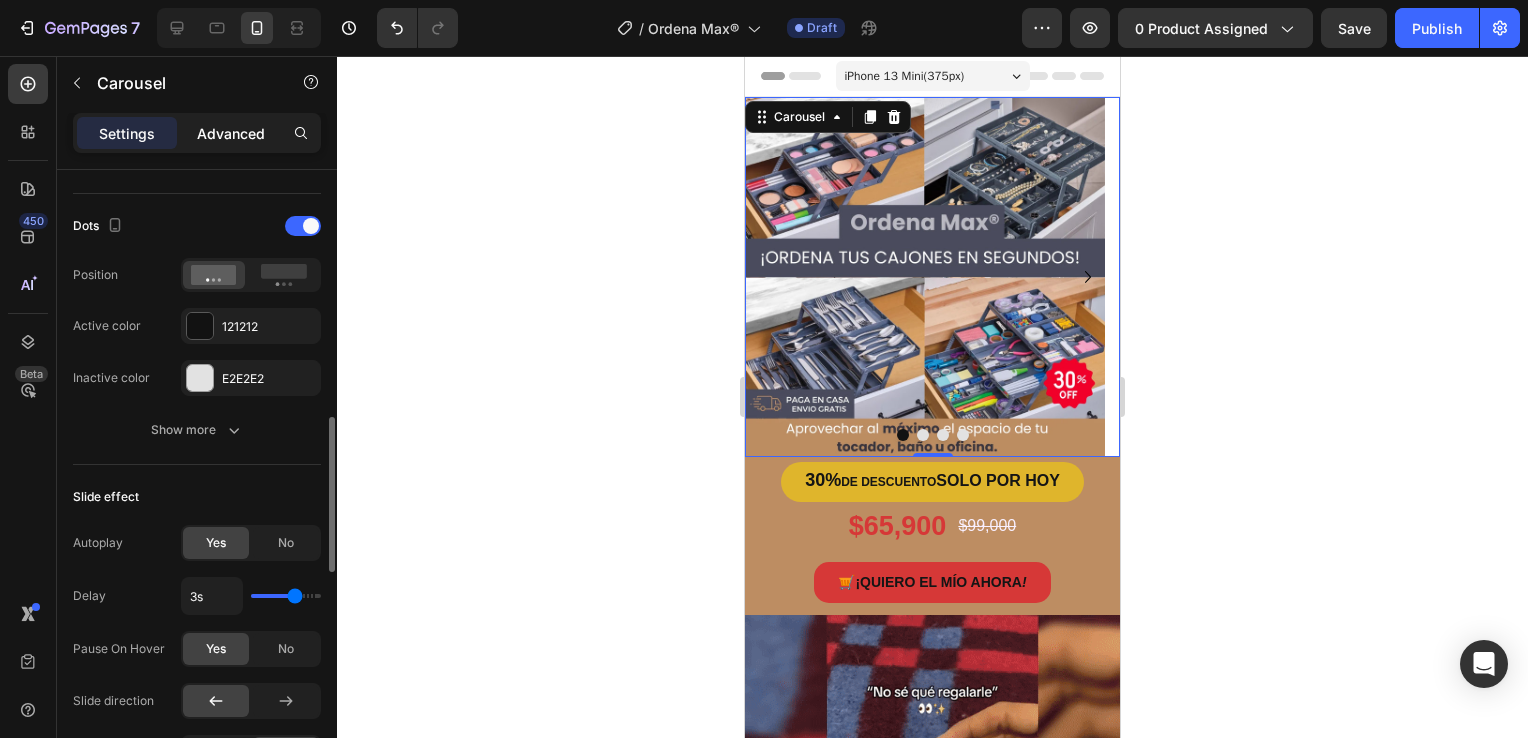 click on "Advanced" at bounding box center (231, 133) 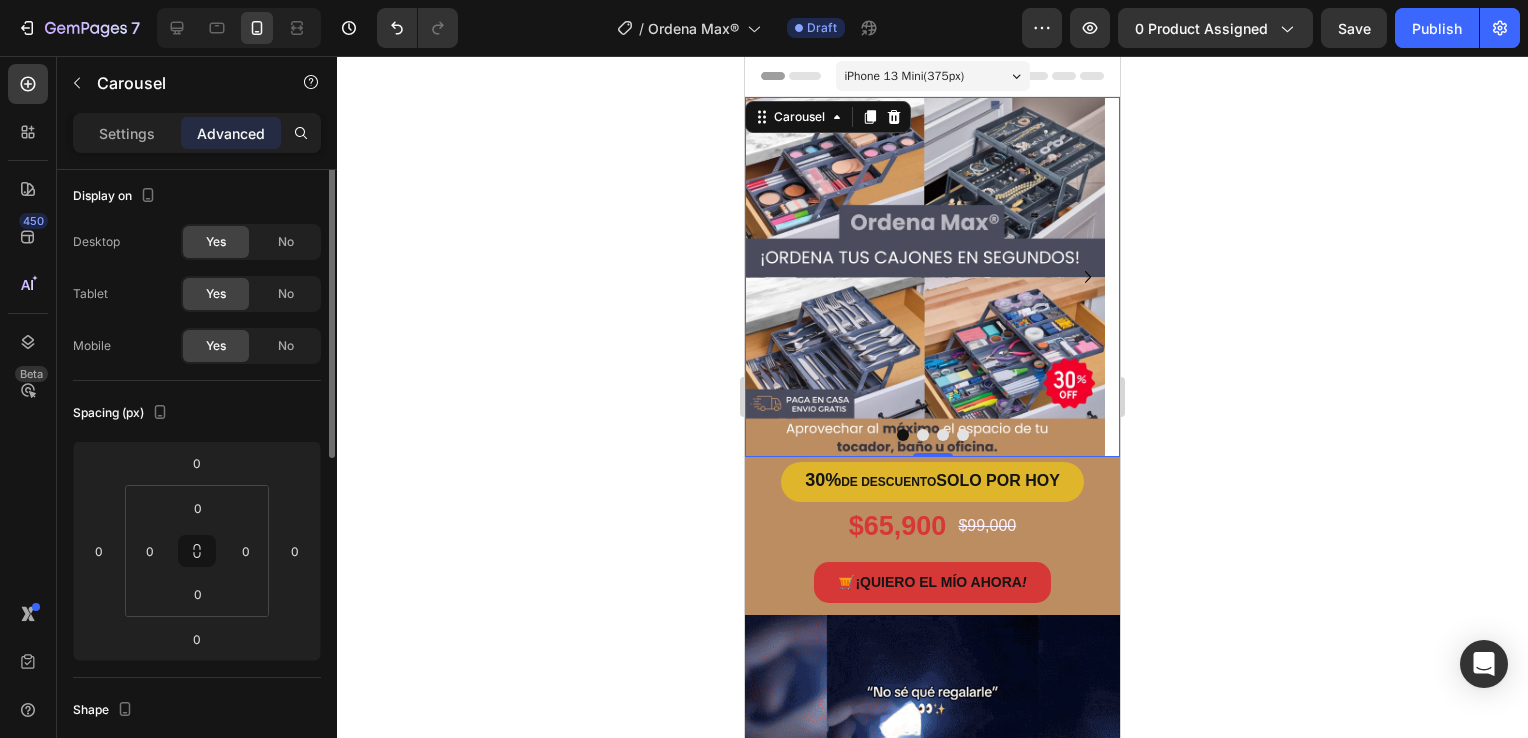 scroll, scrollTop: 0, scrollLeft: 0, axis: both 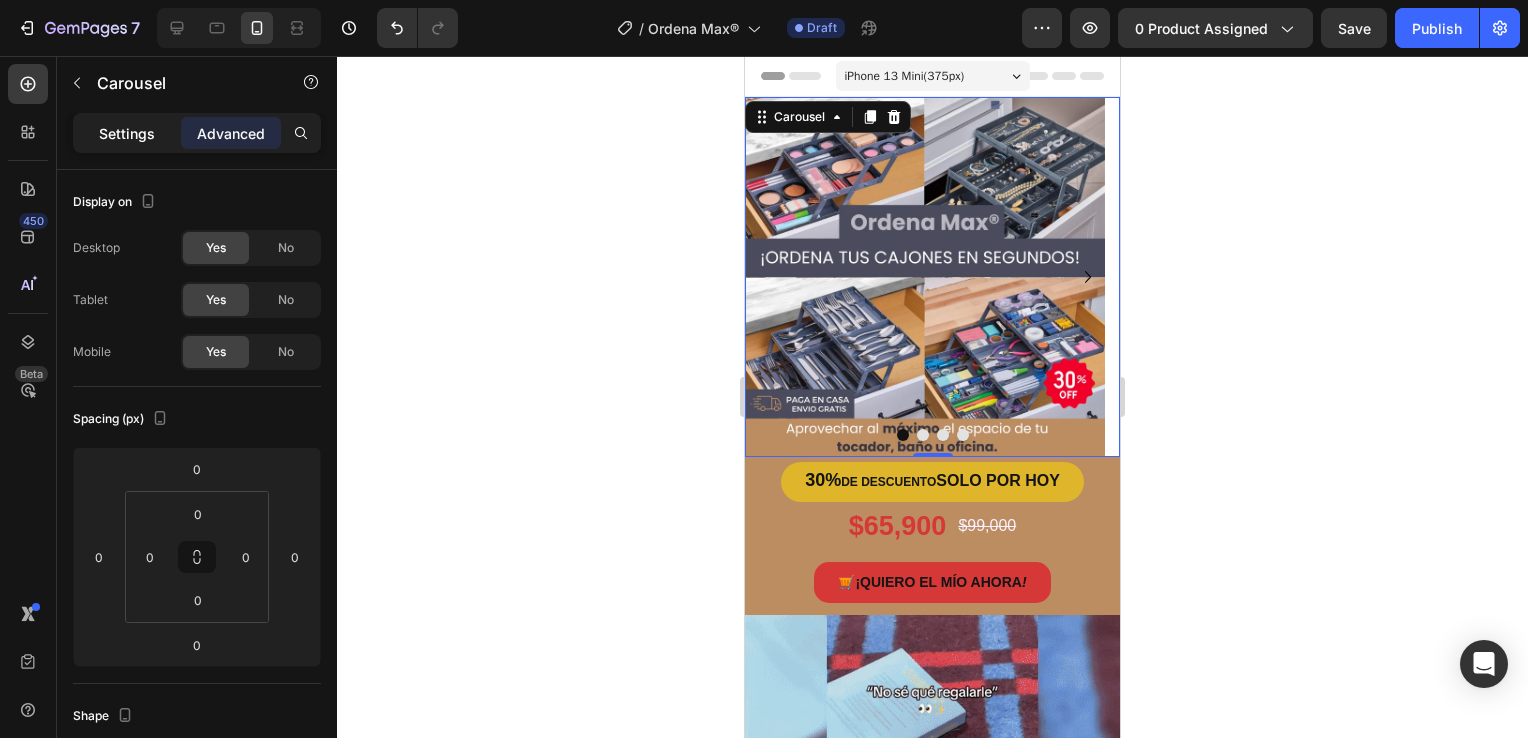 click on "Settings" at bounding box center [127, 133] 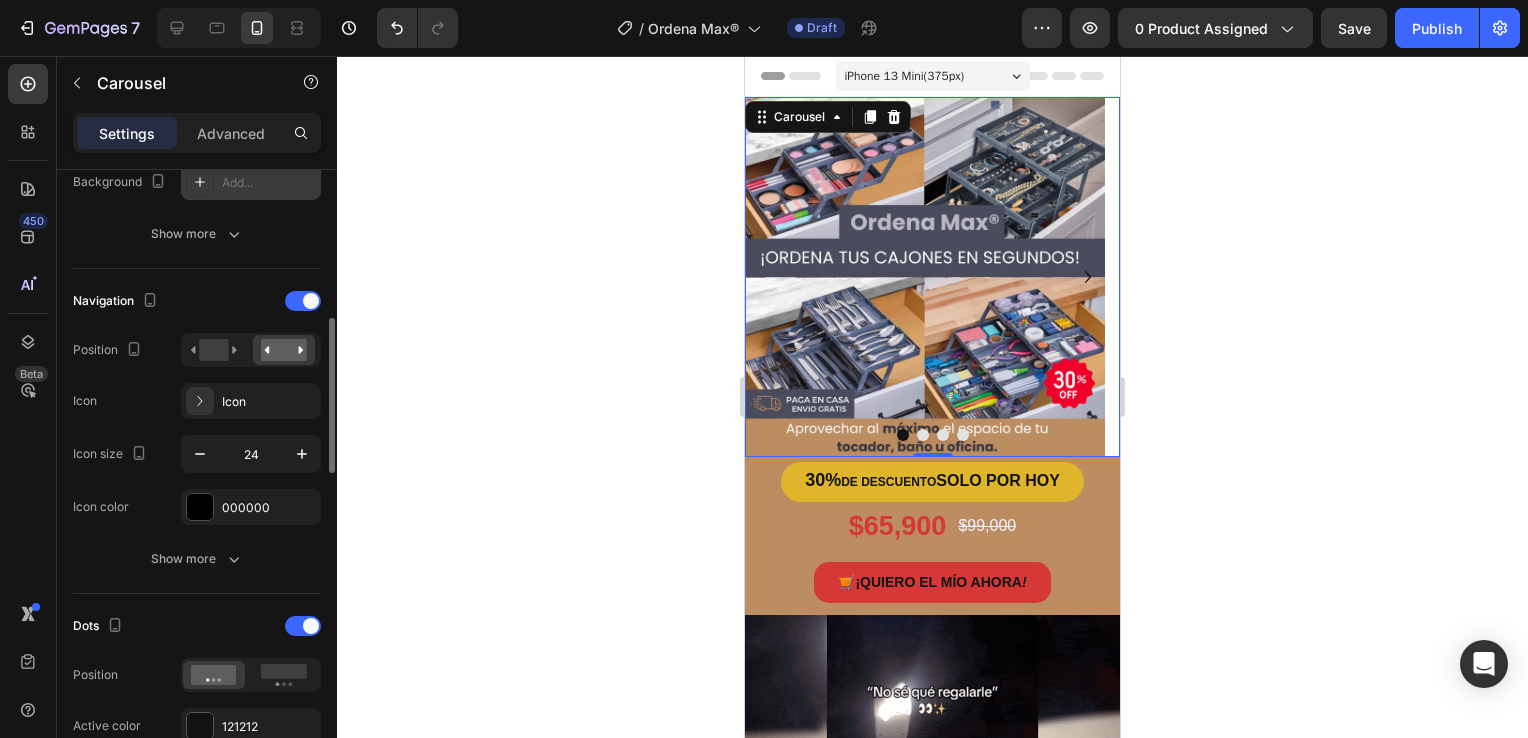scroll, scrollTop: 700, scrollLeft: 0, axis: vertical 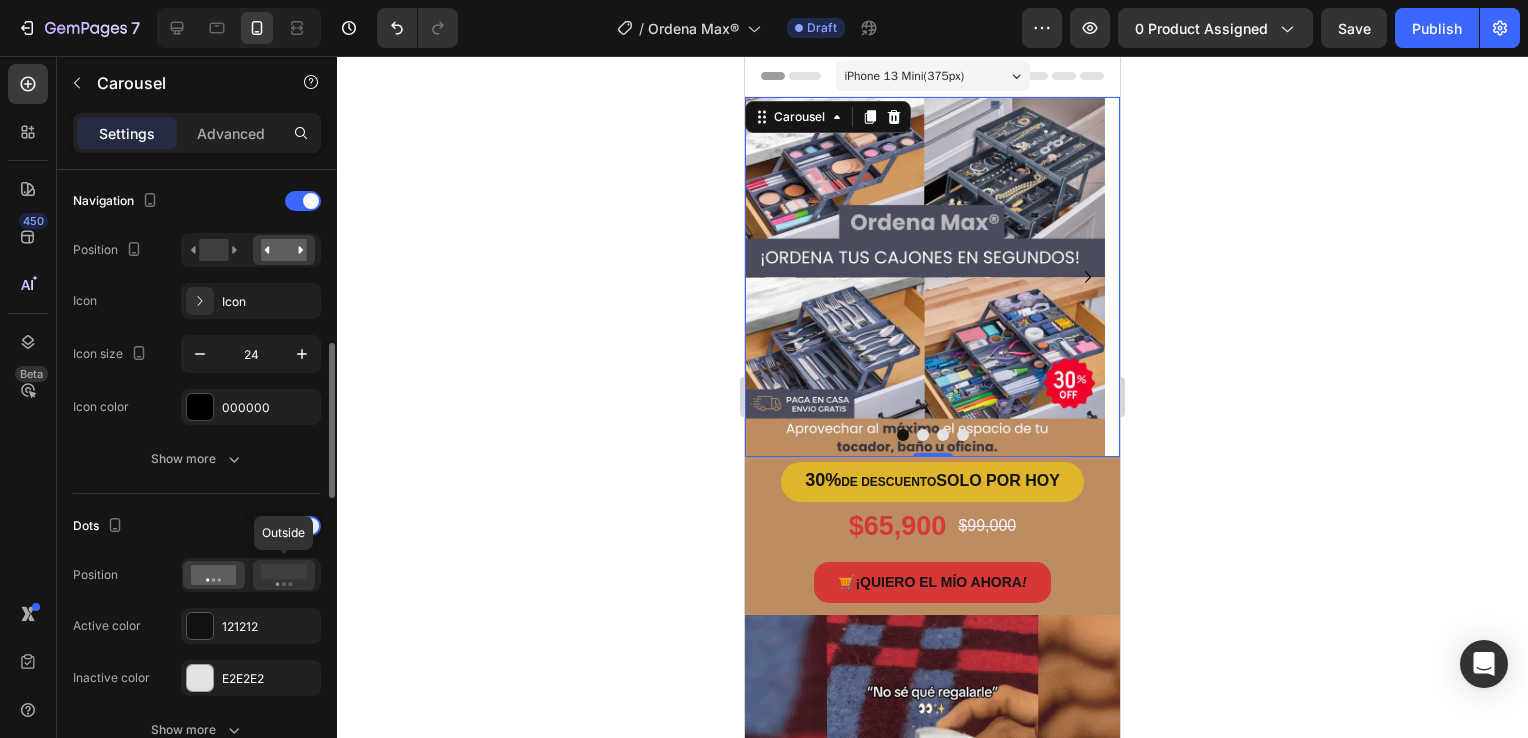 click 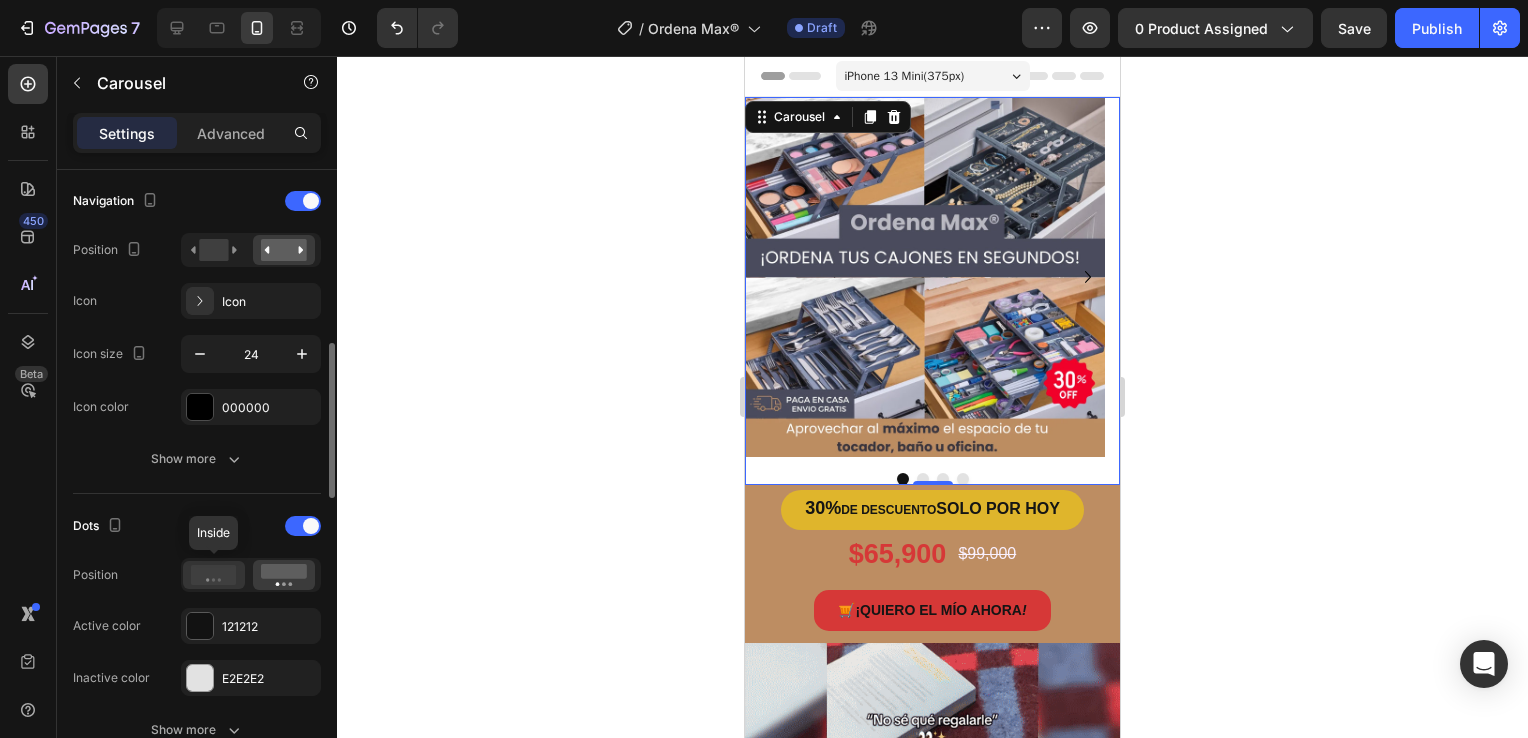 click 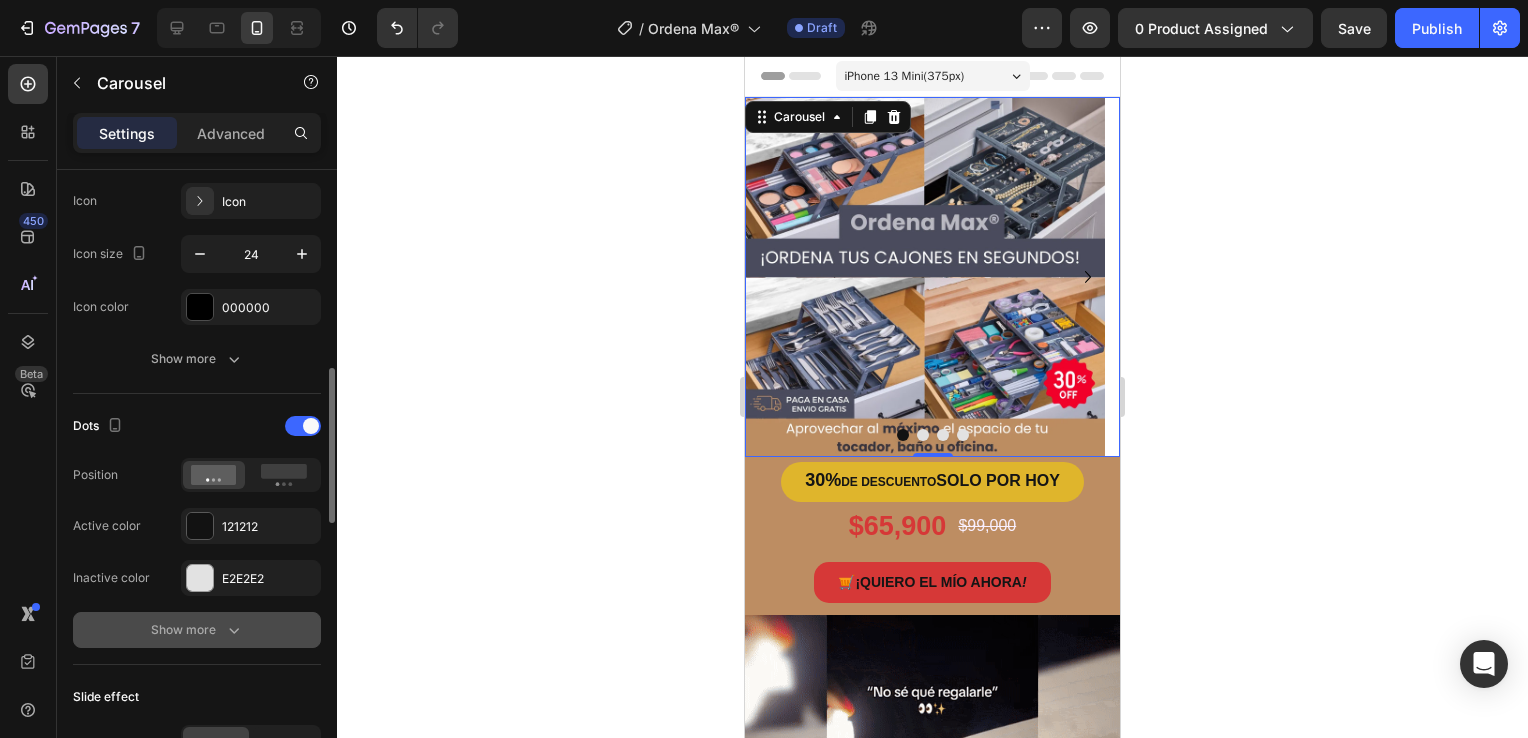 scroll, scrollTop: 1000, scrollLeft: 0, axis: vertical 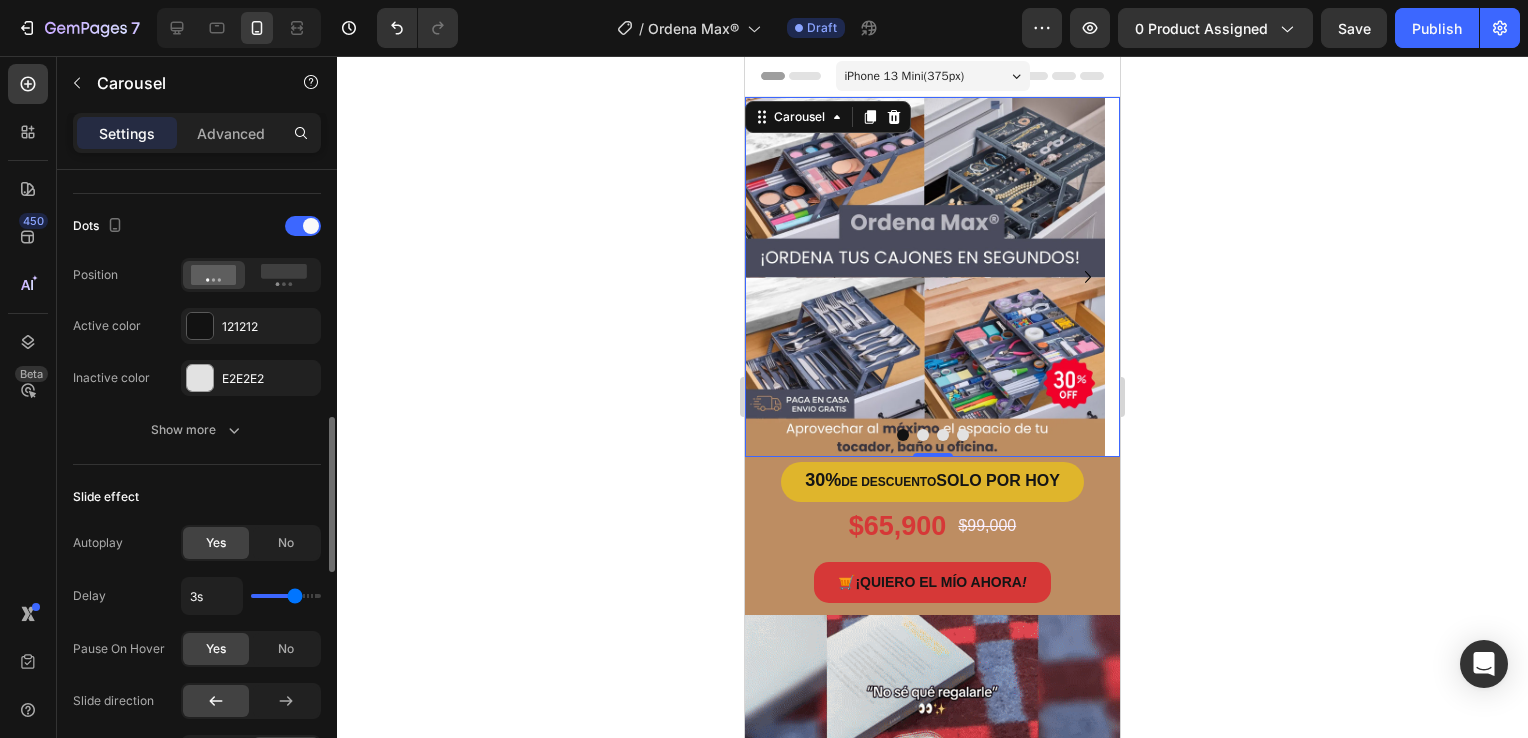 type on "2.8s" 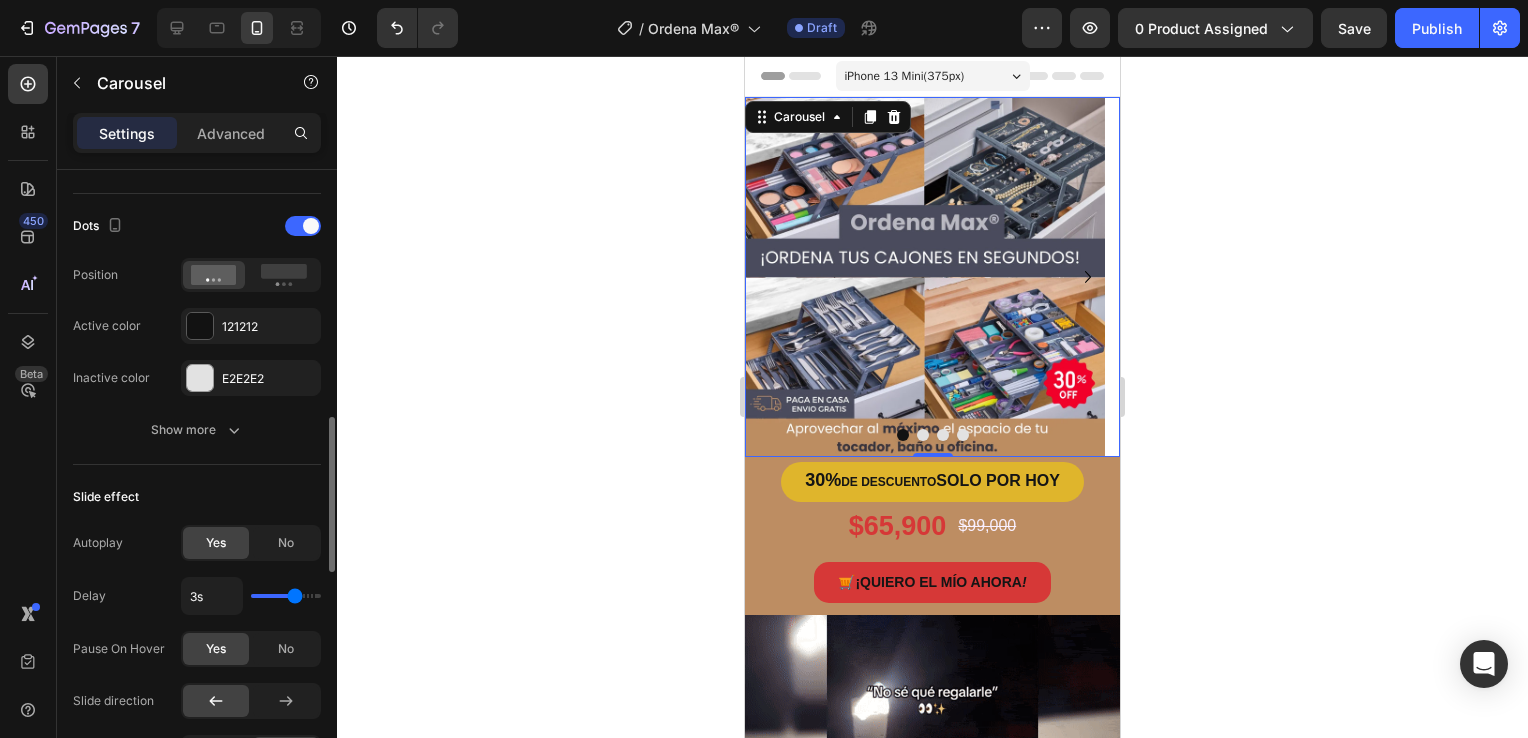 type on "2.8" 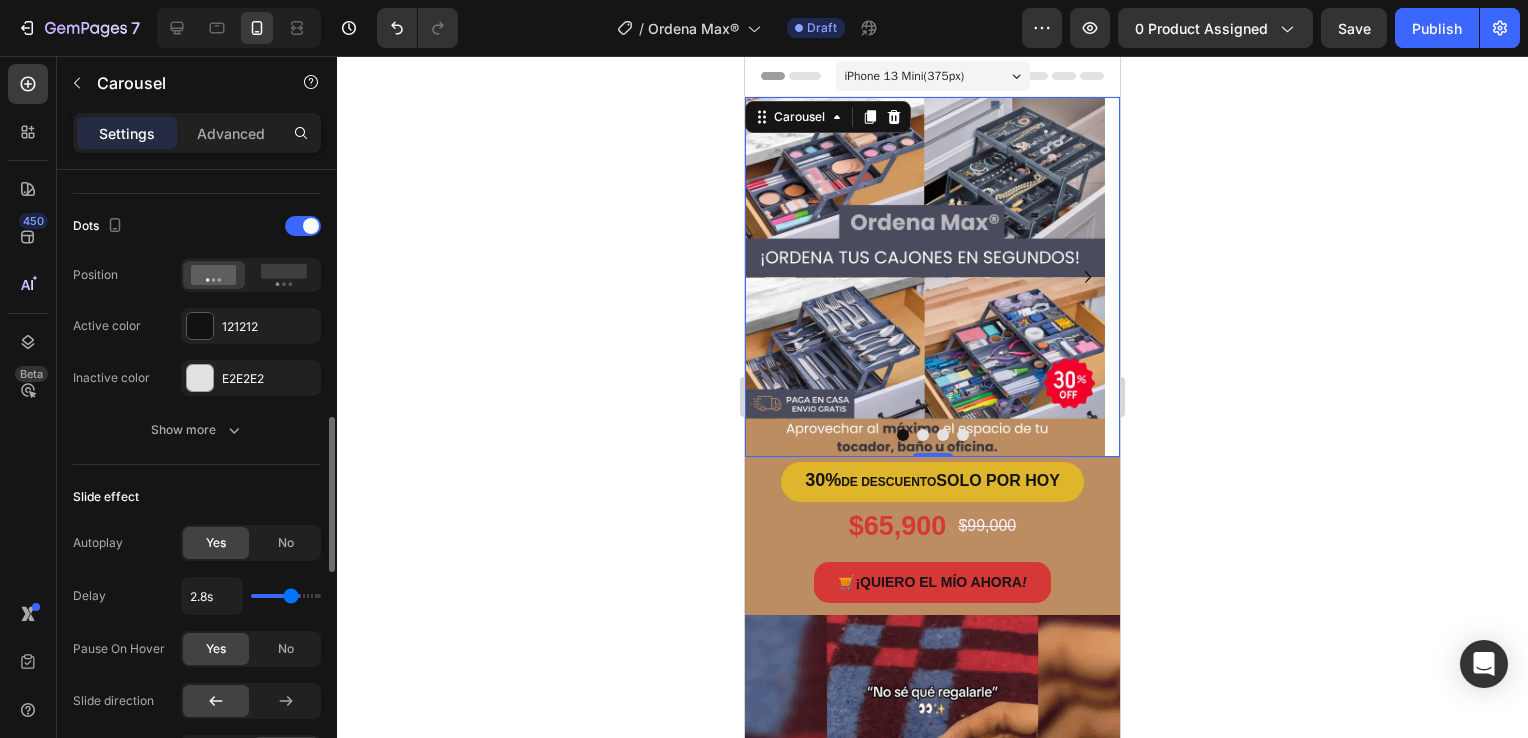 type on "2.7s" 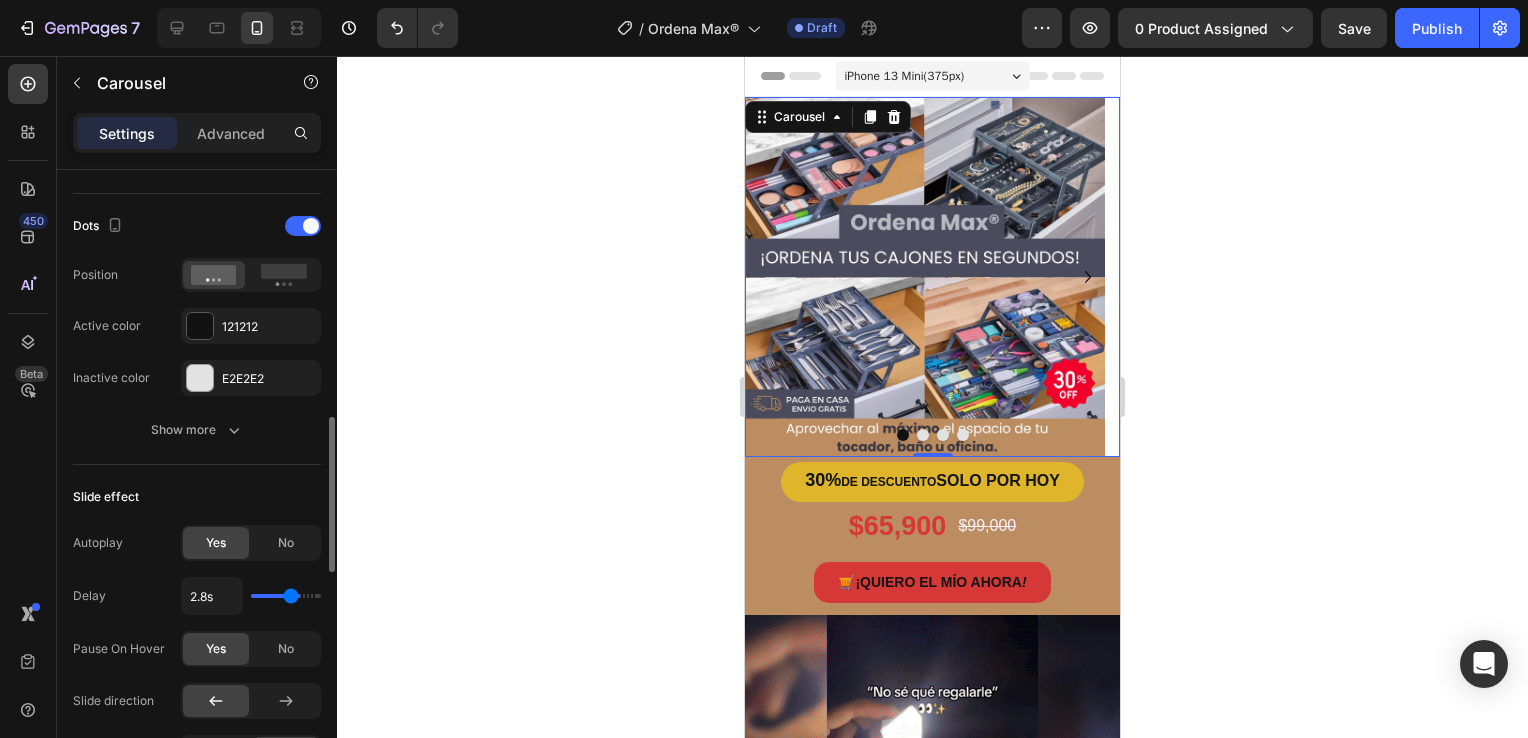 type on "2.7" 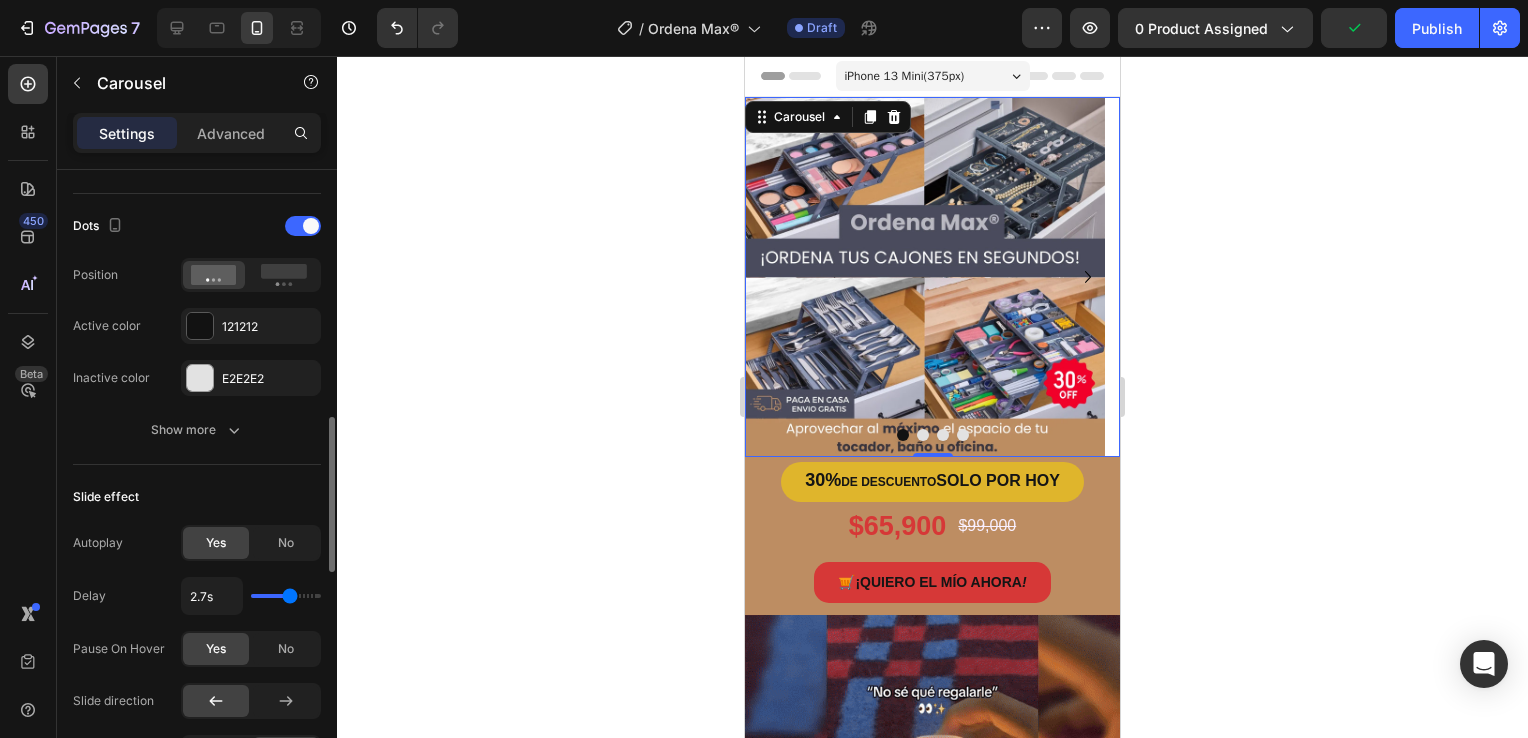 type on "2.5s" 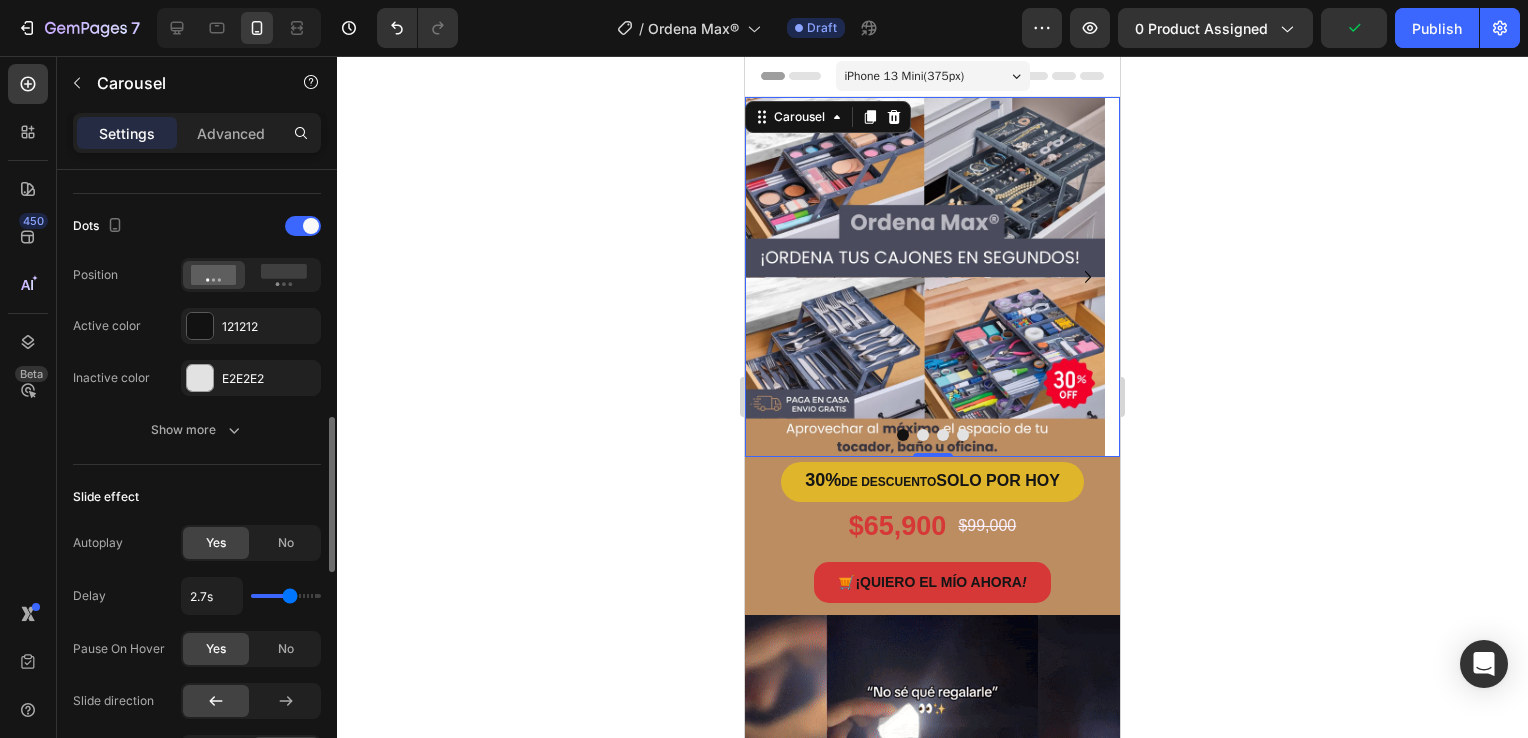 type on "2.5" 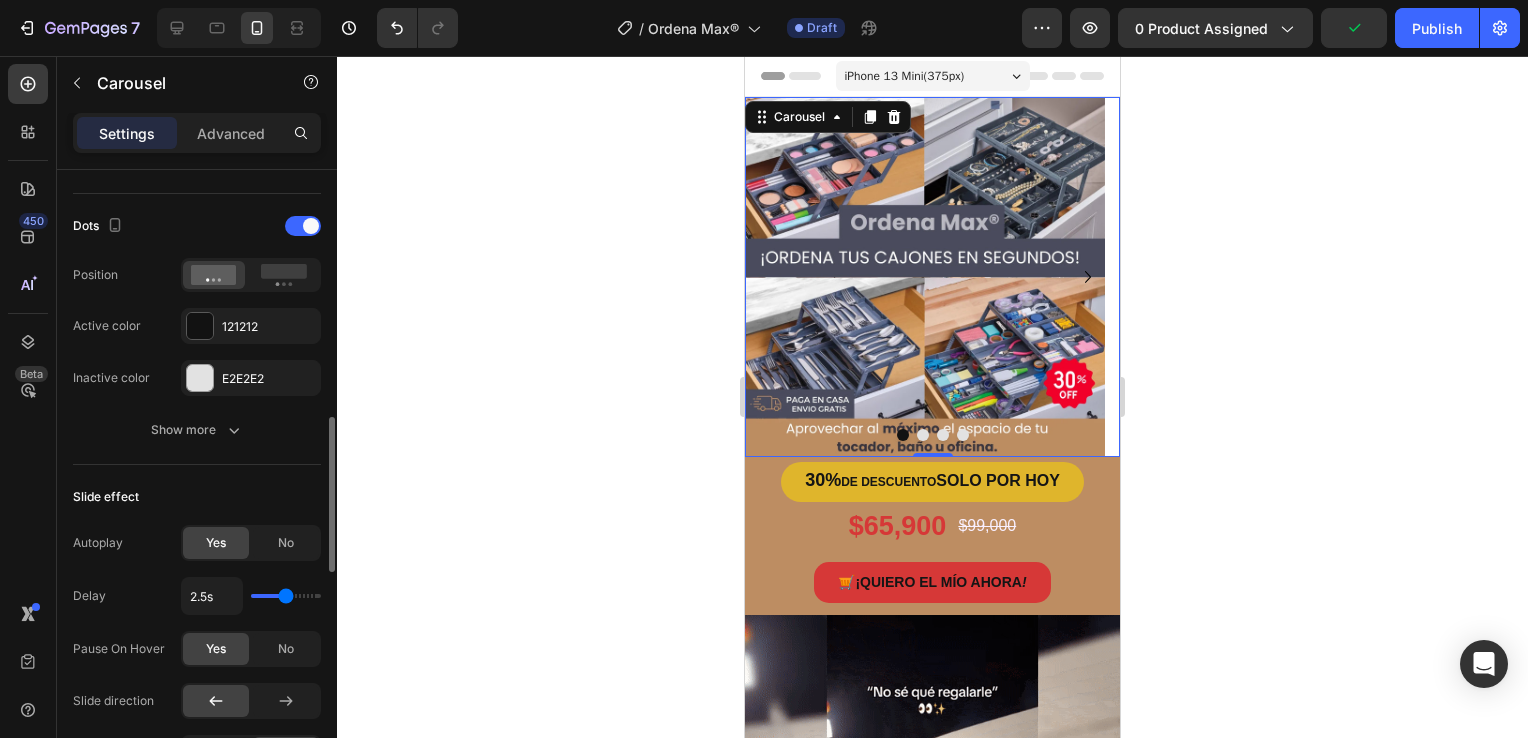 type on "2.4s" 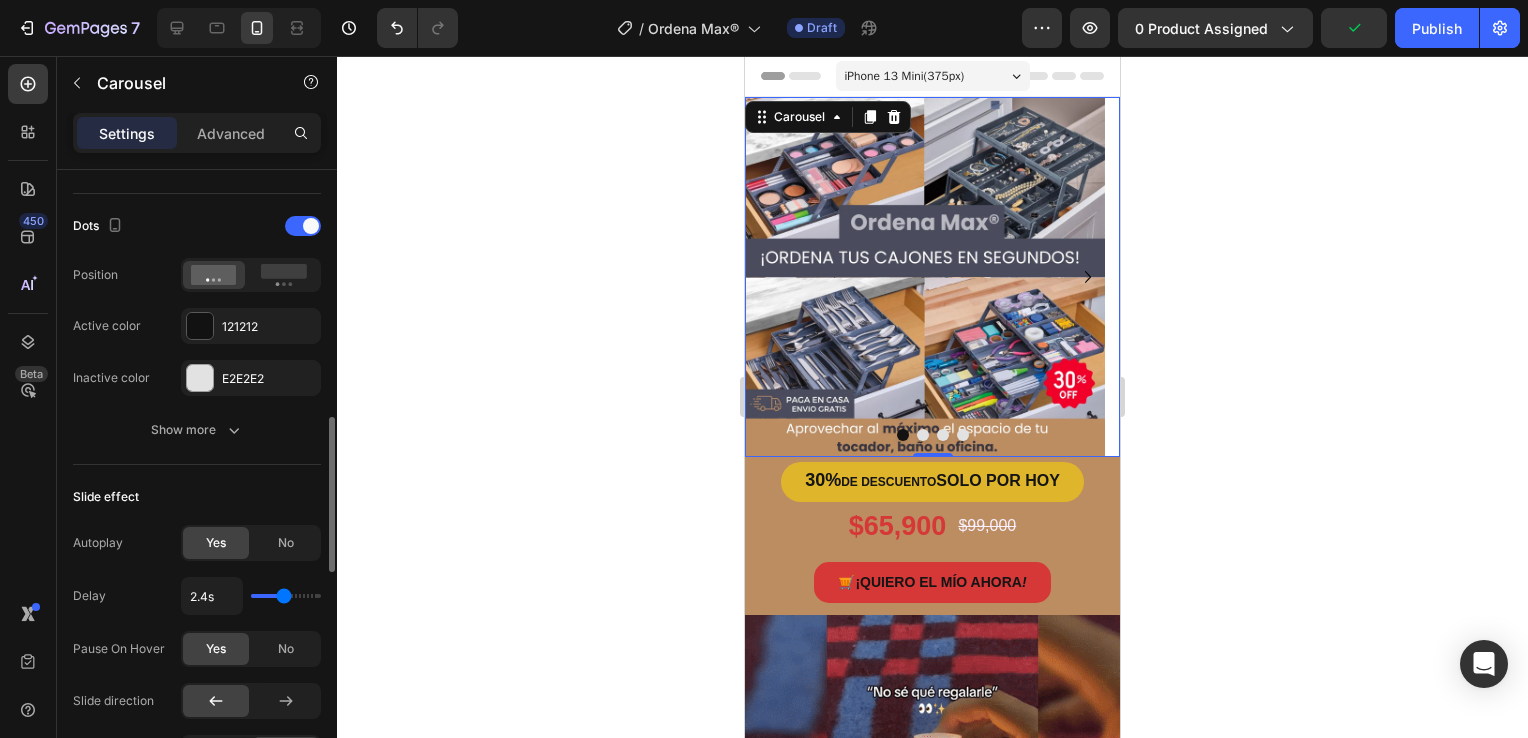 type on "2.4" 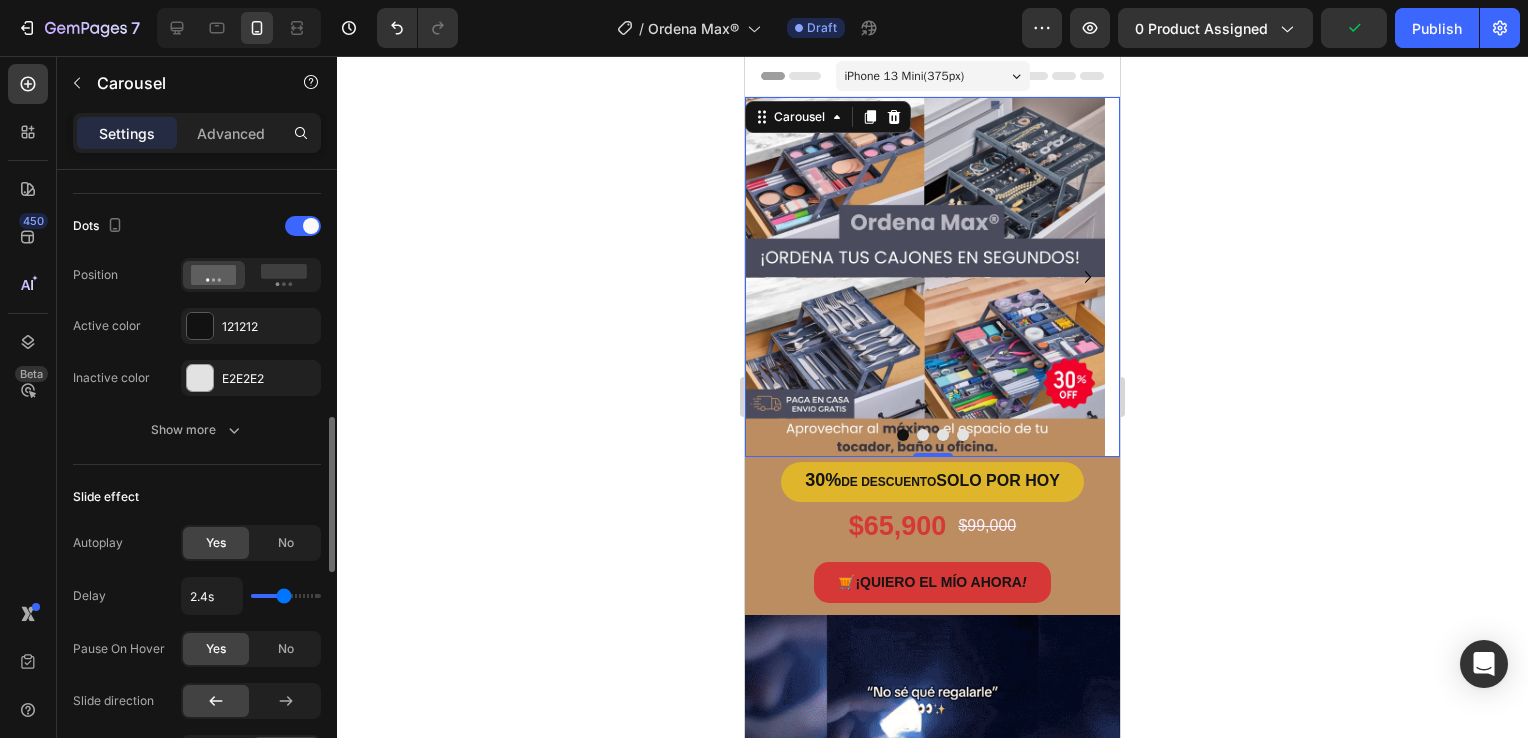 click at bounding box center [286, 596] 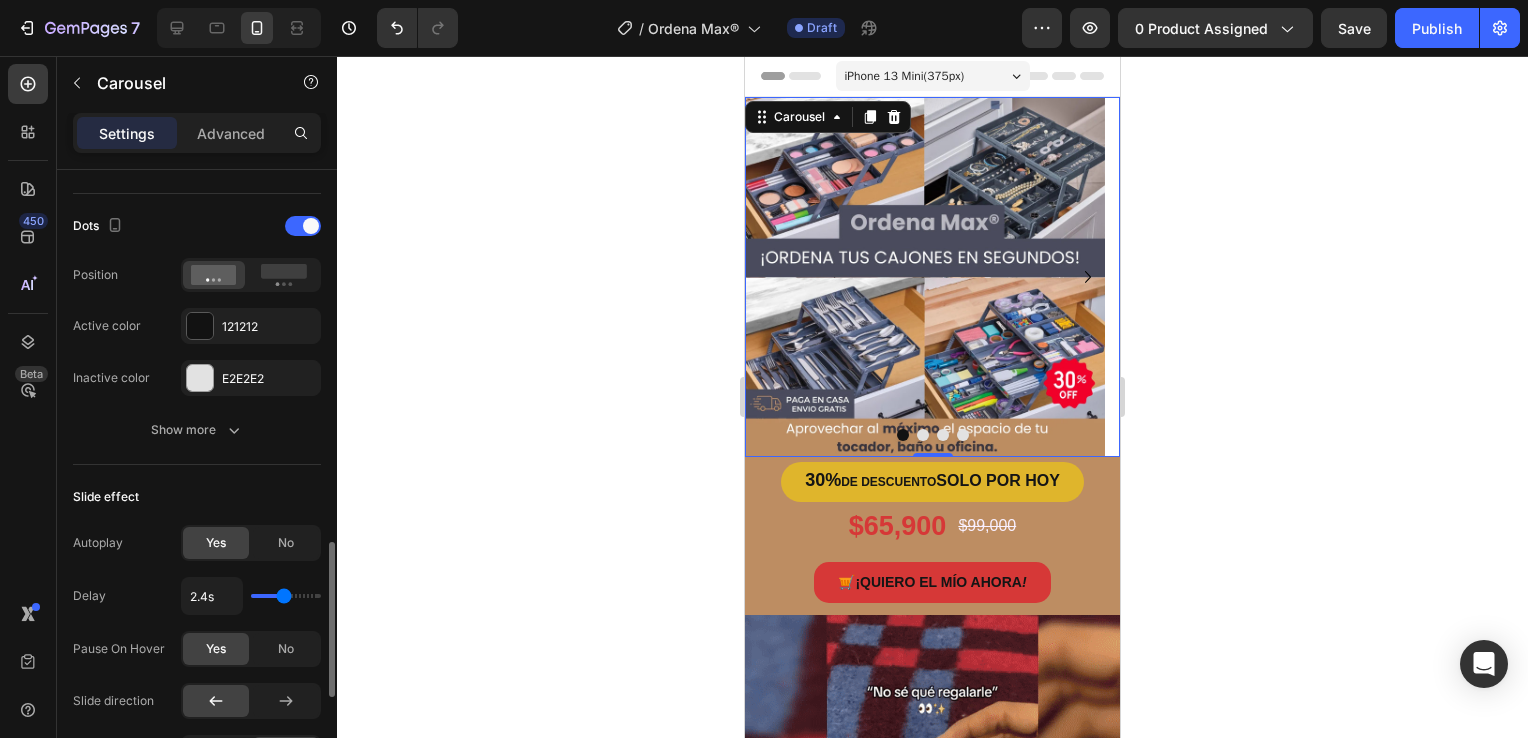 scroll, scrollTop: 1100, scrollLeft: 0, axis: vertical 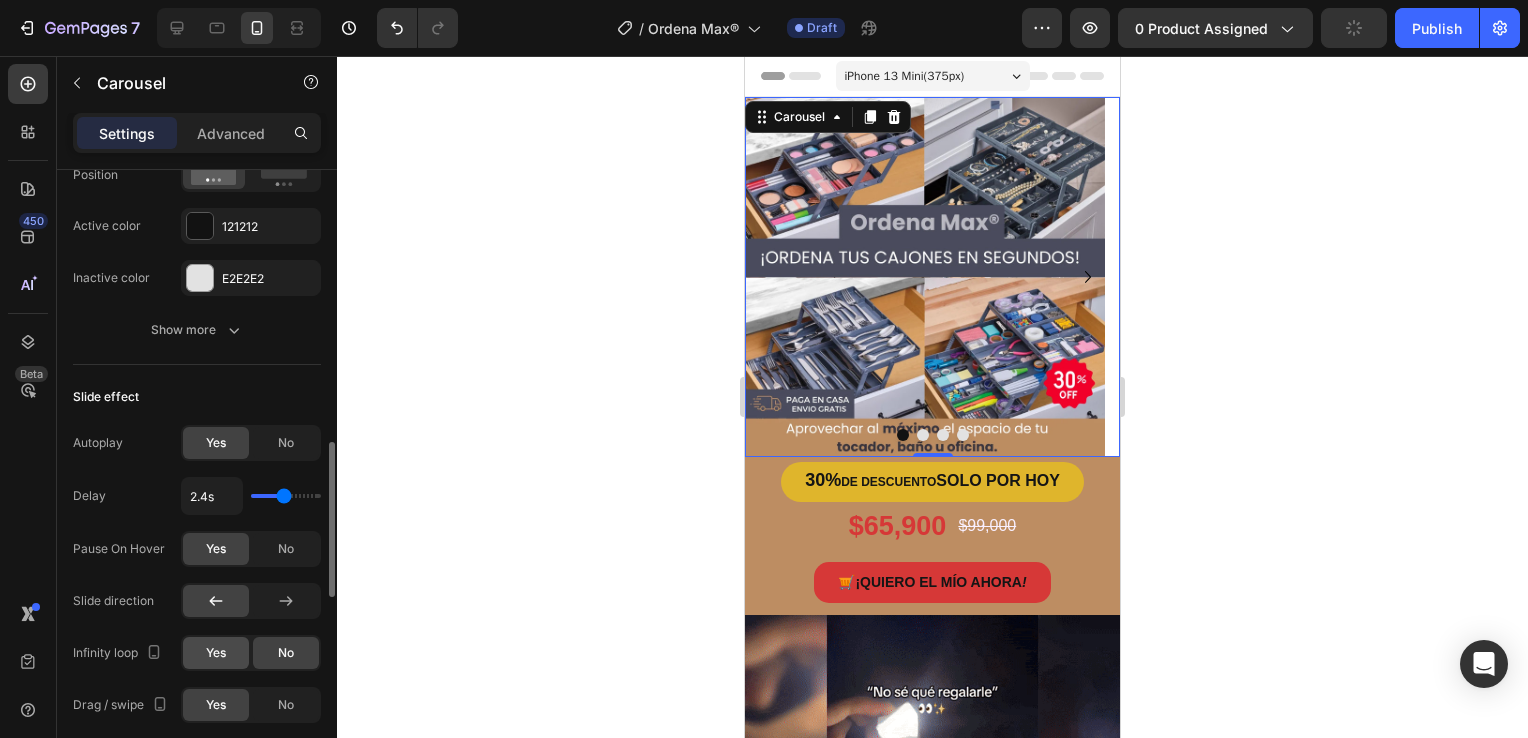 click on "Yes" 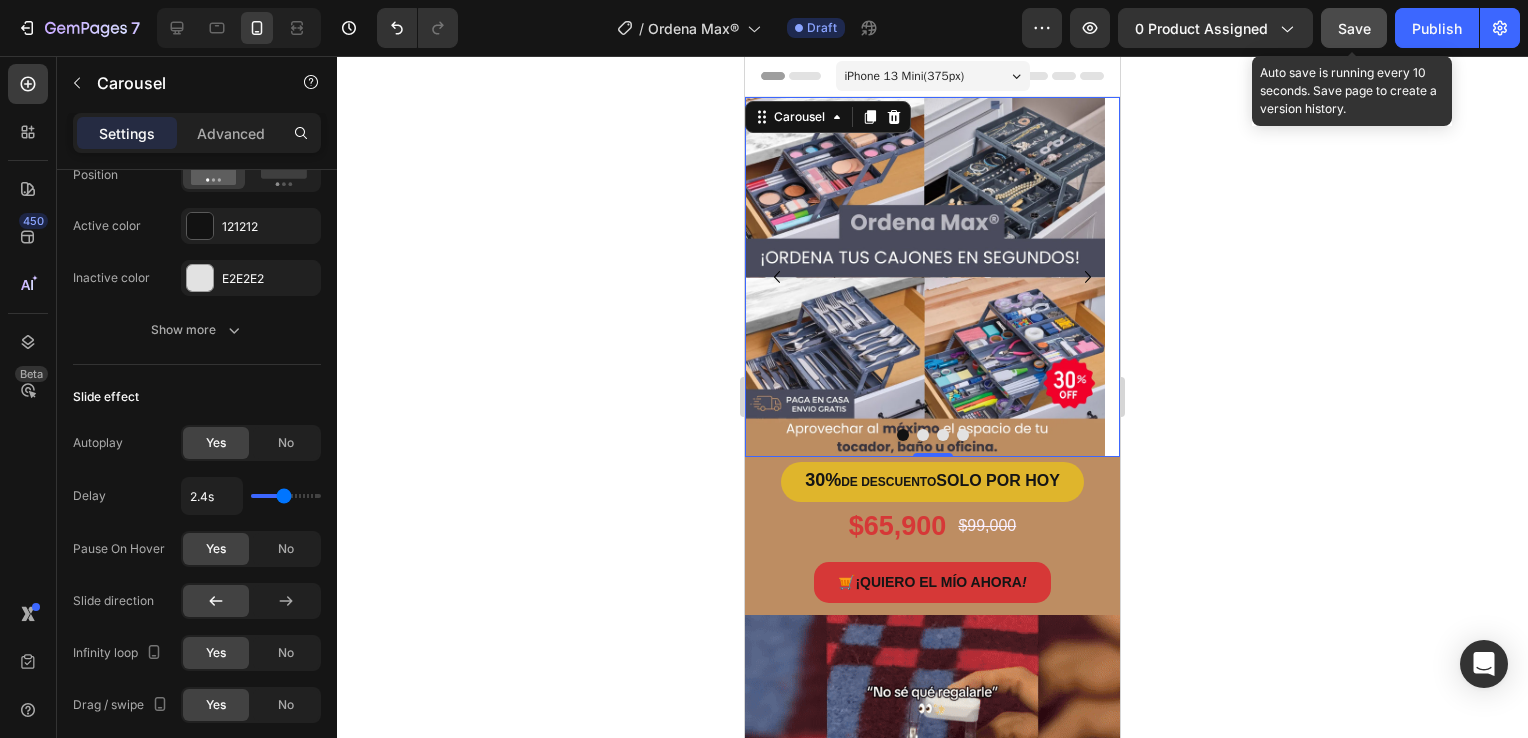 click on "Save" at bounding box center [1354, 28] 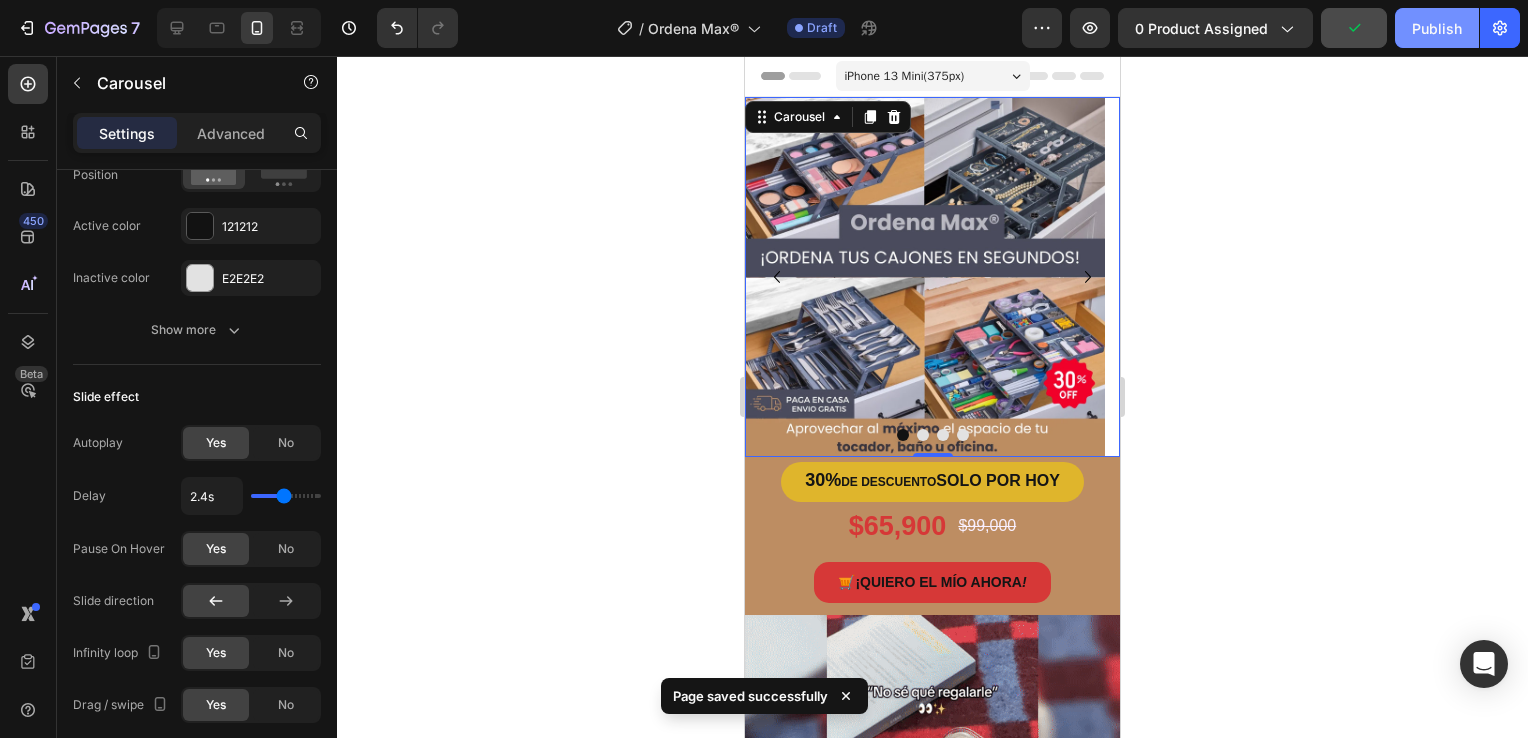 click on "Publish" at bounding box center (1437, 28) 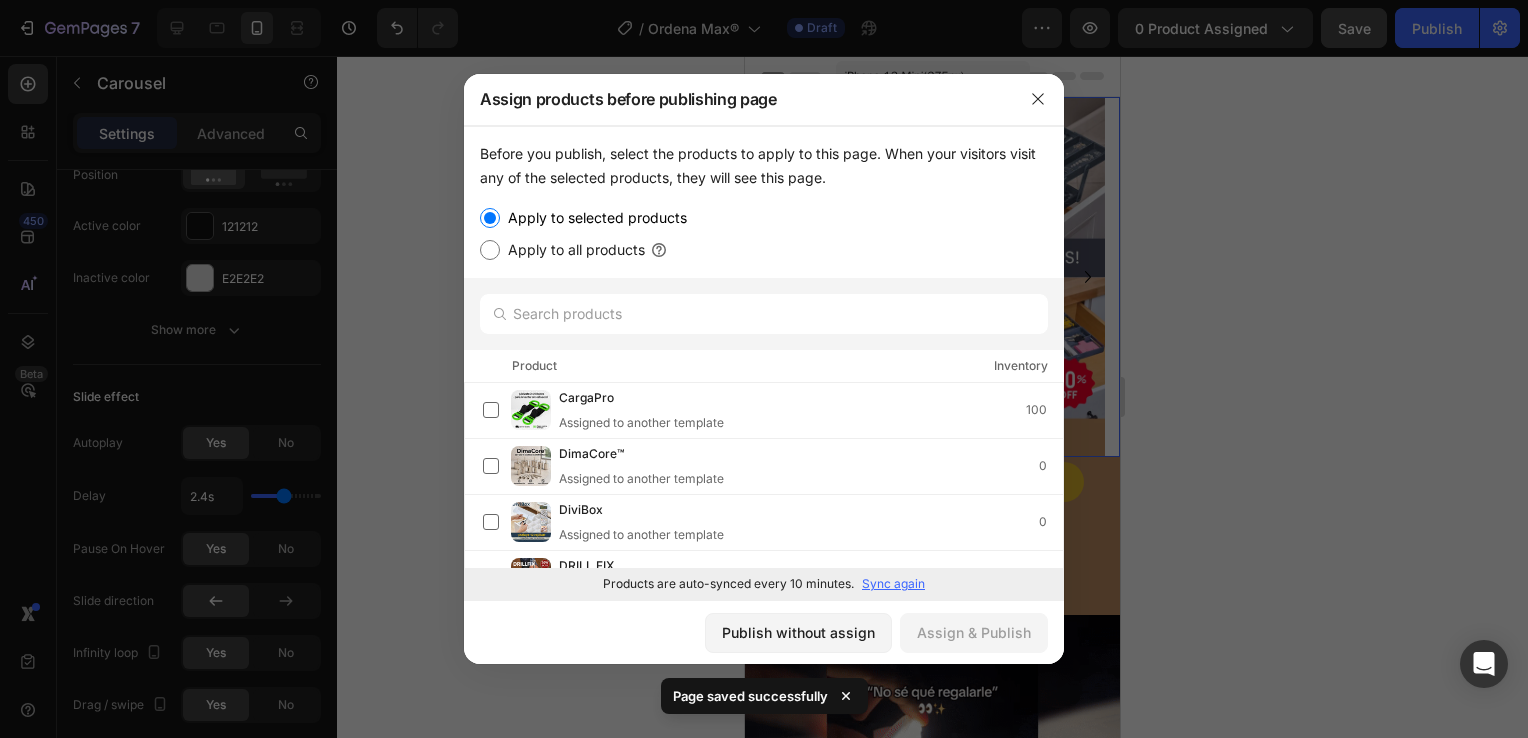 click at bounding box center [764, 369] 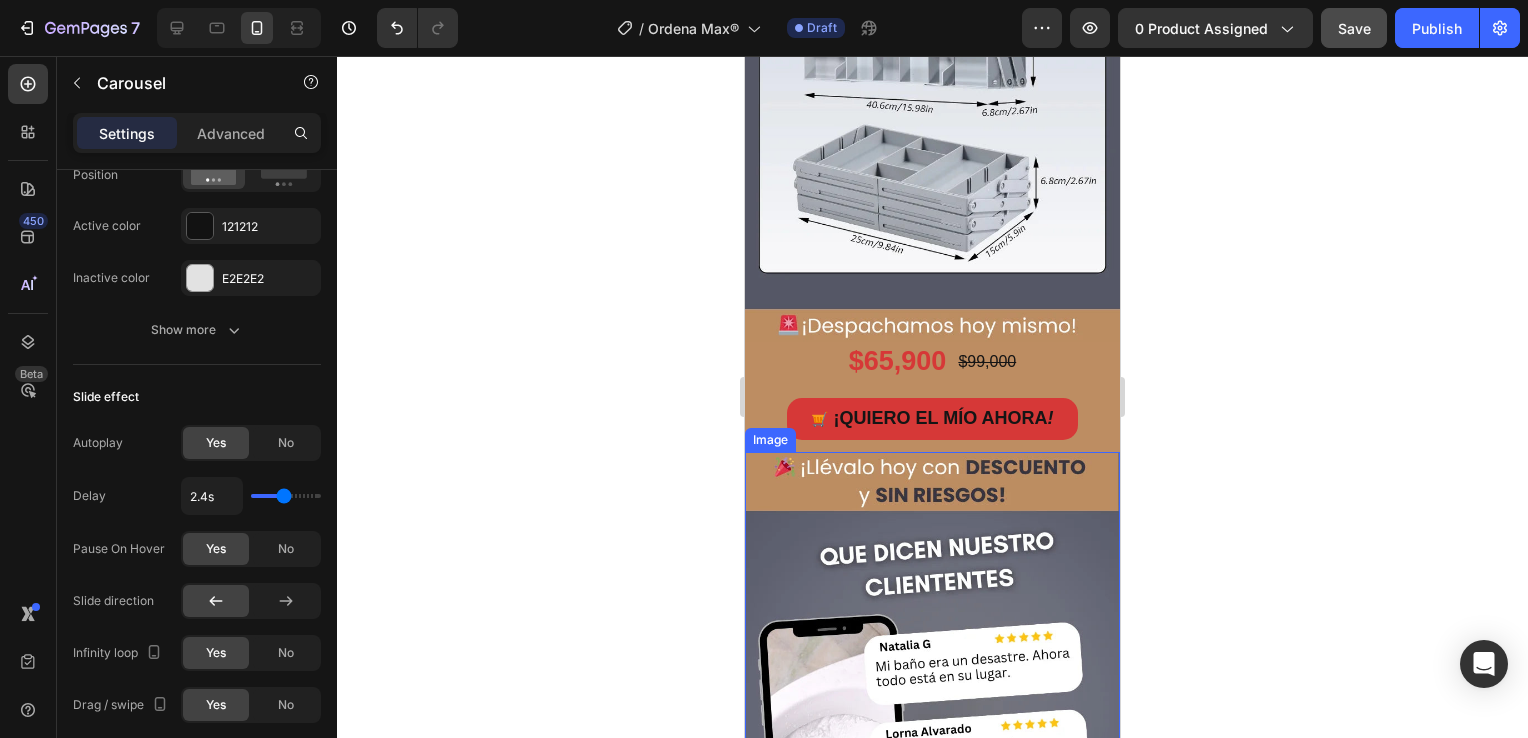 scroll, scrollTop: 1900, scrollLeft: 0, axis: vertical 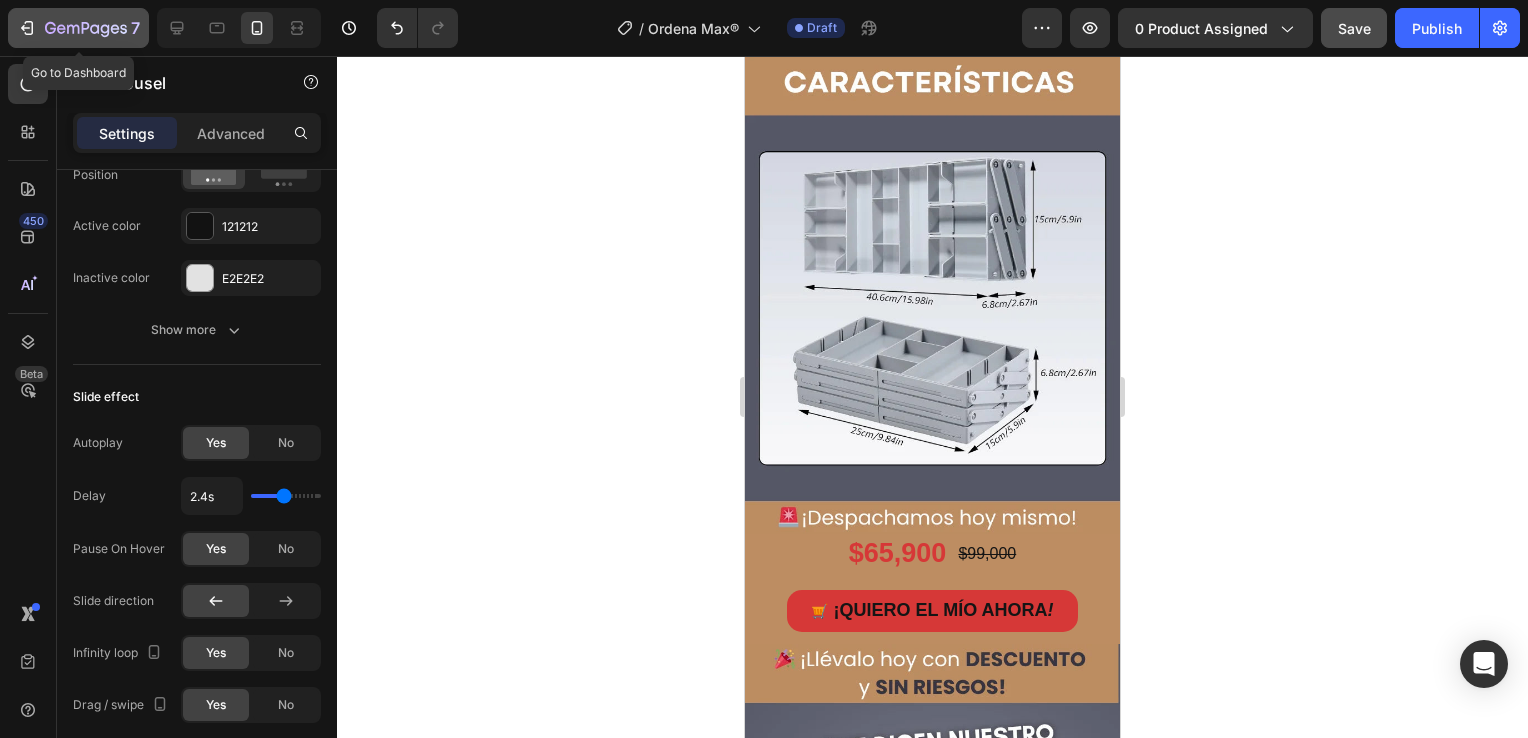 click 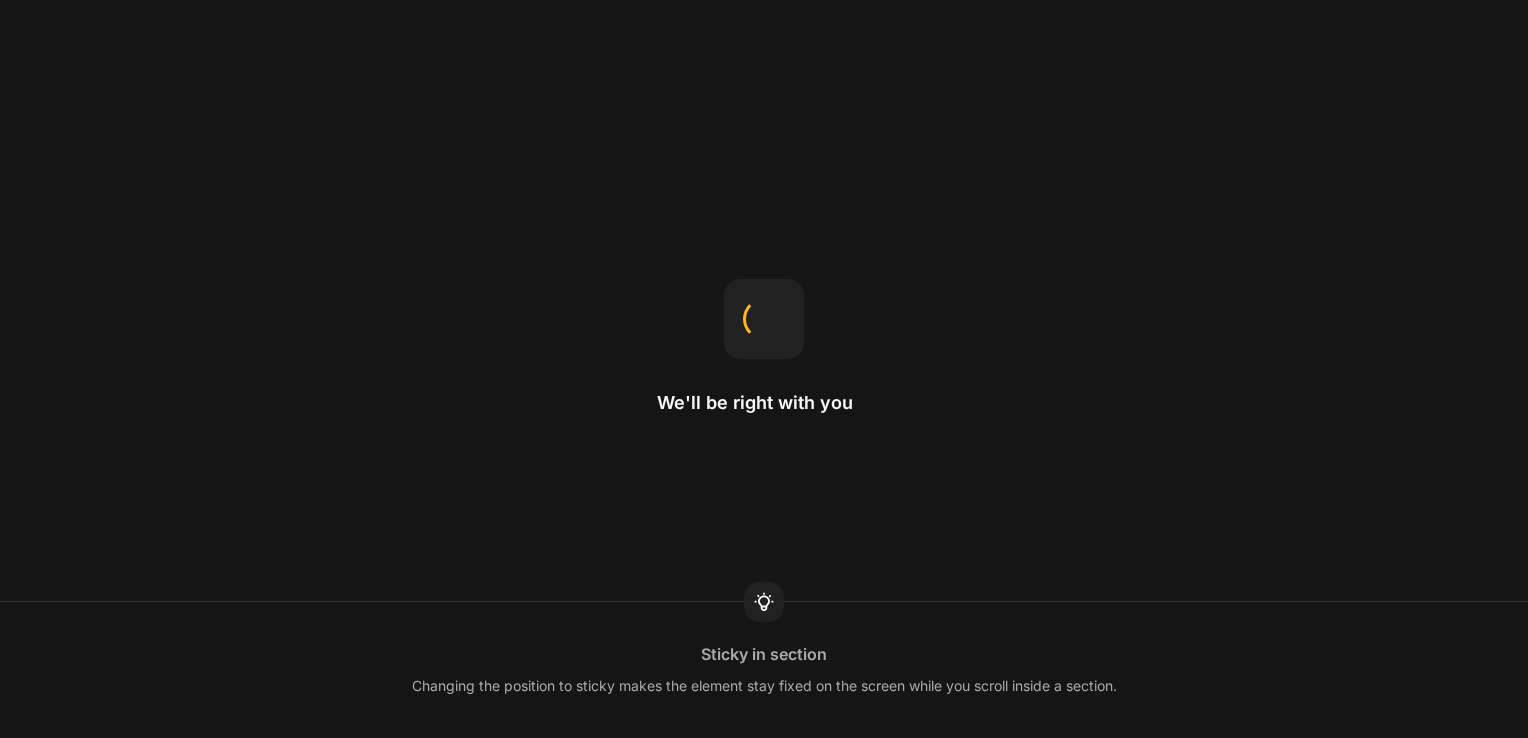 scroll, scrollTop: 0, scrollLeft: 0, axis: both 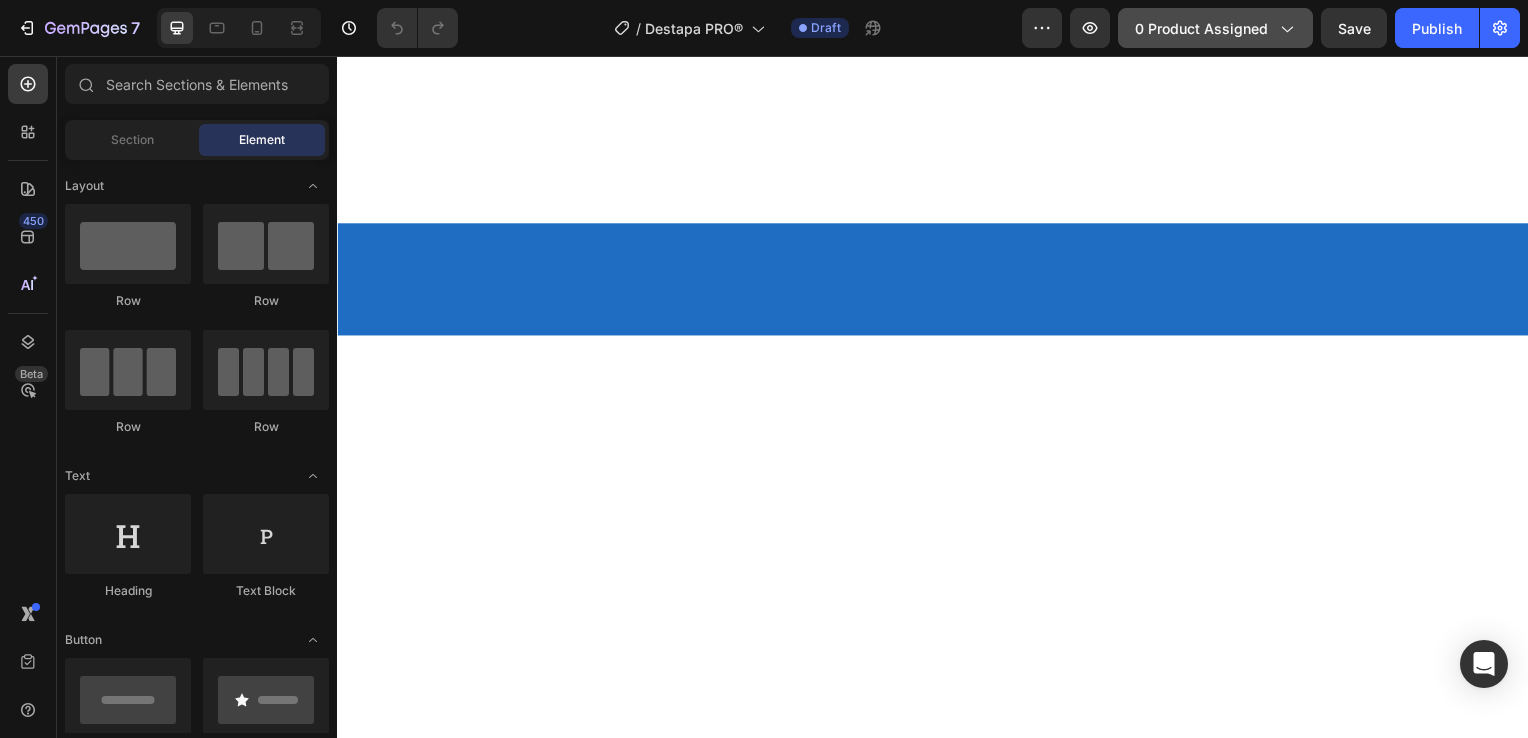 click on "0 product assigned" 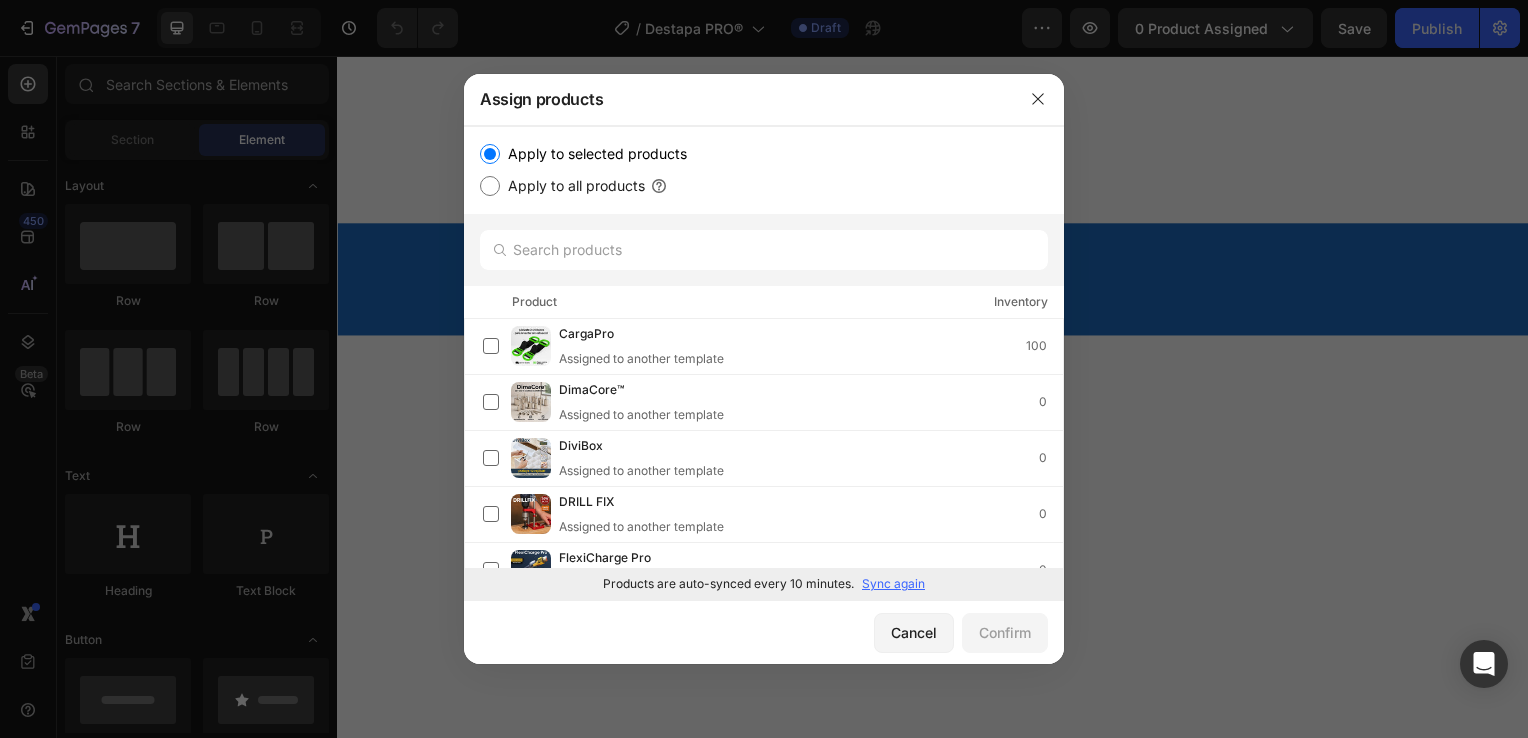 click on "Sync again" at bounding box center [893, 584] 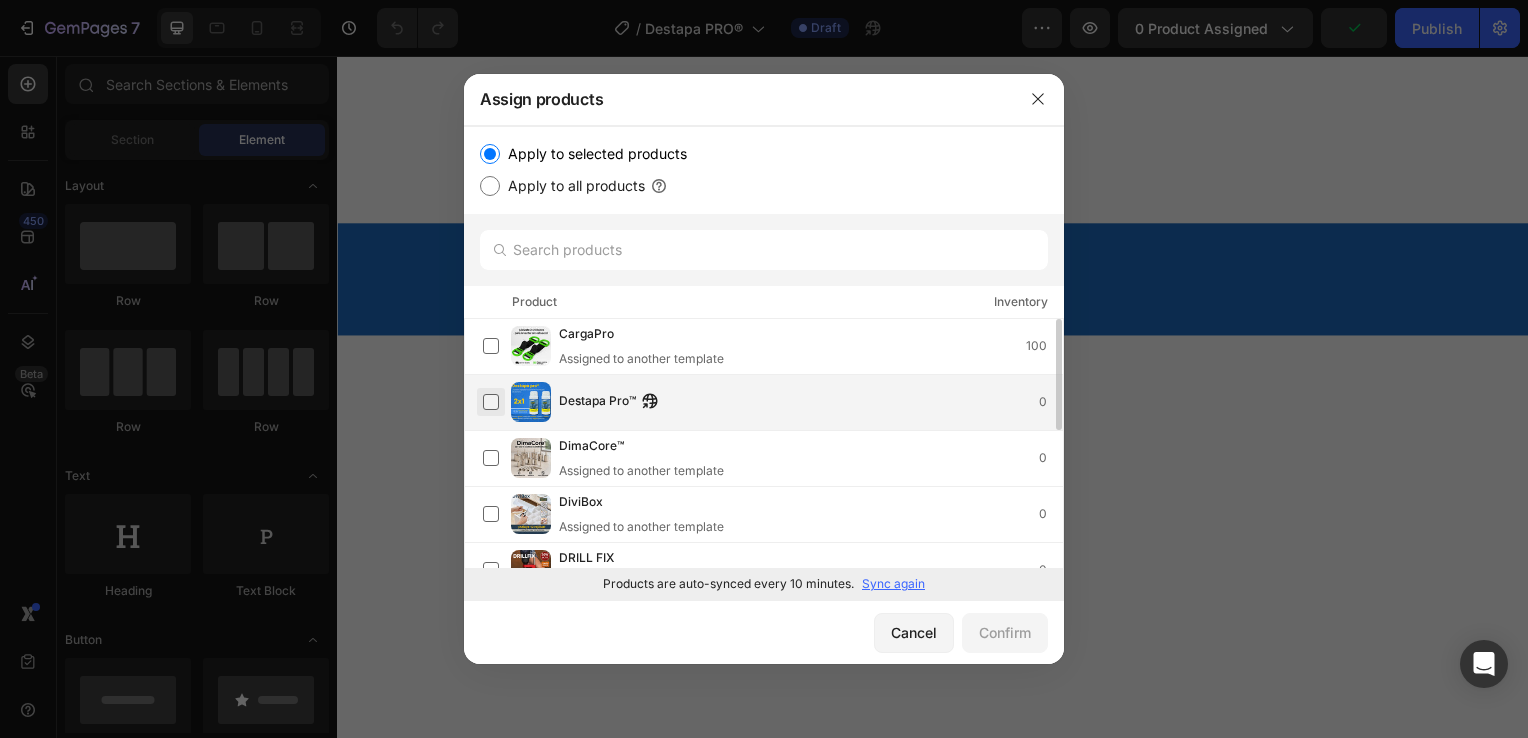 click at bounding box center [491, 402] 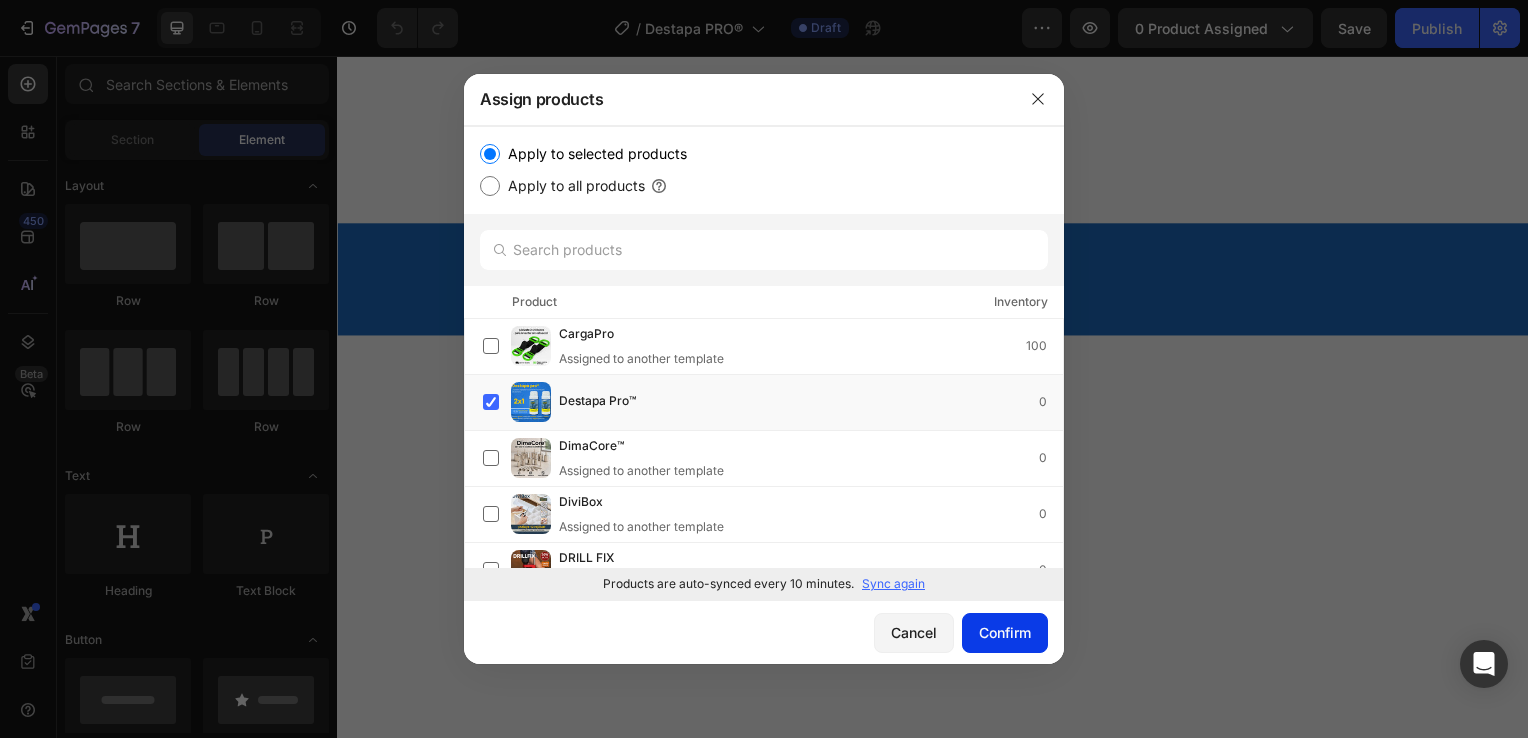 click on "Confirm" at bounding box center (1005, 632) 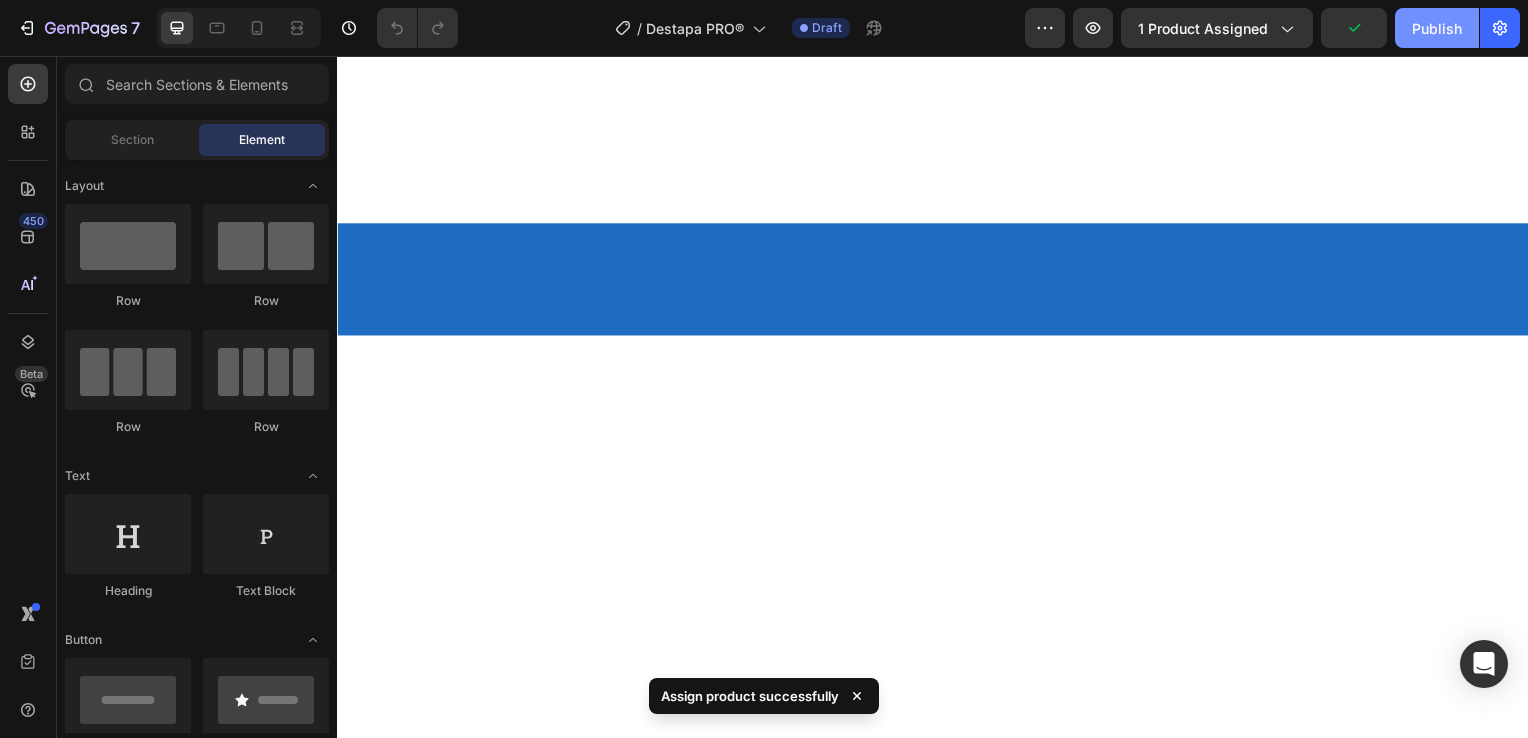 click on "Publish" at bounding box center (1437, 28) 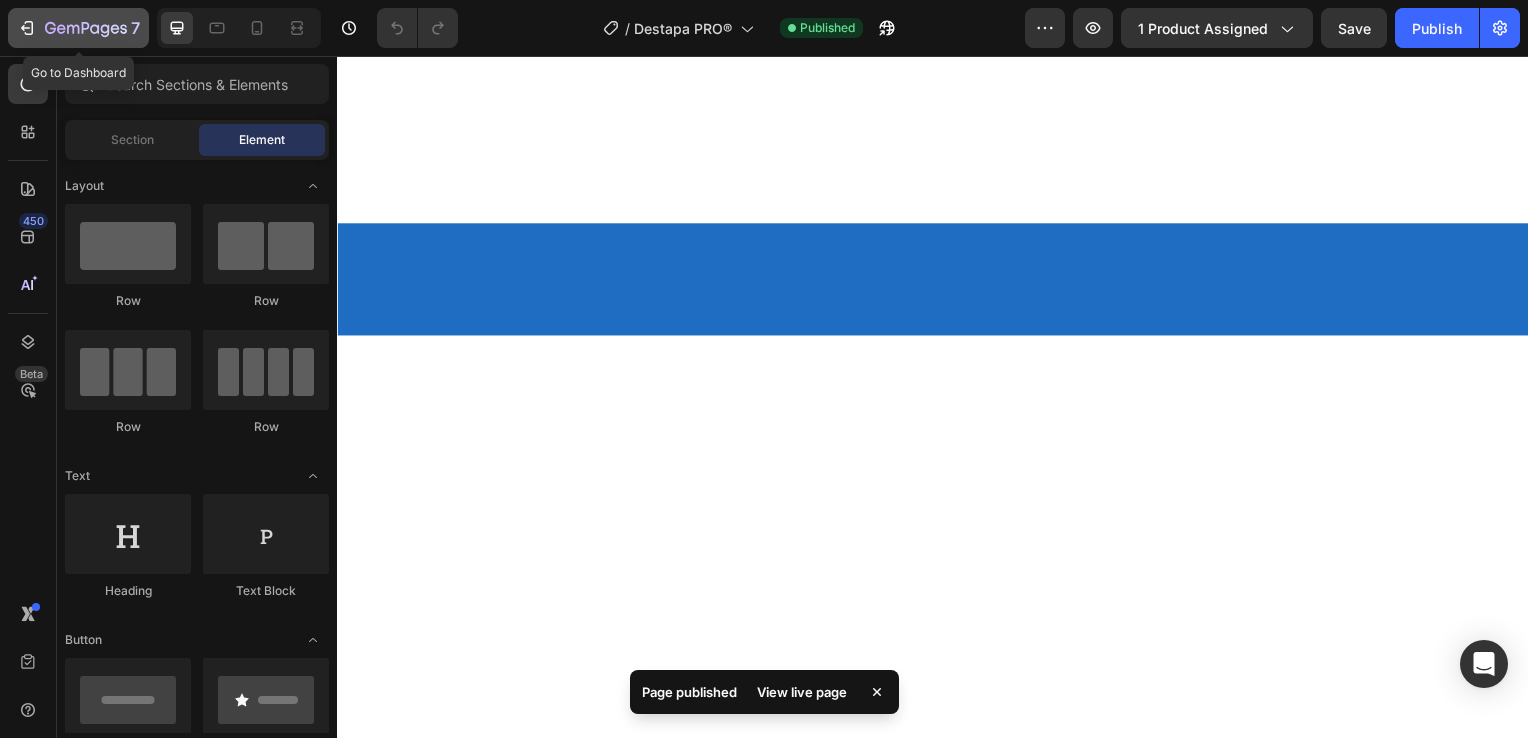 click 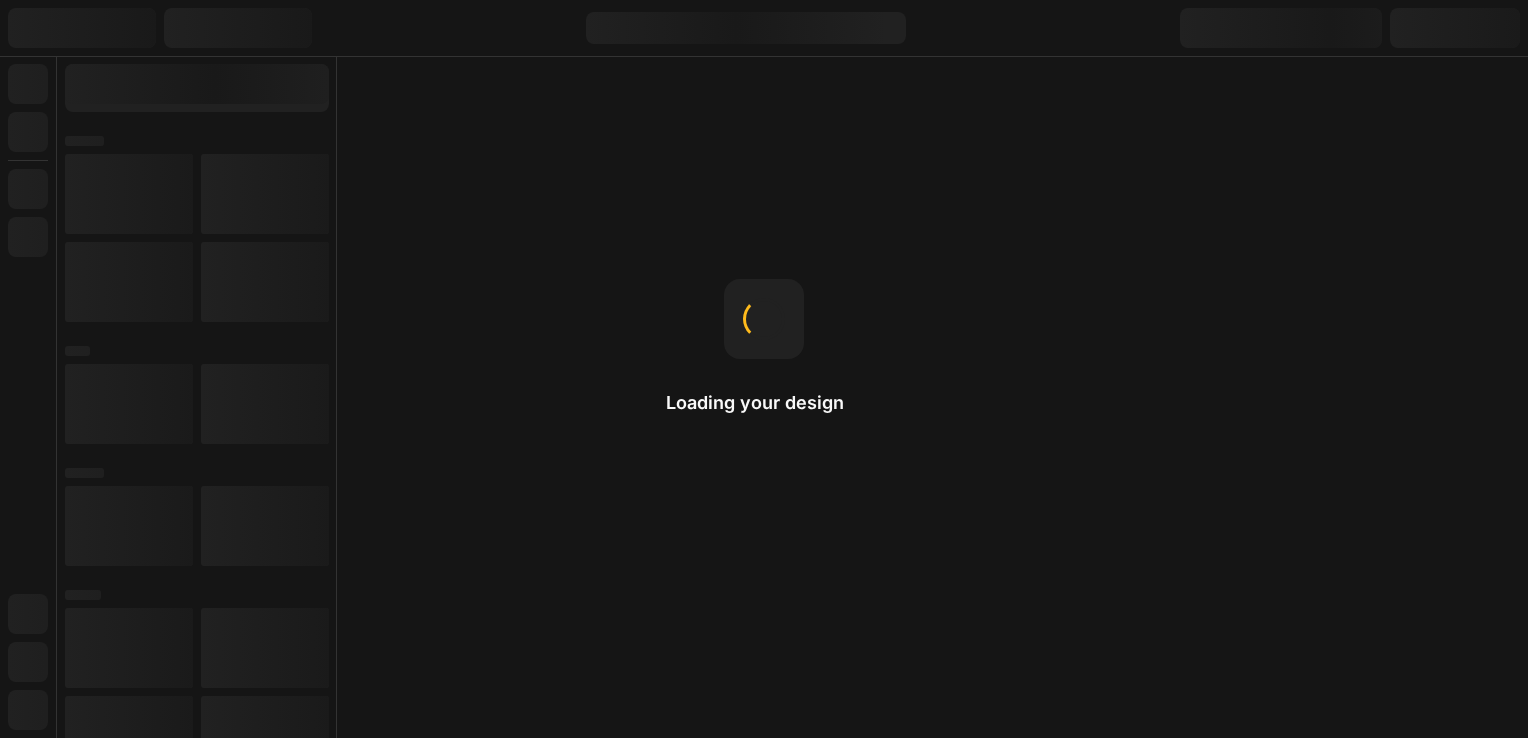 scroll, scrollTop: 0, scrollLeft: 0, axis: both 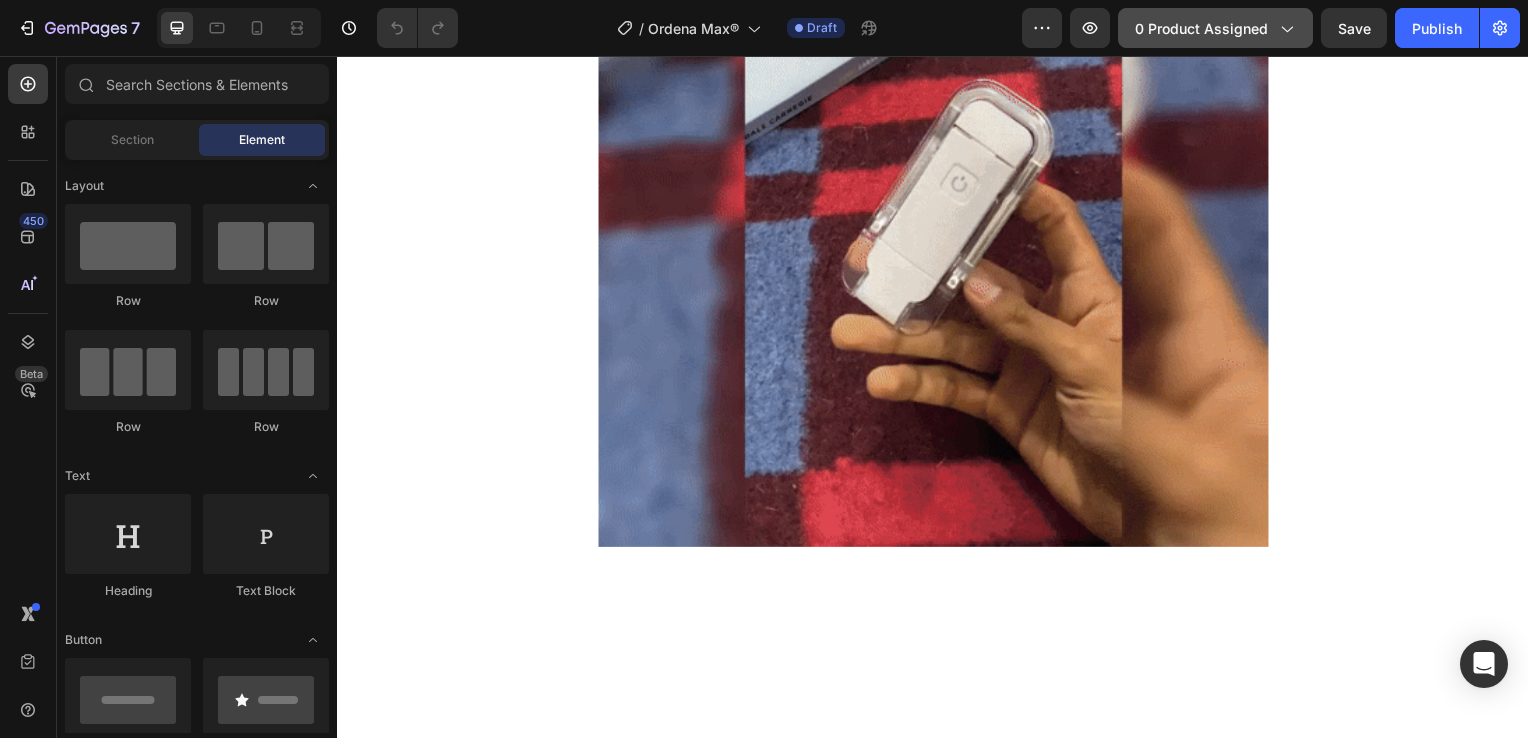 click on "0 product assigned" 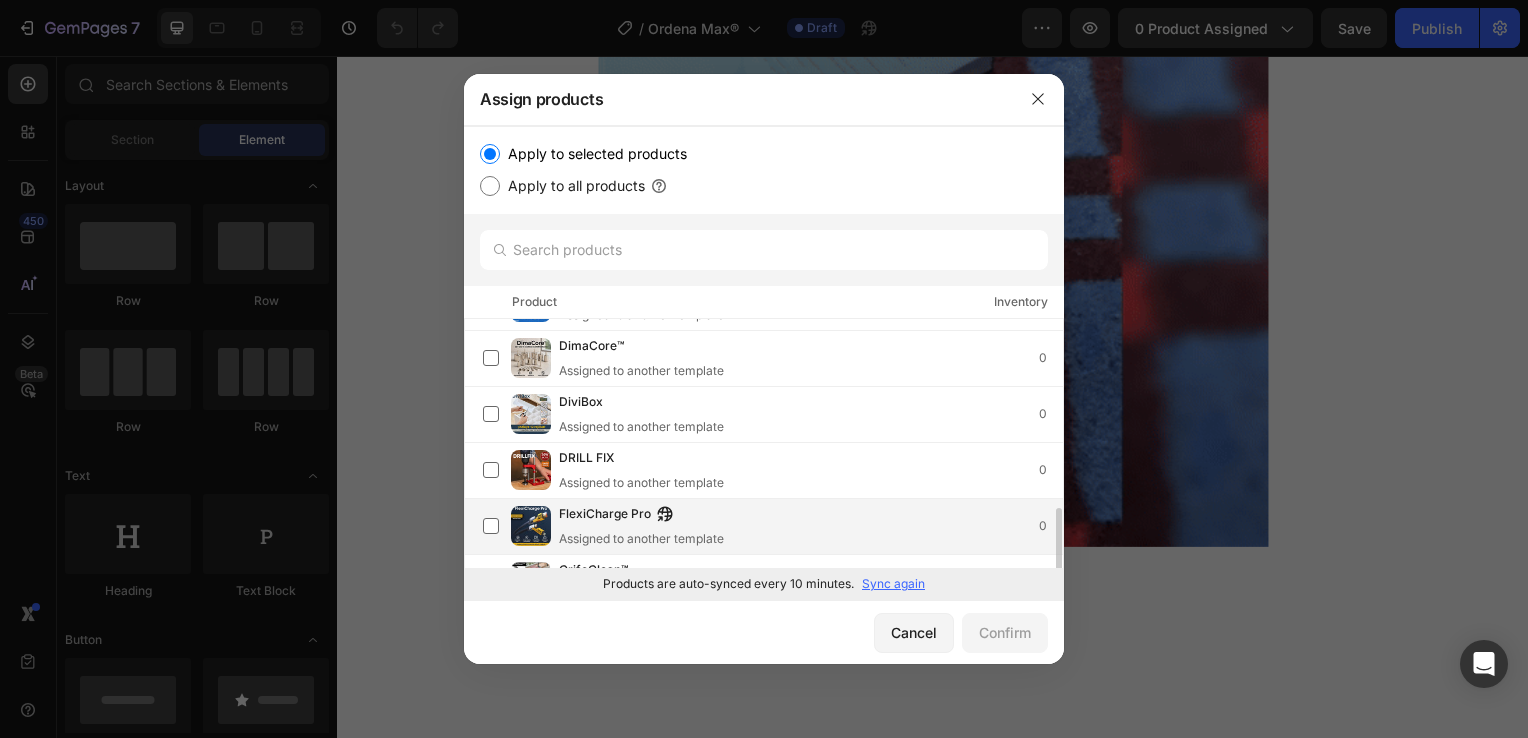 scroll, scrollTop: 0, scrollLeft: 0, axis: both 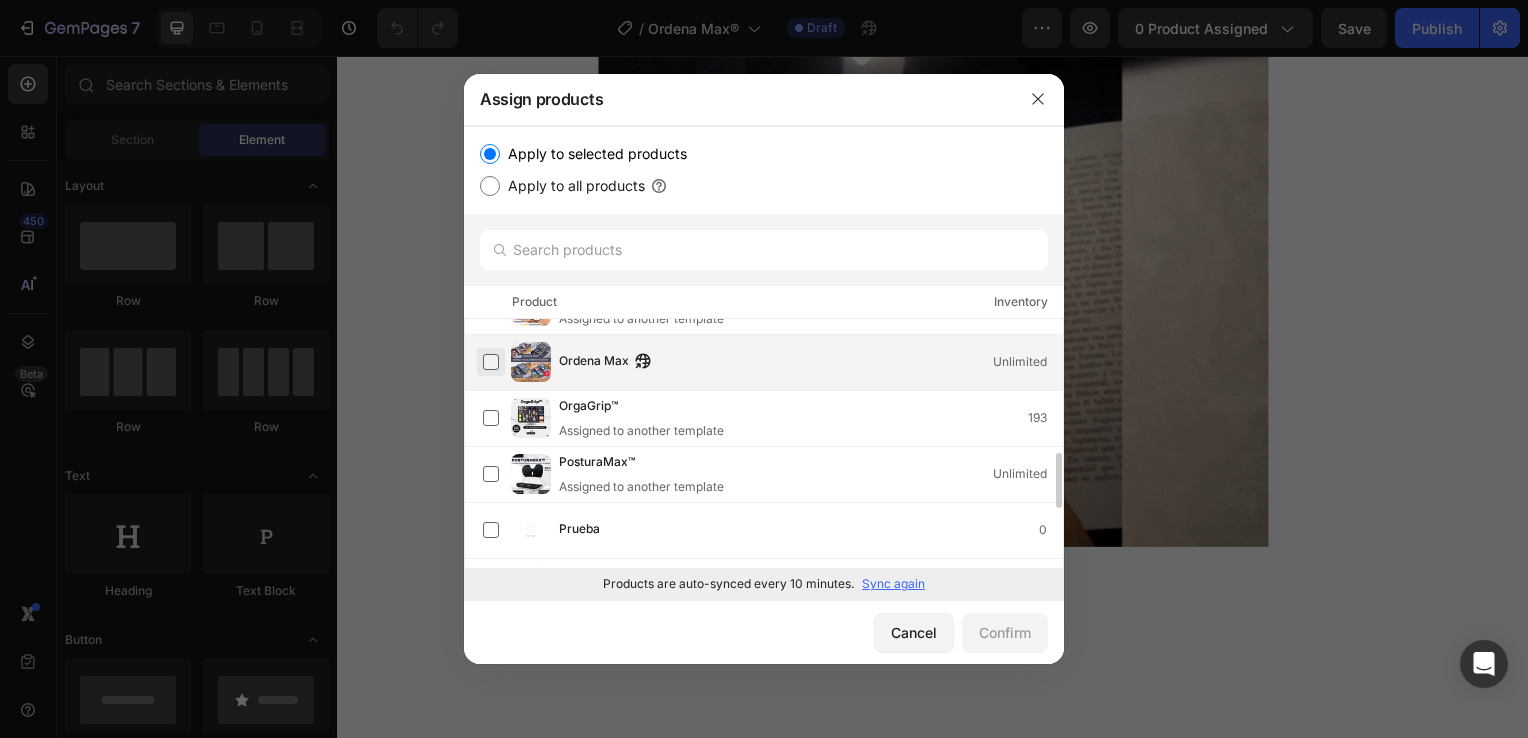 click at bounding box center [491, 362] 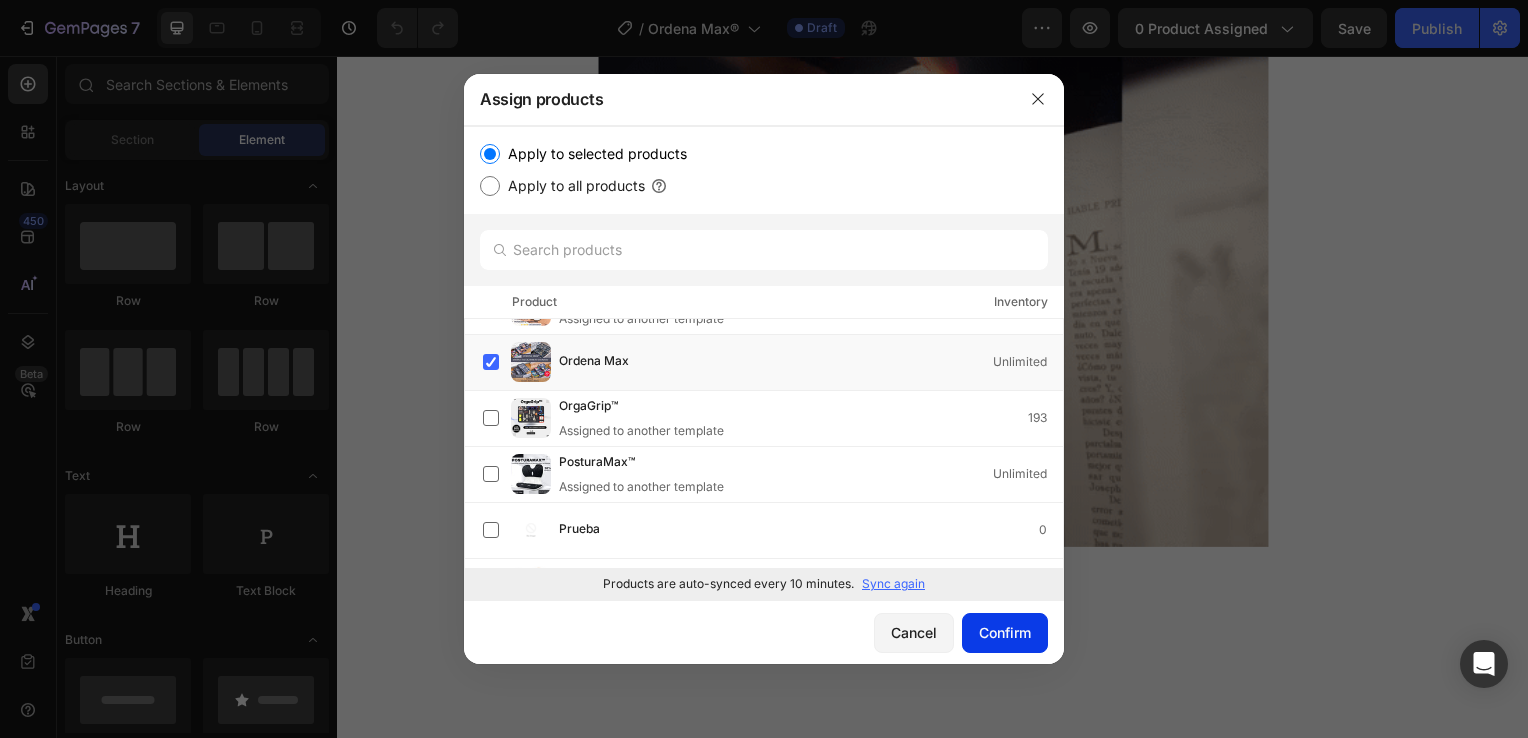 click on "Confirm" at bounding box center [1005, 632] 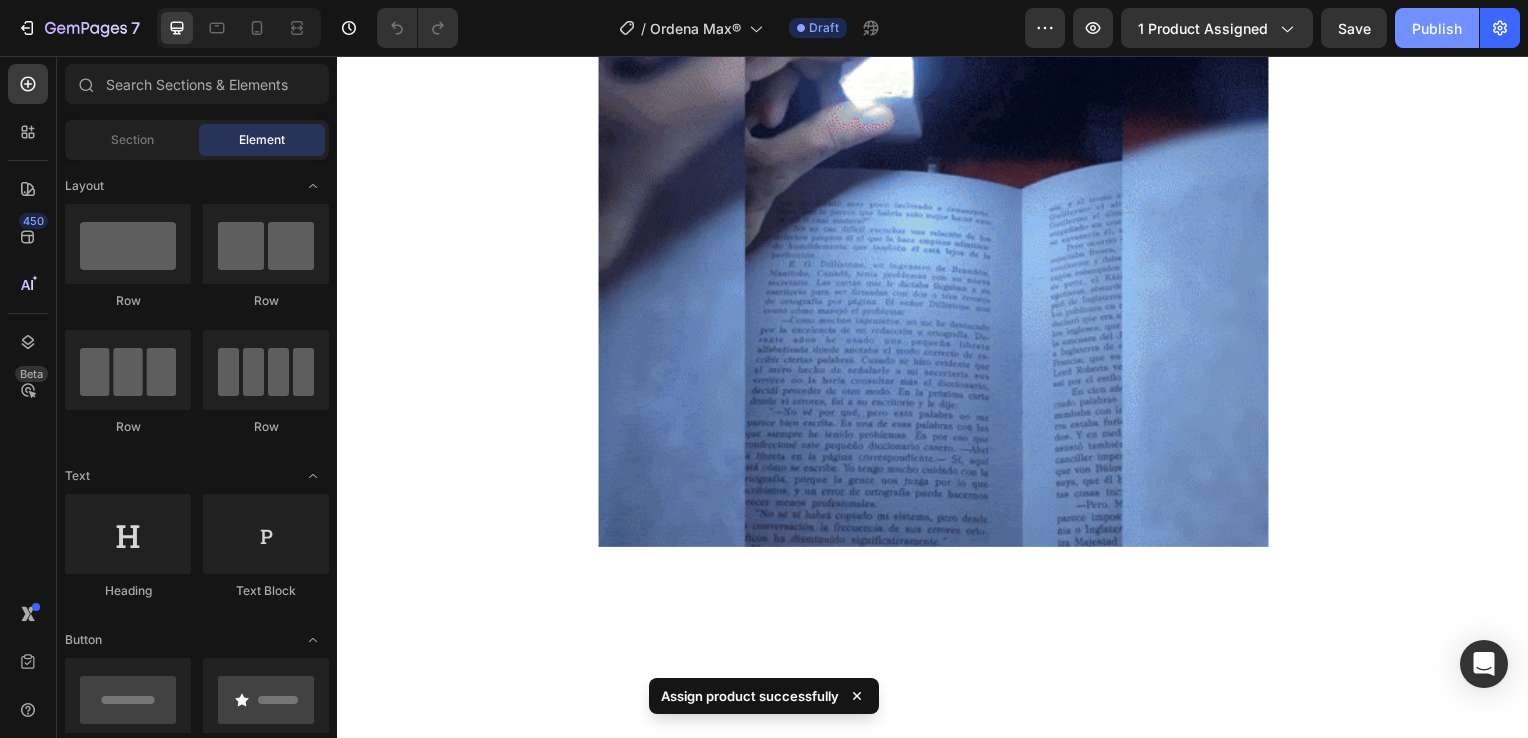 click on "Publish" at bounding box center [1437, 28] 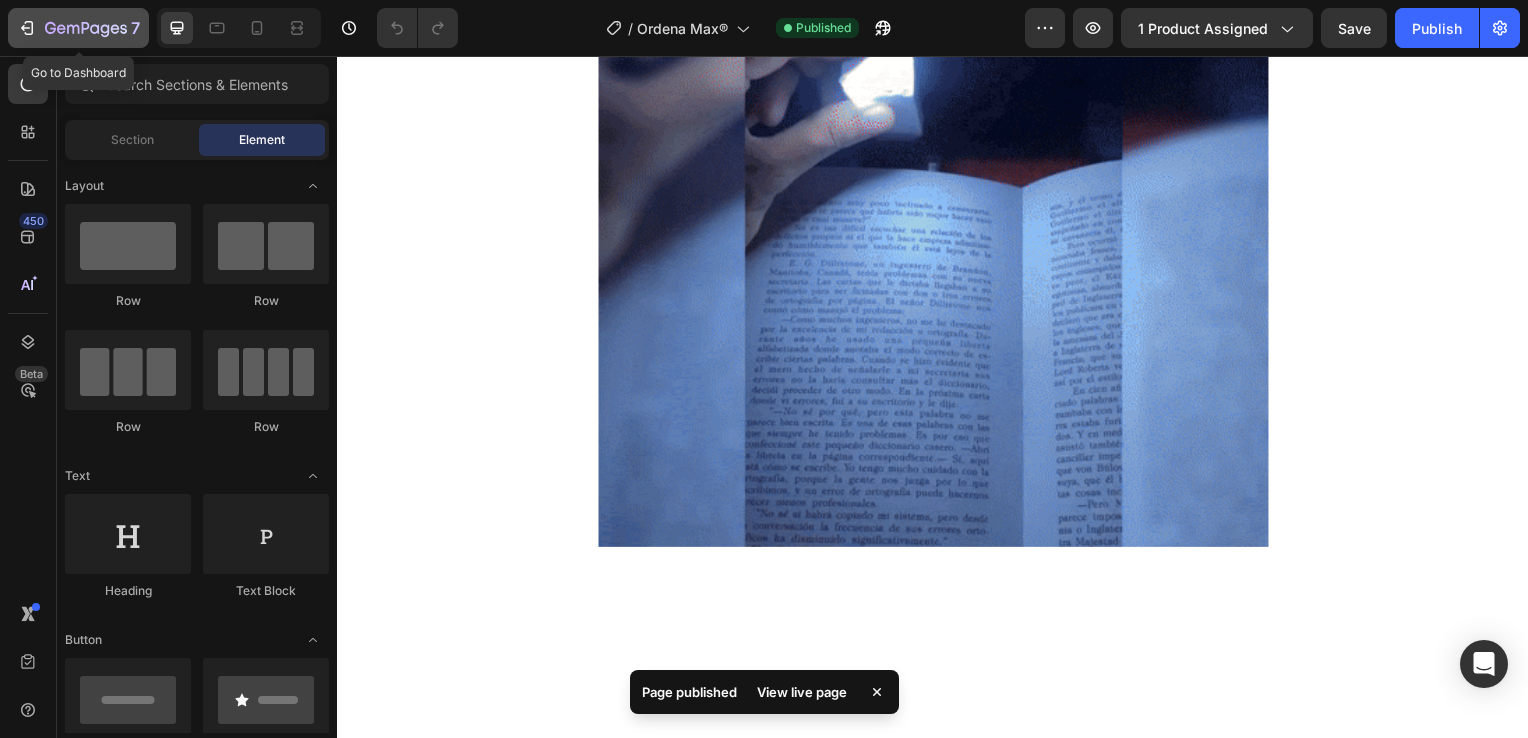 click 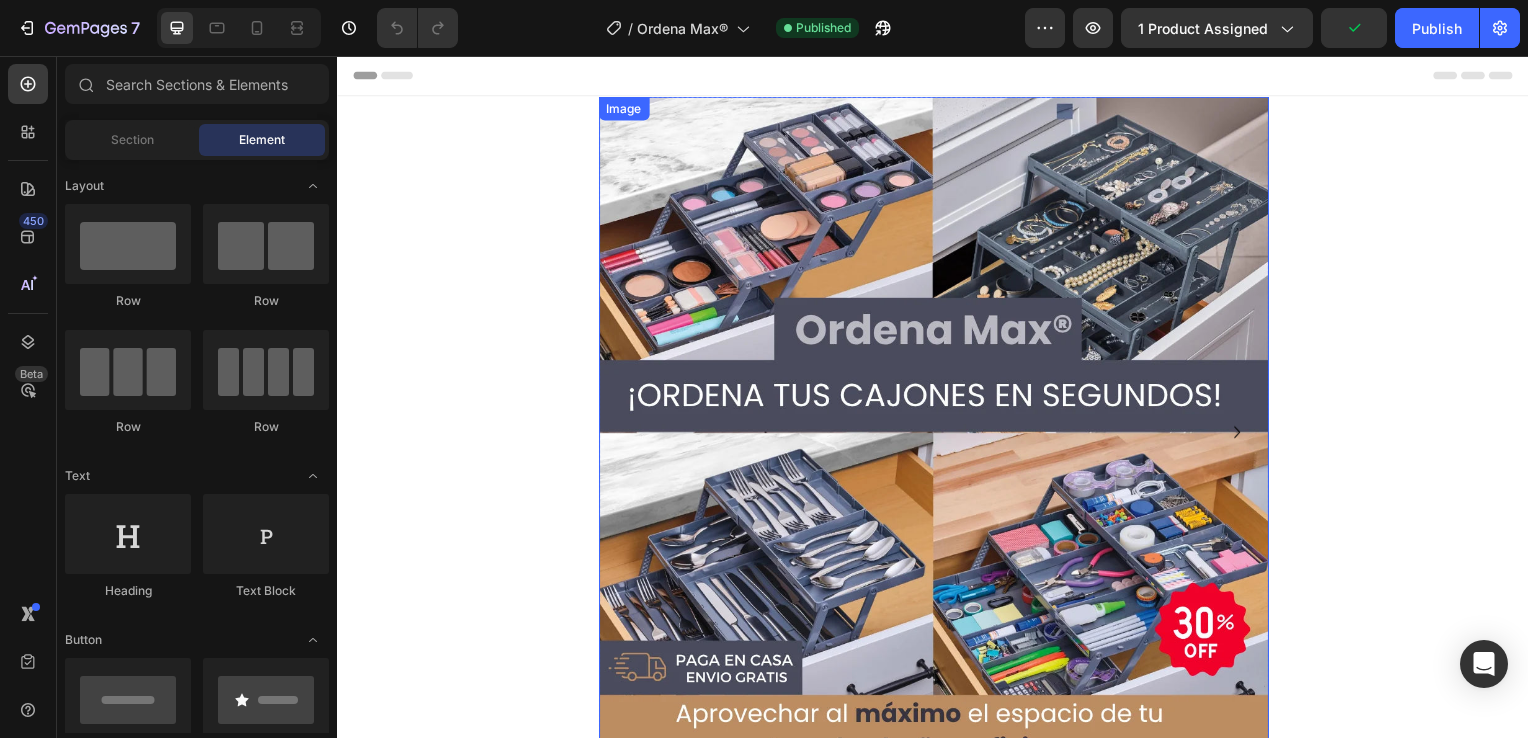scroll, scrollTop: 0, scrollLeft: 0, axis: both 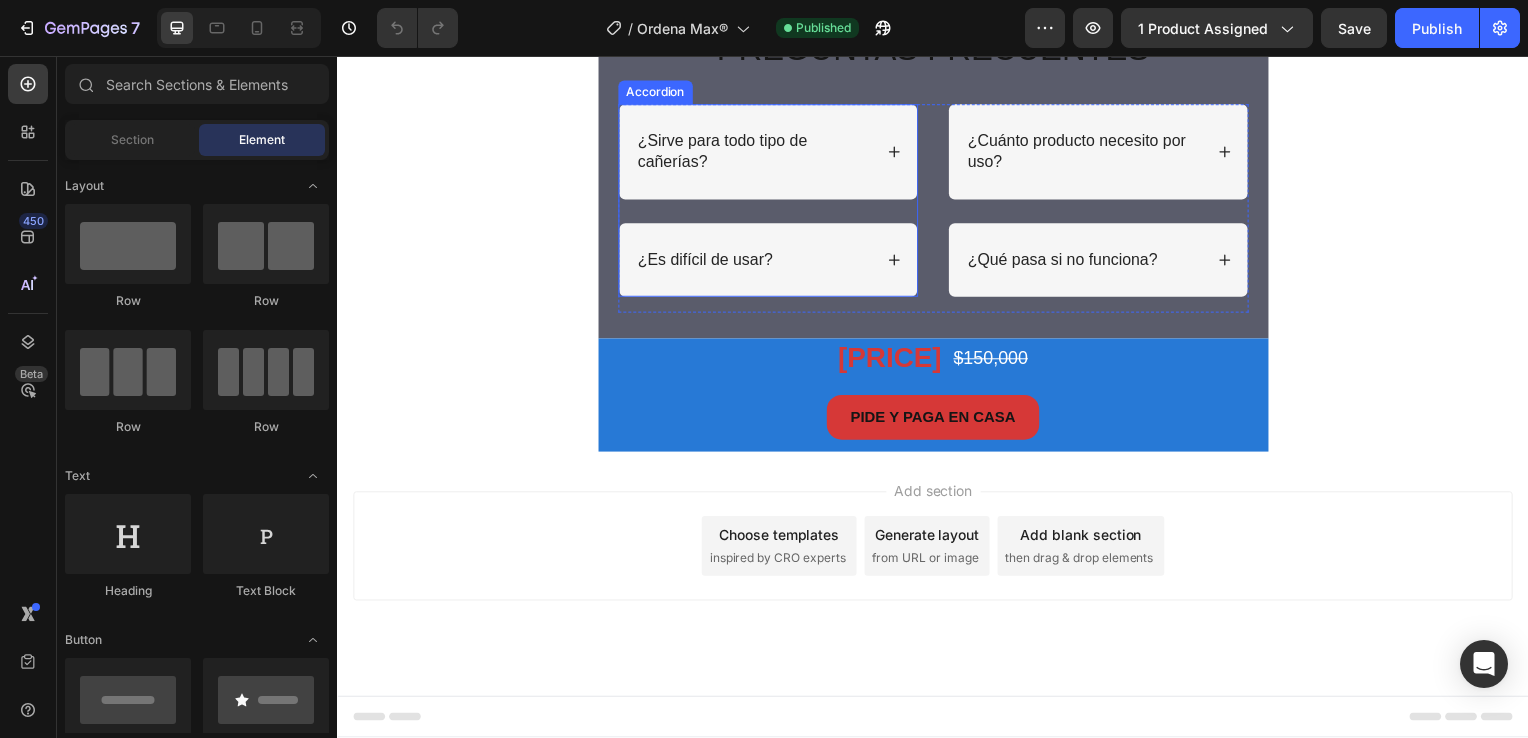 click on "¿Sirve para todo tipo de cañerías?" at bounding box center [756, 153] 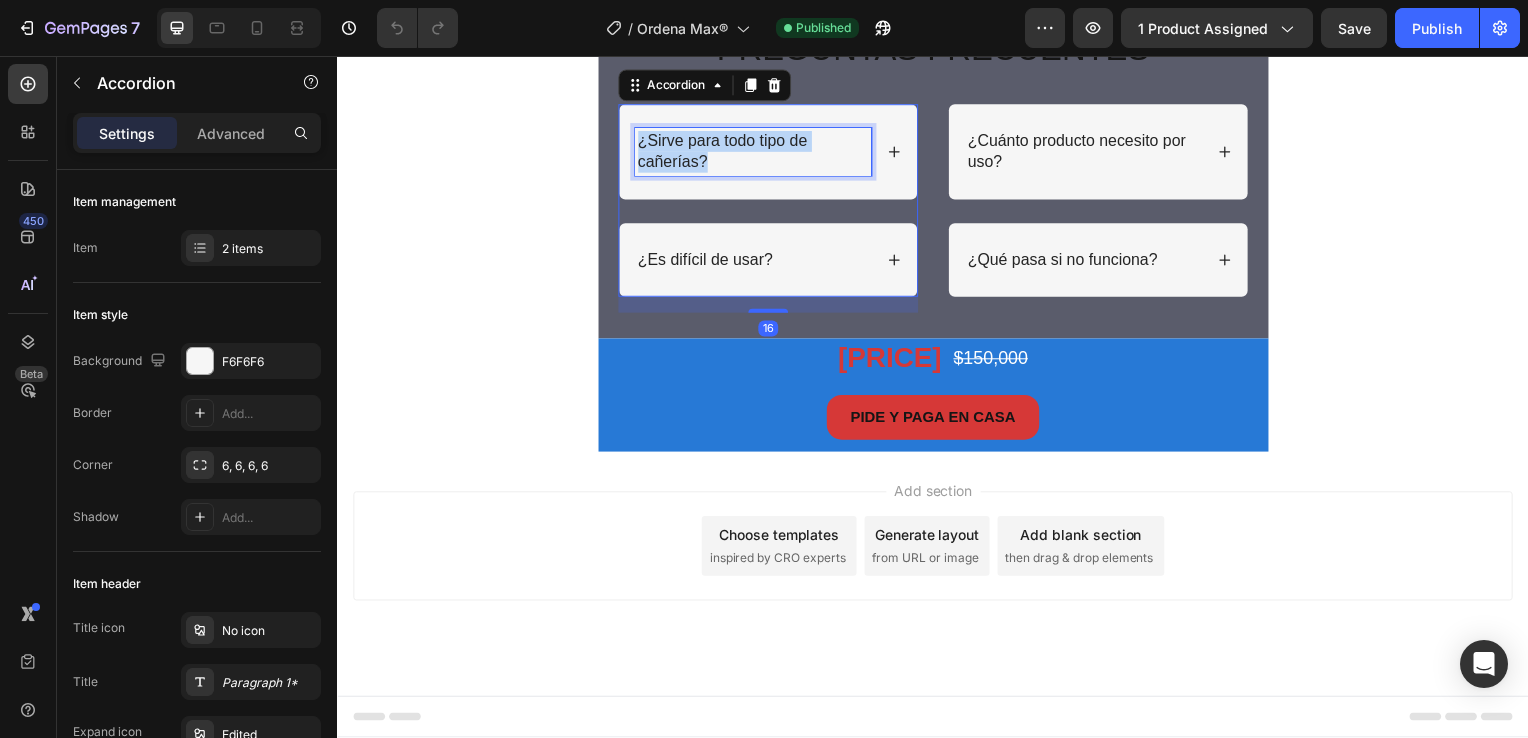 click on "¿Sirve para todo tipo de cañerías?" at bounding box center (756, 153) 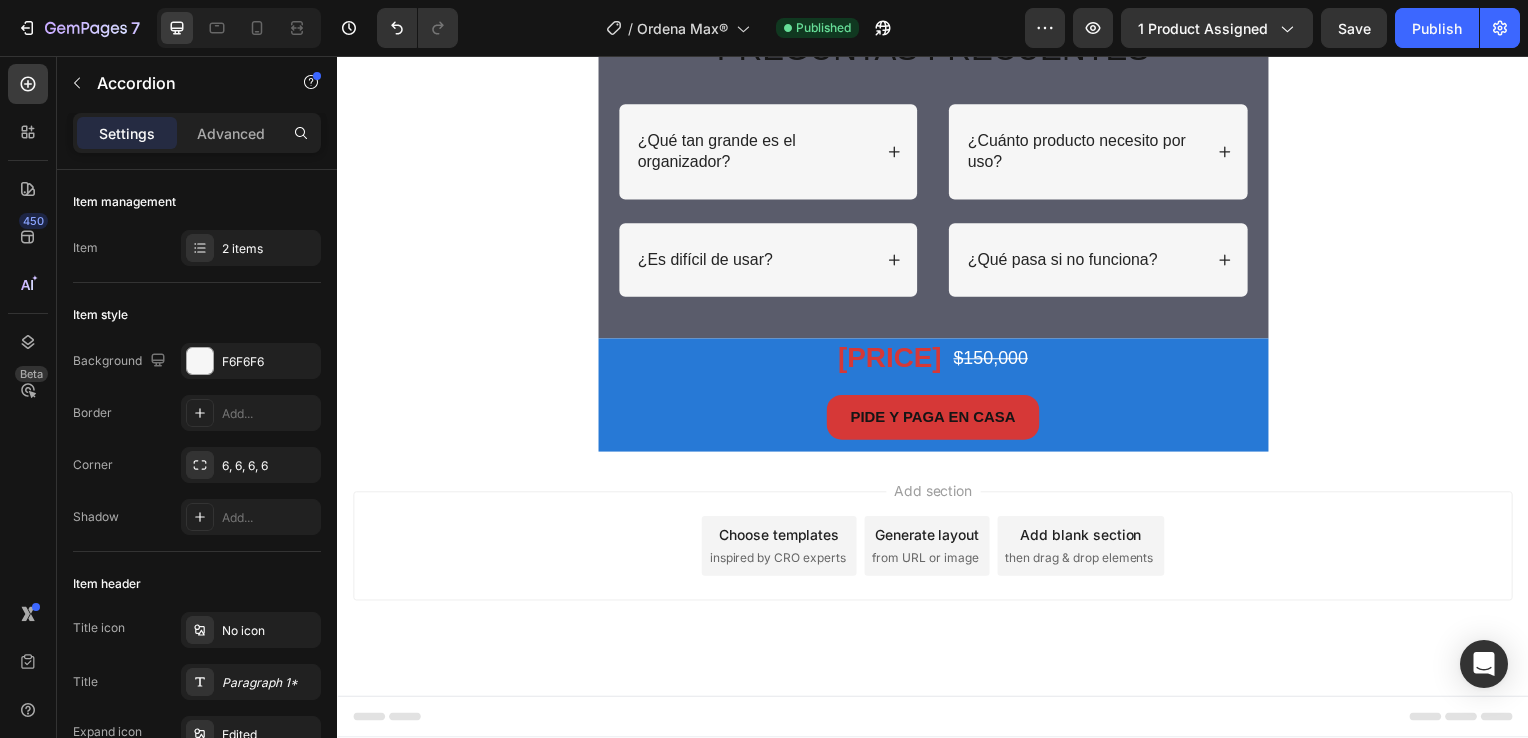click on "¿Qué tan grande es el organizador?" at bounding box center [771, 153] 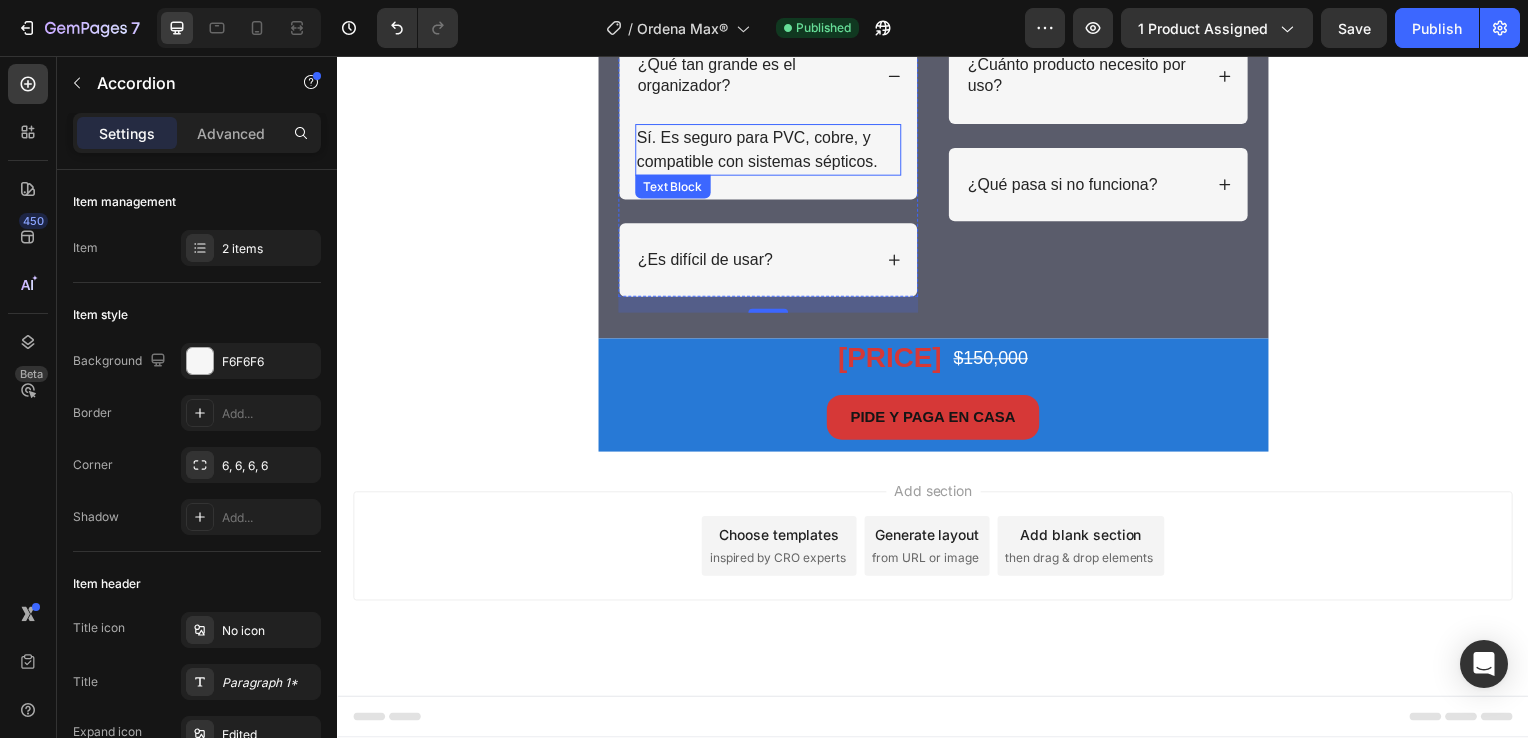 click on "Sí. Es seguro para PVC, cobre, y compatible con sistemas sépticos." at bounding box center (771, 151) 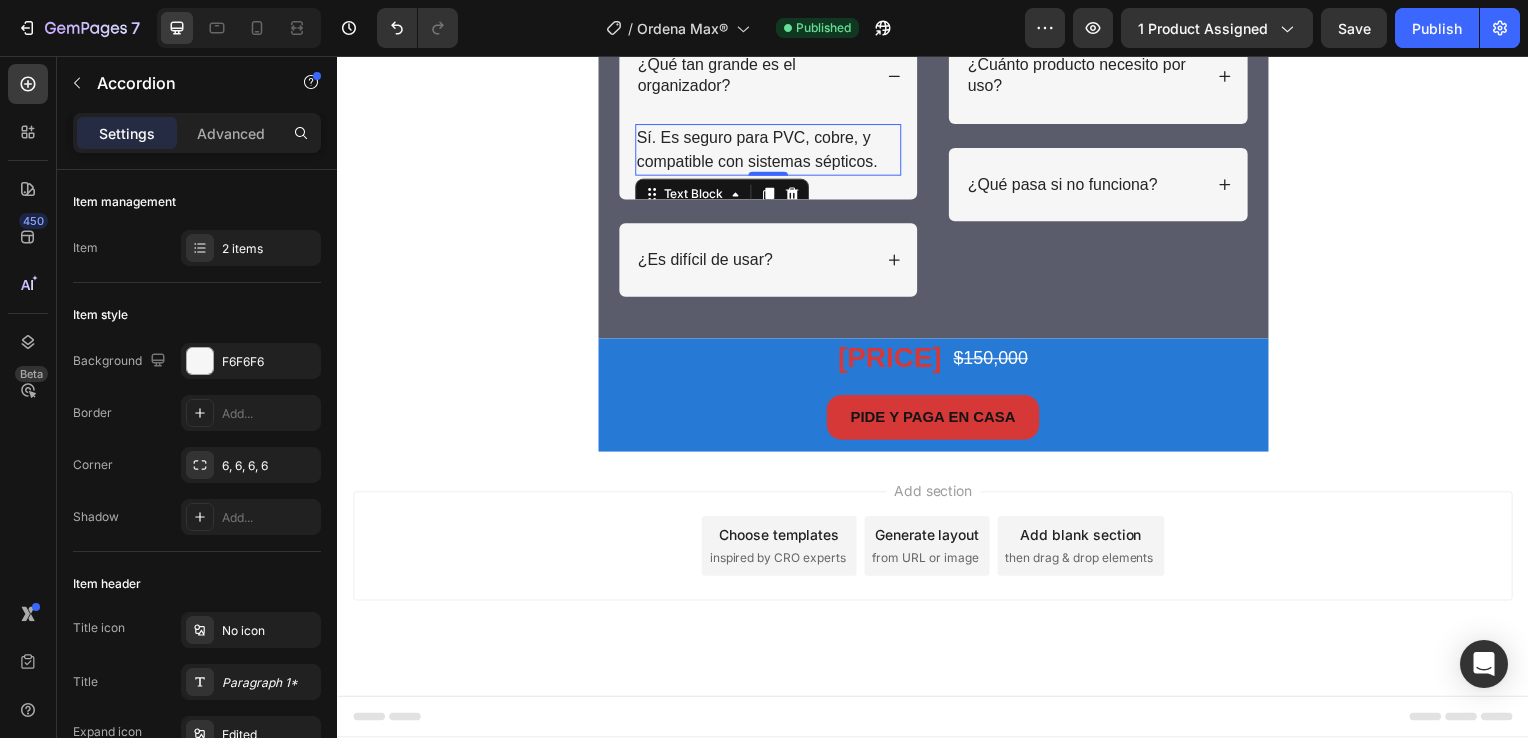 click on "Sí. Es seguro para PVC, cobre, y compatible con sistemas sépticos." at bounding box center (771, 151) 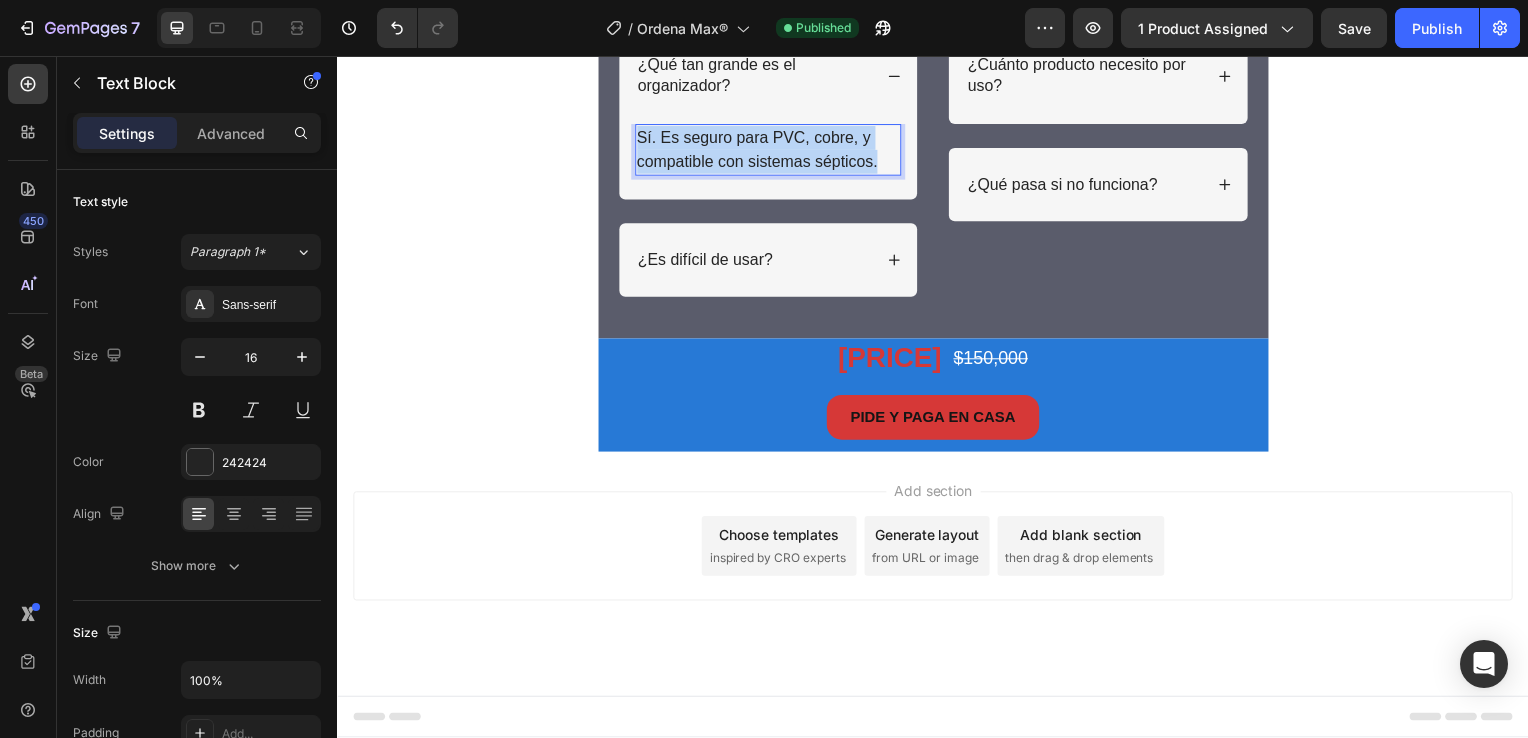 click on "Sí. Es seguro para PVC, cobre, y compatible con sistemas sépticos." at bounding box center (771, 151) 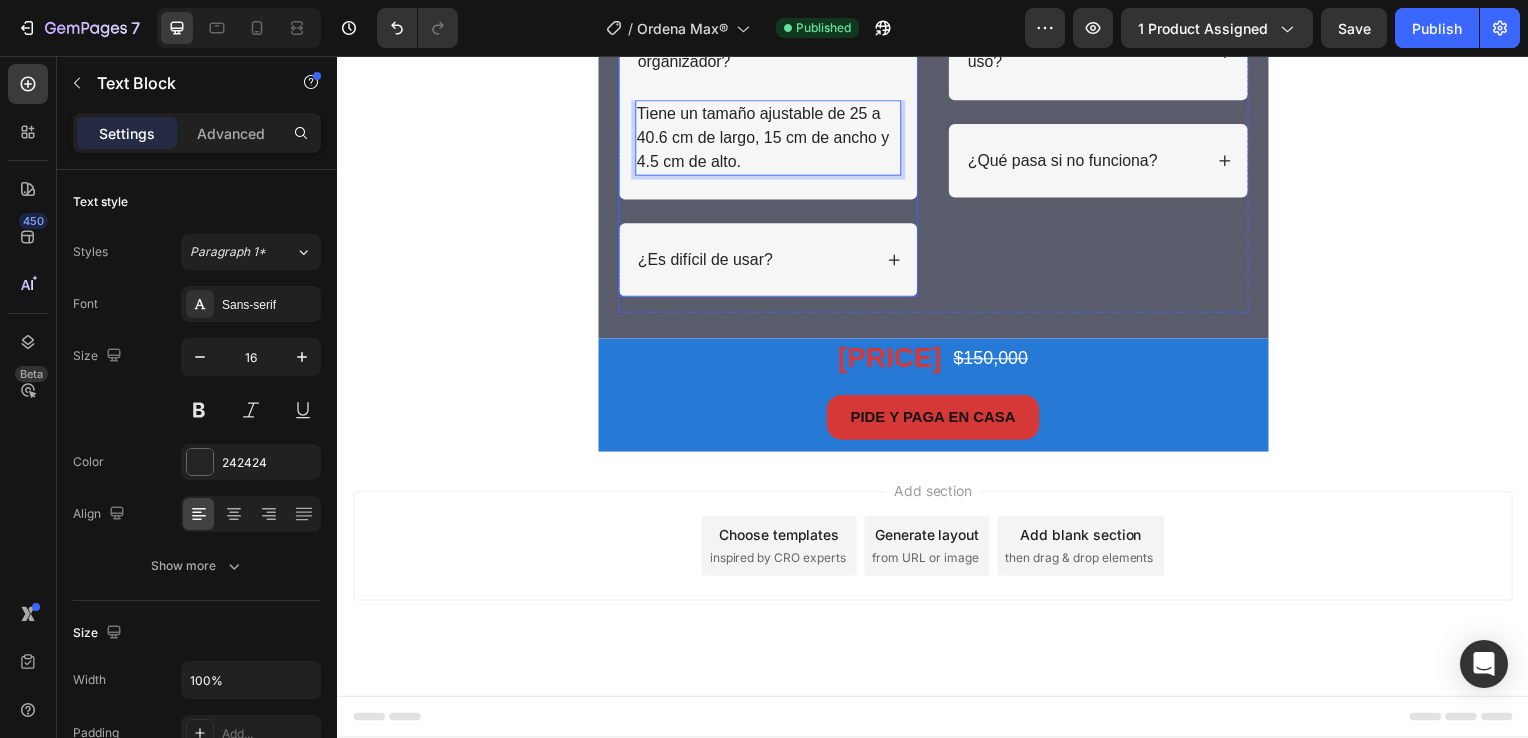 click on "¿Qué tan grande es el organizador?" at bounding box center (771, 53) 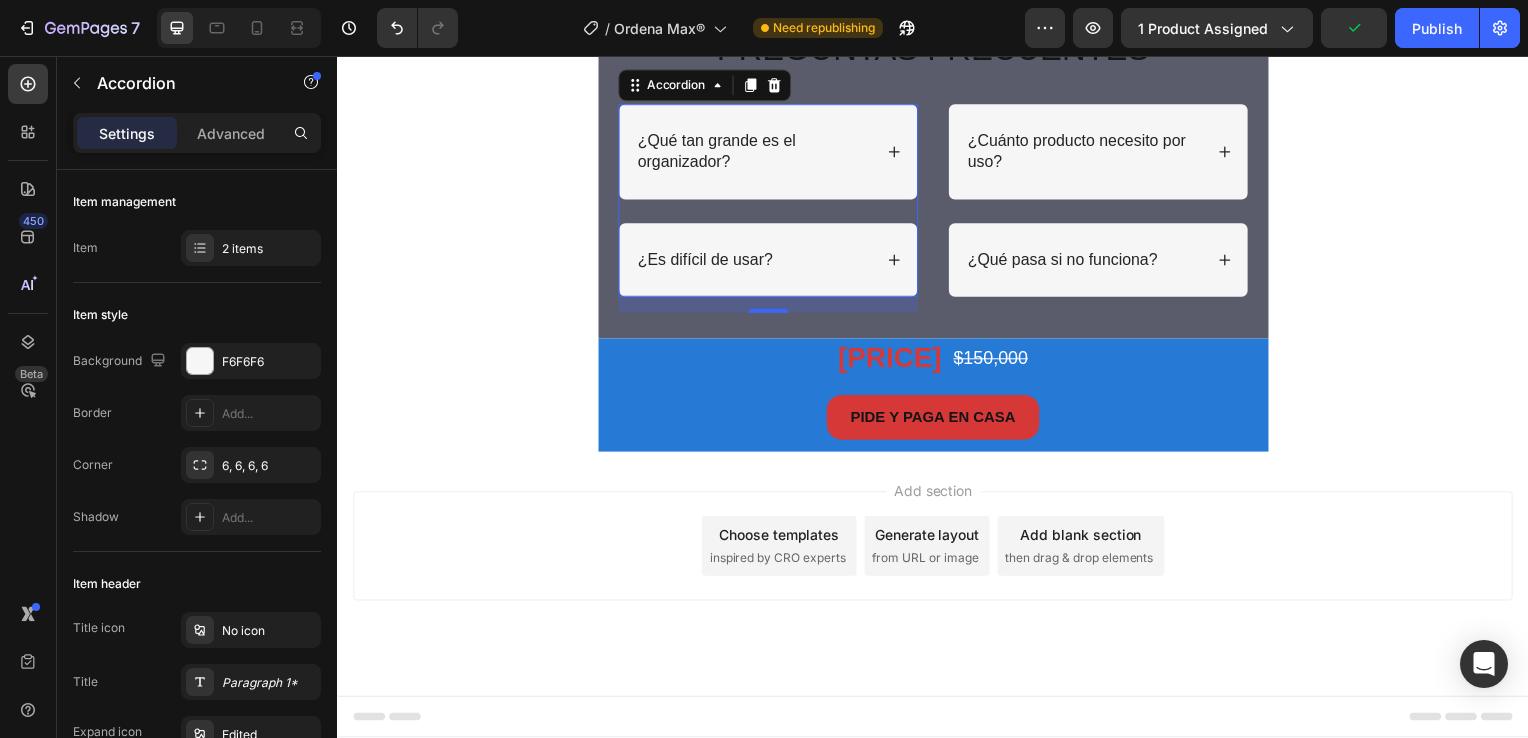 scroll, scrollTop: 5020, scrollLeft: 0, axis: vertical 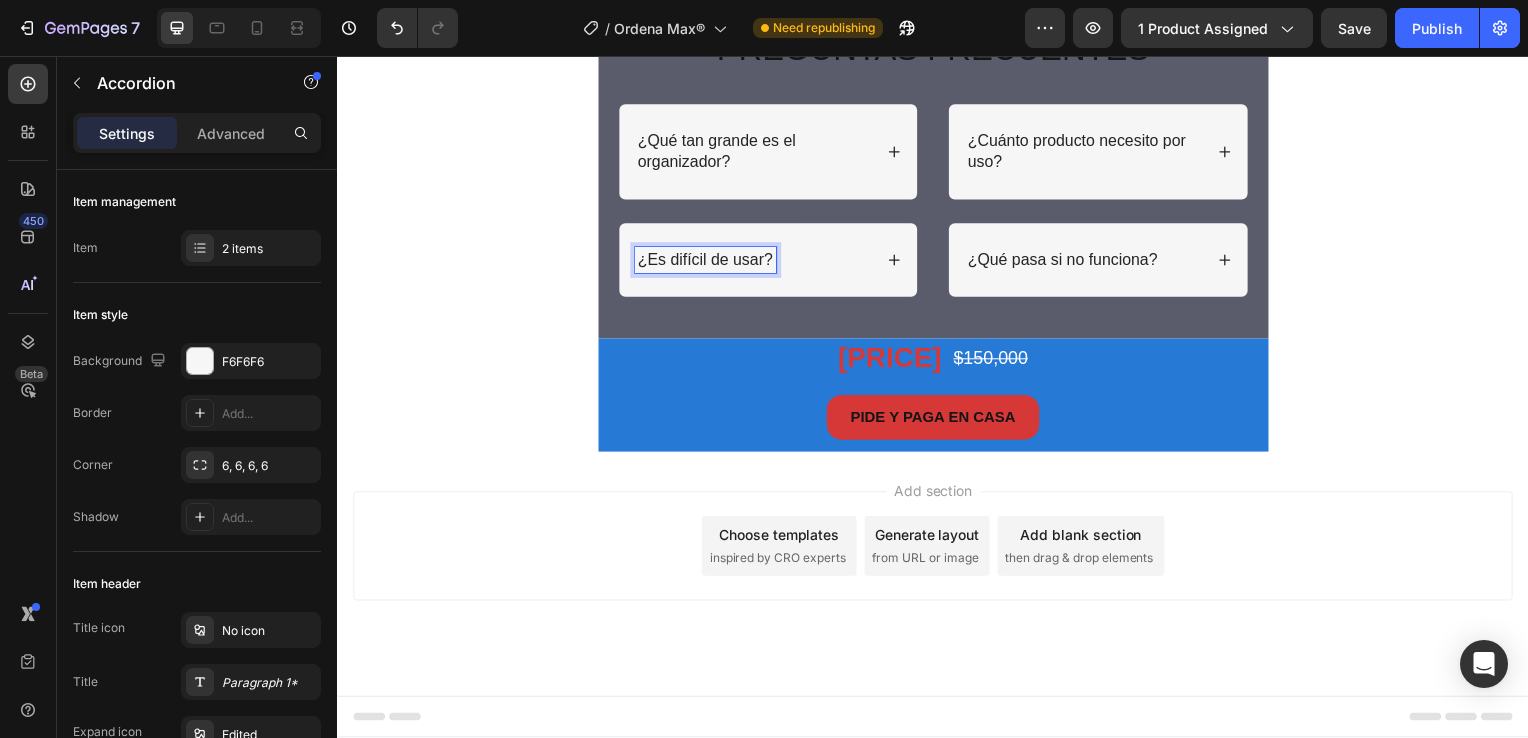 click on "¿Es difícil de usar?" at bounding box center (708, 262) 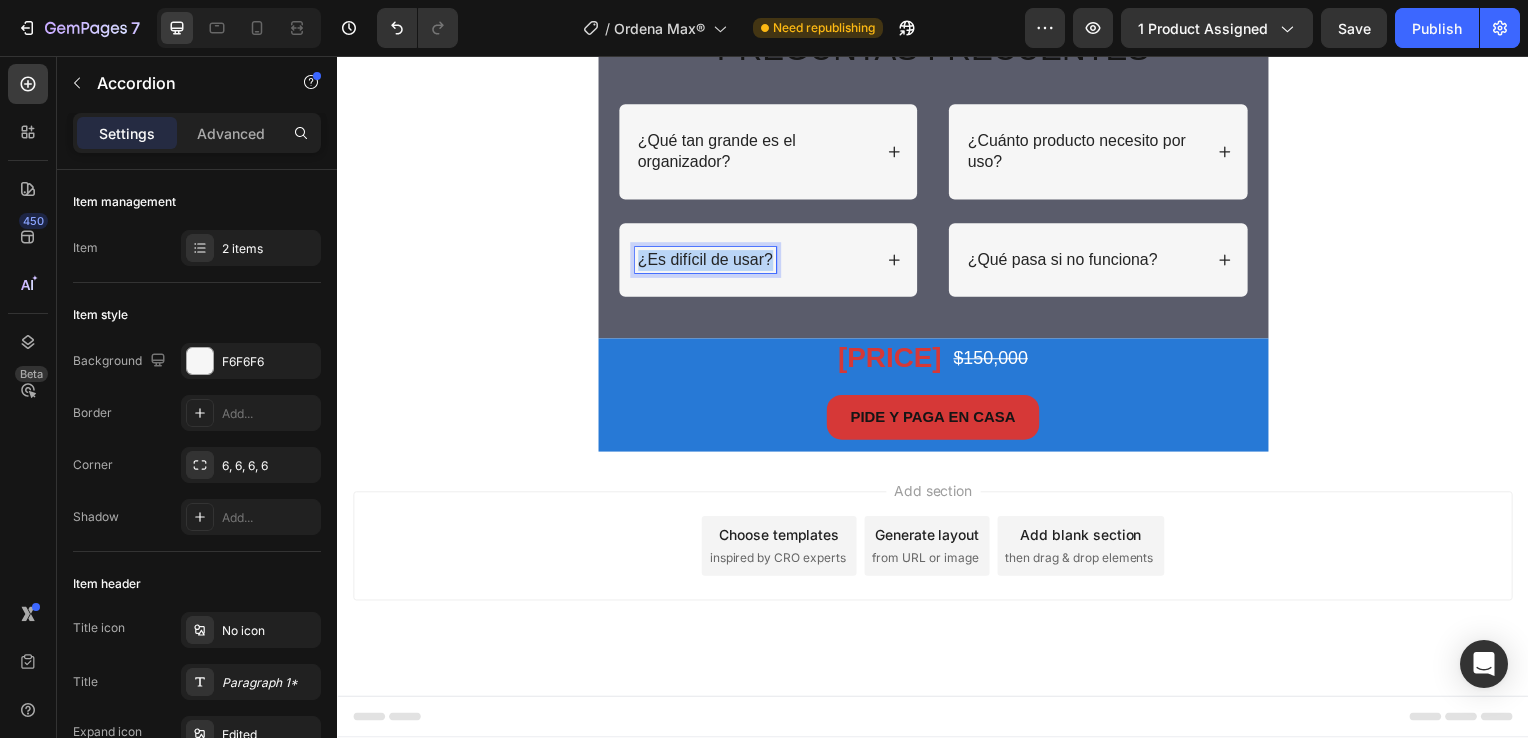 click on "¿Es difícil de usar?" at bounding box center [708, 262] 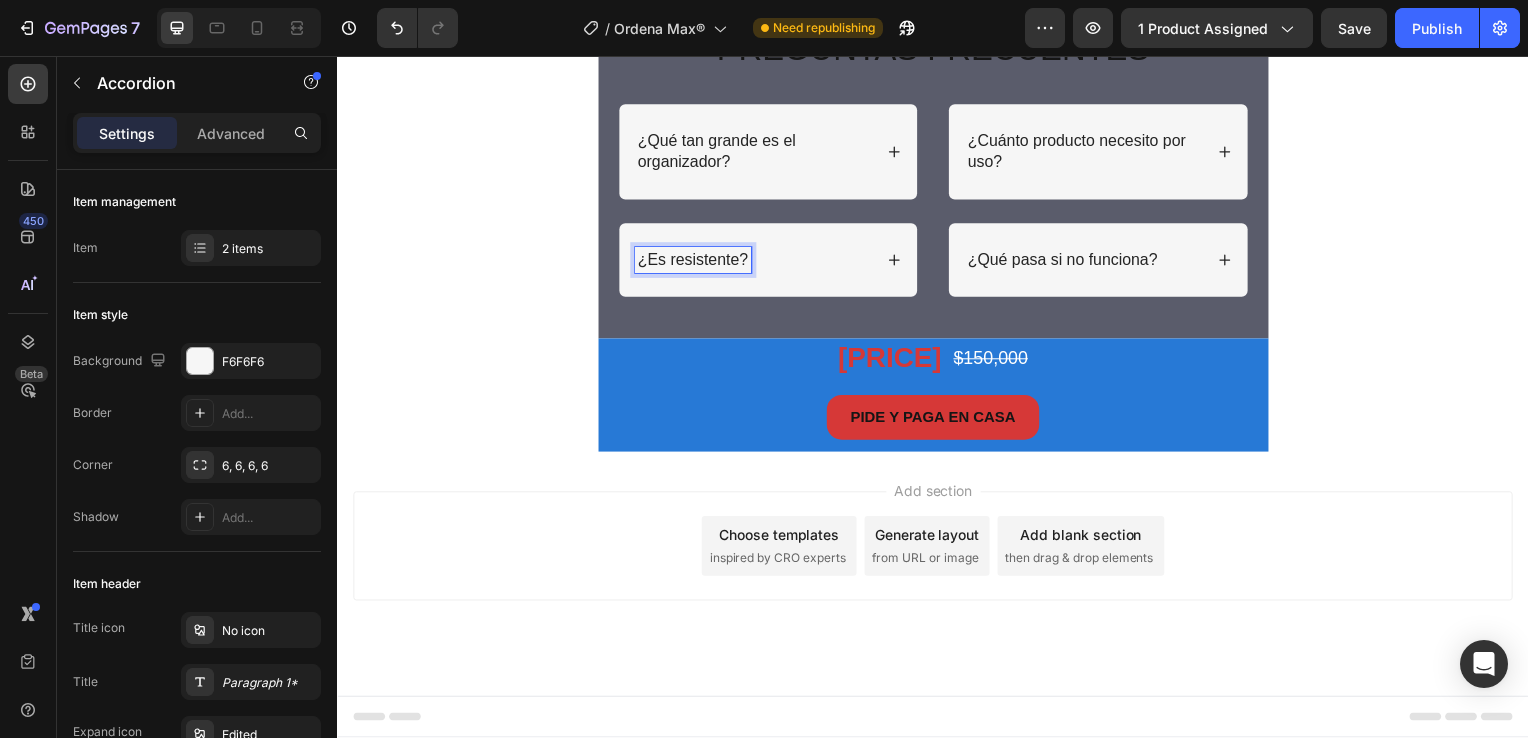 click on "¿Es resistente?" at bounding box center (771, 262) 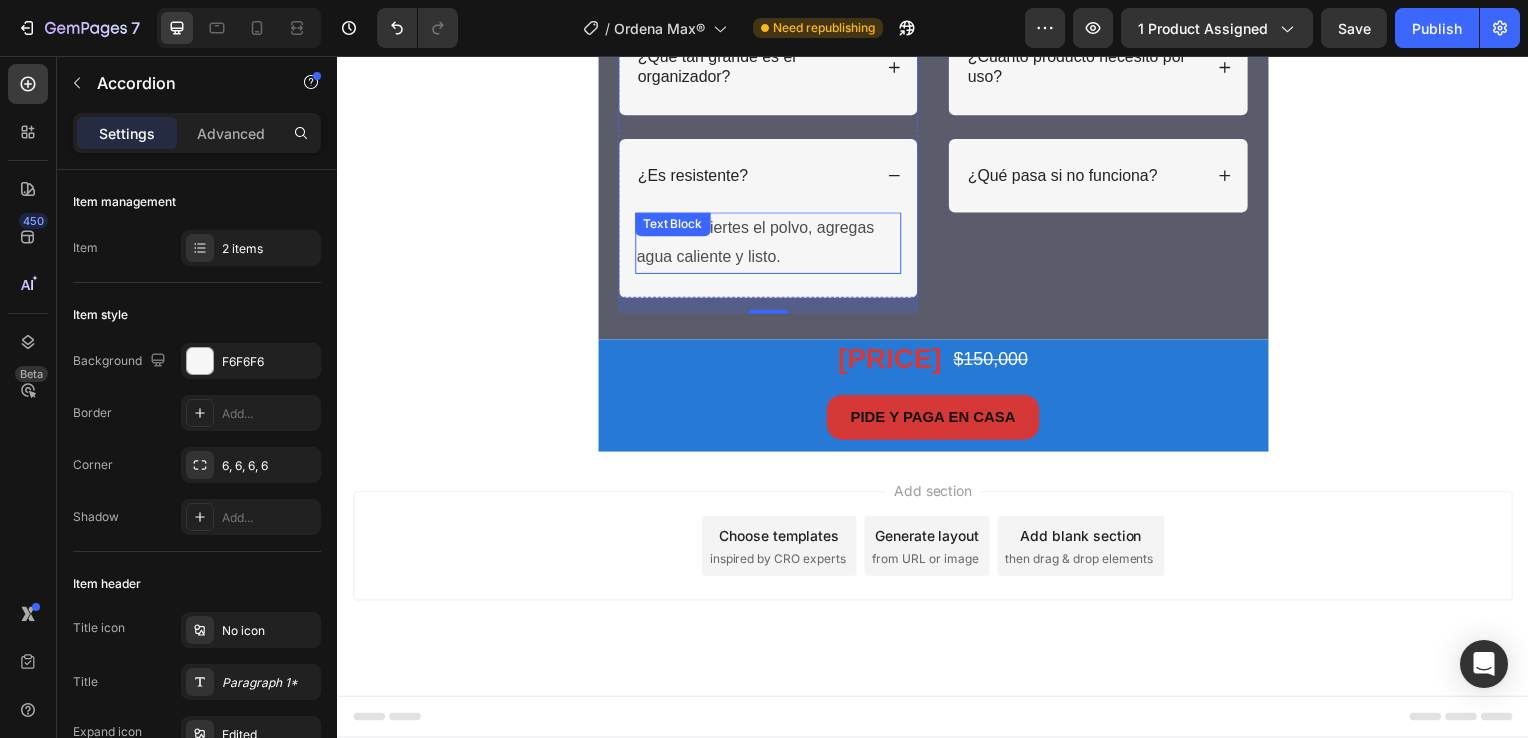click on "No. Solo viertes el polvo, agregas agua caliente y listo." at bounding box center [771, 245] 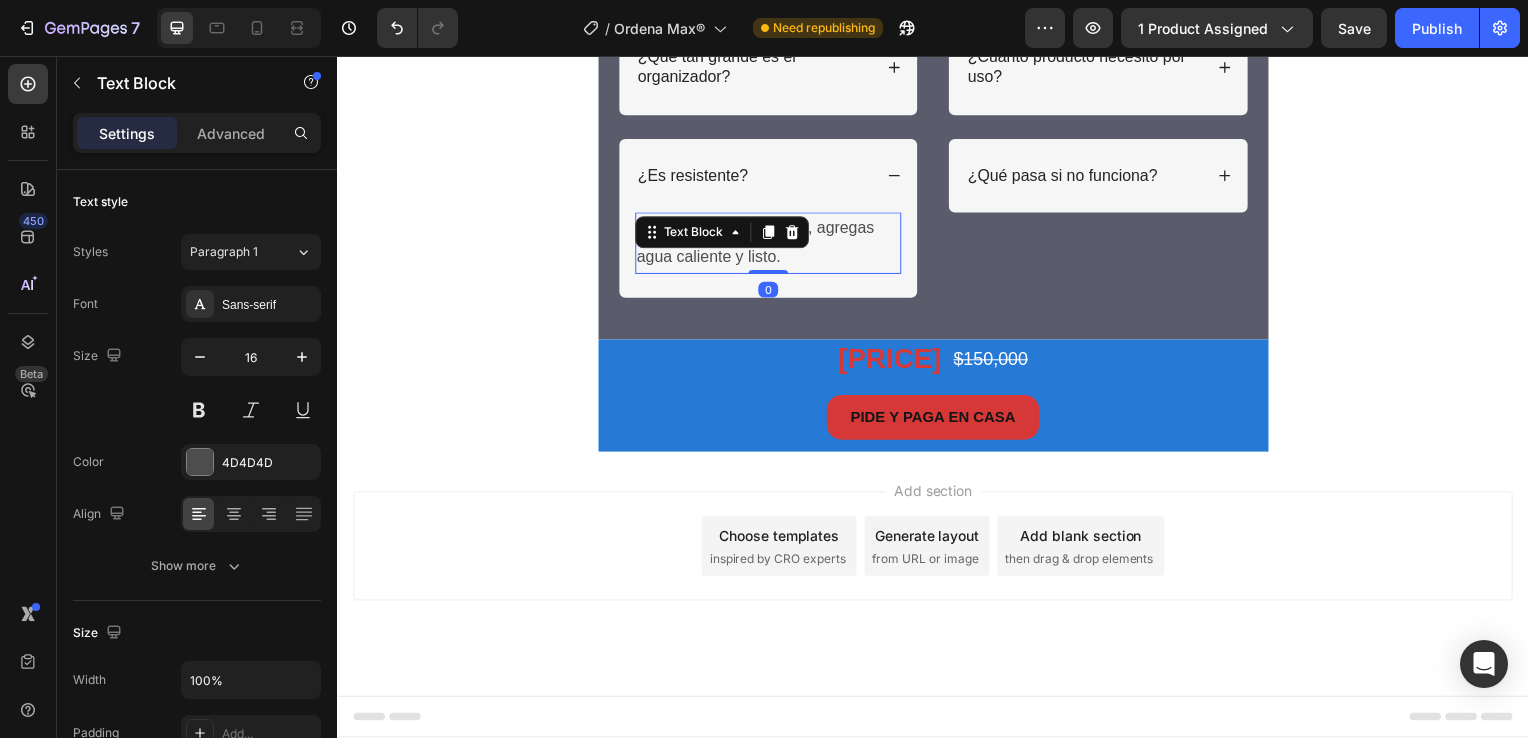 click at bounding box center [771, 234] 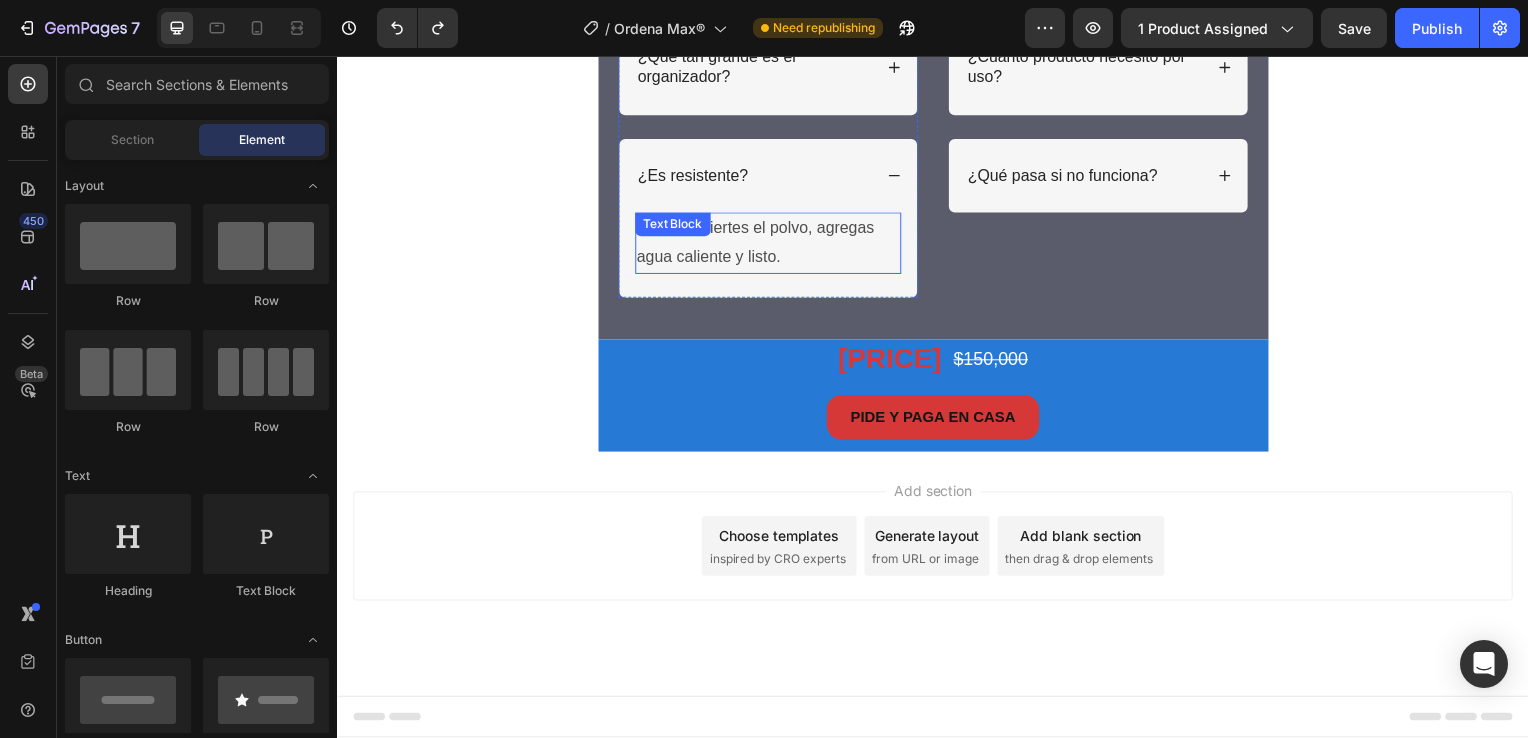 click on "No. Solo viertes el polvo, agregas agua caliente y listo." at bounding box center (771, 245) 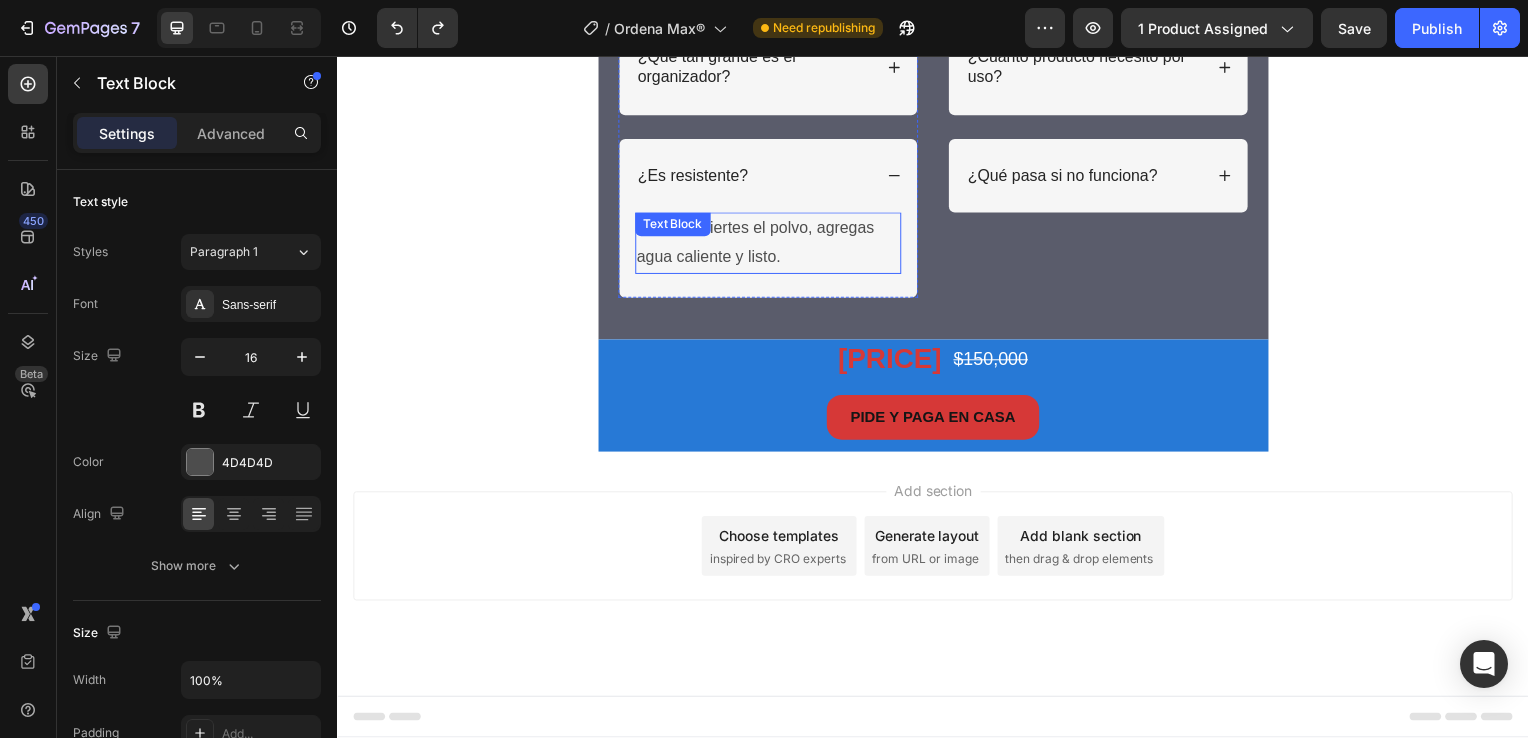 click on "No. Solo viertes el polvo, agregas agua caliente y listo." at bounding box center [771, 245] 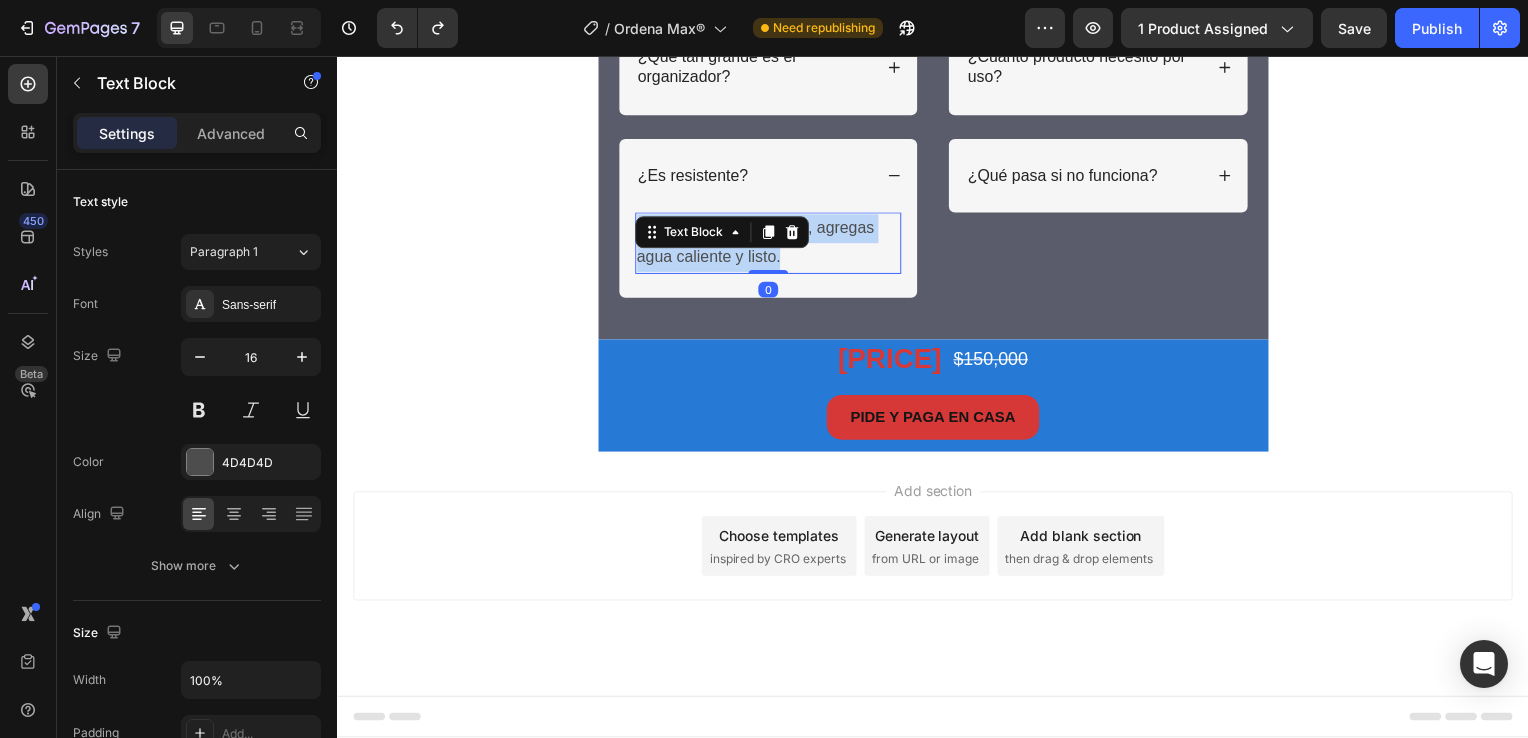 click on "No. Solo viertes el polvo, agregas agua caliente y listo." at bounding box center [771, 245] 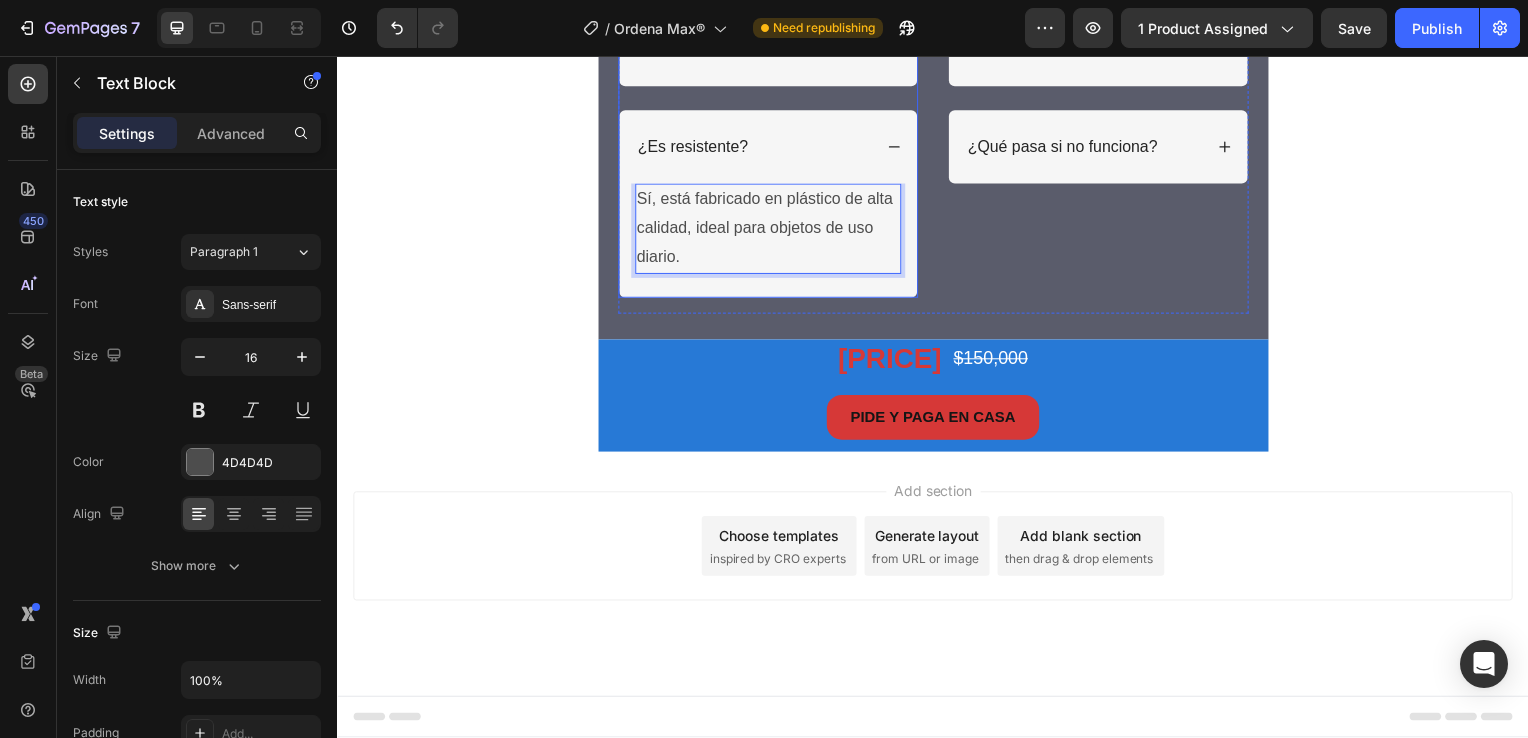 click on "¿Es resistente?" at bounding box center [771, 148] 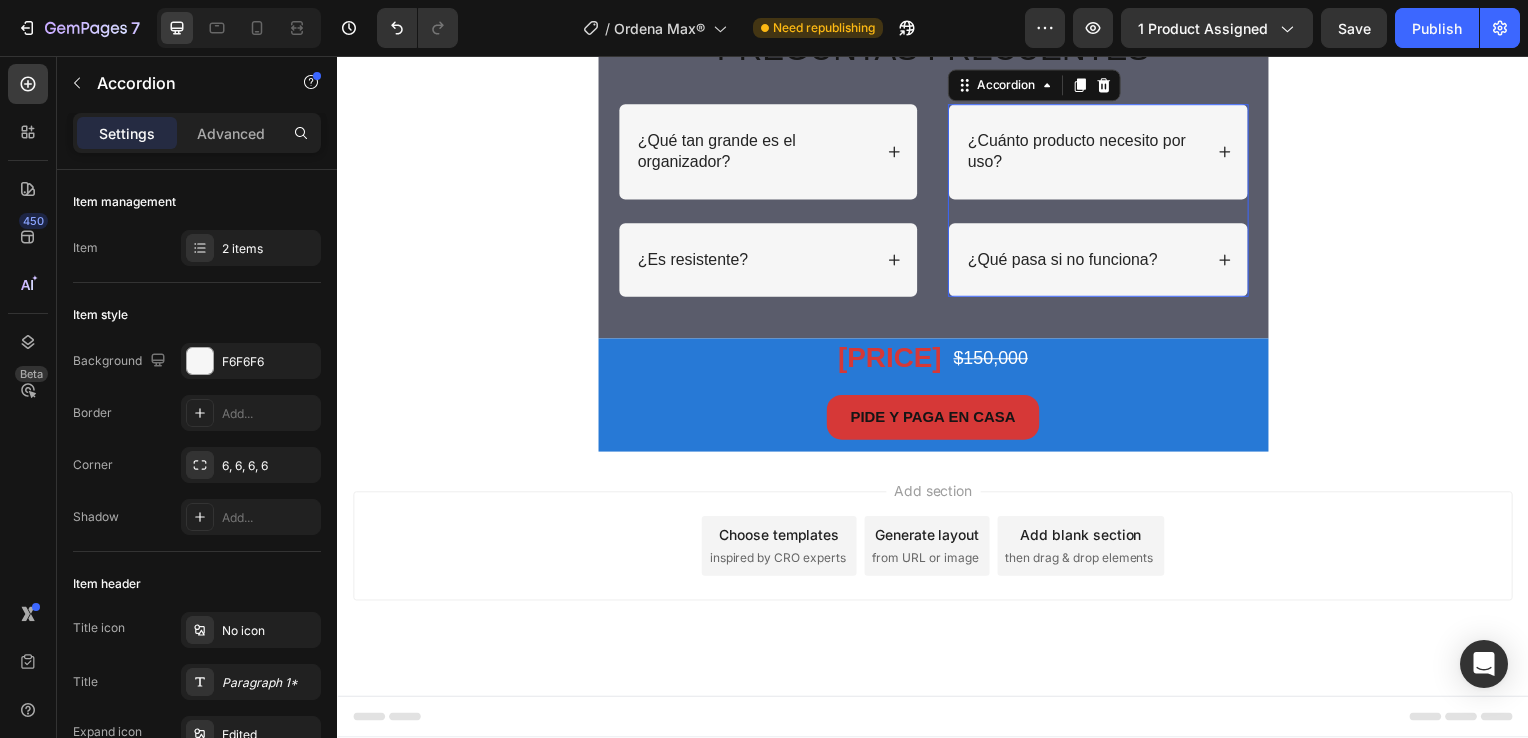 click on "¿Cuánto producto necesito por uso?" at bounding box center [1088, 153] 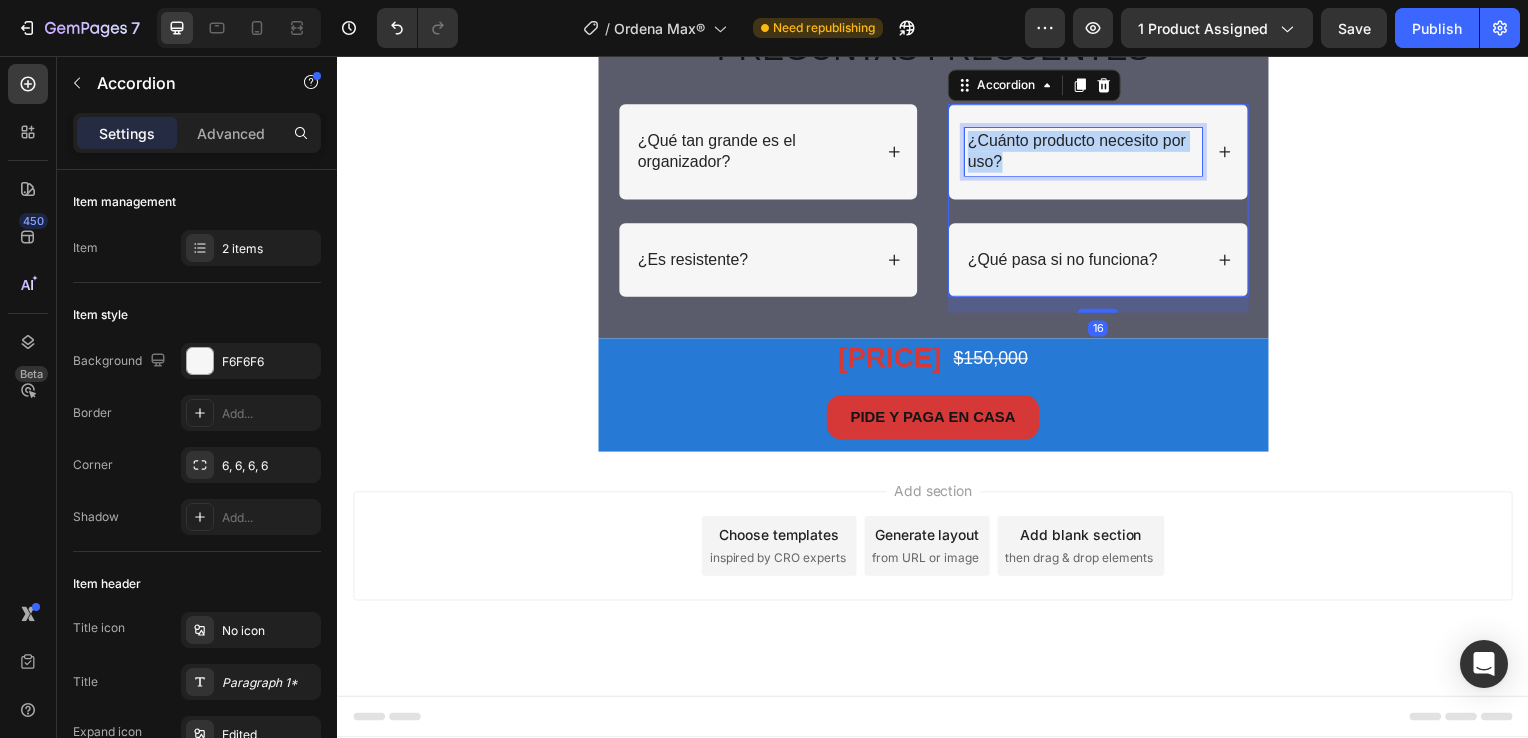 click on "¿Cuánto producto necesito por uso?" at bounding box center (1088, 153) 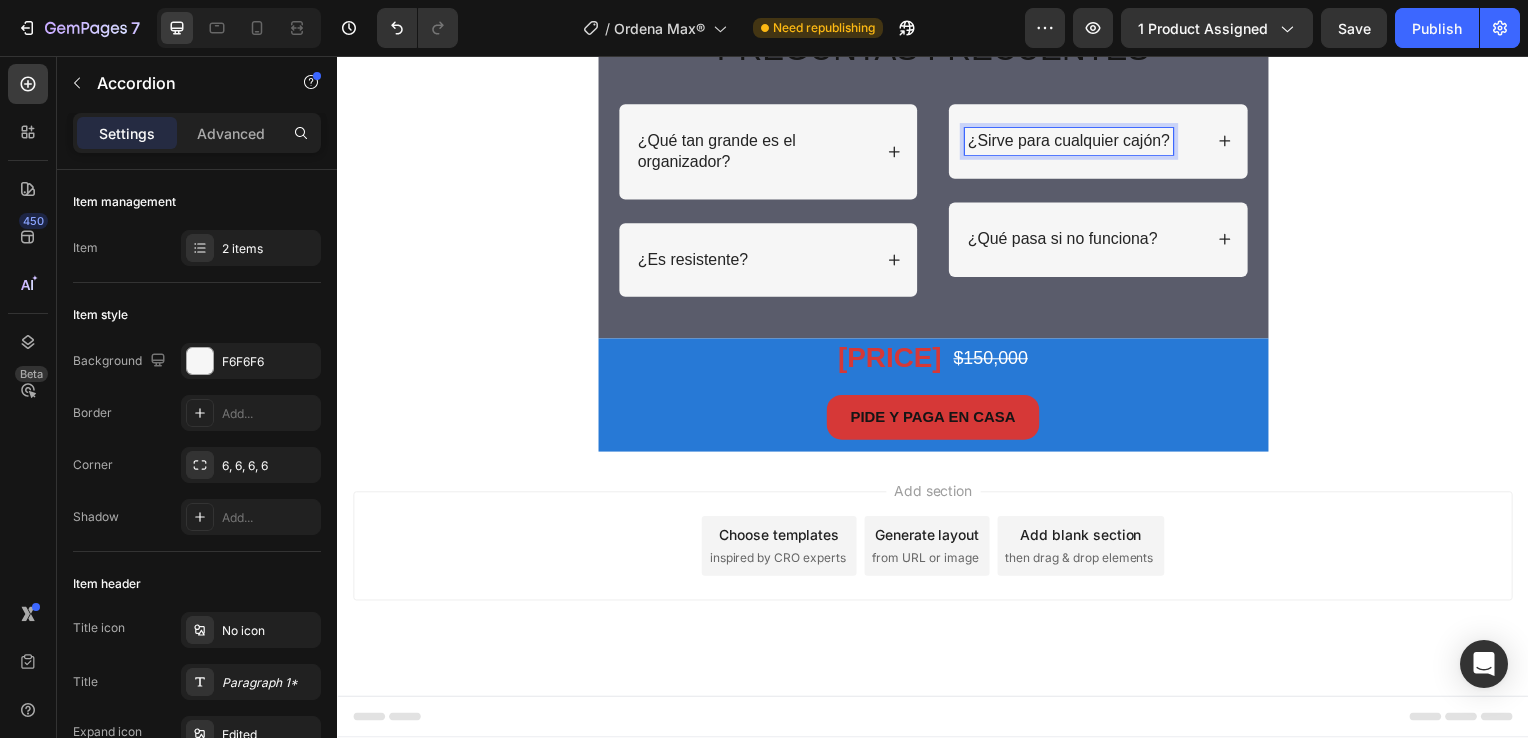 click 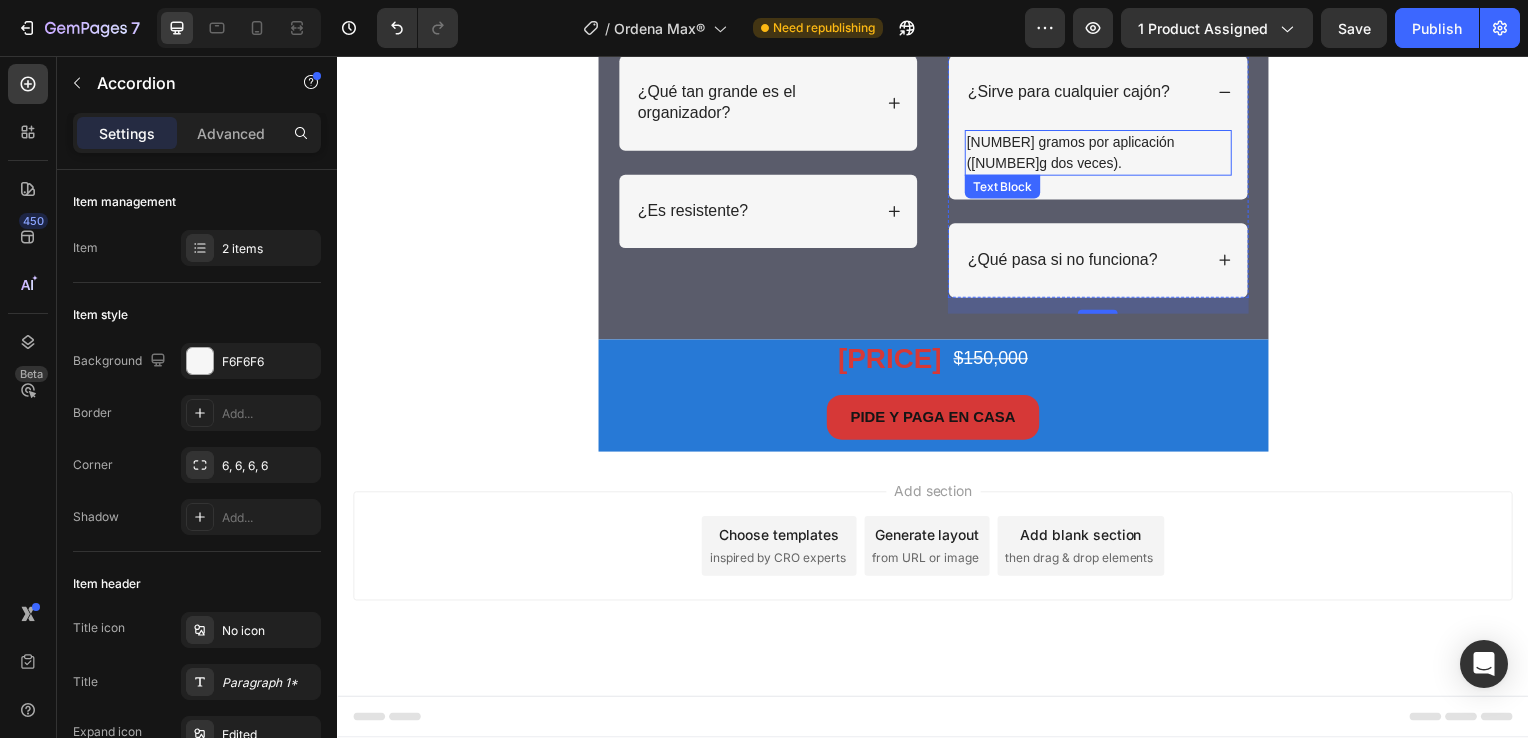 click on "100 gramos por aplicación (50g dos veces)." at bounding box center (1103, 154) 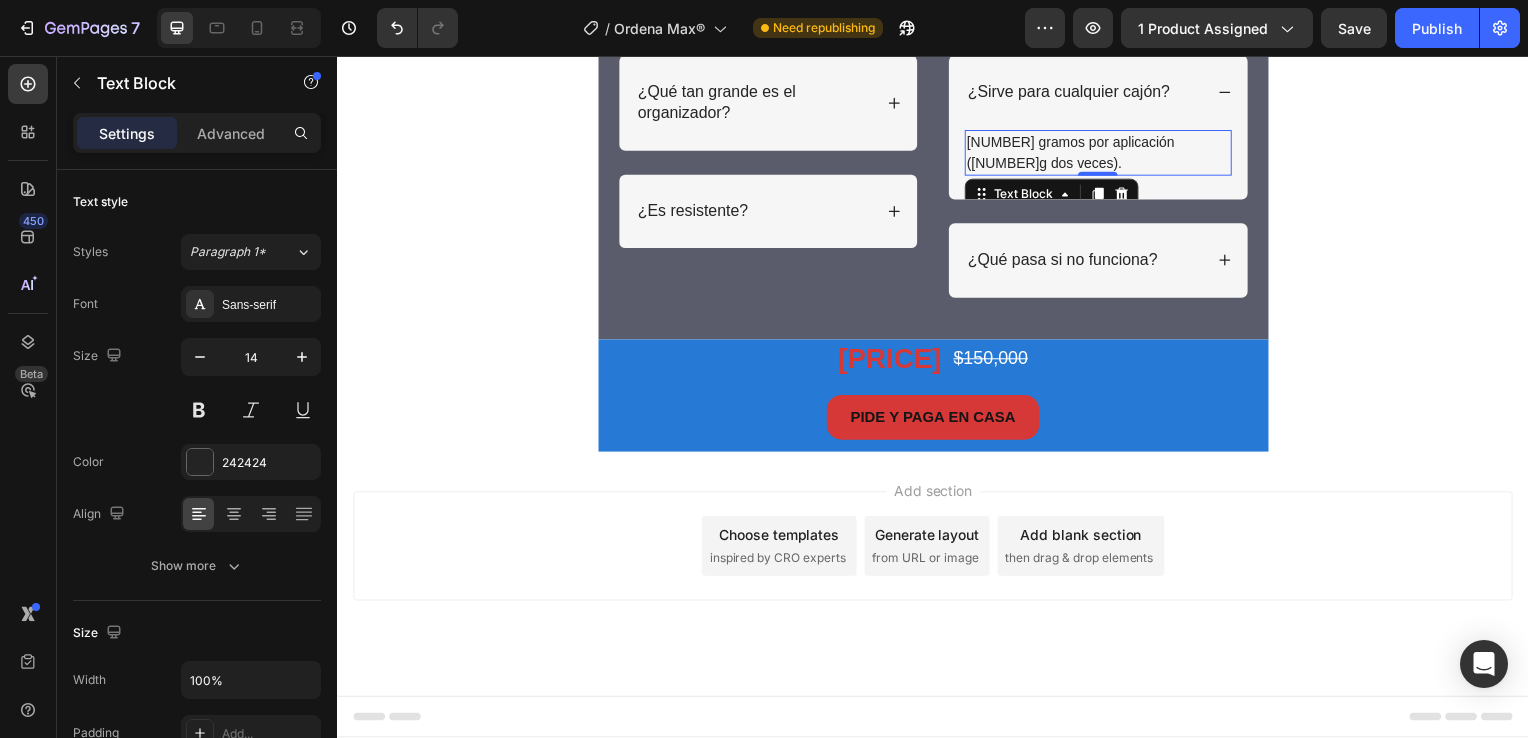 click on "100 gramos por aplicación (50g dos veces)." at bounding box center [1103, 154] 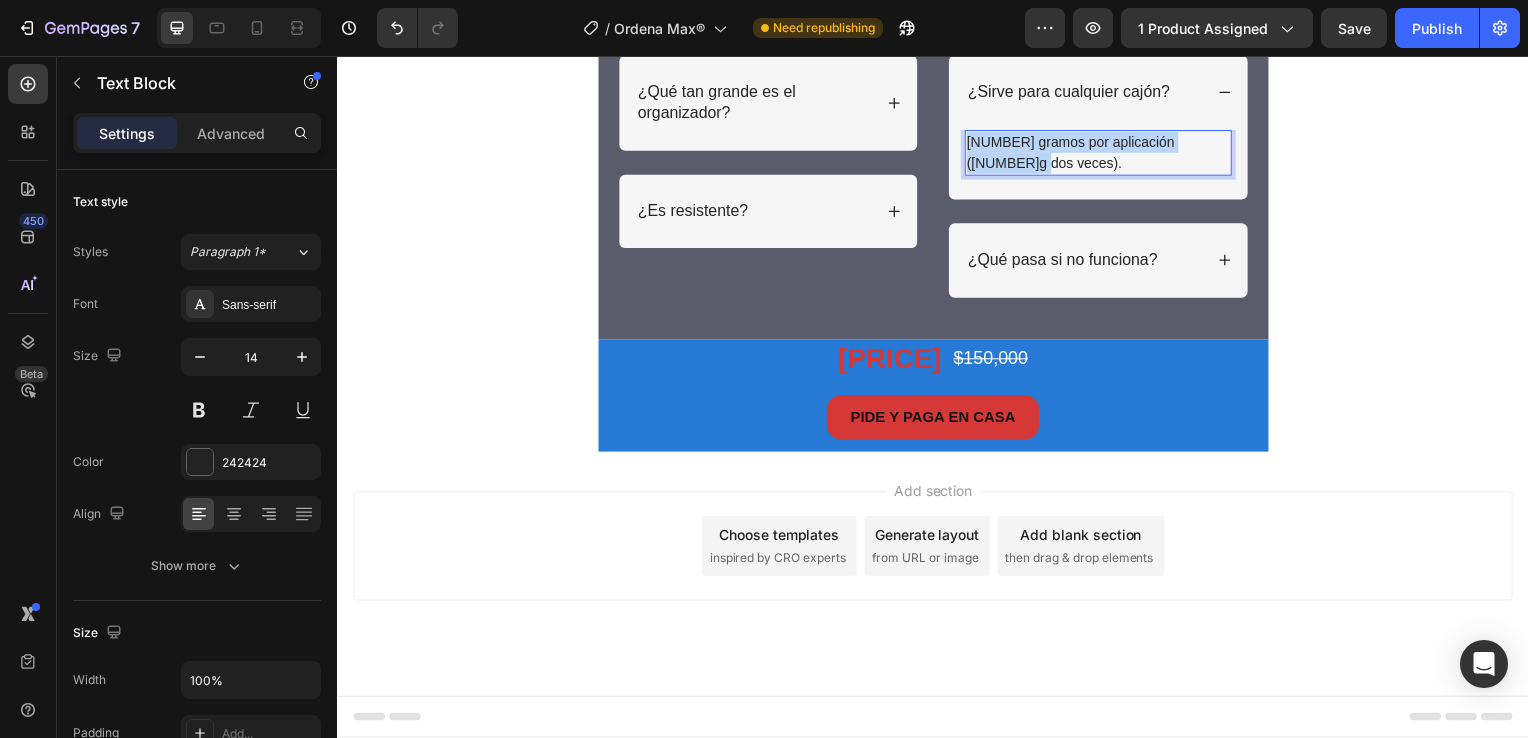 click on "100 gramos por aplicación (50g dos veces)." at bounding box center [1103, 154] 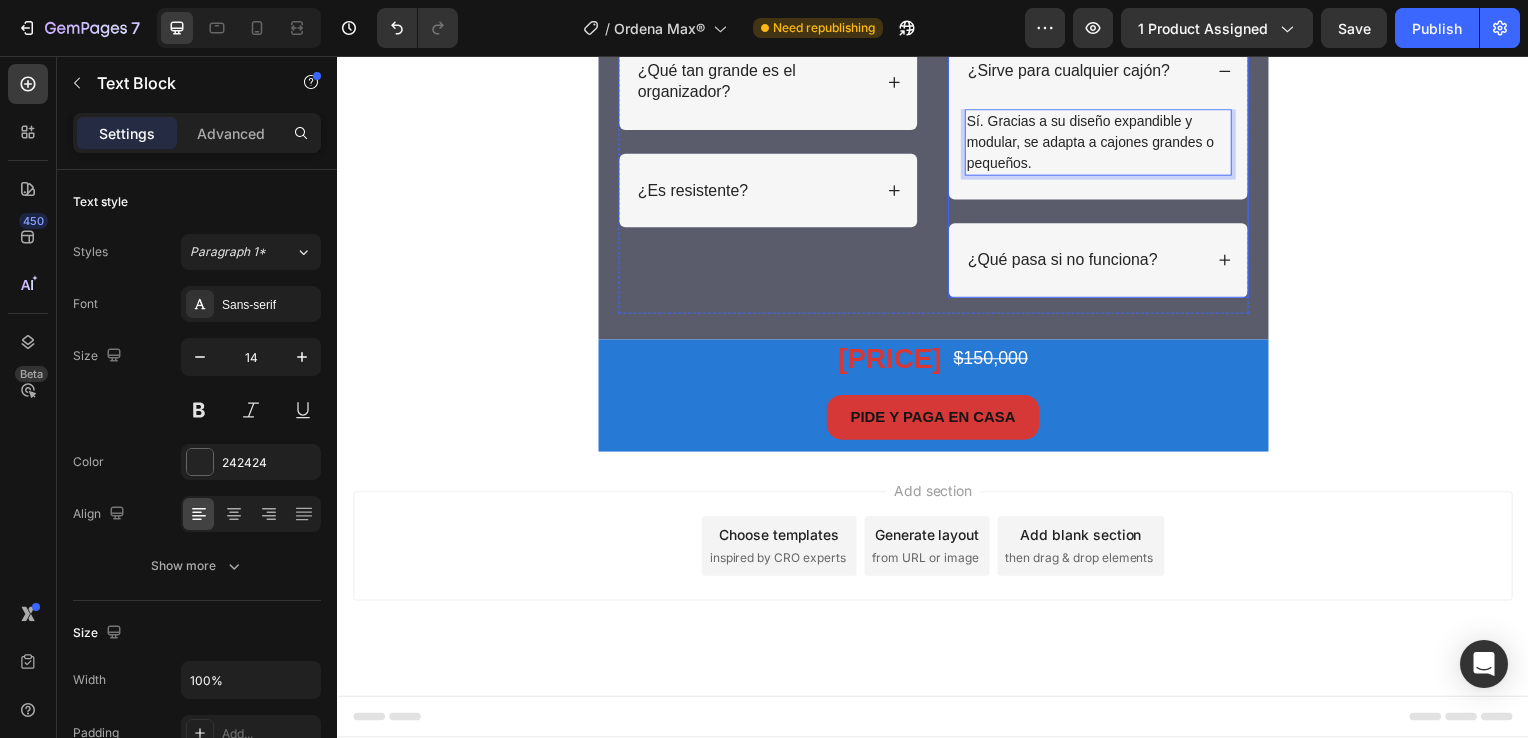 click 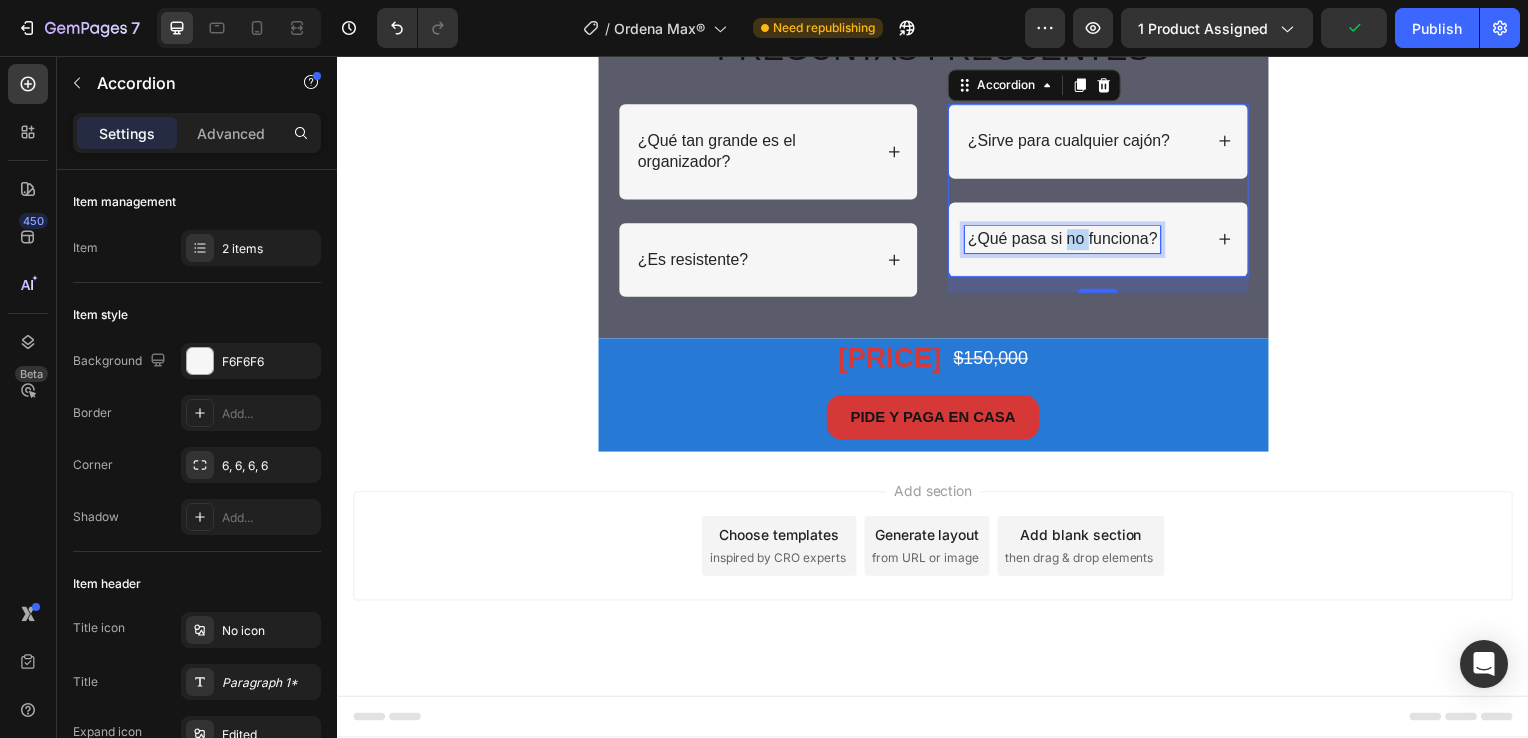 click on "¿Qué pasa si no funciona?" at bounding box center (1067, 241) 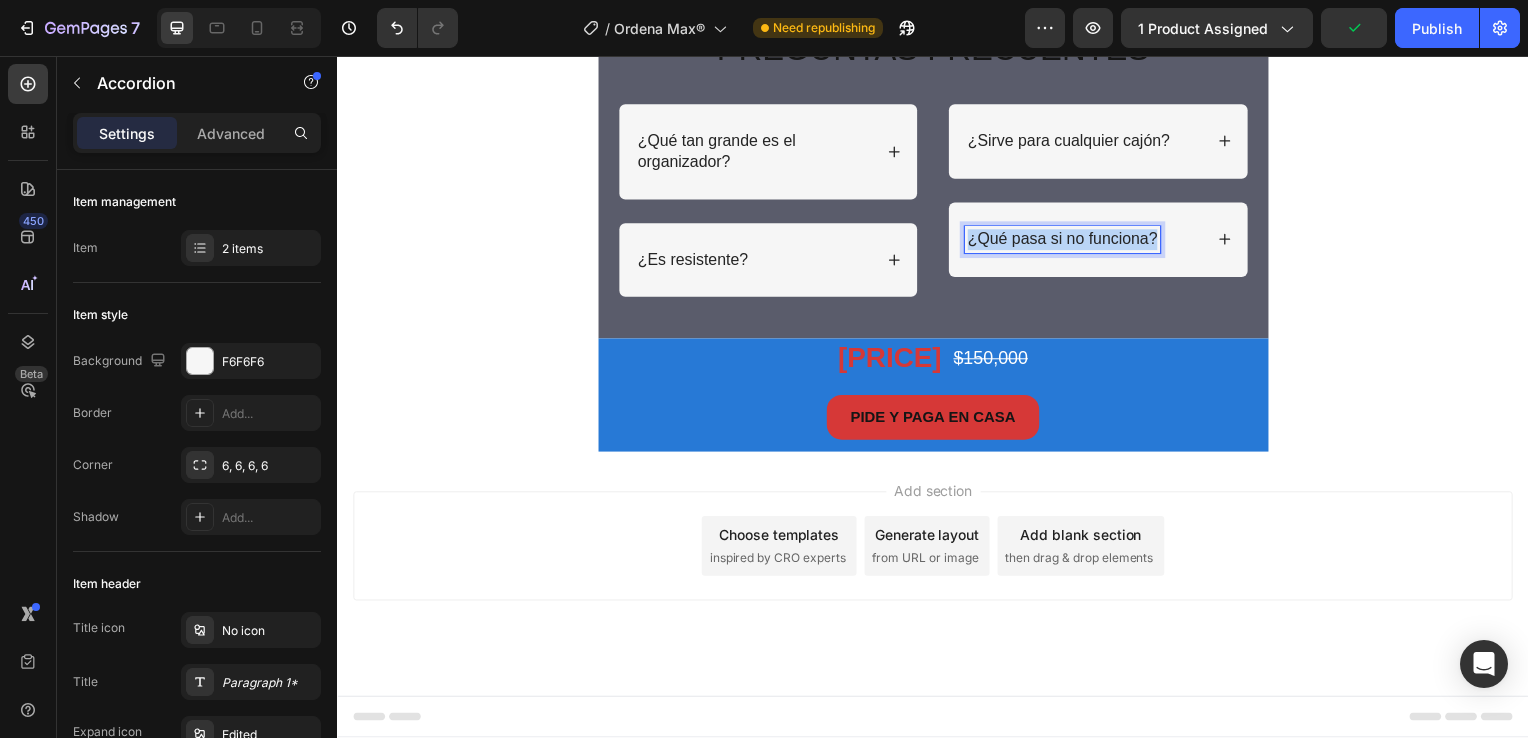 click on "¿Qué pasa si no funciona?" at bounding box center (1067, 241) 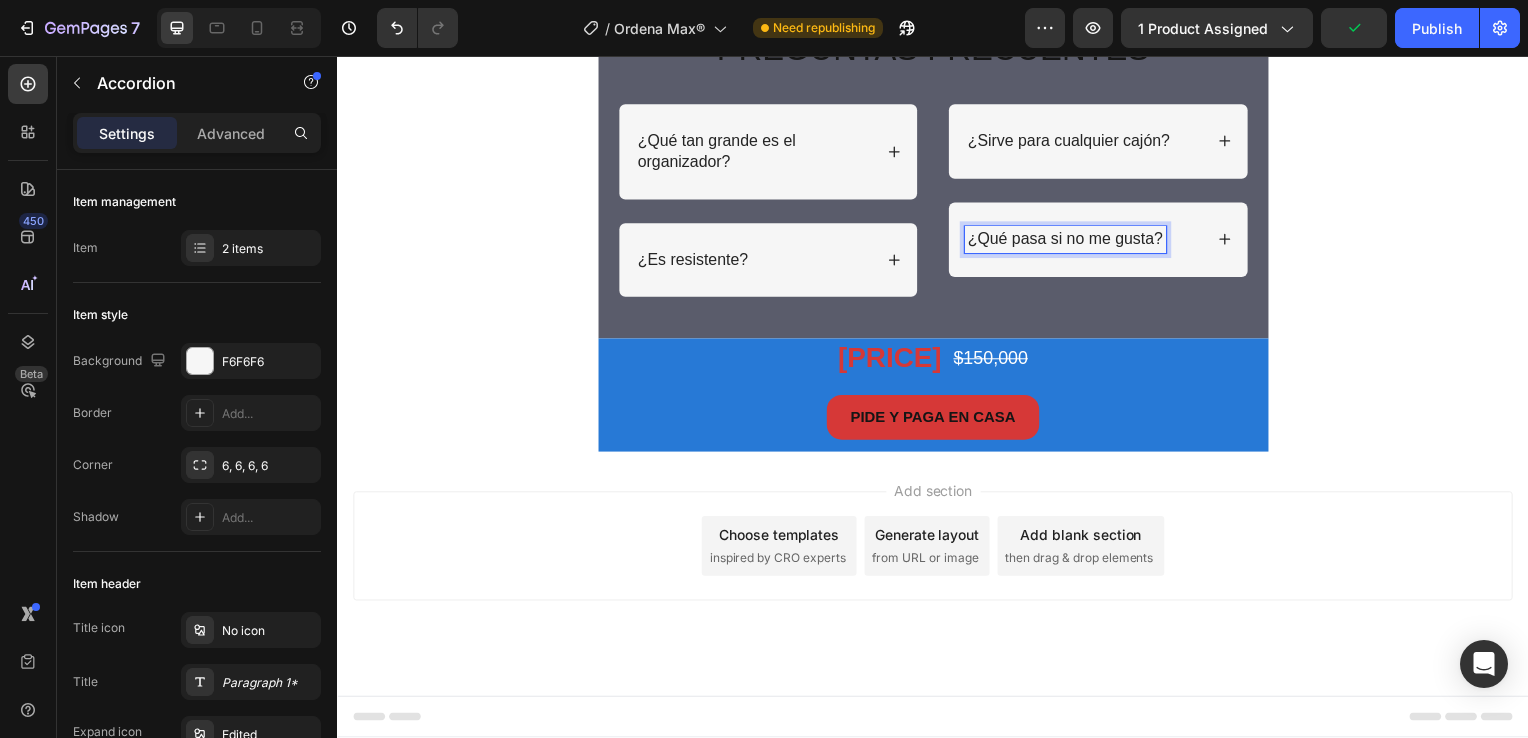 click on "¿Qué pasa si no me gusta?" at bounding box center [1103, 241] 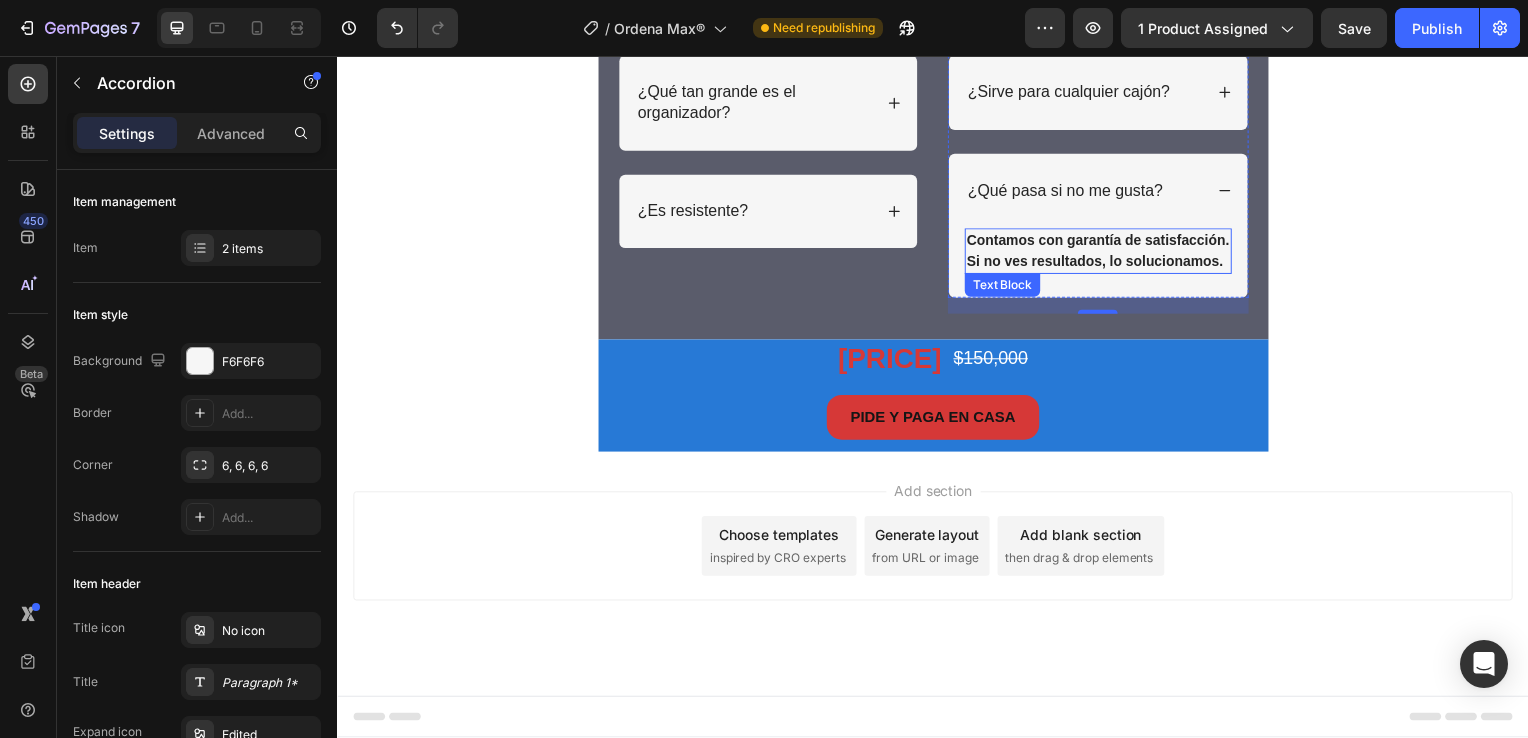click on "Contamos con garantía de satisfacción. Si no ves resultados, lo solucionamos." at bounding box center [1103, 252] 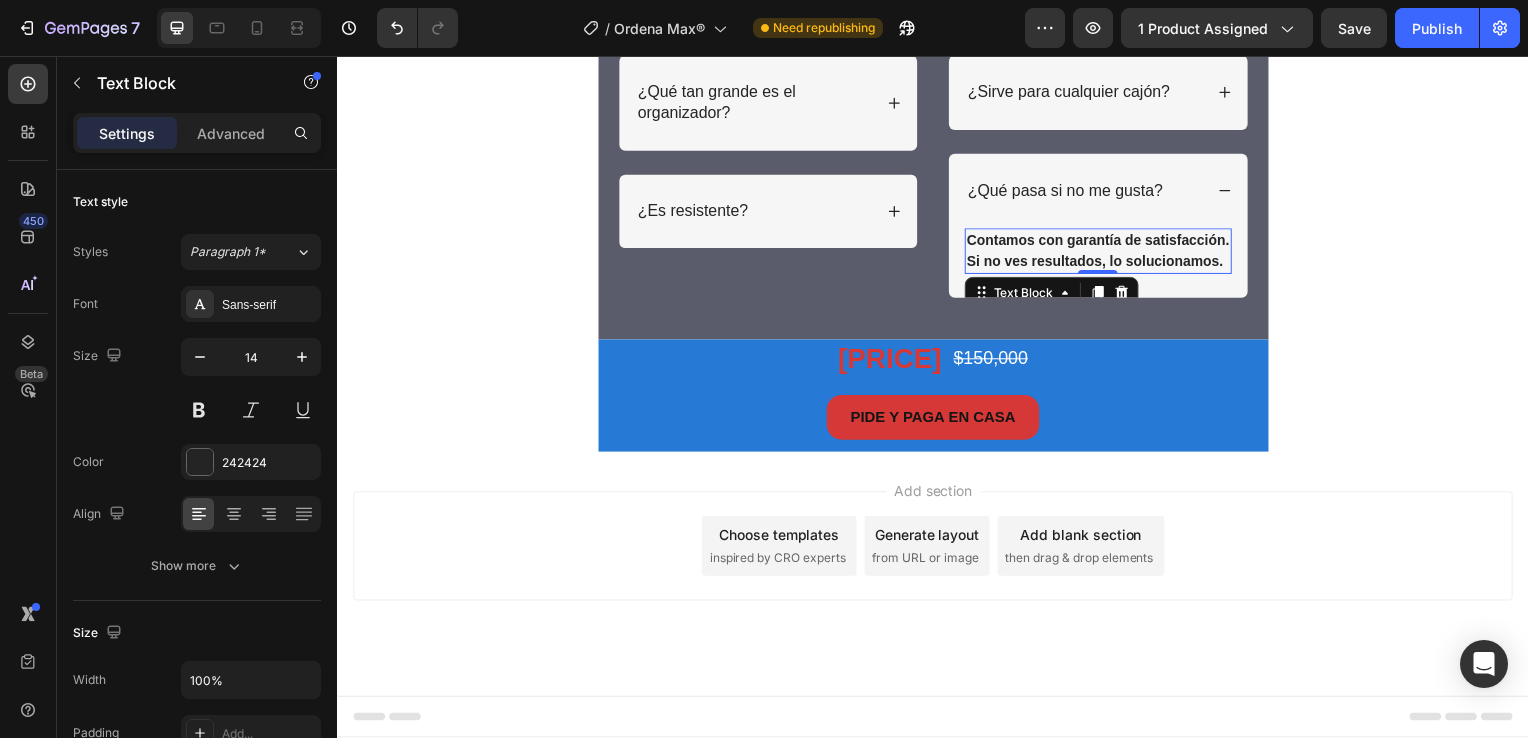 click on "Contamos con garantía de satisfacción. Si no ves resultados, lo solucionamos." at bounding box center [1103, 252] 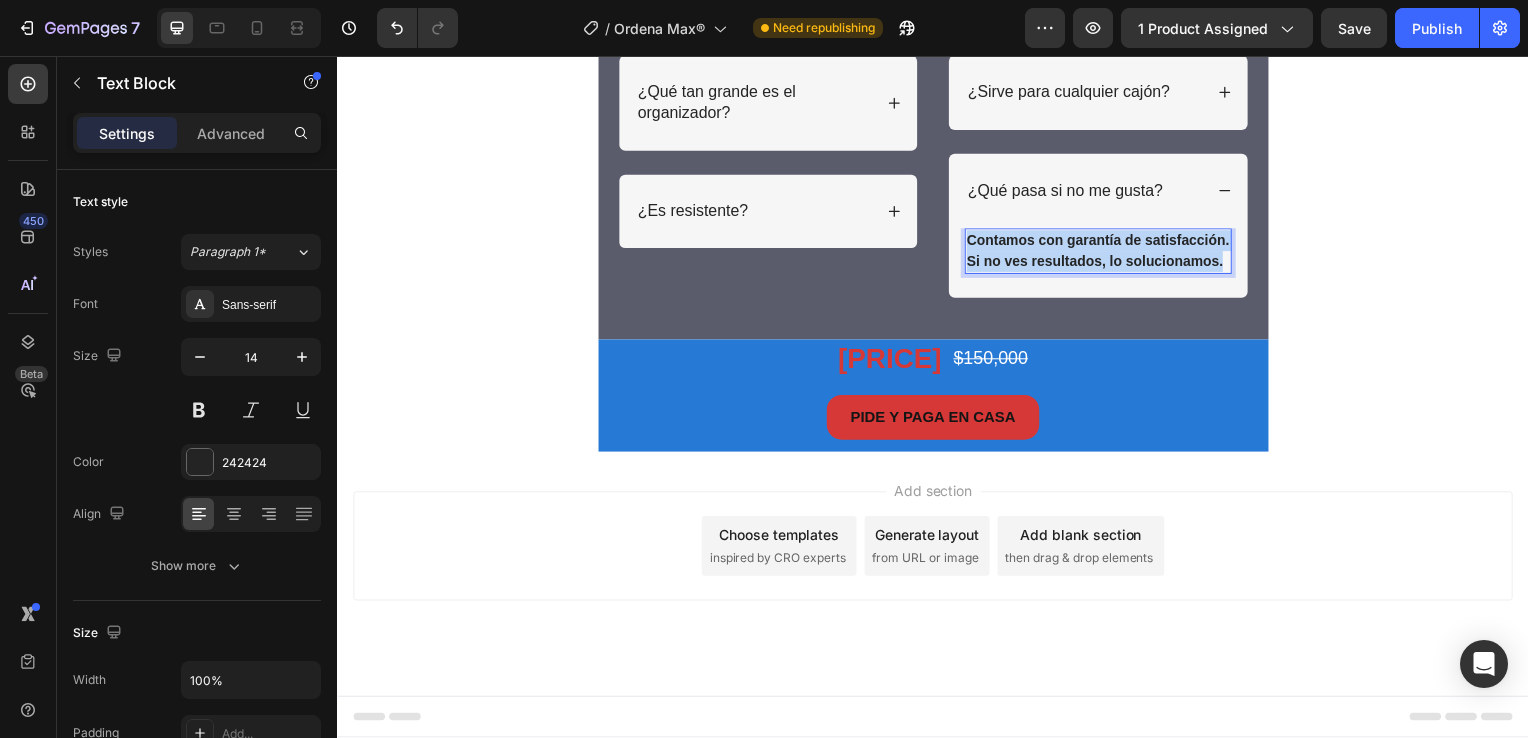 click on "Contamos con garantía de satisfacción. Si no ves resultados, lo solucionamos." at bounding box center (1103, 252) 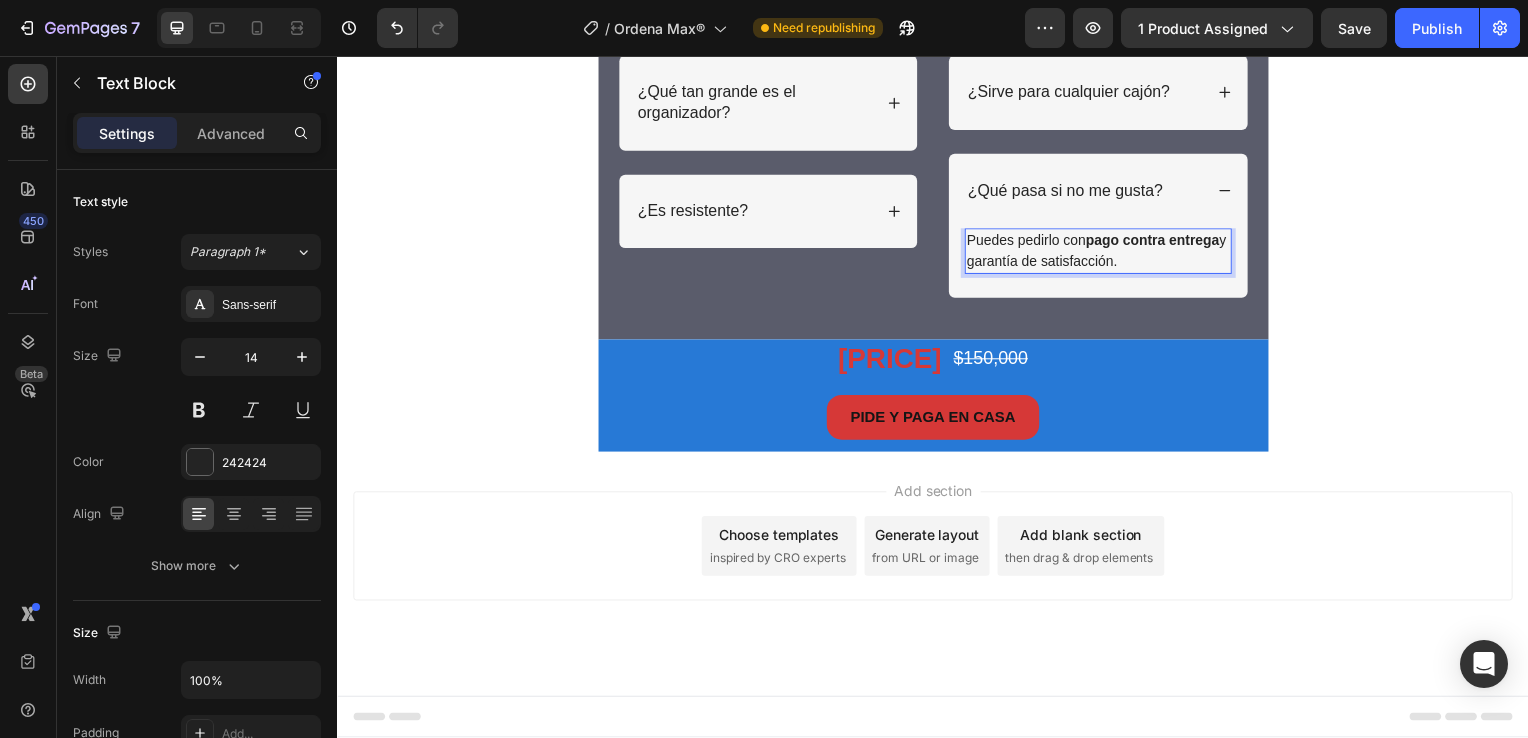 click on "Image Row Section 8 PREGUNTAS FRECUENTES Heading Row
¿Qué tan grande es el organizador?
¿Es resistente? Accordion
¿Sirve para cualquier cajón?
¿Qué pasa si no me gusta? Puedes pedirlo con  pago contra entrega  y garantía de satisfacción. Text Block   0 Accordion Row Section 9 $114,900 Product Price Product Price $150,000 Product Price Product Price Row PIDE Y PAGA EN CASA Button Product Row Section 10 Root" at bounding box center (937, -1960) 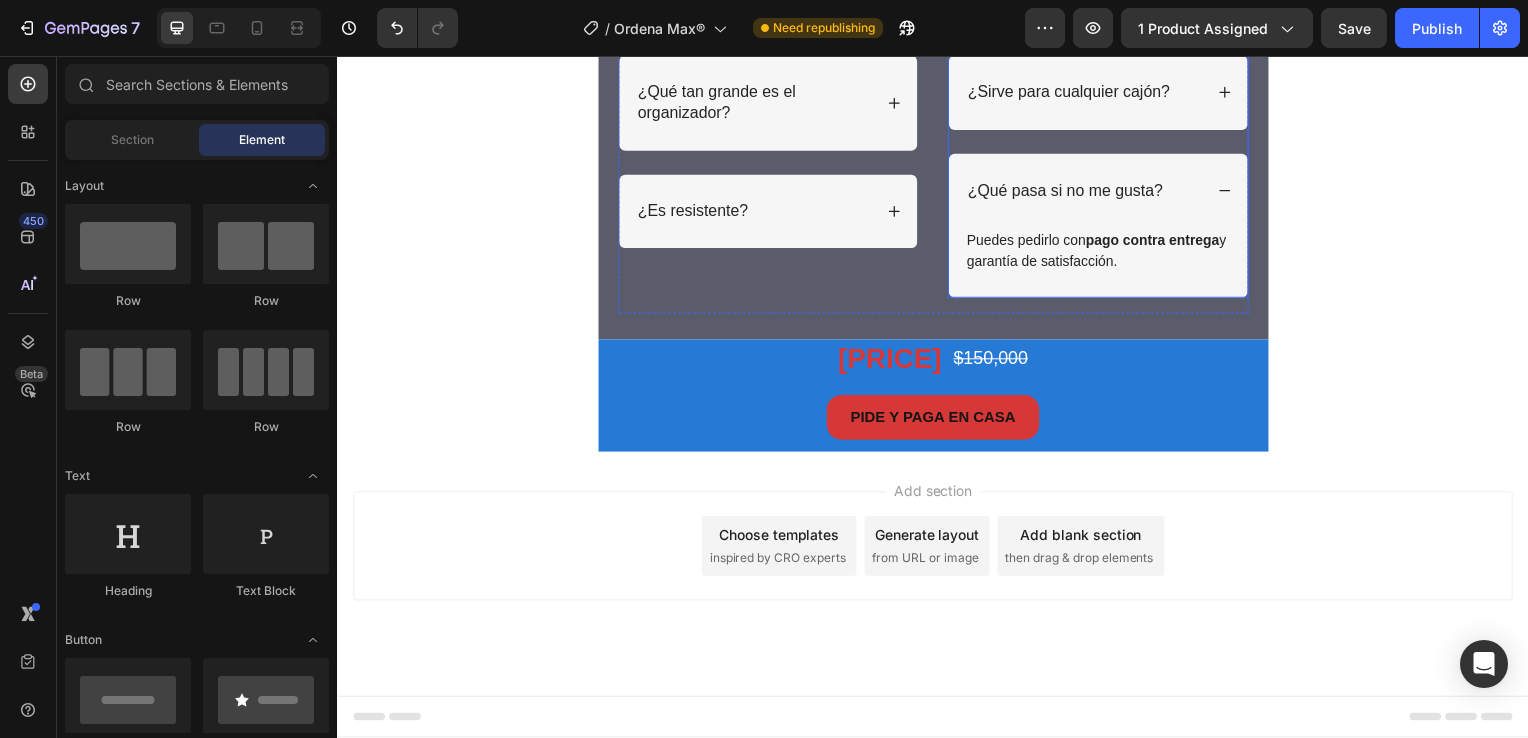 click on "¿Qué pasa si no me gusta?" at bounding box center [1103, 192] 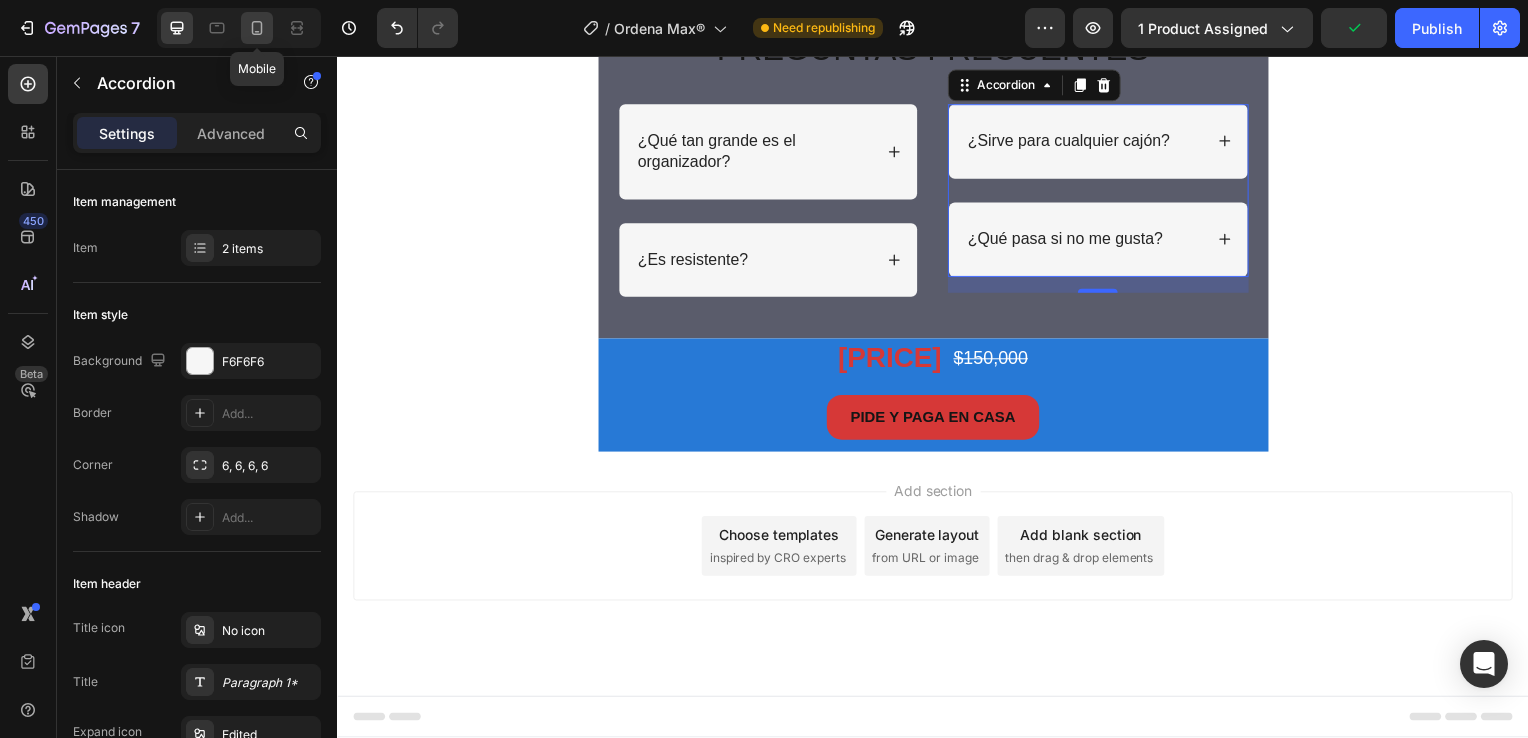 click 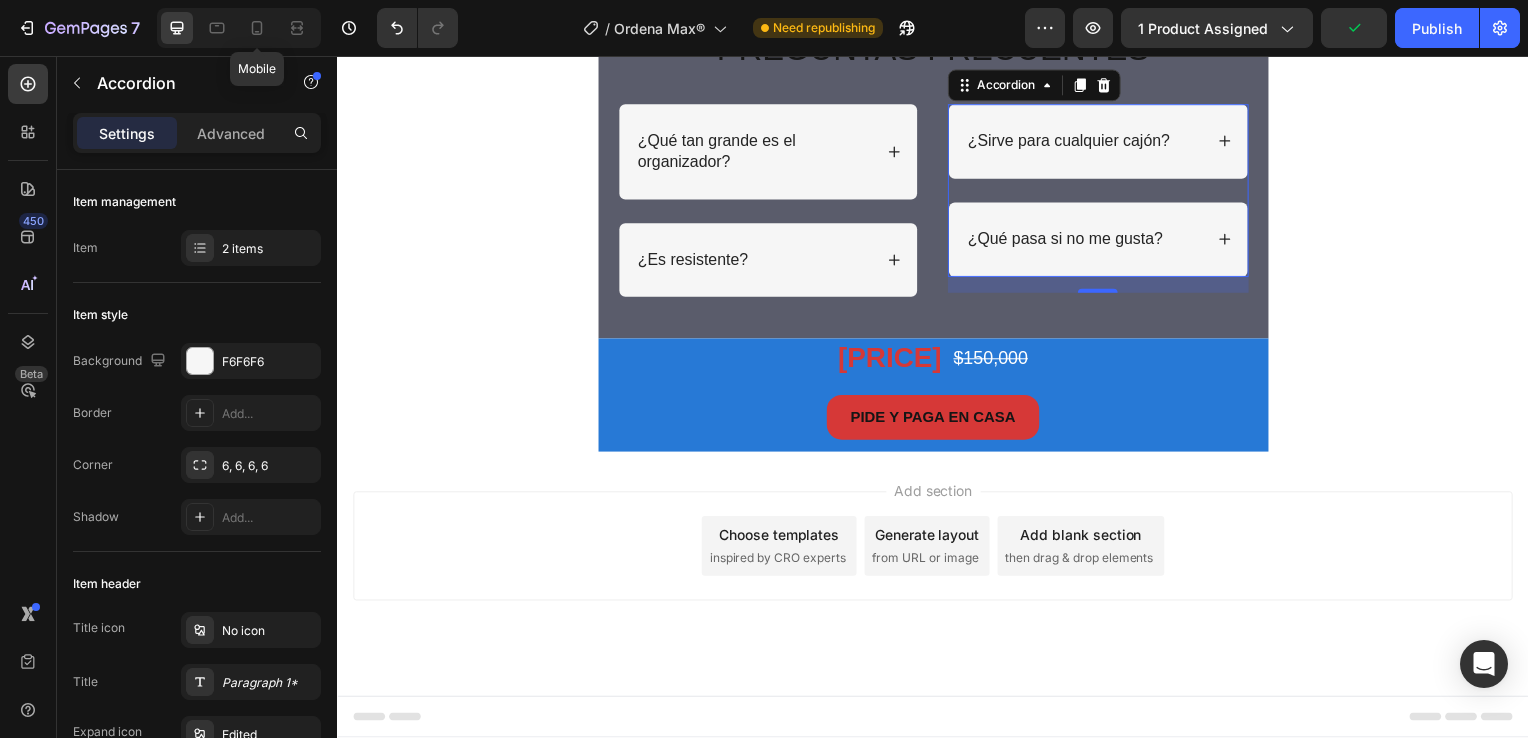 type on "14" 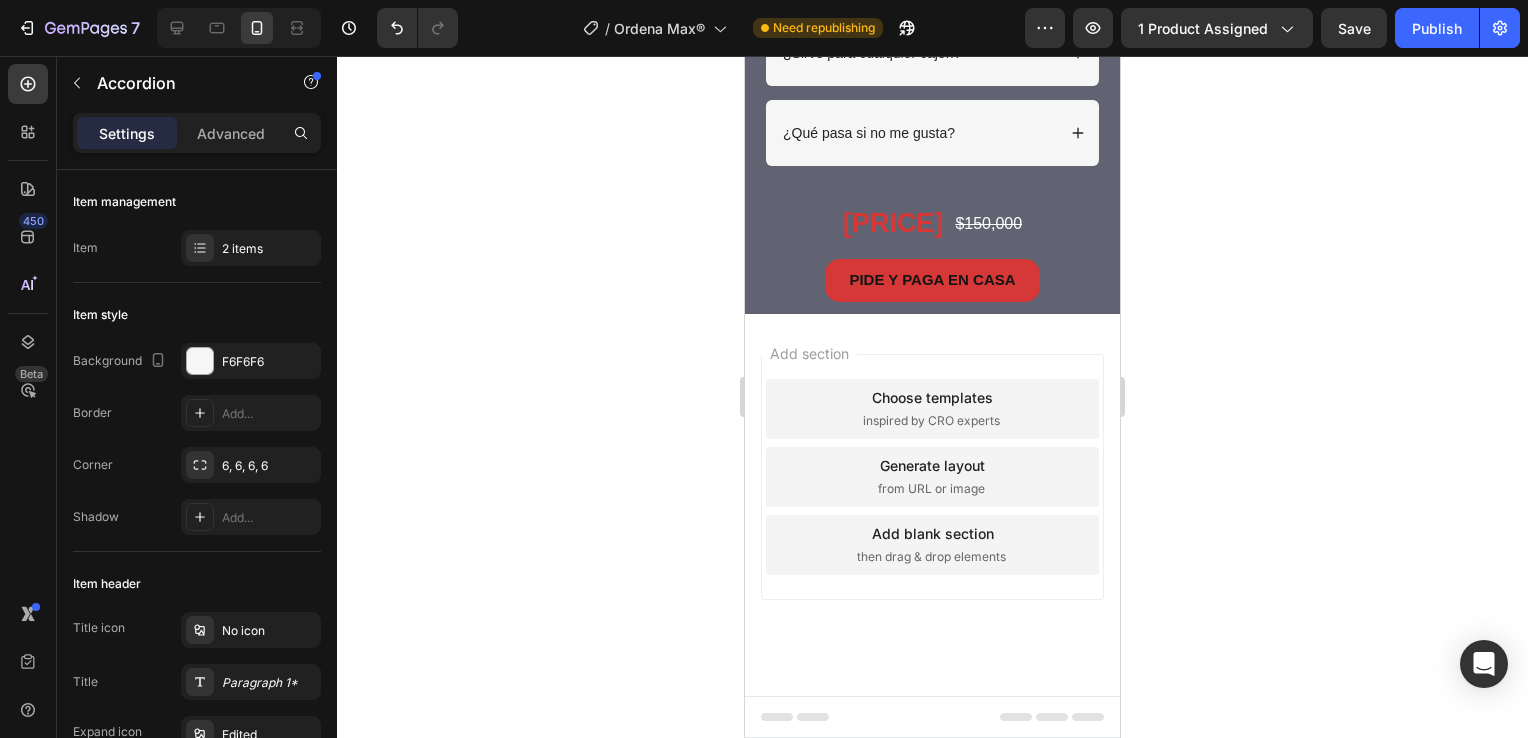 scroll, scrollTop: 2590, scrollLeft: 0, axis: vertical 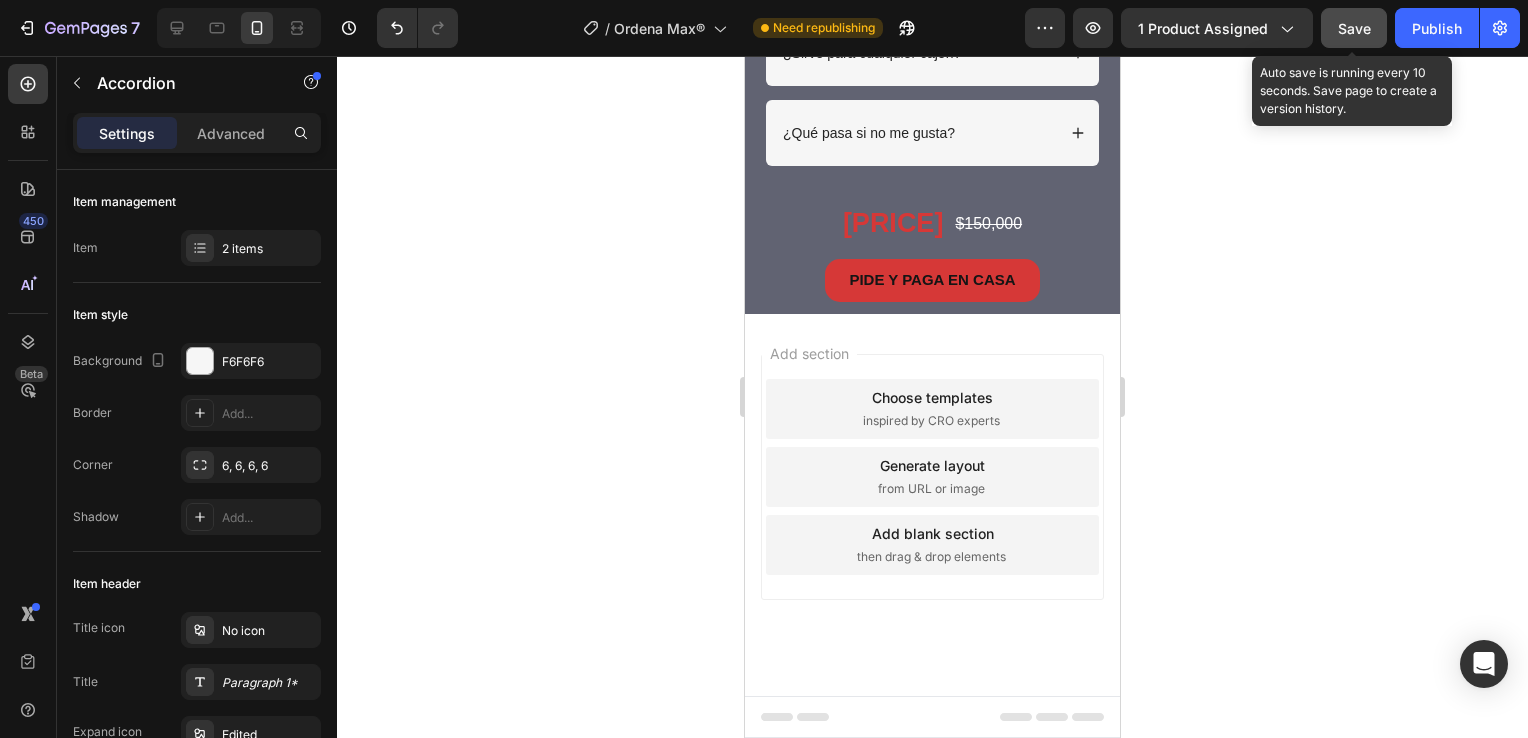 click on "Save" at bounding box center [1354, 28] 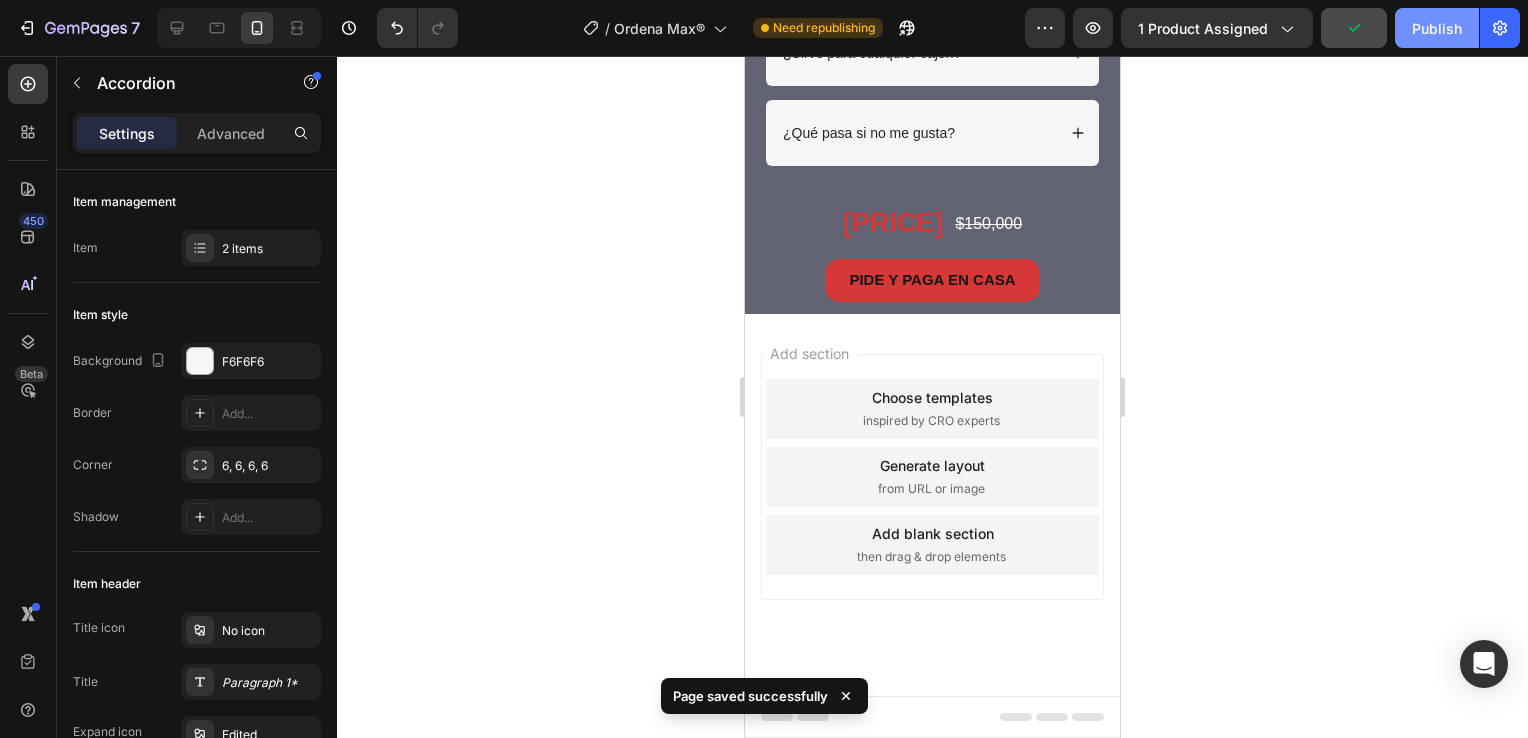 click on "Publish" 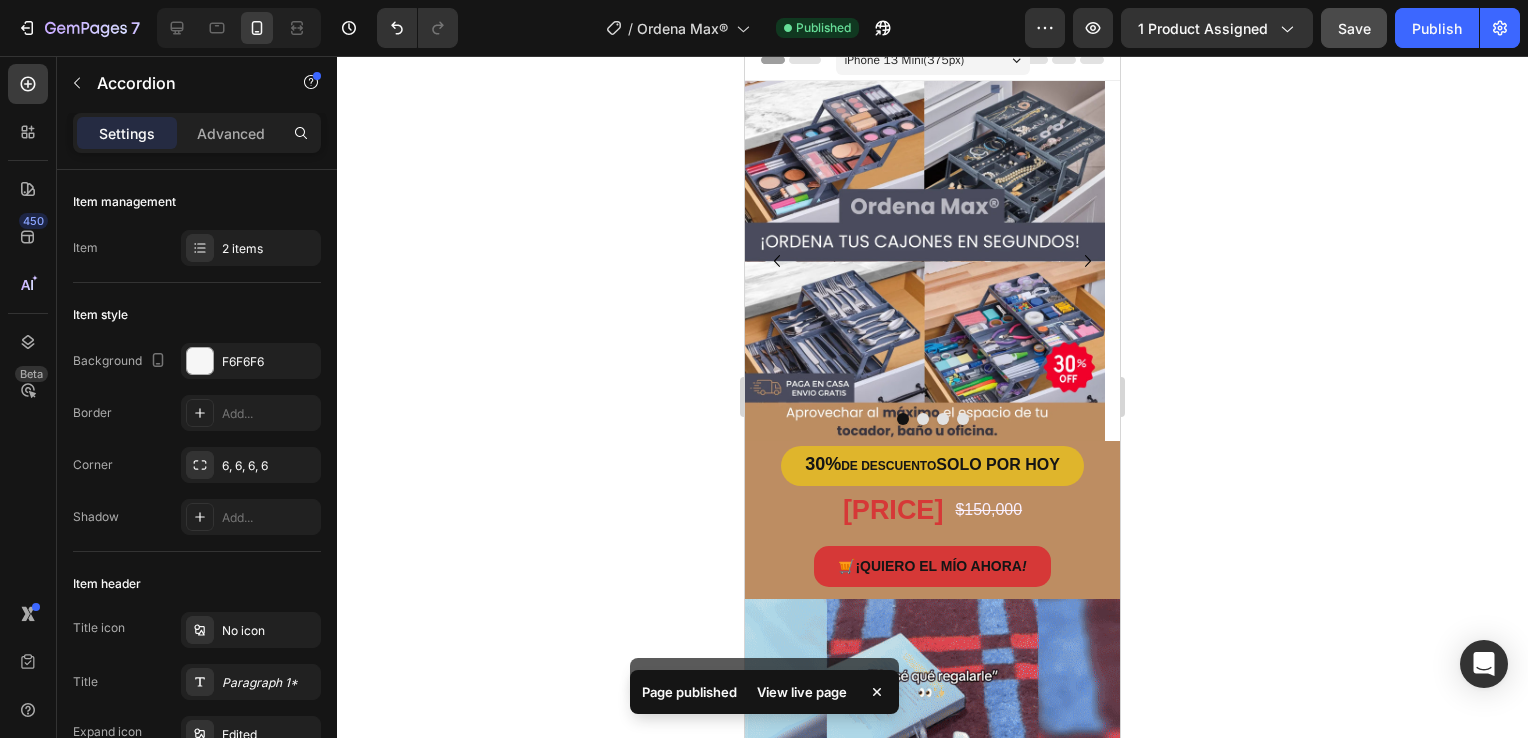 scroll, scrollTop: 0, scrollLeft: 0, axis: both 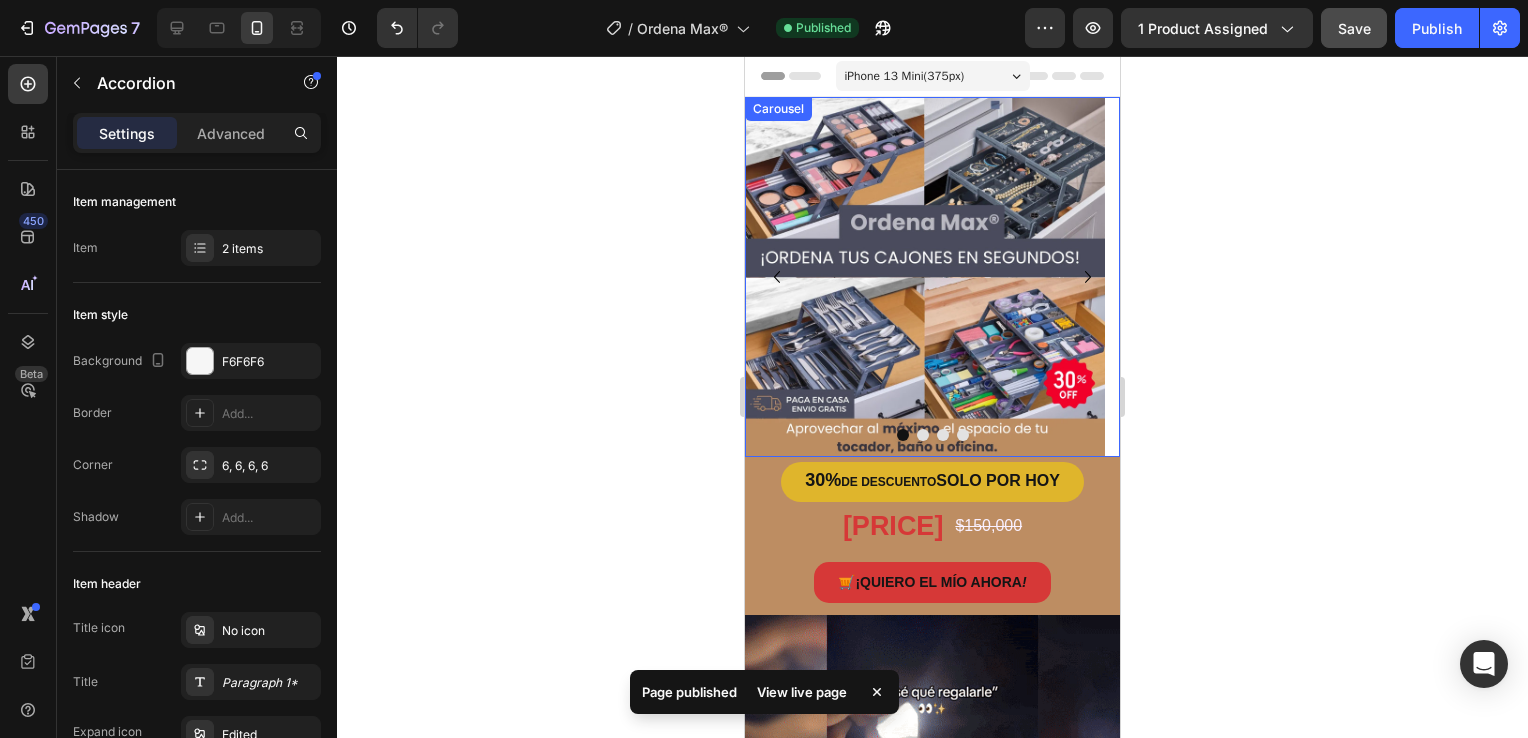 click 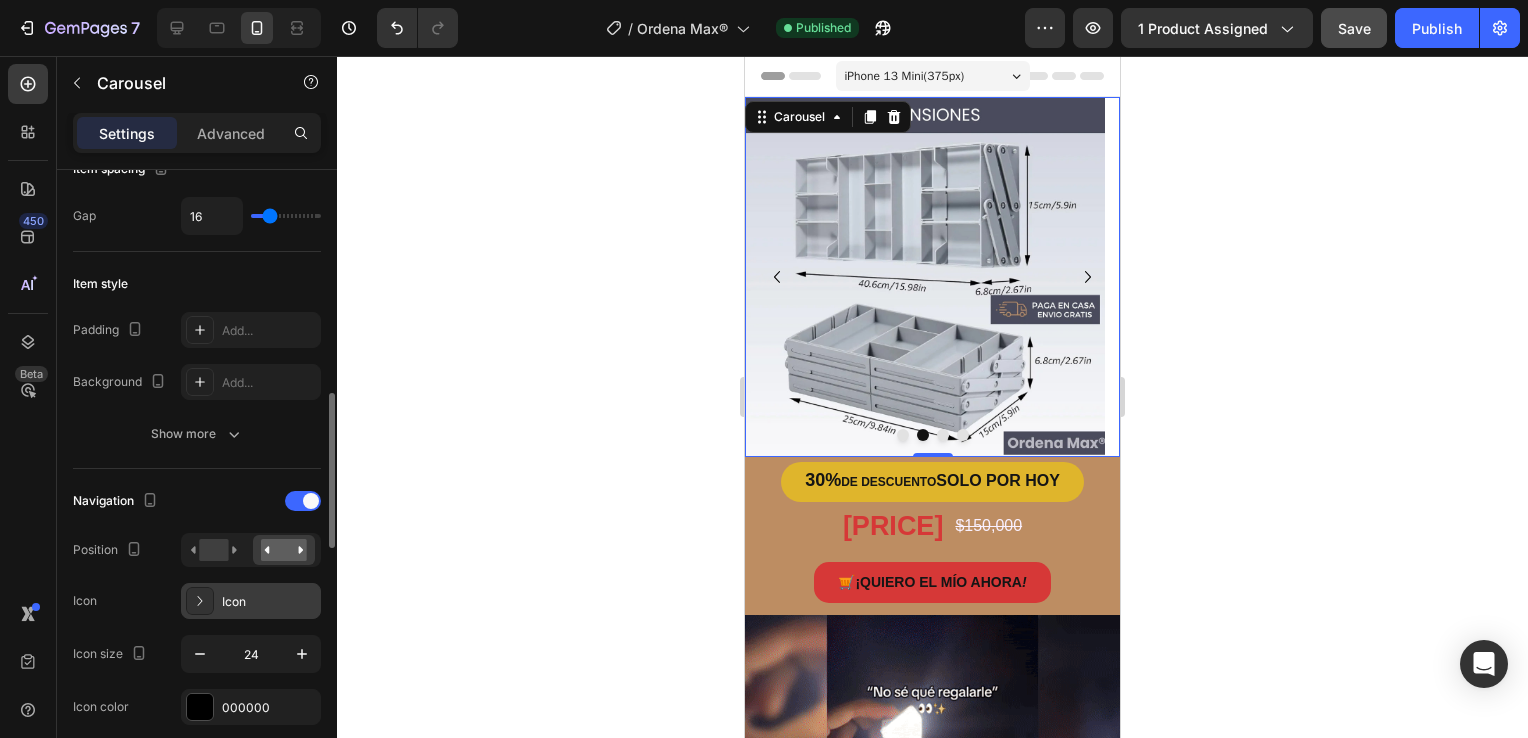 scroll, scrollTop: 600, scrollLeft: 0, axis: vertical 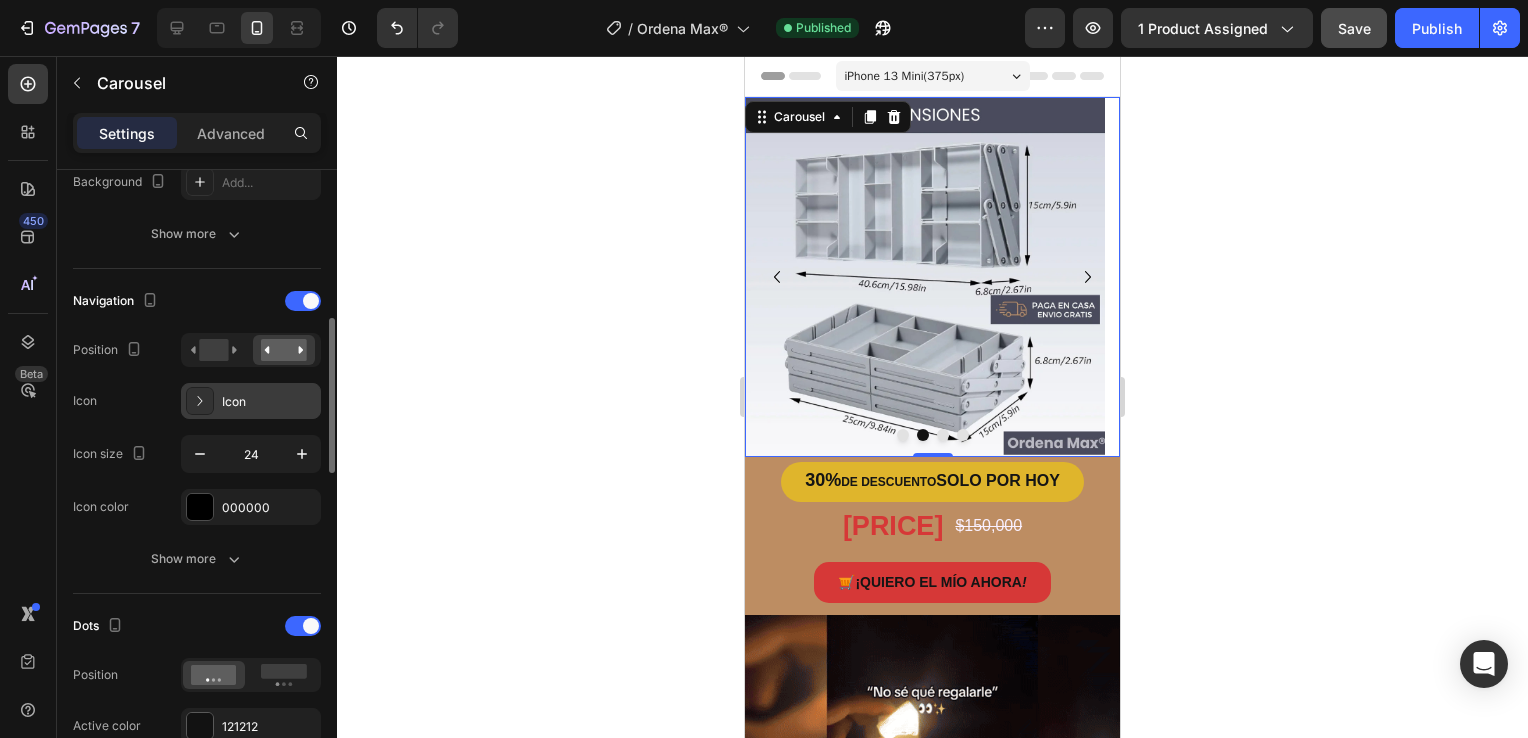 click 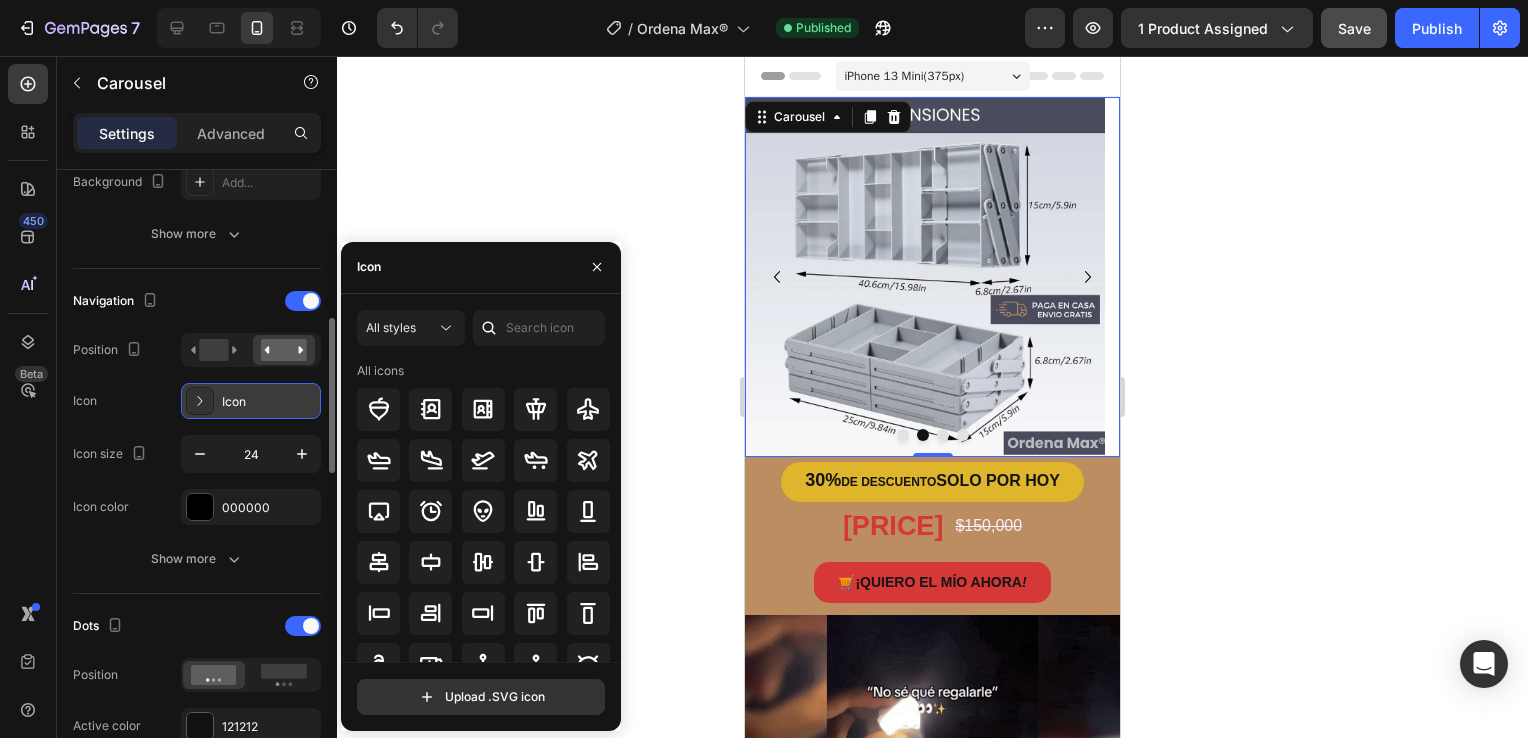 click 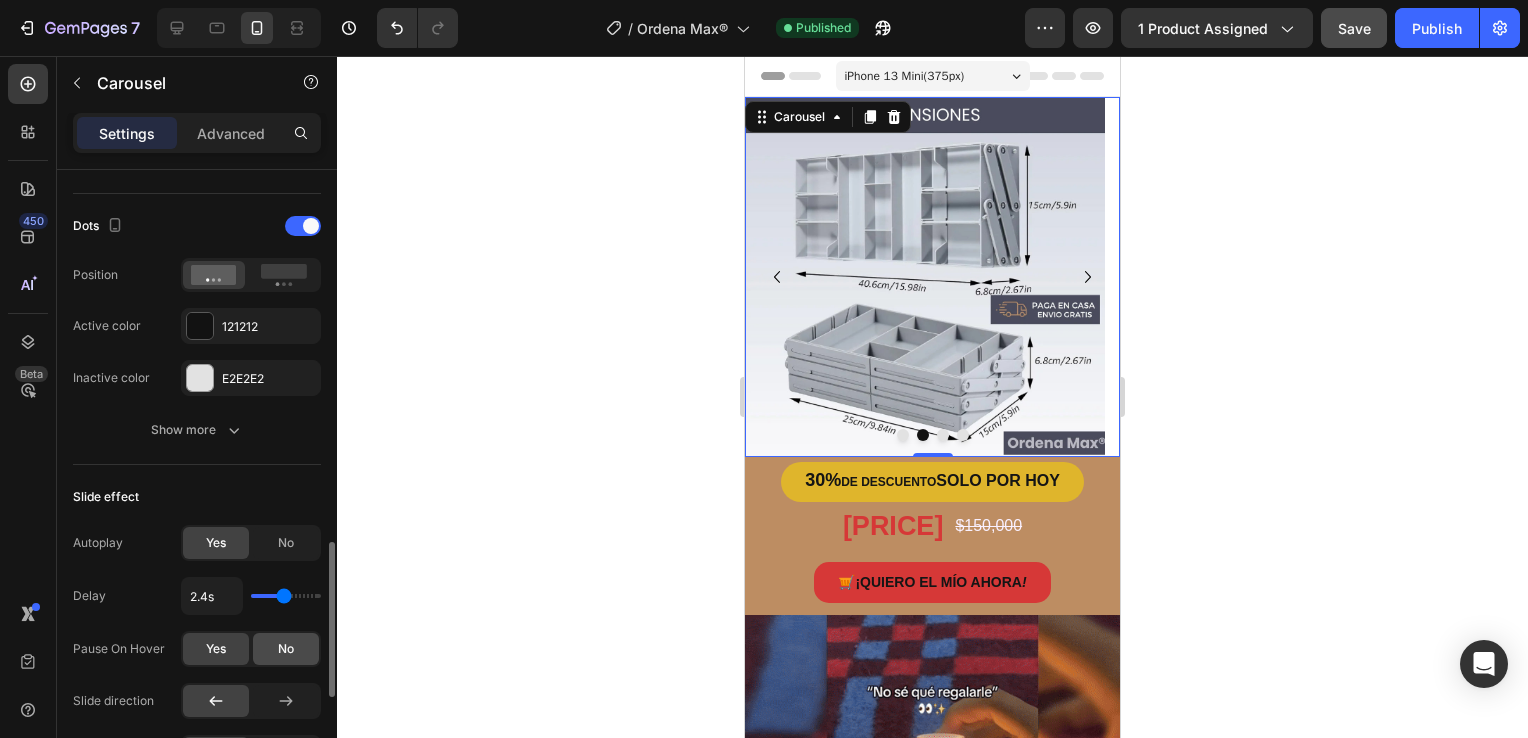 scroll, scrollTop: 1100, scrollLeft: 0, axis: vertical 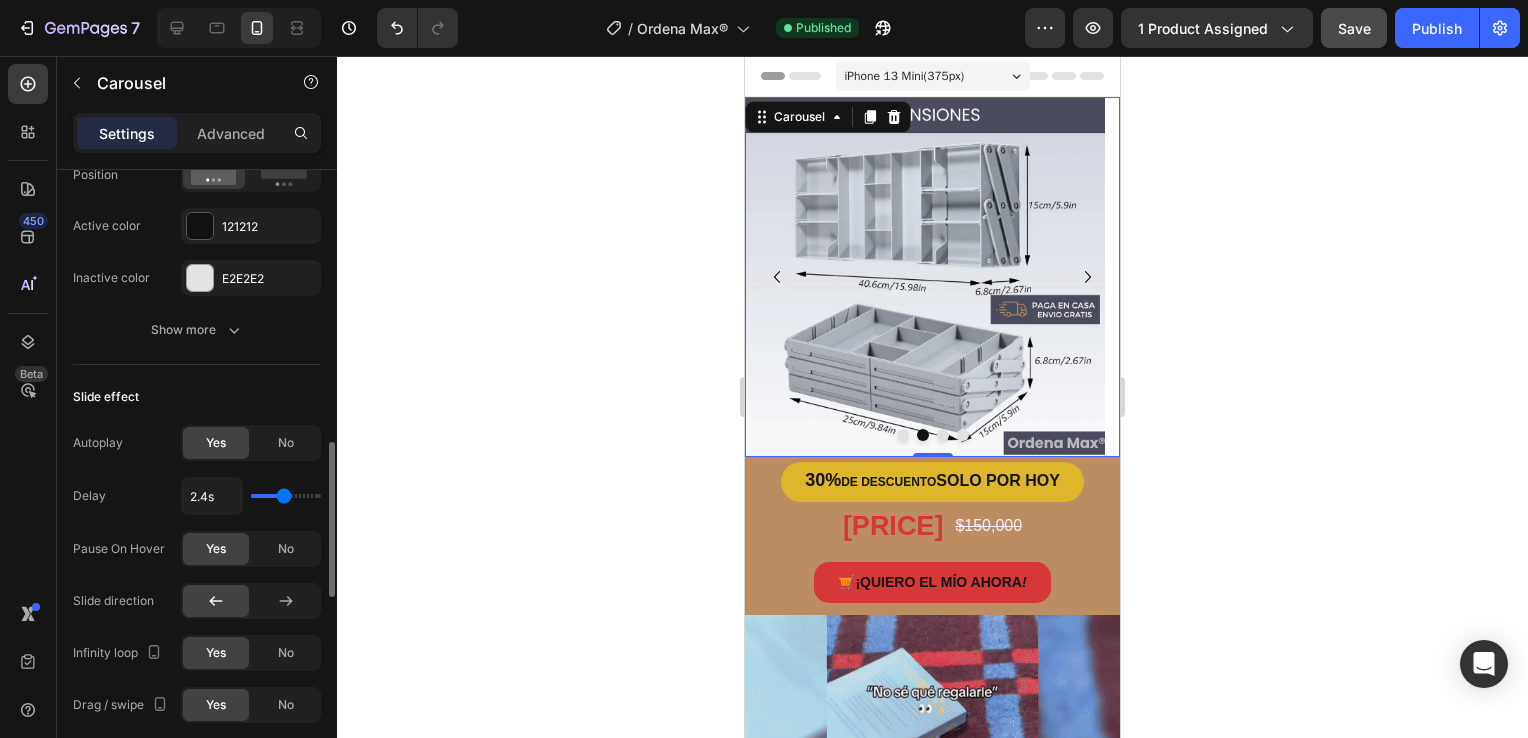 click on "Yes" 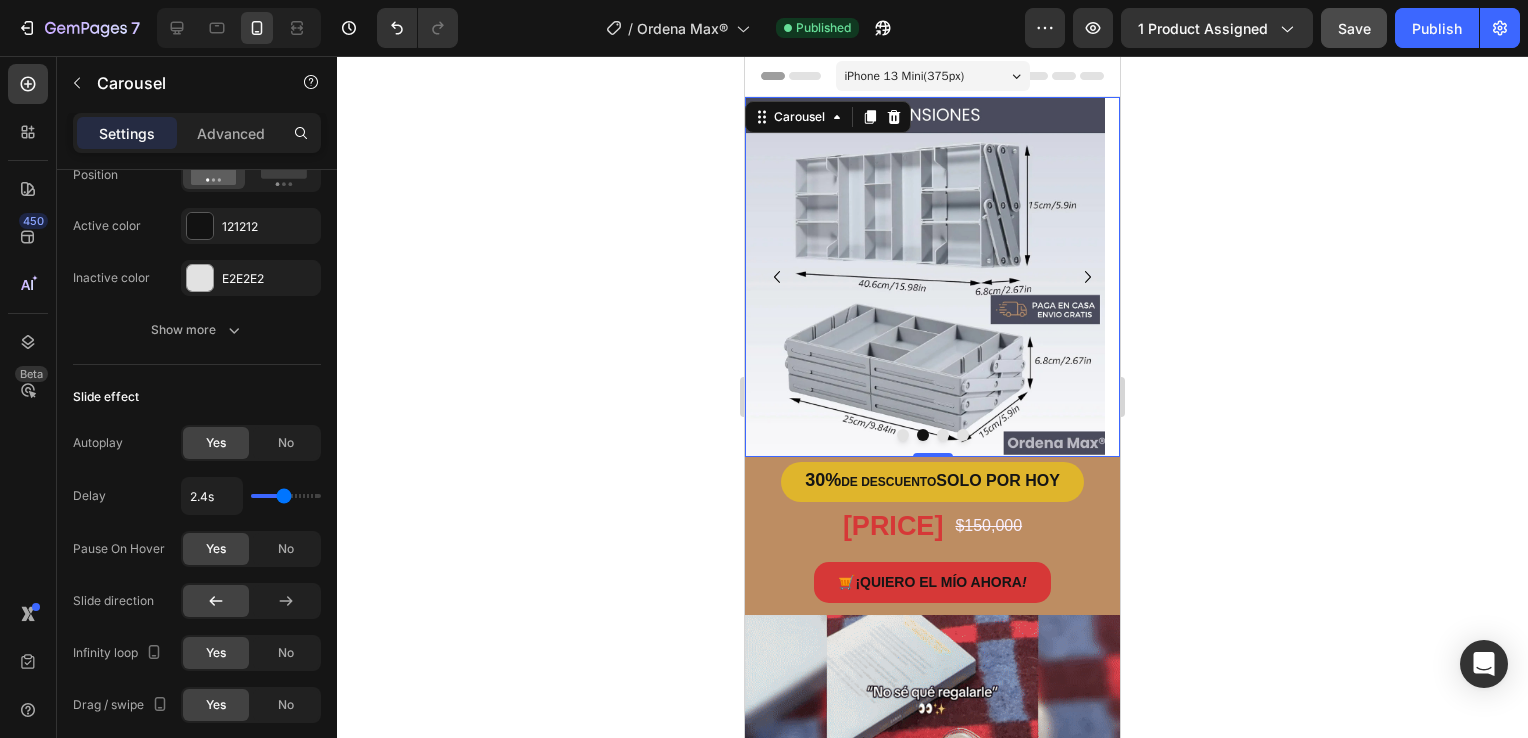 click 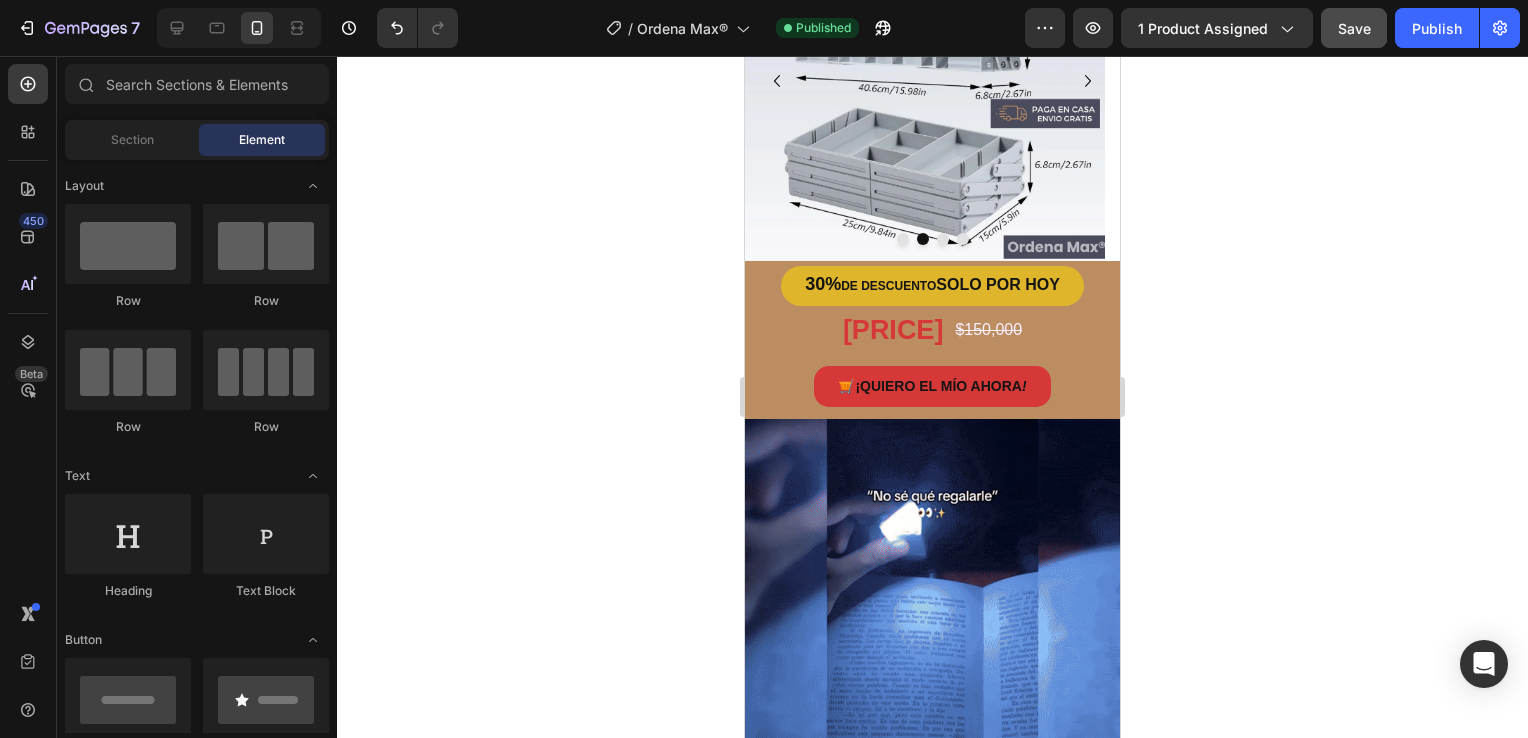 scroll, scrollTop: 200, scrollLeft: 0, axis: vertical 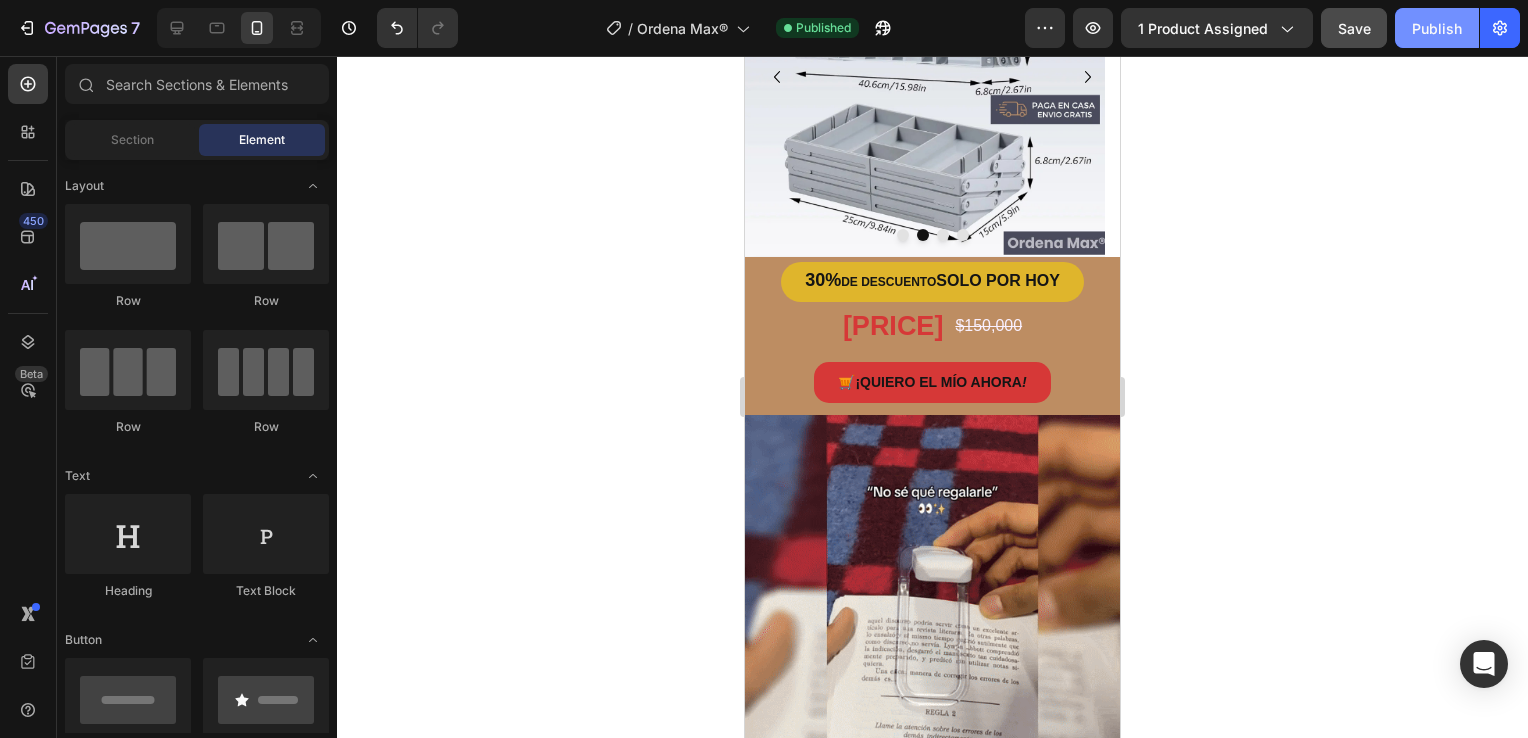 click on "Publish" 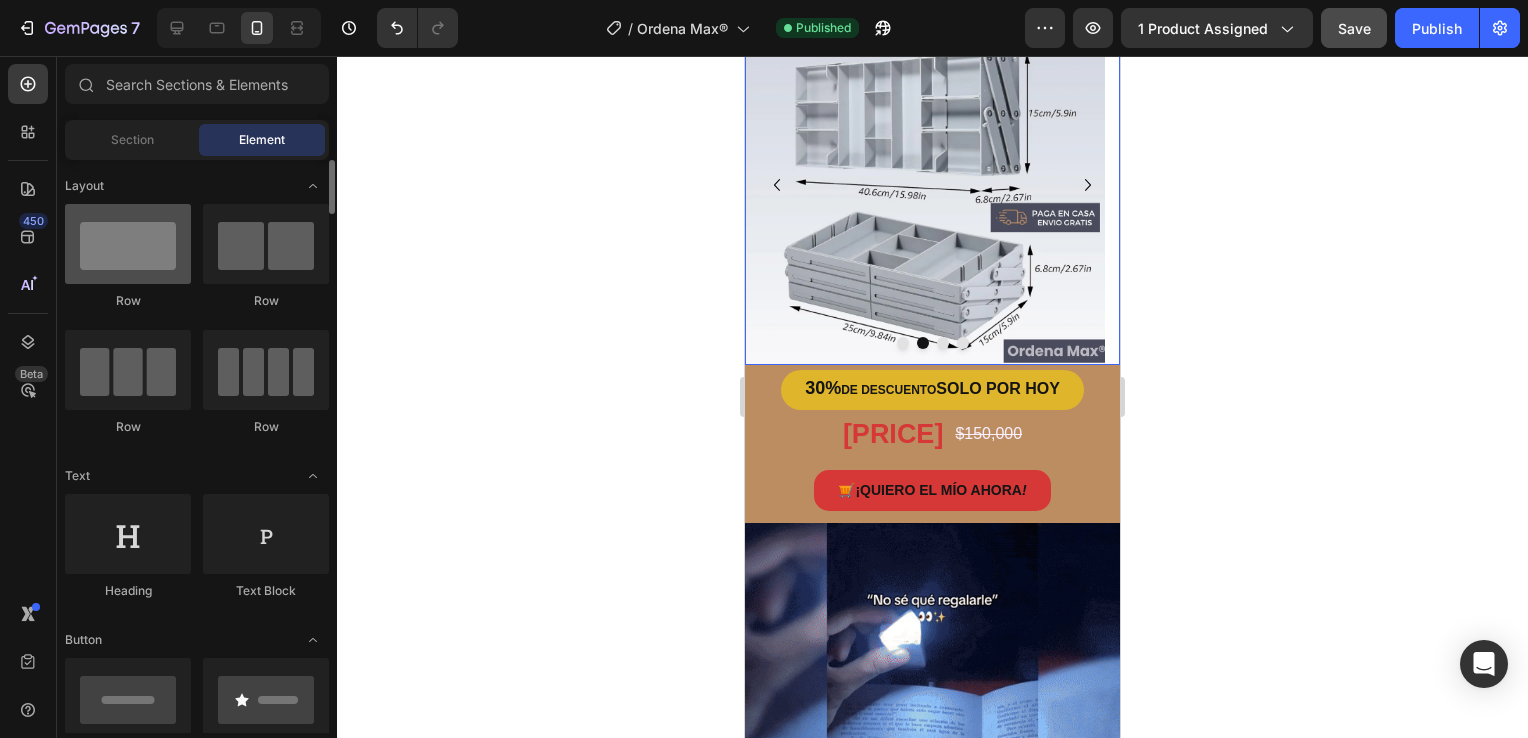 scroll, scrollTop: 300, scrollLeft: 0, axis: vertical 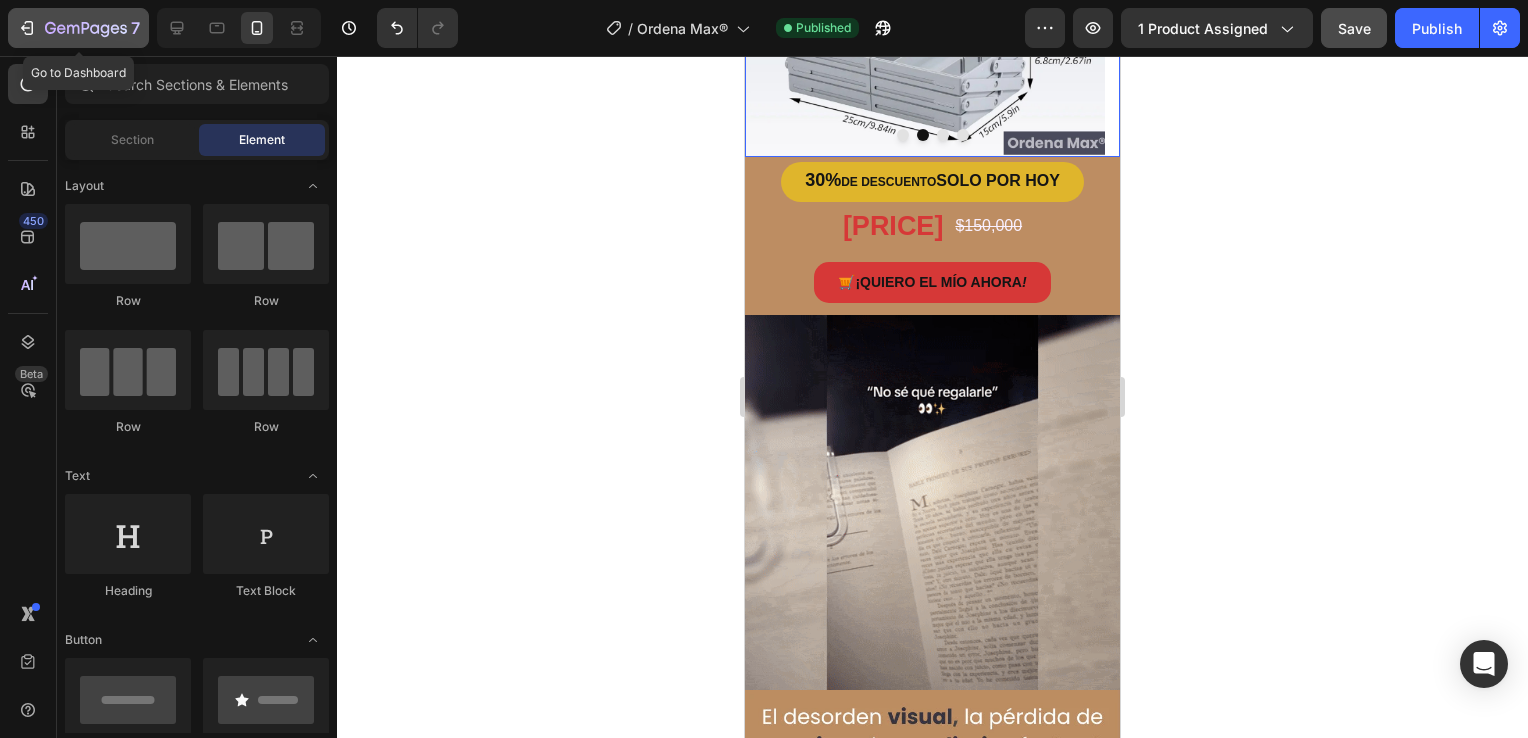 click 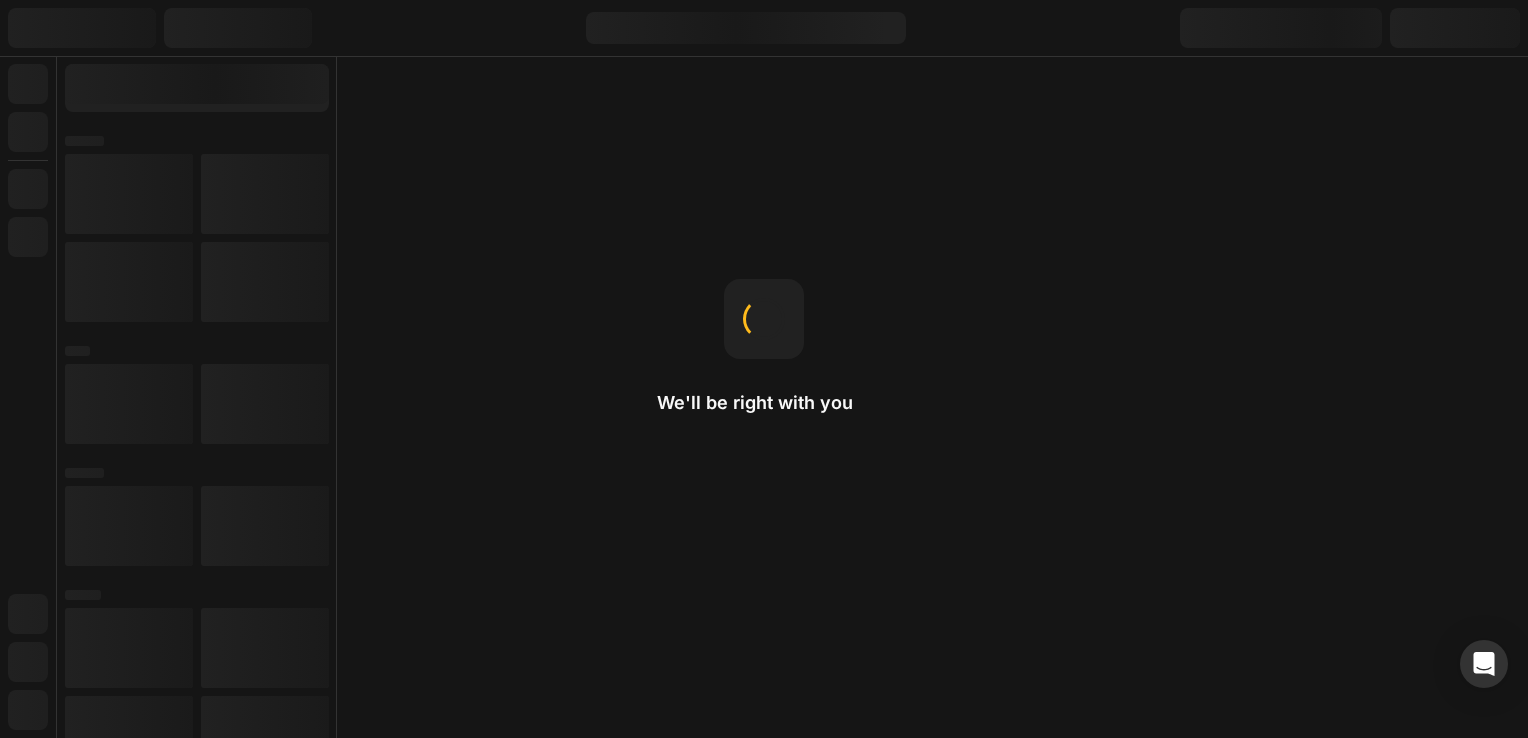 scroll, scrollTop: 0, scrollLeft: 0, axis: both 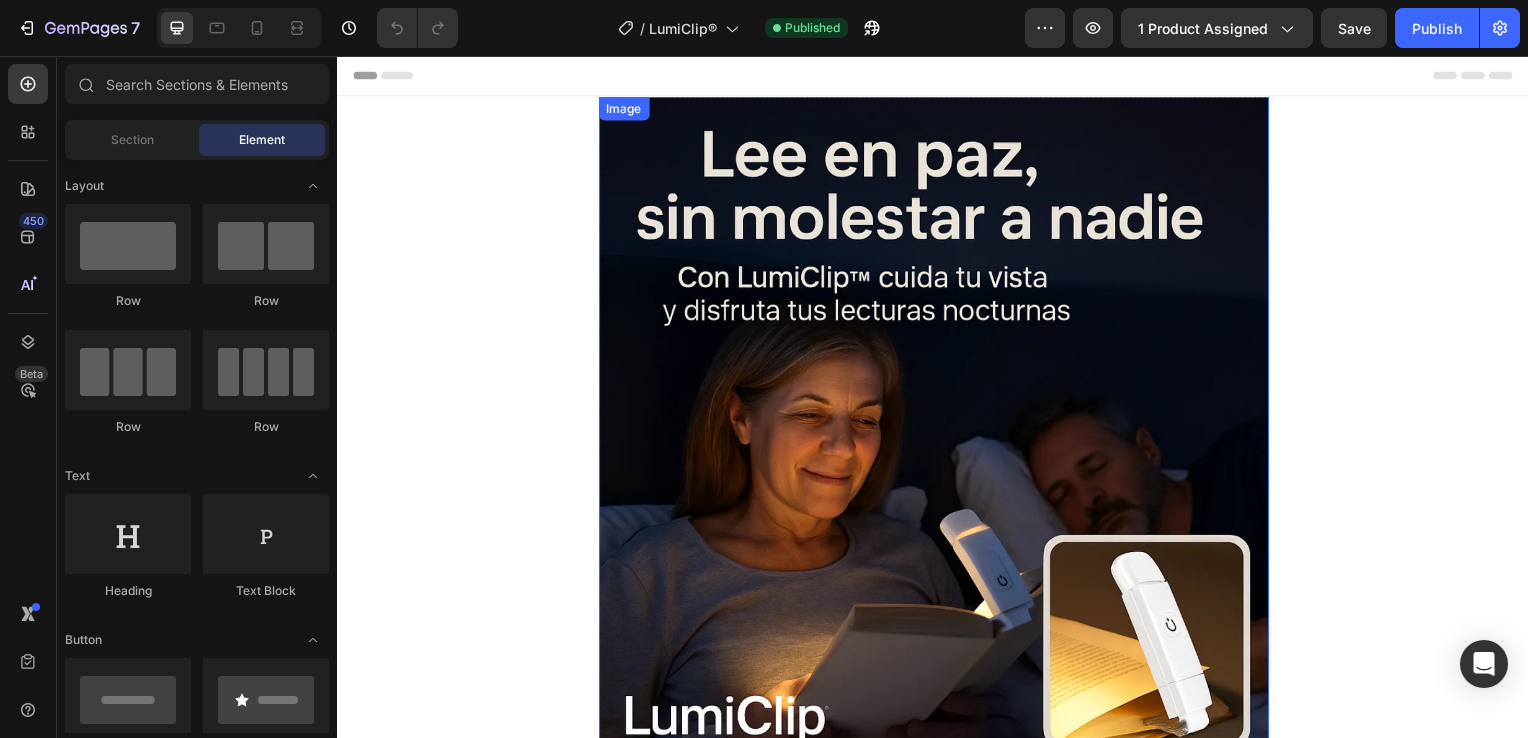 click at bounding box center [937, 434] 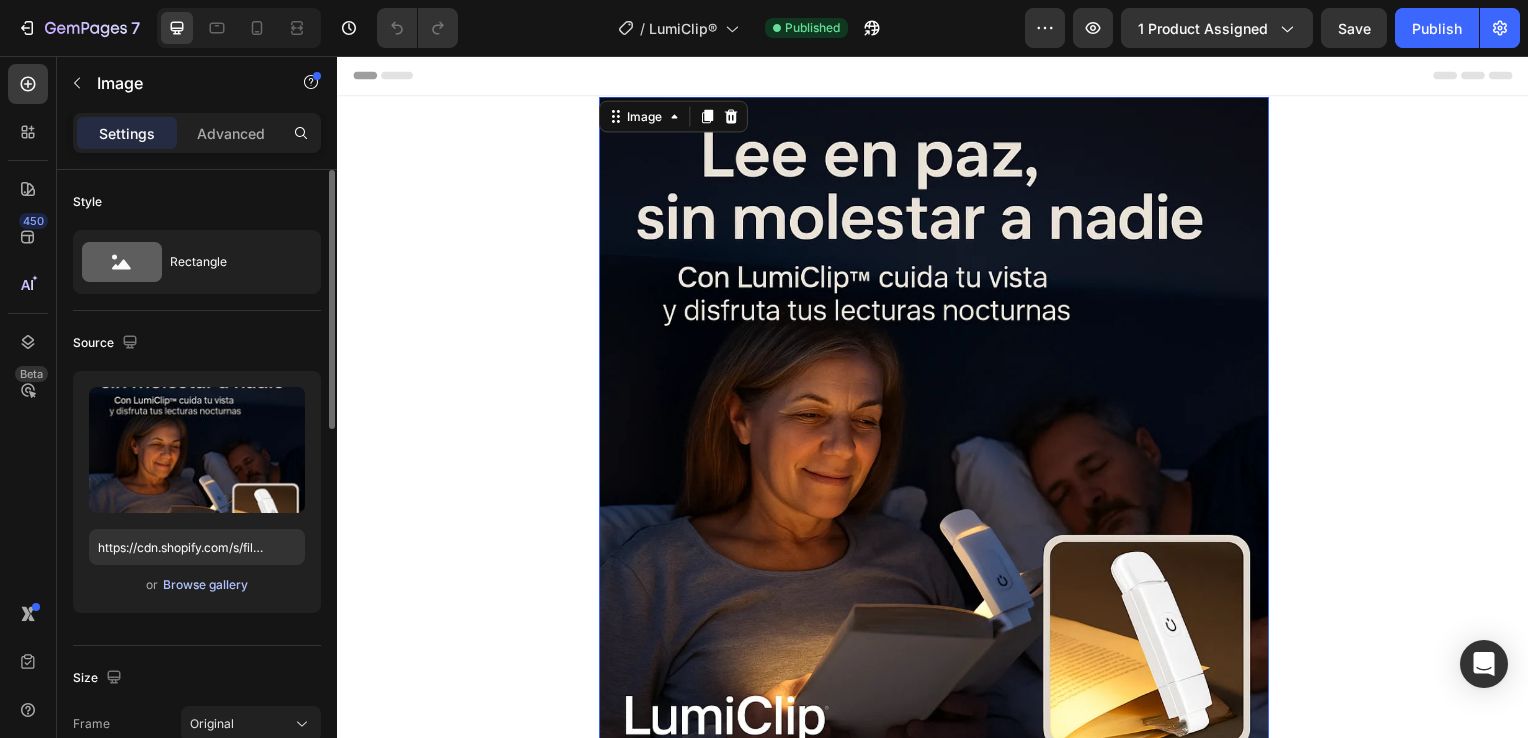 click on "Browse gallery" at bounding box center [205, 585] 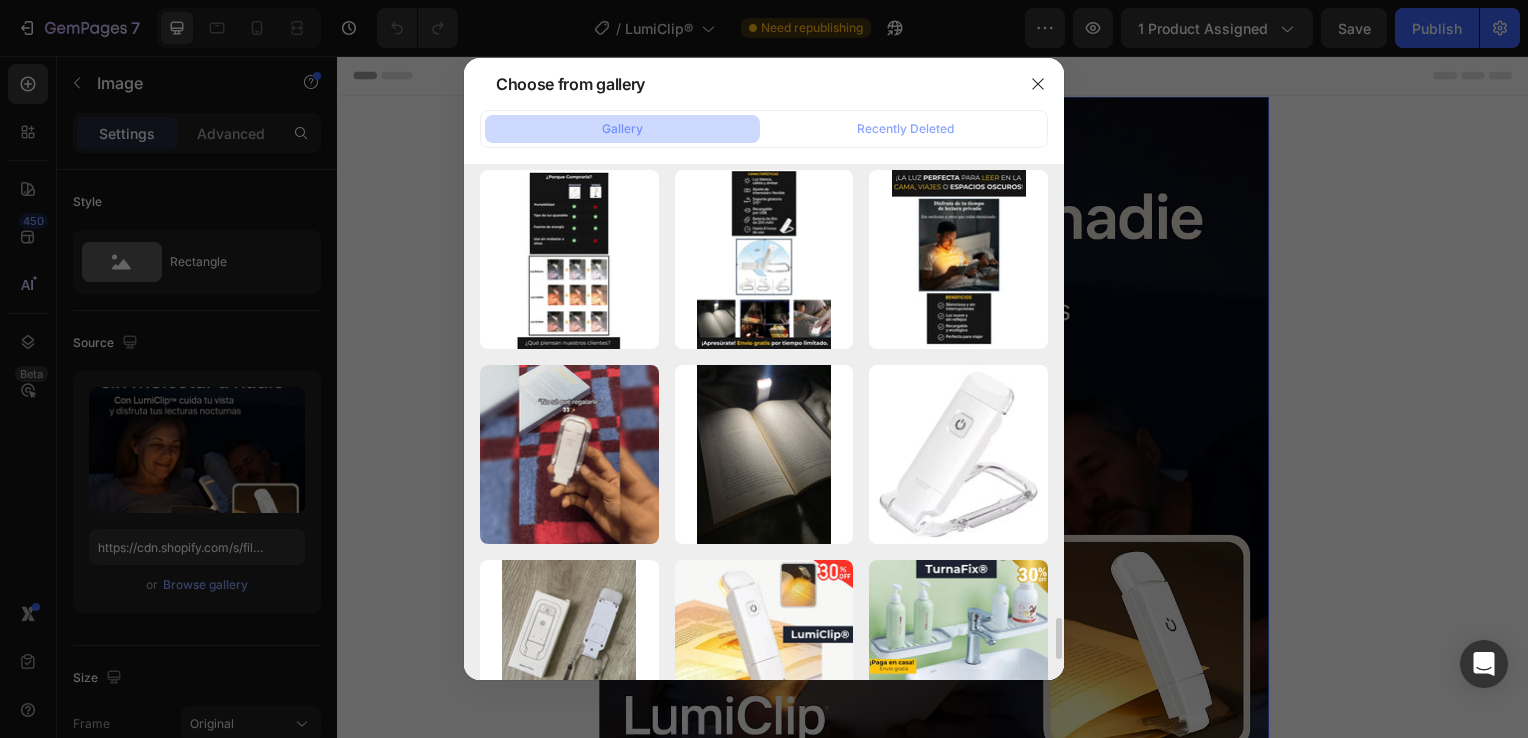 scroll, scrollTop: 5755, scrollLeft: 0, axis: vertical 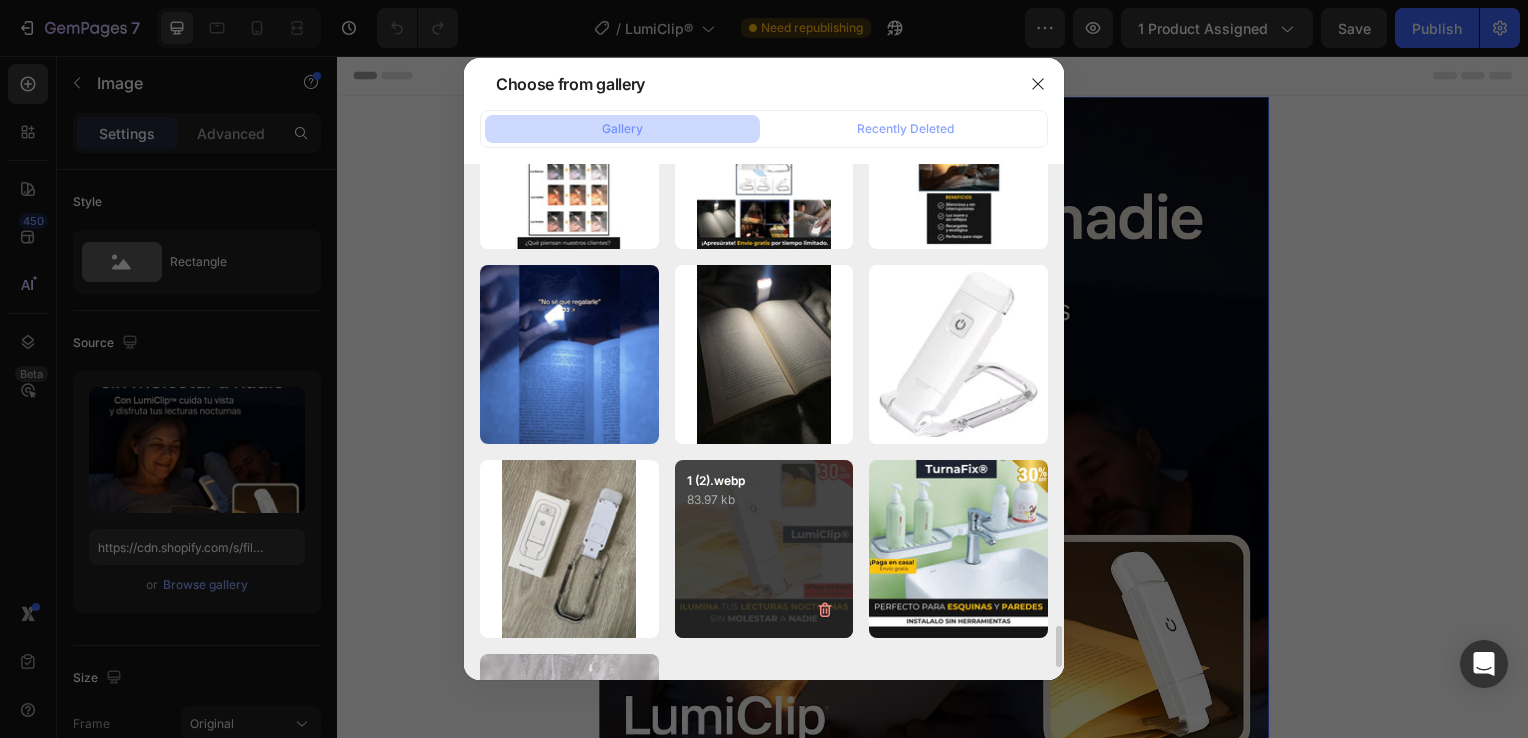 click on "1 (2).webp 83.97 kb" at bounding box center (764, 549) 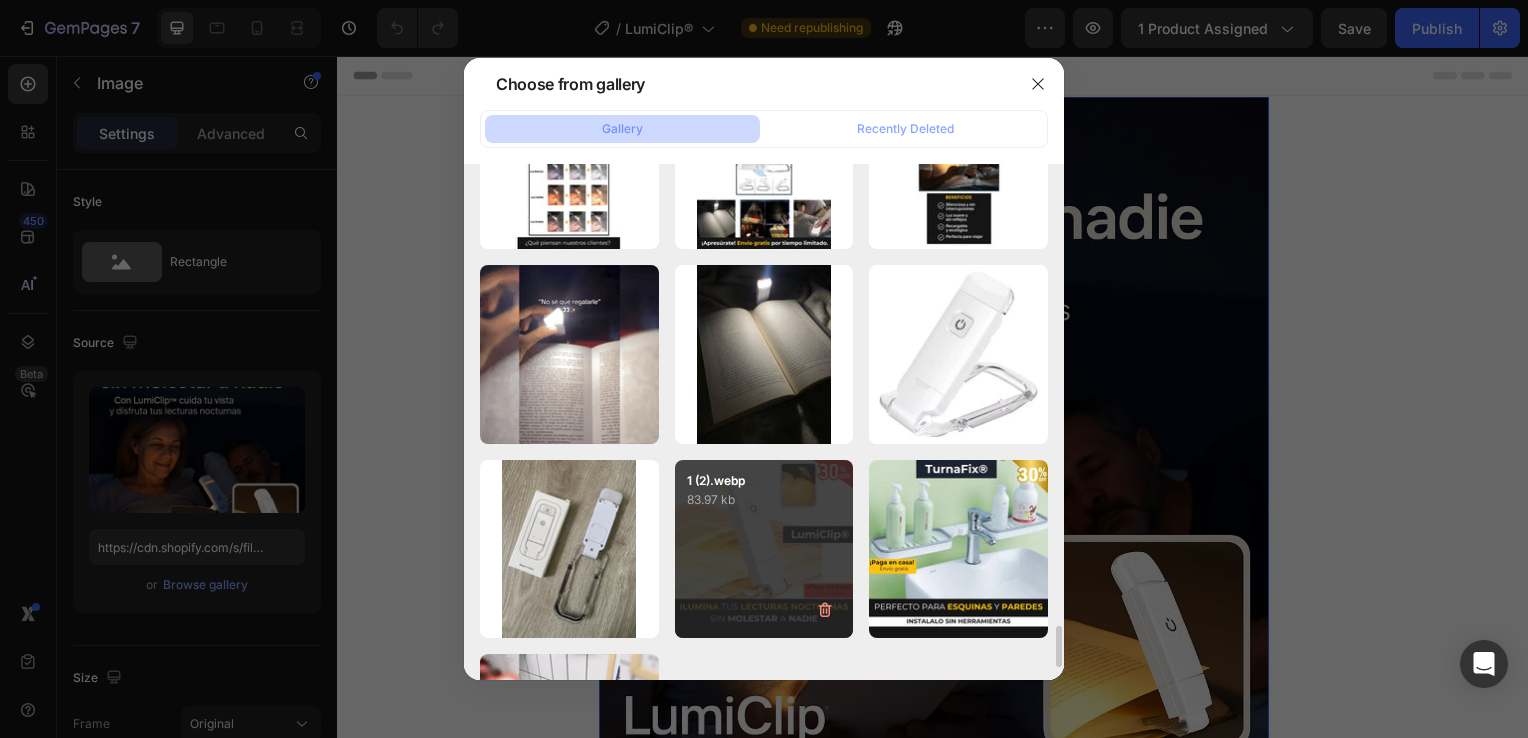 type on "https://cdn.shopify.com/s/files/1/0931/0204/7545/files/gempages_559530074857014392-7347a73d-401c-4484-92fd-686e0e5a5107.webp" 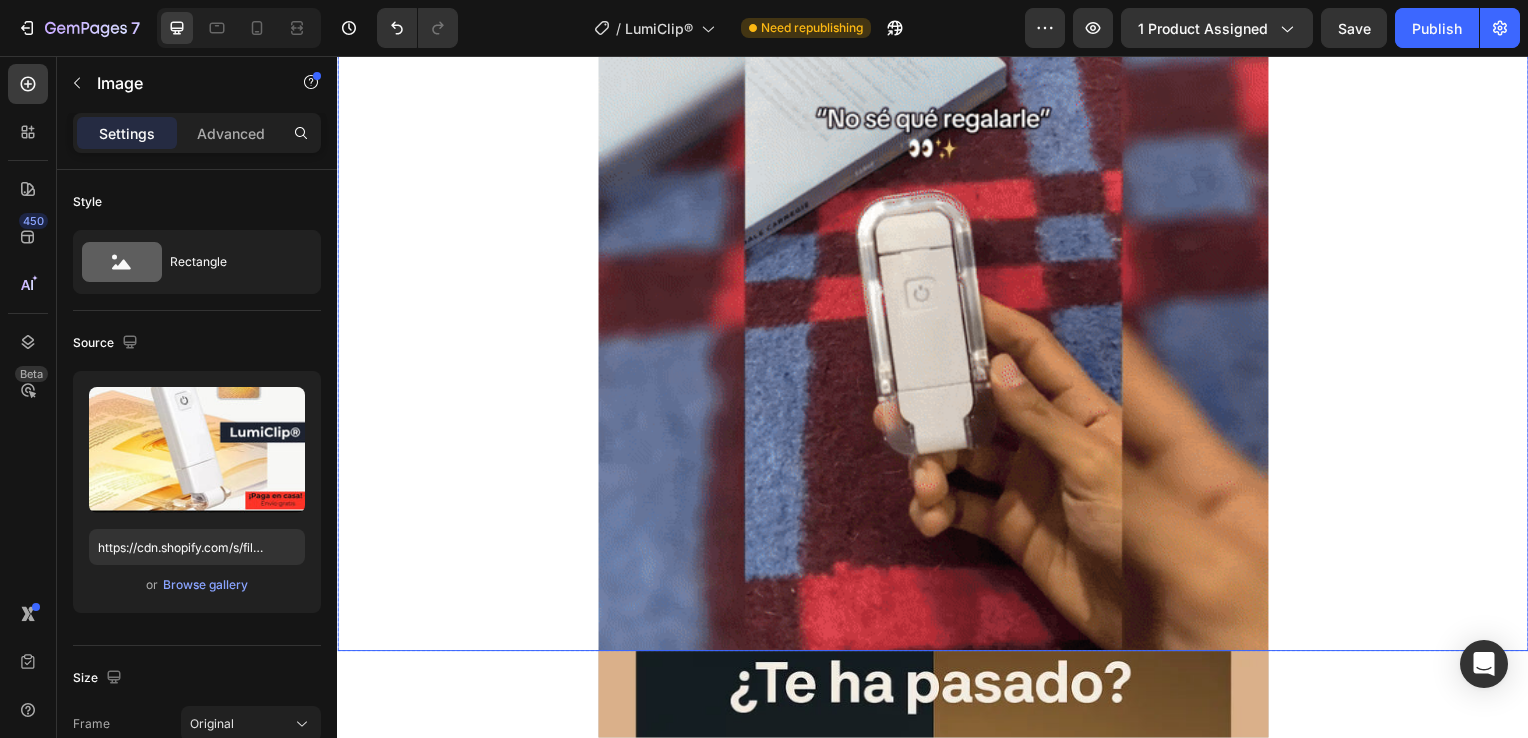 scroll, scrollTop: 1300, scrollLeft: 0, axis: vertical 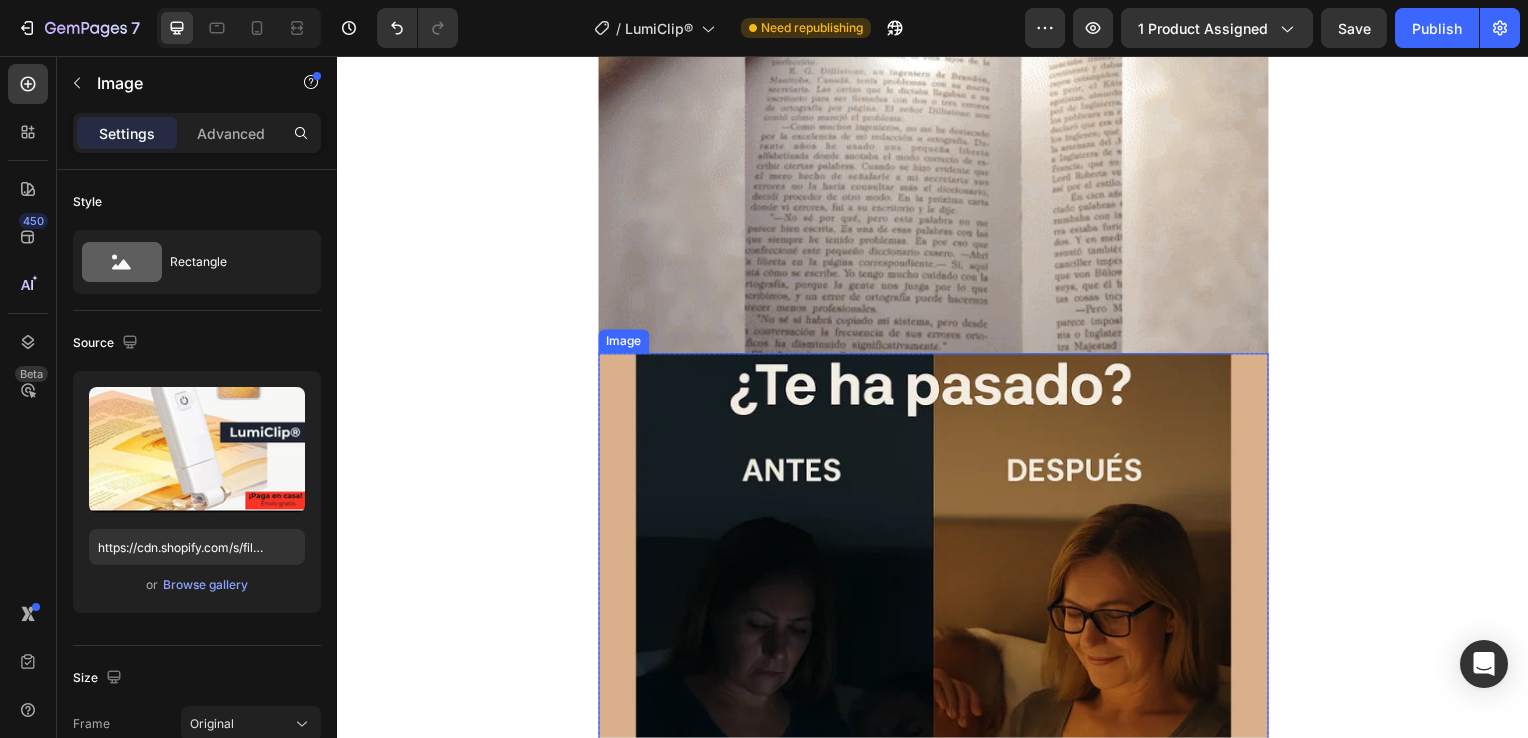 click at bounding box center [937, 806] 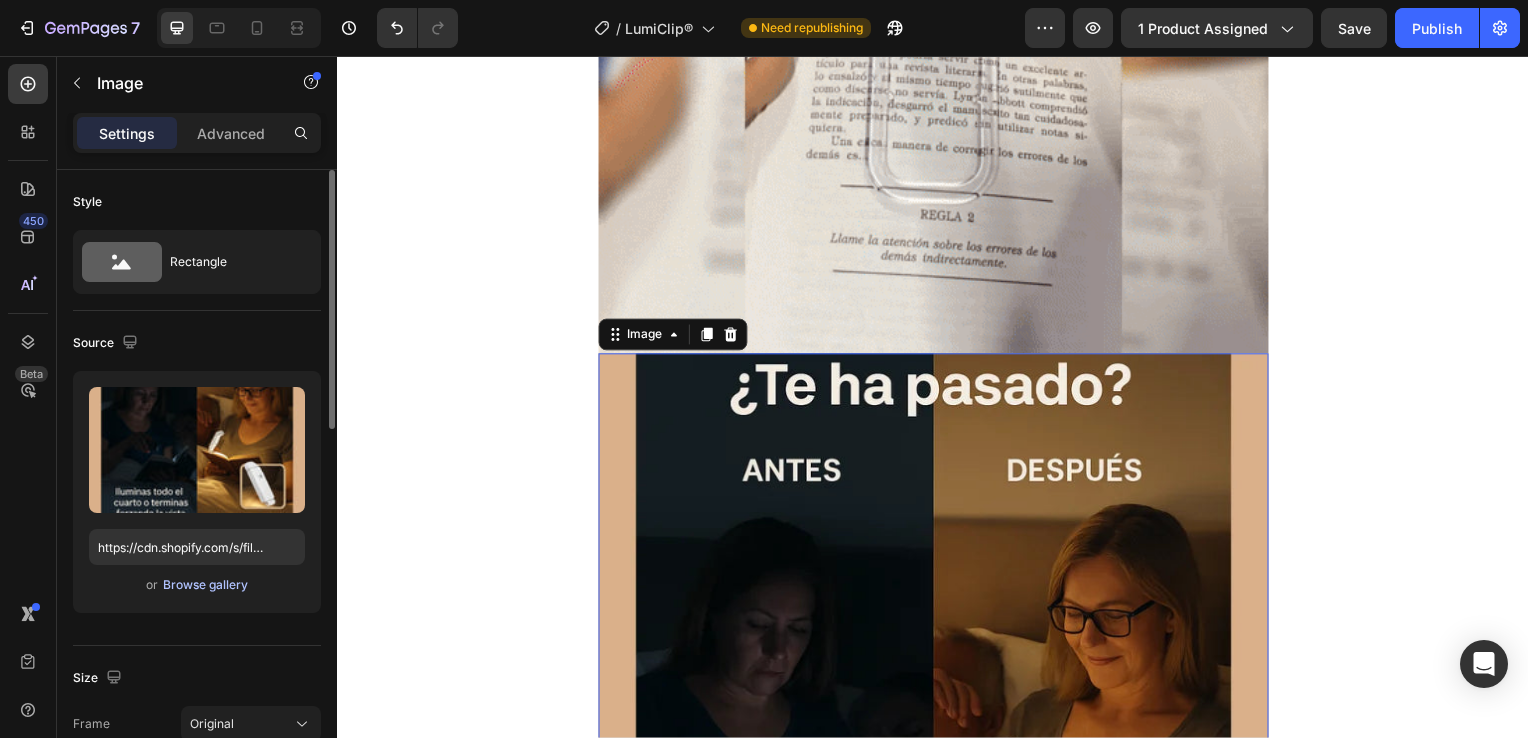 click on "Browse gallery" at bounding box center [205, 585] 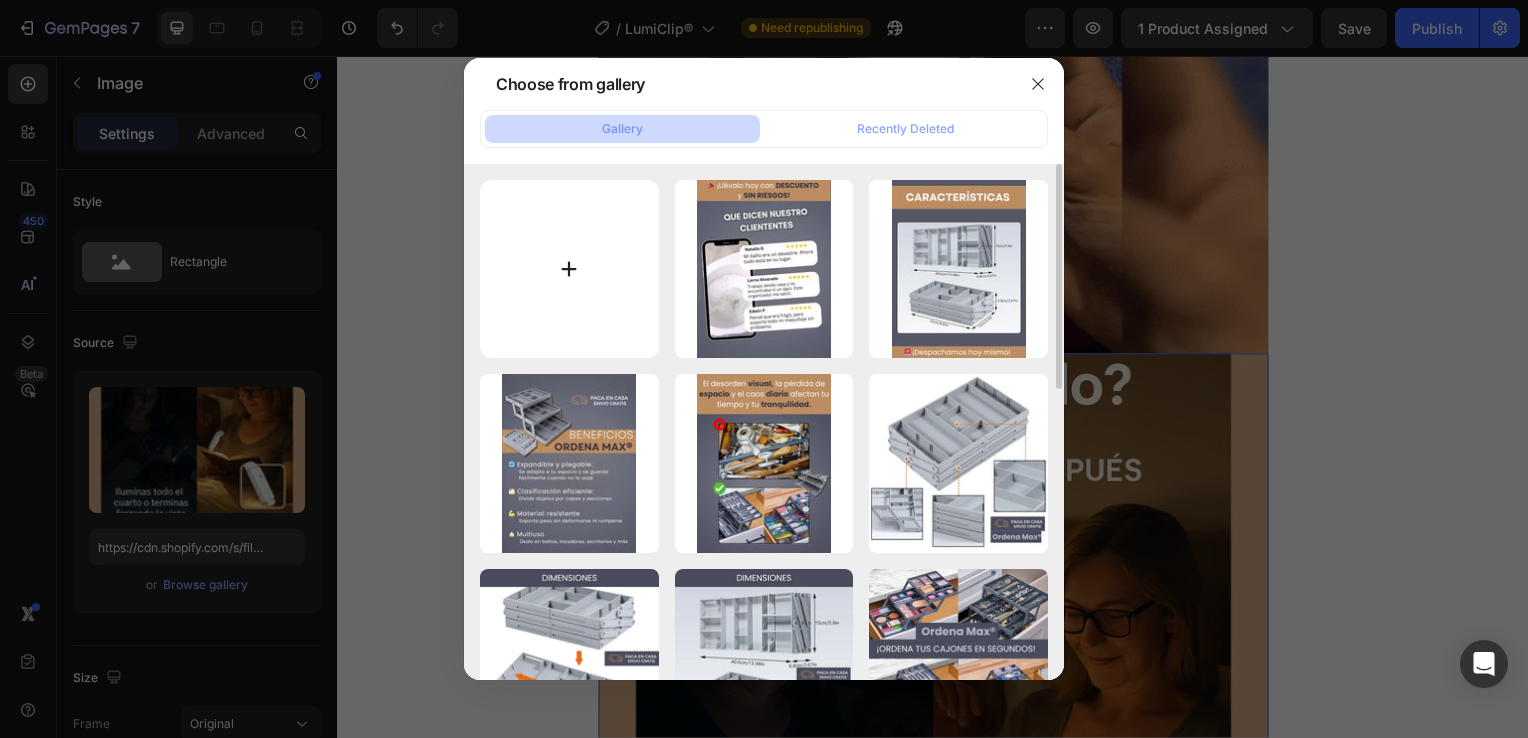 click at bounding box center [569, 269] 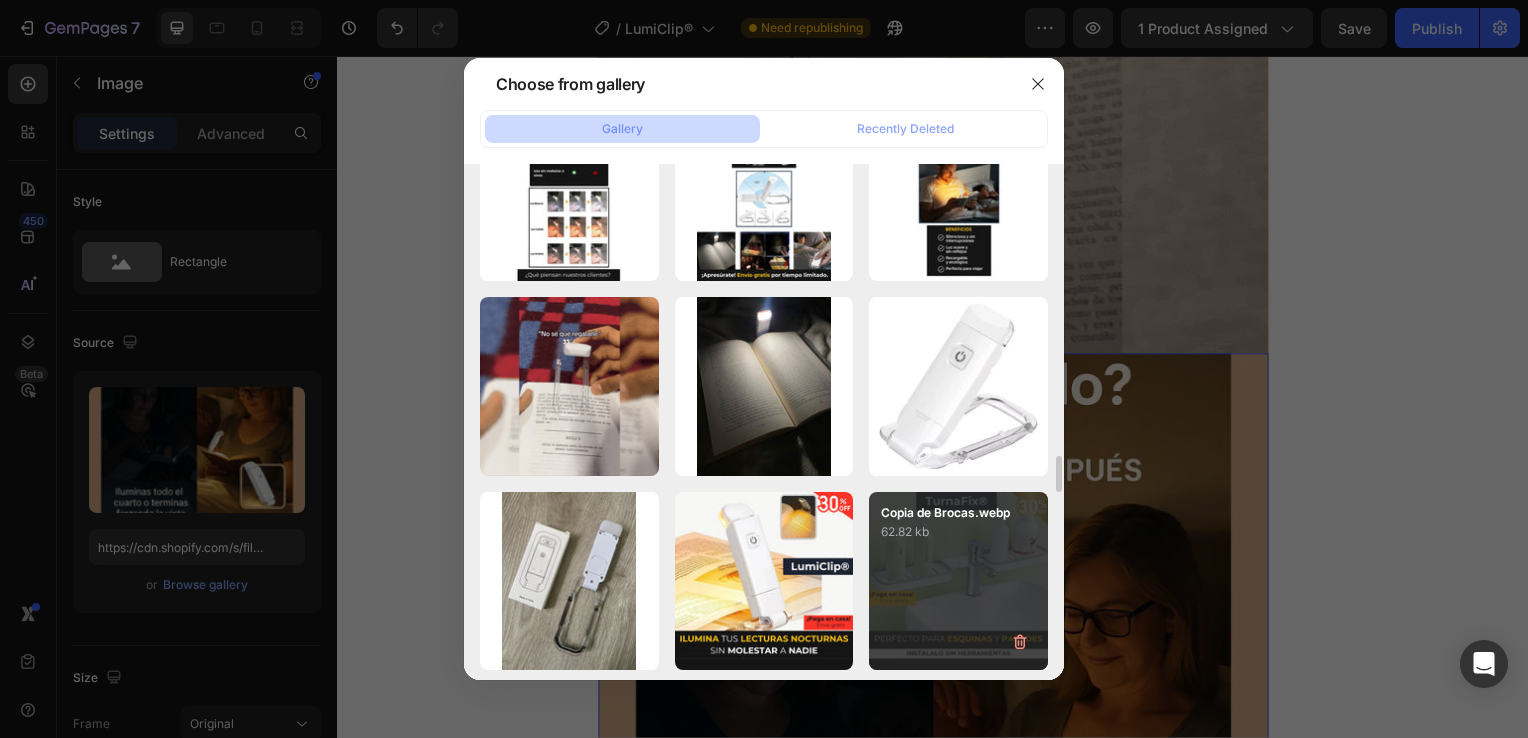 scroll, scrollTop: 5623, scrollLeft: 0, axis: vertical 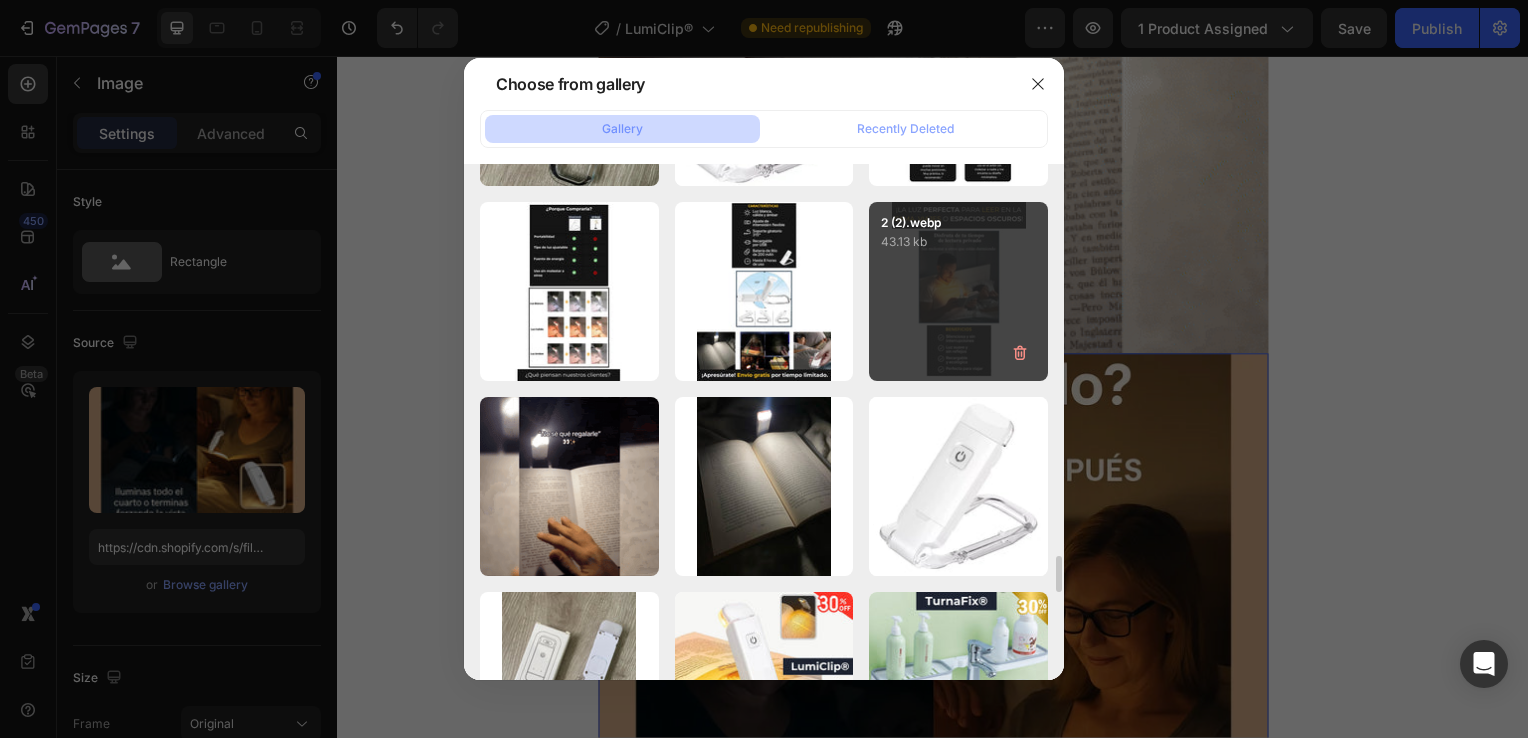 click on "2 (2).webp 43.13 kb" at bounding box center [958, 291] 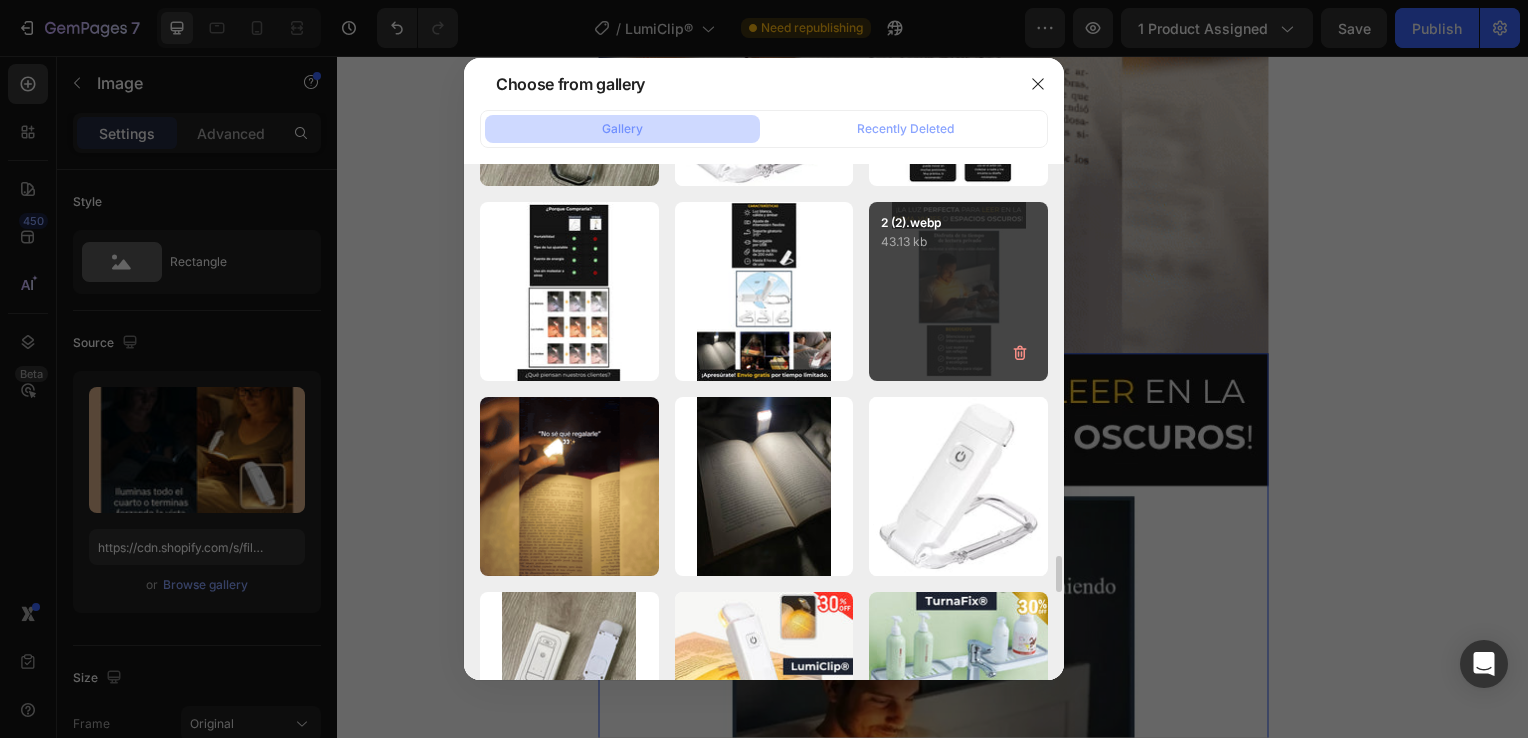 type on "(Español) (Español).webp" 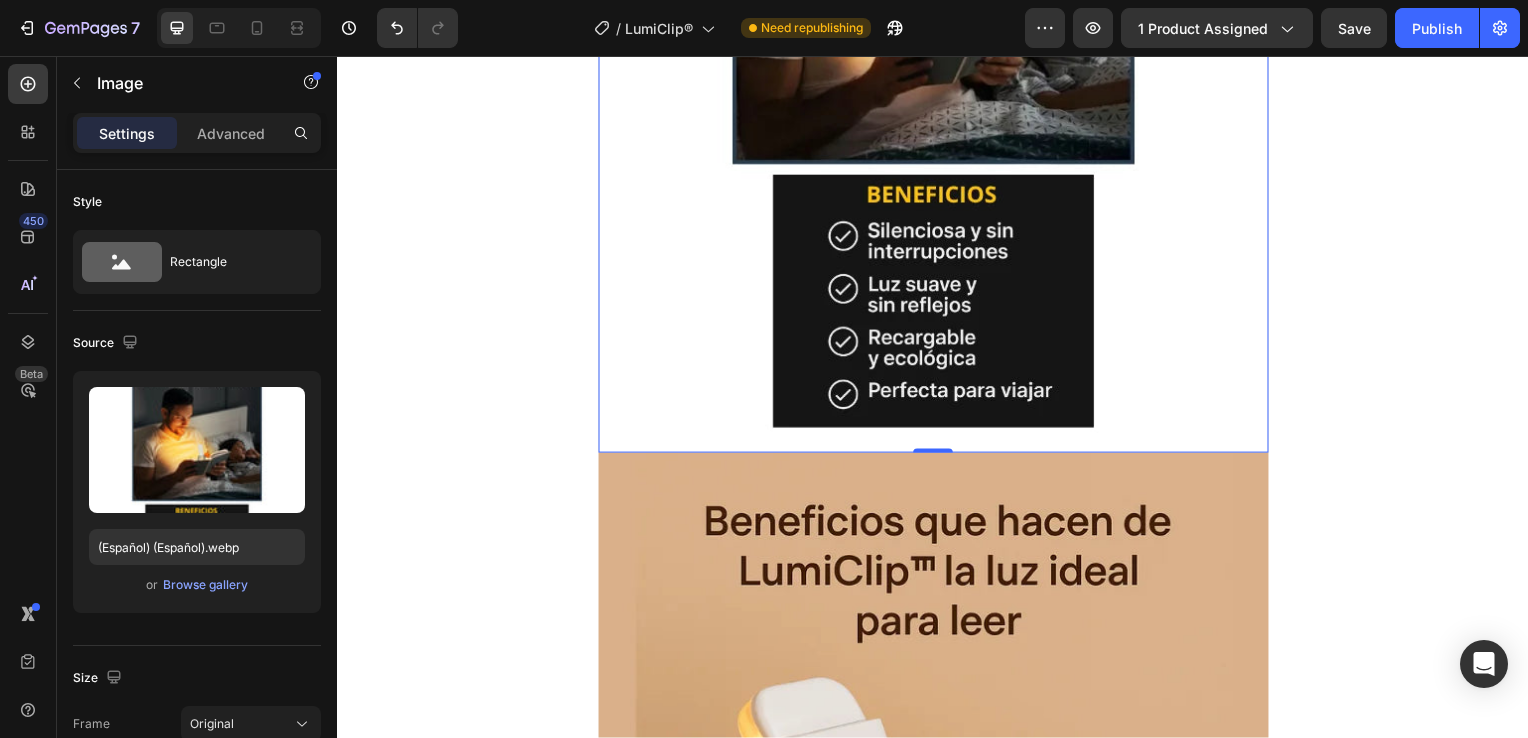 scroll, scrollTop: 2300, scrollLeft: 0, axis: vertical 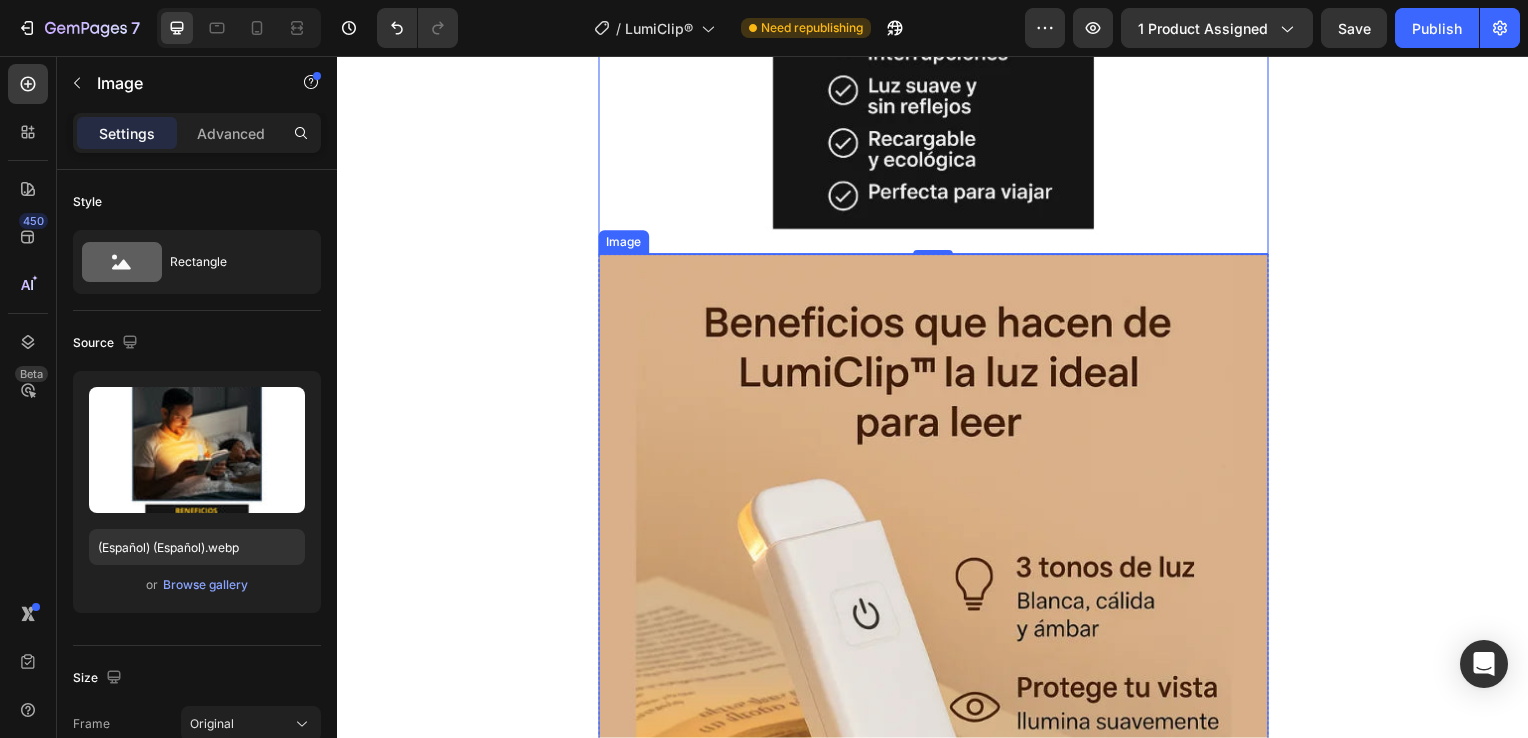 click at bounding box center (937, 706) 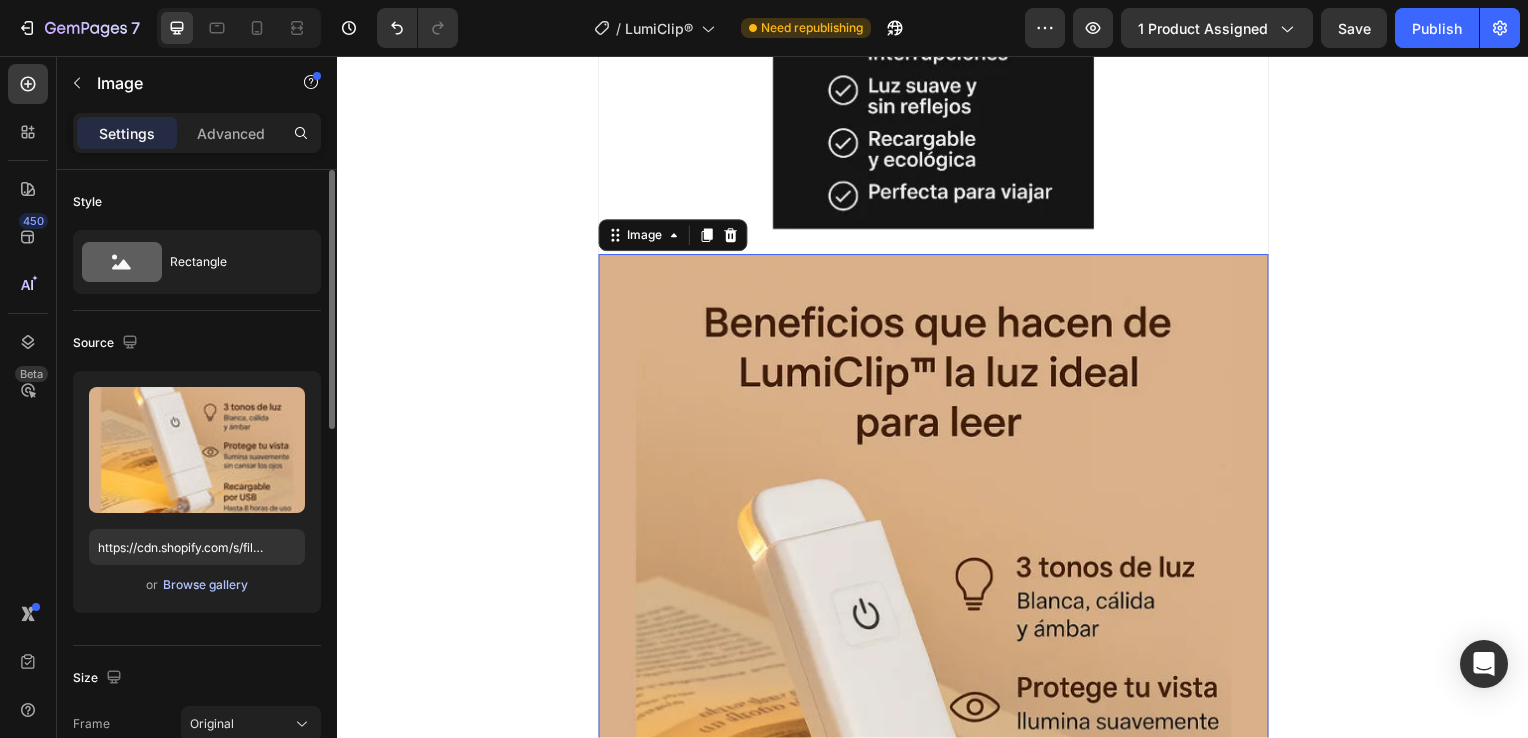click on "Browse gallery" at bounding box center [205, 585] 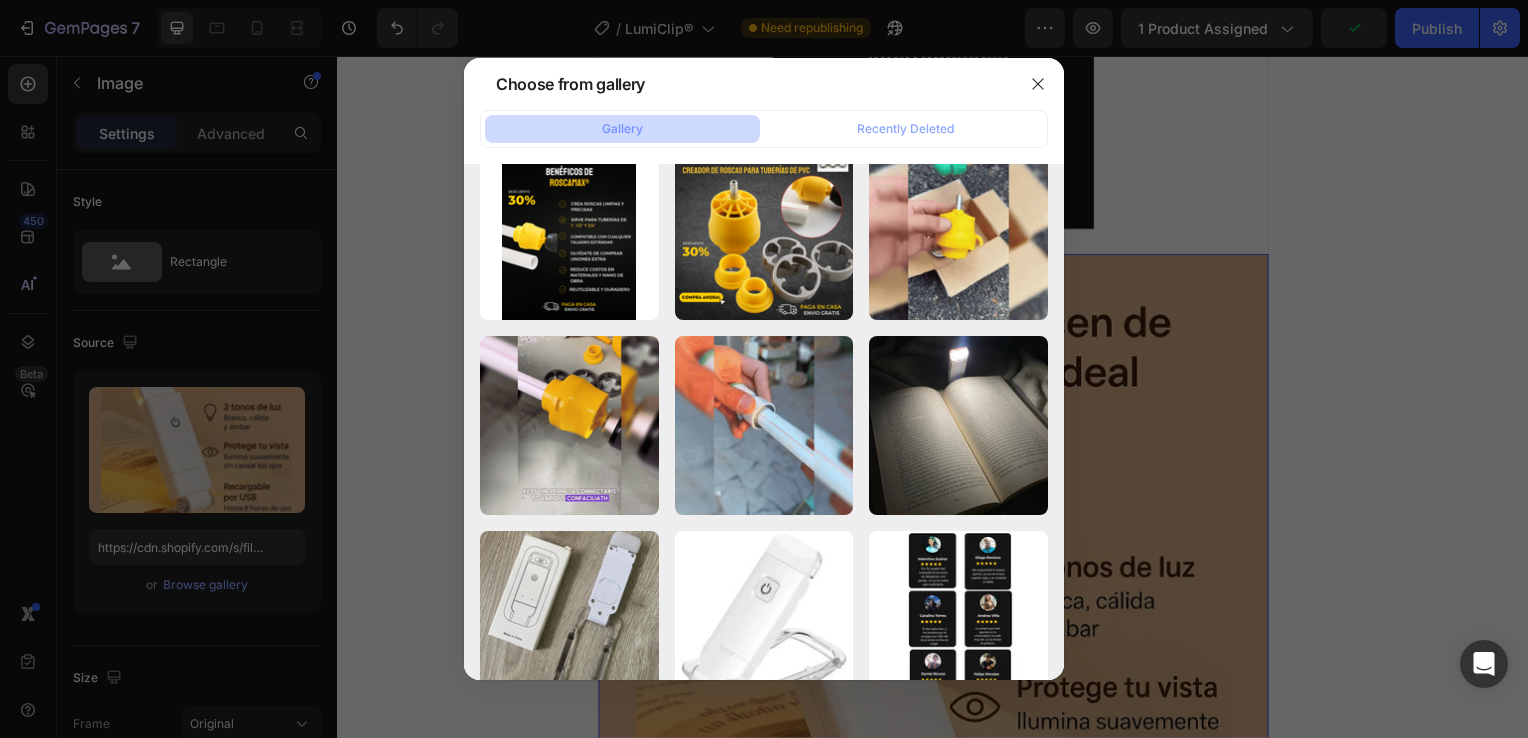 scroll, scrollTop: 5500, scrollLeft: 0, axis: vertical 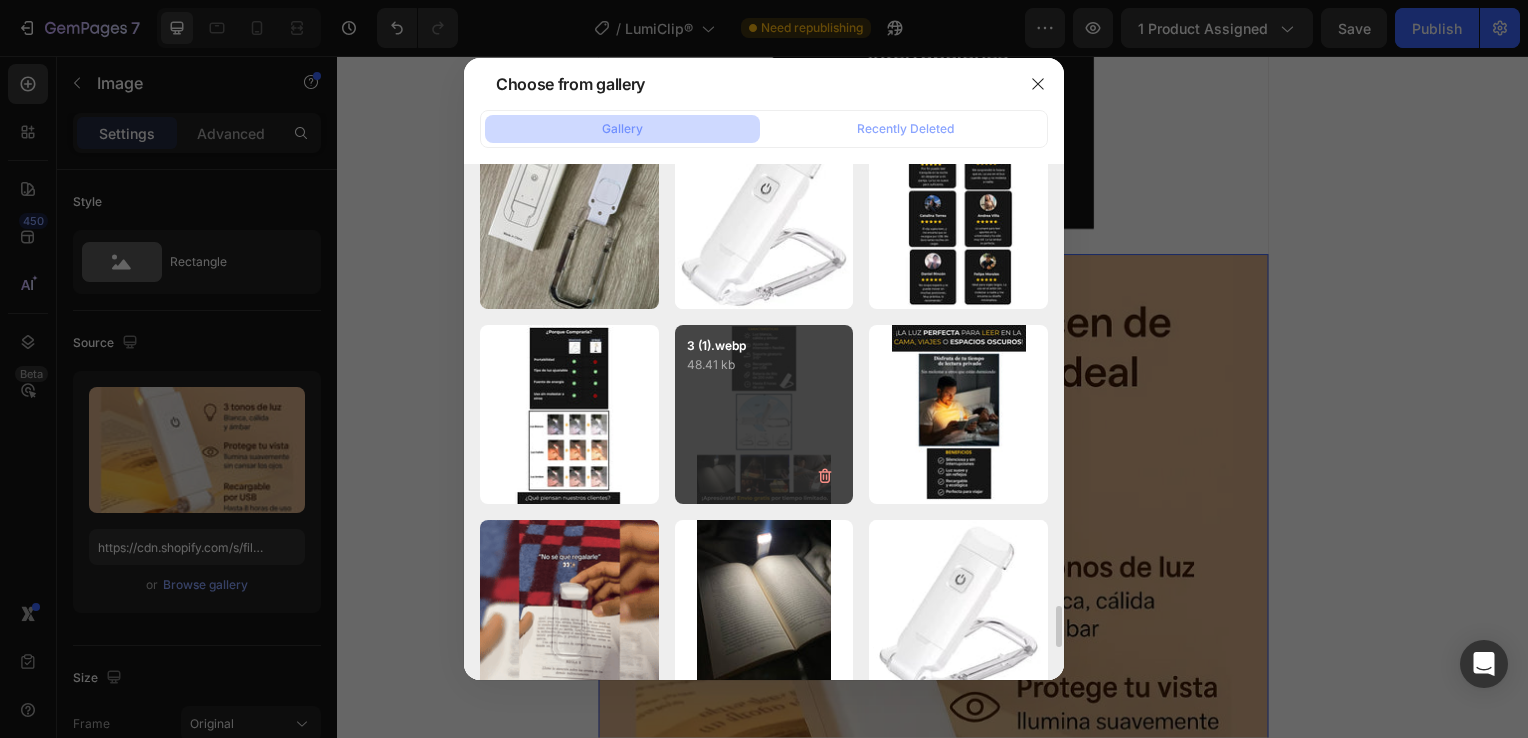click on "3 (1).webp 48.41 kb" at bounding box center (764, 414) 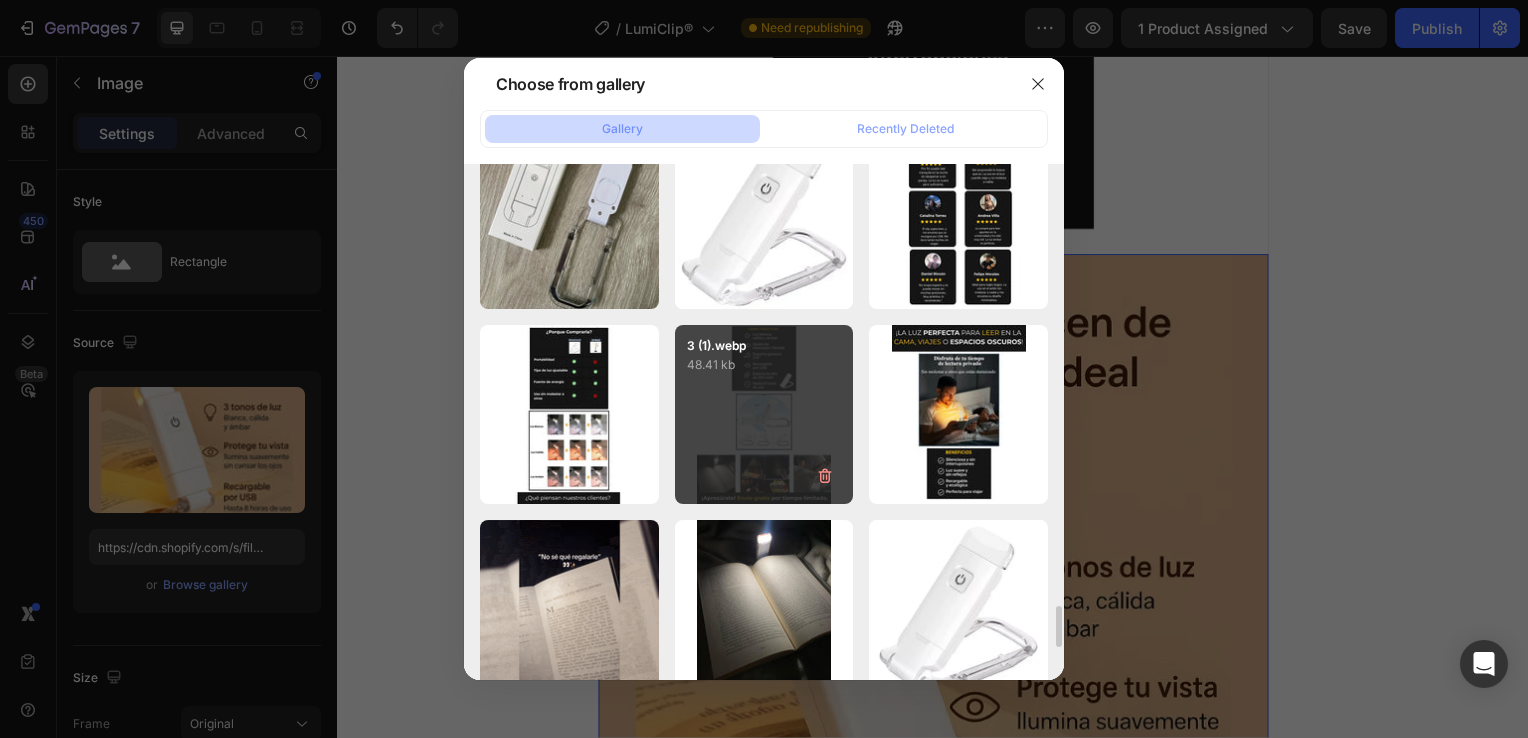 type on "https://cdn.shopify.com/s/files/1/0931/0204/7545/files/gempages_559530074857014392-ab77cd3f-1fb7-4815-92e8-f2c739622714.webp" 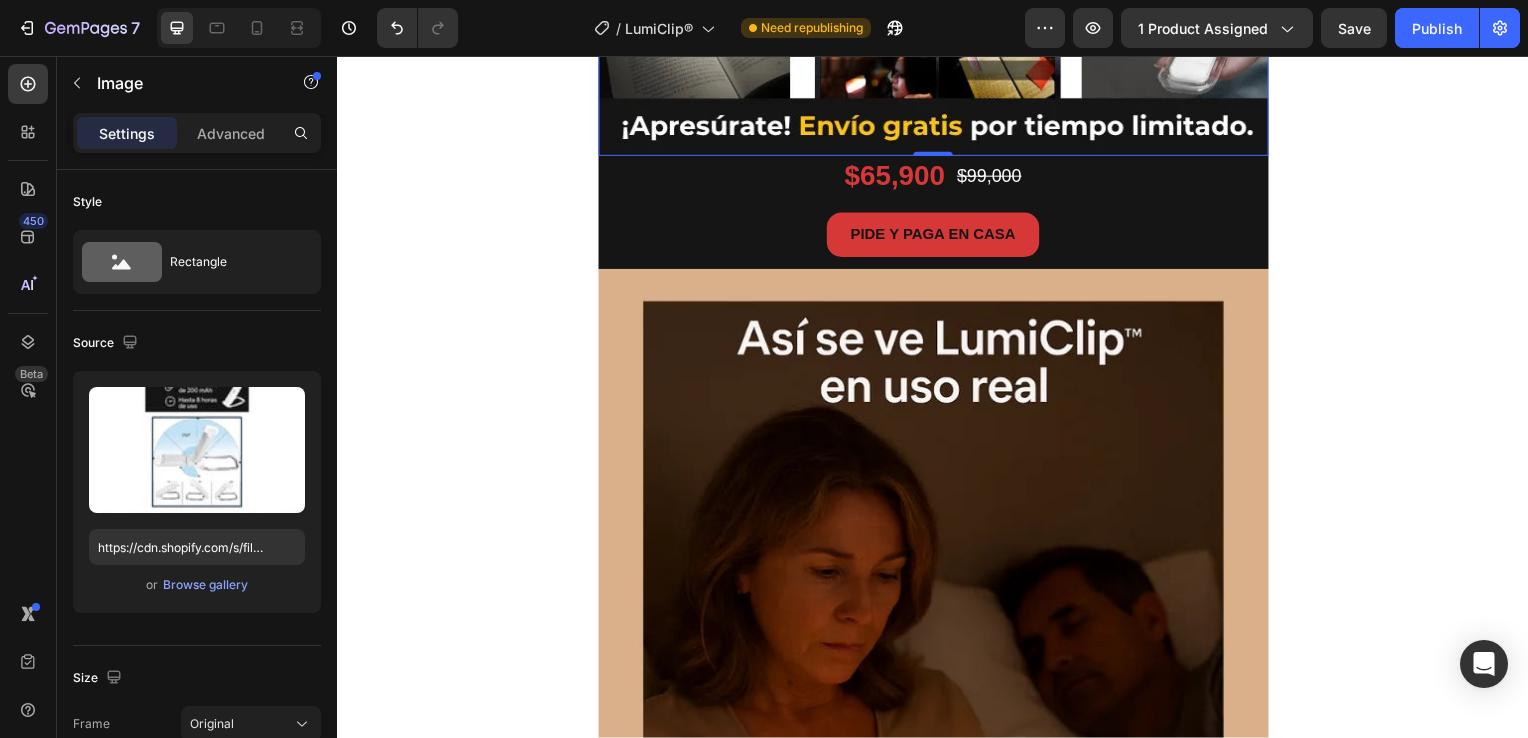 scroll, scrollTop: 3300, scrollLeft: 0, axis: vertical 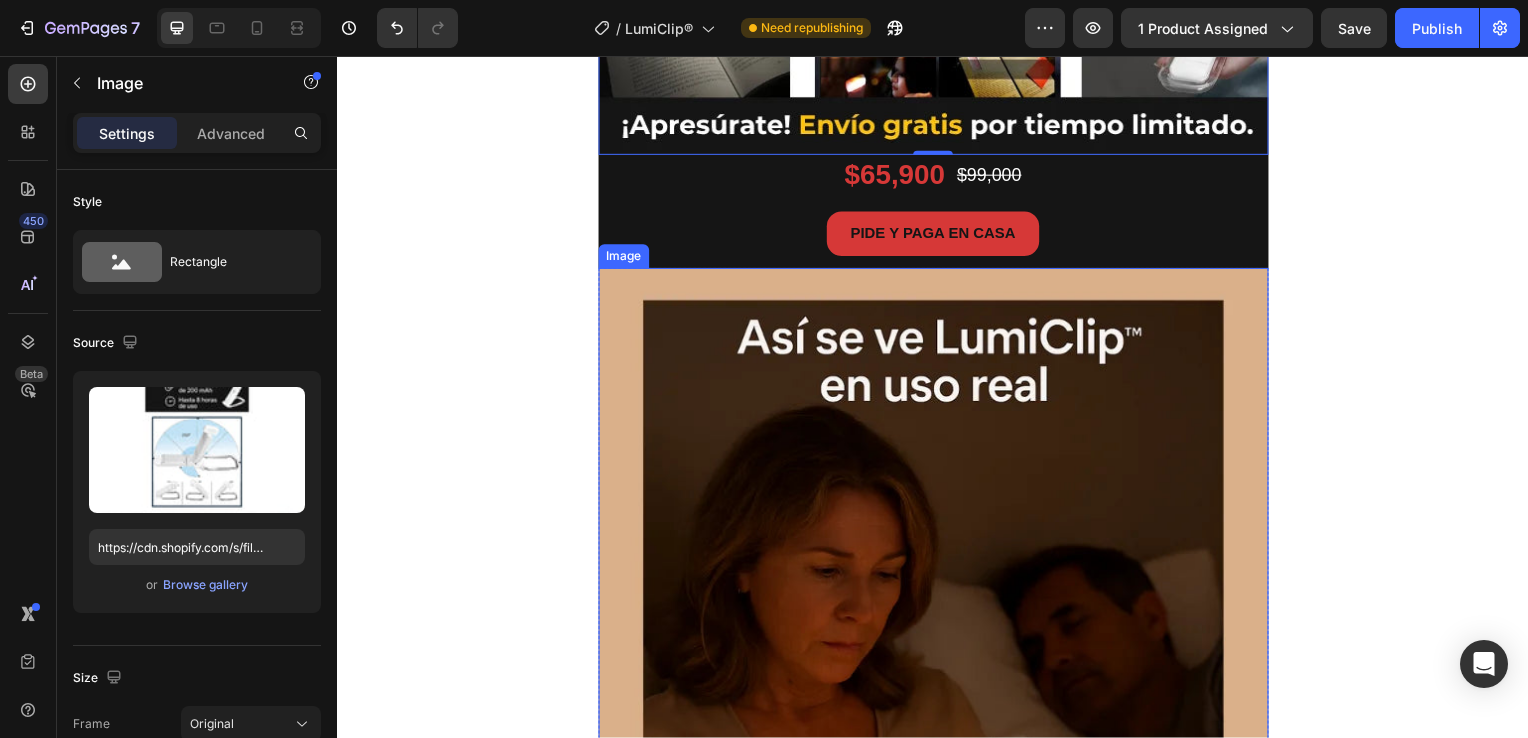 click at bounding box center (937, 720) 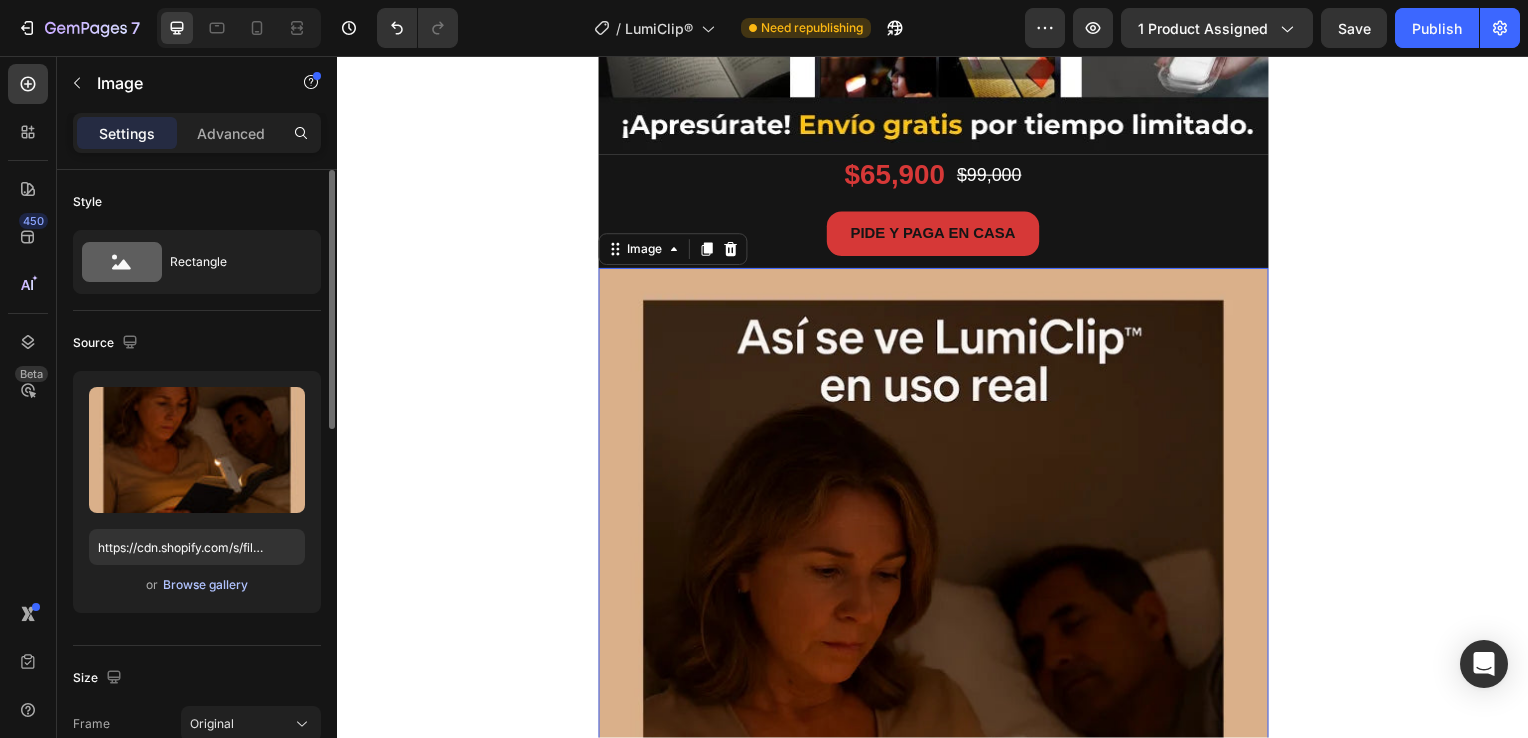 click on "Browse gallery" at bounding box center [205, 585] 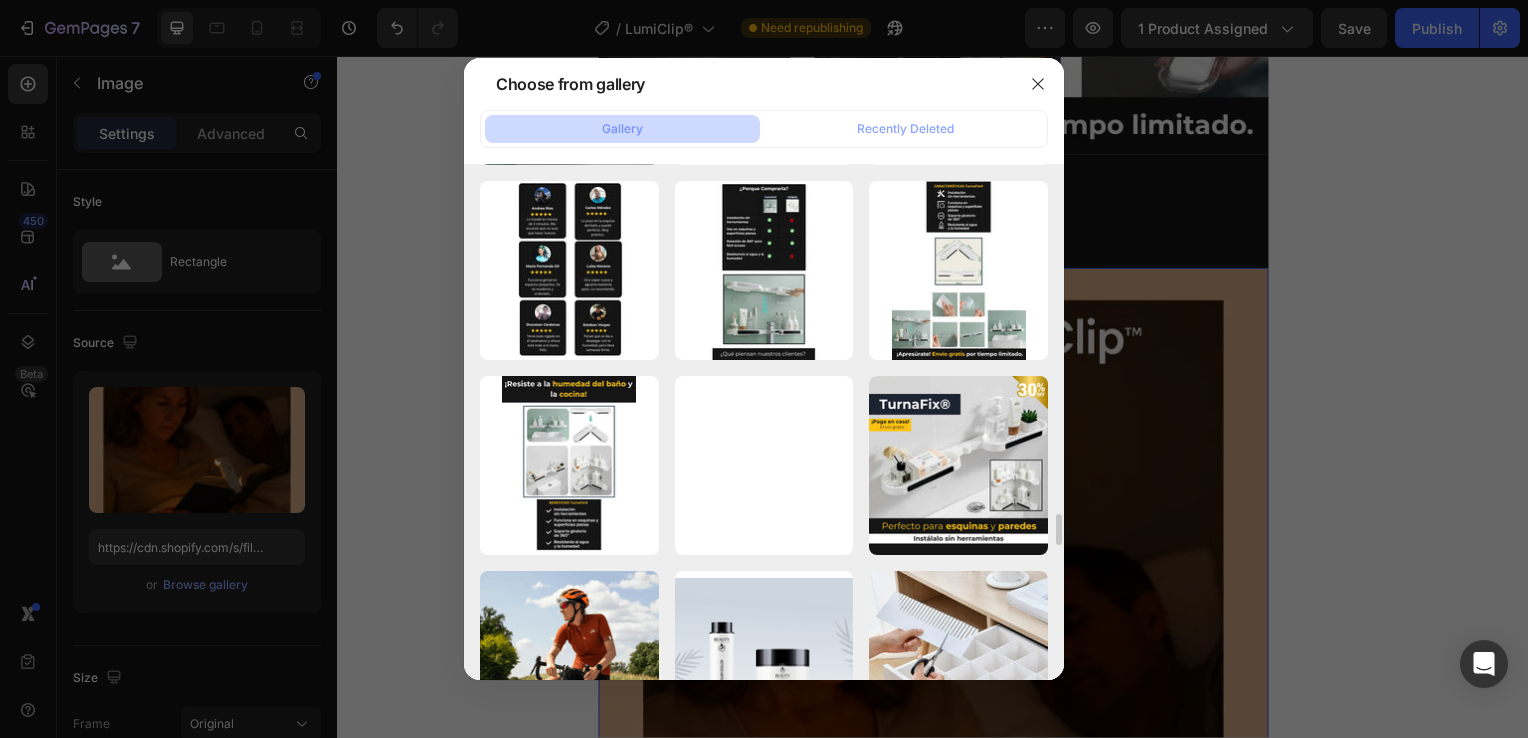 scroll, scrollTop: 7296, scrollLeft: 0, axis: vertical 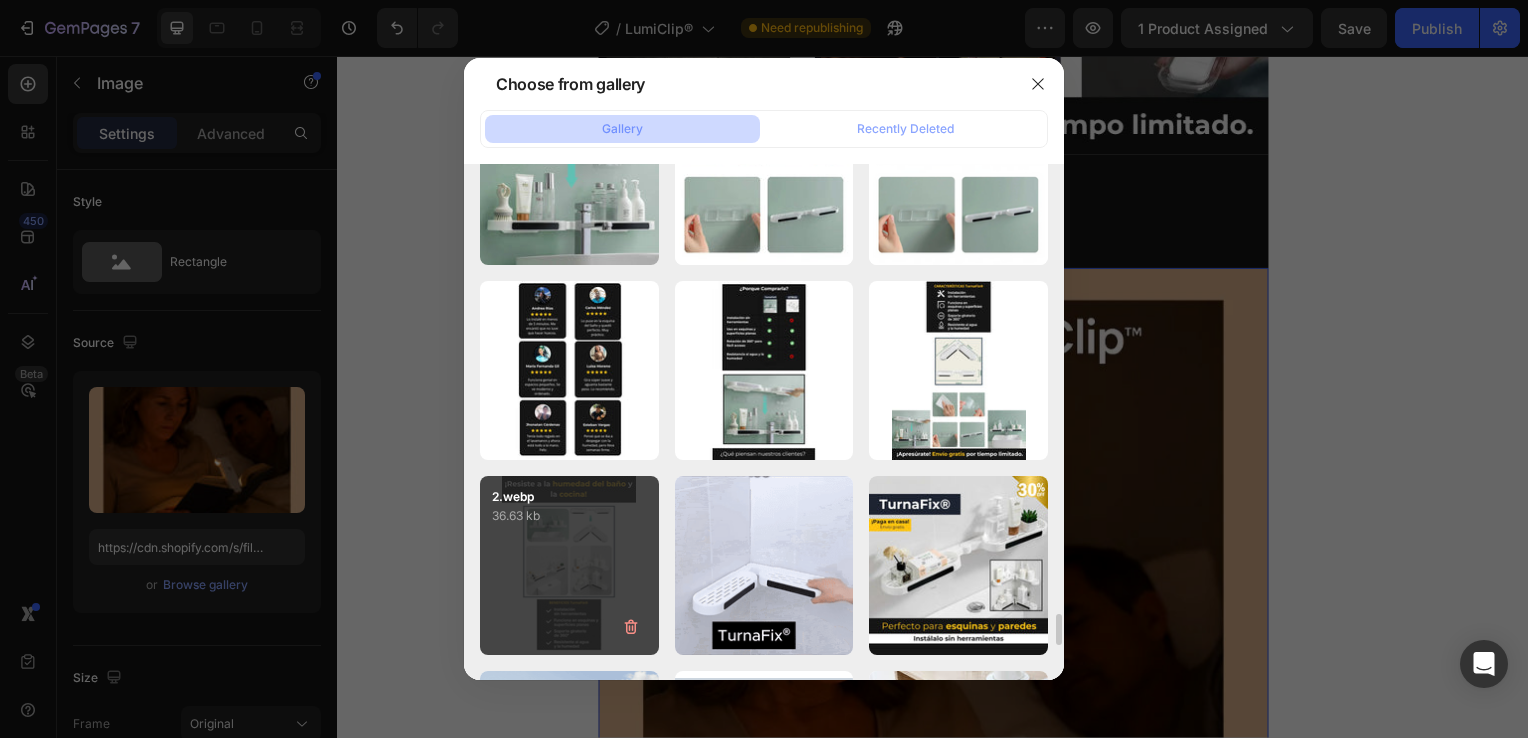 click on "2.webp 36.63 kb" at bounding box center (569, 565) 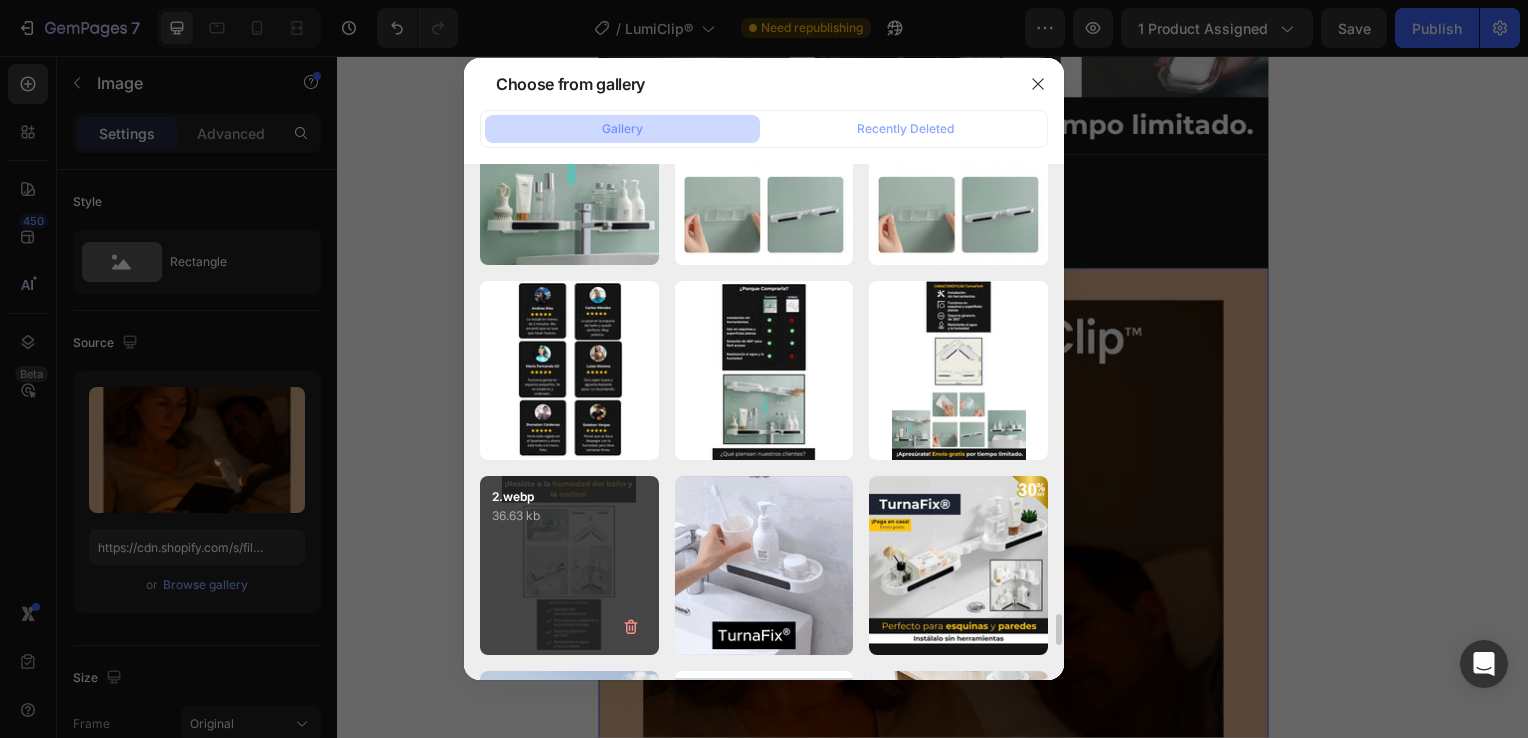 type on "https://cdn.shopify.com/s/files/1/0931/0204/7545/files/gempages_559530074857014392-7f600717-2f5a-43a0-8fe4-d5c189784f7e.webp" 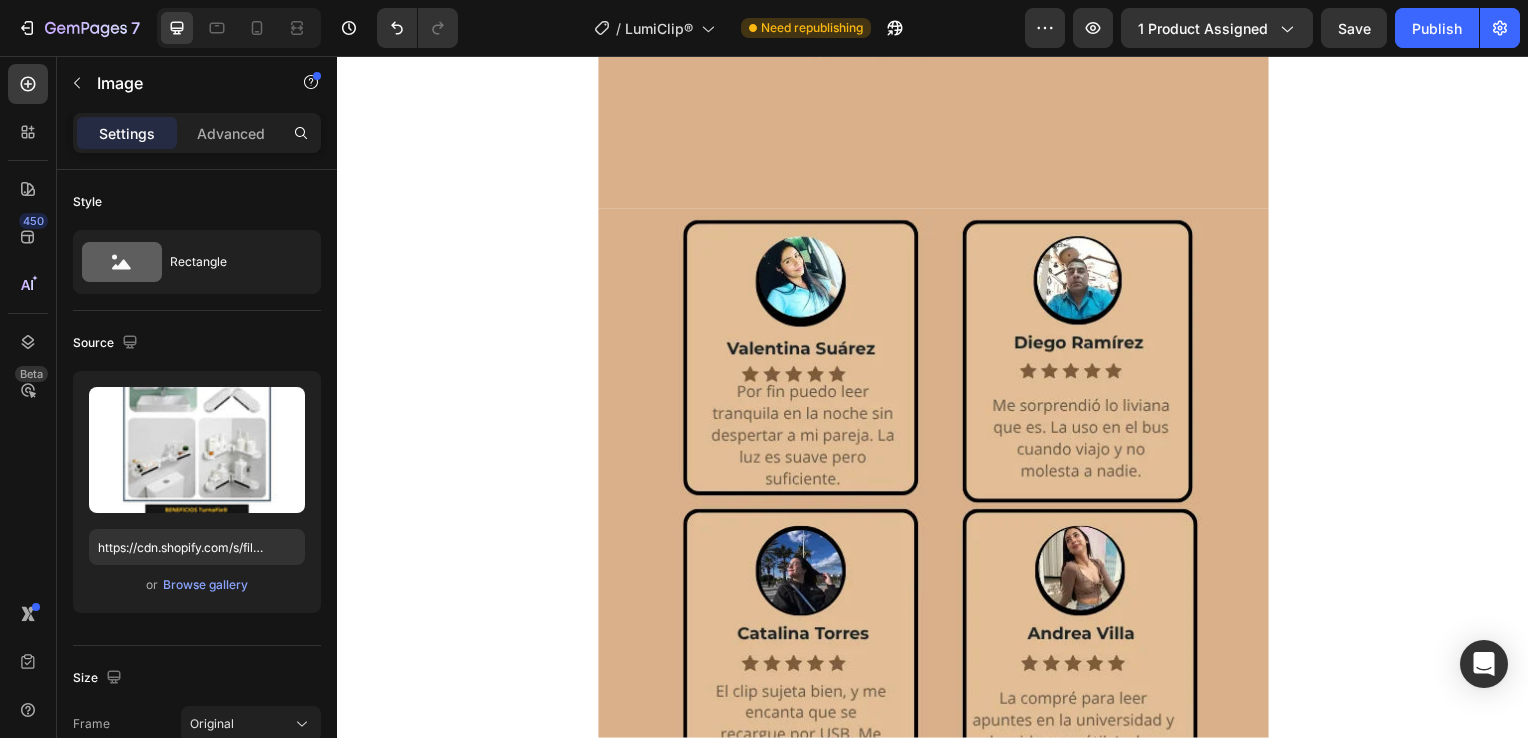 scroll, scrollTop: 4300, scrollLeft: 0, axis: vertical 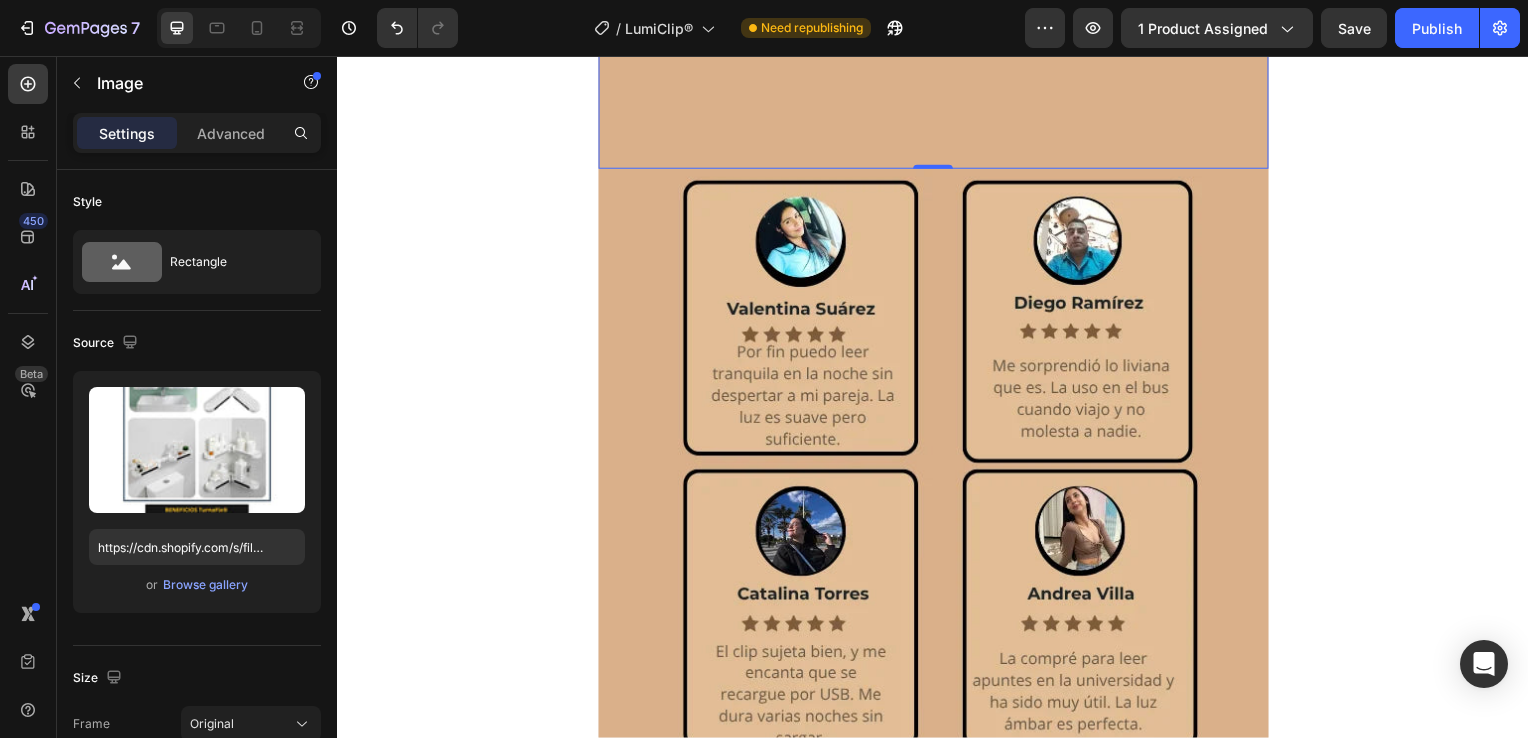 click at bounding box center [937, -280] 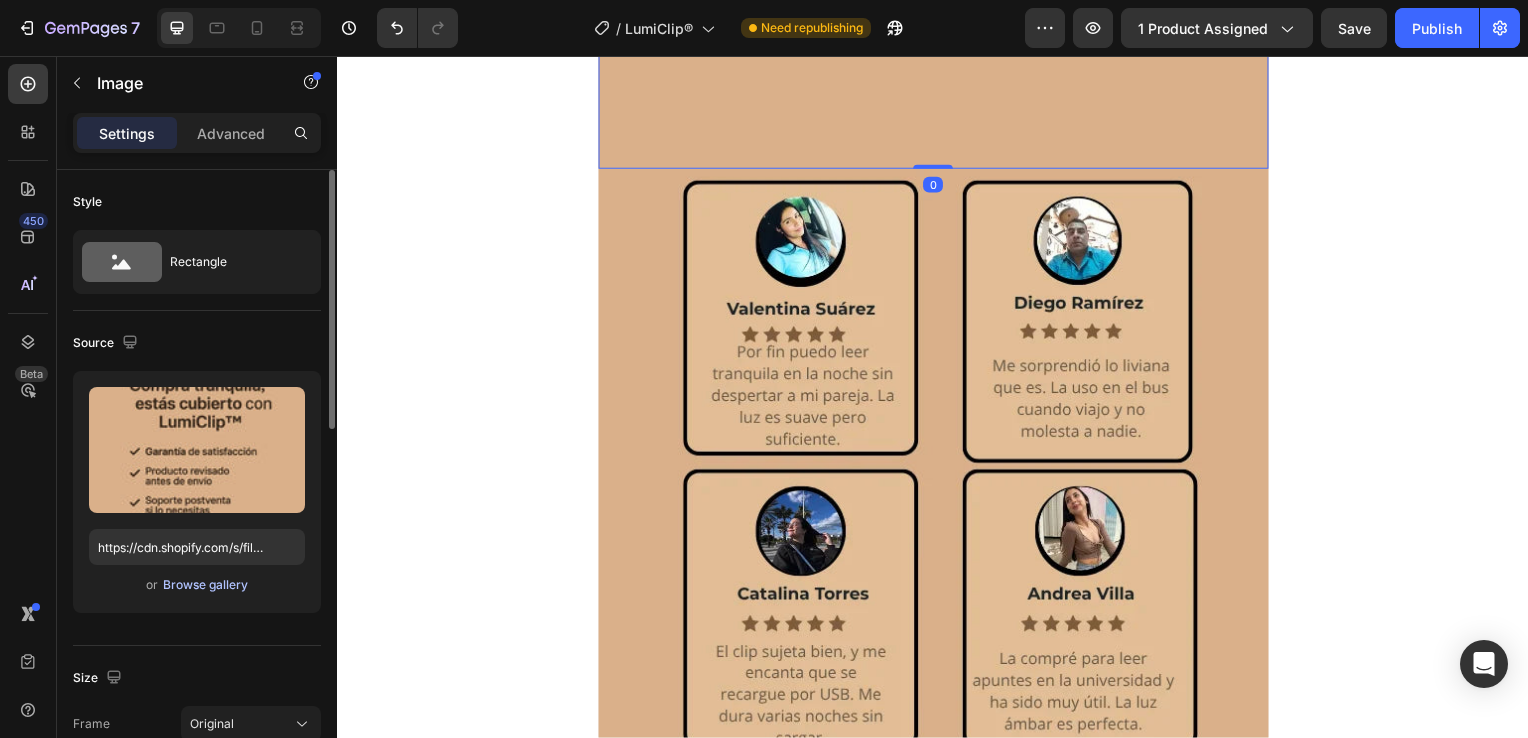click on "Browse gallery" at bounding box center [205, 585] 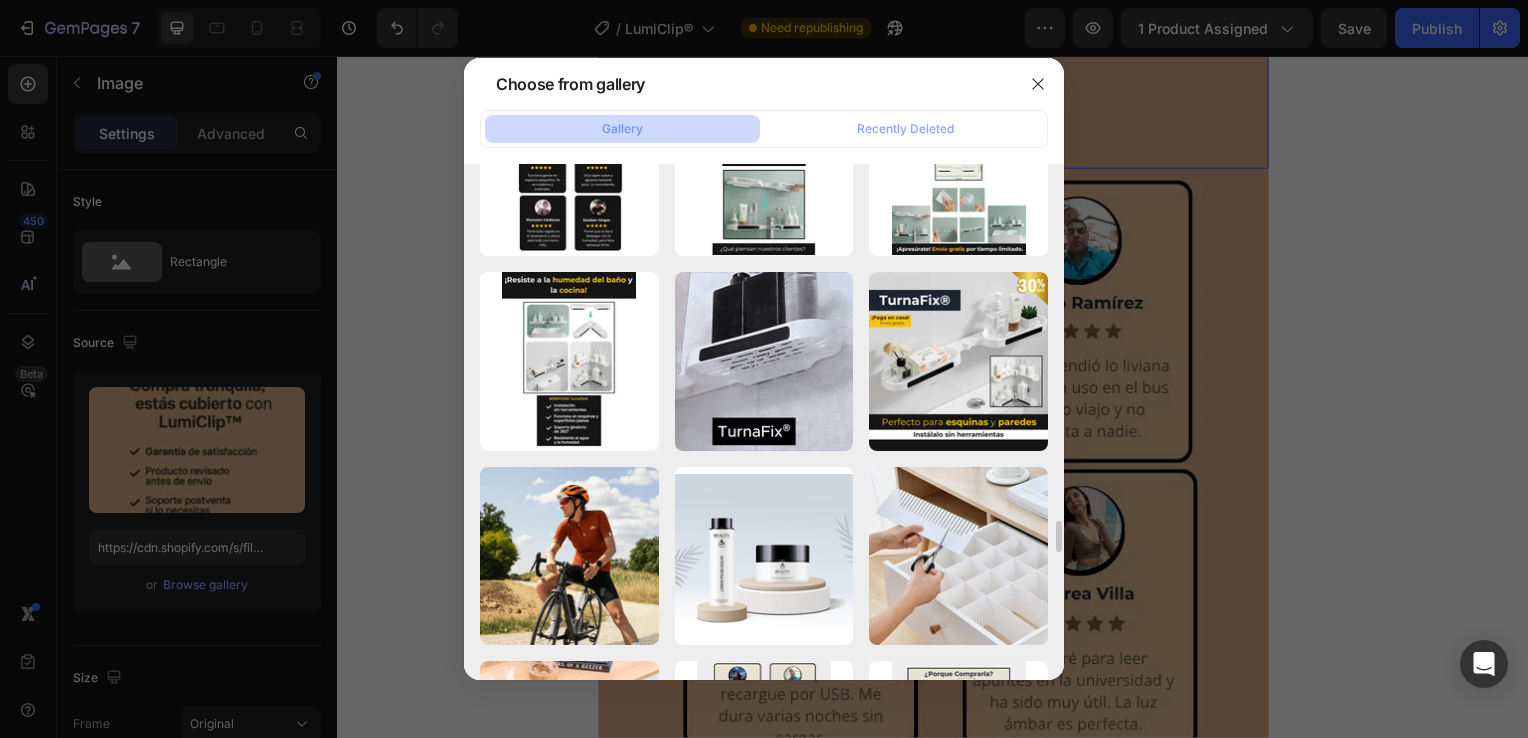 scroll, scrollTop: 7300, scrollLeft: 0, axis: vertical 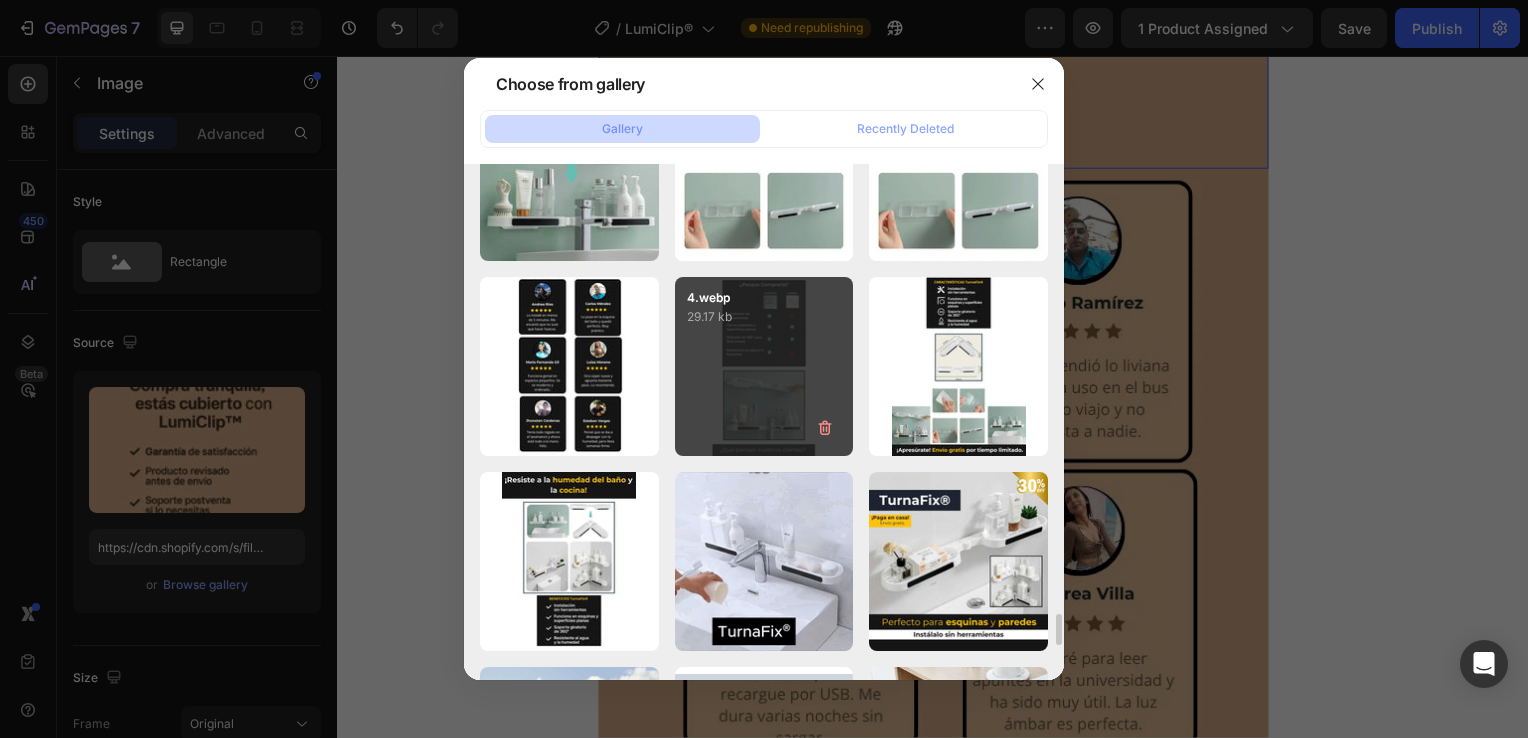 click on "4.webp 29.17 kb" at bounding box center (764, 366) 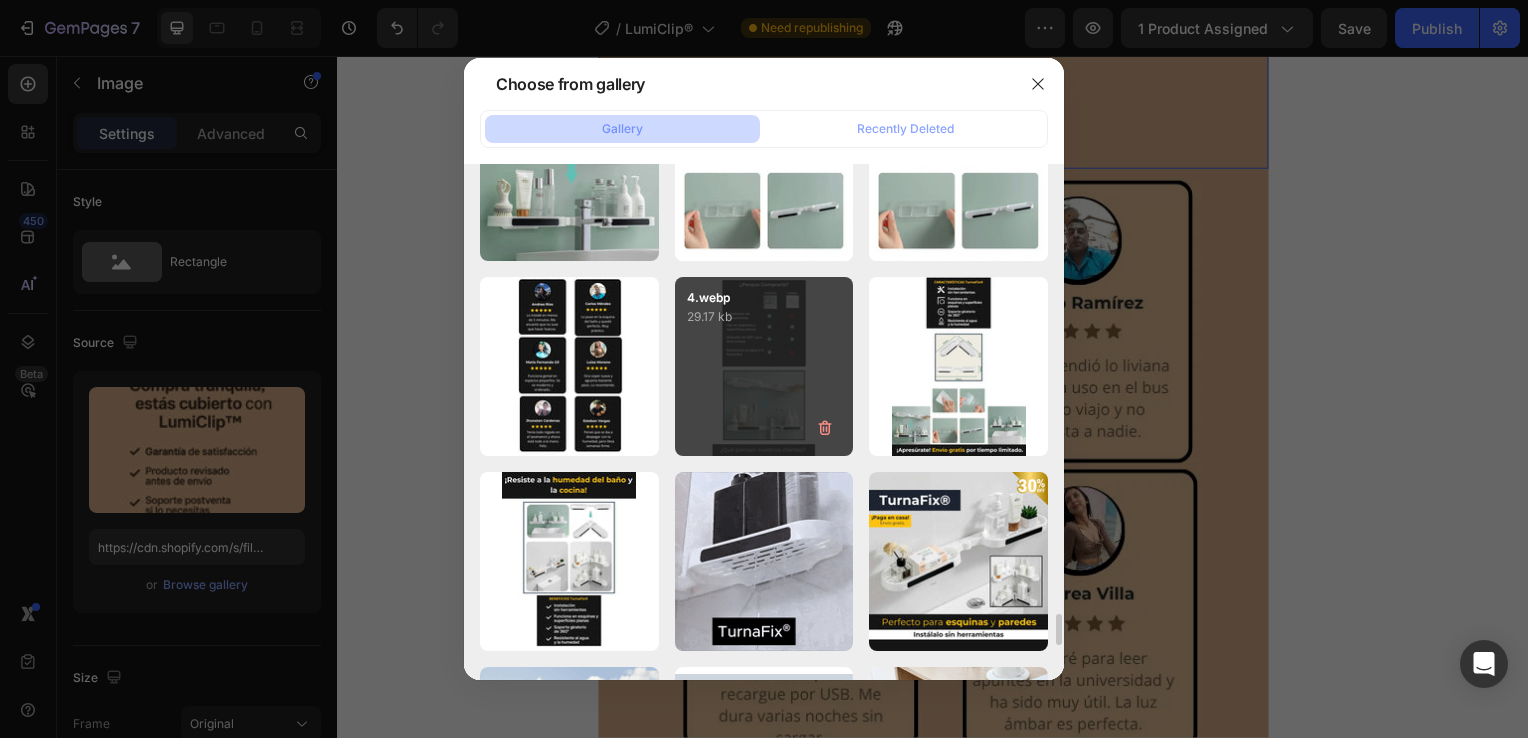 type on "https://cdn.shopify.com/s/files/1/0931/0204/7545/files/gempages_559530074857014392-652489ed-63fa-409a-95db-b39a04b377a4.webp" 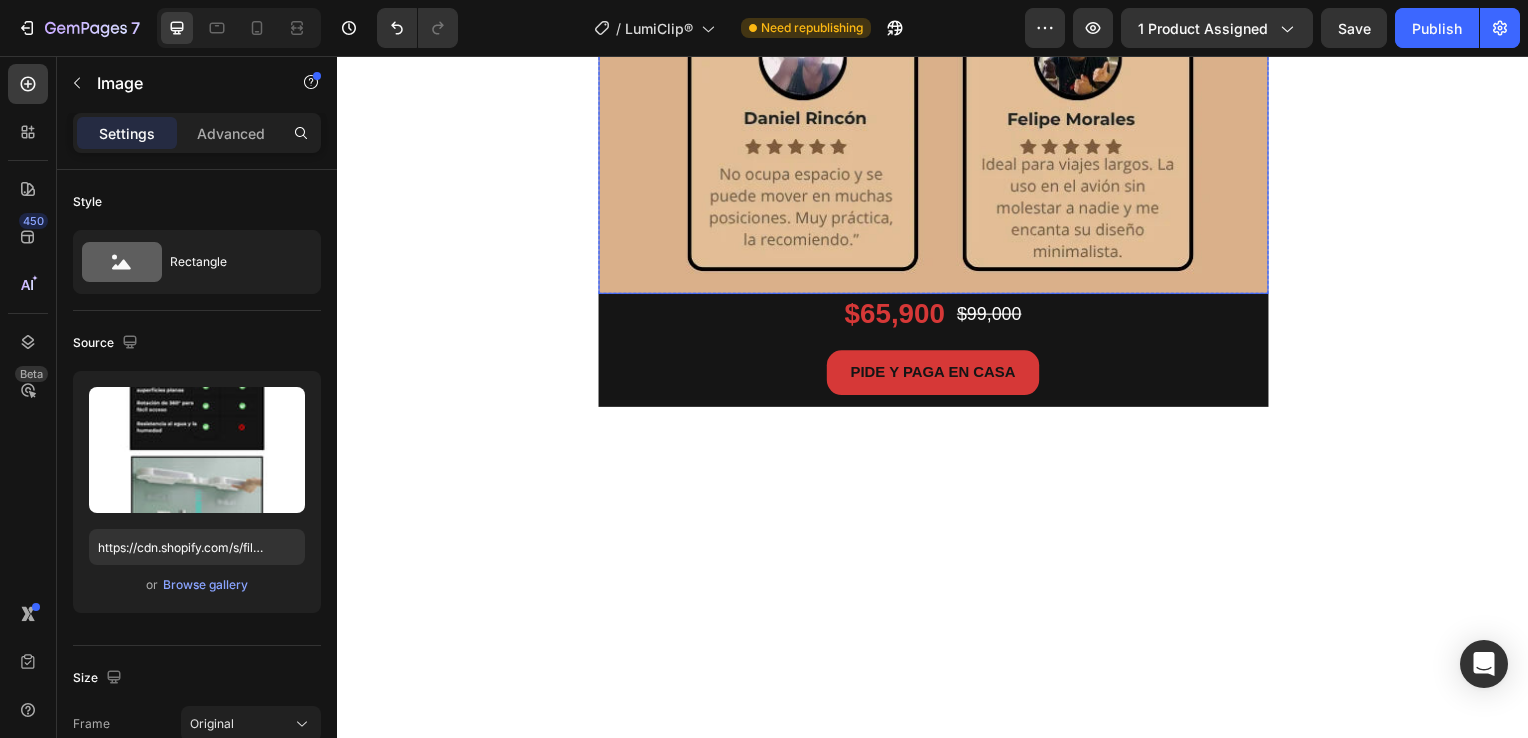 scroll, scrollTop: 3500, scrollLeft: 0, axis: vertical 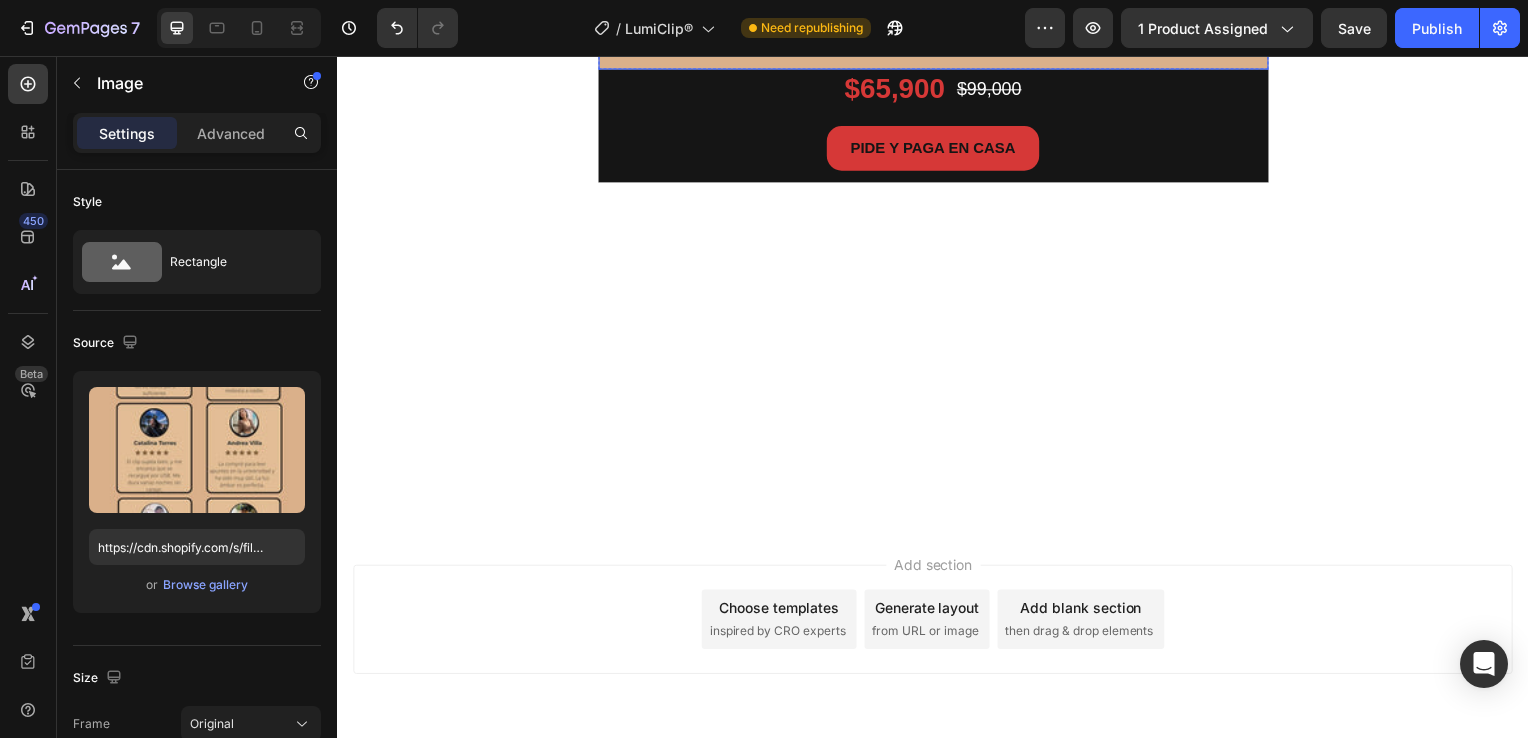 click at bounding box center [937, -380] 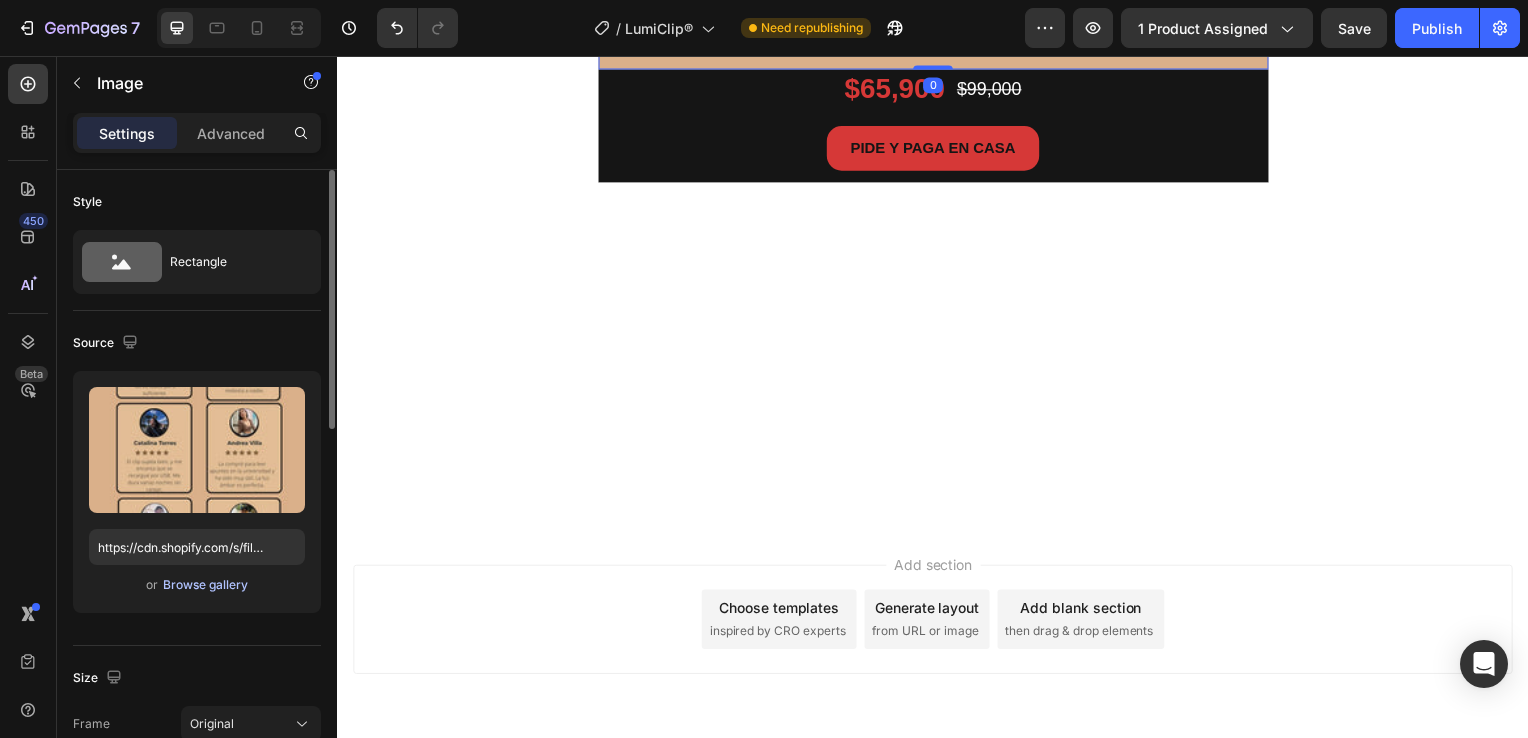 click on "Browse gallery" at bounding box center (205, 585) 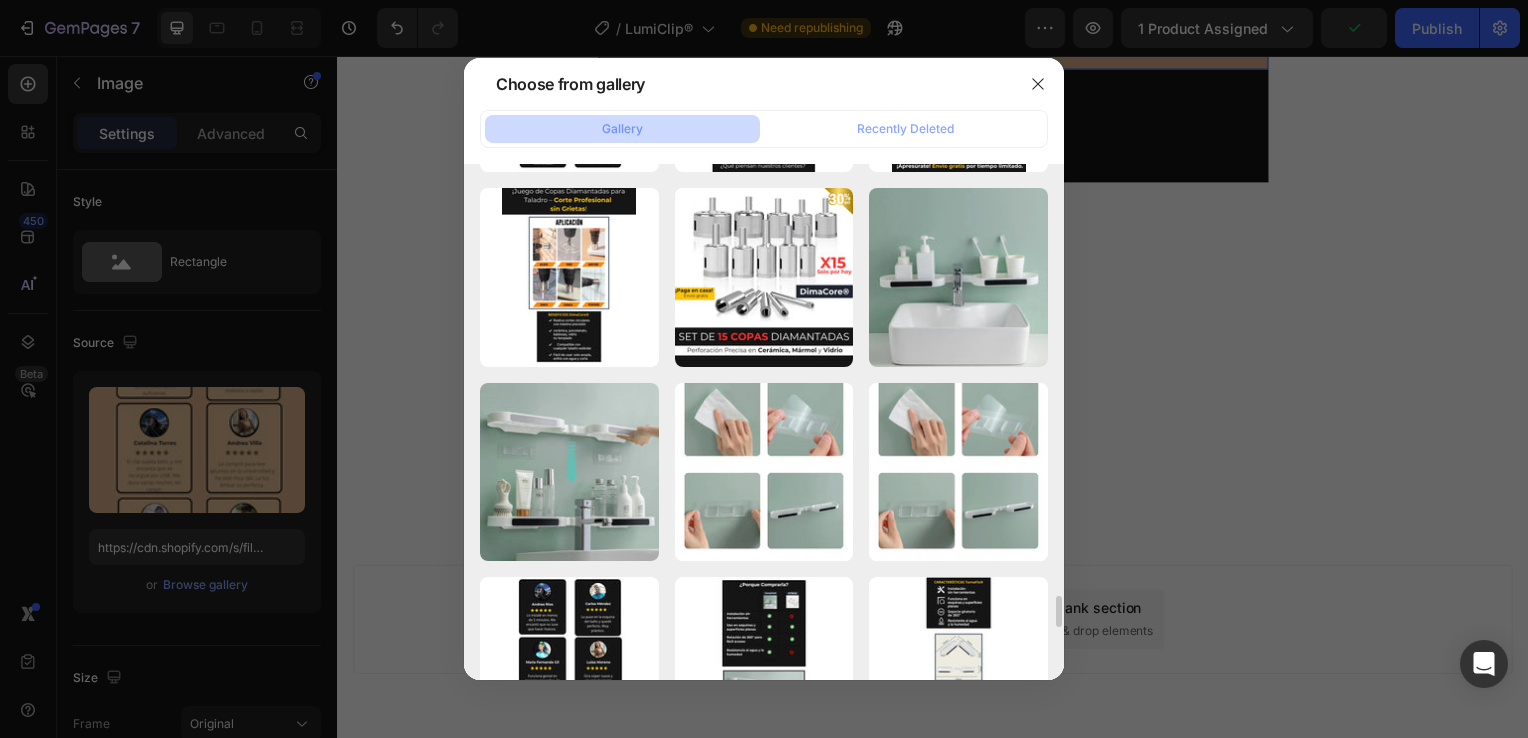 scroll, scrollTop: 7200, scrollLeft: 0, axis: vertical 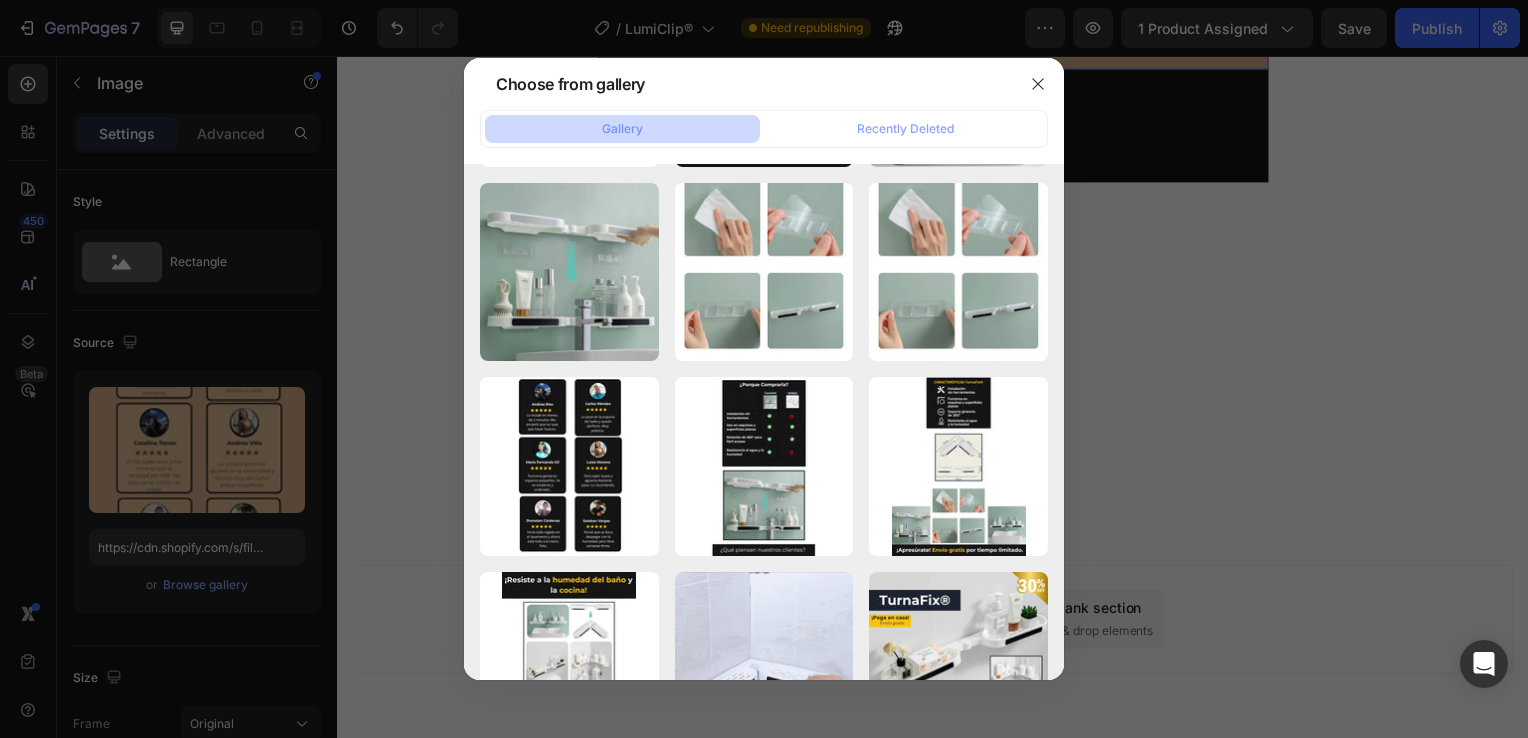 click at bounding box center [764, 369] 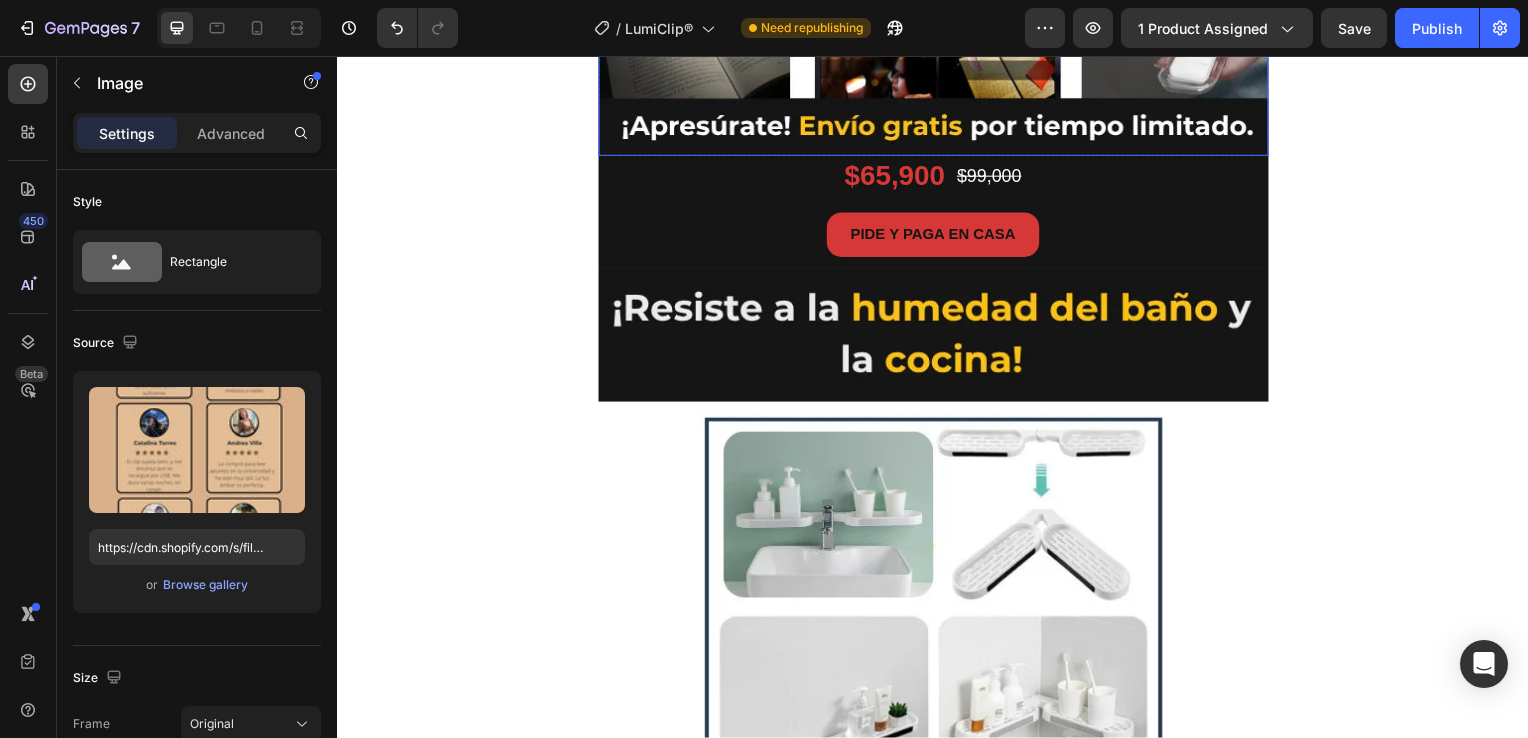 scroll, scrollTop: 3300, scrollLeft: 0, axis: vertical 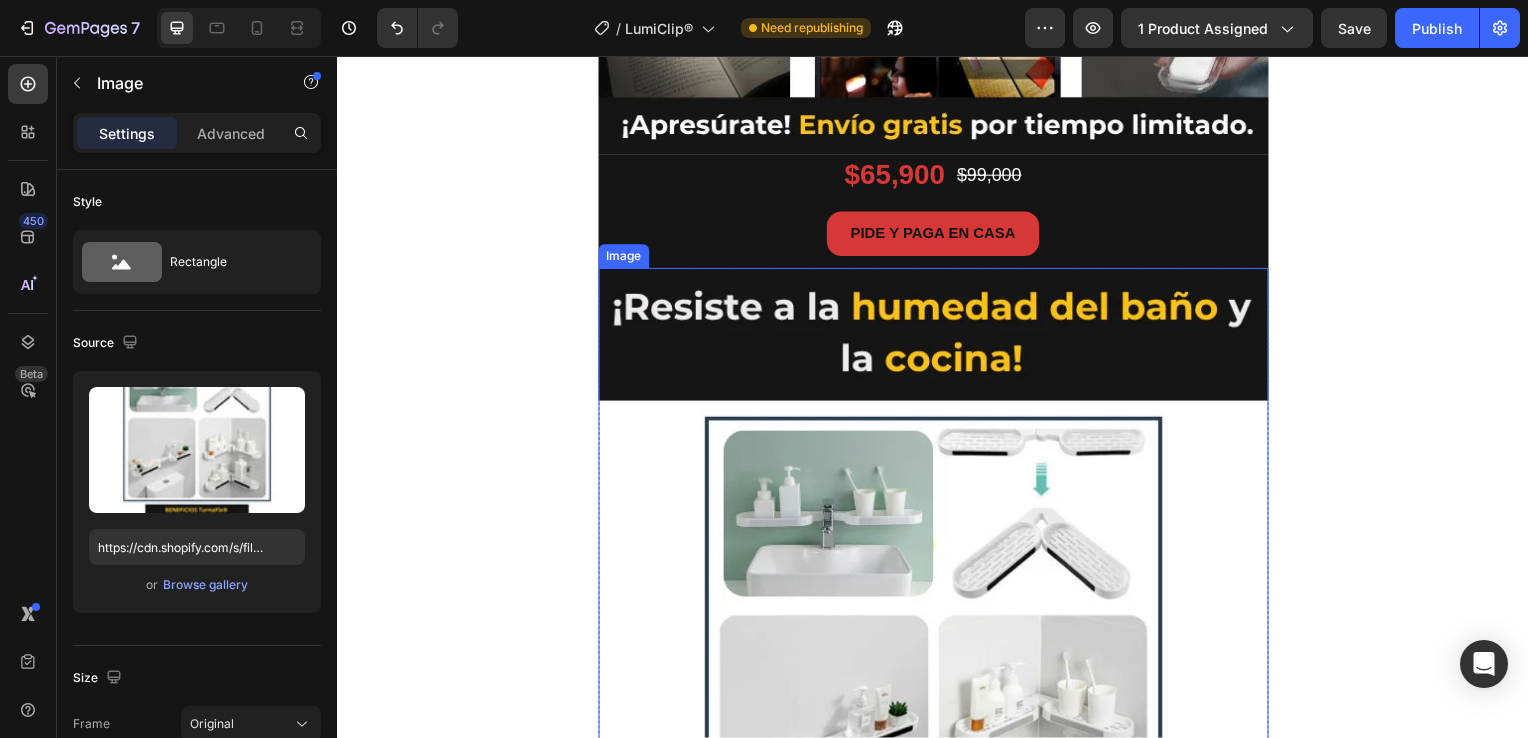 click at bounding box center [937, 720] 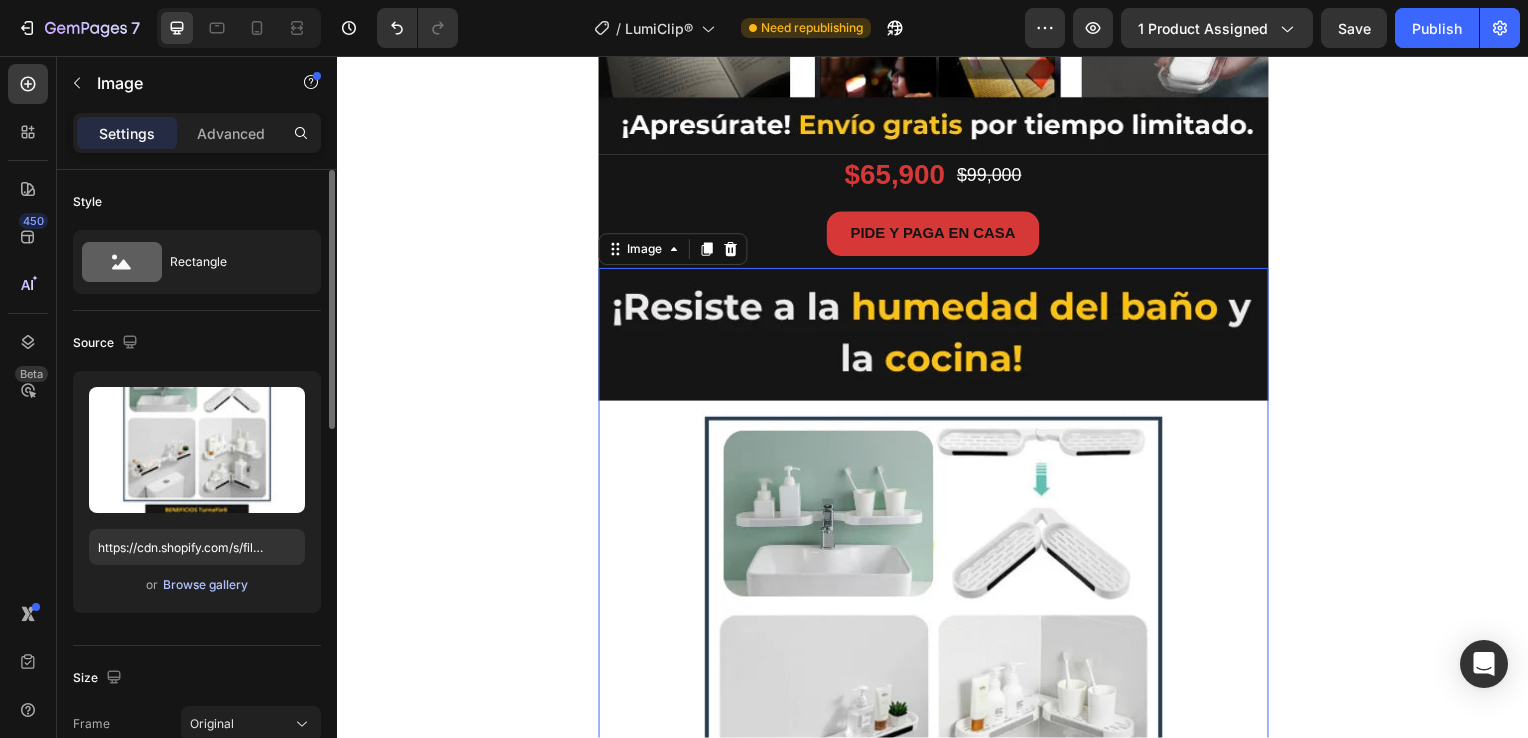 click on "Browse gallery" at bounding box center (205, 585) 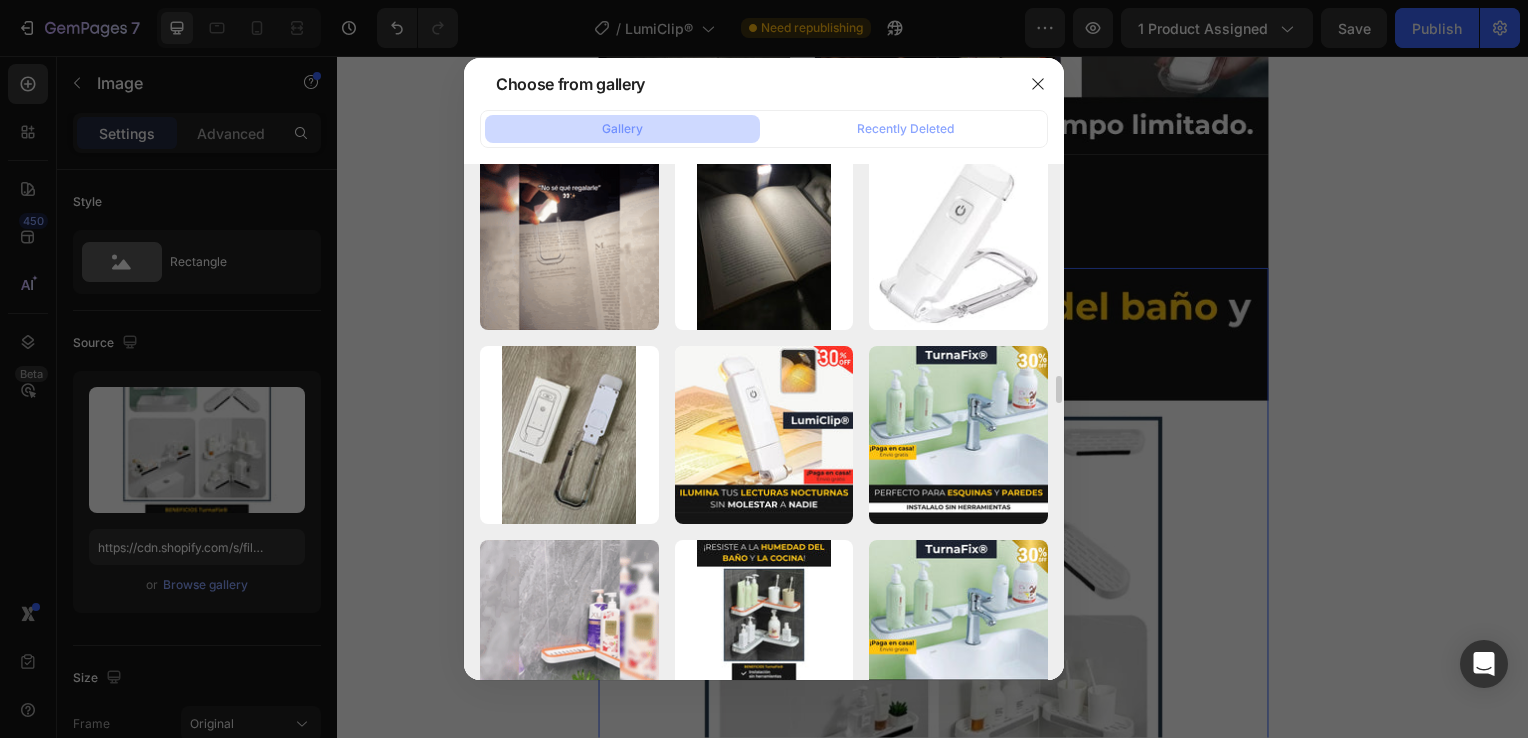 scroll, scrollTop: 5669, scrollLeft: 0, axis: vertical 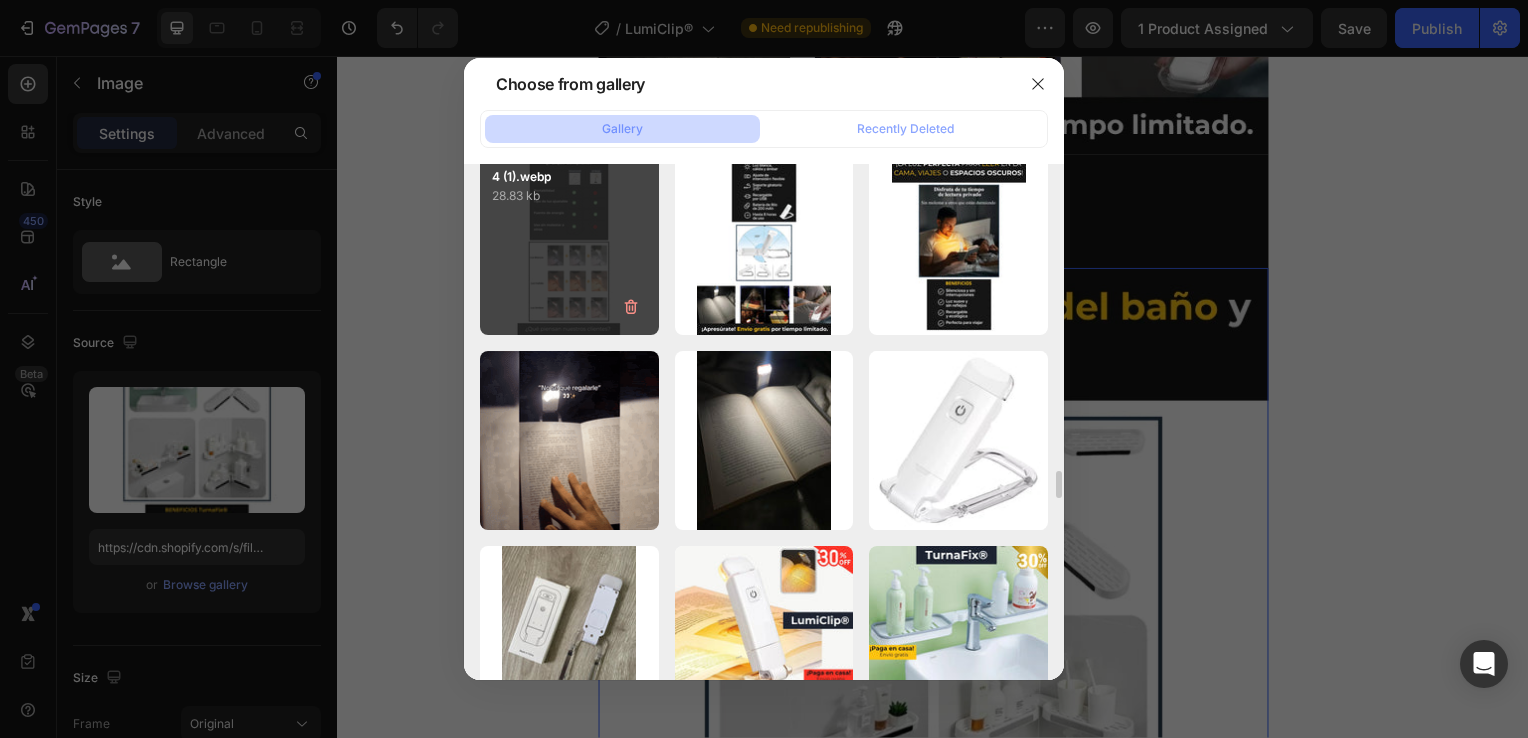 click on "4 (1).webp 28.83 kb" at bounding box center [569, 245] 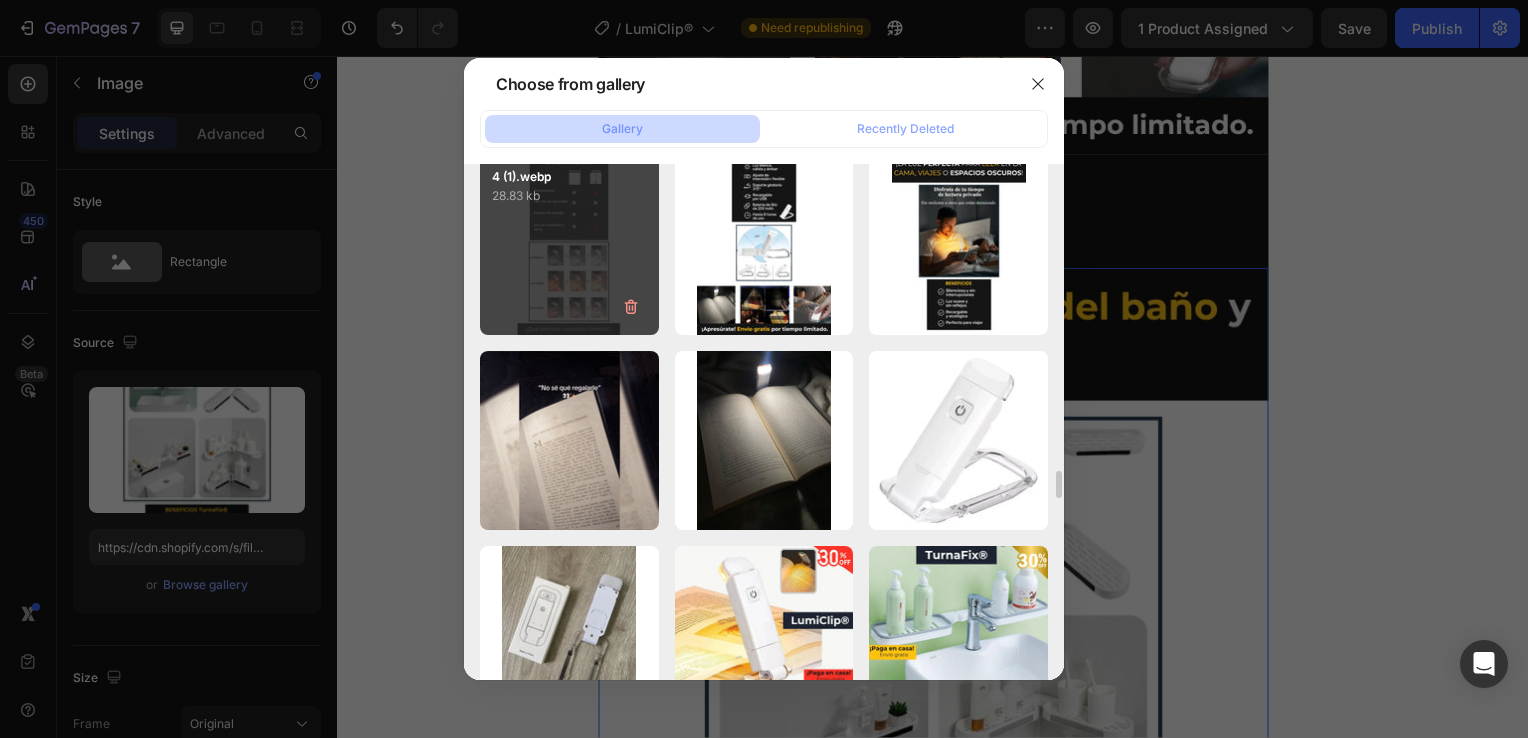 type on "https://cdn.shopify.com/s/files/1/0931/0204/7545/files/gempages_559530074857014392-fb773e1a-f49c-47ff-9e1c-fccb21f3f502.webp" 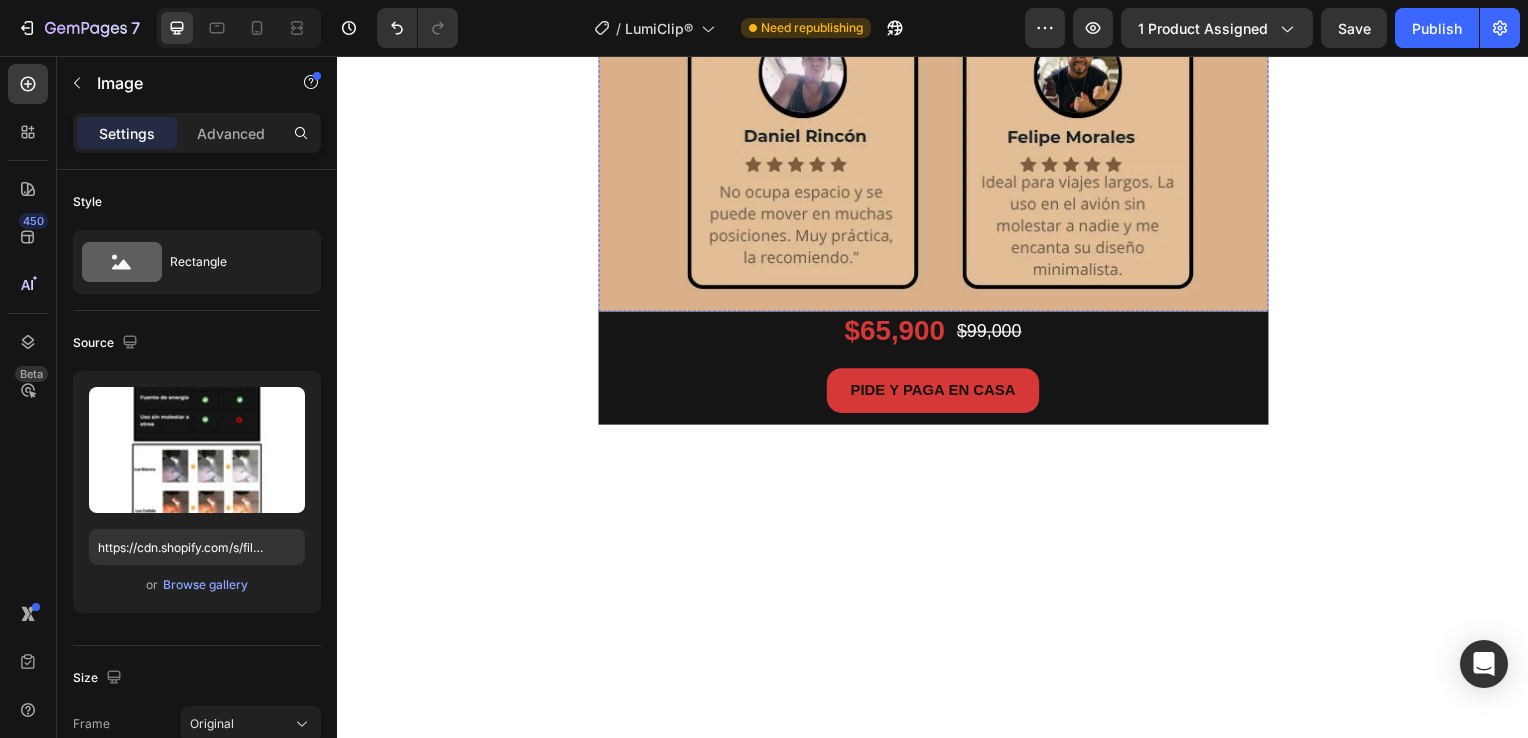 scroll, scrollTop: 4300, scrollLeft: 0, axis: vertical 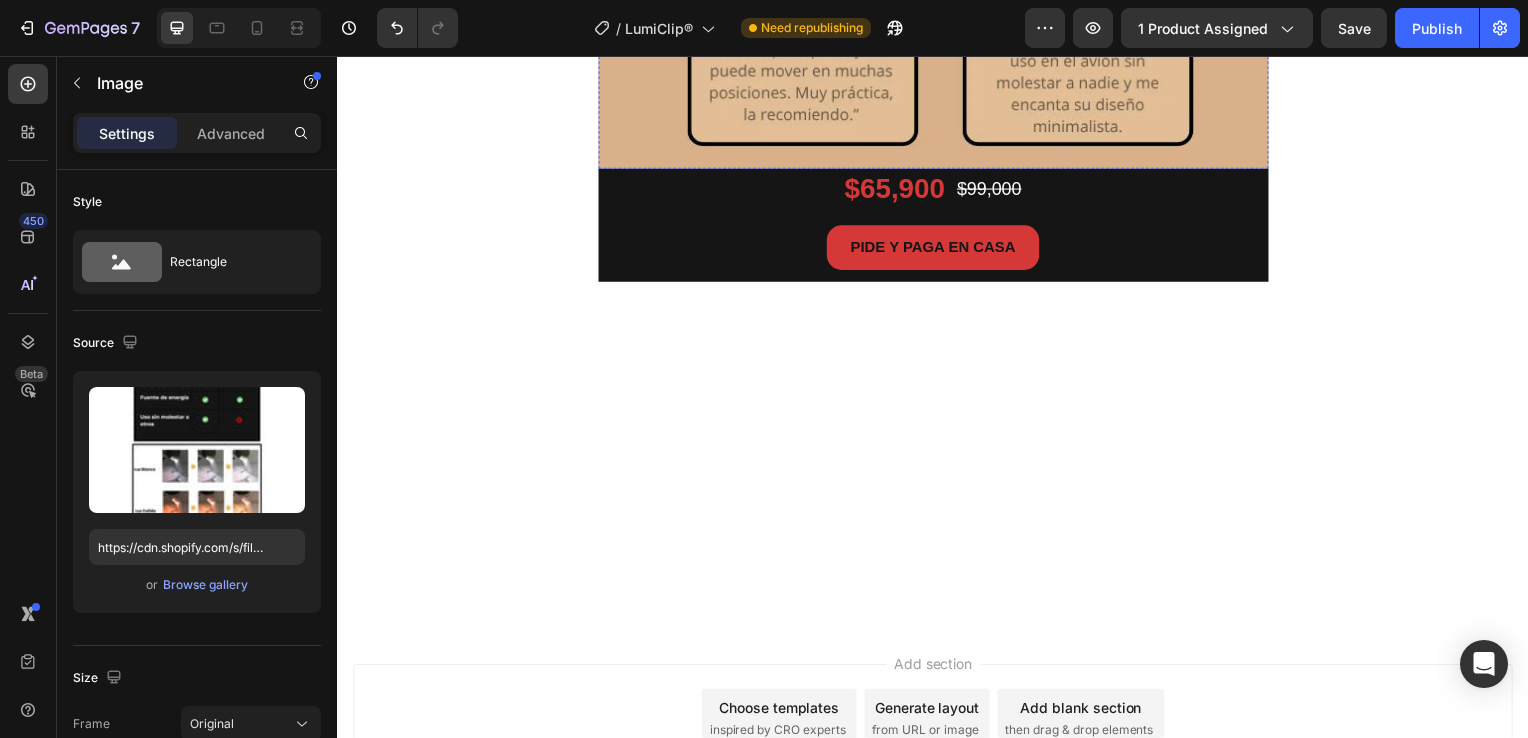 click at bounding box center [937, -730] 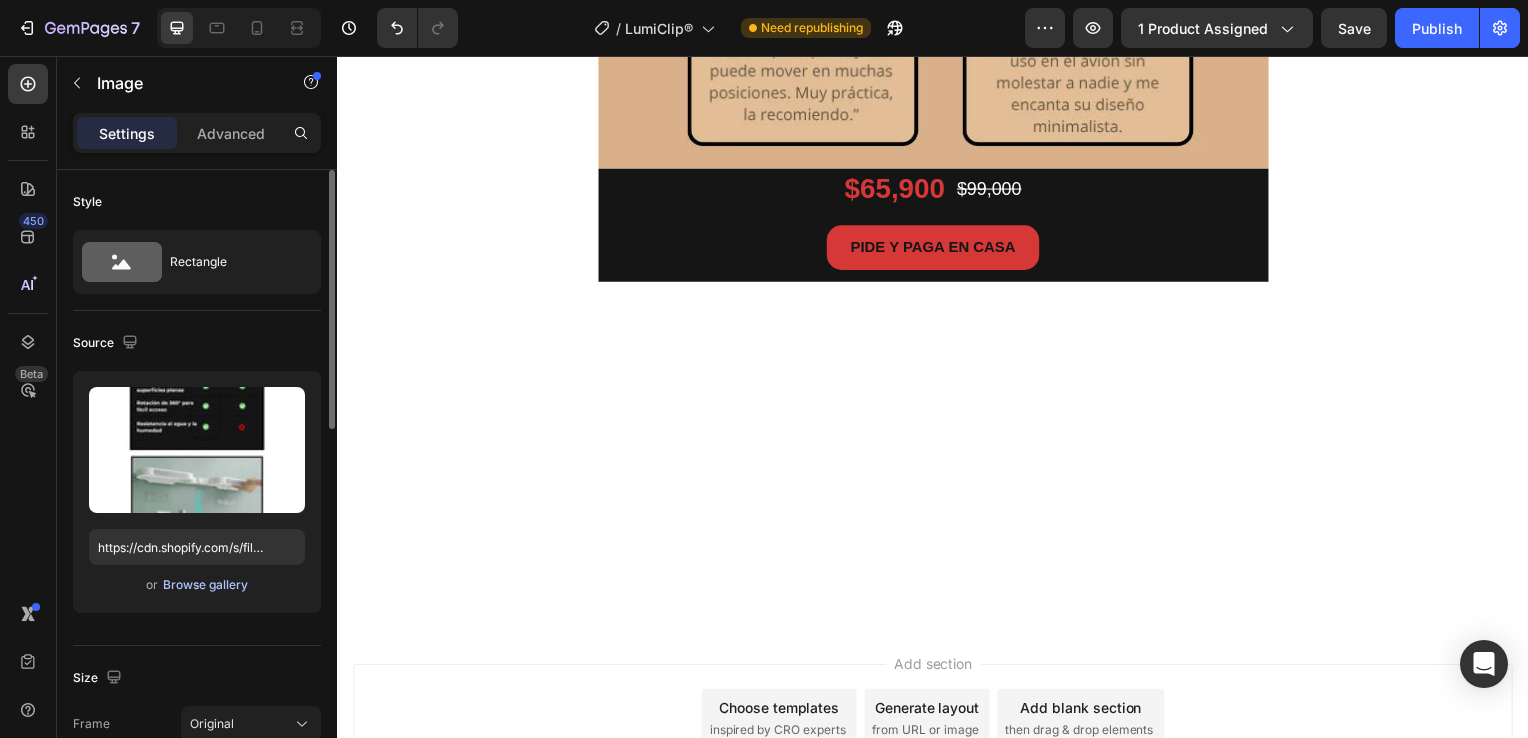 click on "Browse gallery" at bounding box center [205, 585] 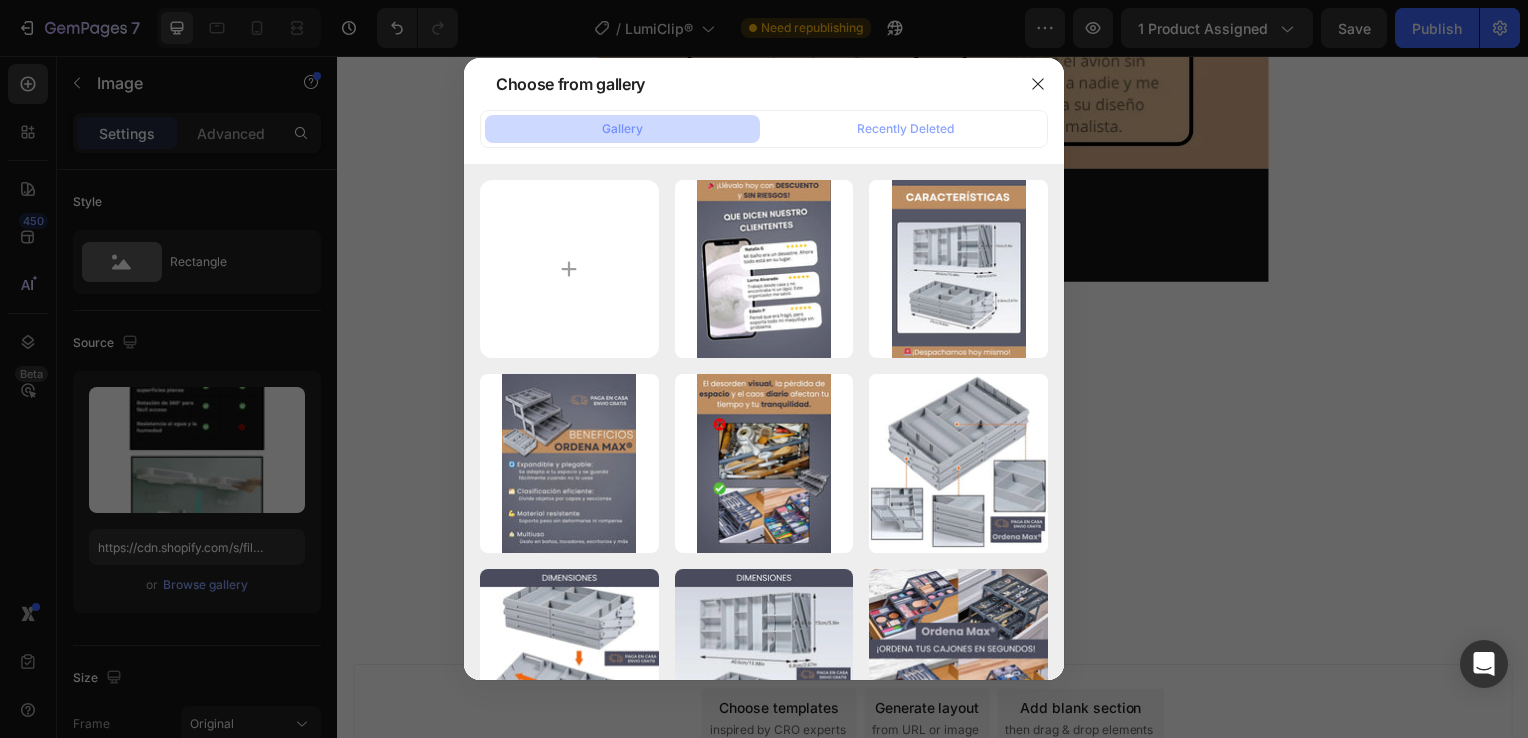 click at bounding box center [764, 369] 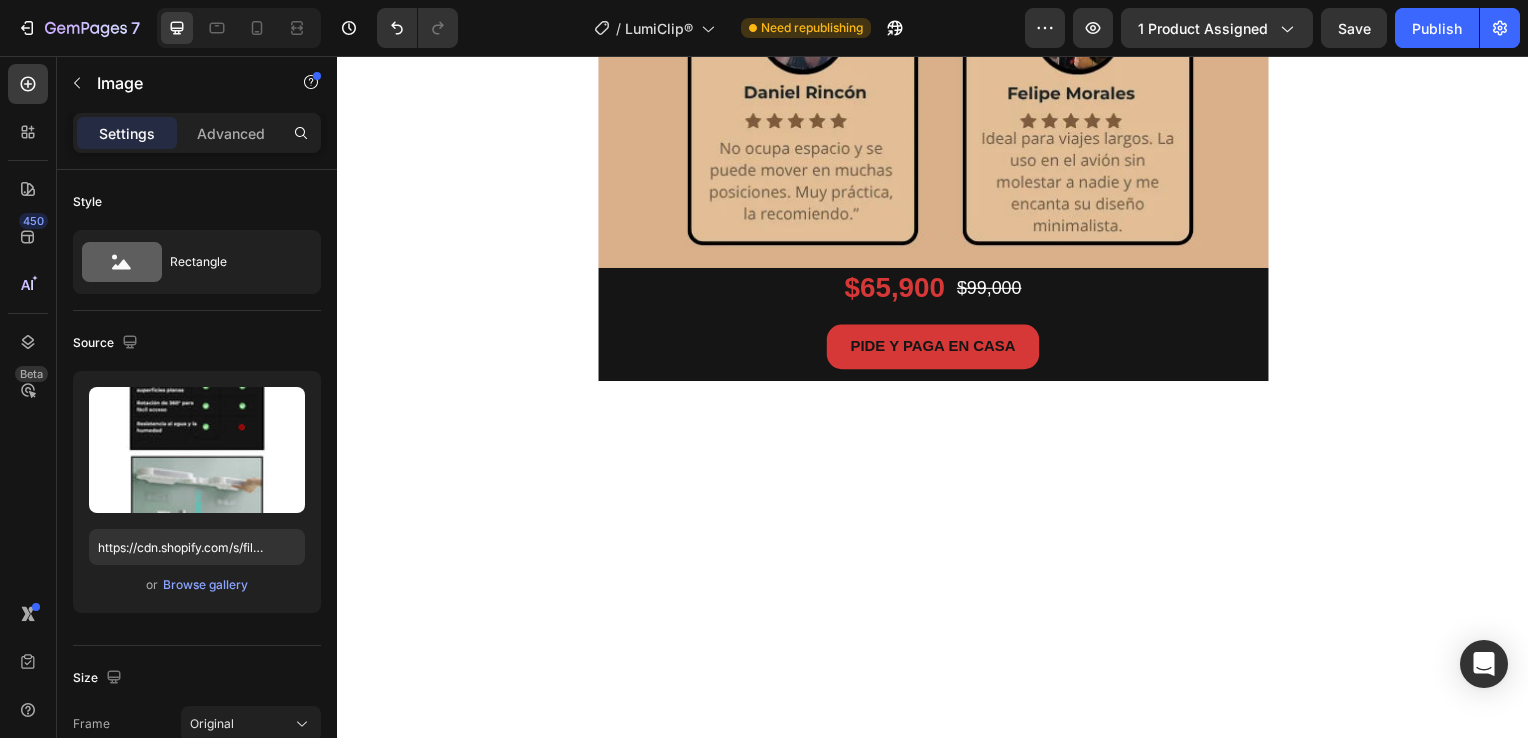 scroll, scrollTop: 4300, scrollLeft: 0, axis: vertical 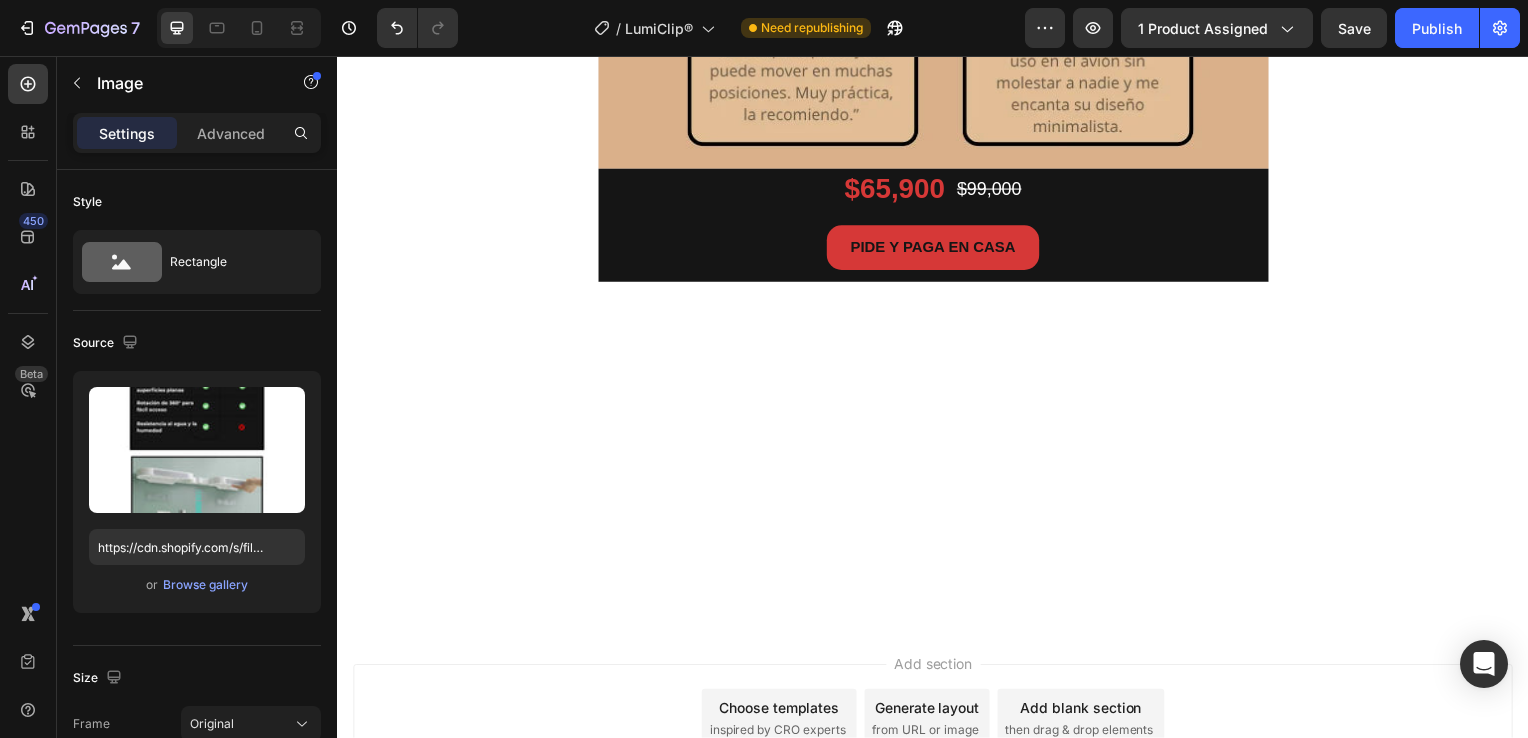 click at bounding box center [937, -730] 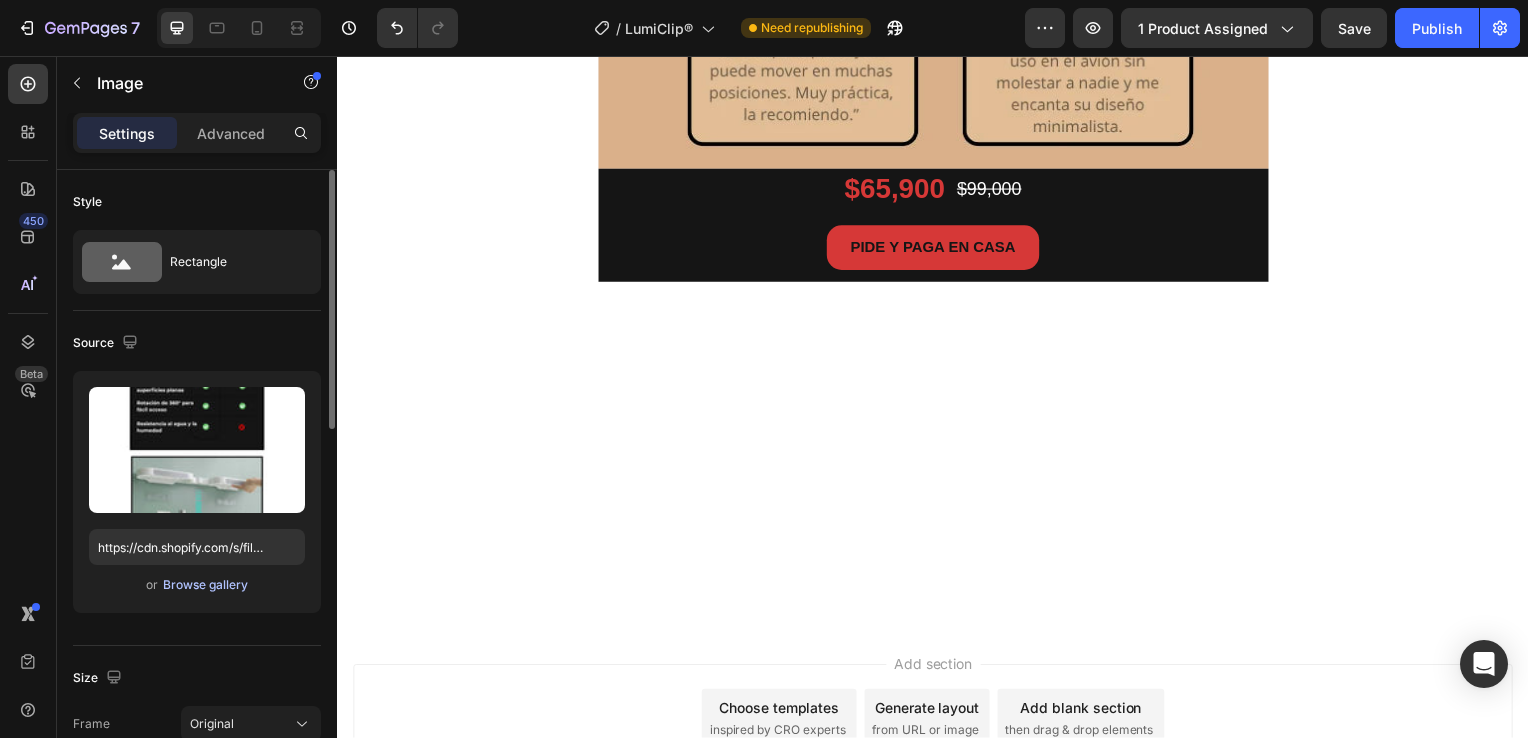 click on "Browse gallery" at bounding box center (205, 585) 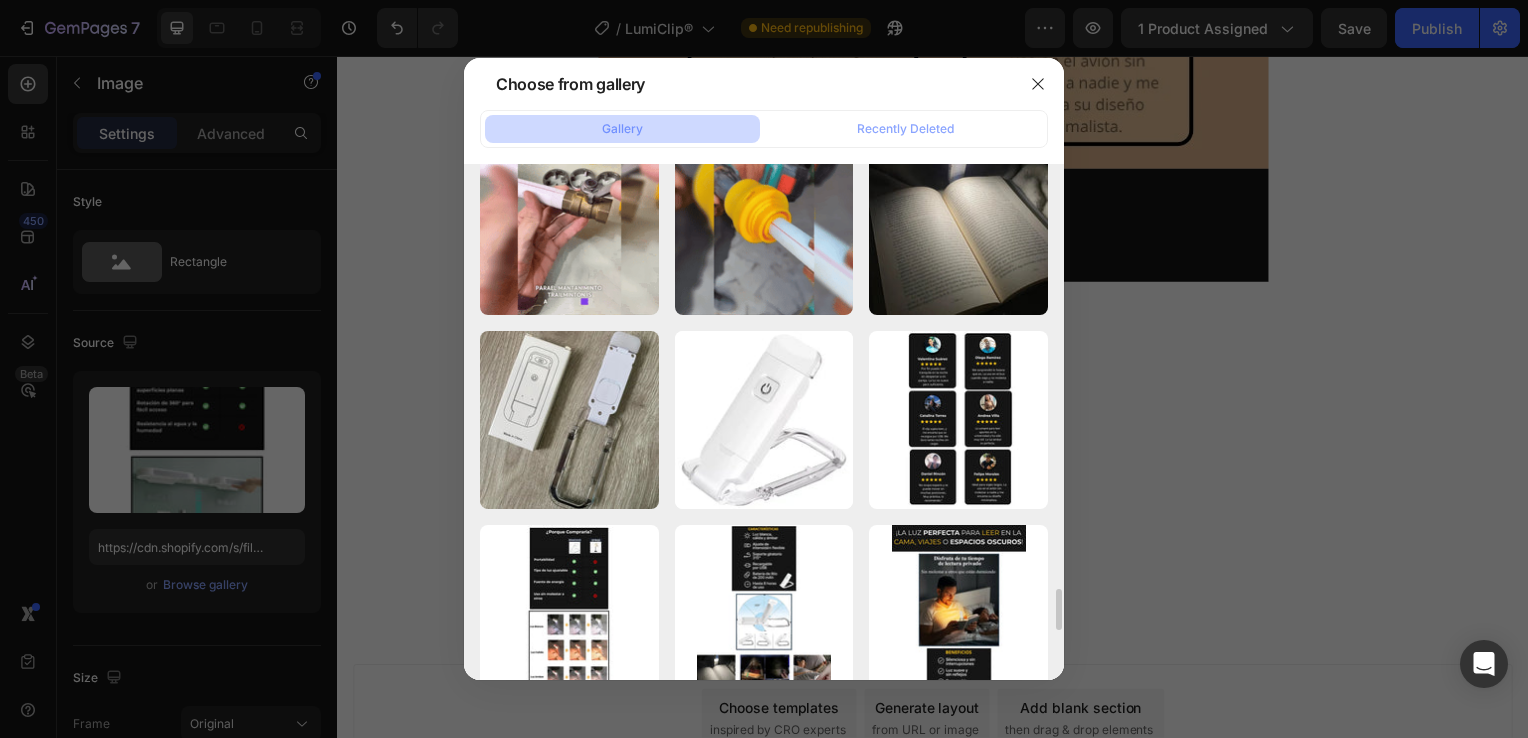 scroll, scrollTop: 5500, scrollLeft: 0, axis: vertical 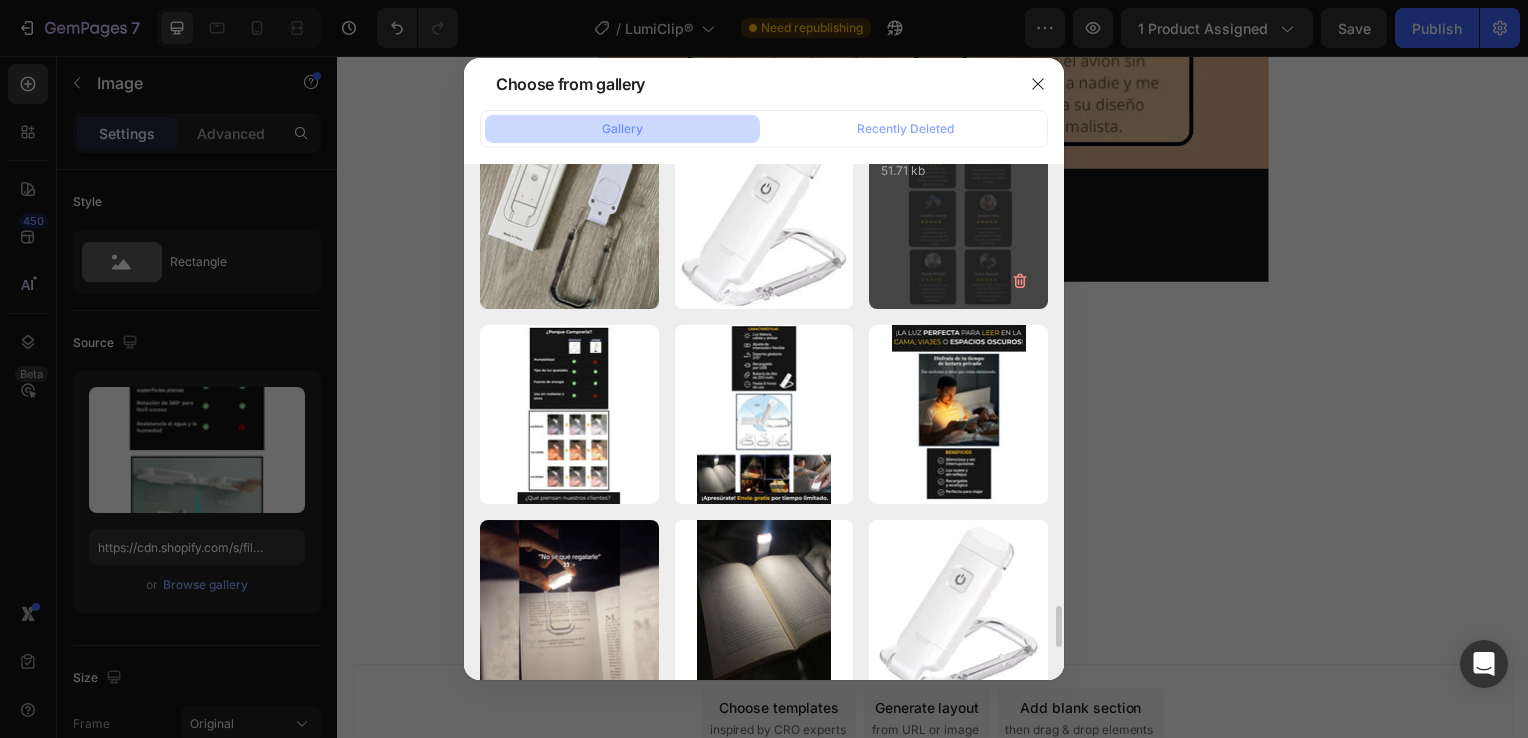 click on "5 (1).webp 51.71 kb" at bounding box center (958, 220) 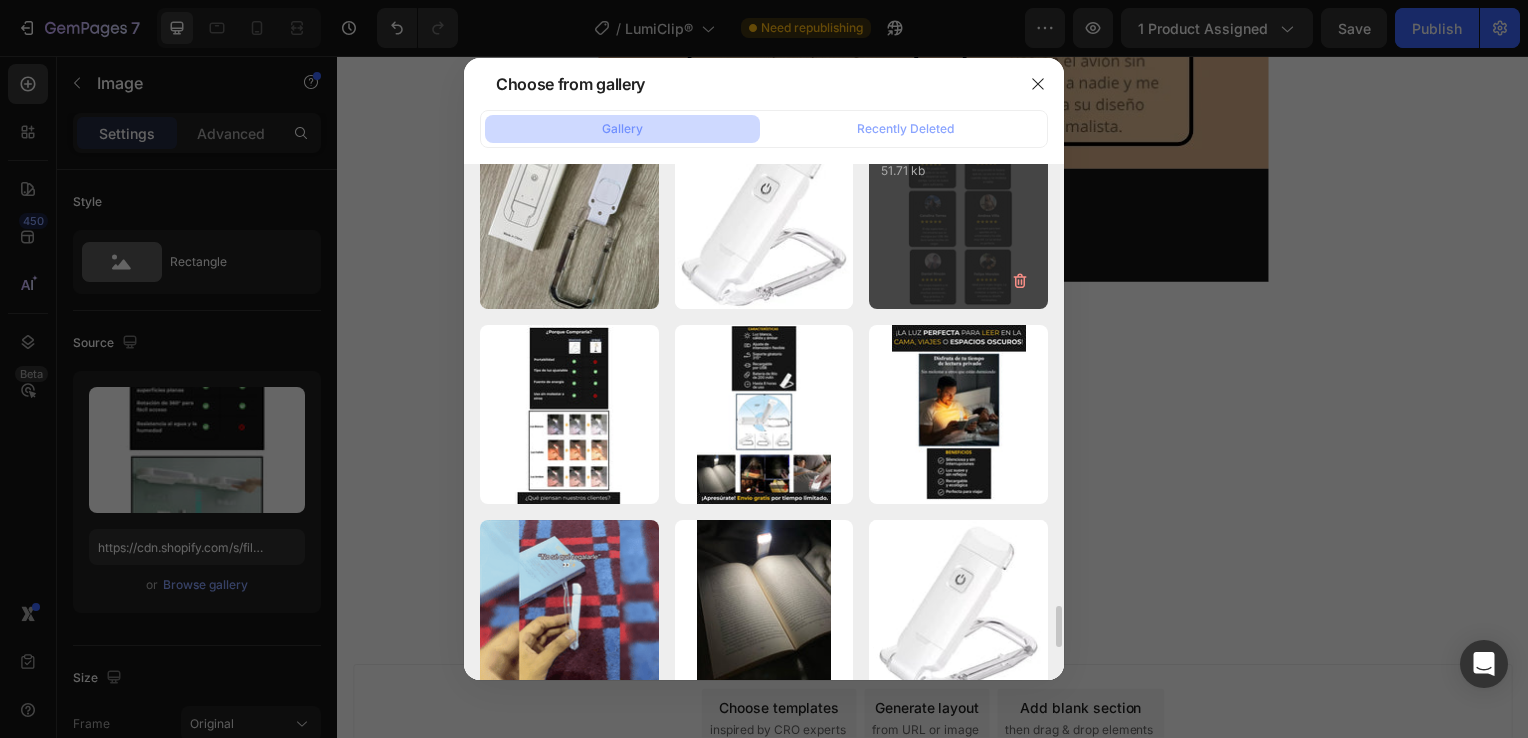 type on "https://cdn.shopify.com/s/files/1/0931/0204/7545/files/gempages_559530074857014392-fbb621bd-bd84-4ffe-8a74-6411e07c0720.webp" 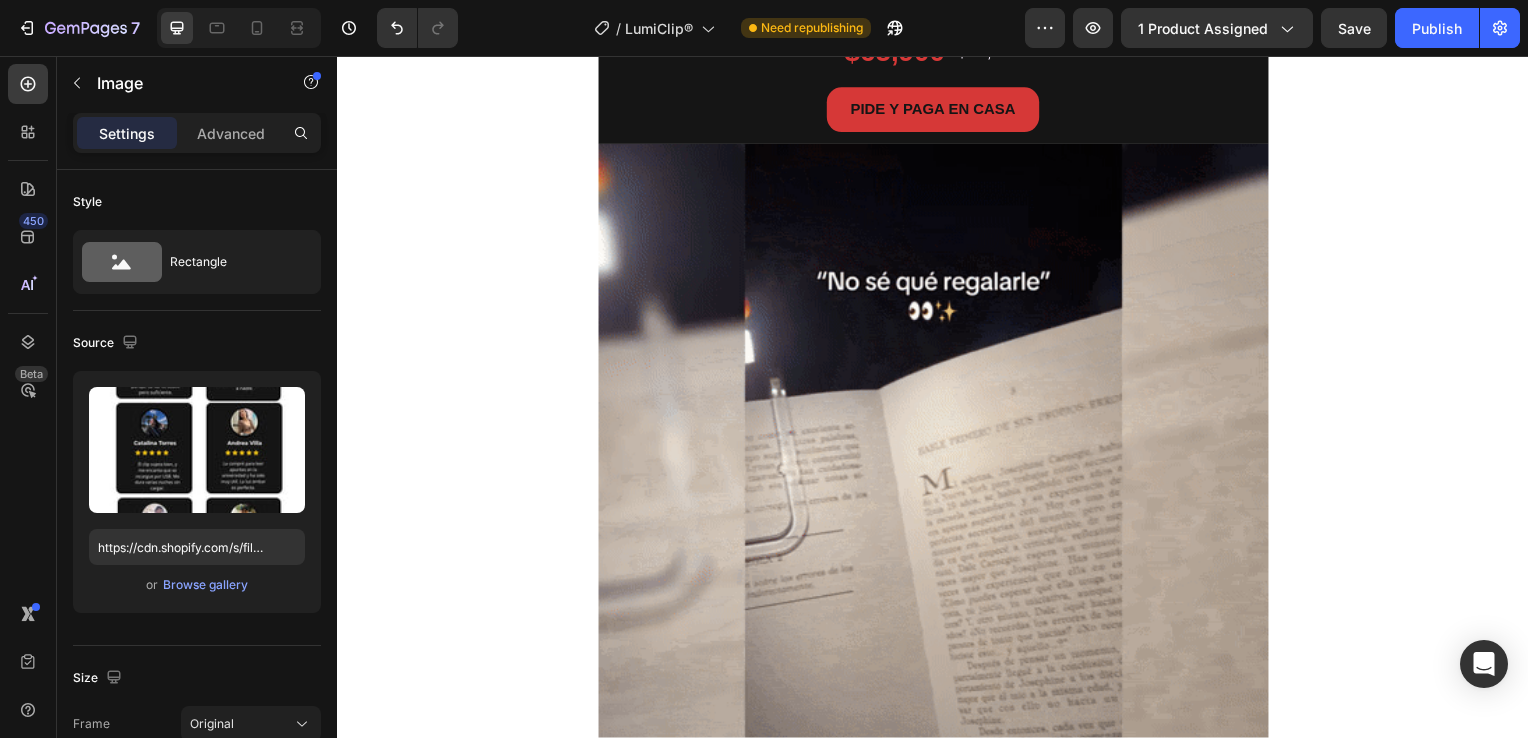 scroll, scrollTop: 0, scrollLeft: 0, axis: both 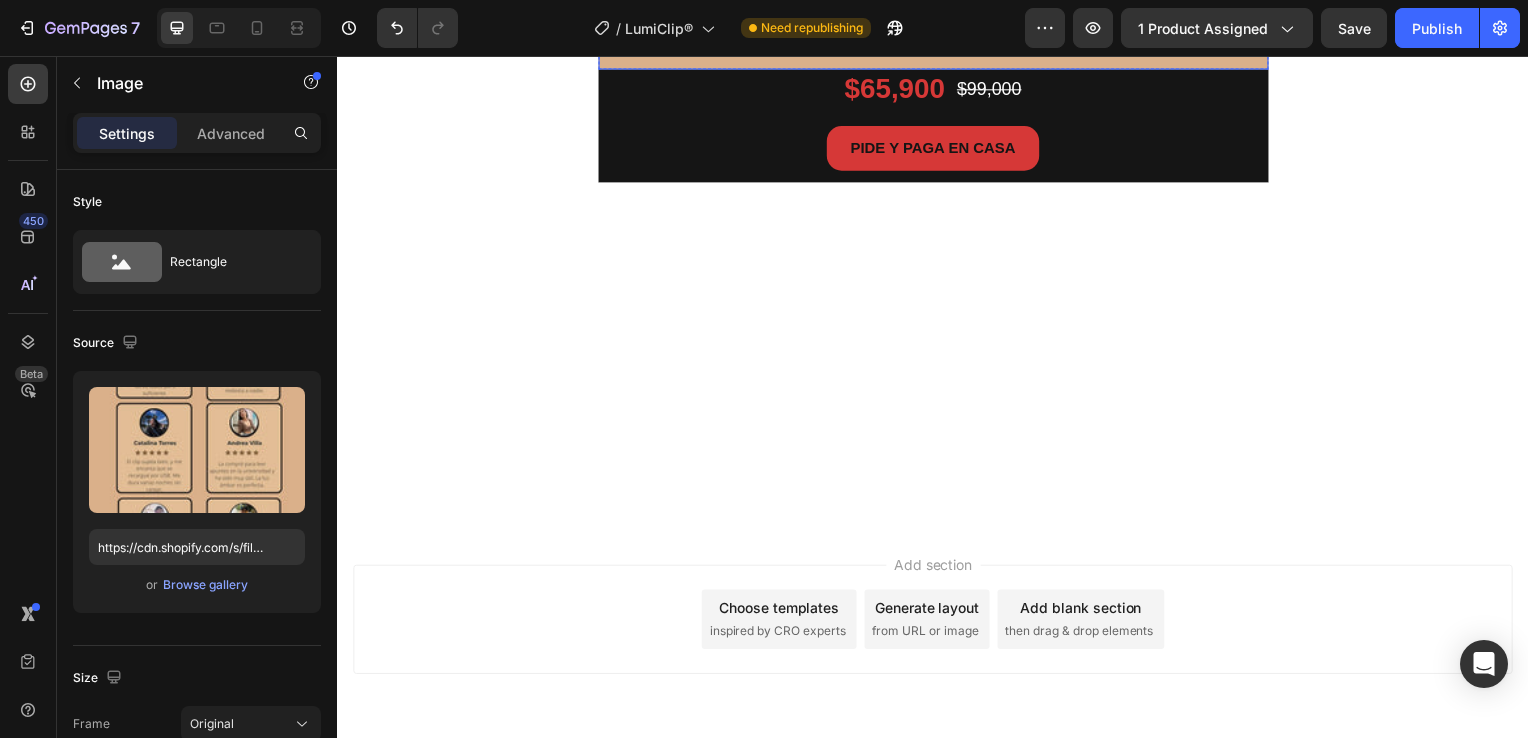 click at bounding box center (937, -380) 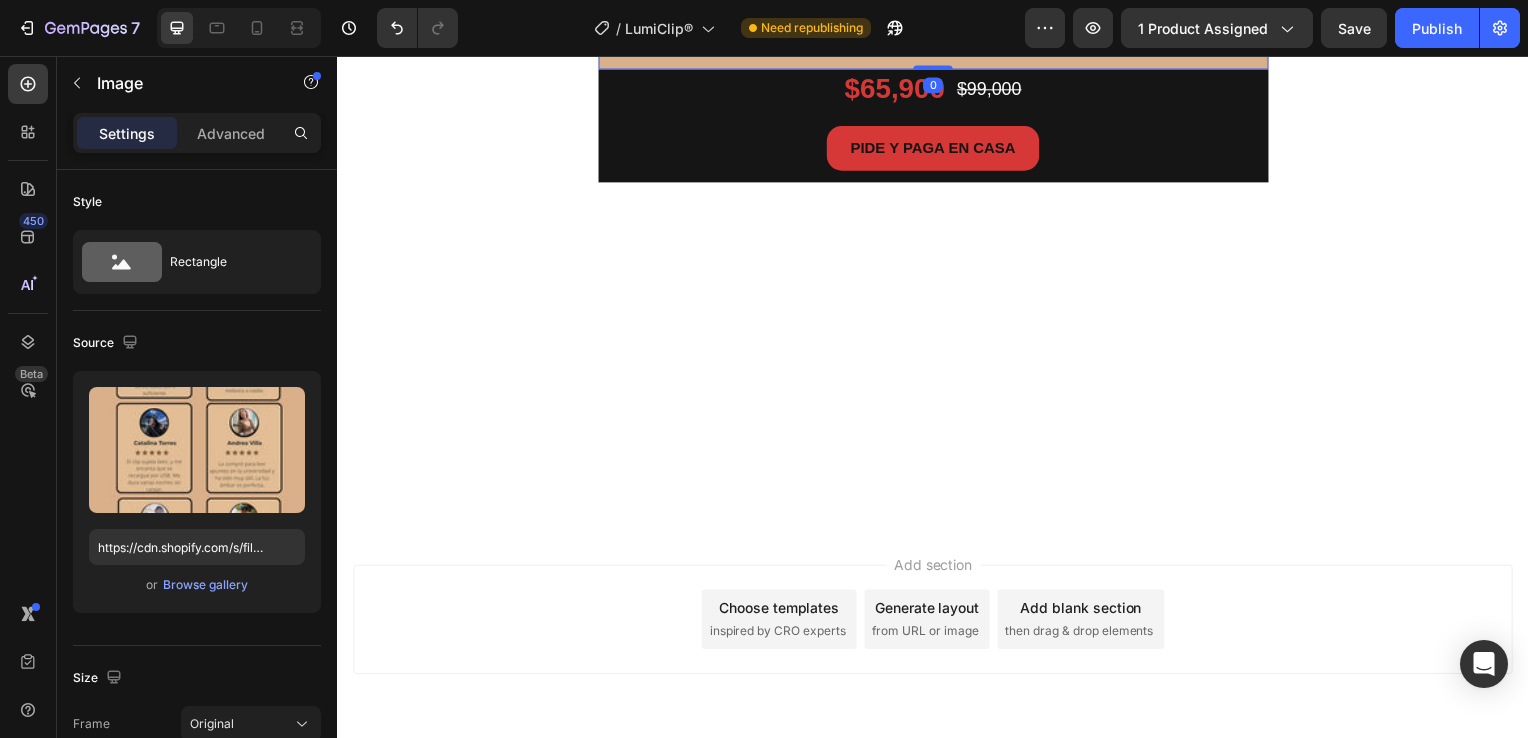 scroll, scrollTop: 5000, scrollLeft: 0, axis: vertical 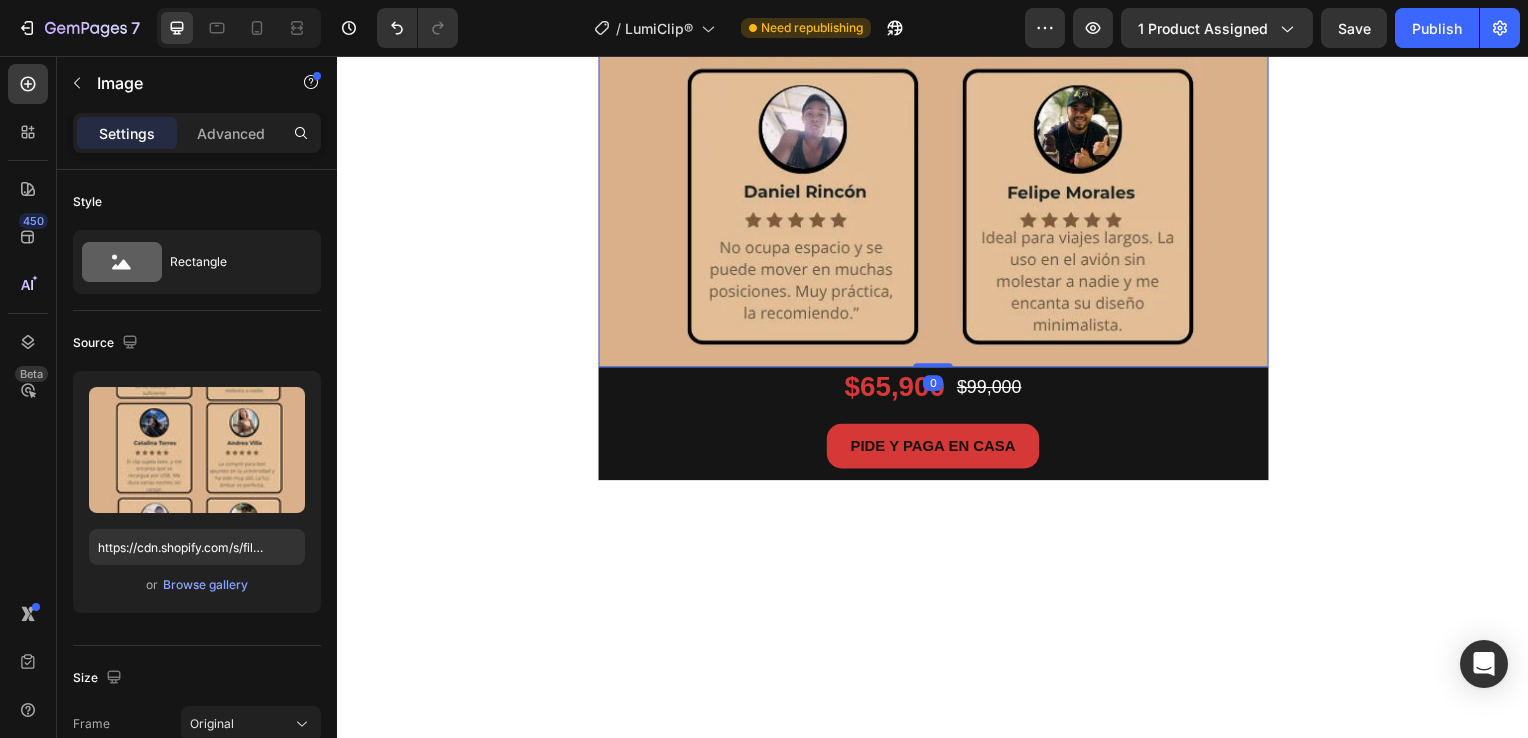 click 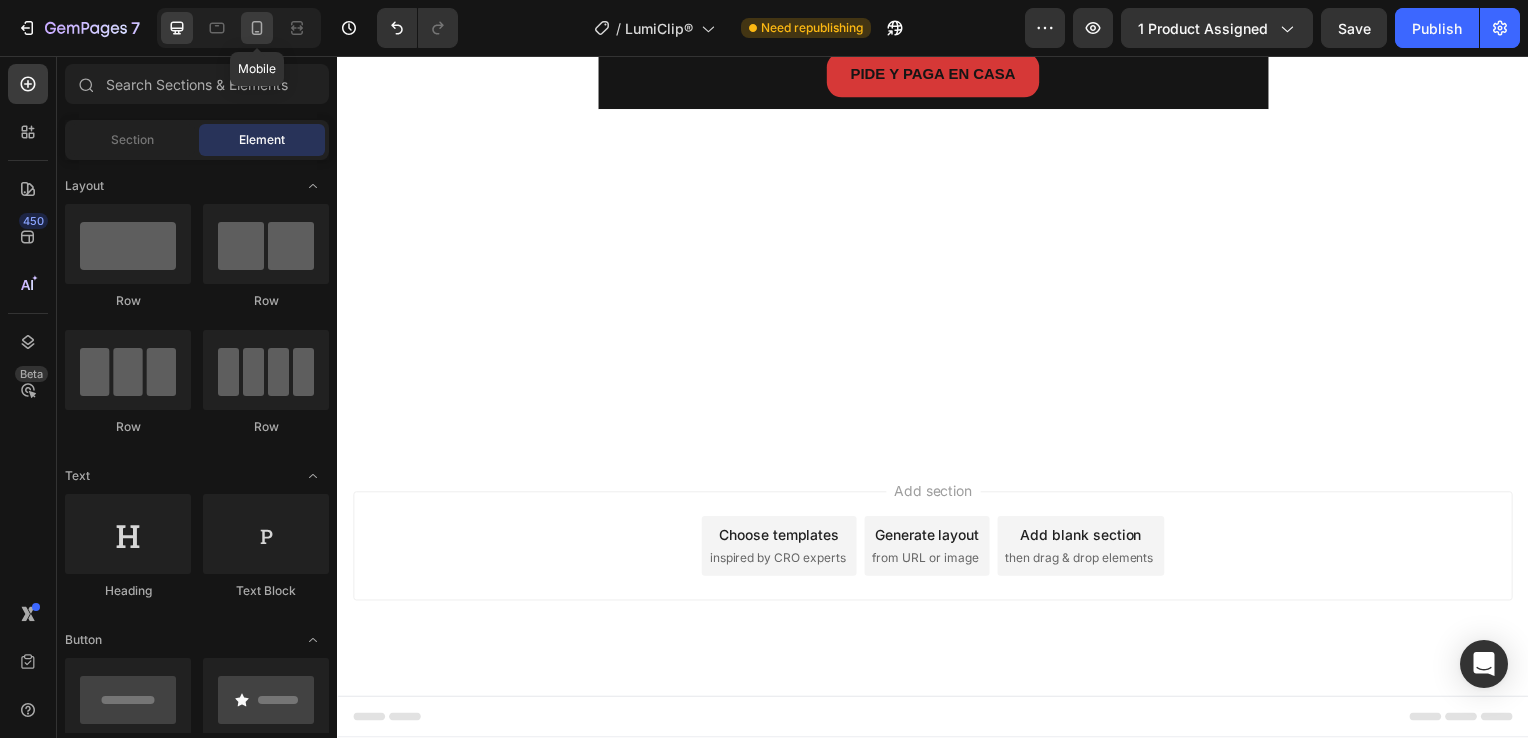 click 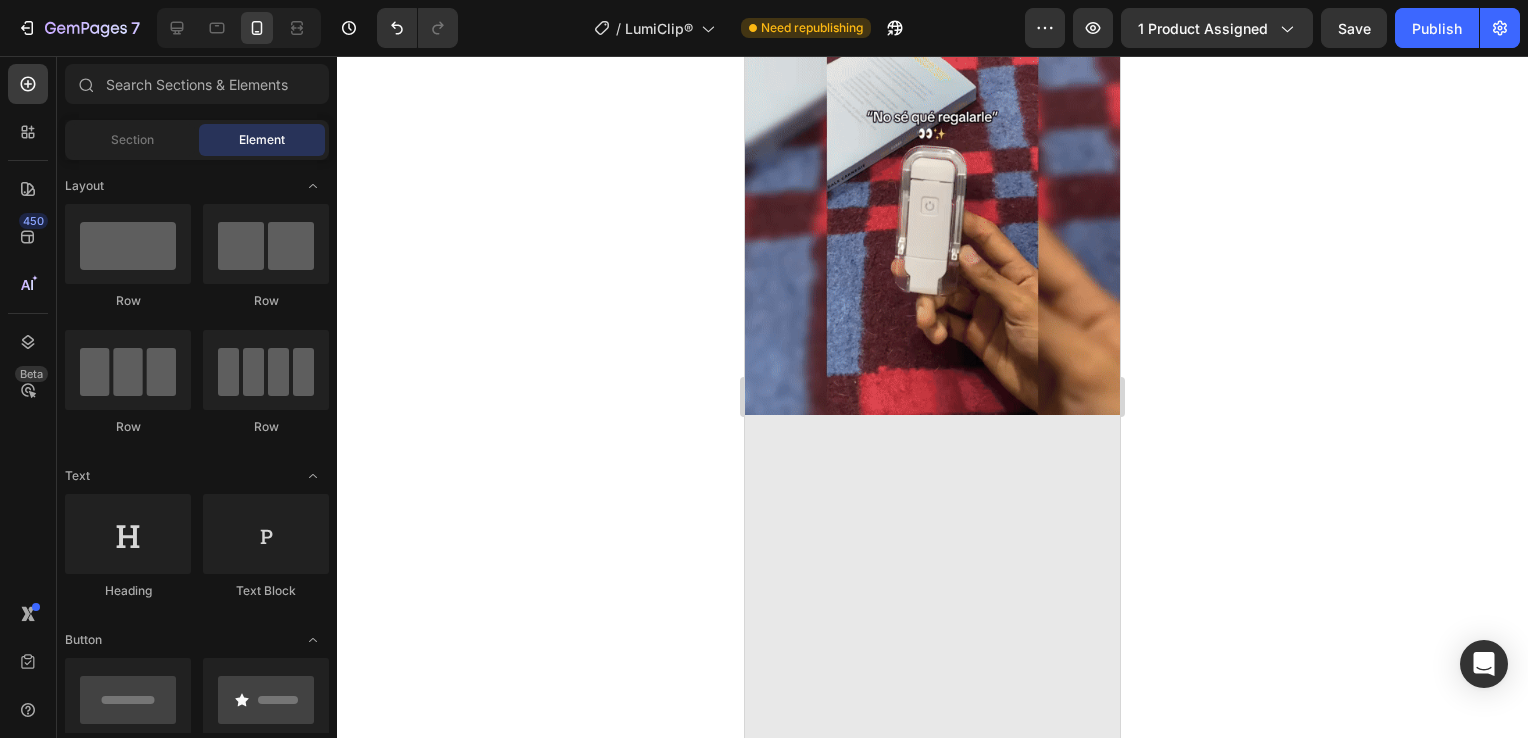 scroll, scrollTop: 0, scrollLeft: 0, axis: both 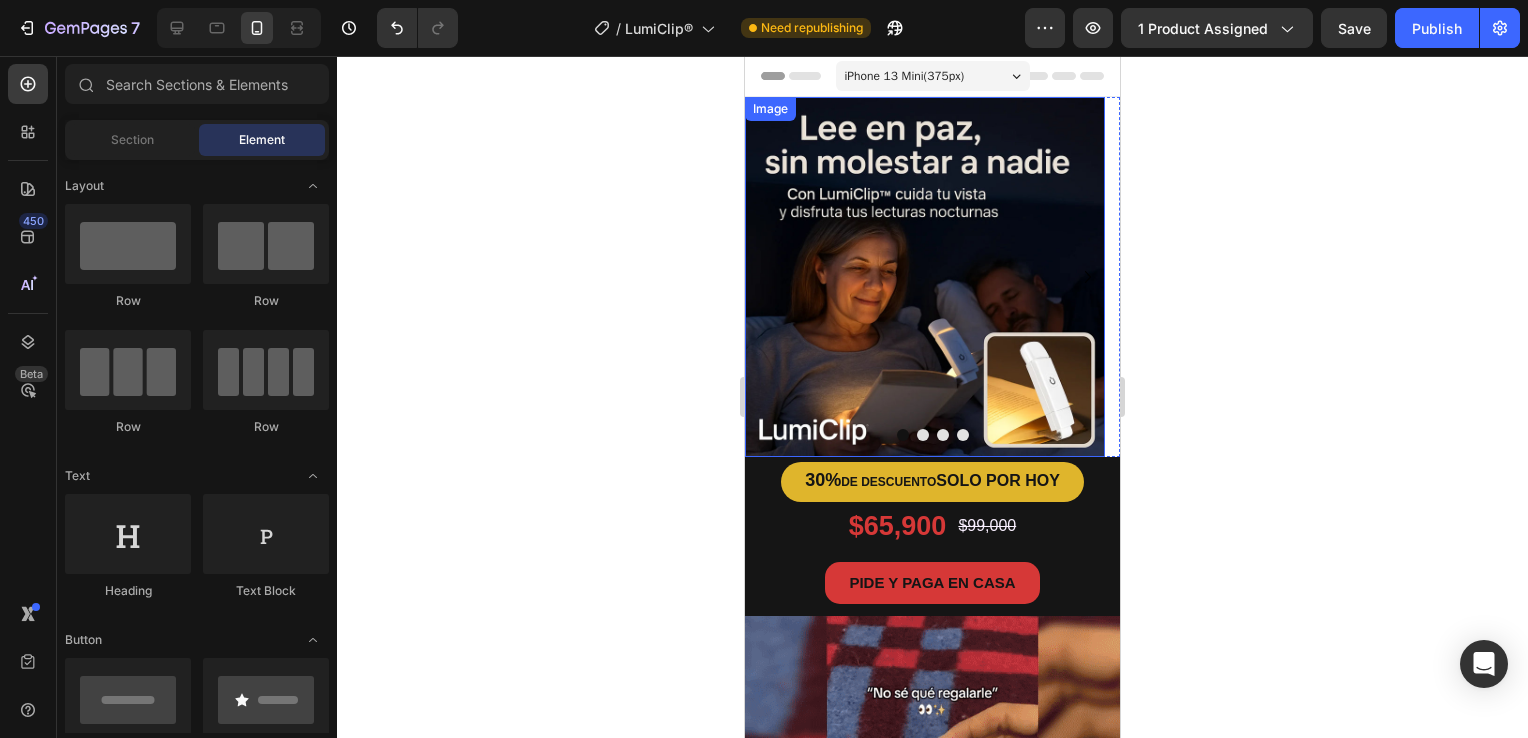 click at bounding box center [925, 277] 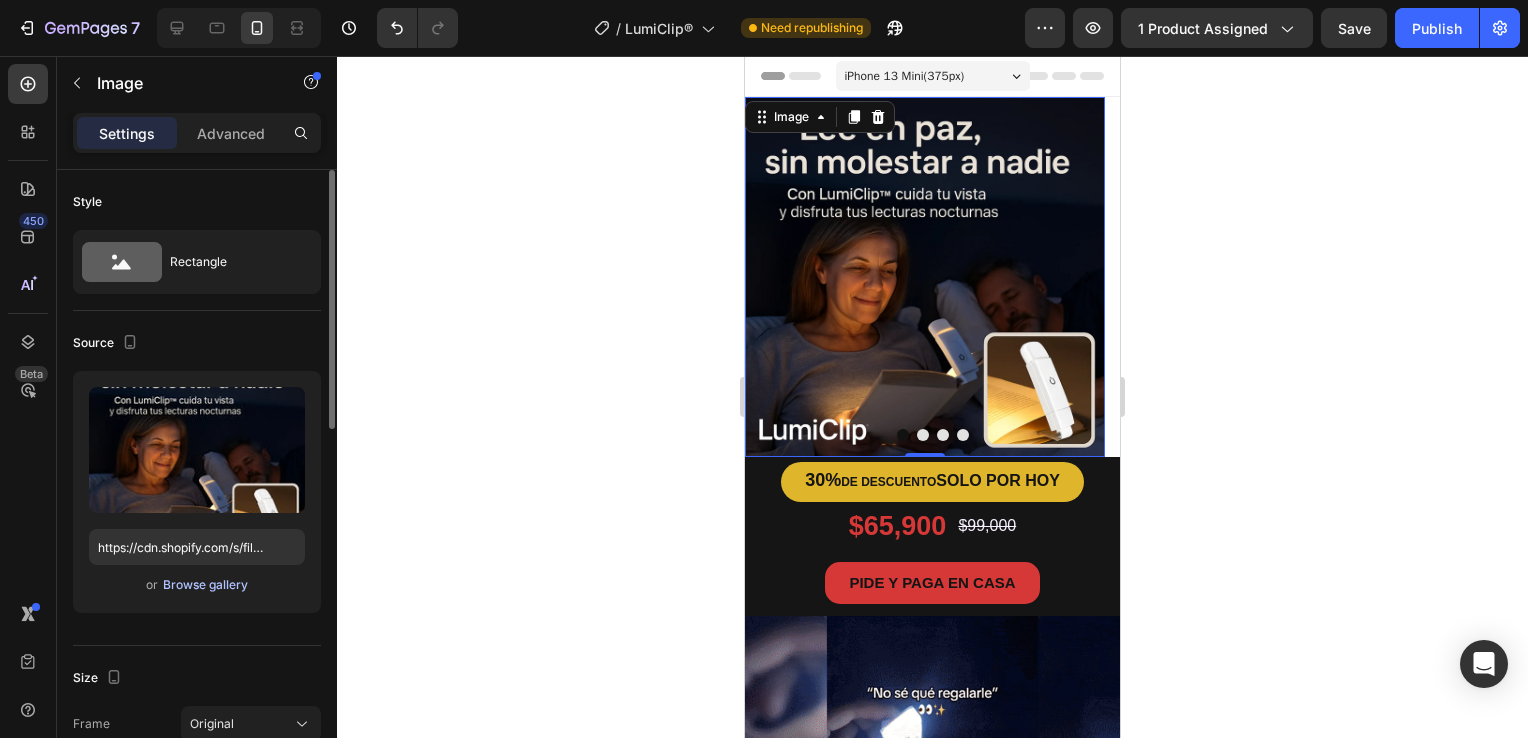click on "Browse gallery" at bounding box center (205, 585) 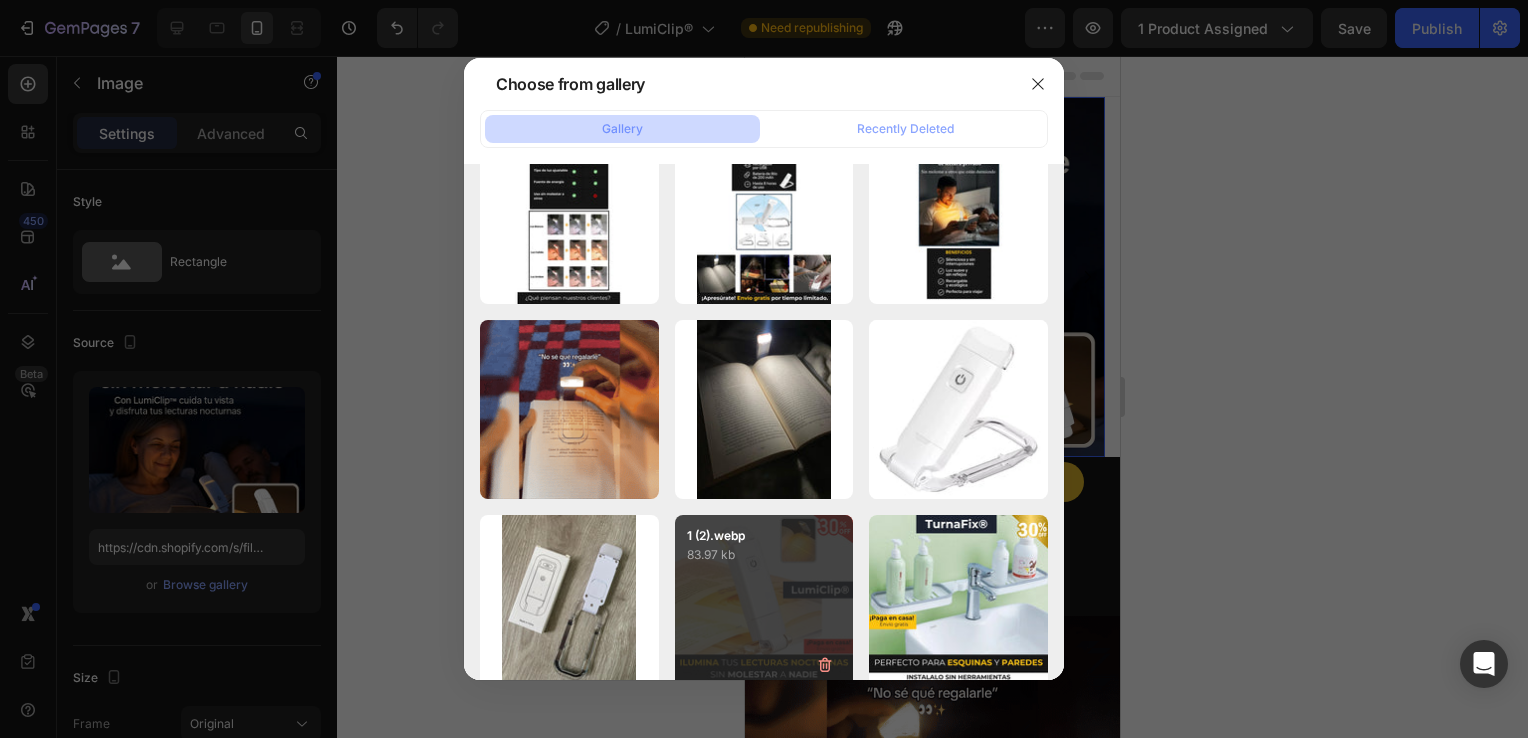 scroll, scrollTop: 5900, scrollLeft: 0, axis: vertical 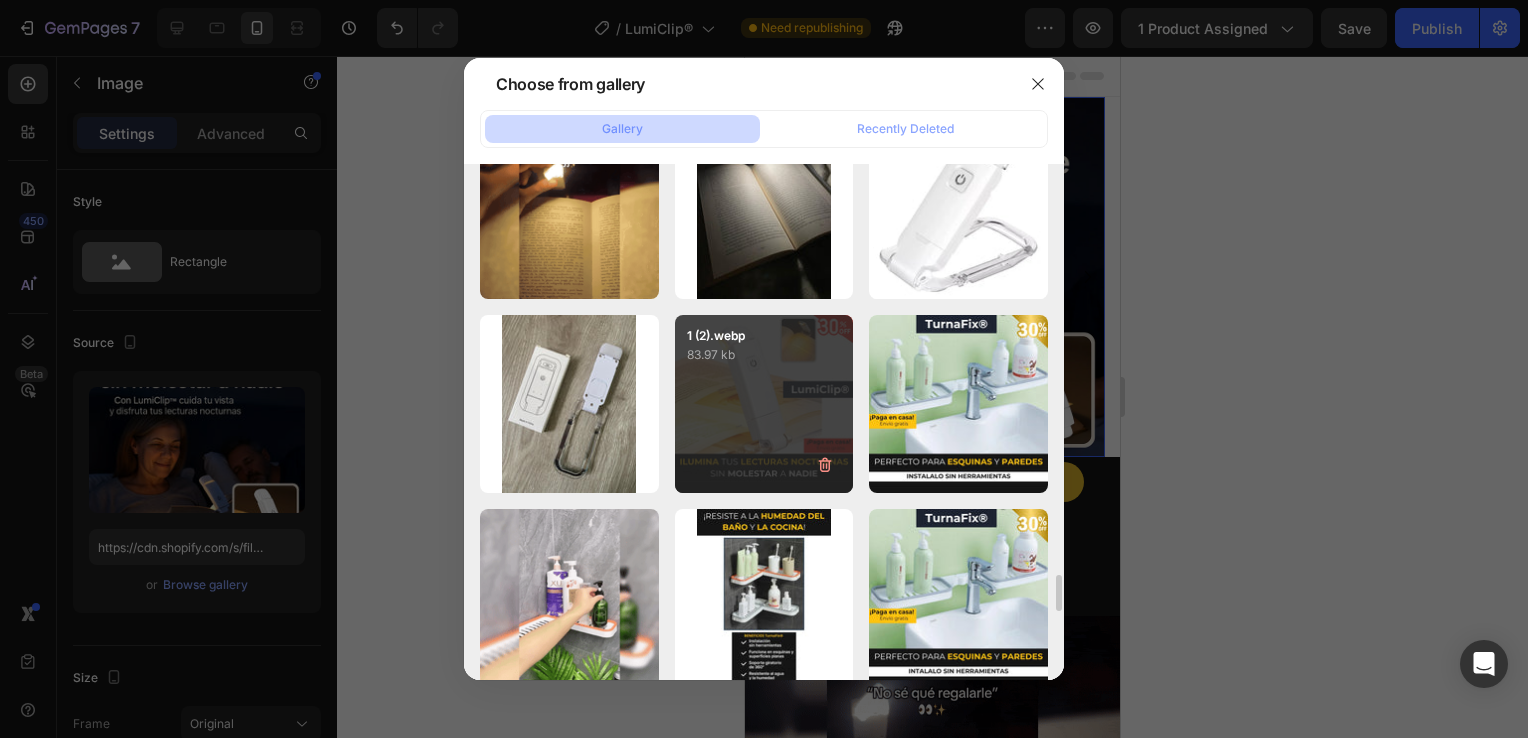 click on "1 (2).webp 83.97 kb" at bounding box center [764, 404] 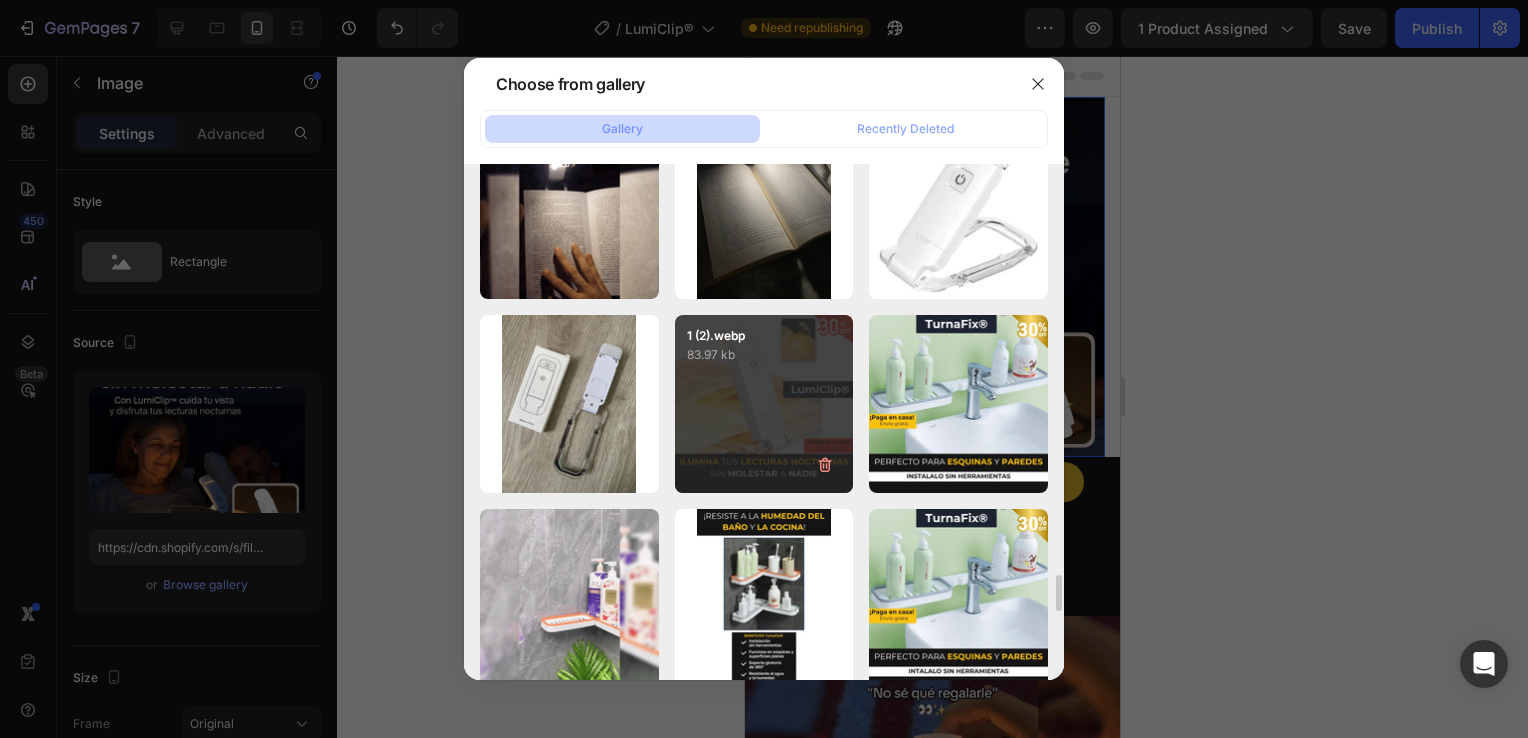 type on "https://cdn.shopify.com/s/files/1/0931/0204/7545/files/gempages_559530074857014392-7347a73d-401c-4484-92fd-686e0e5a5107.webp" 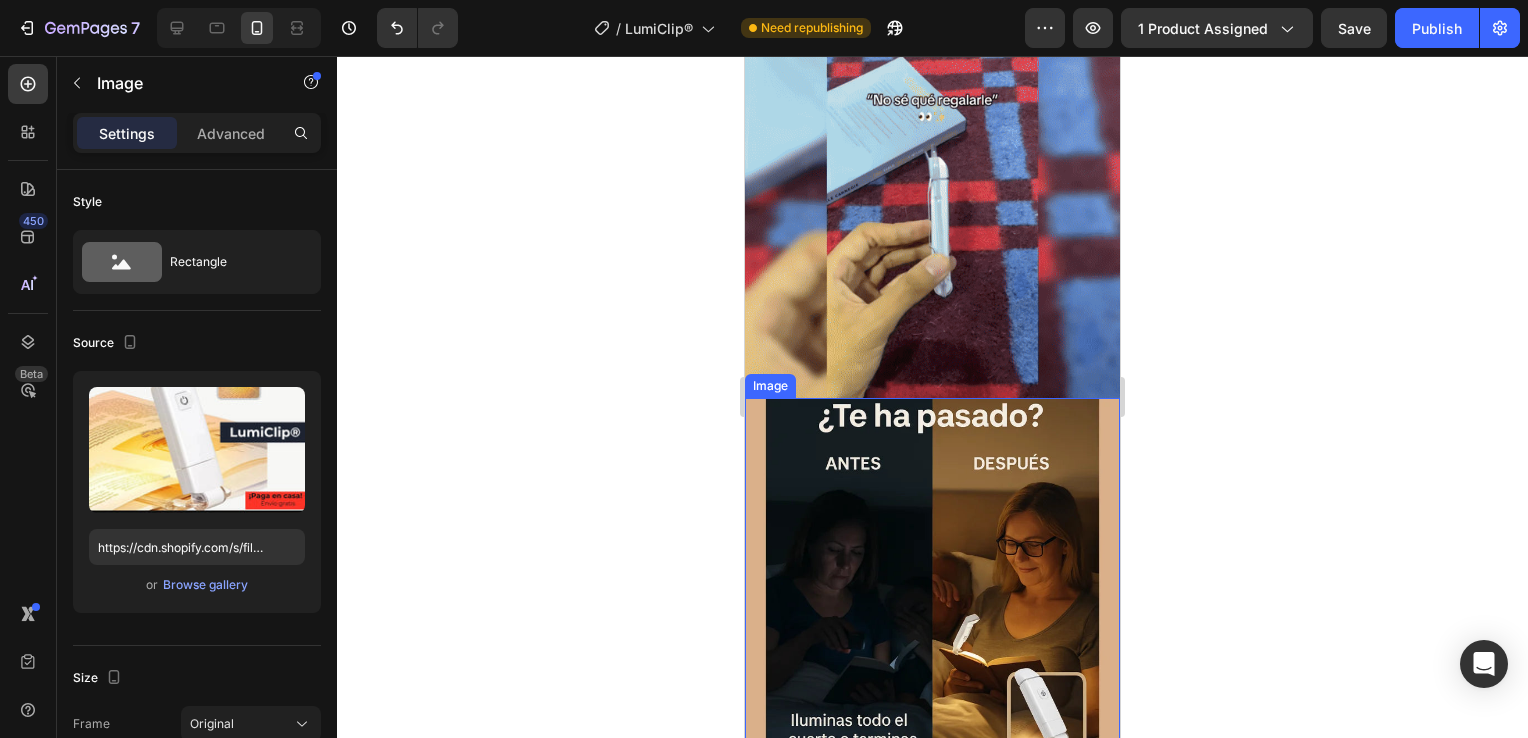 scroll, scrollTop: 700, scrollLeft: 0, axis: vertical 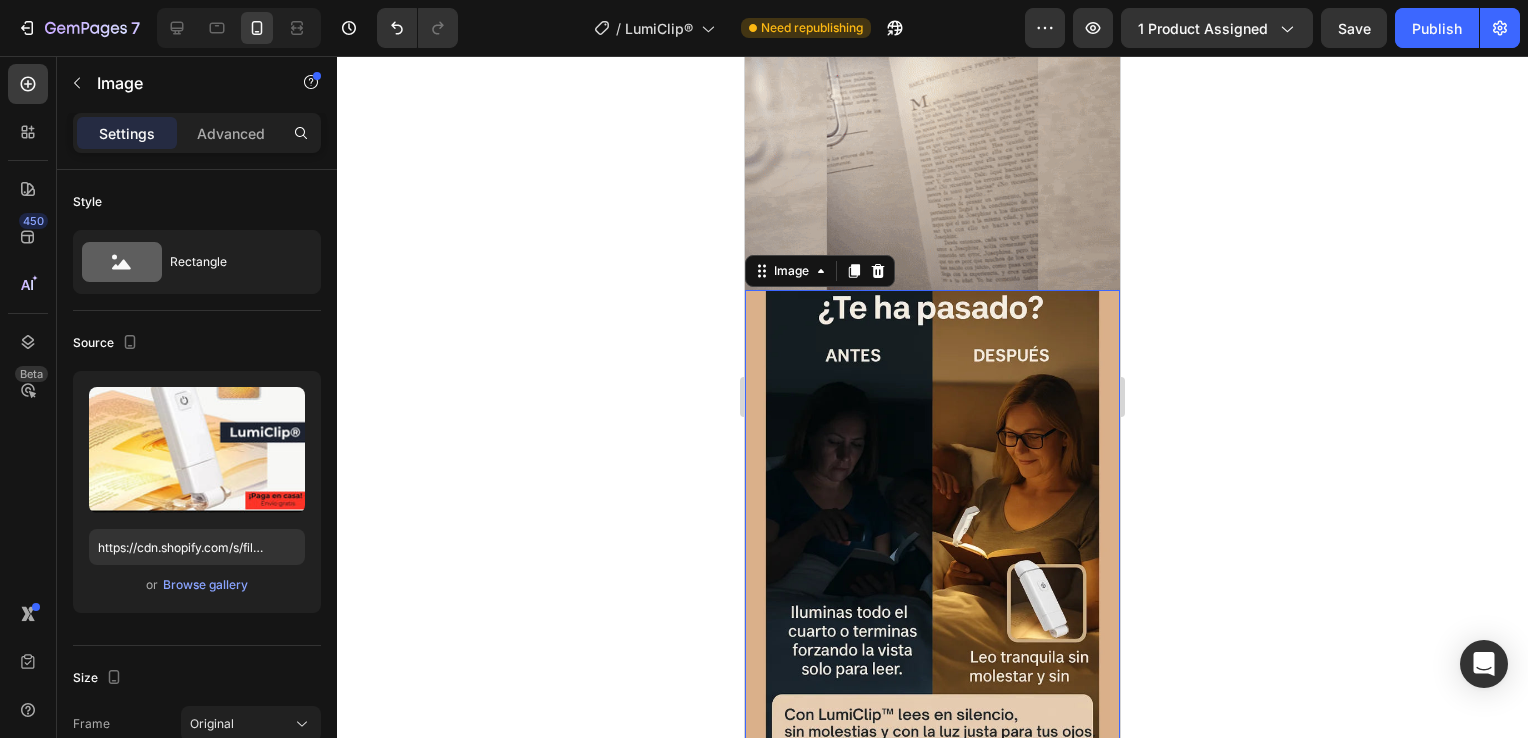 drag, startPoint x: 896, startPoint y: 461, endPoint x: 1327, endPoint y: 595, distance: 451.3502 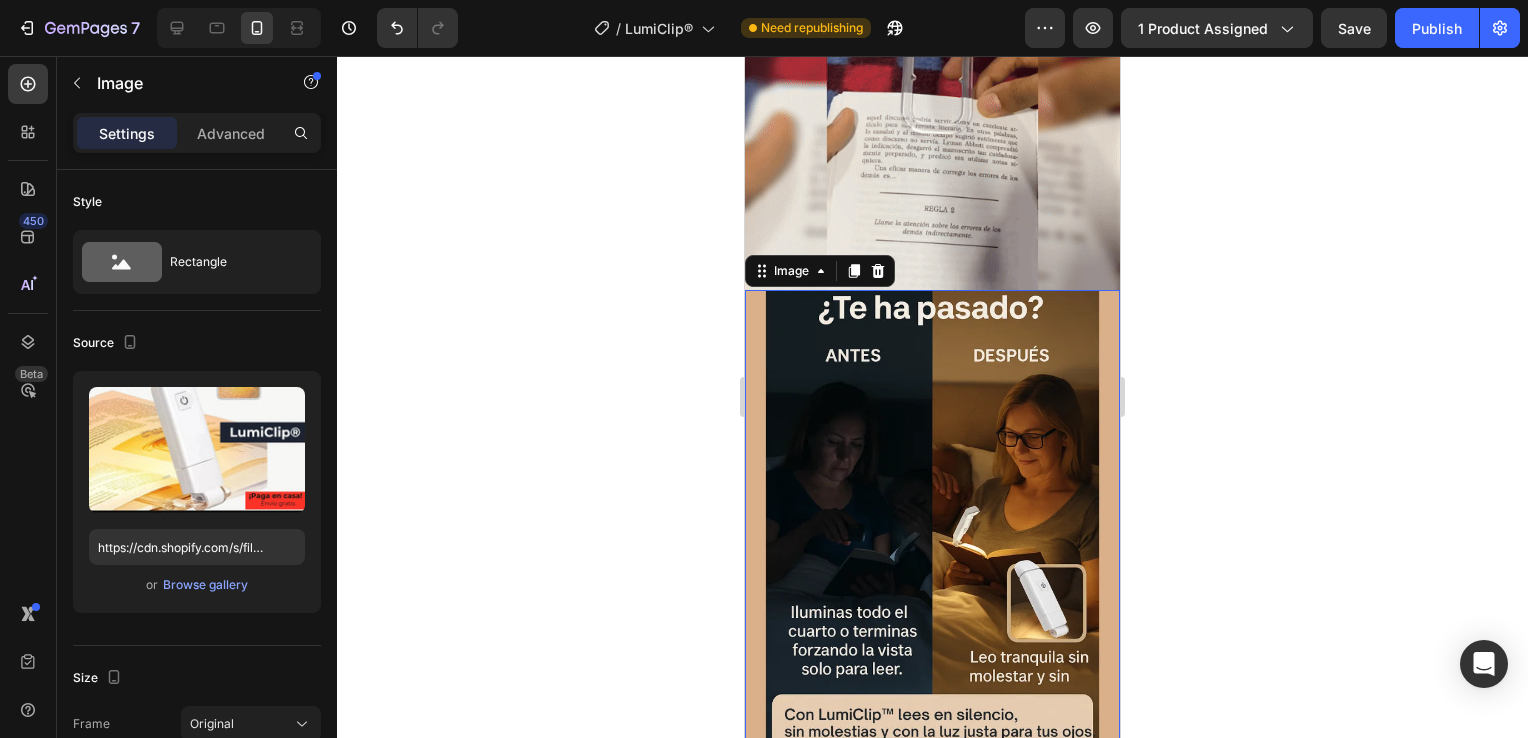 click at bounding box center [932, 540] 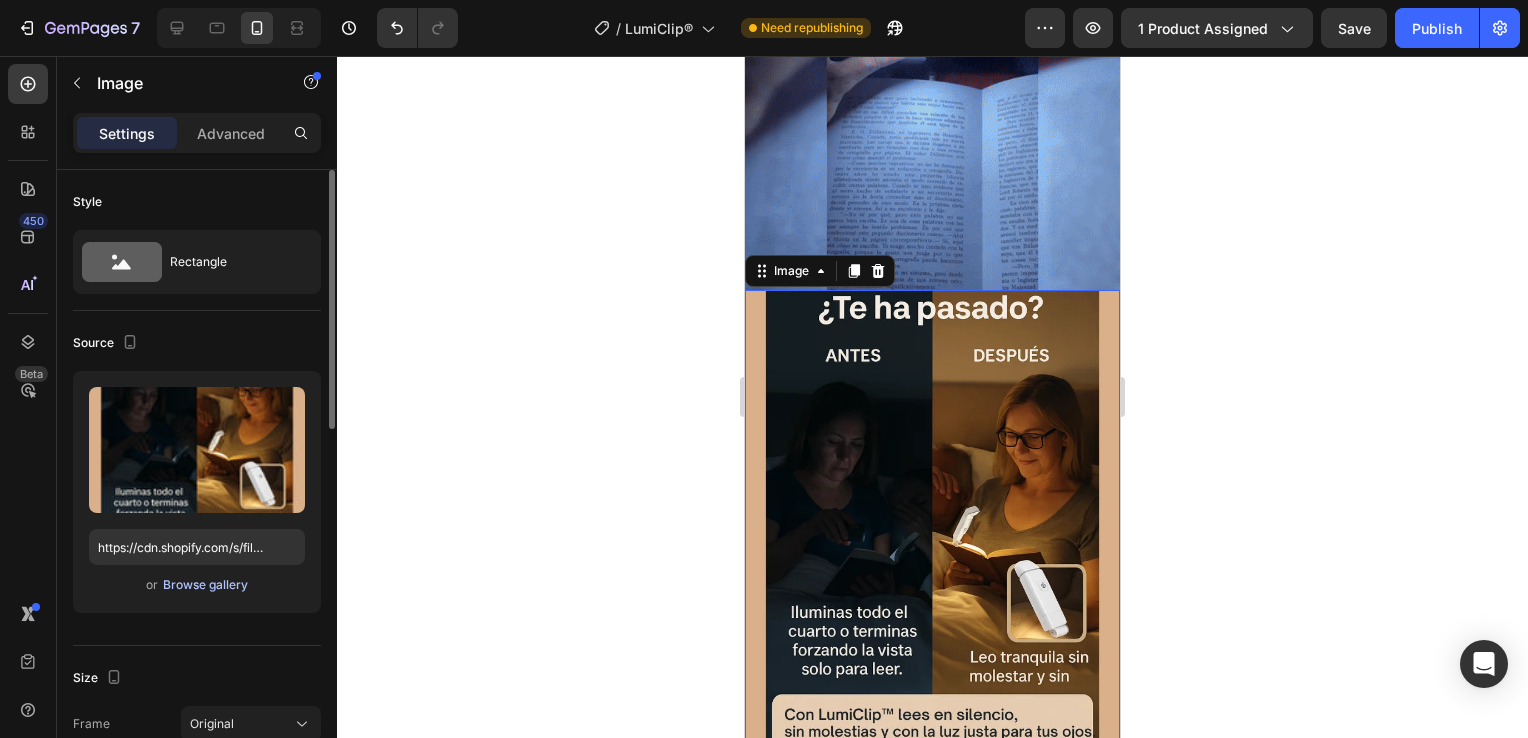 click on "Browse gallery" at bounding box center (205, 585) 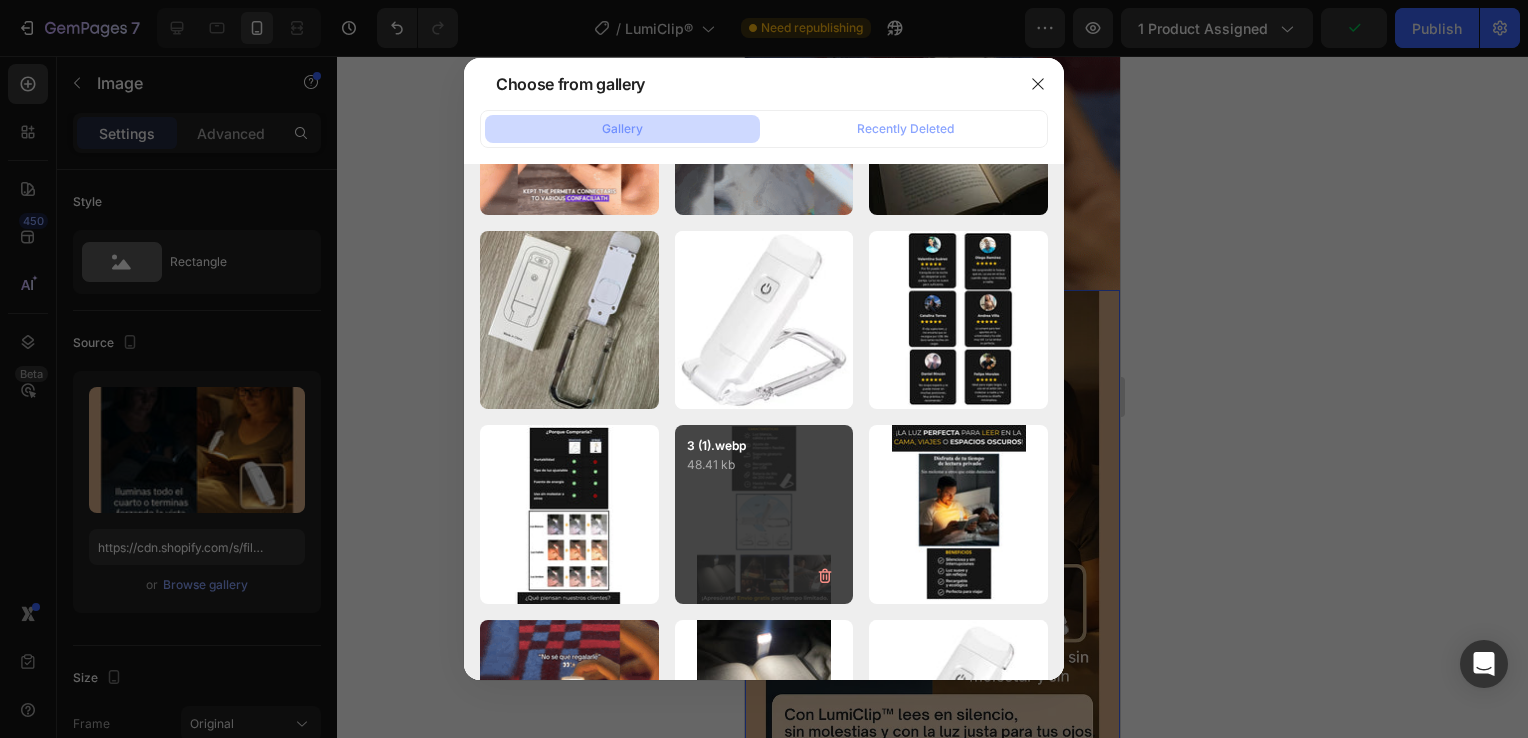 scroll, scrollTop: 5600, scrollLeft: 0, axis: vertical 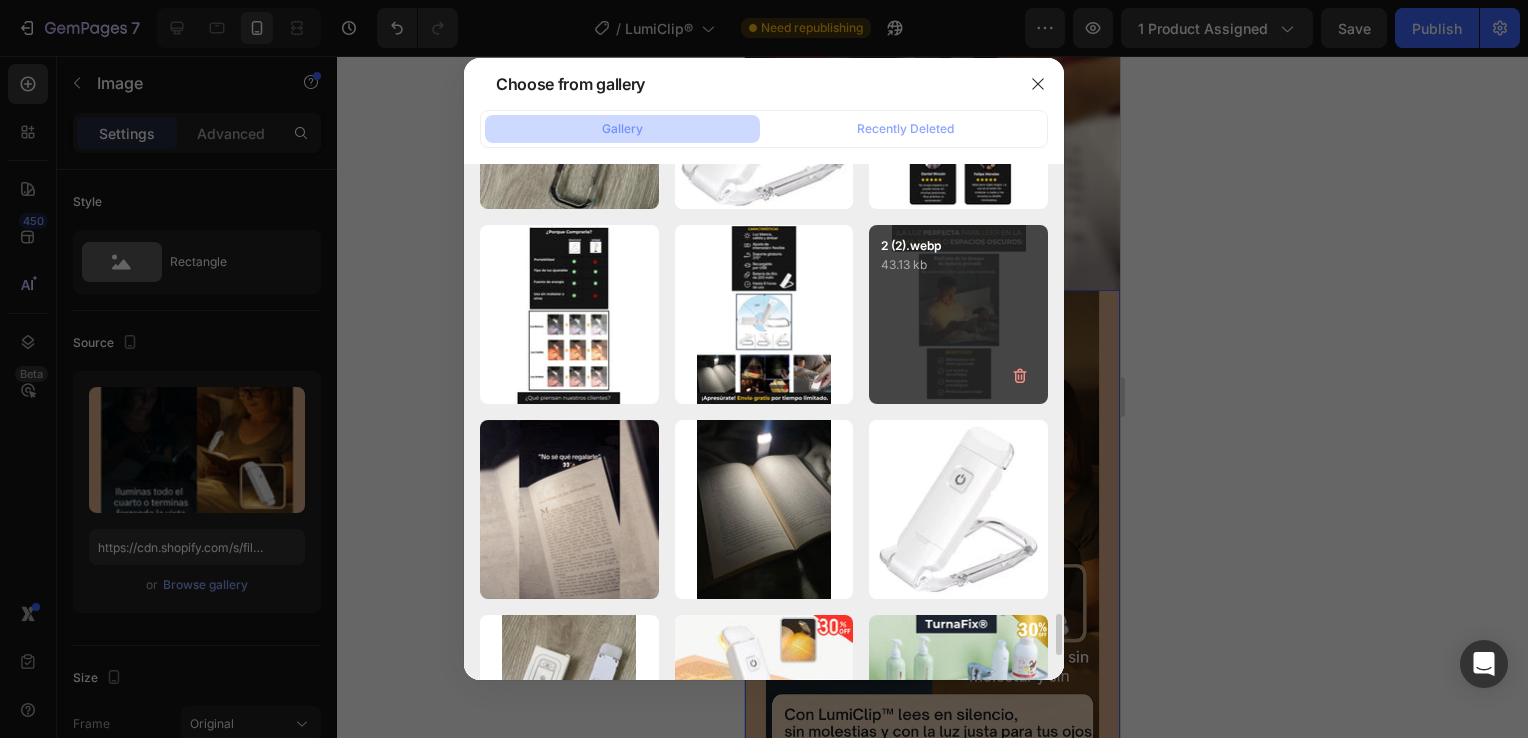 click on "2 (2).webp 43.13 kb" at bounding box center [958, 314] 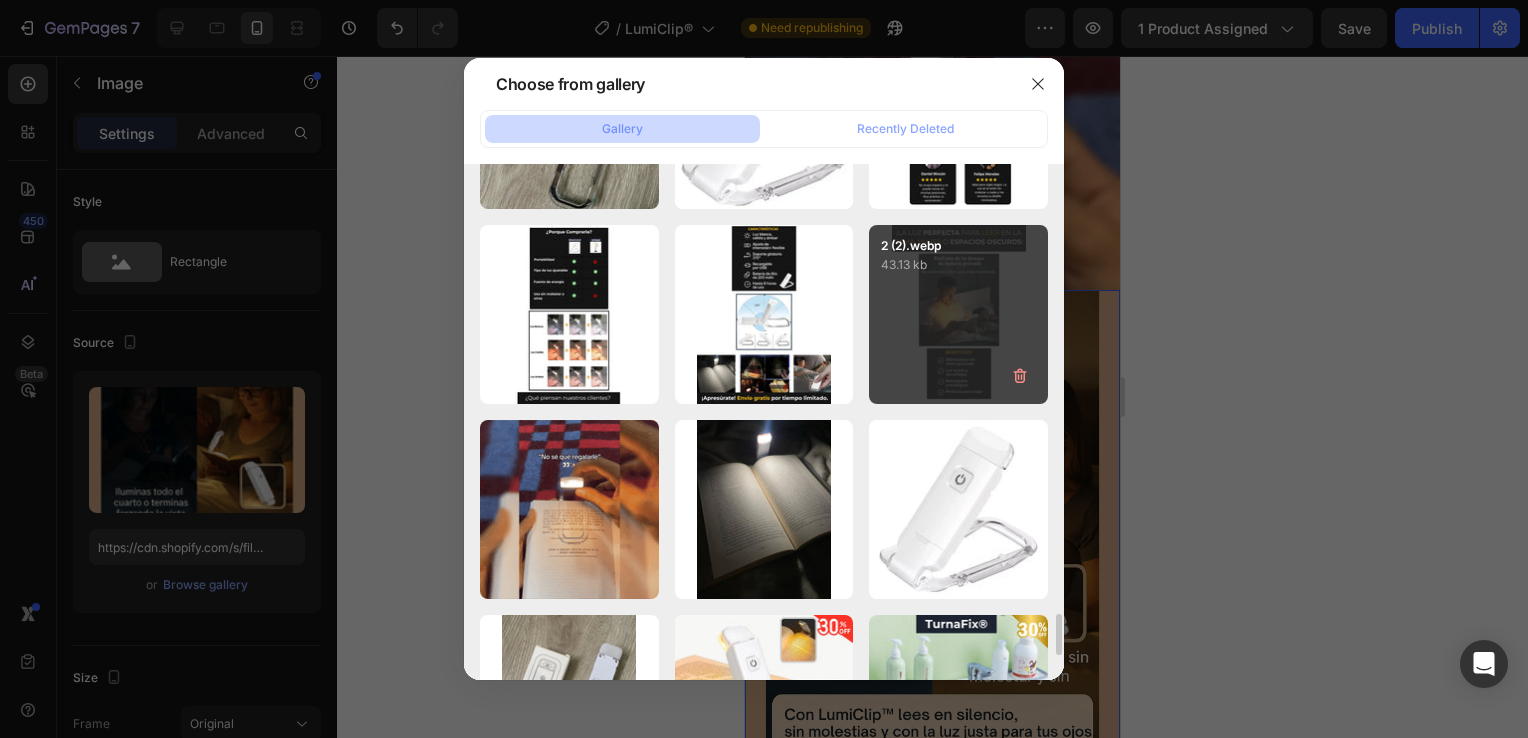 type on "(Español) (Español).webp" 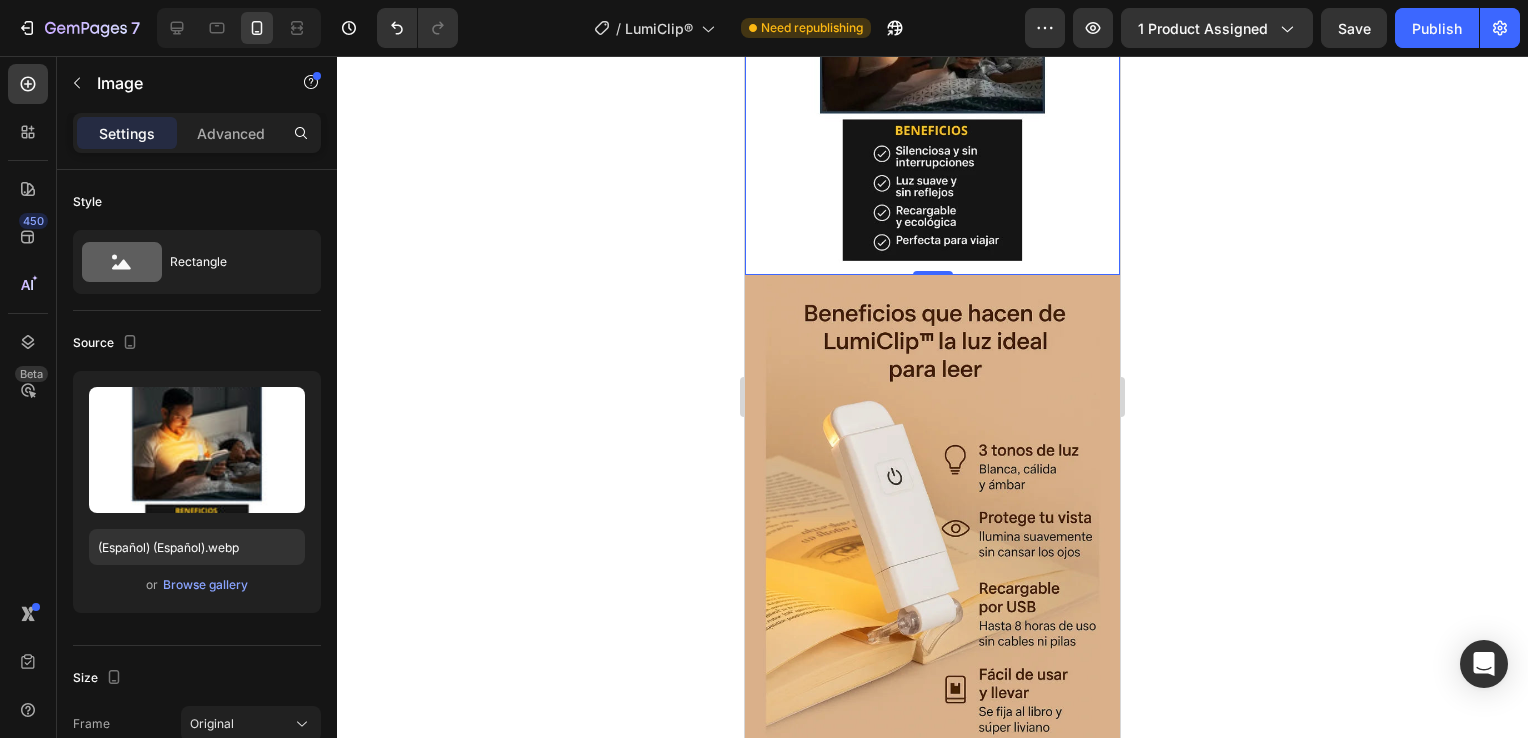 scroll, scrollTop: 1500, scrollLeft: 0, axis: vertical 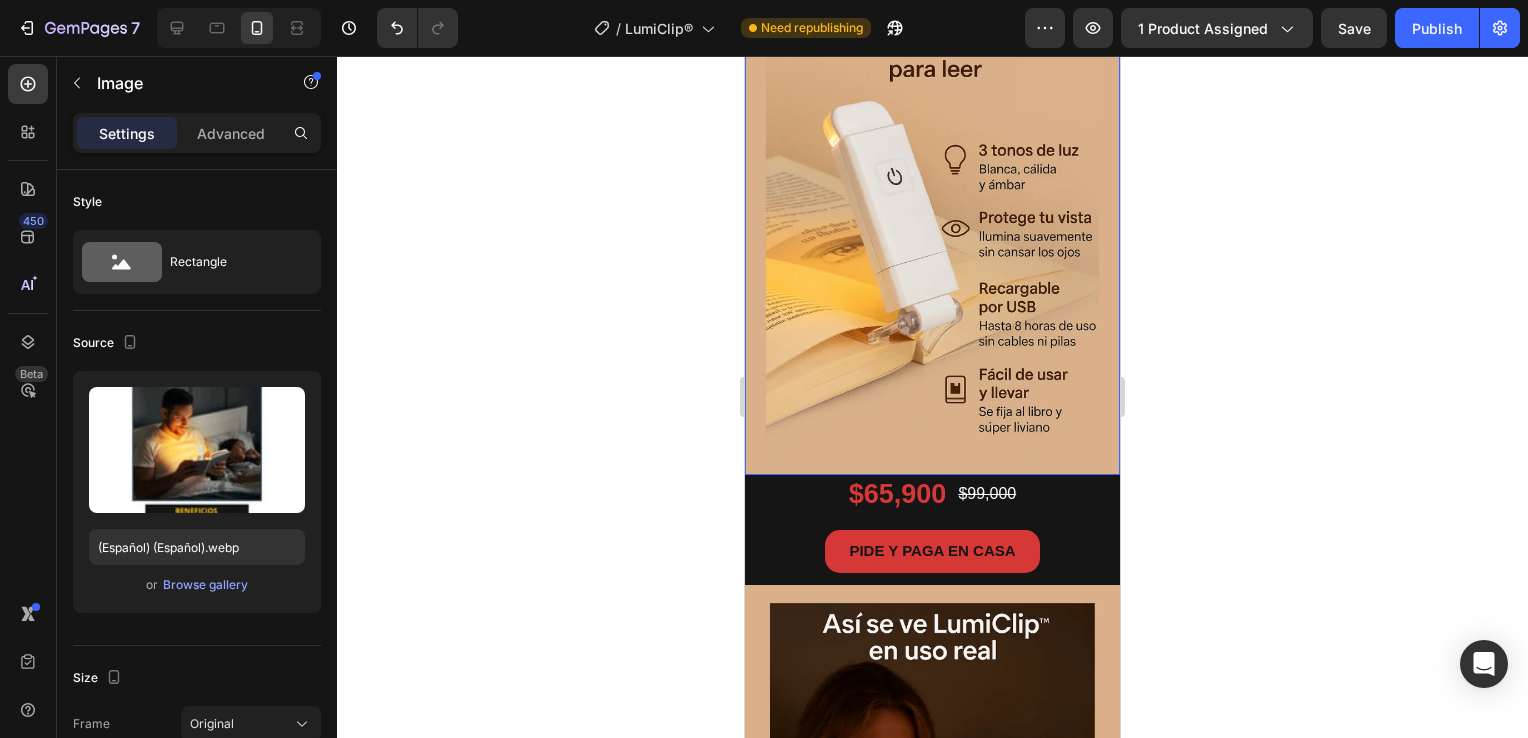 click at bounding box center [932, 225] 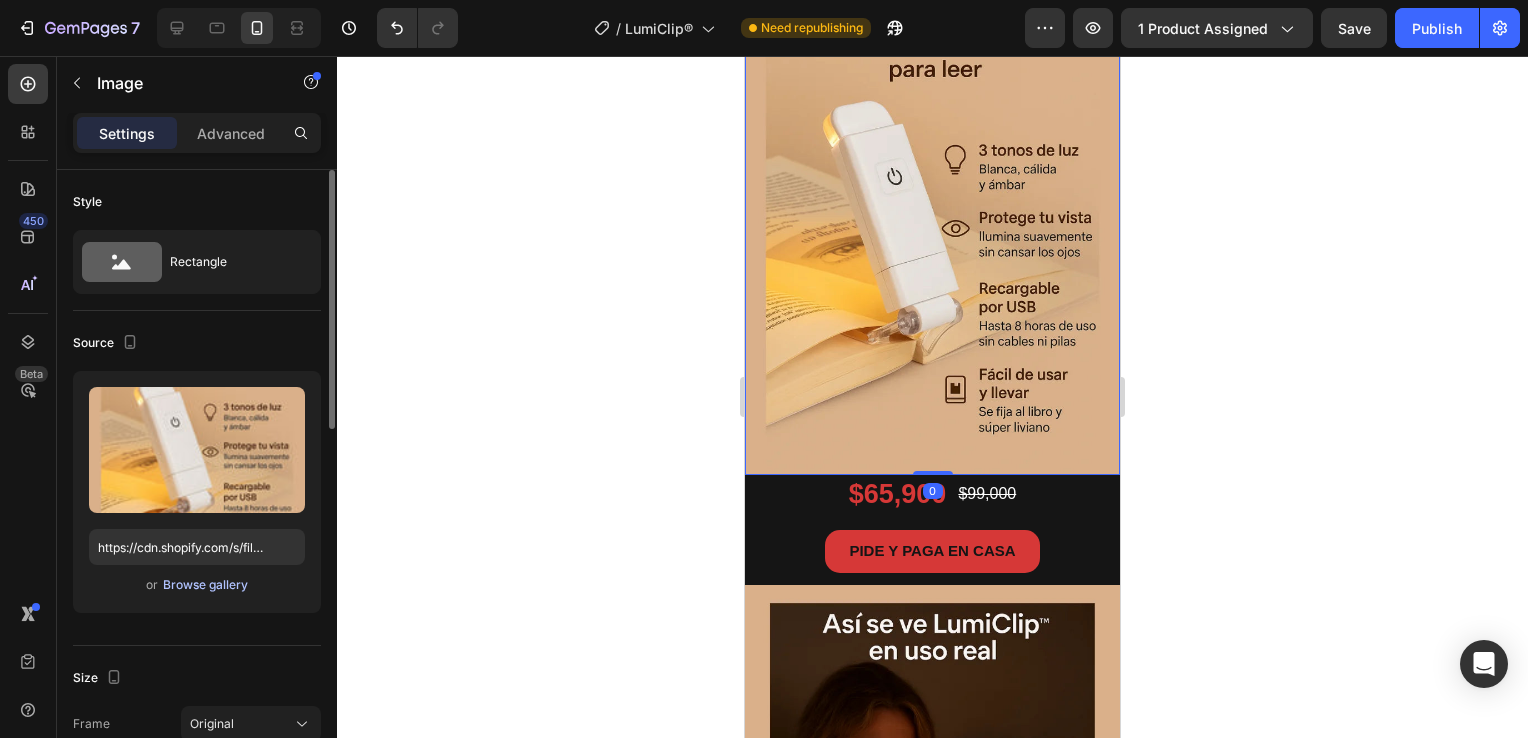click on "Browse gallery" at bounding box center [205, 585] 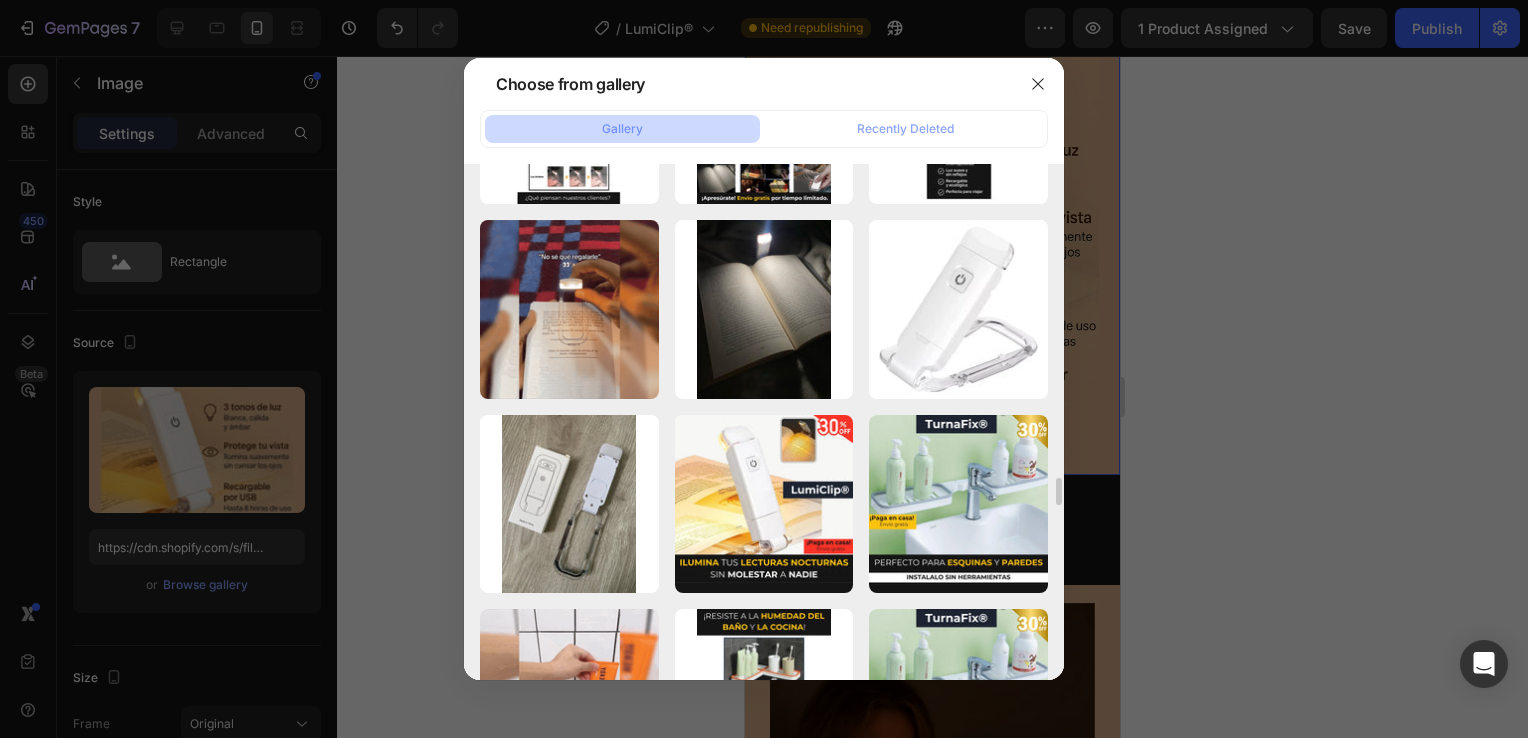 scroll, scrollTop: 5600, scrollLeft: 0, axis: vertical 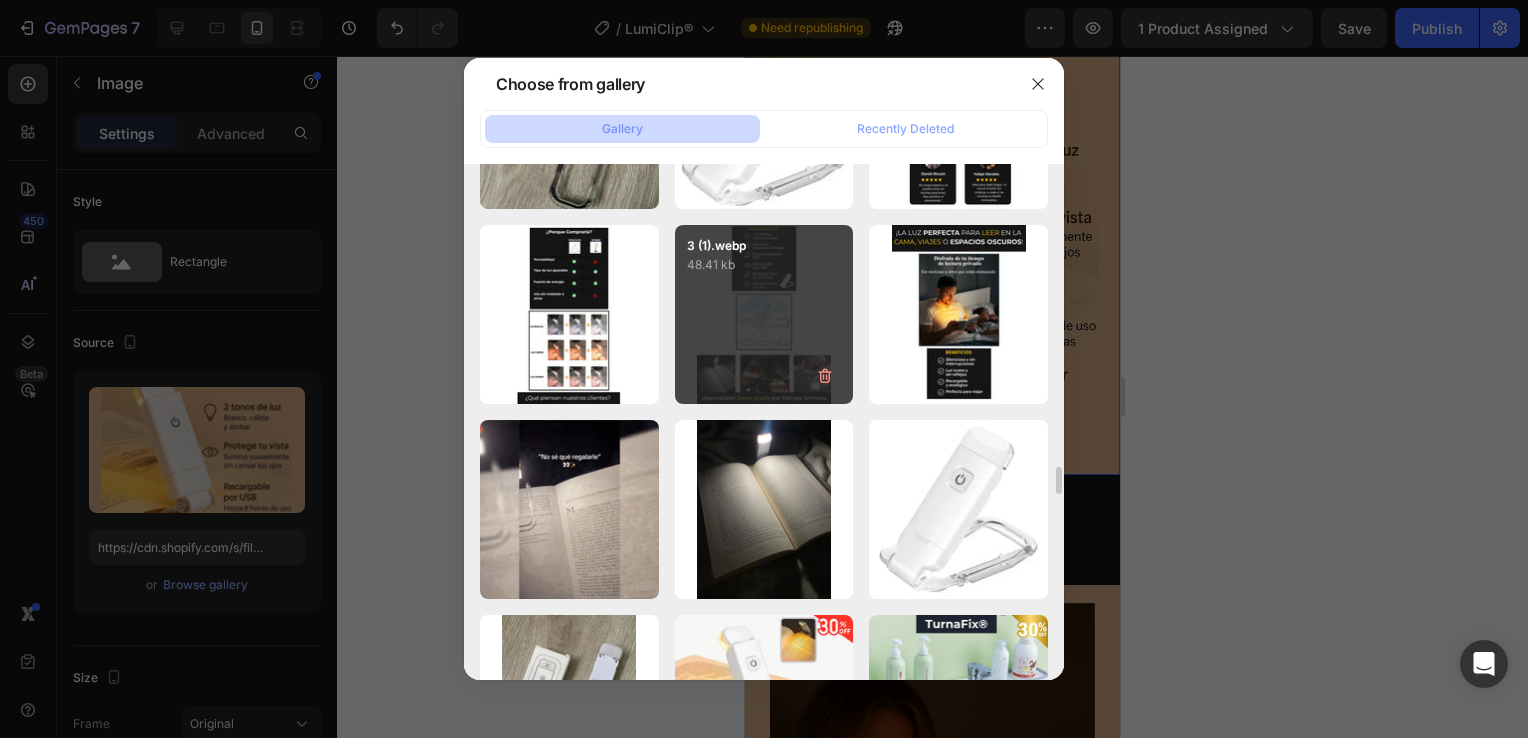 click on "3 (1).webp 48.41 kb" at bounding box center [764, 314] 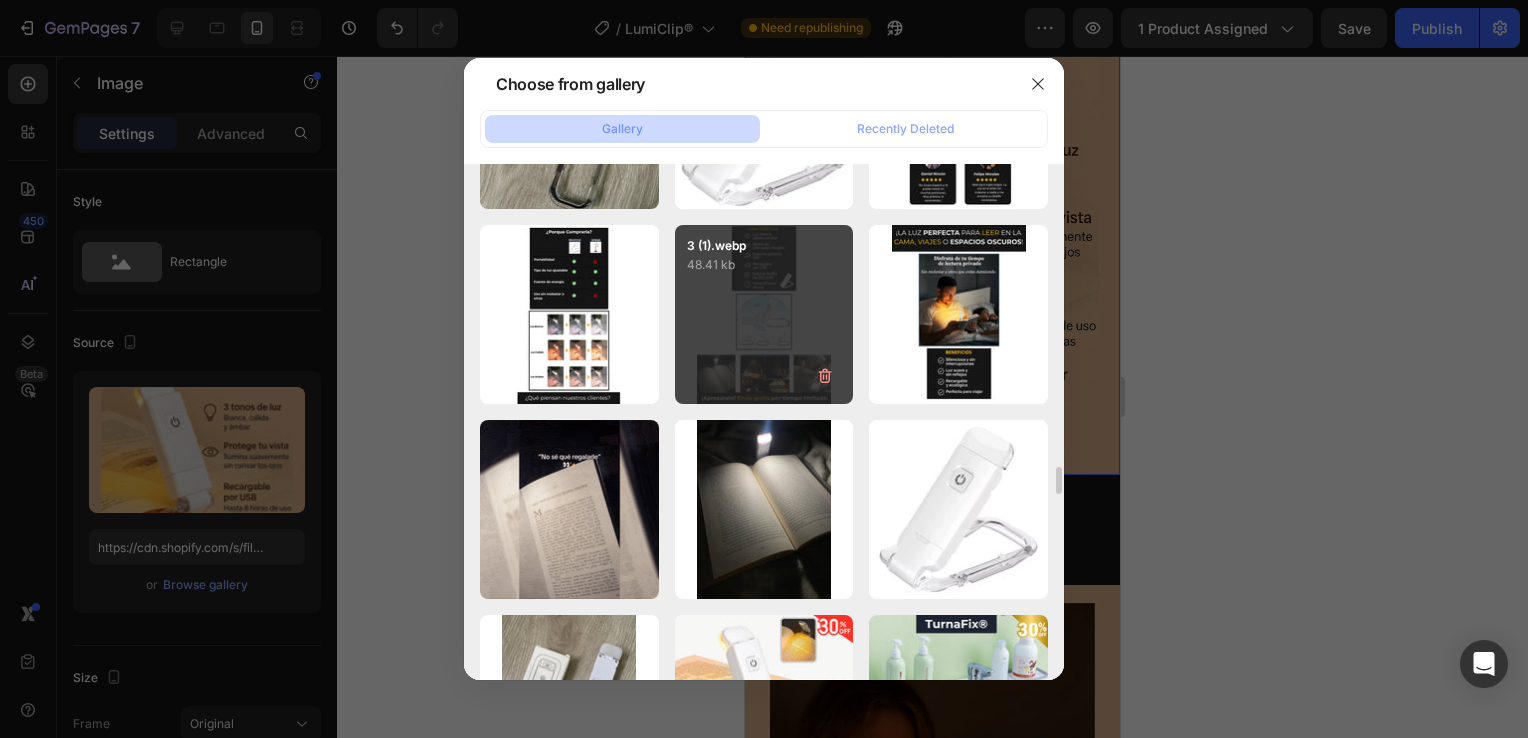 type on "https://cdn.shopify.com/s/files/1/0931/0204/7545/files/gempages_559530074857014392-ab77cd3f-1fb7-4815-92e8-f2c739622714.webp" 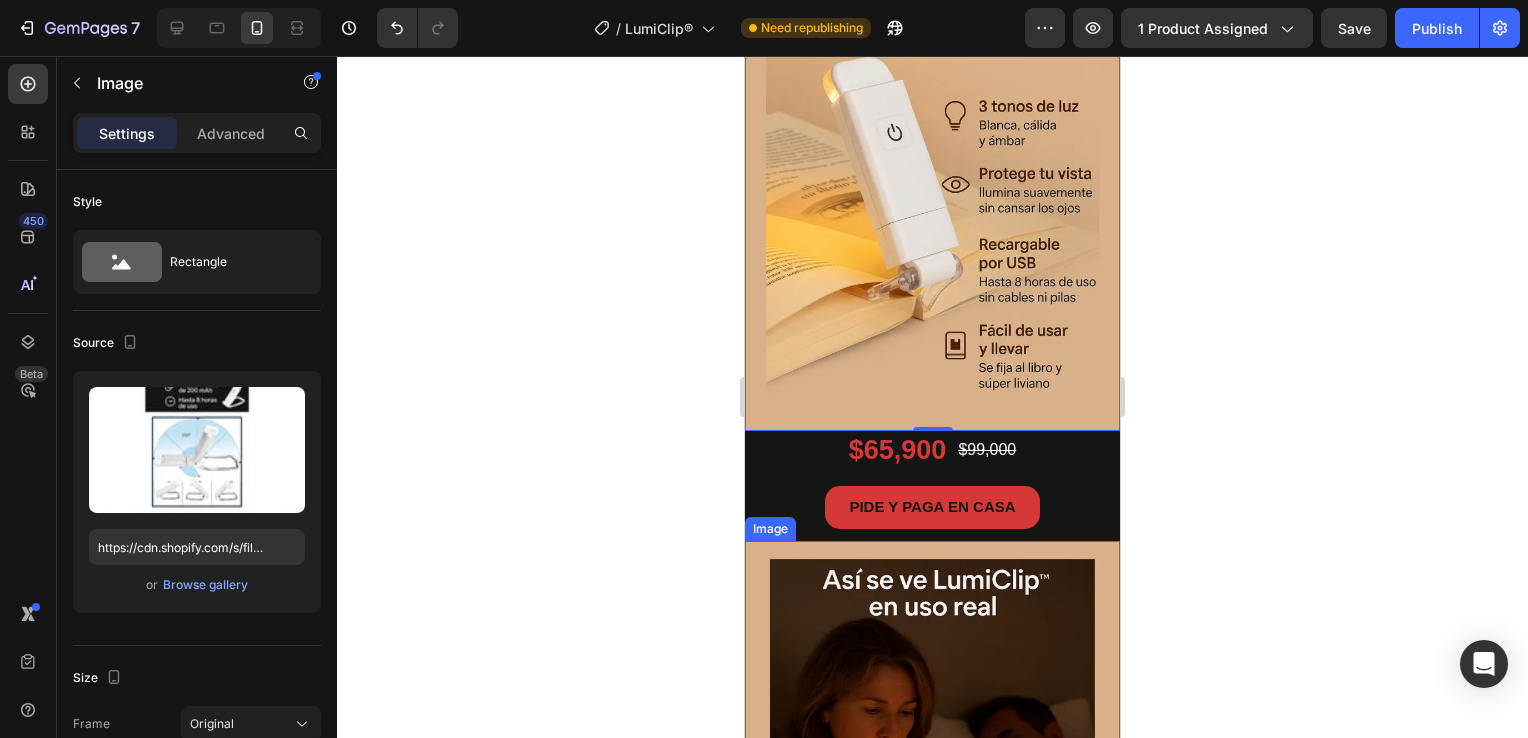 scroll, scrollTop: 1800, scrollLeft: 0, axis: vertical 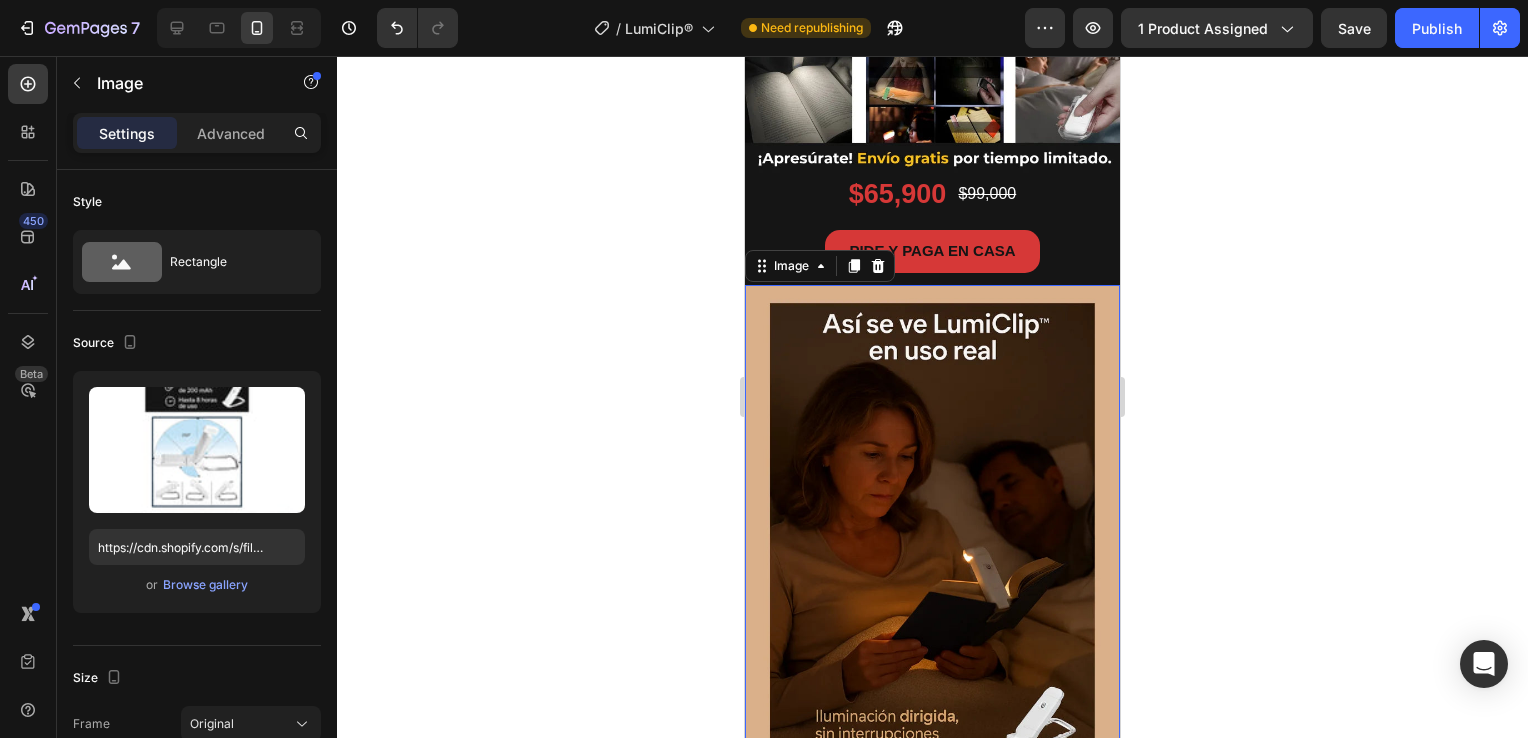 click at bounding box center (932, 535) 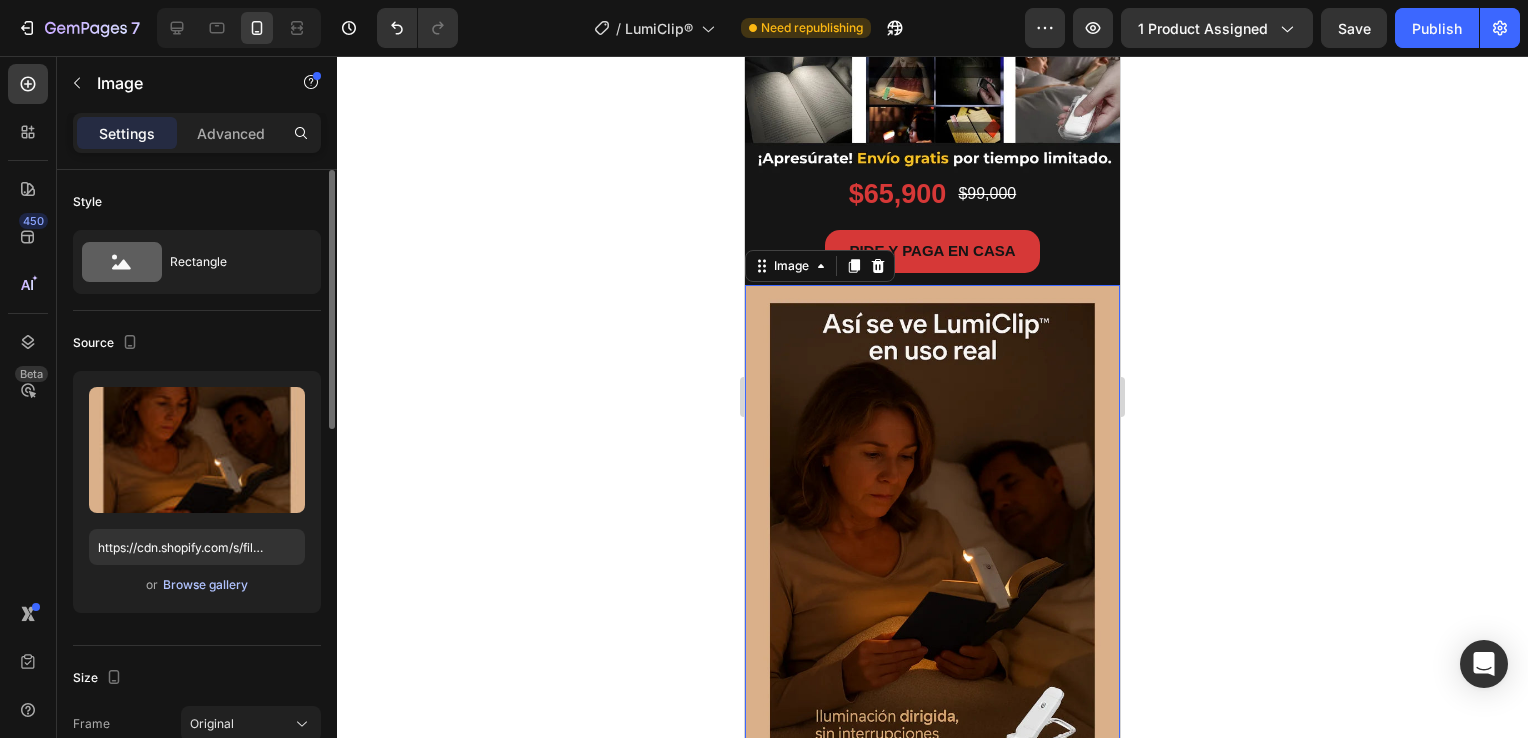 click on "Browse gallery" at bounding box center [205, 585] 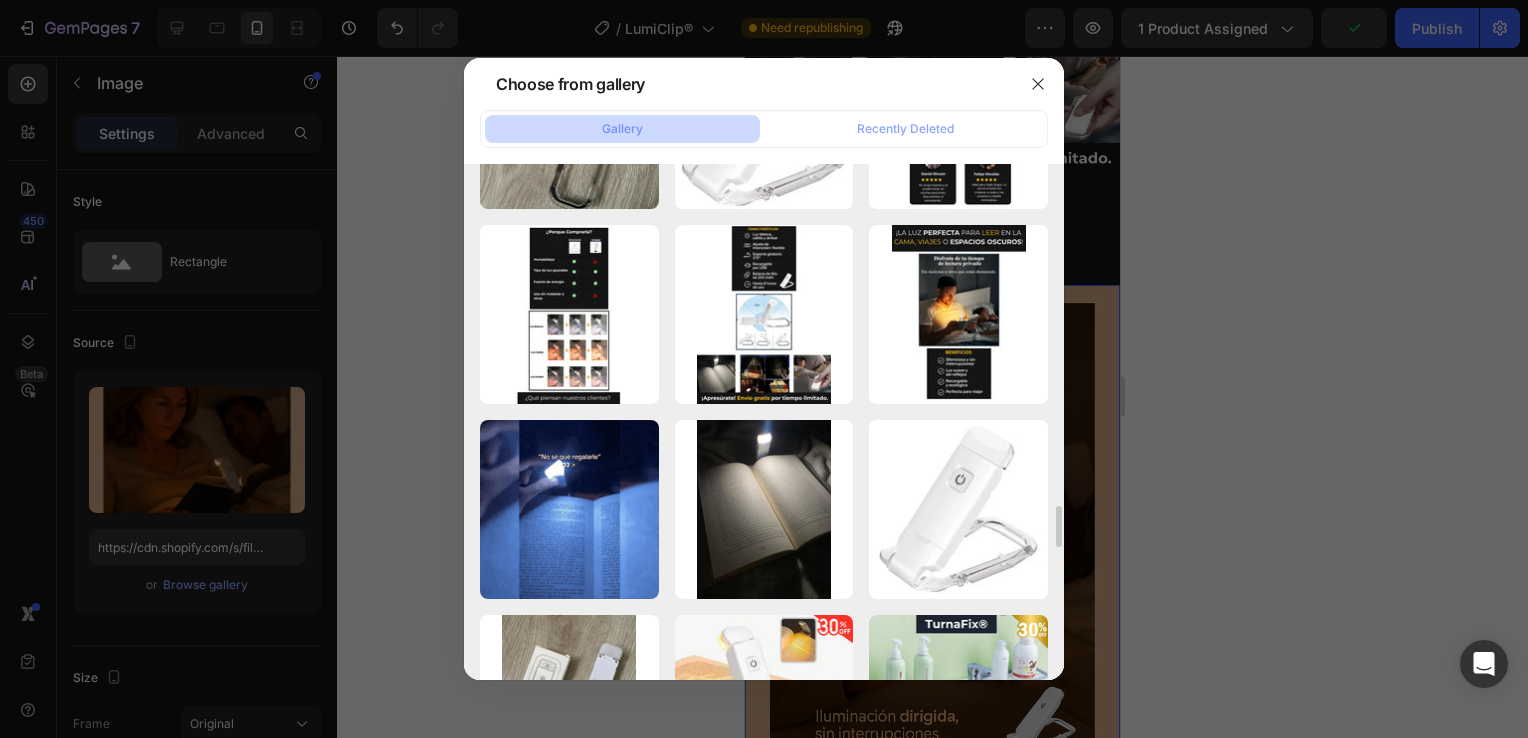 scroll, scrollTop: 5500, scrollLeft: 0, axis: vertical 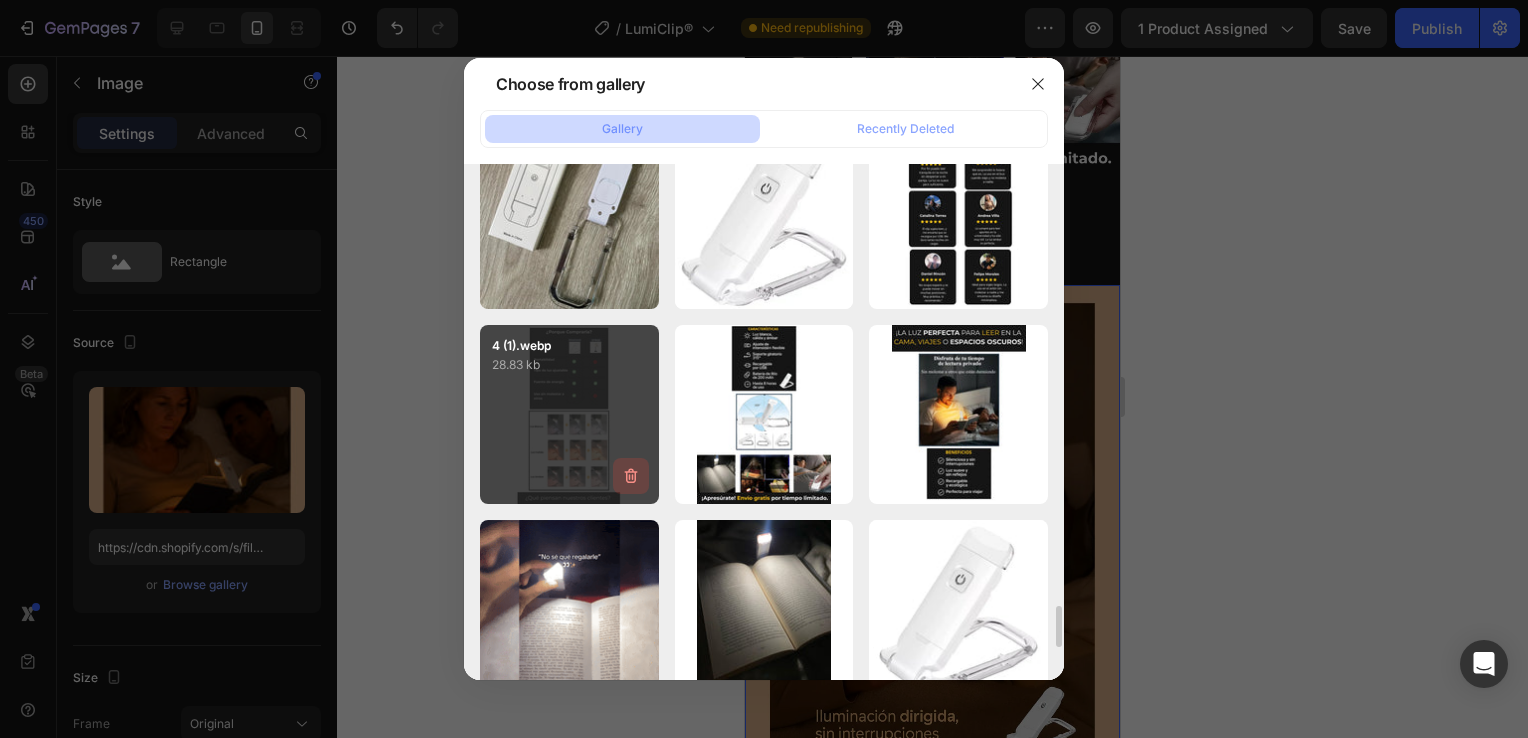 click at bounding box center (631, 476) 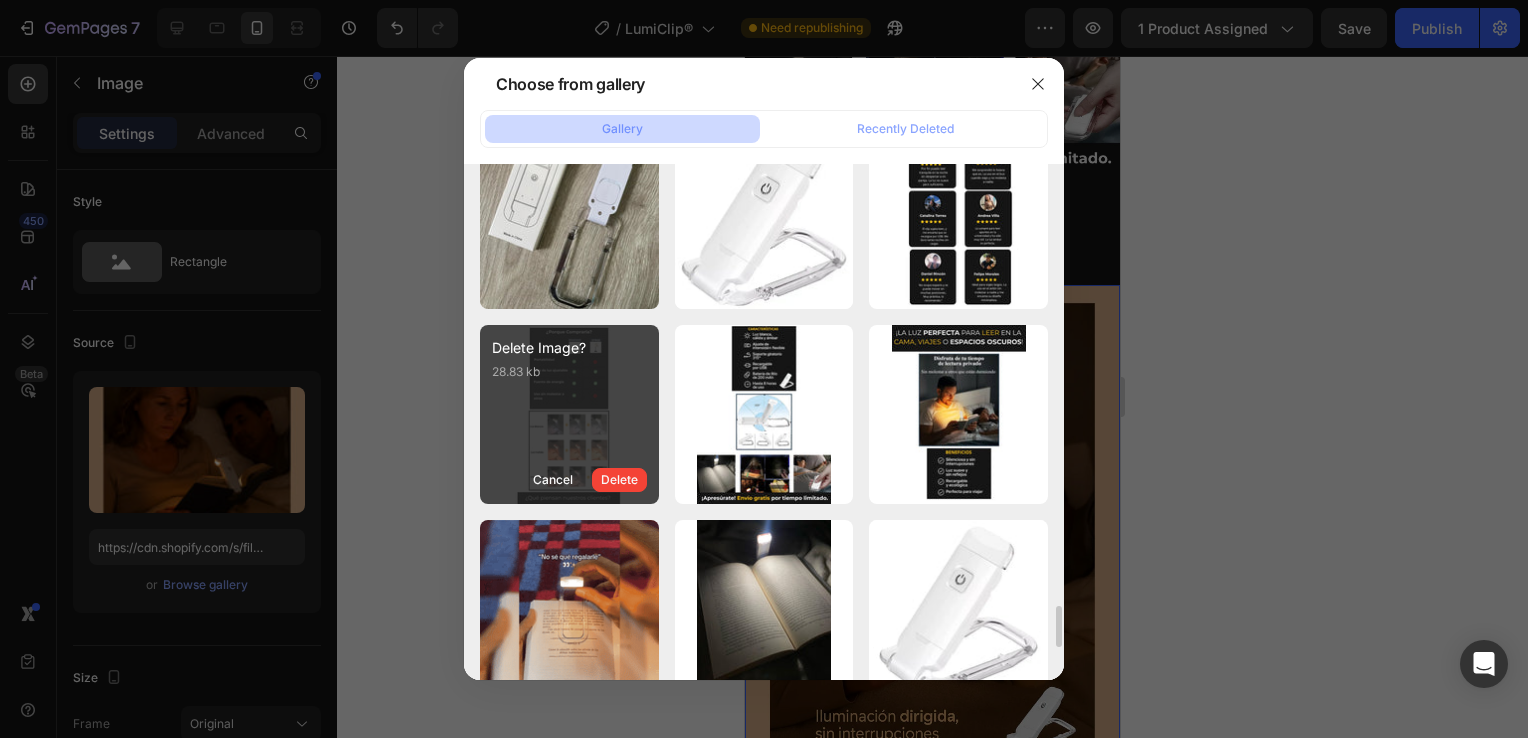 click on "28.83 kb" at bounding box center [575, 372] 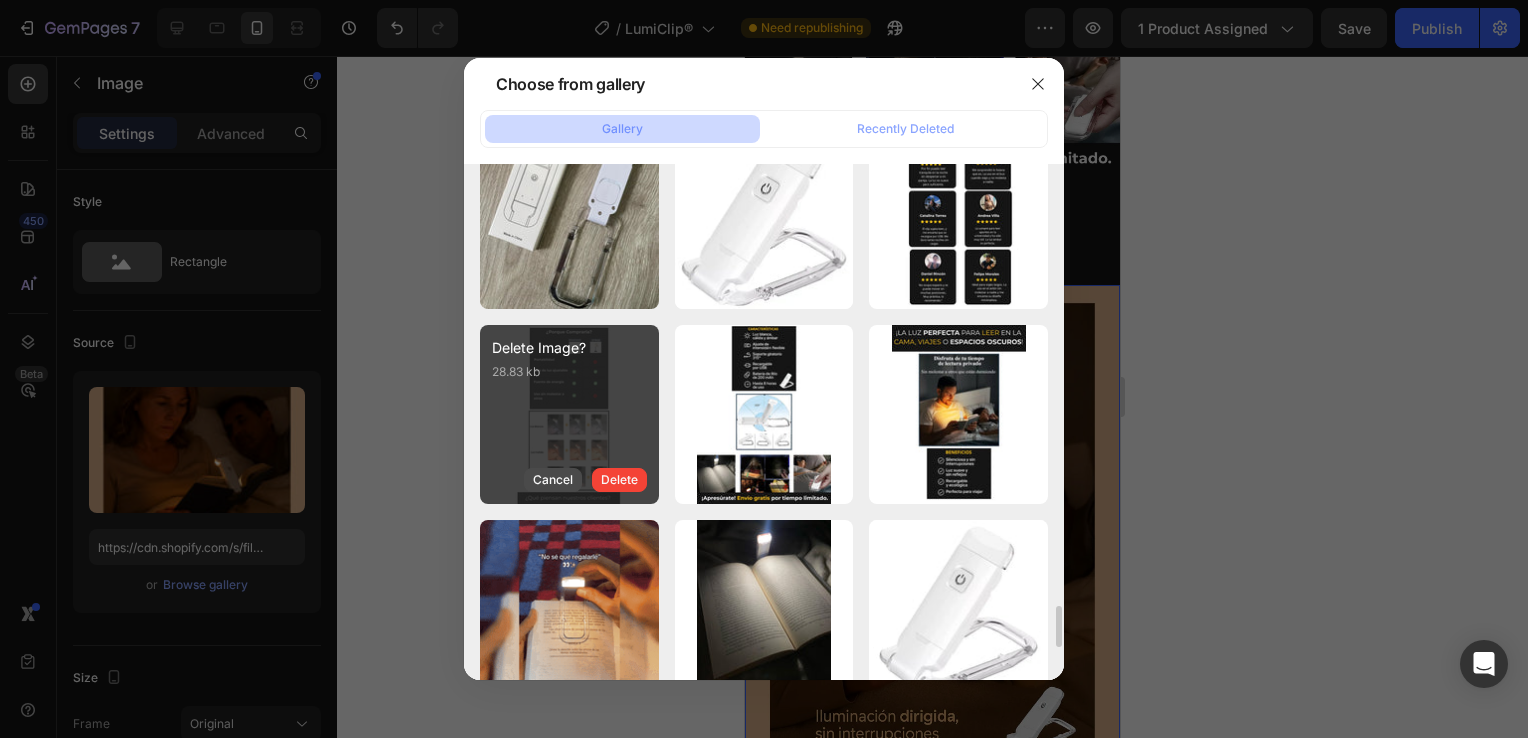 click on "Cancel" at bounding box center (553, 480) 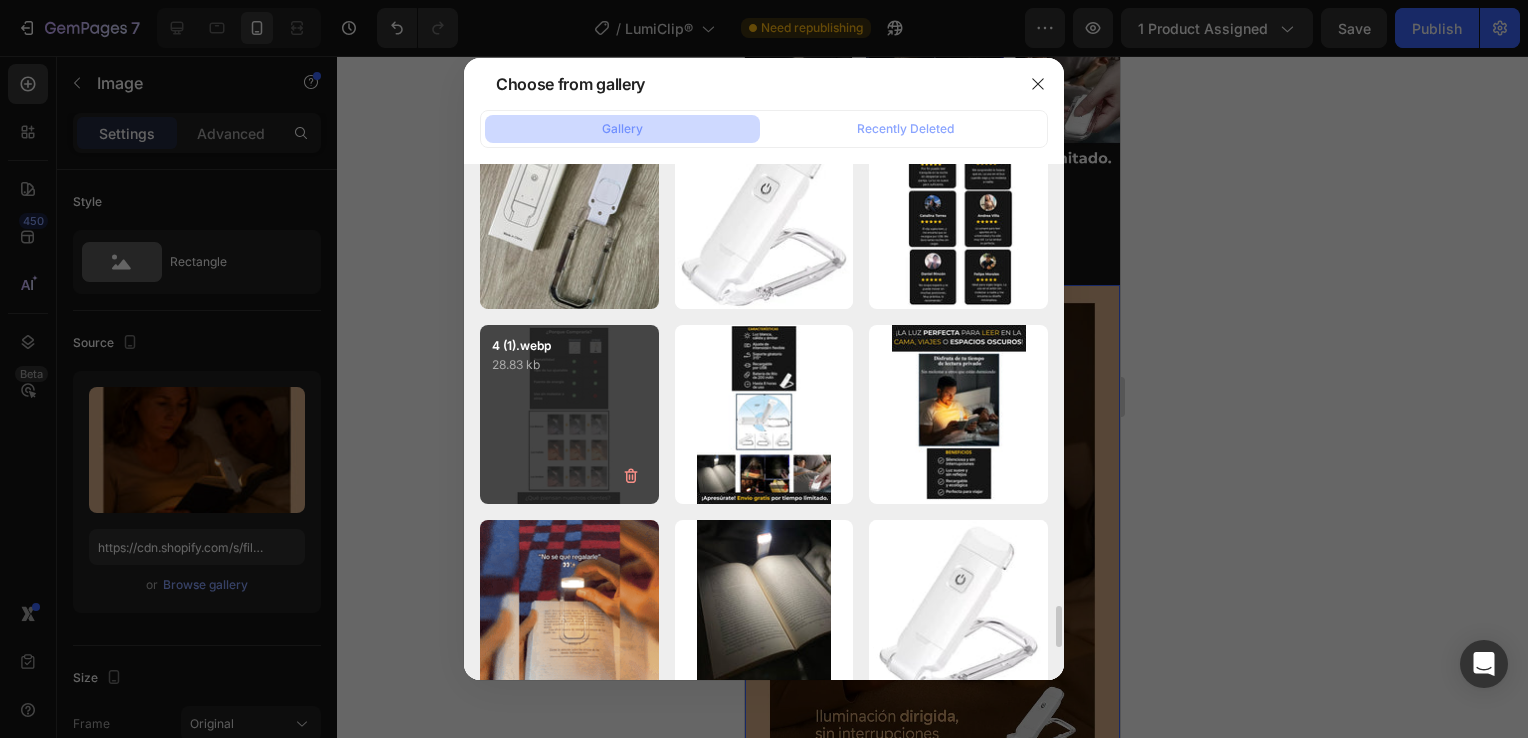 click on "4 (1).webp 28.83 kb" at bounding box center [569, 414] 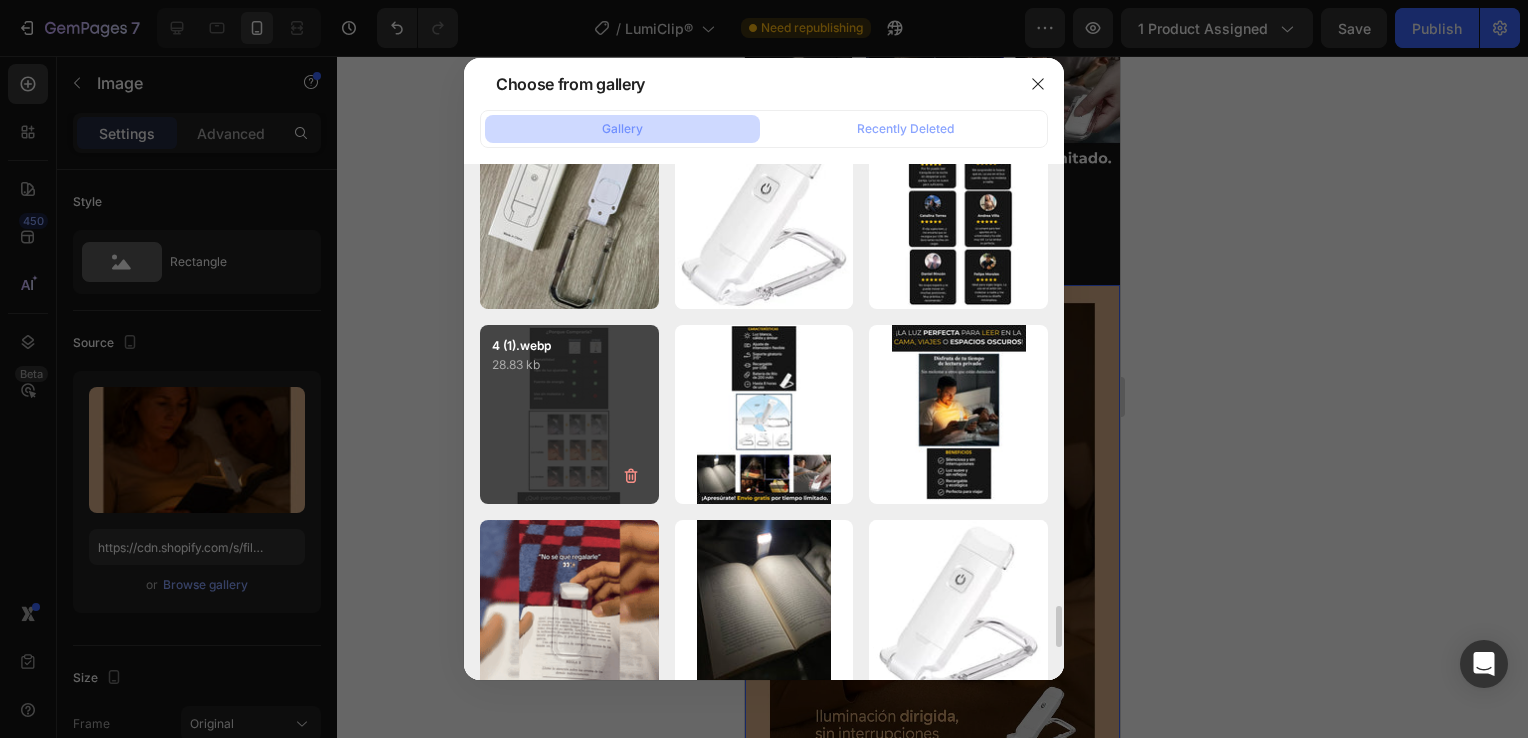 type on "https://cdn.shopify.com/s/files/1/0931/0204/7545/files/gempages_559530074857014392-fb773e1a-f49c-47ff-9e1c-fccb21f3f502.webp" 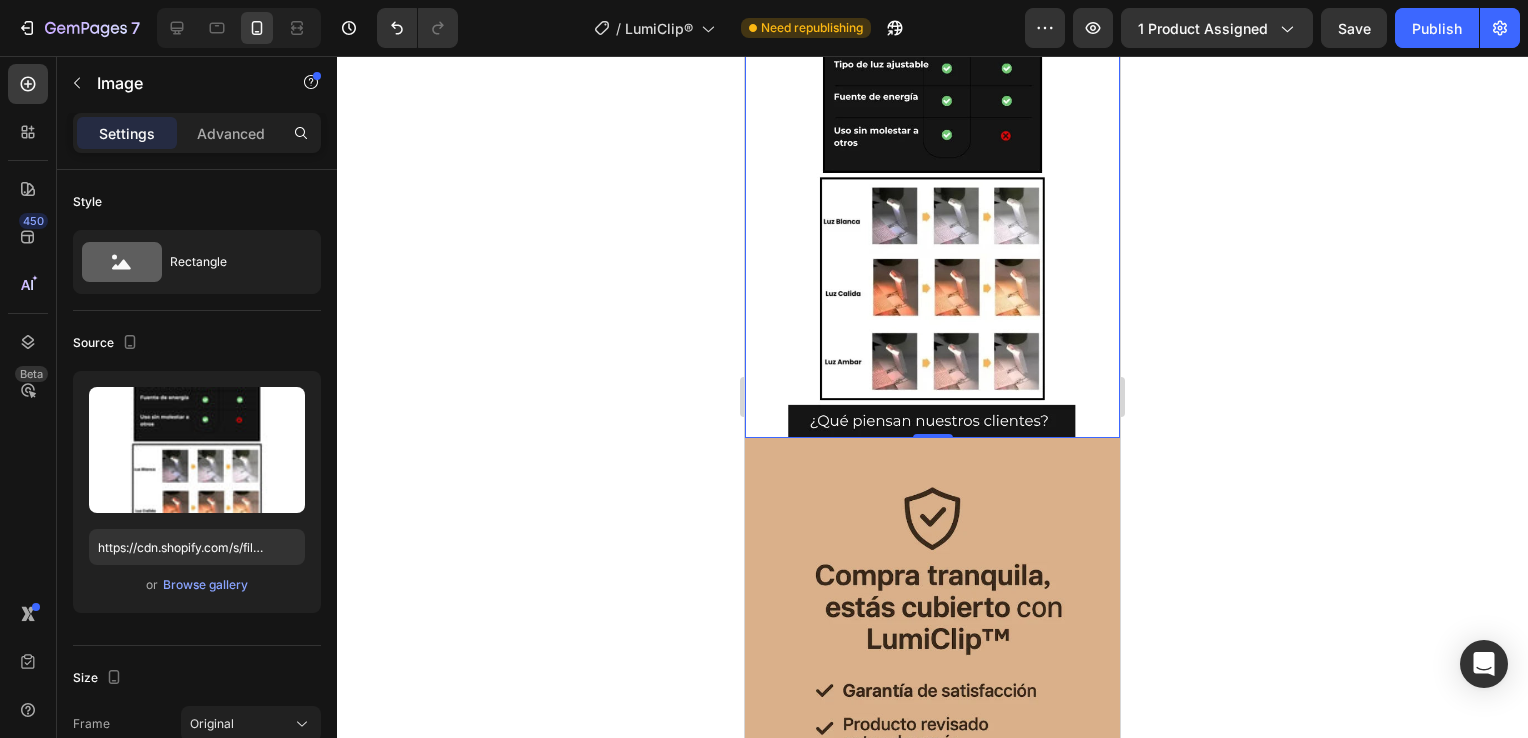scroll, scrollTop: 2300, scrollLeft: 0, axis: vertical 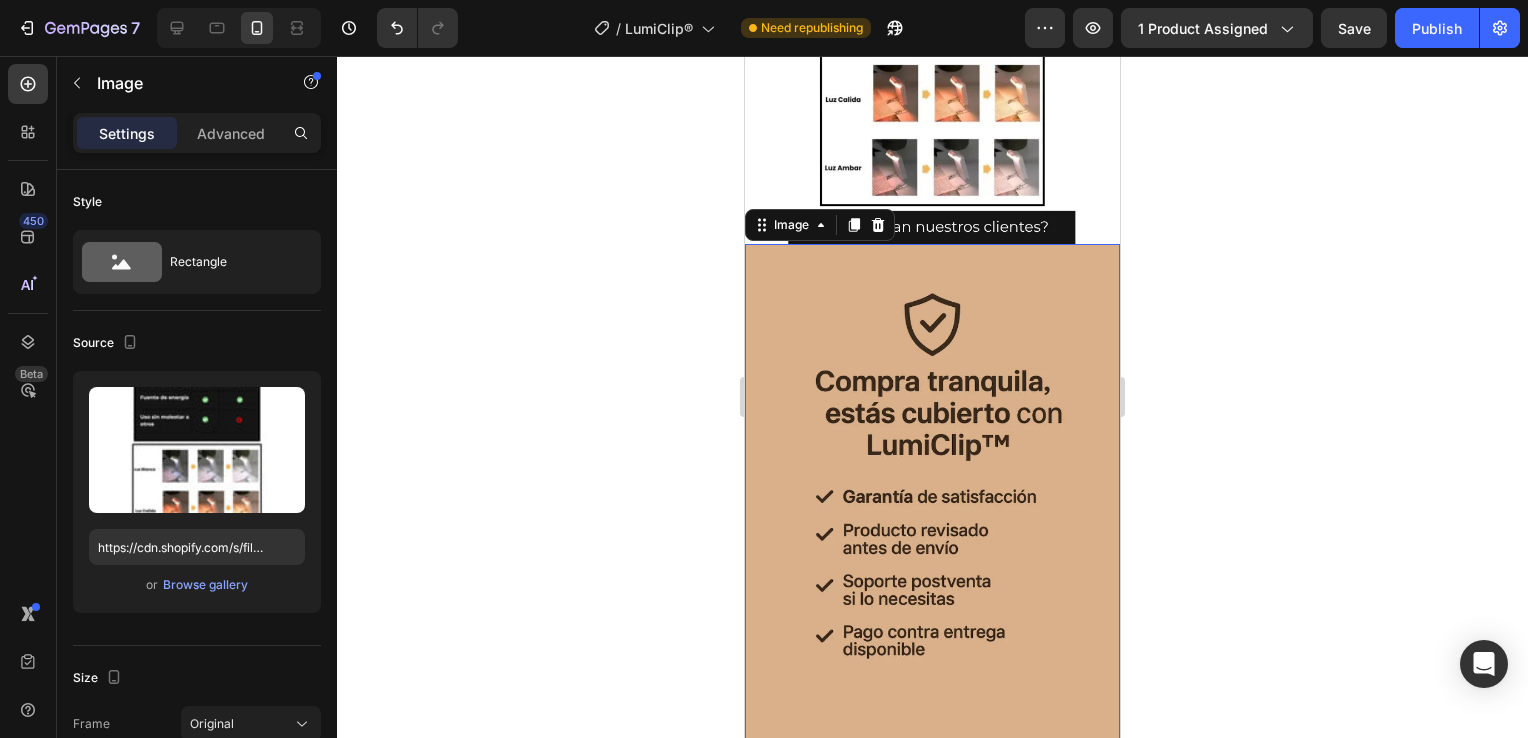 click at bounding box center [932, 494] 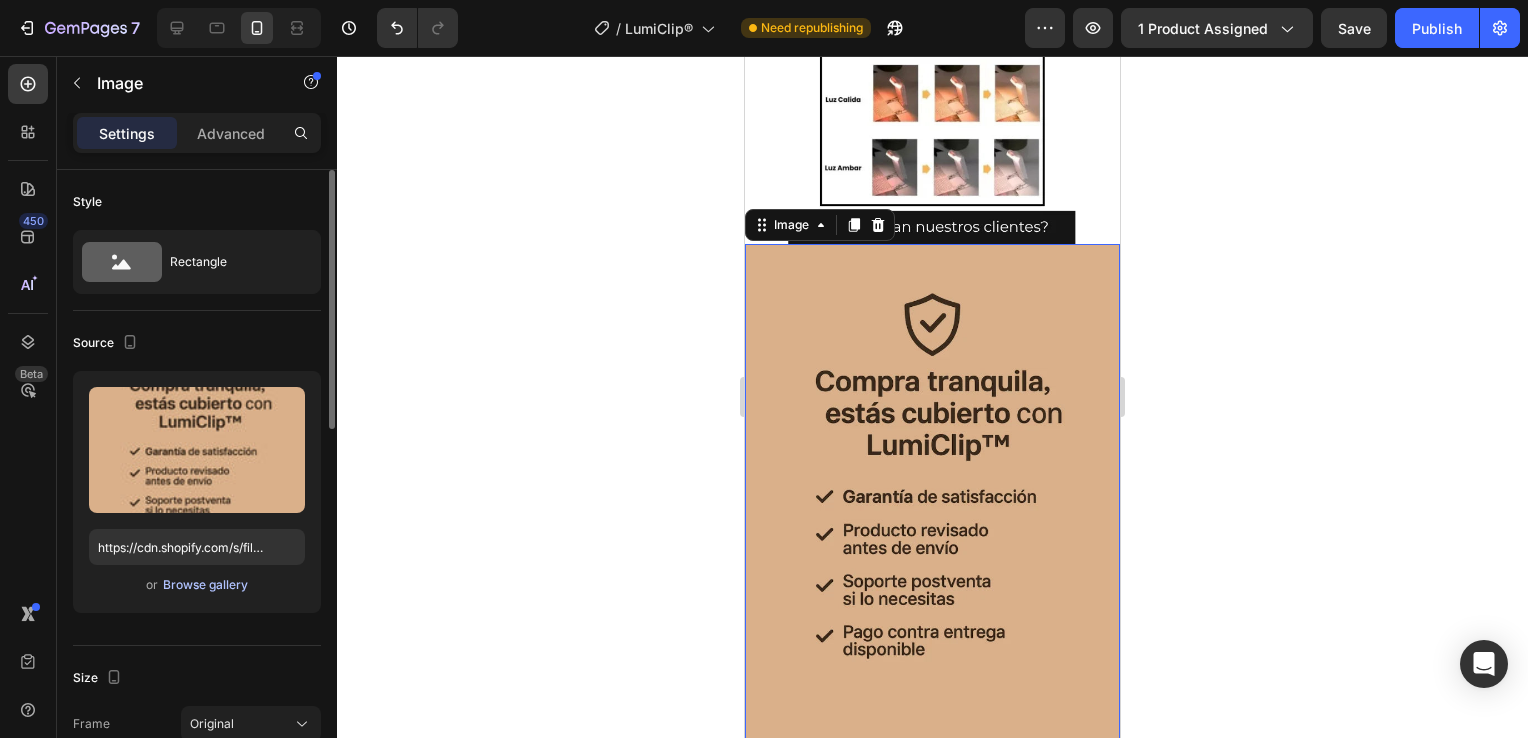 click on "Browse gallery" at bounding box center [205, 585] 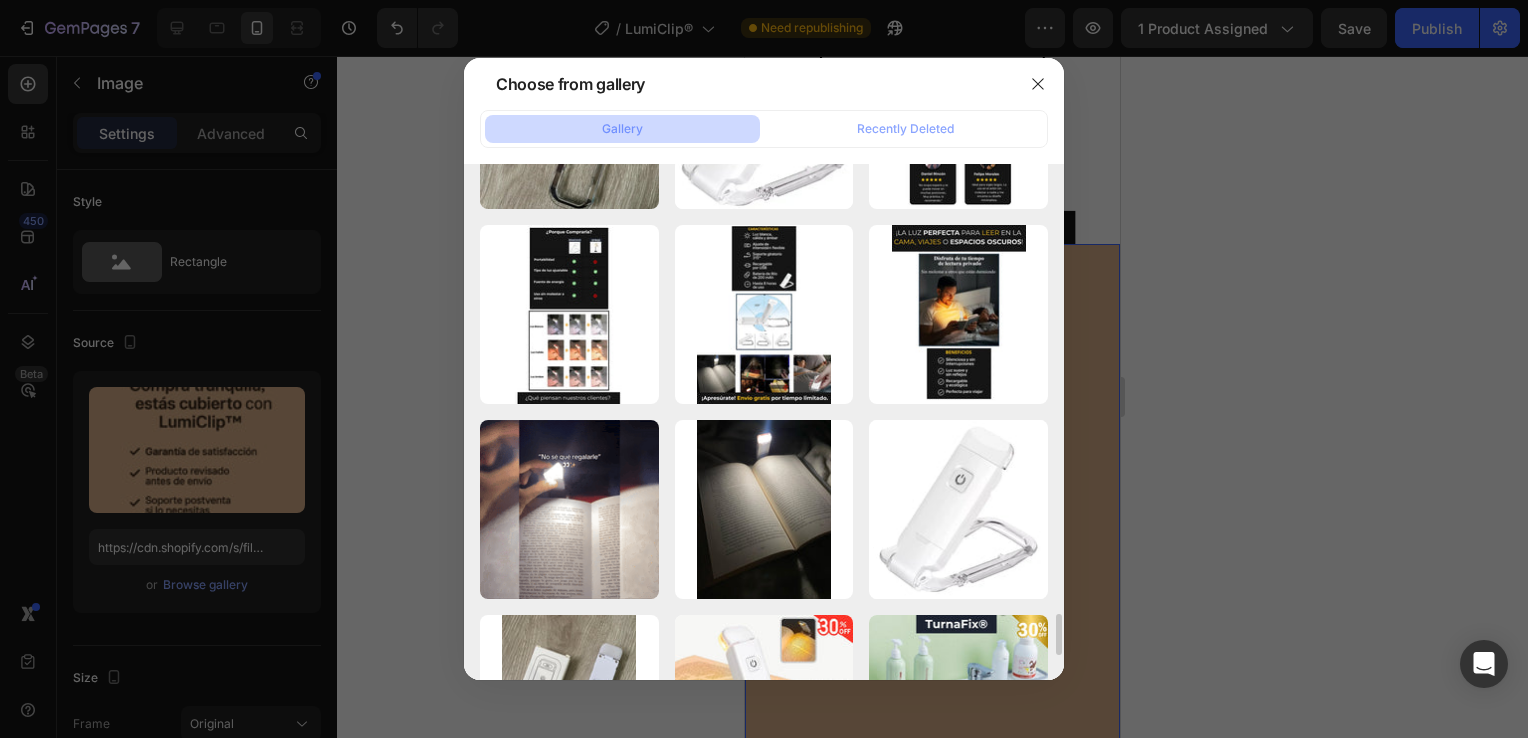 scroll, scrollTop: 5400, scrollLeft: 0, axis: vertical 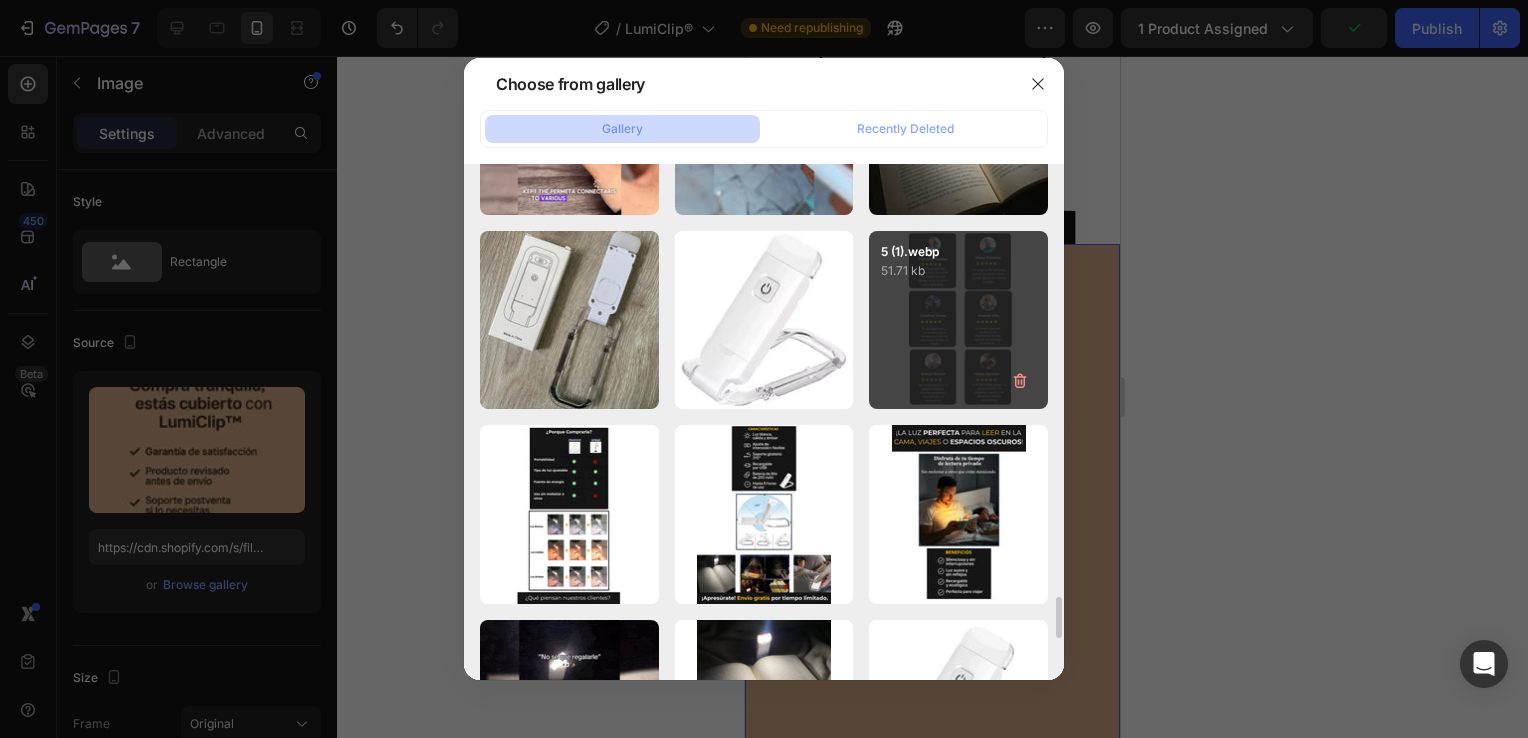 click on "5 (1).webp 51.71 kb" at bounding box center (958, 320) 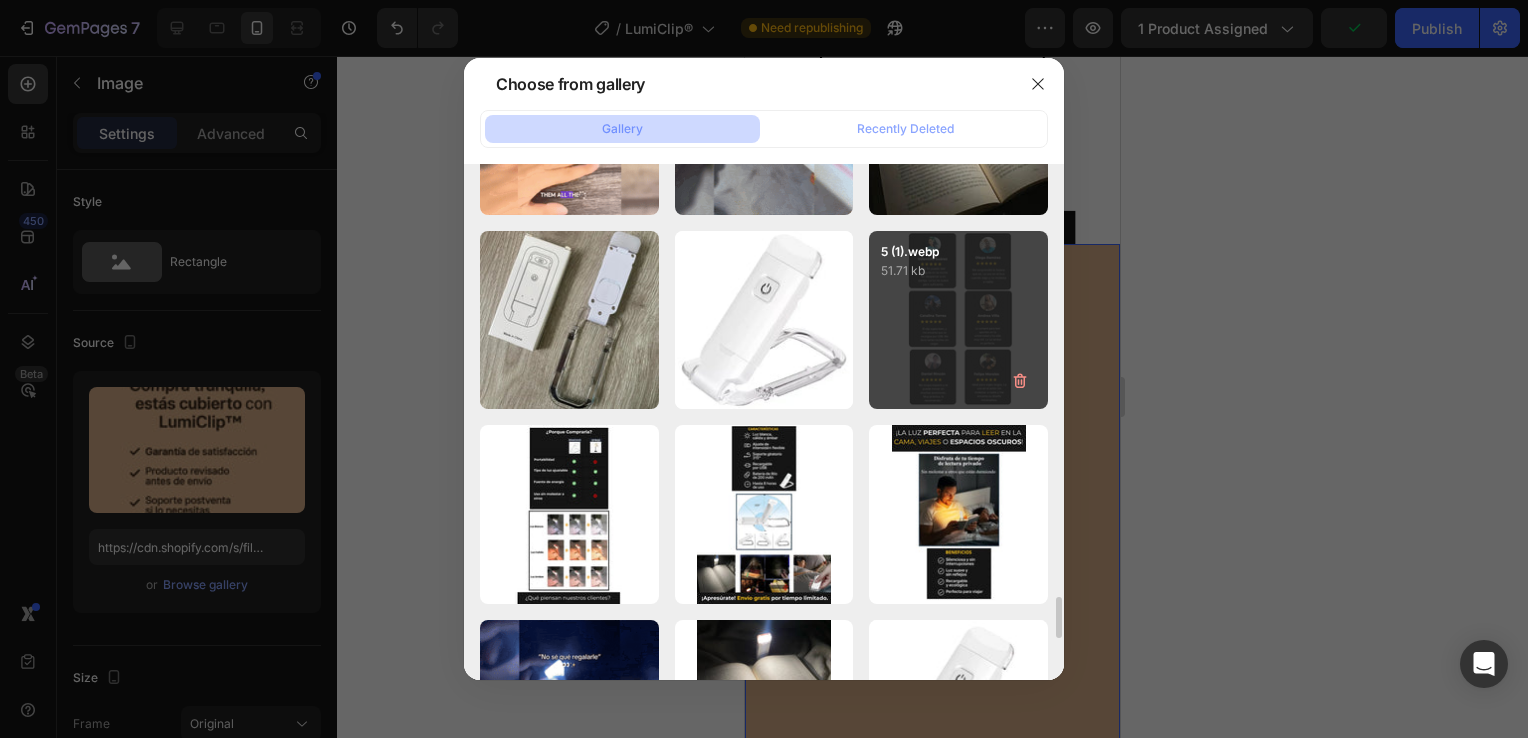 type on "https://cdn.shopify.com/s/files/1/0931/0204/7545/files/gempages_559530074857014392-fbb621bd-bd84-4ffe-8a74-6411e07c0720.webp" 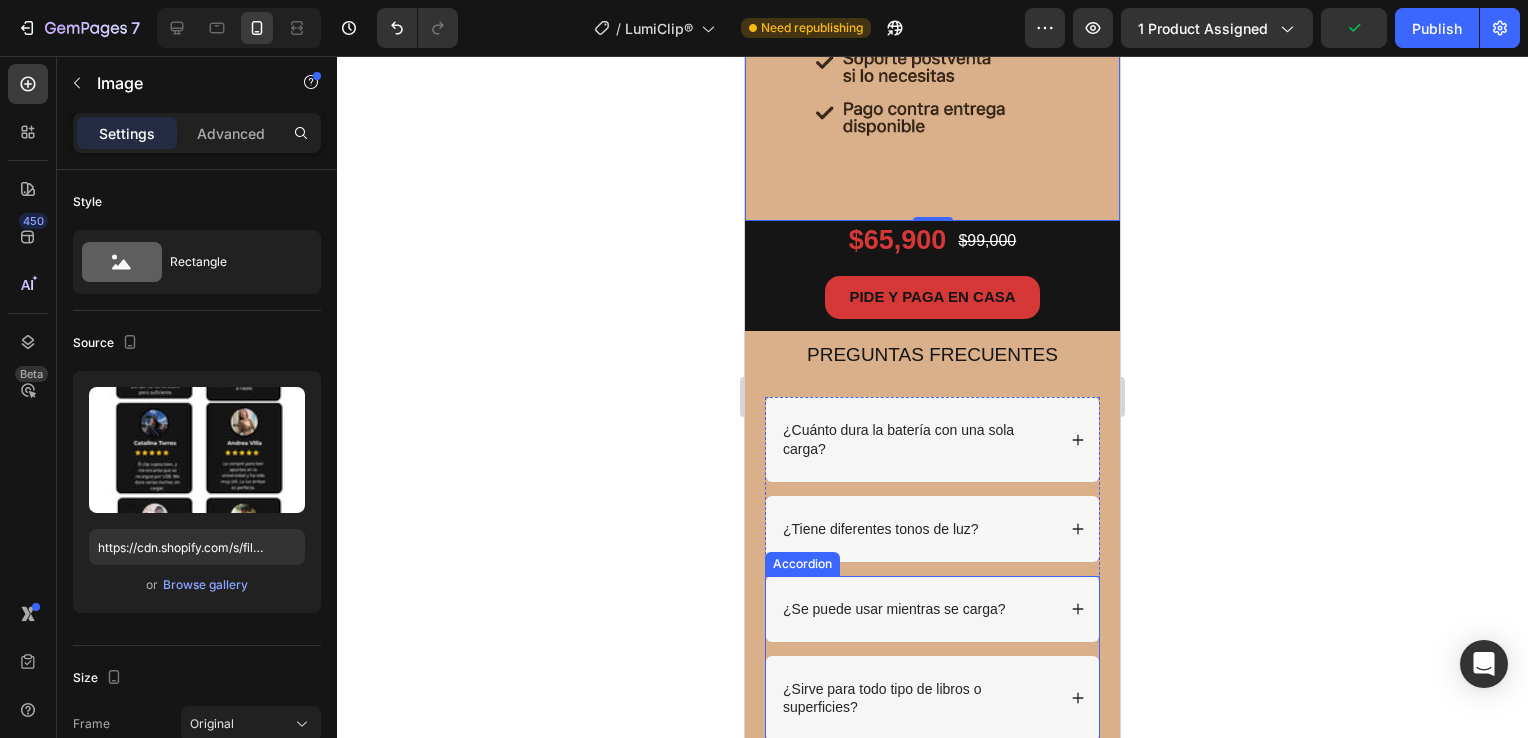 scroll, scrollTop: 3000, scrollLeft: 0, axis: vertical 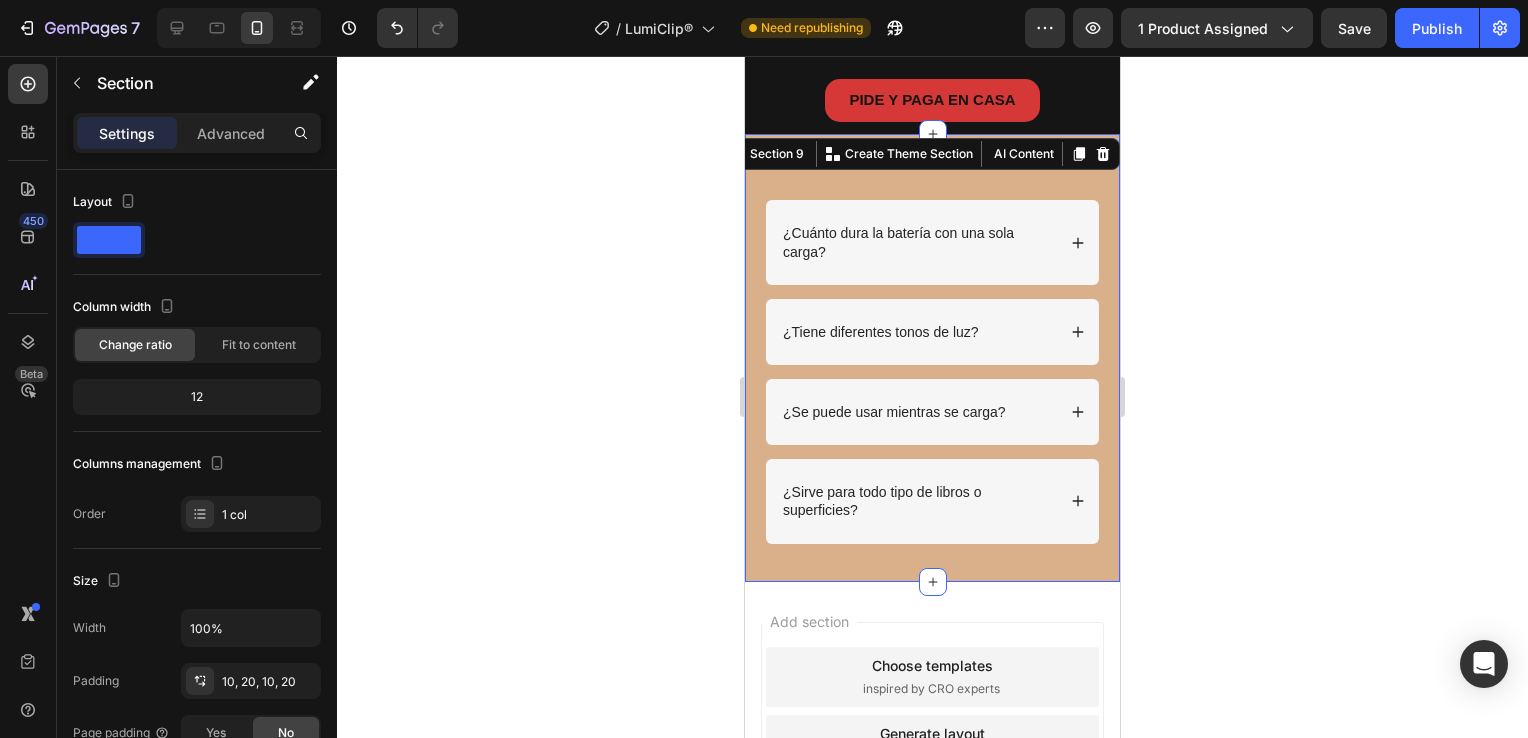 click on "PREGUNTAS FRECUENTES Heading Row
¿Cuánto dura la batería con una sola carga?
¿Tiene diferentes tonos de luz? Accordion
¿Se puede usar mientras se carga?
¿Sirve para todo tipo de libros o superficies? Accordion Row Section 9   You can create reusable sections Create Theme Section AI Content Write with GemAI What would you like to describe here? Tone and Voice Persuasive Product Getting products... Show more Generate" at bounding box center [932, 358] 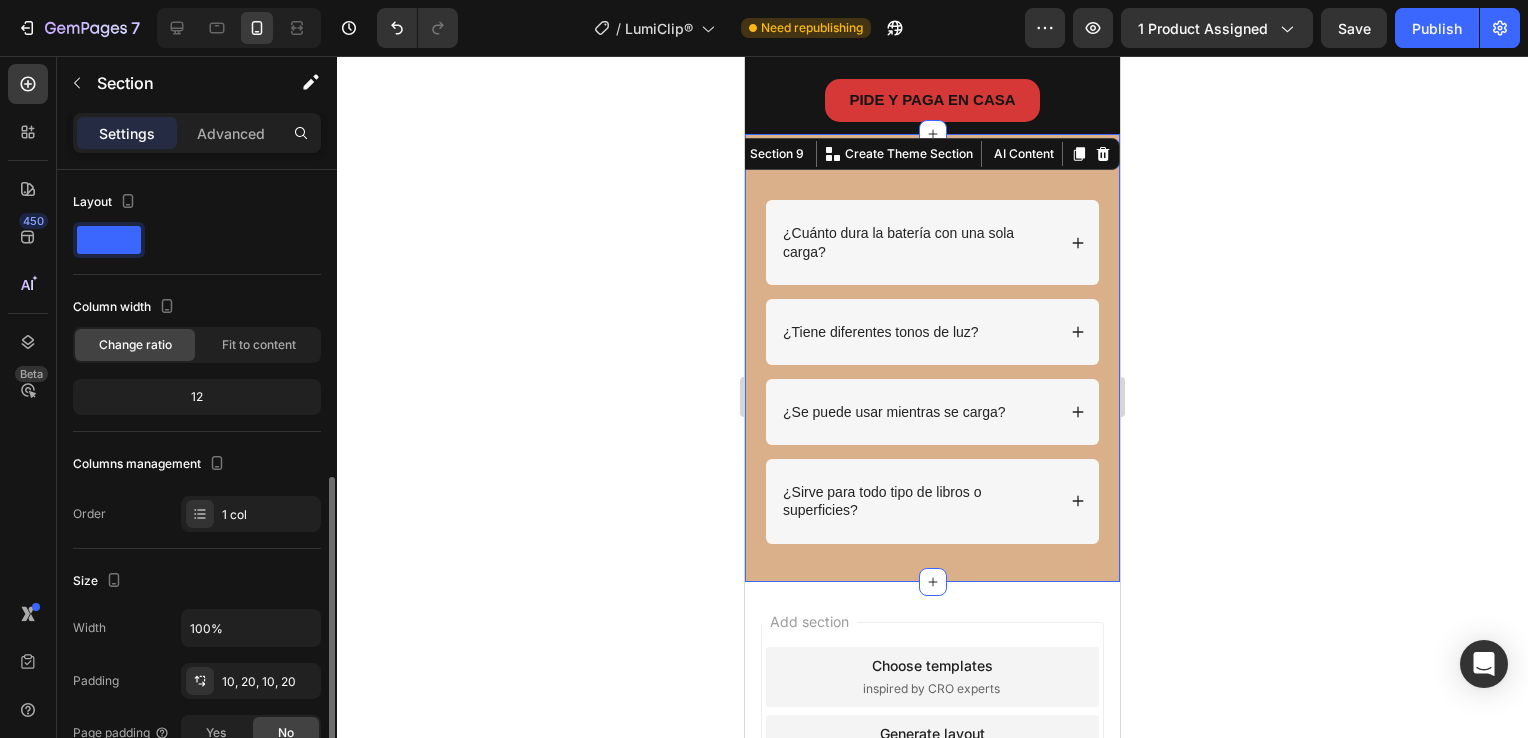 scroll, scrollTop: 200, scrollLeft: 0, axis: vertical 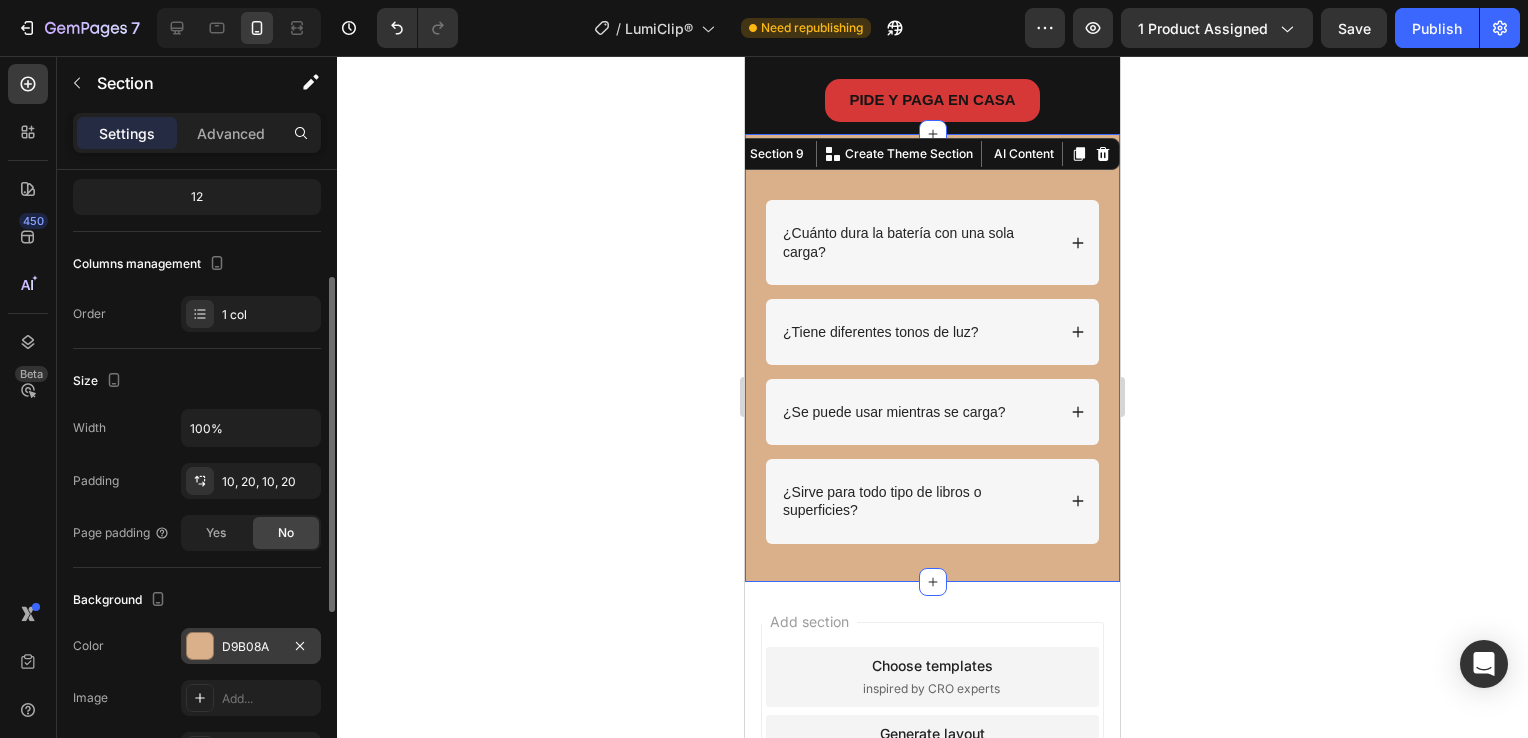 click at bounding box center (200, 646) 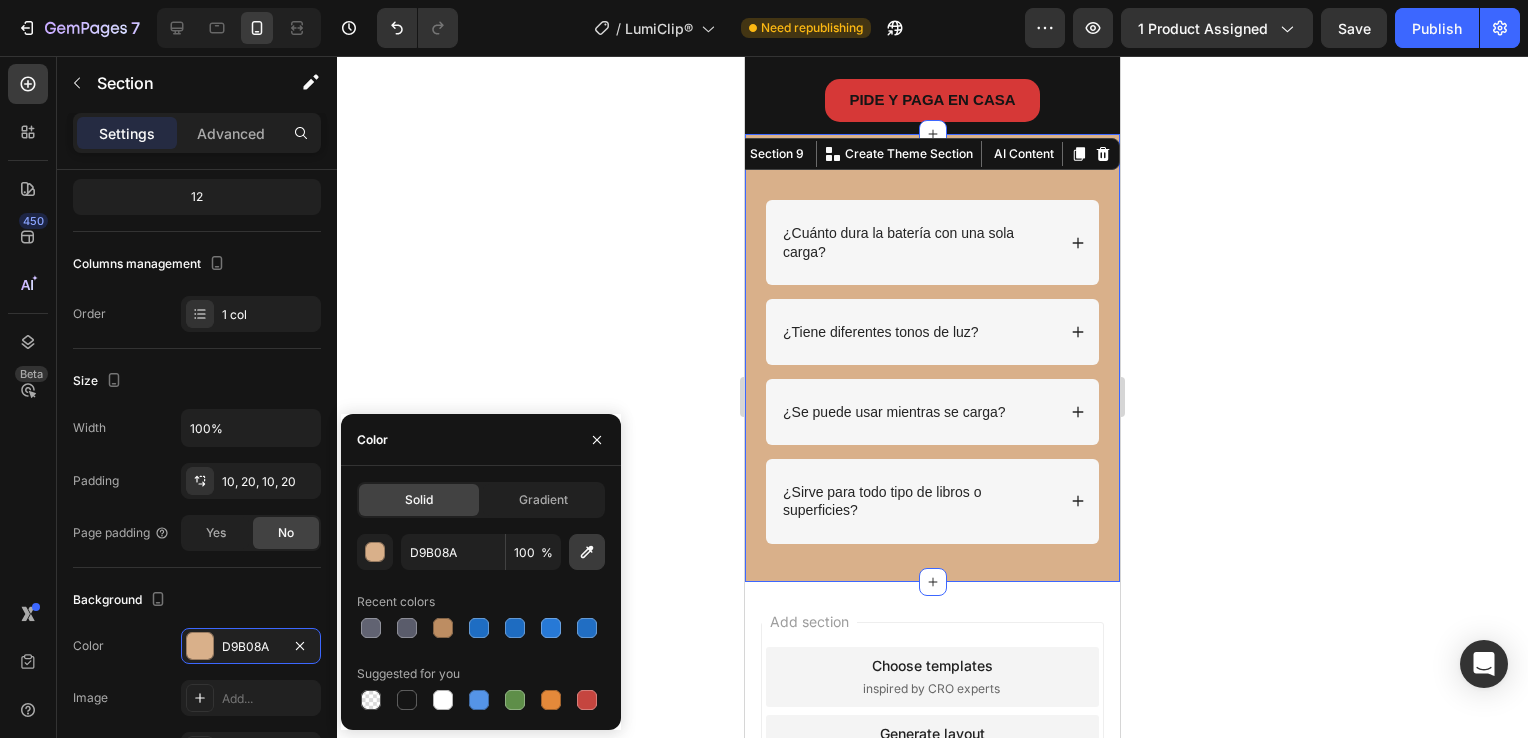 click 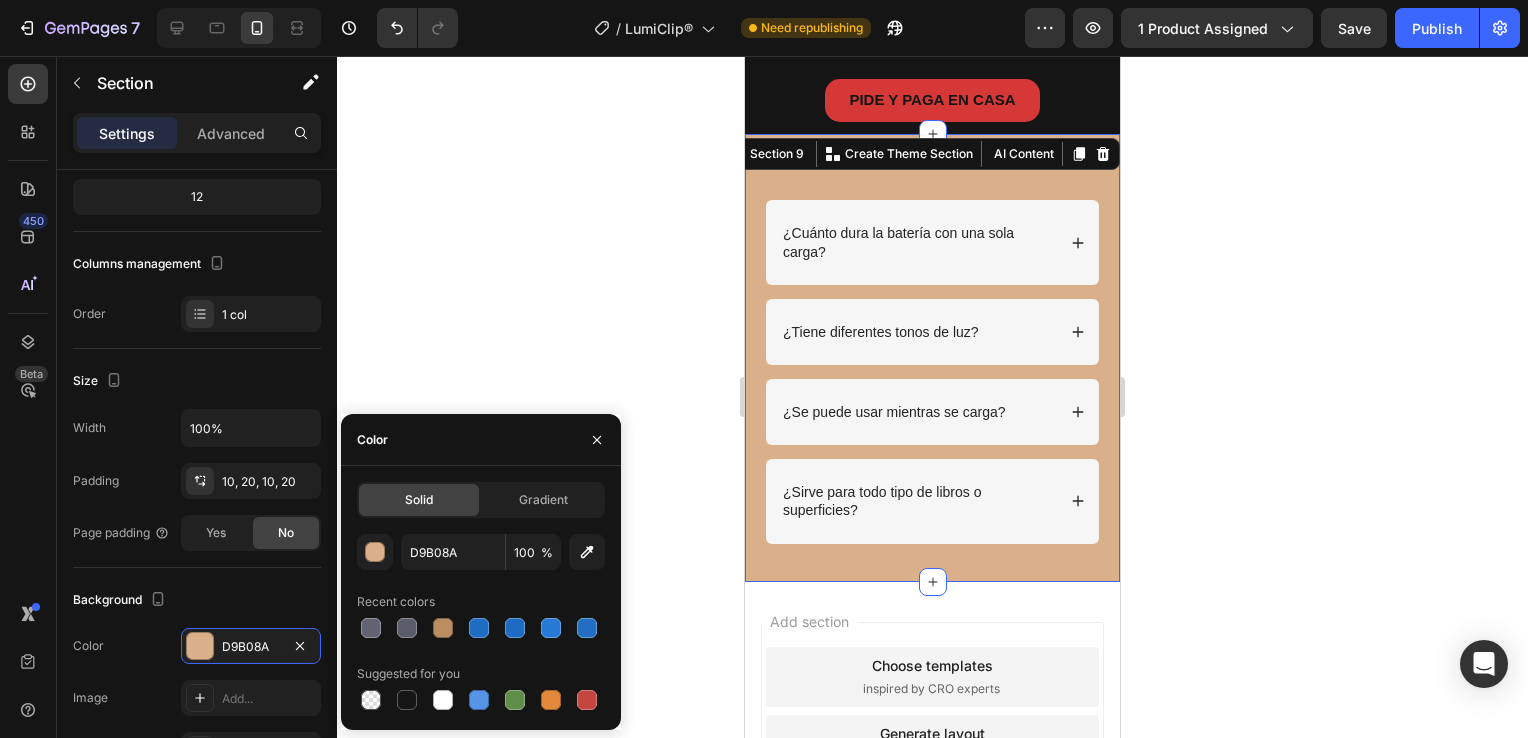 type on "151515" 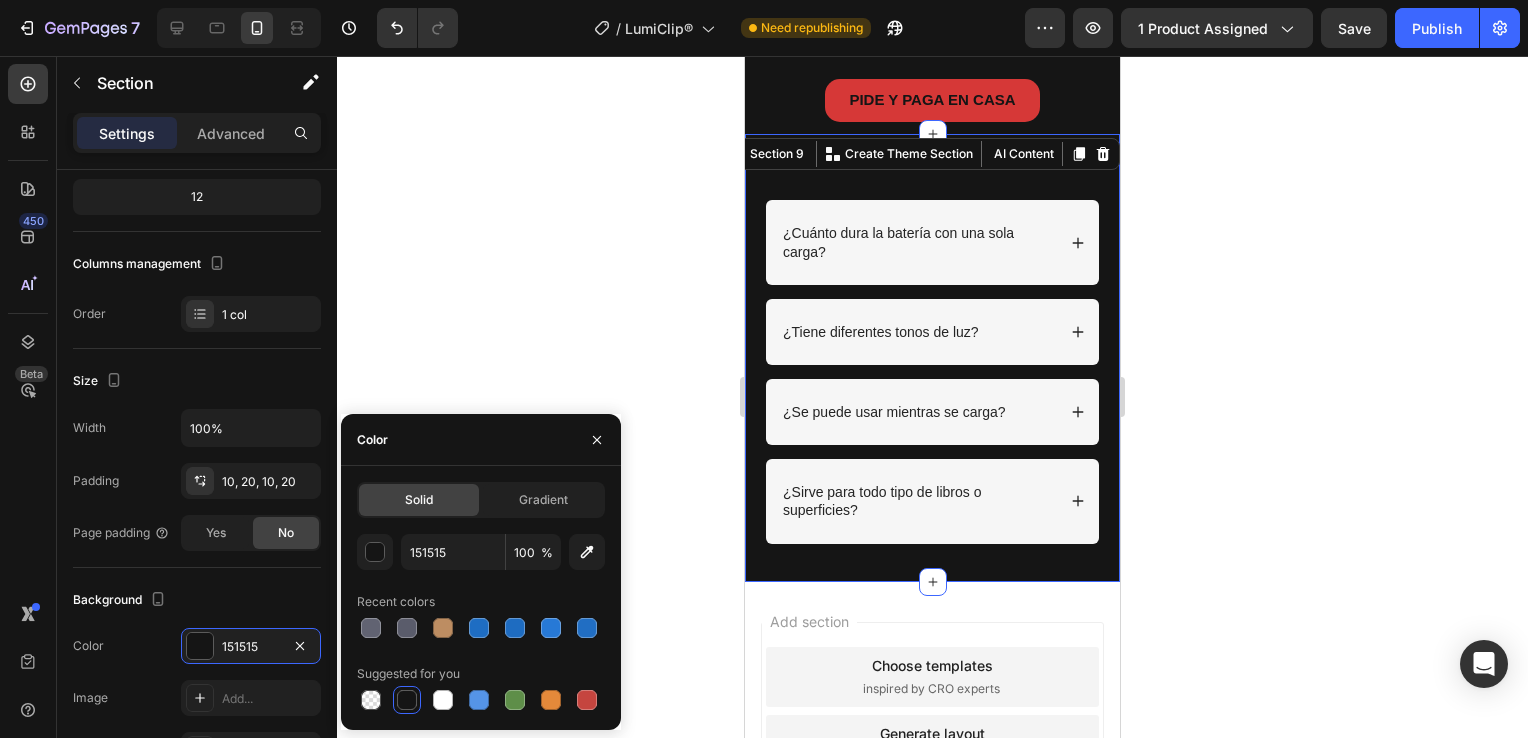 click 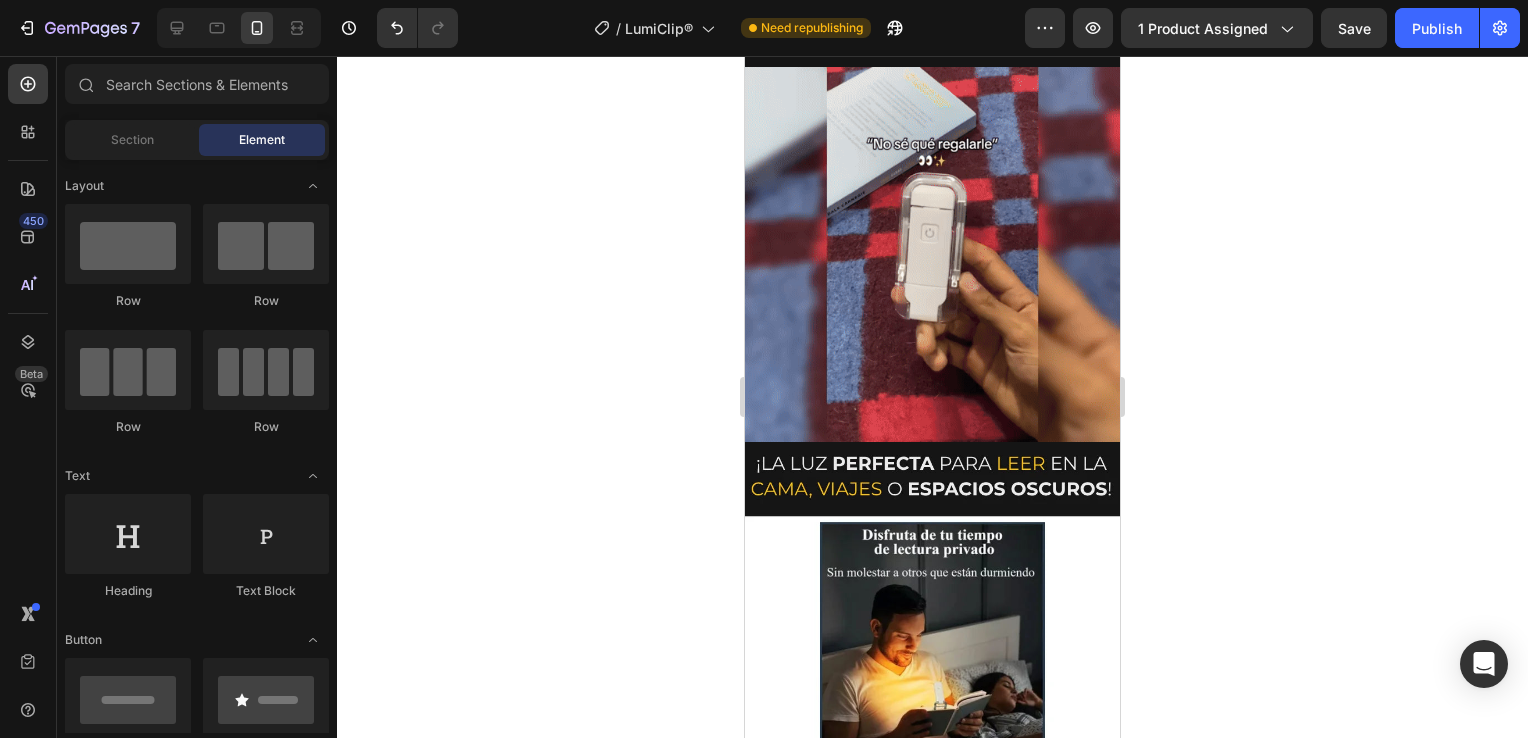 scroll, scrollTop: 0, scrollLeft: 0, axis: both 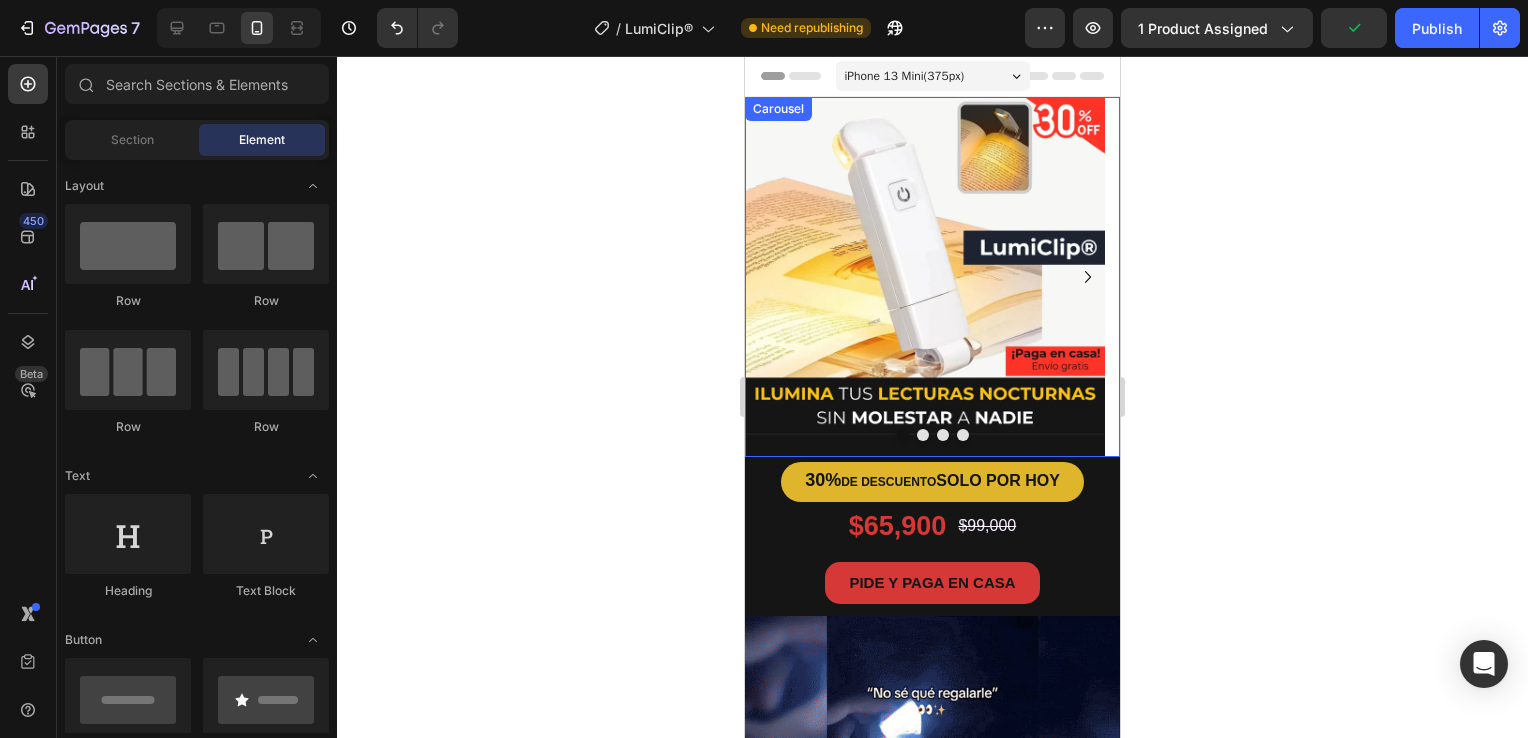click 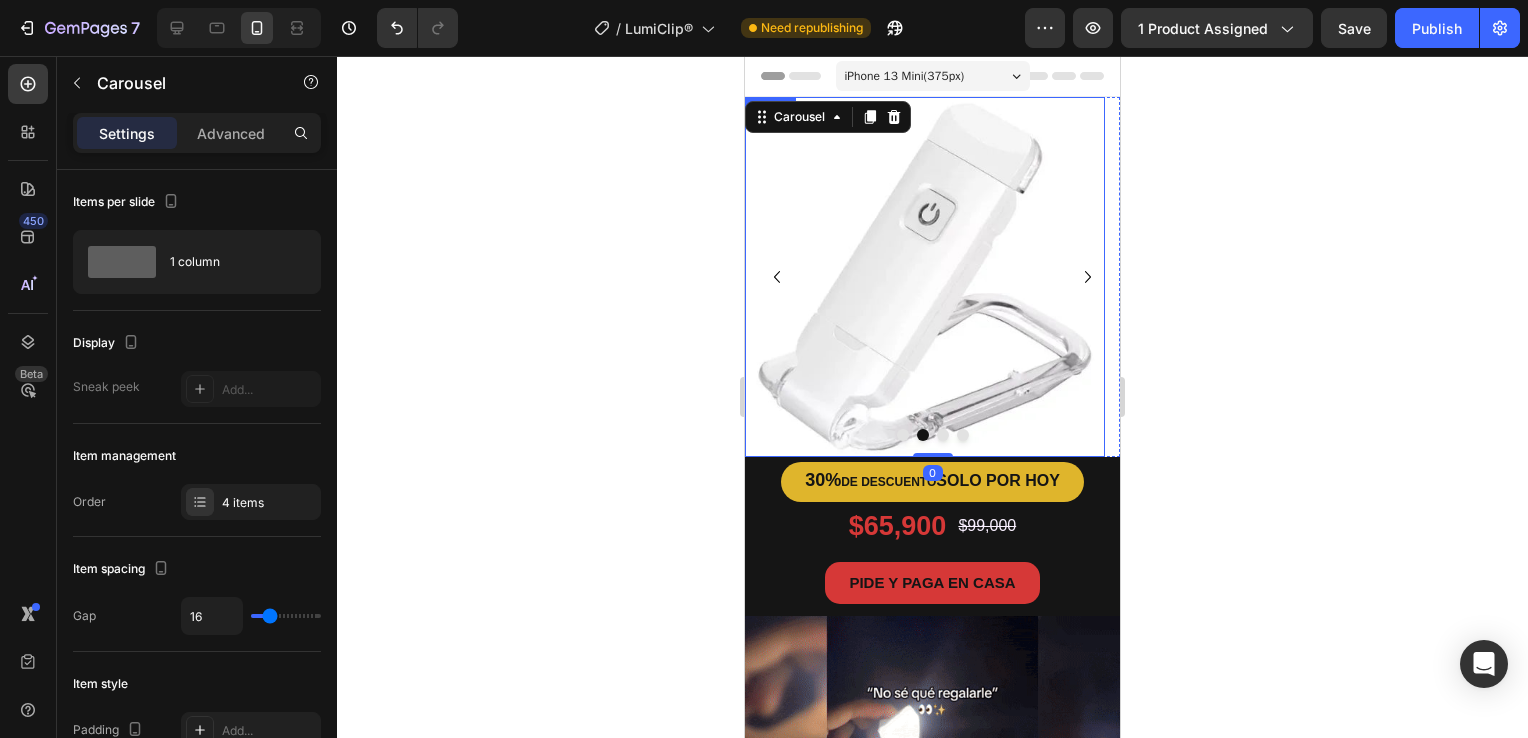 click at bounding box center [925, 277] 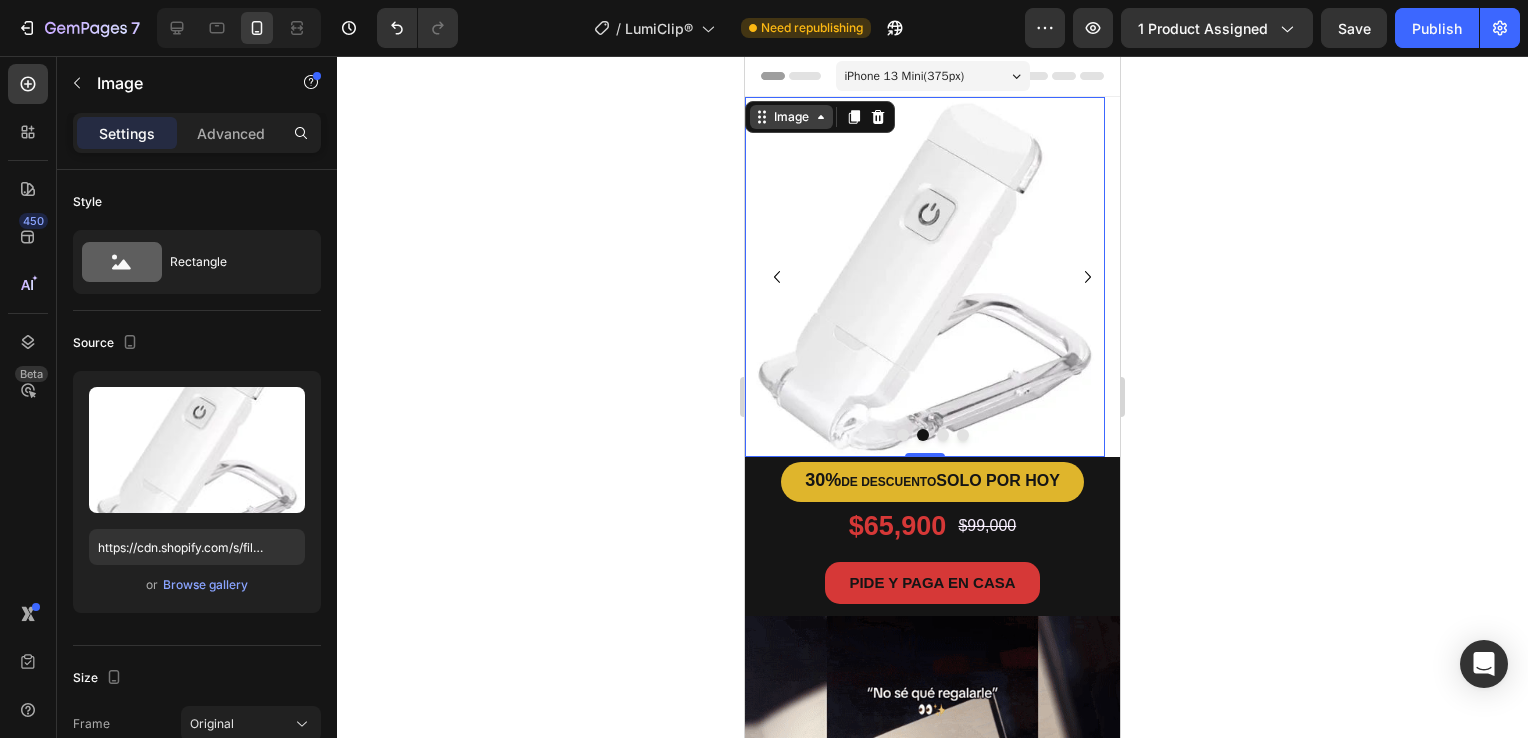 click on "Image" at bounding box center [791, 117] 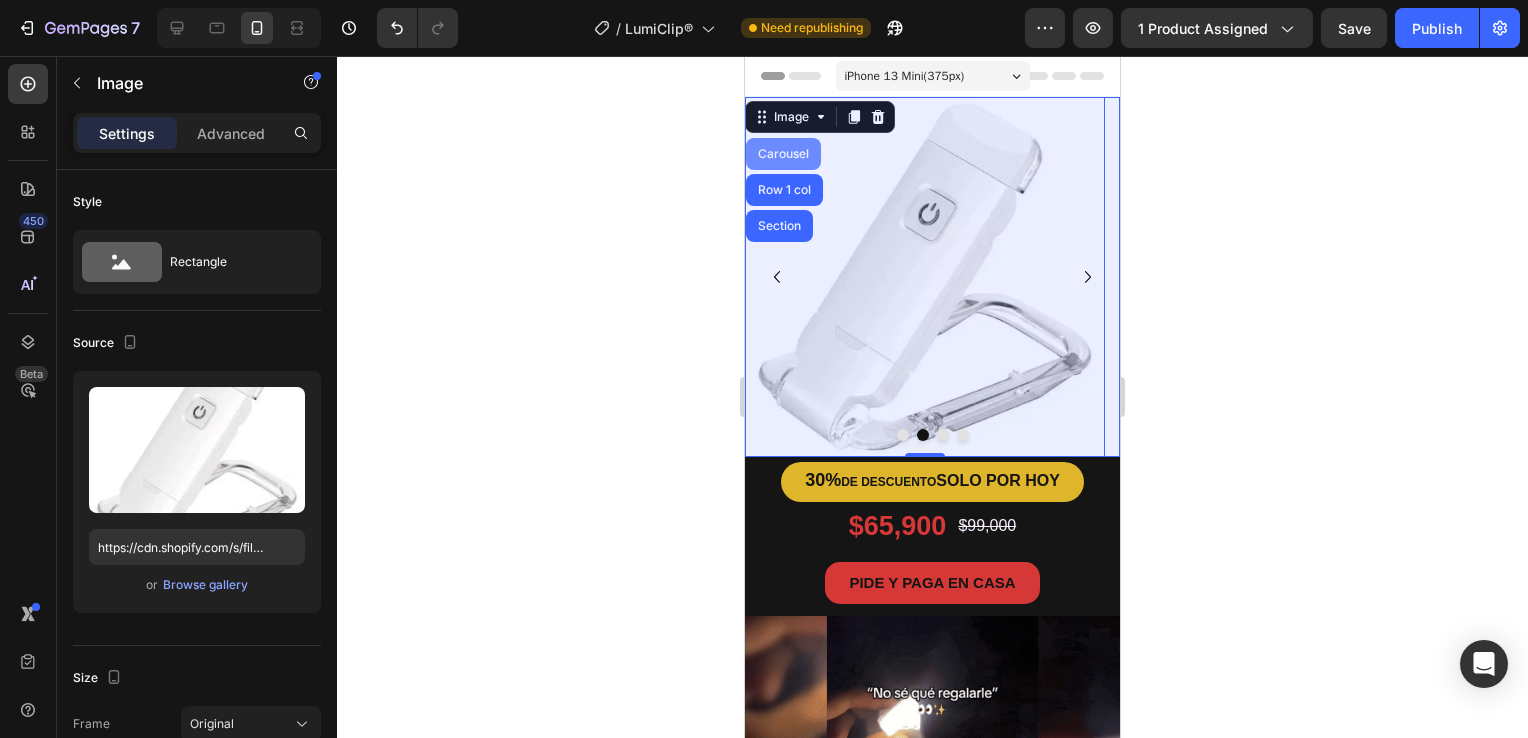 click on "Carousel" at bounding box center (783, 154) 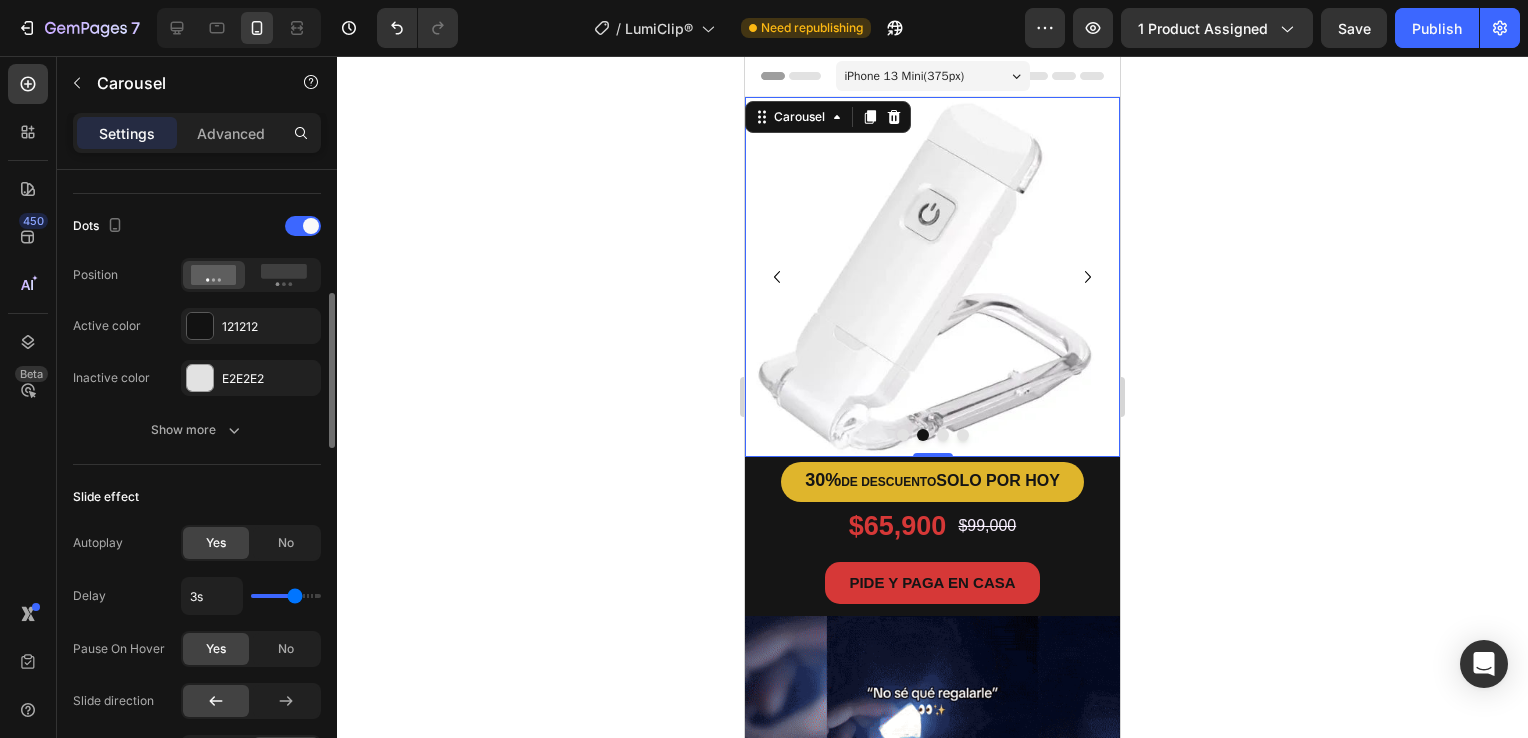scroll, scrollTop: 1100, scrollLeft: 0, axis: vertical 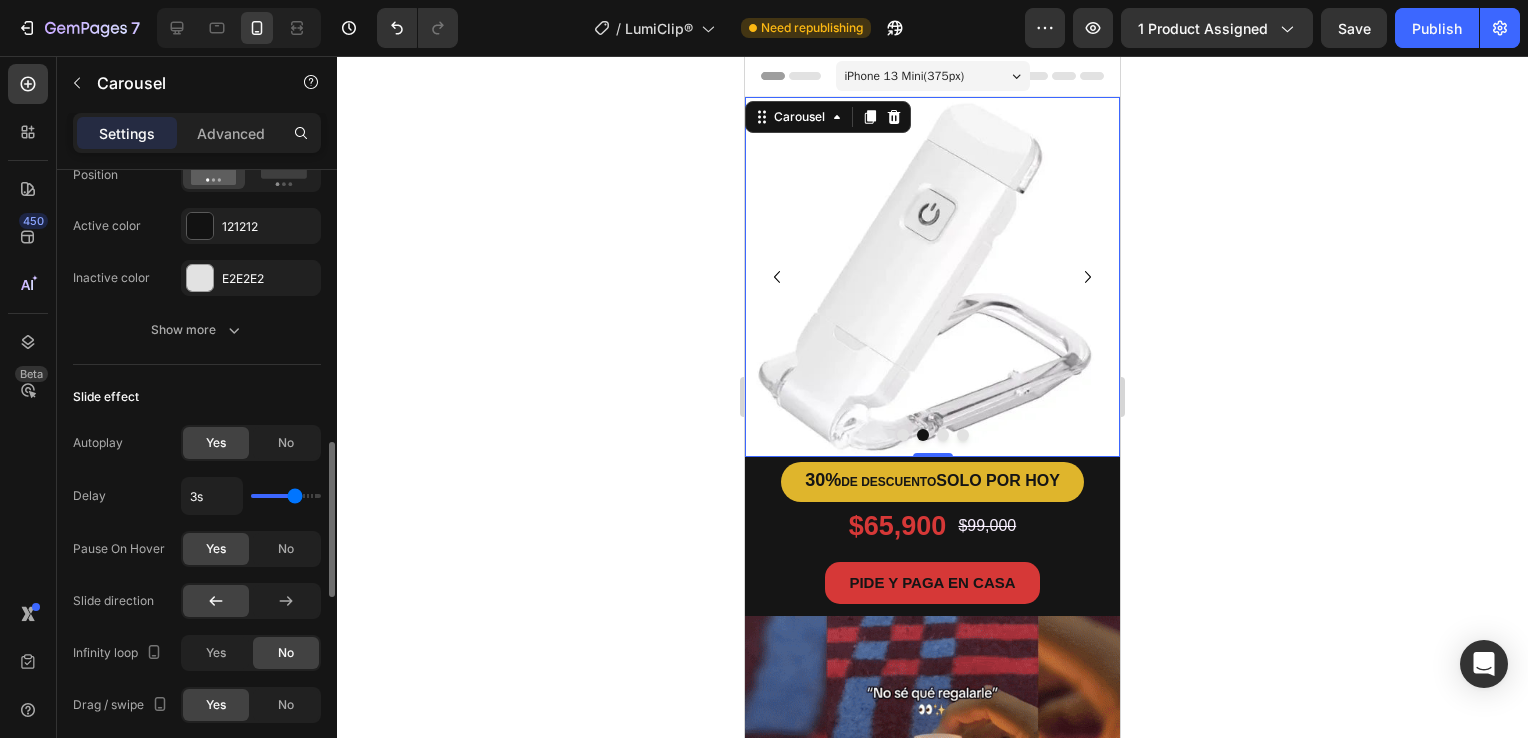 click on "Yes" 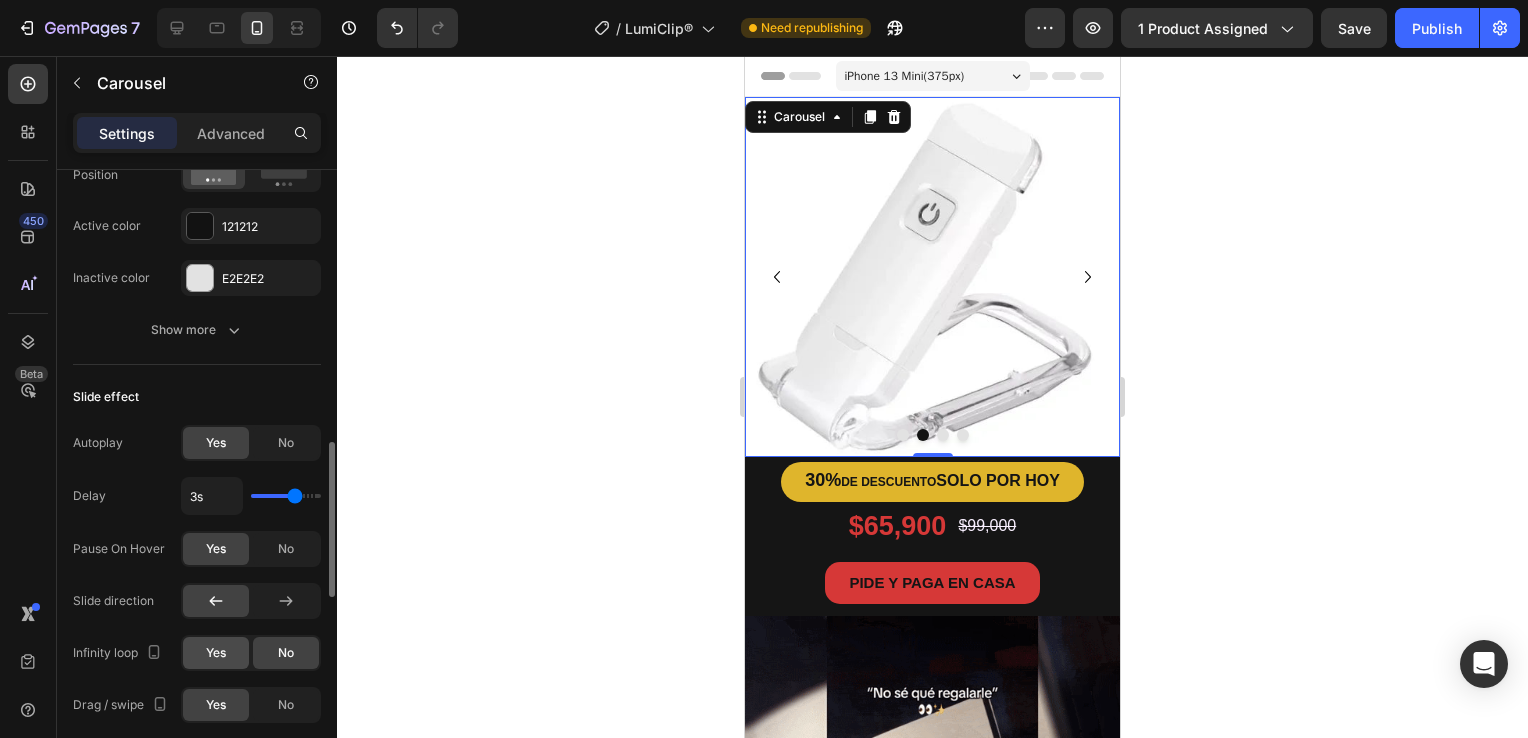 click on "Yes" 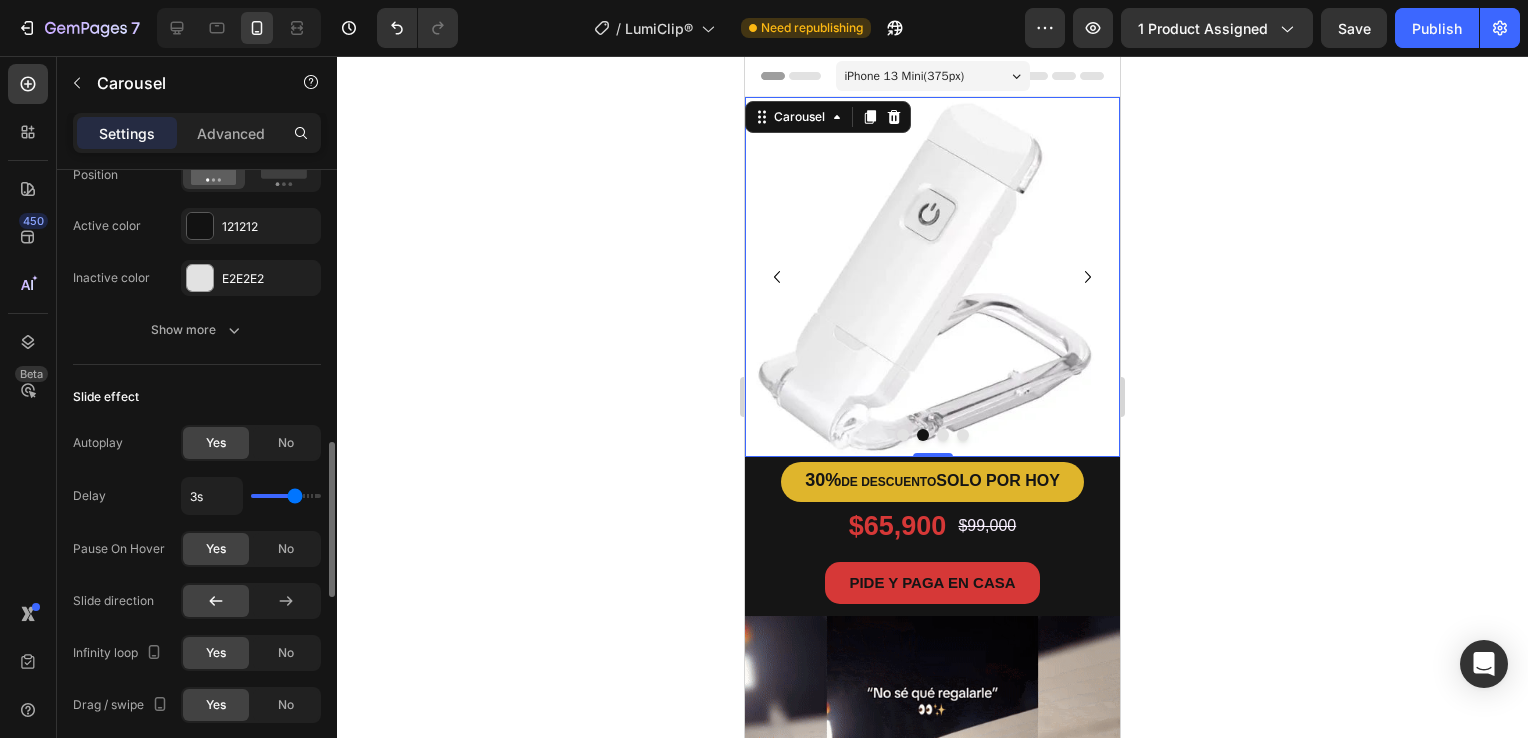 type on "2.7s" 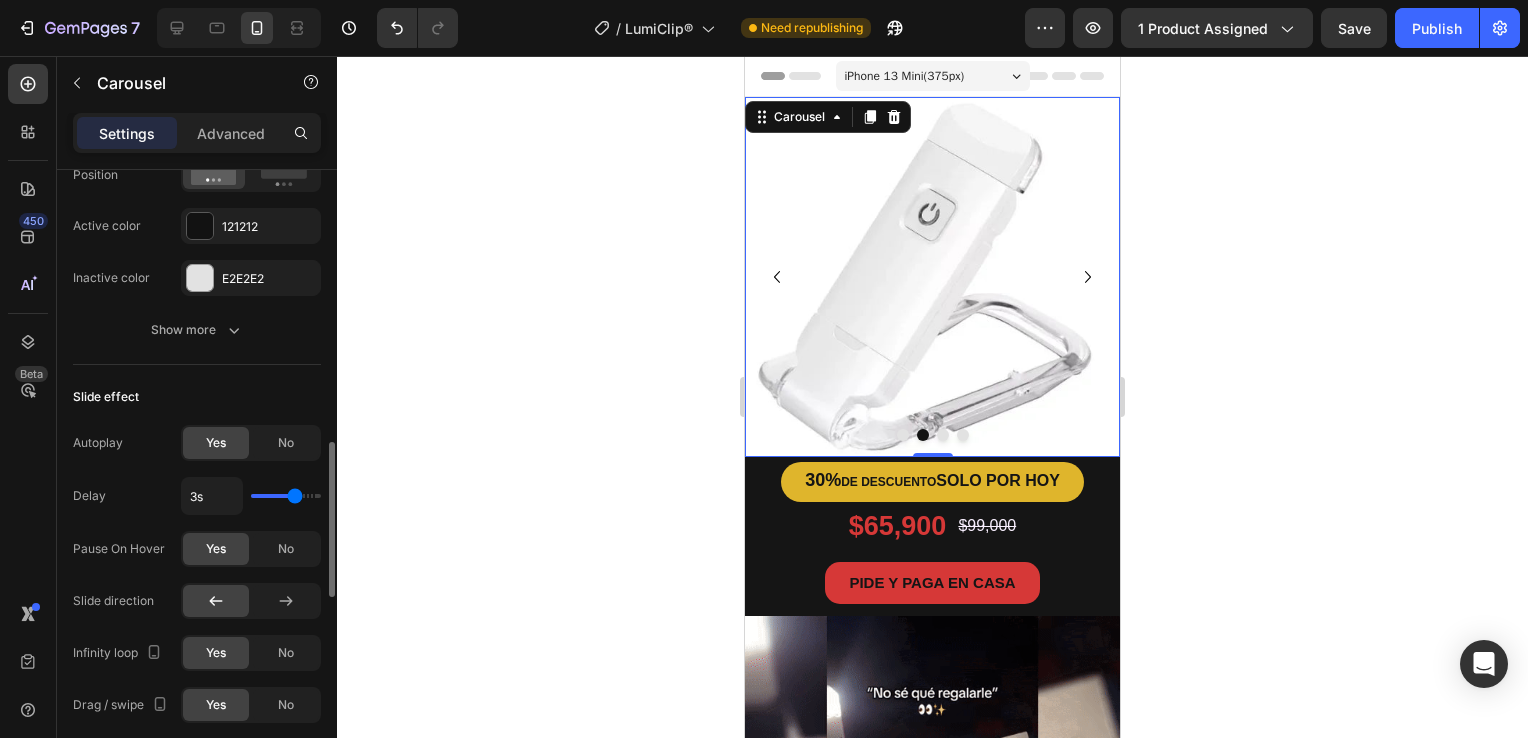 type on "2.7" 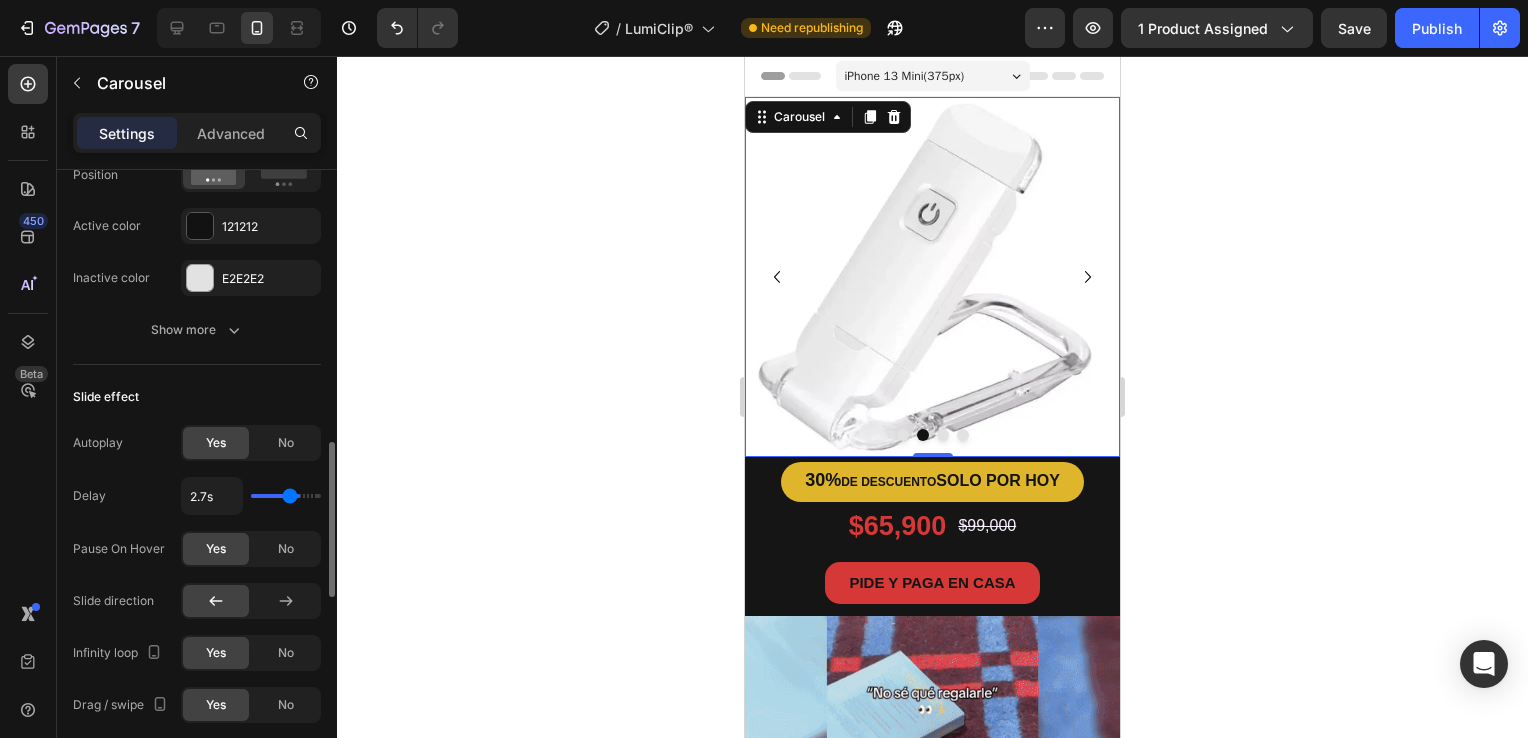 type on "2.3s" 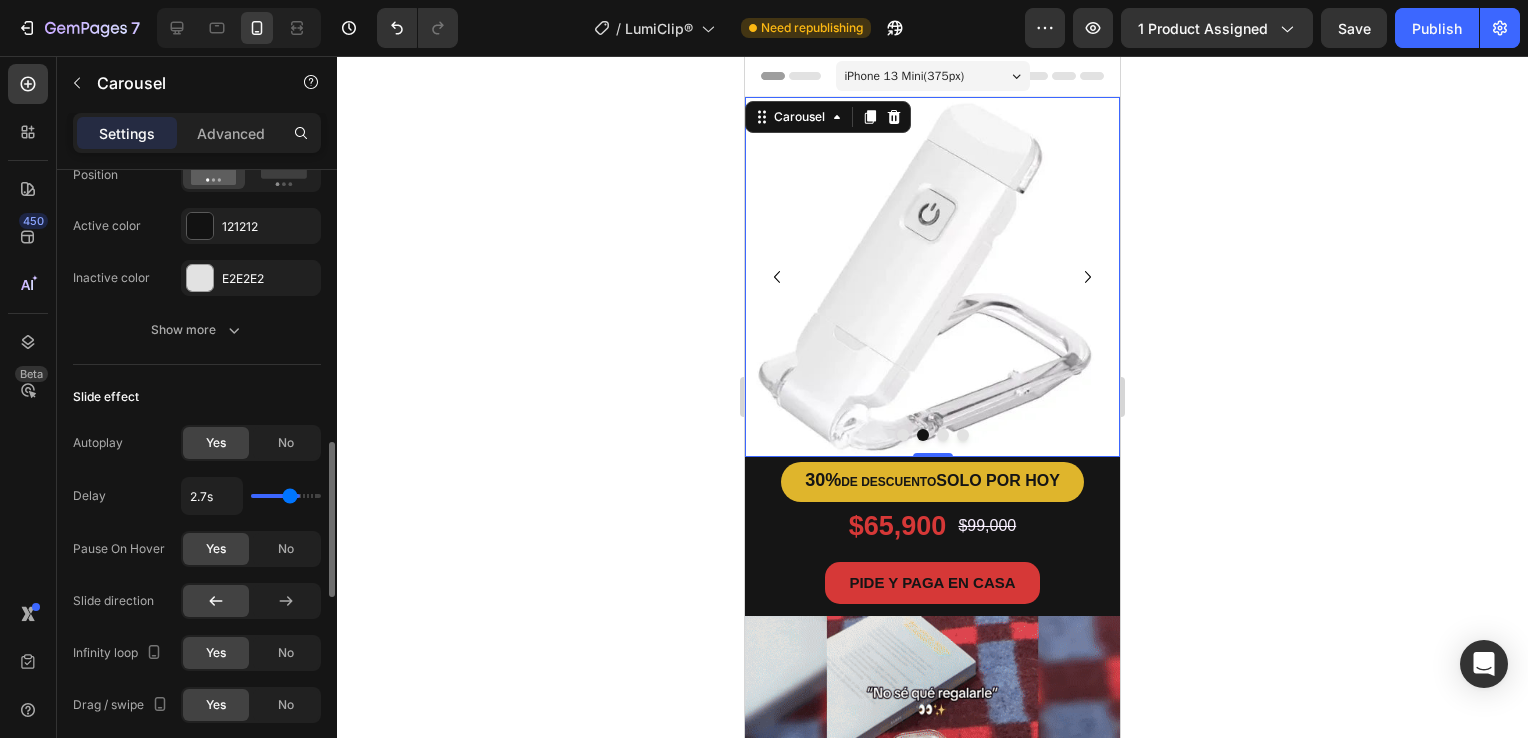 type on "2.3" 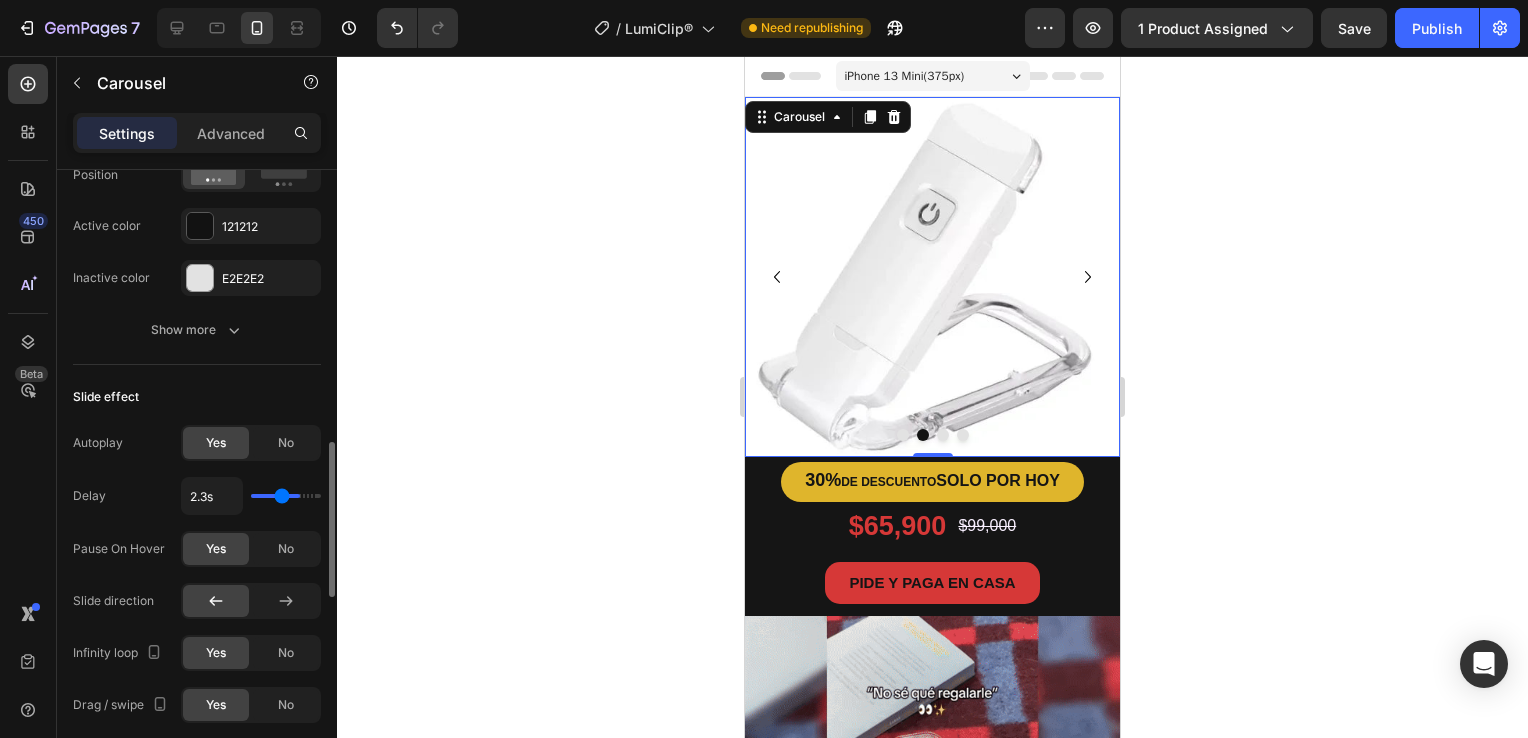 type on "2.2s" 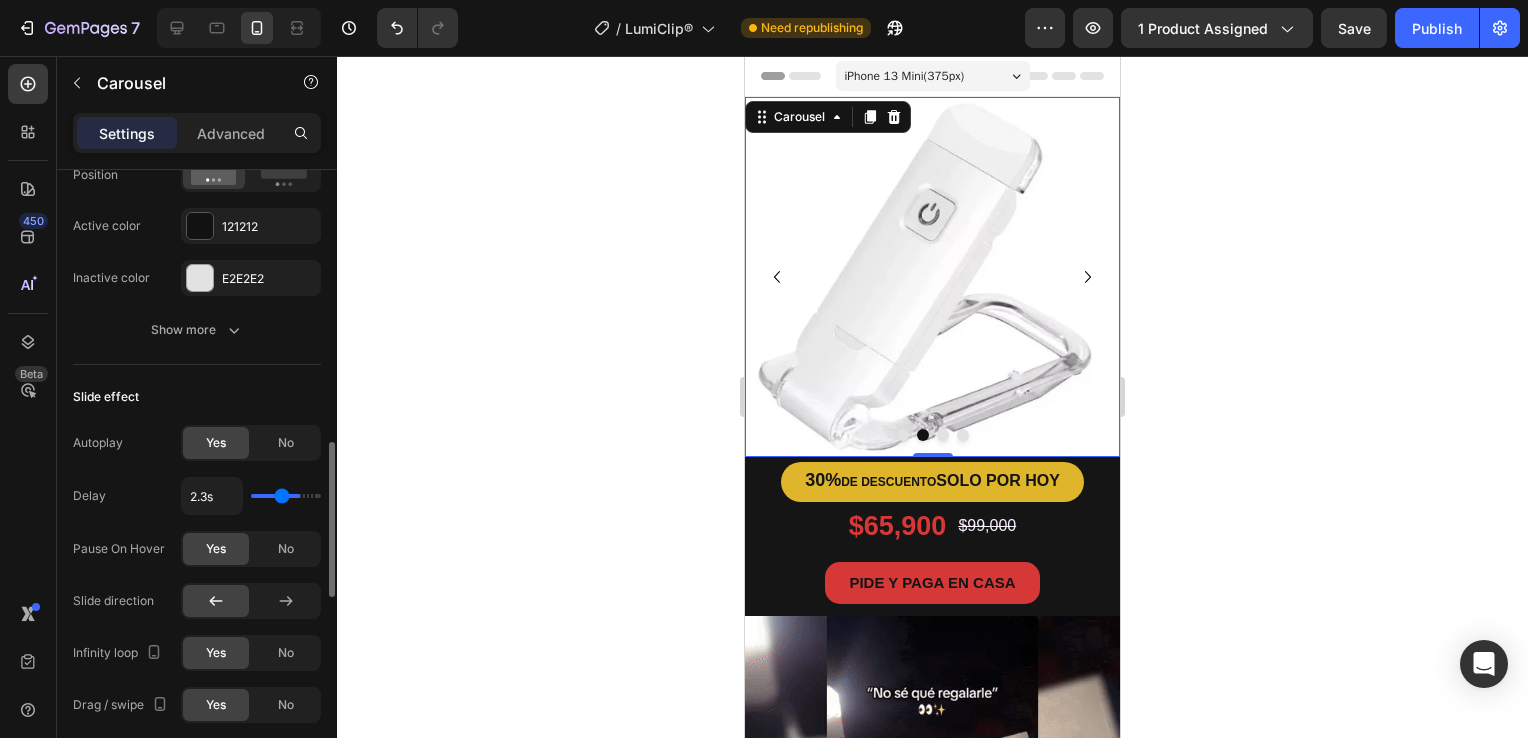 type on "2.2" 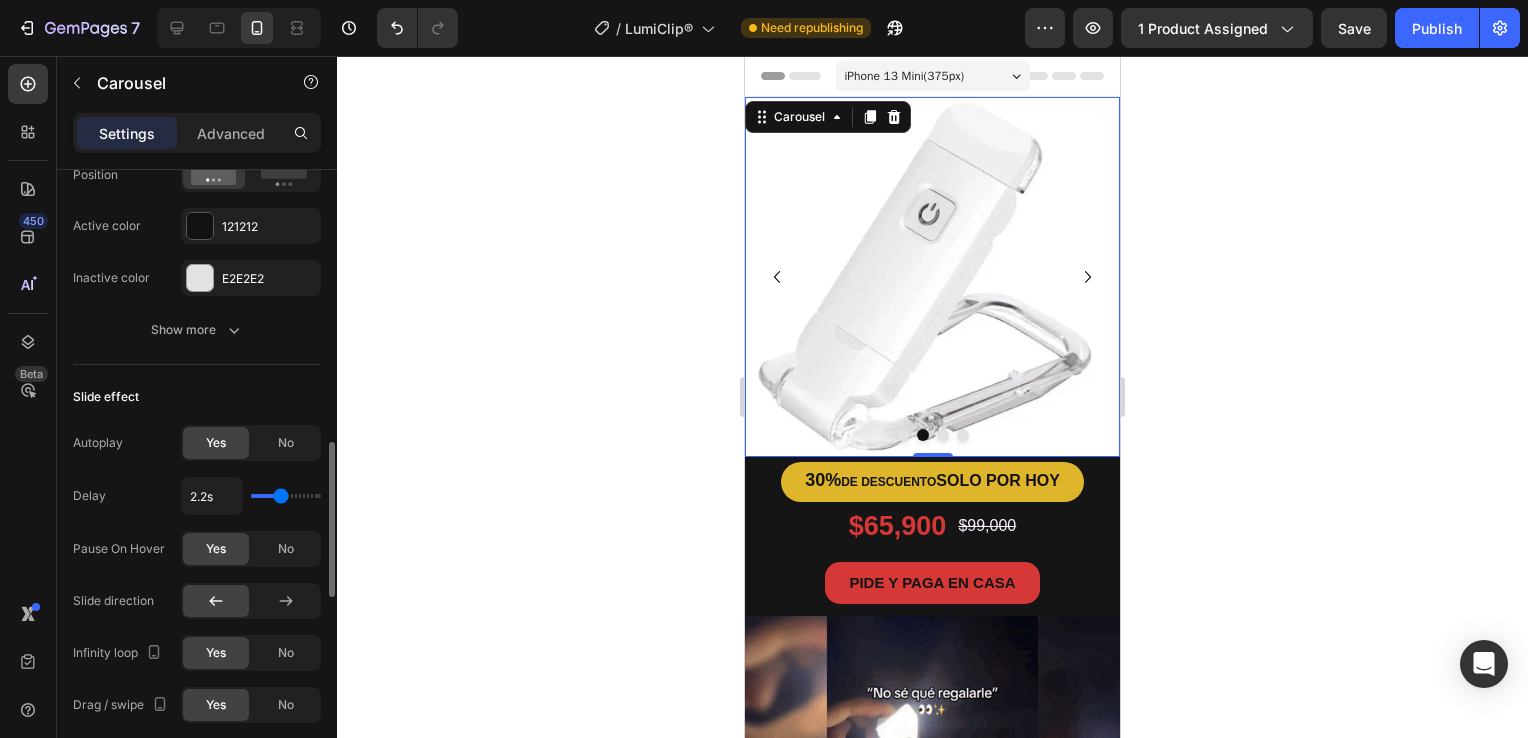 type on "2.3s" 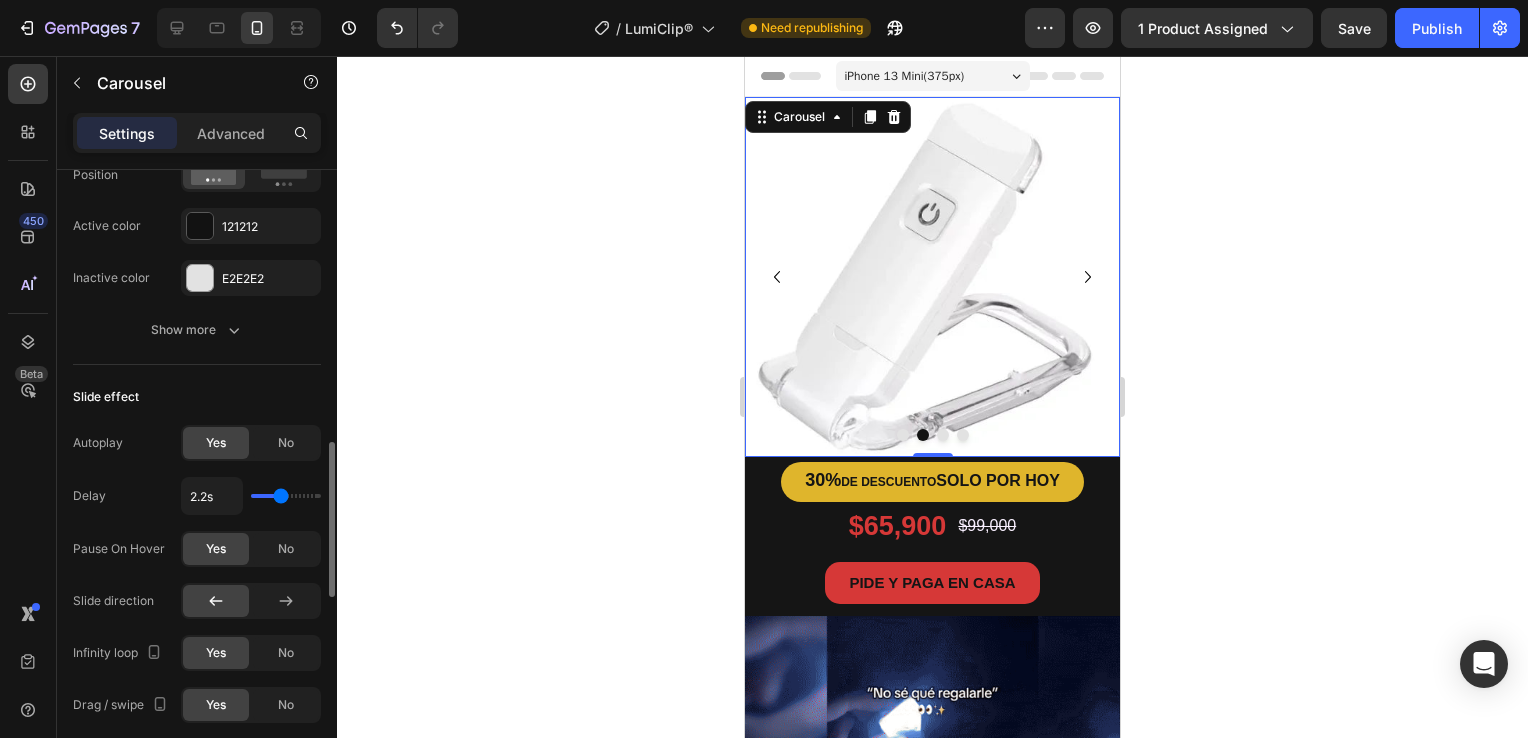 type on "2.3" 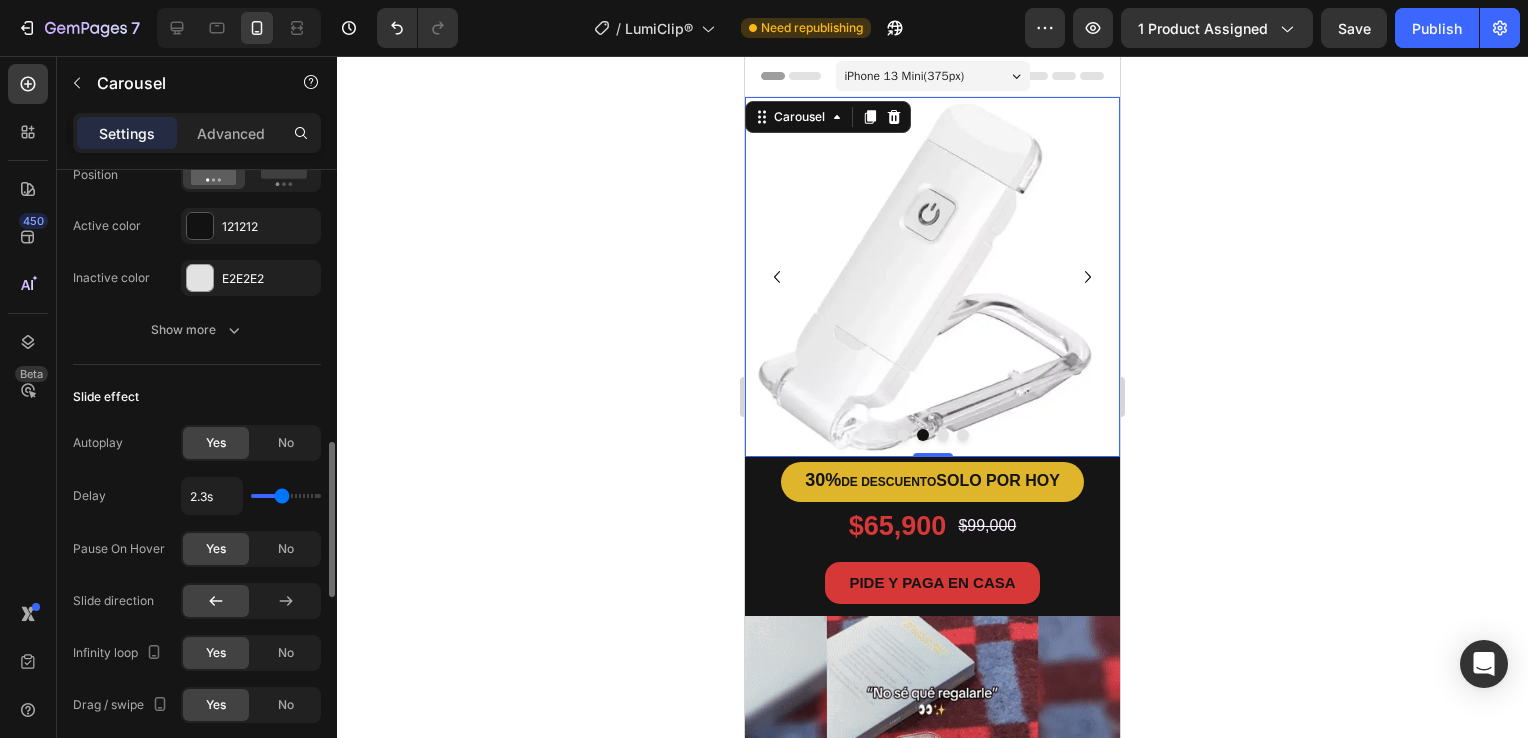 type on "2.4s" 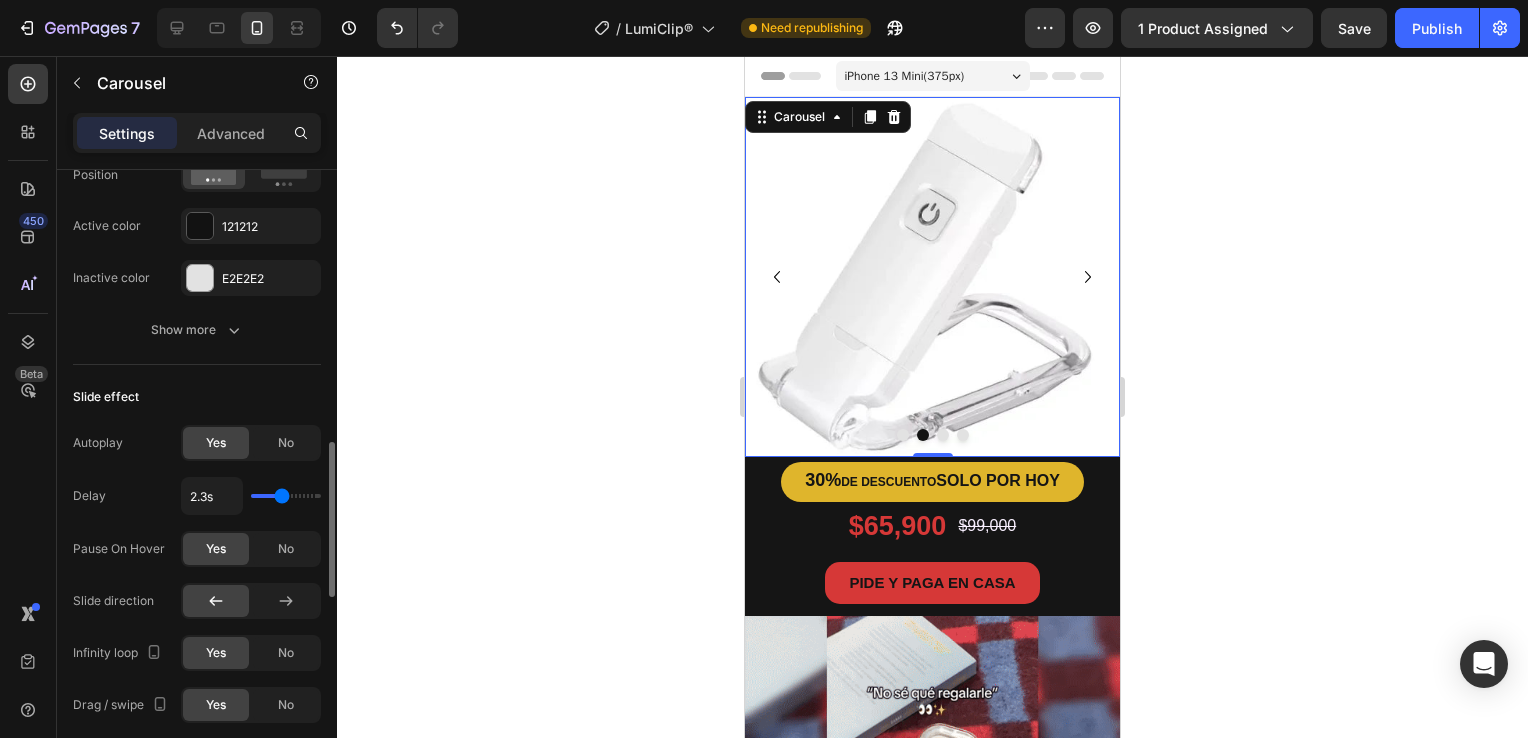 type on "2.4" 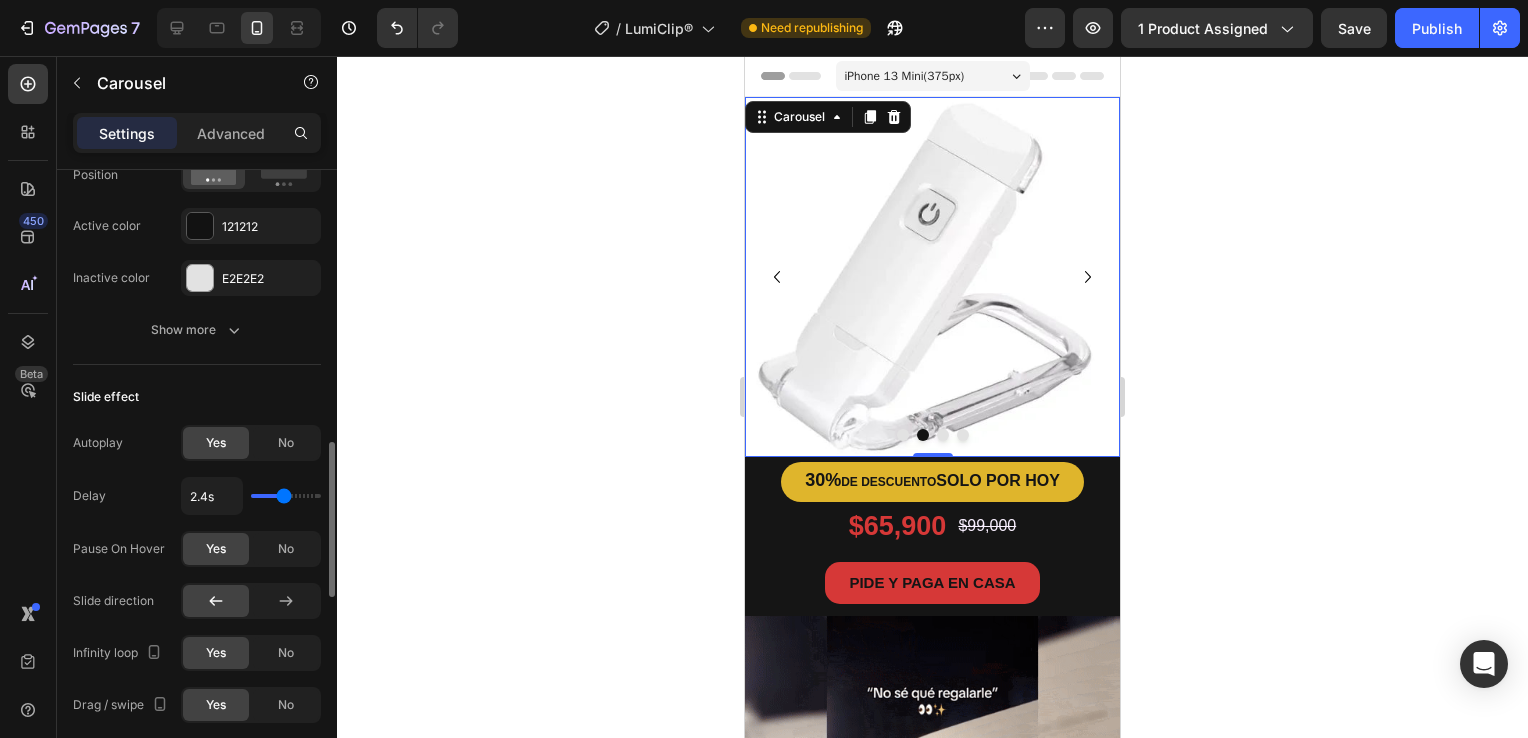 type on "2.5s" 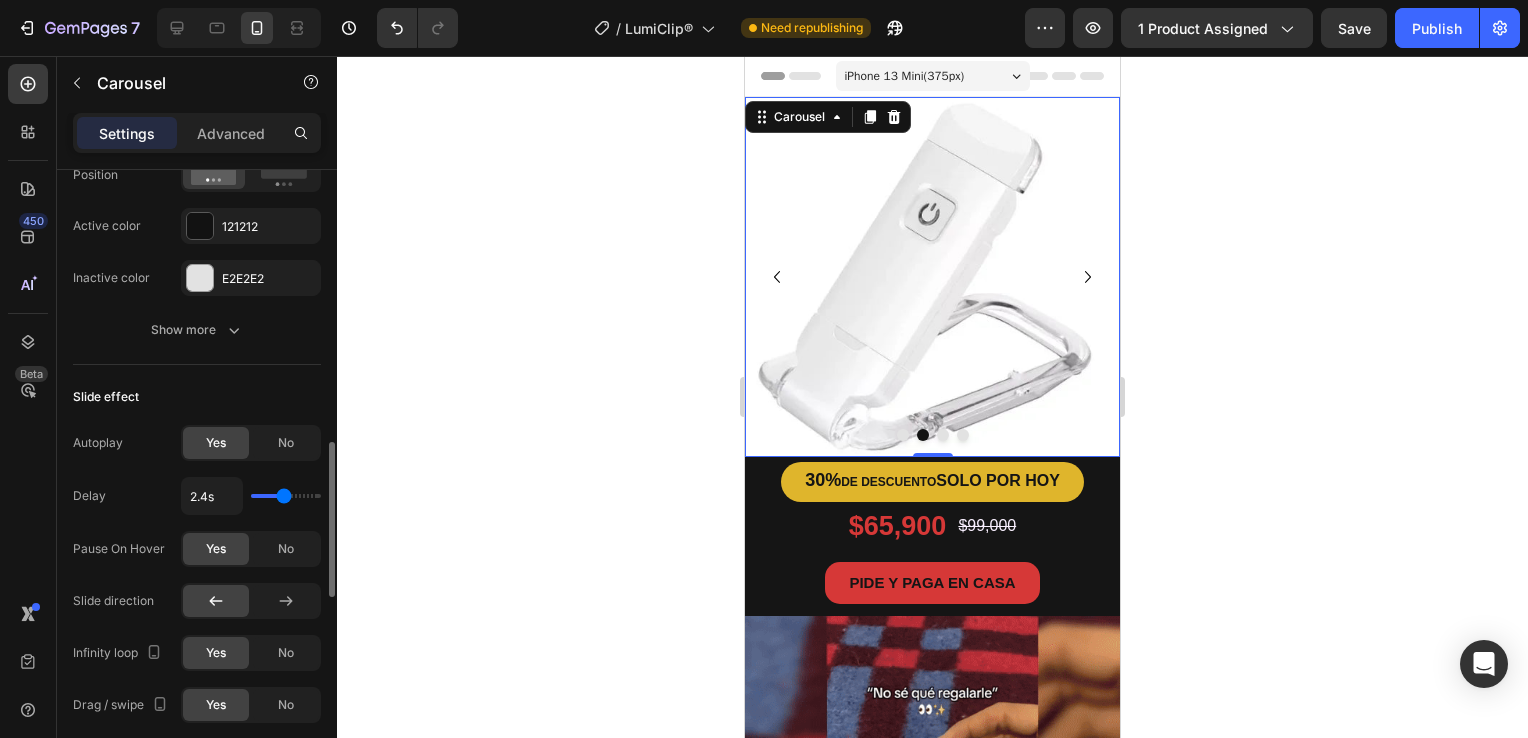 type on "2.5" 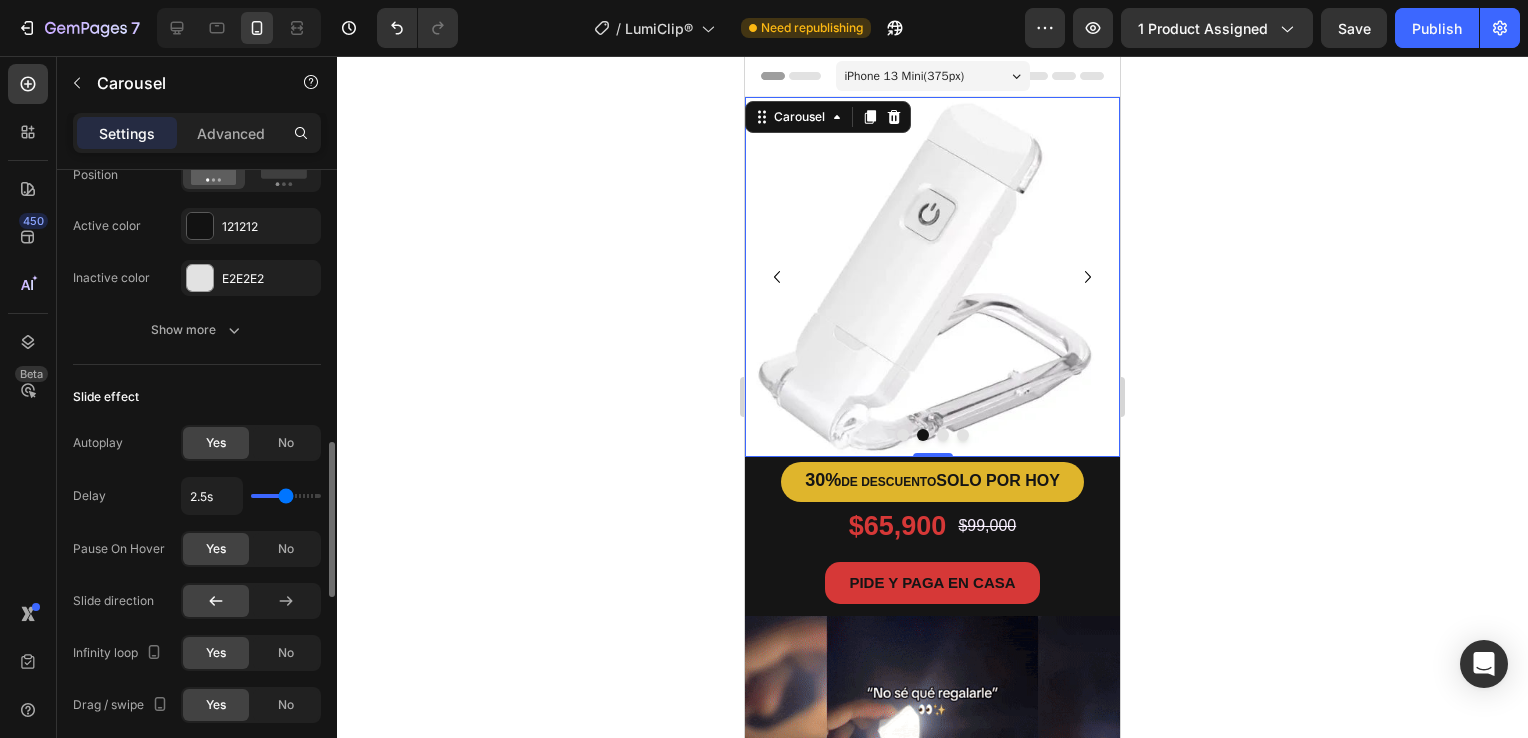 type on "2.6s" 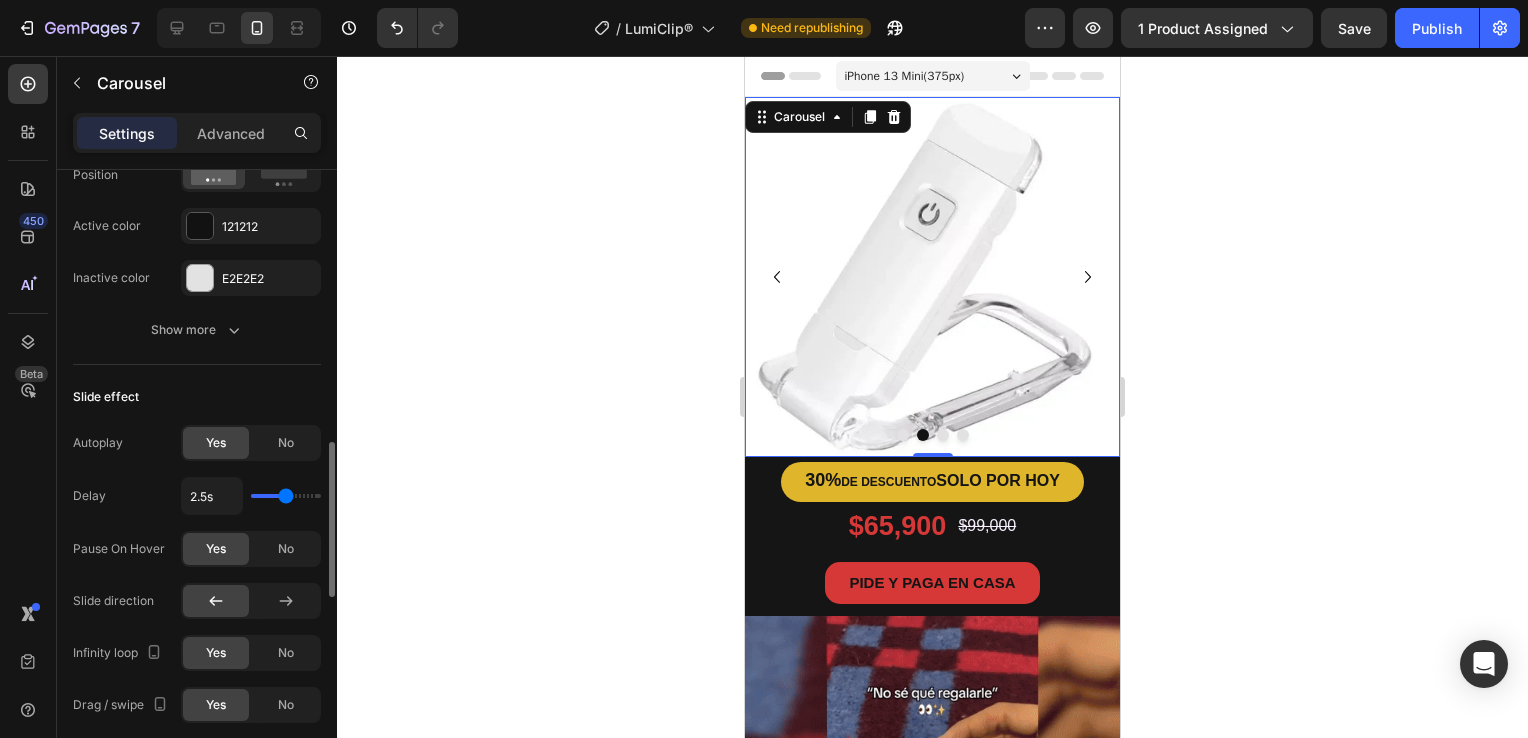 type on "2.6" 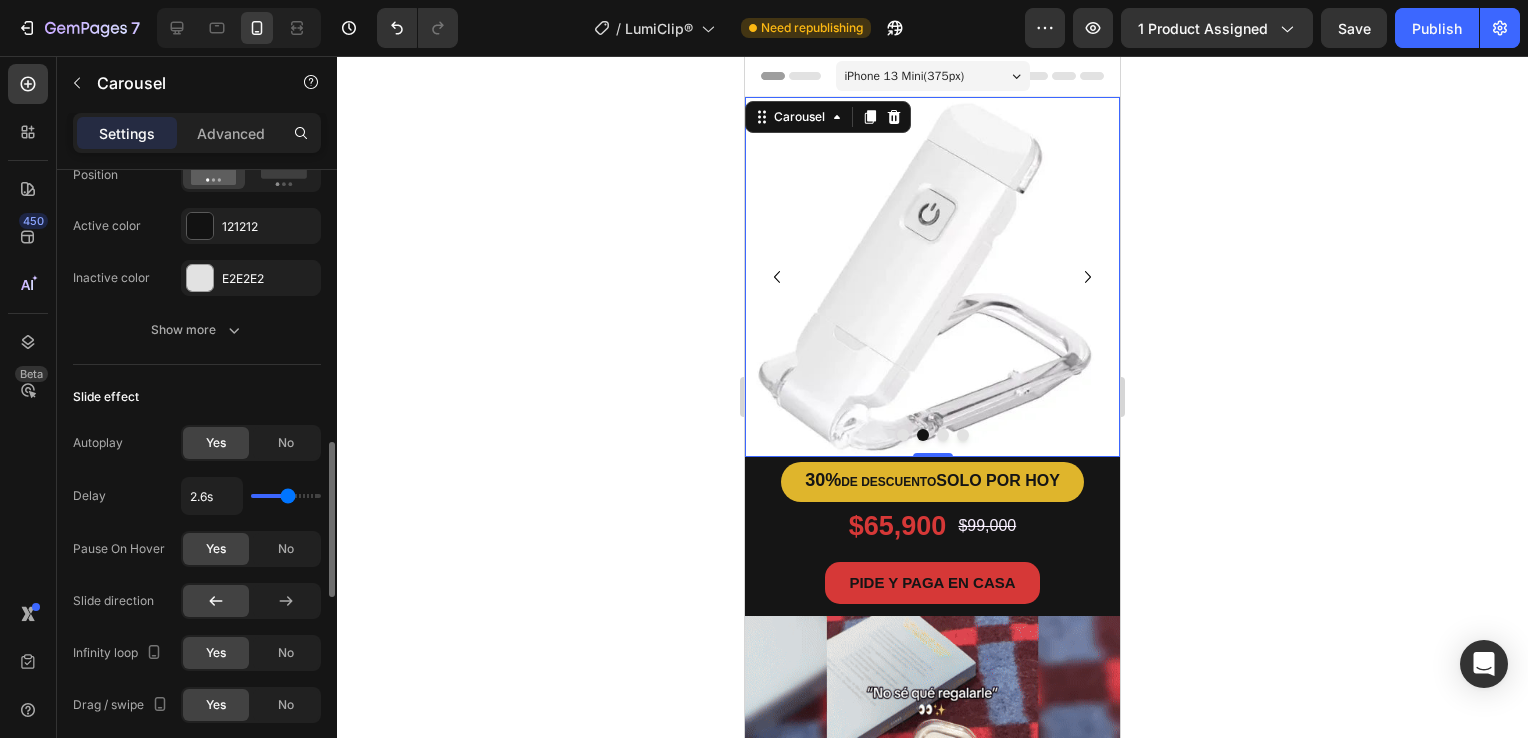 type on "2.7s" 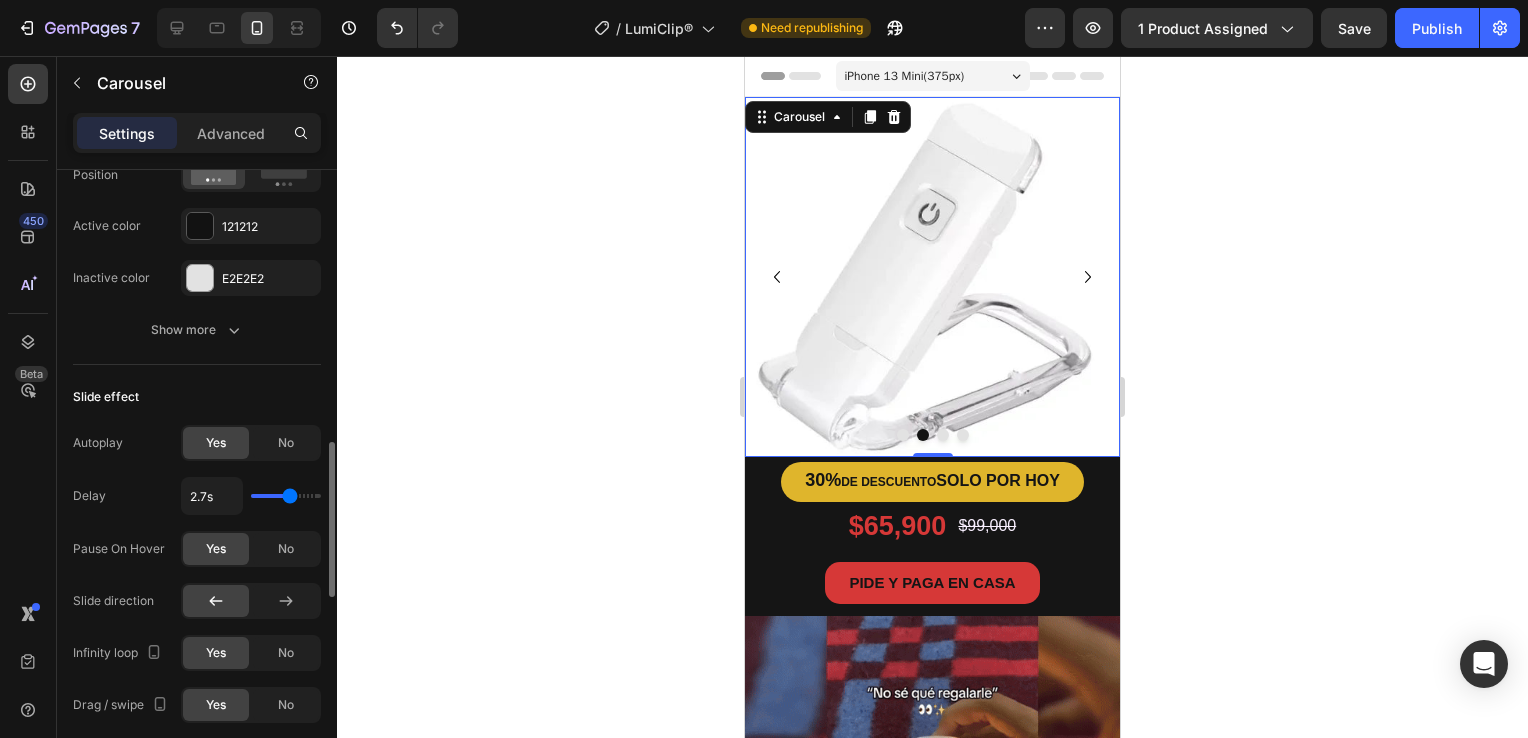 type on "2.7" 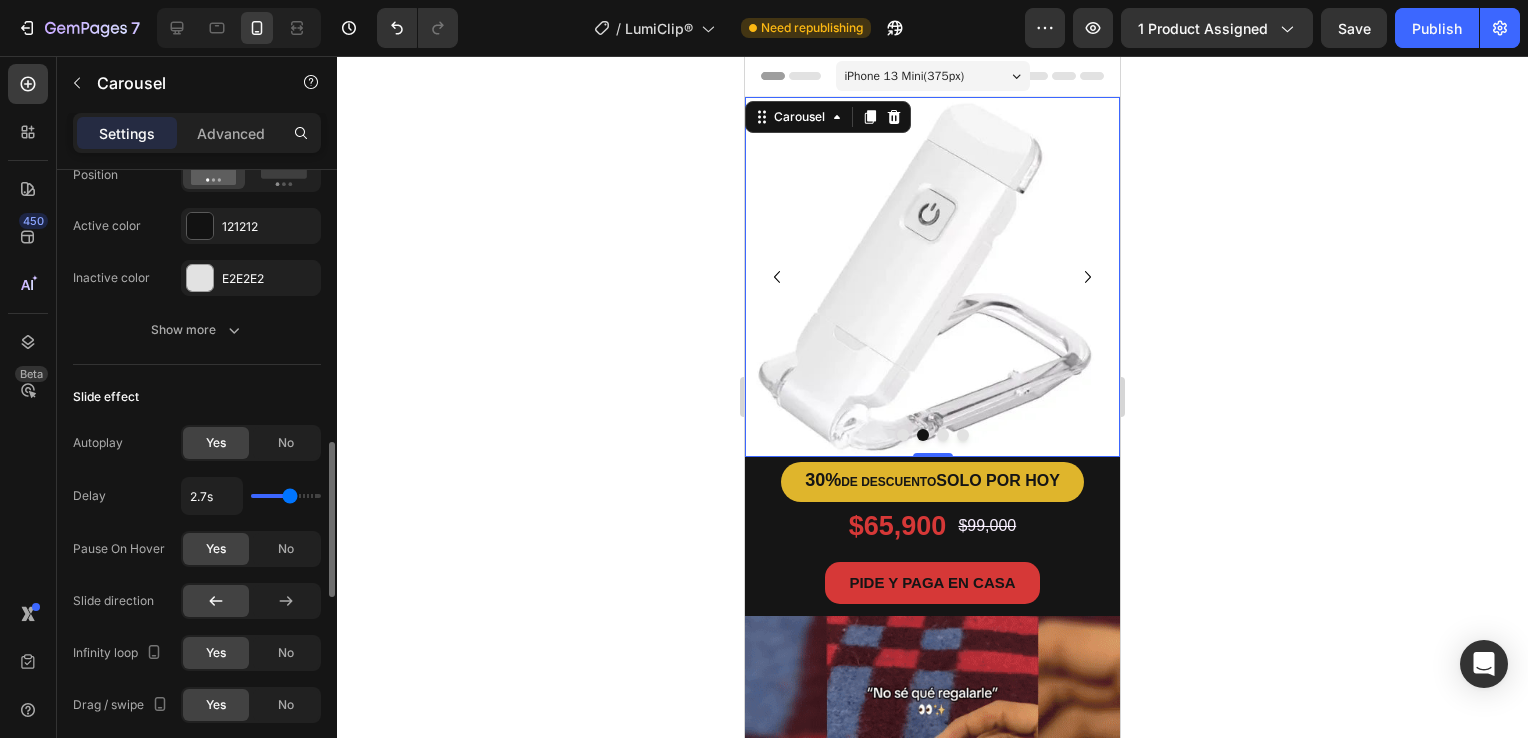click at bounding box center [286, 496] 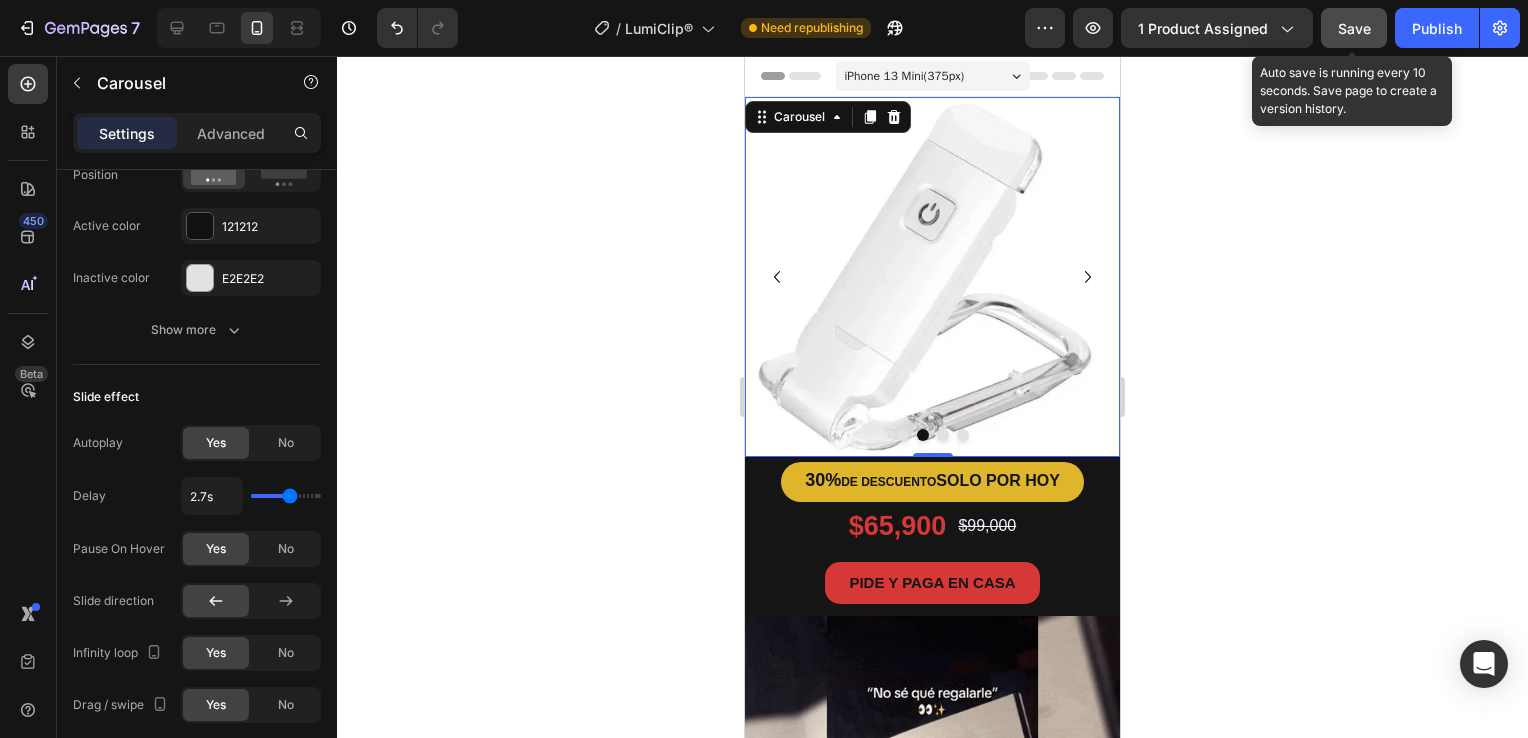 click on "Save" 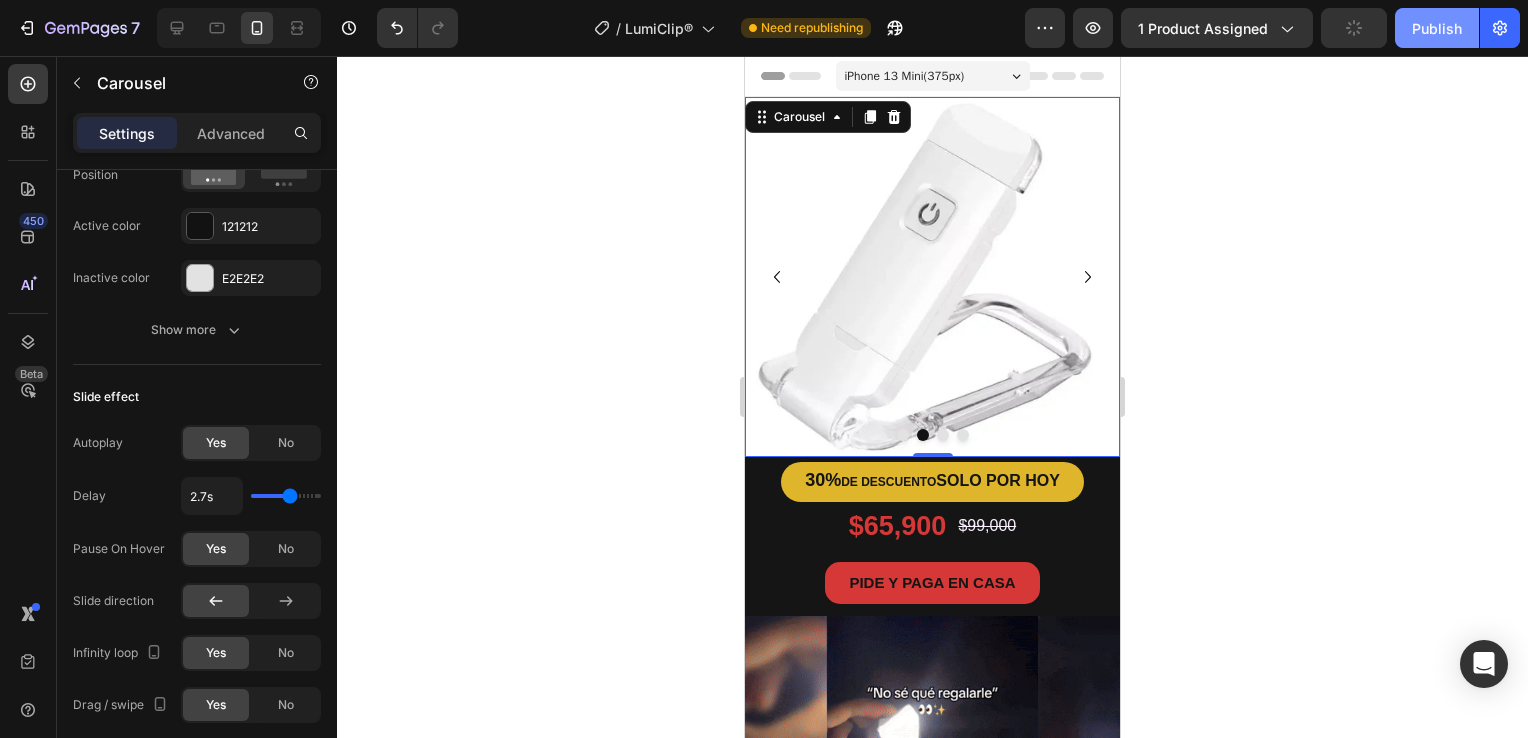 click on "Publish" 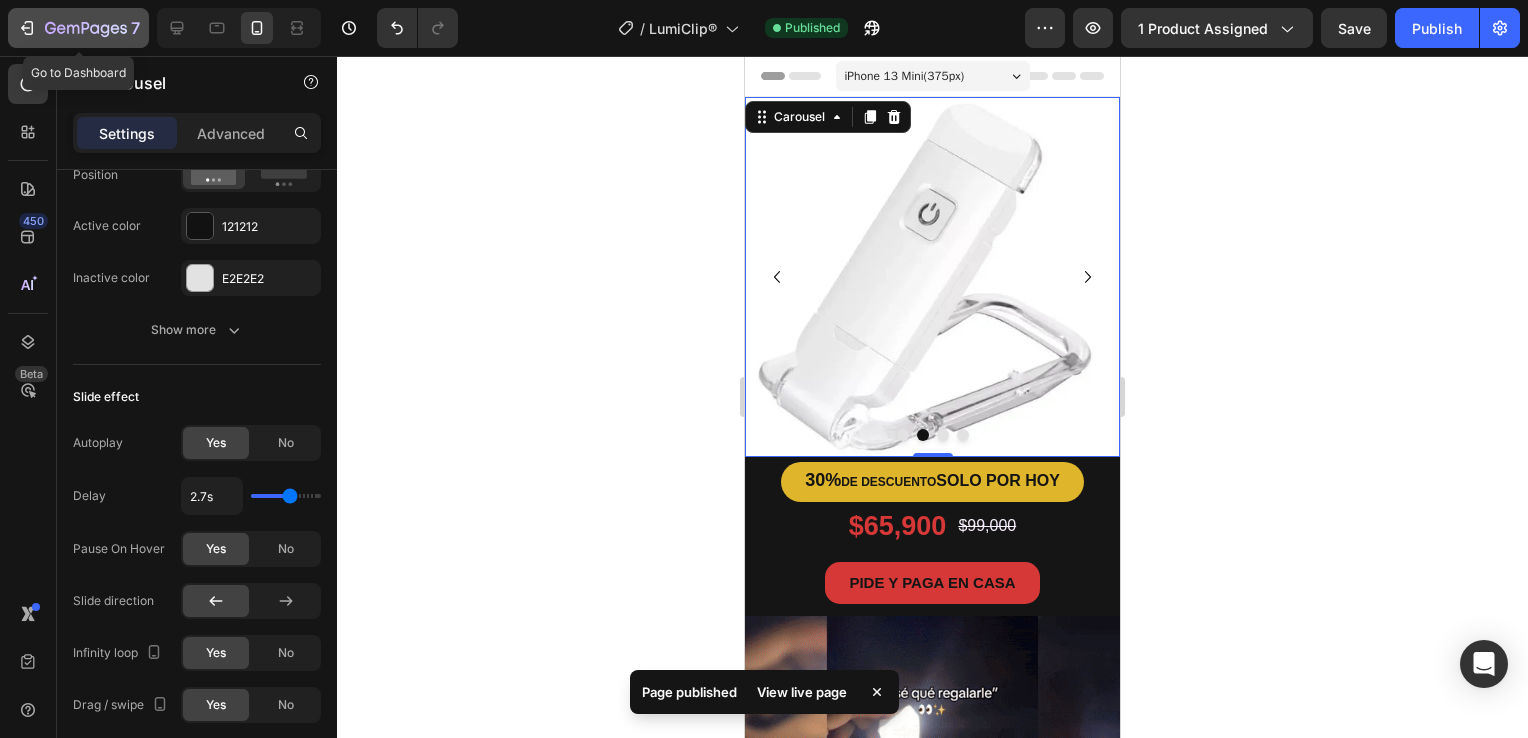 click 